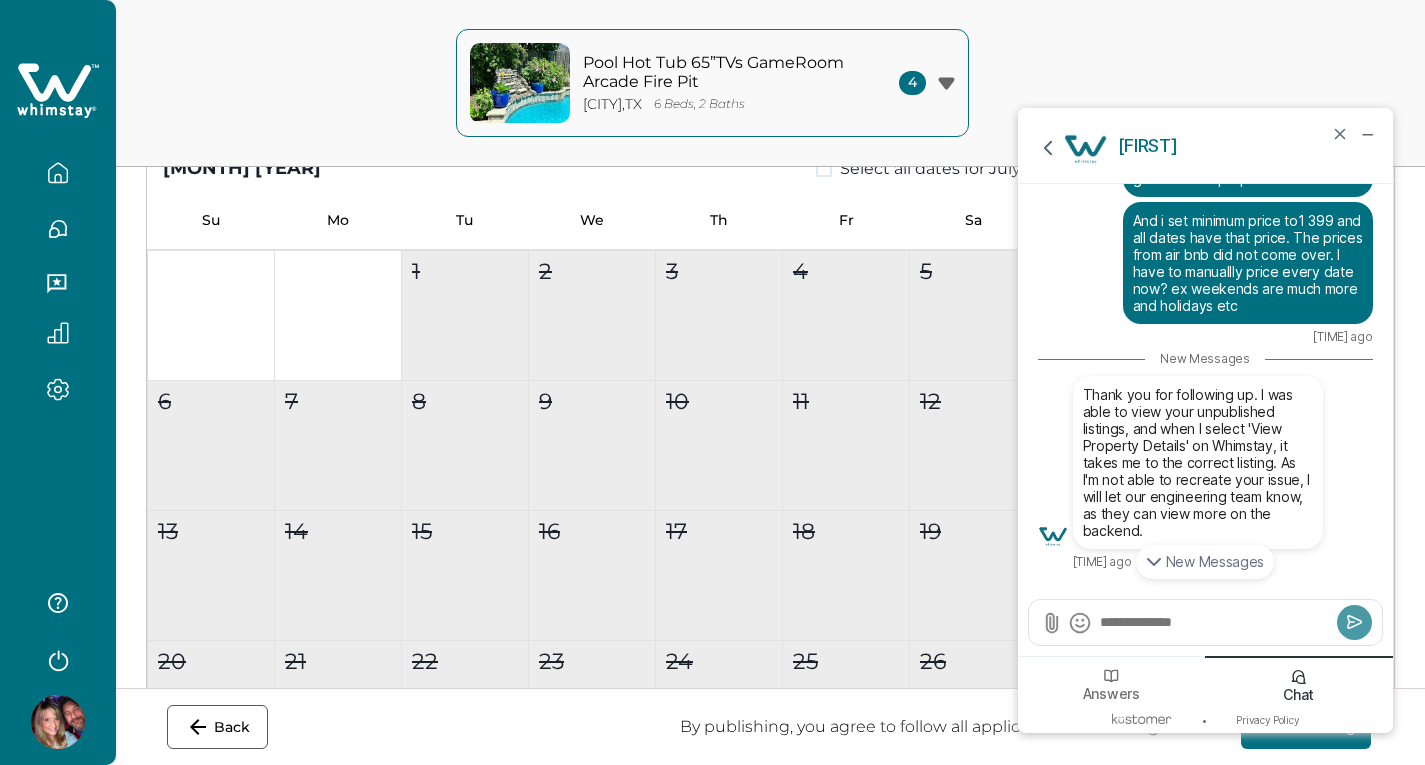 scroll, scrollTop: 0, scrollLeft: 0, axis: both 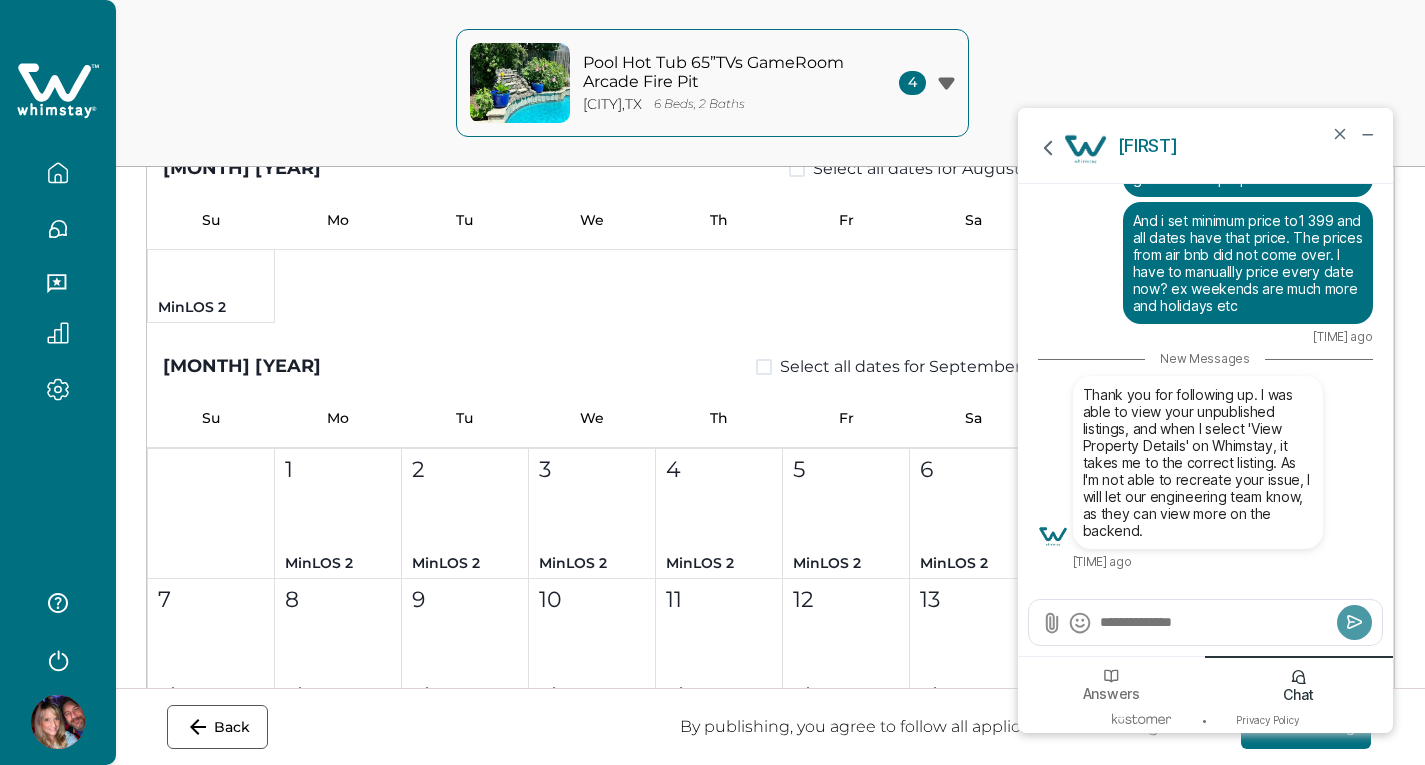click 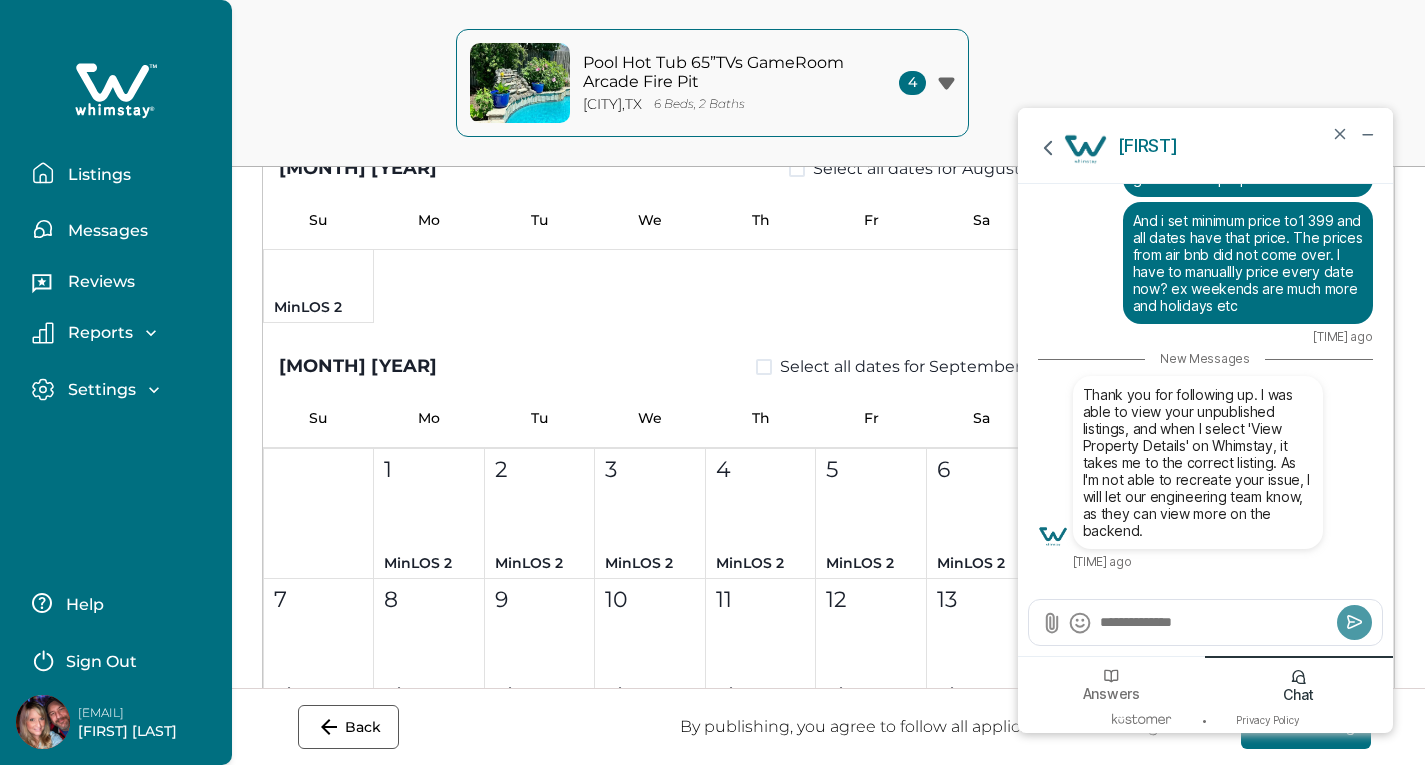 click on "Listings" at bounding box center (124, 173) 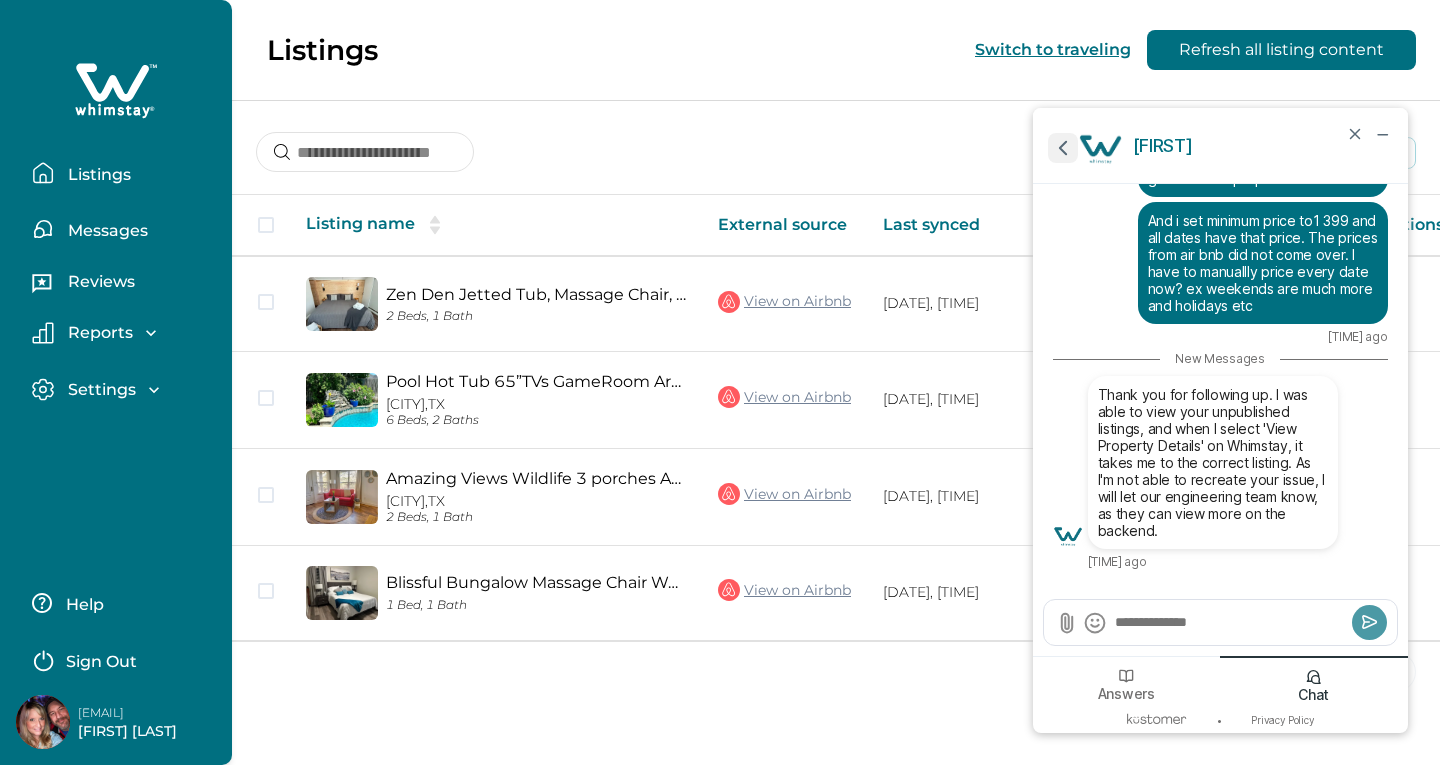 click 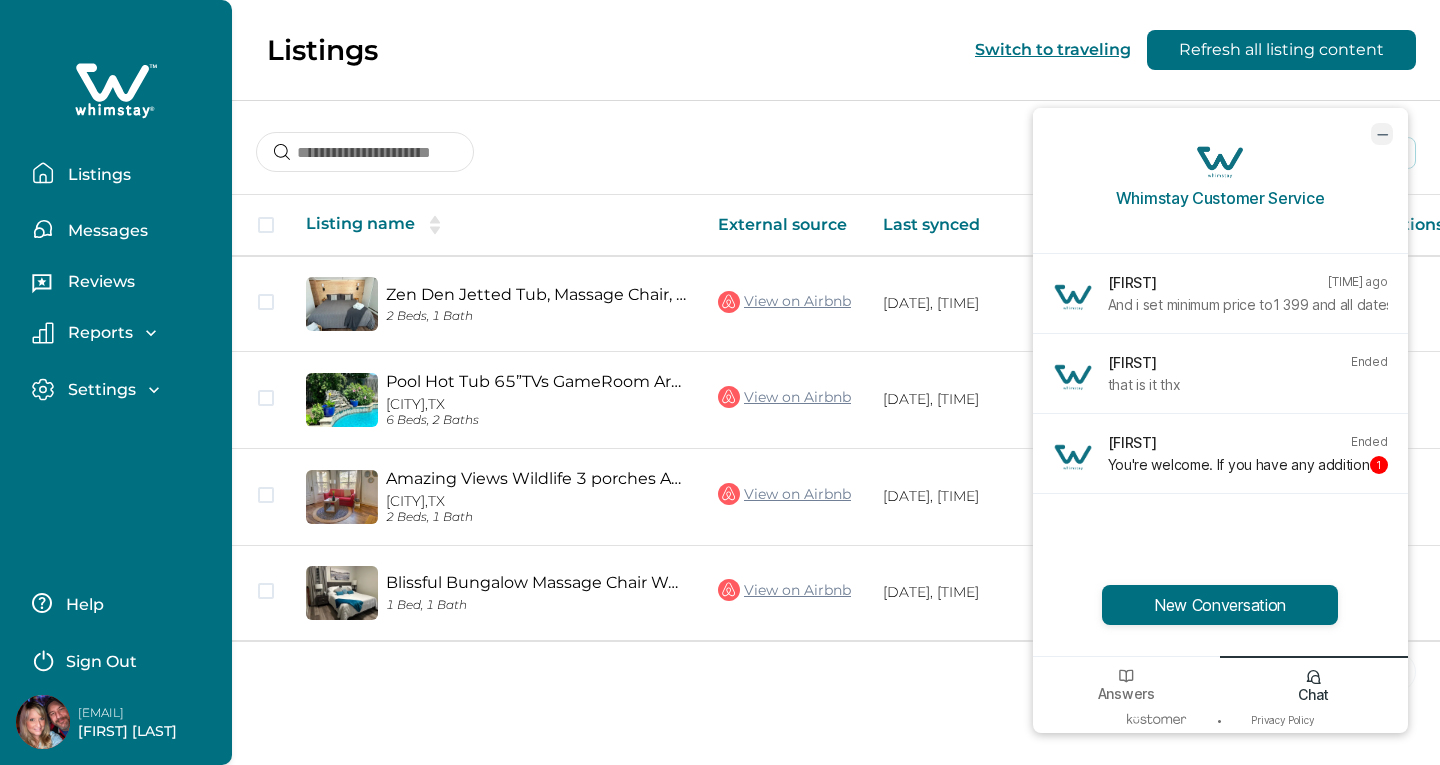 click 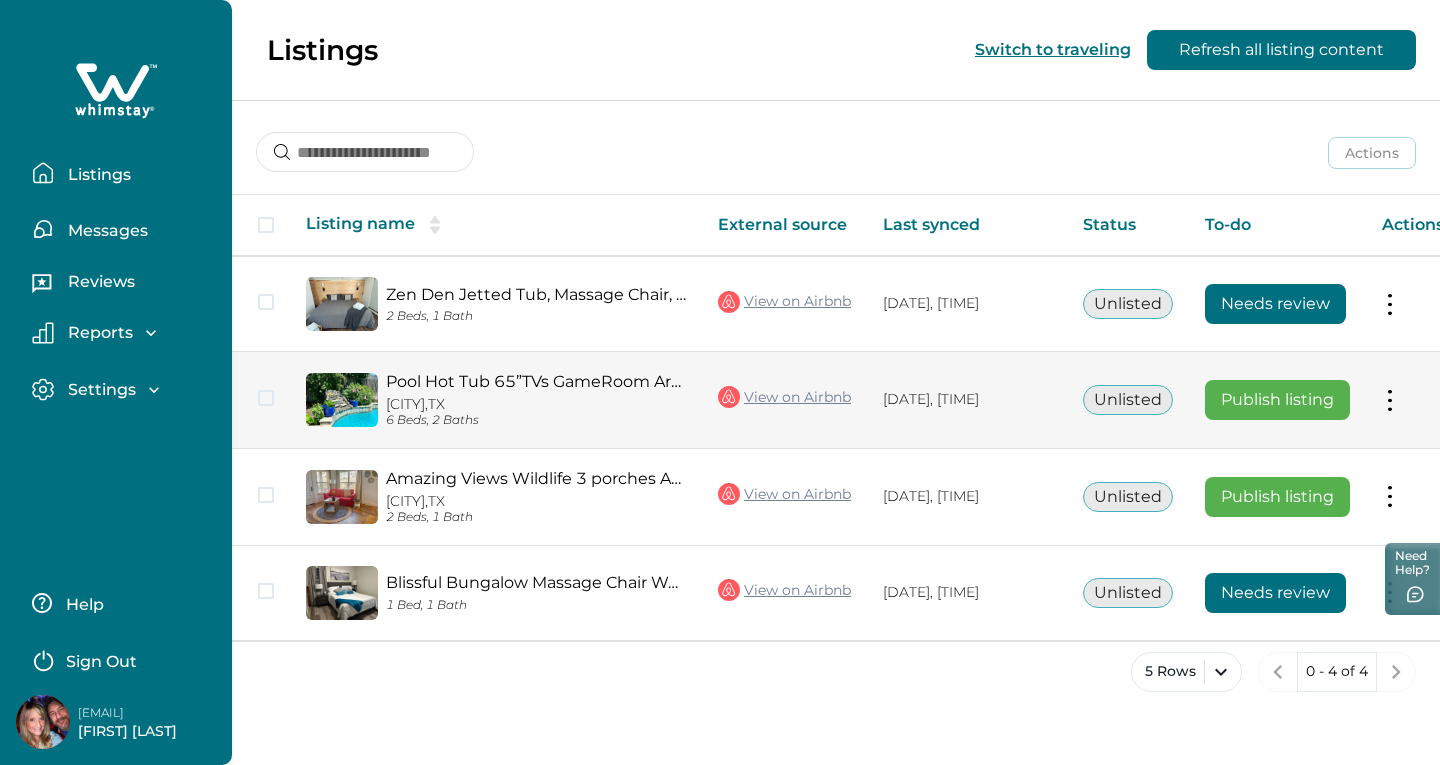 click on "Actions View listing on Whimstay Publish listing View listing details" at bounding box center (1413, 400) 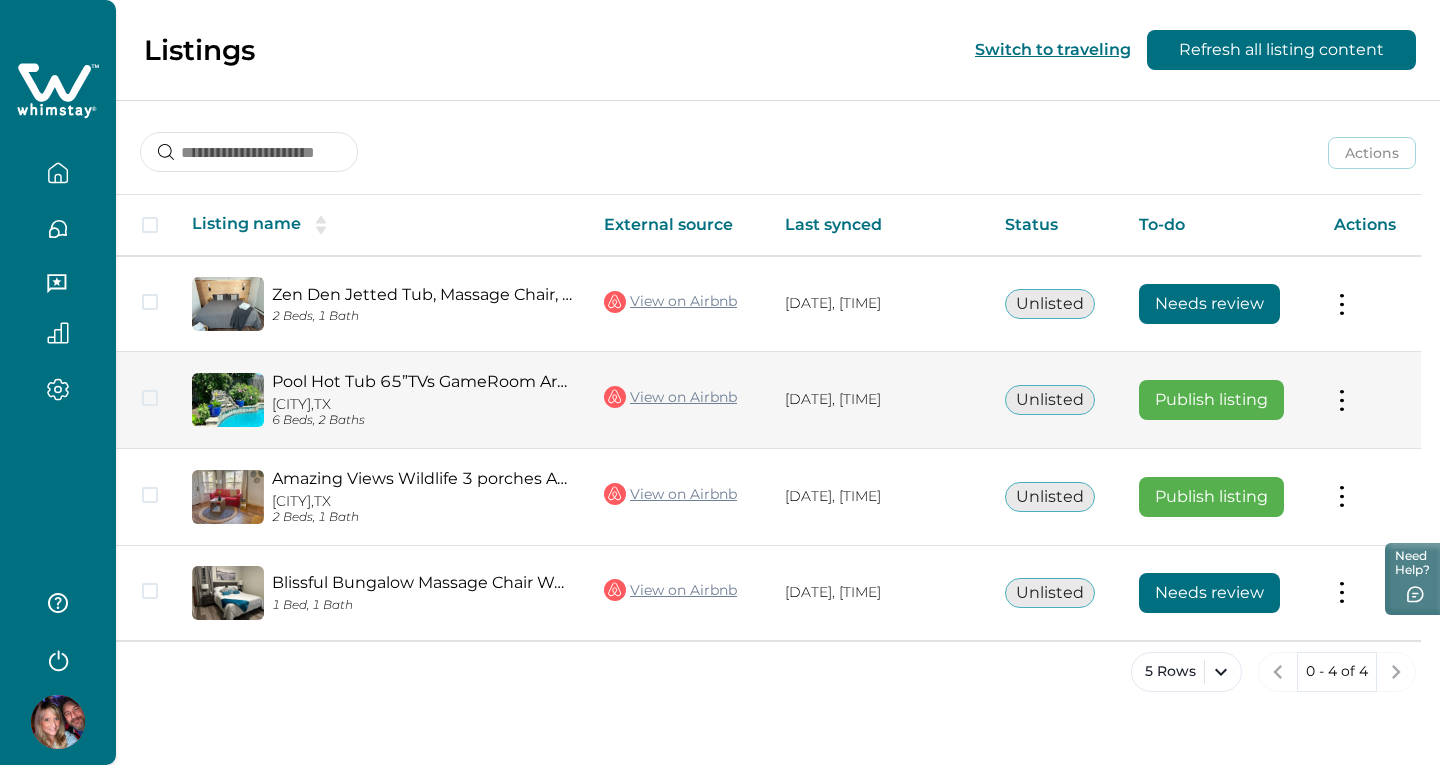 click at bounding box center (1342, 399) 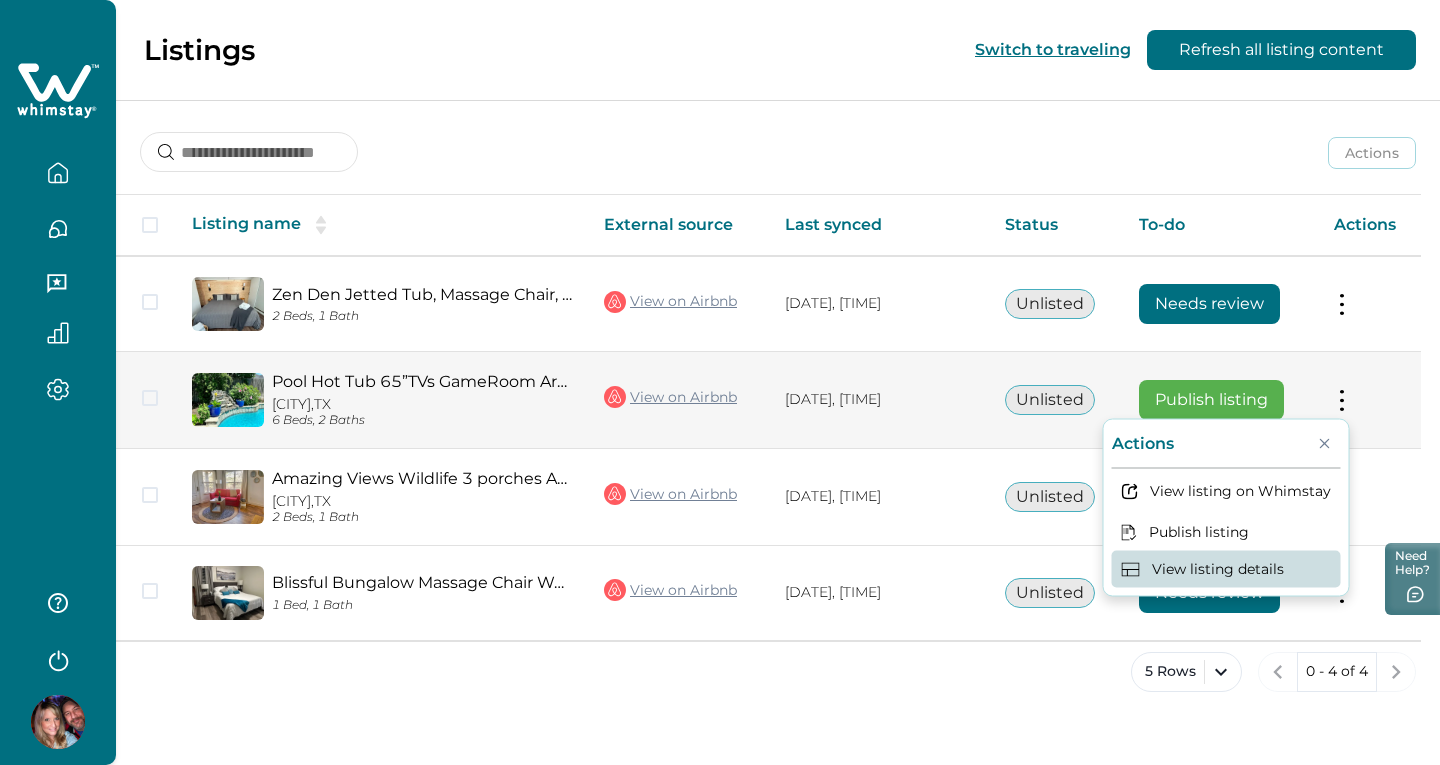 click on "View listing details" at bounding box center (1226, 569) 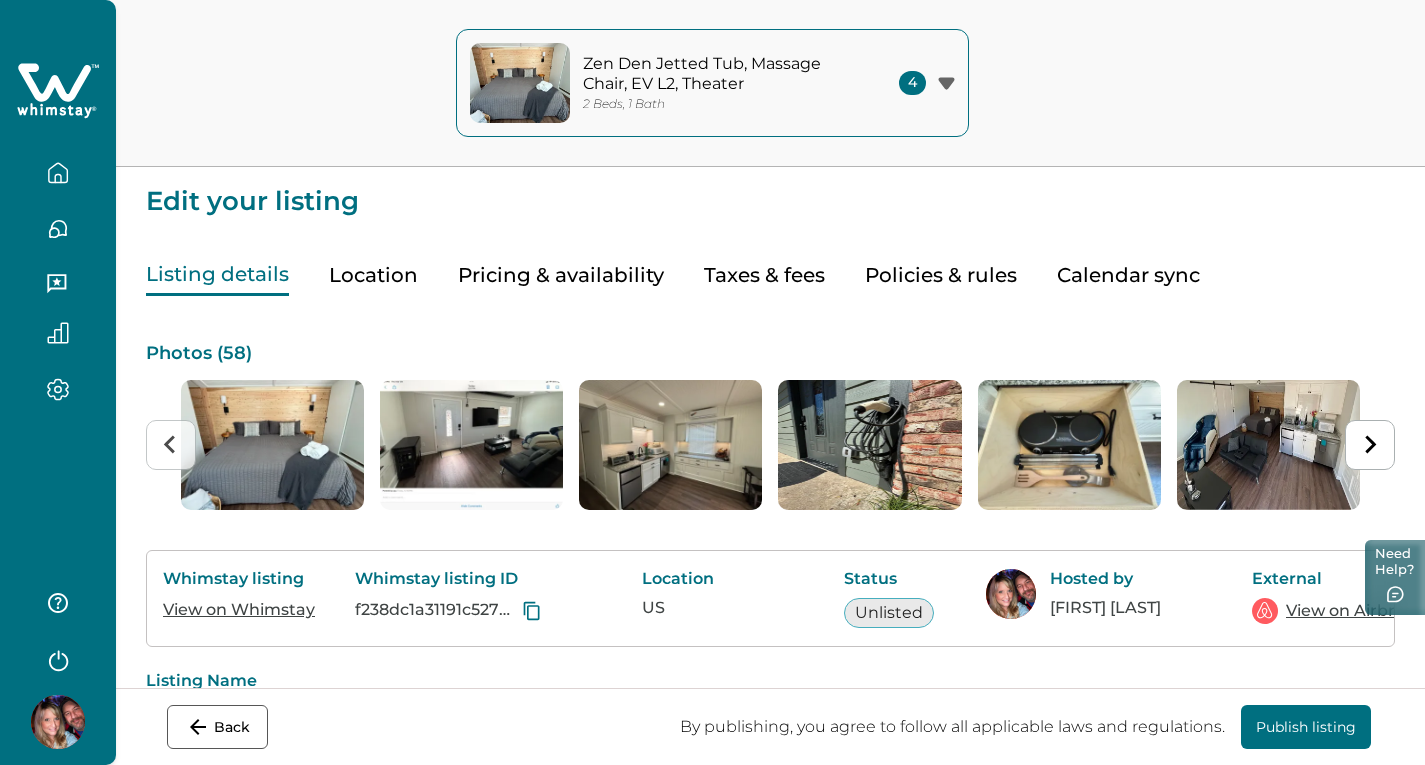 click on "Need Help?" at bounding box center (1395, 577) 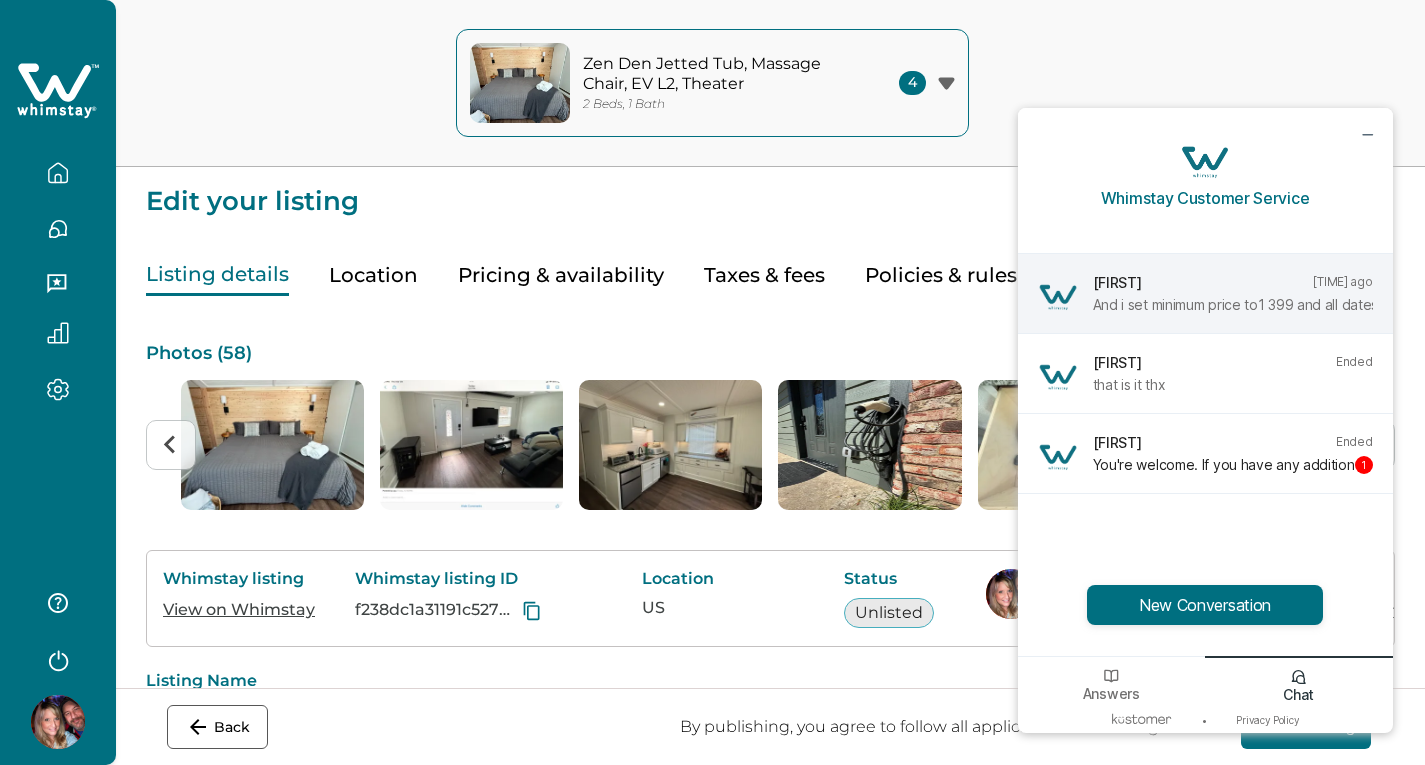 click on "[FIRST] [TIME] ago" at bounding box center (1233, 285) 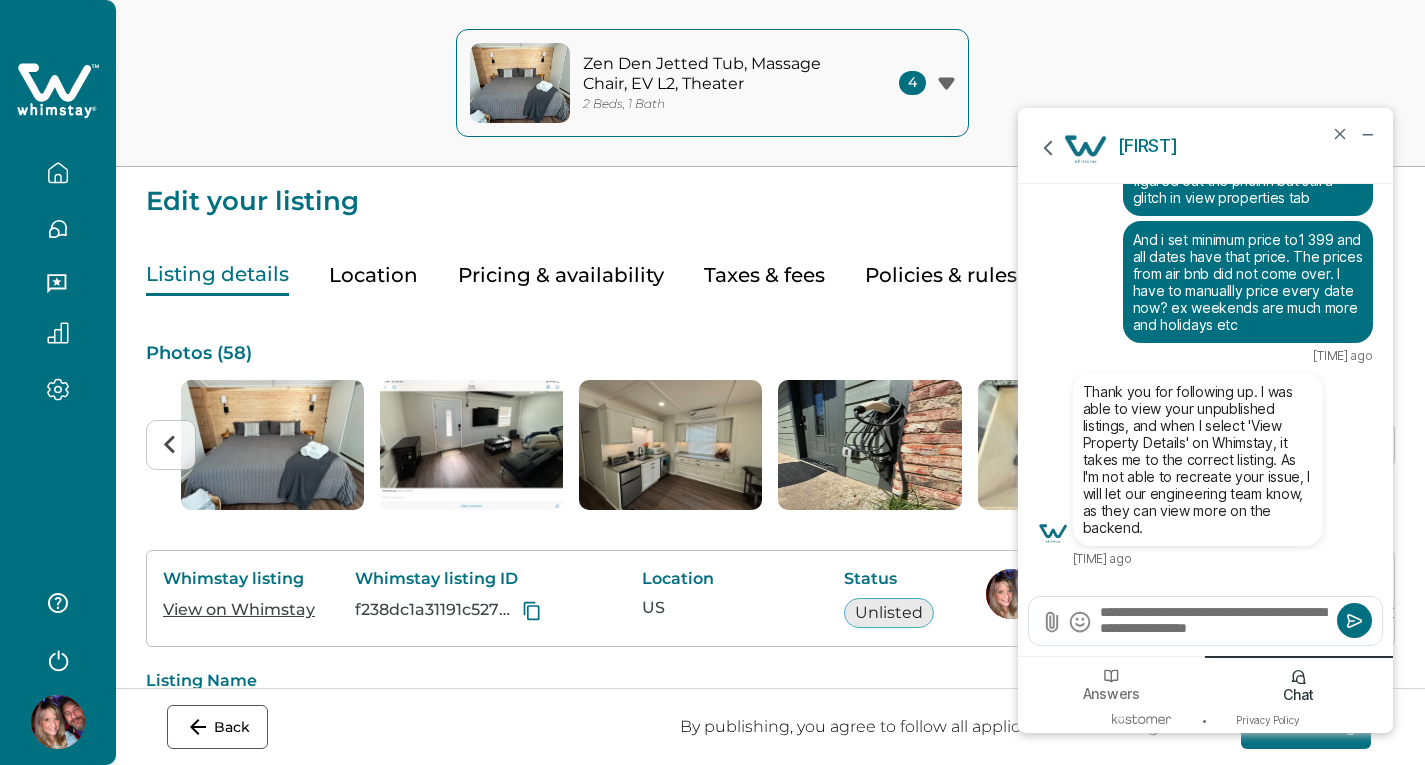 type on "**********" 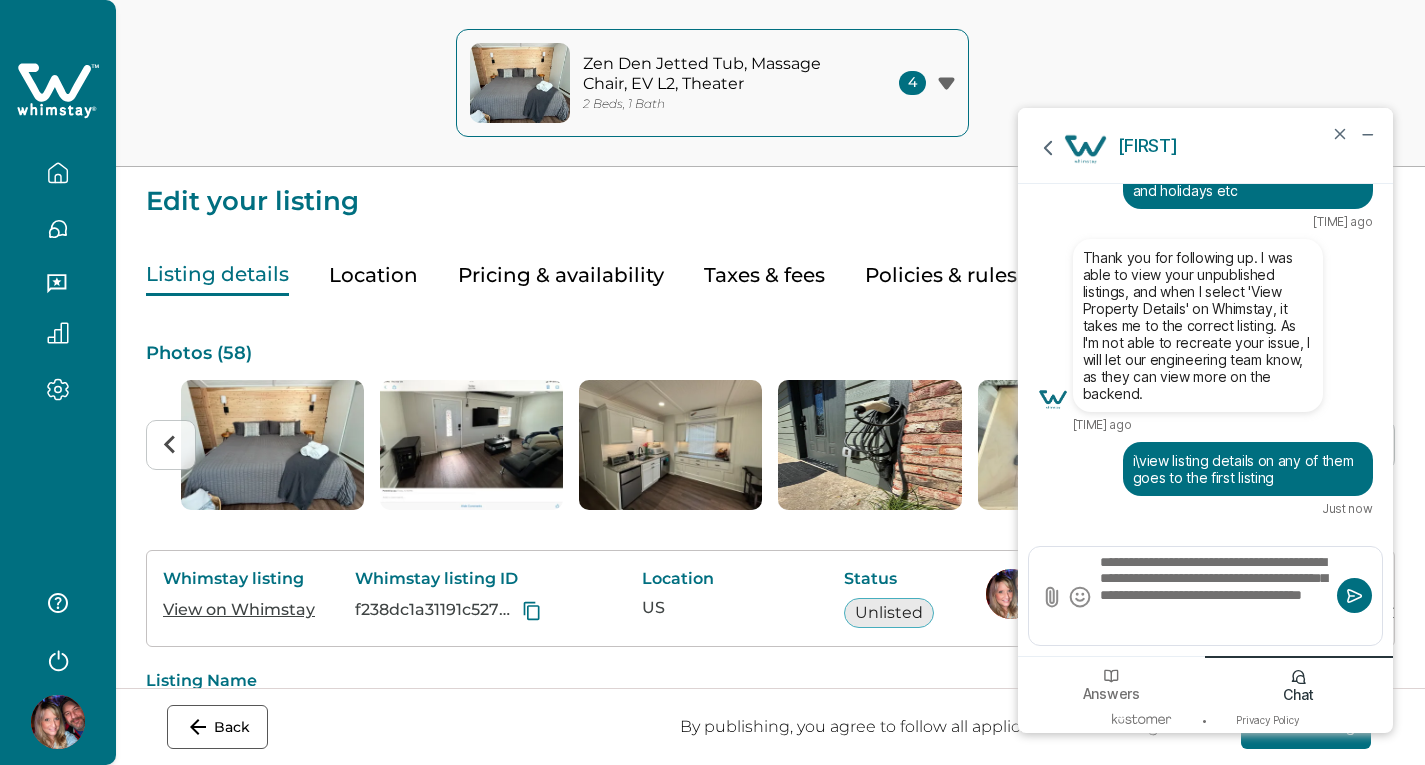 type on "**********" 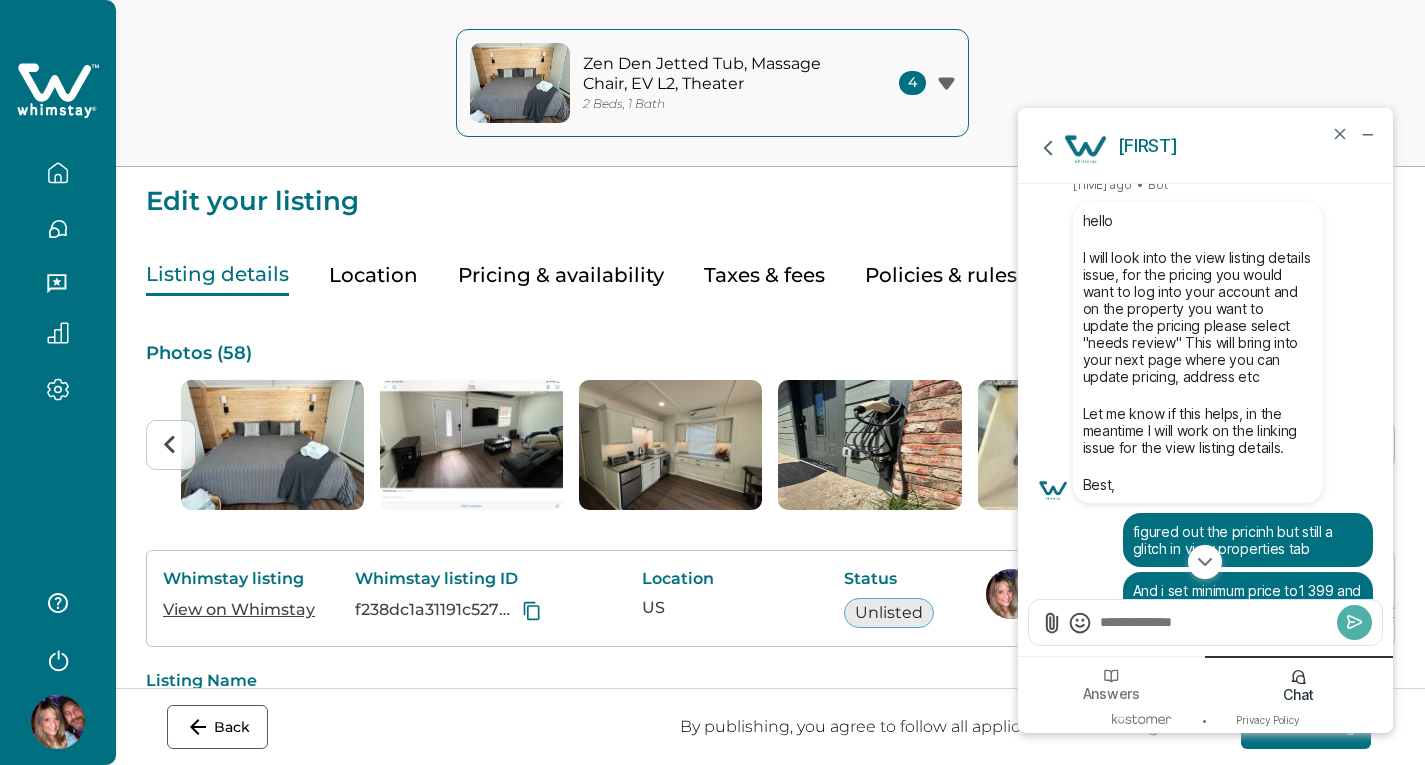 scroll, scrollTop: -528, scrollLeft: 0, axis: vertical 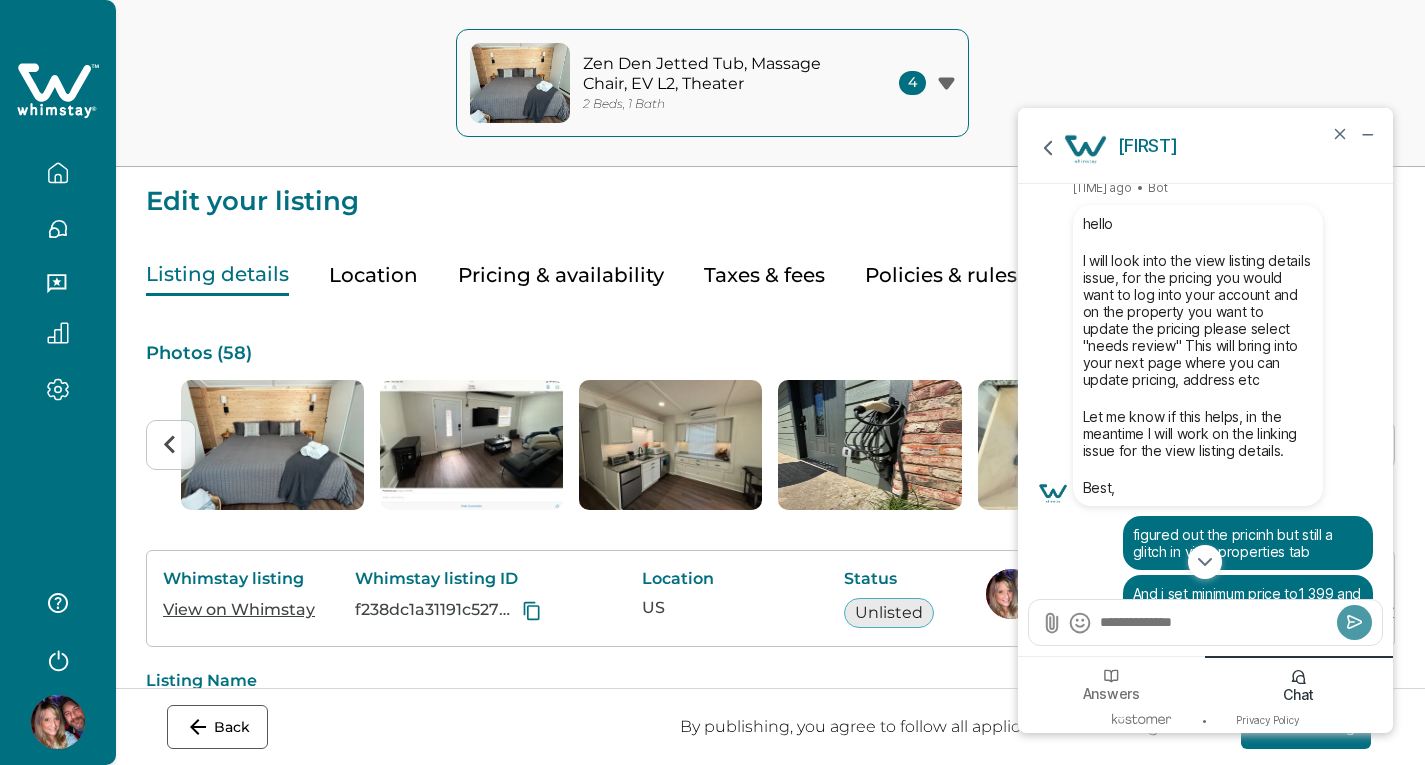 click on "Best," at bounding box center [1198, 487] 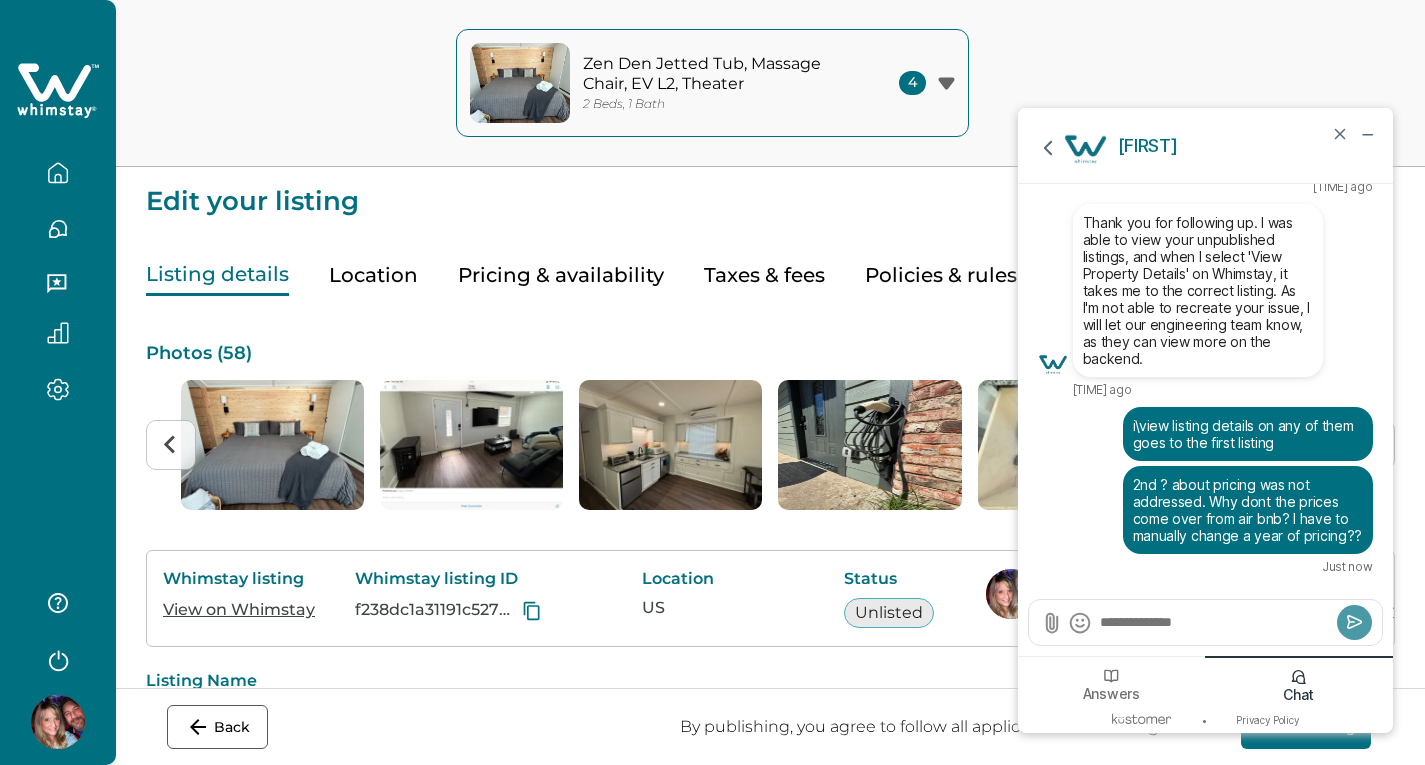 scroll, scrollTop: -4, scrollLeft: 0, axis: vertical 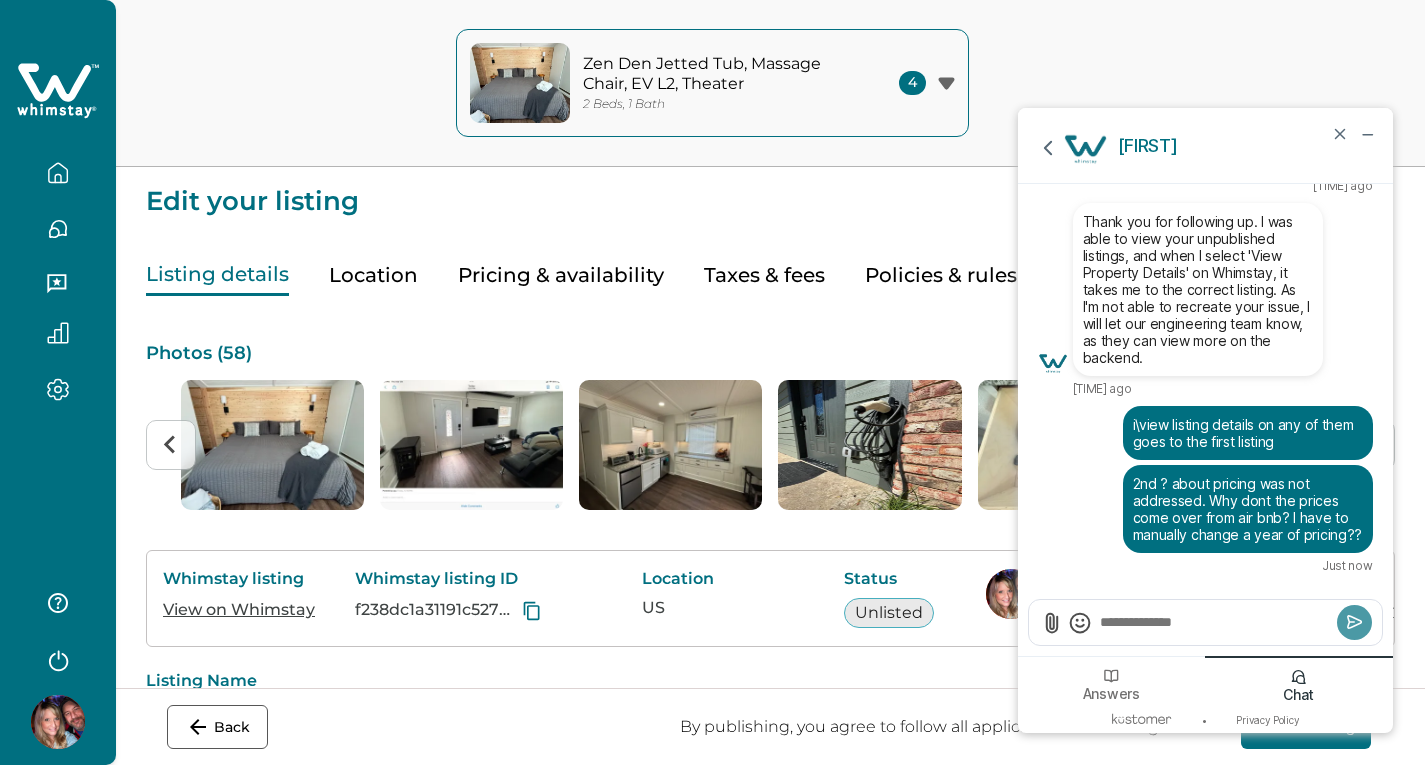 click at bounding box center (1215, 622) 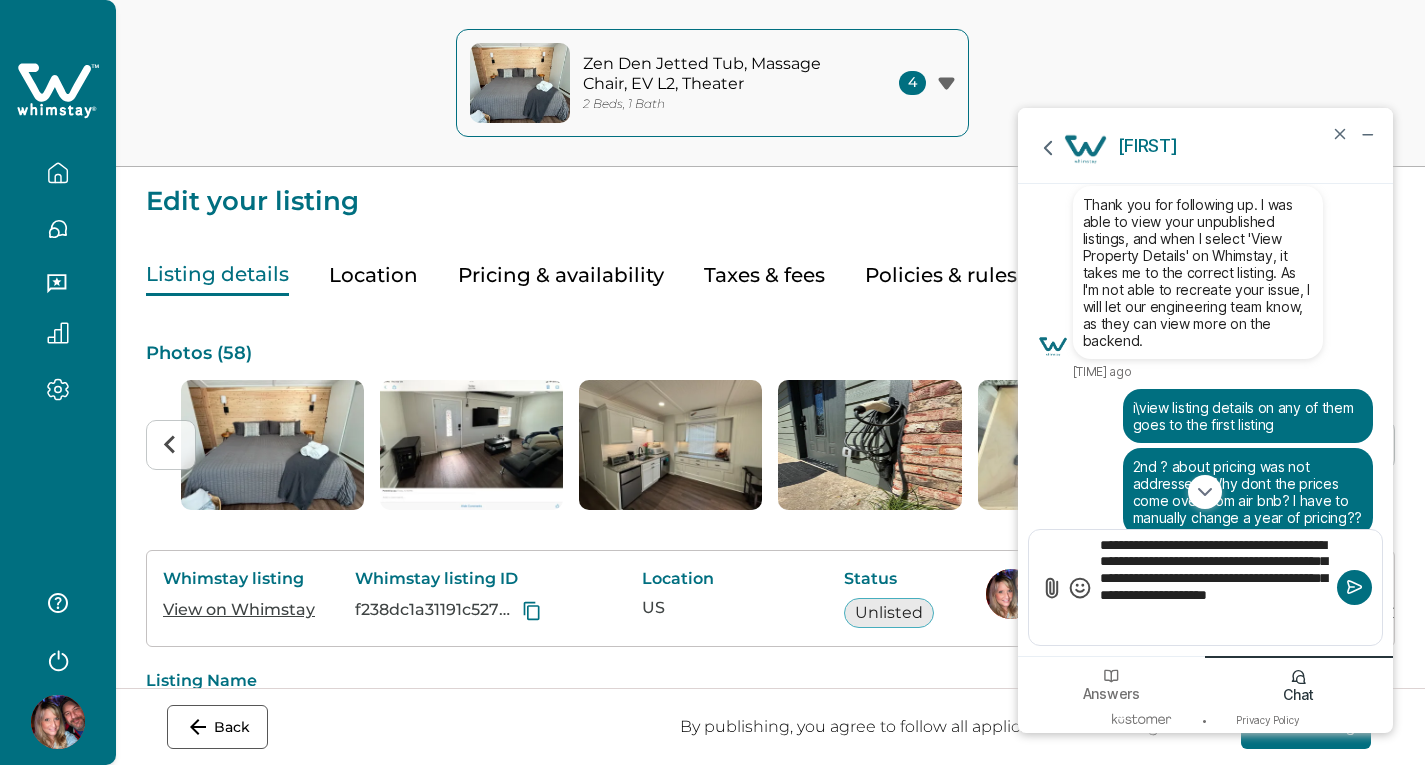 scroll, scrollTop: -74, scrollLeft: 0, axis: vertical 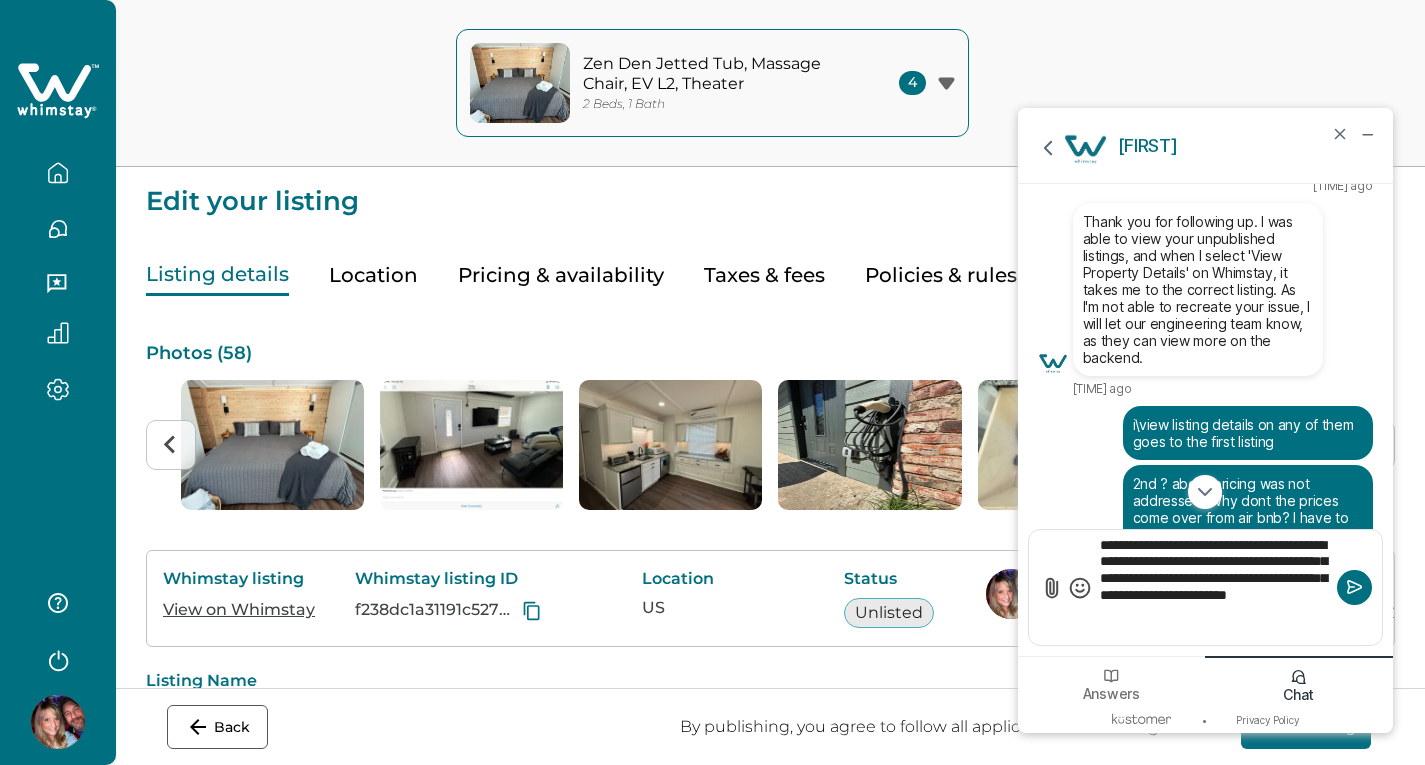click on "**********" at bounding box center (1215, 587) 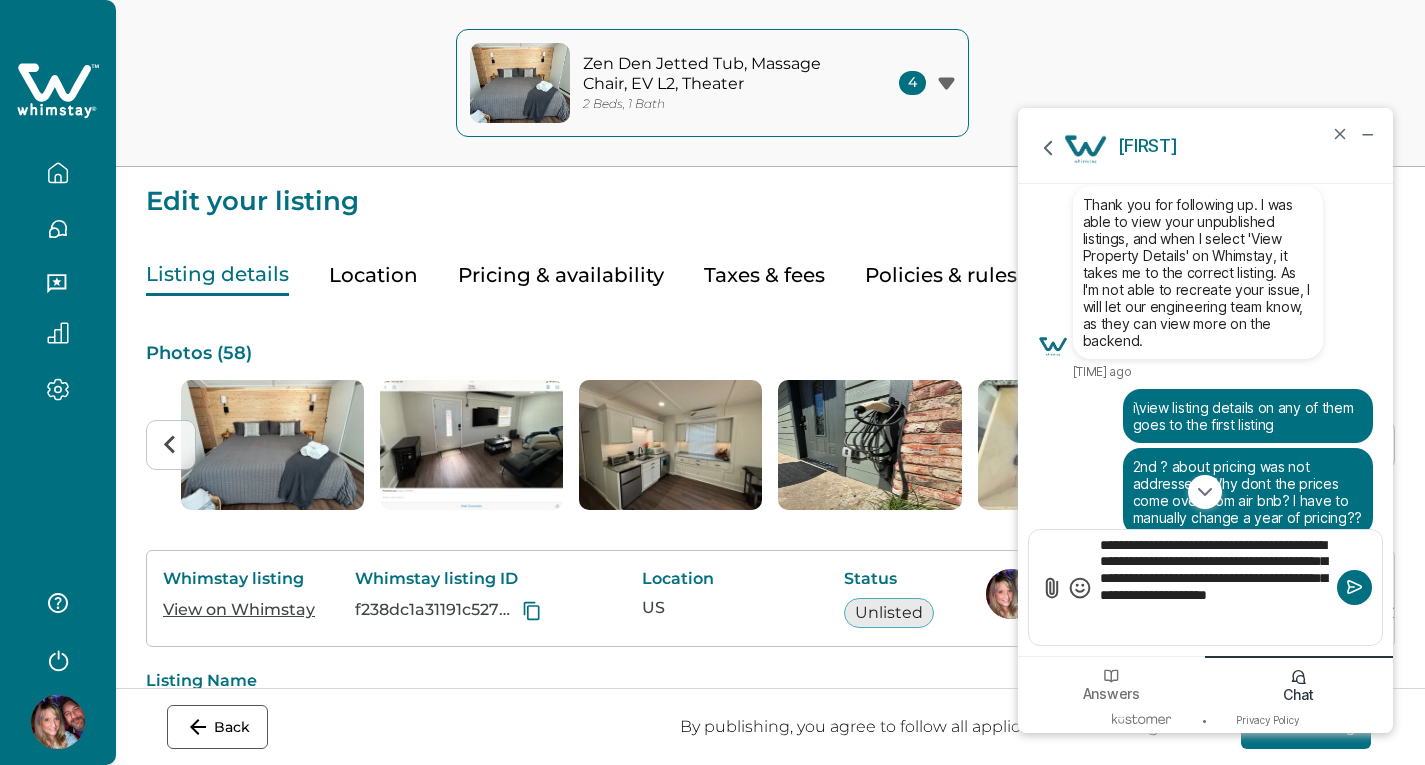 scroll, scrollTop: -74, scrollLeft: 0, axis: vertical 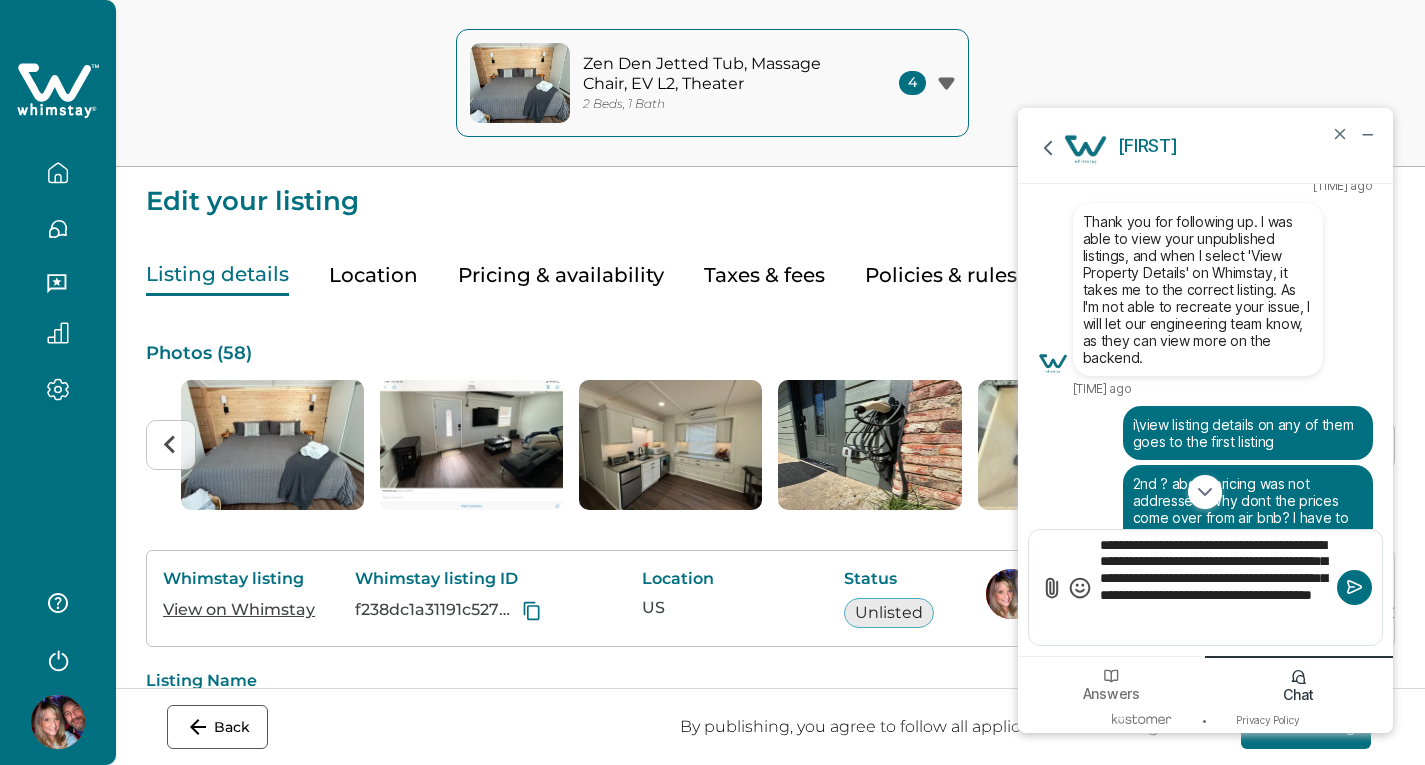 click on "**********" at bounding box center [1215, 587] 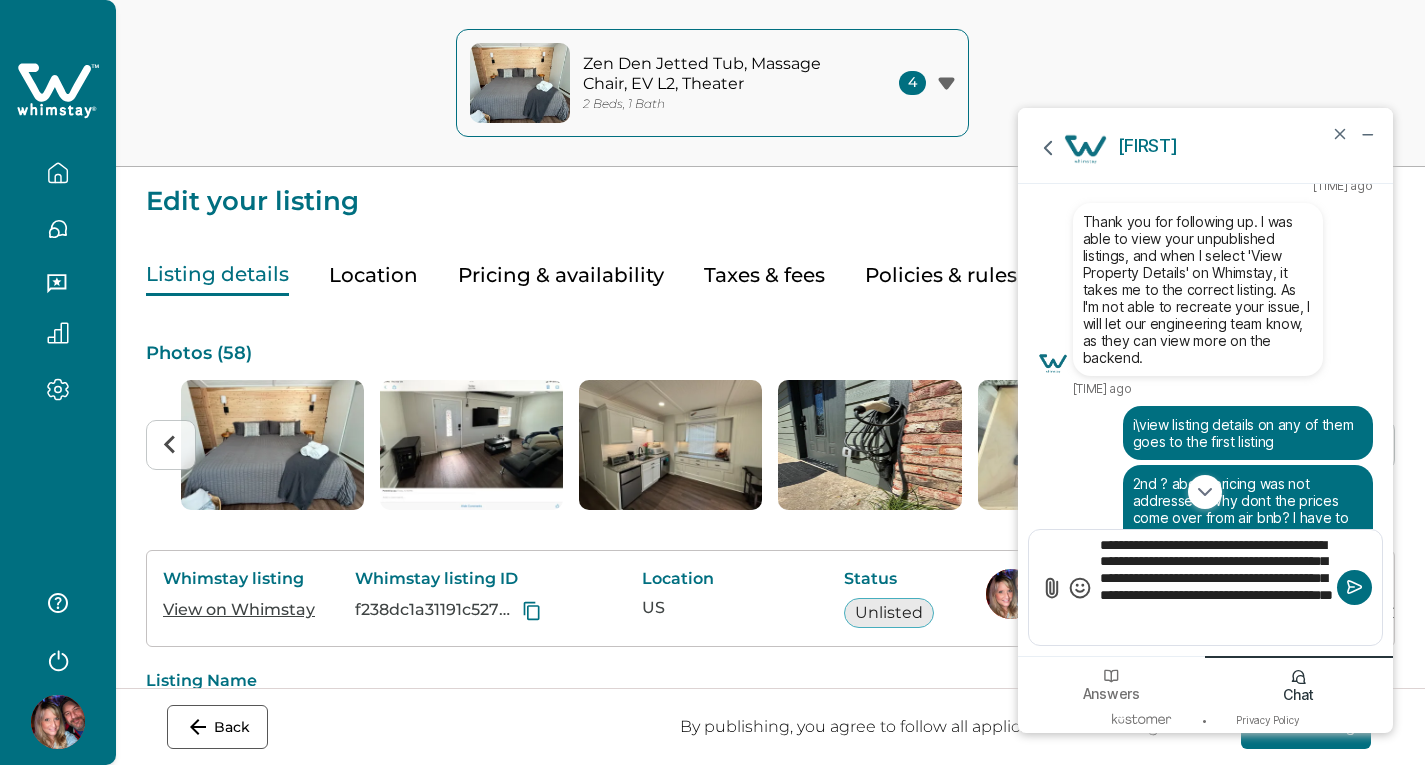 type on "**********" 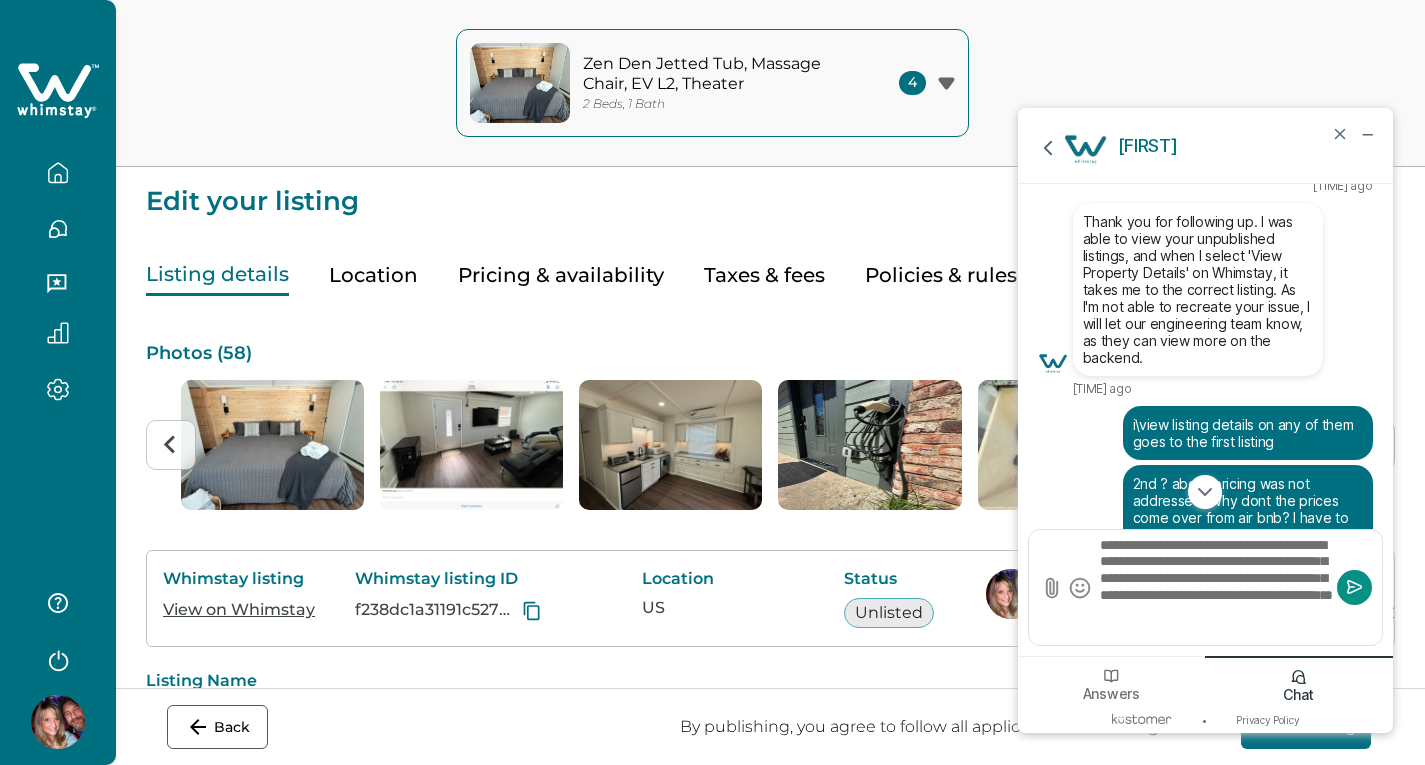 click at bounding box center (1354, 587) 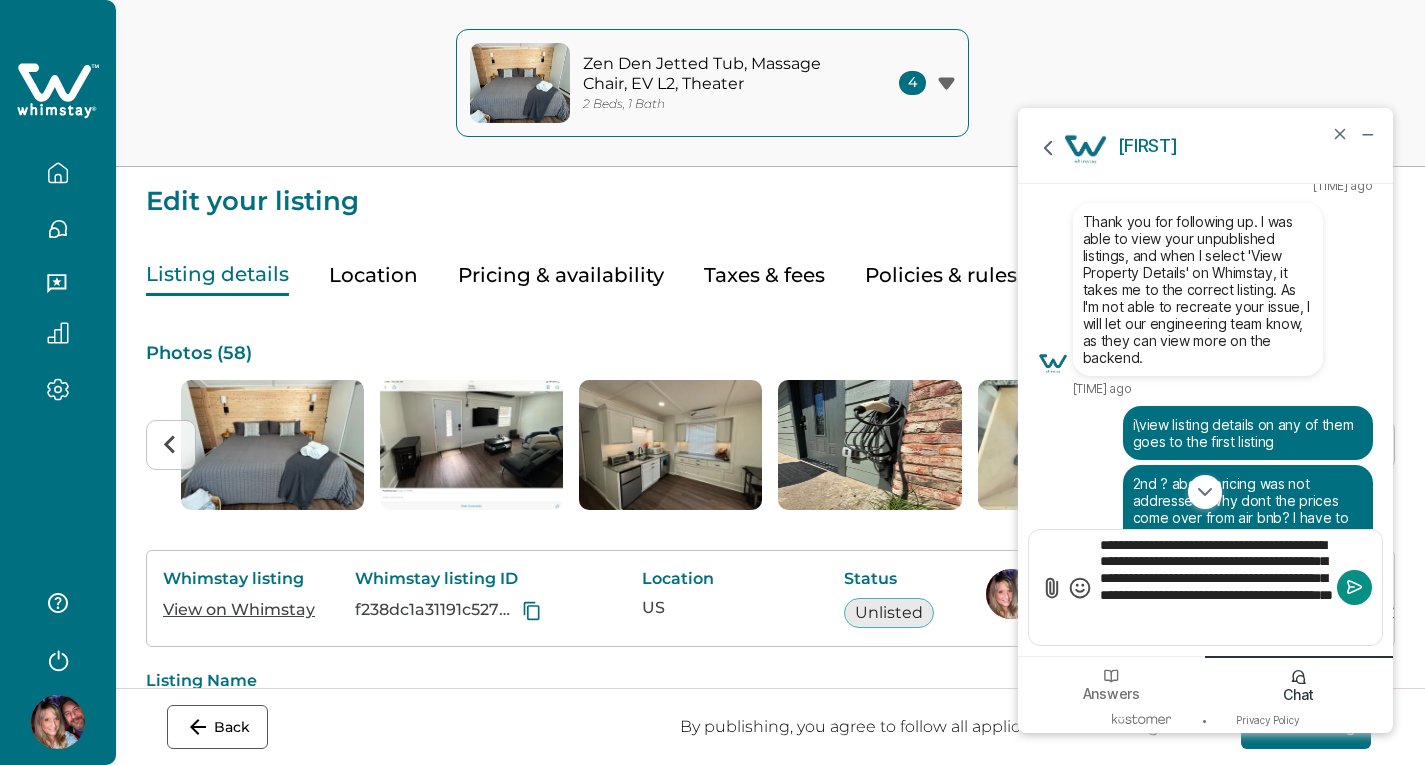 type 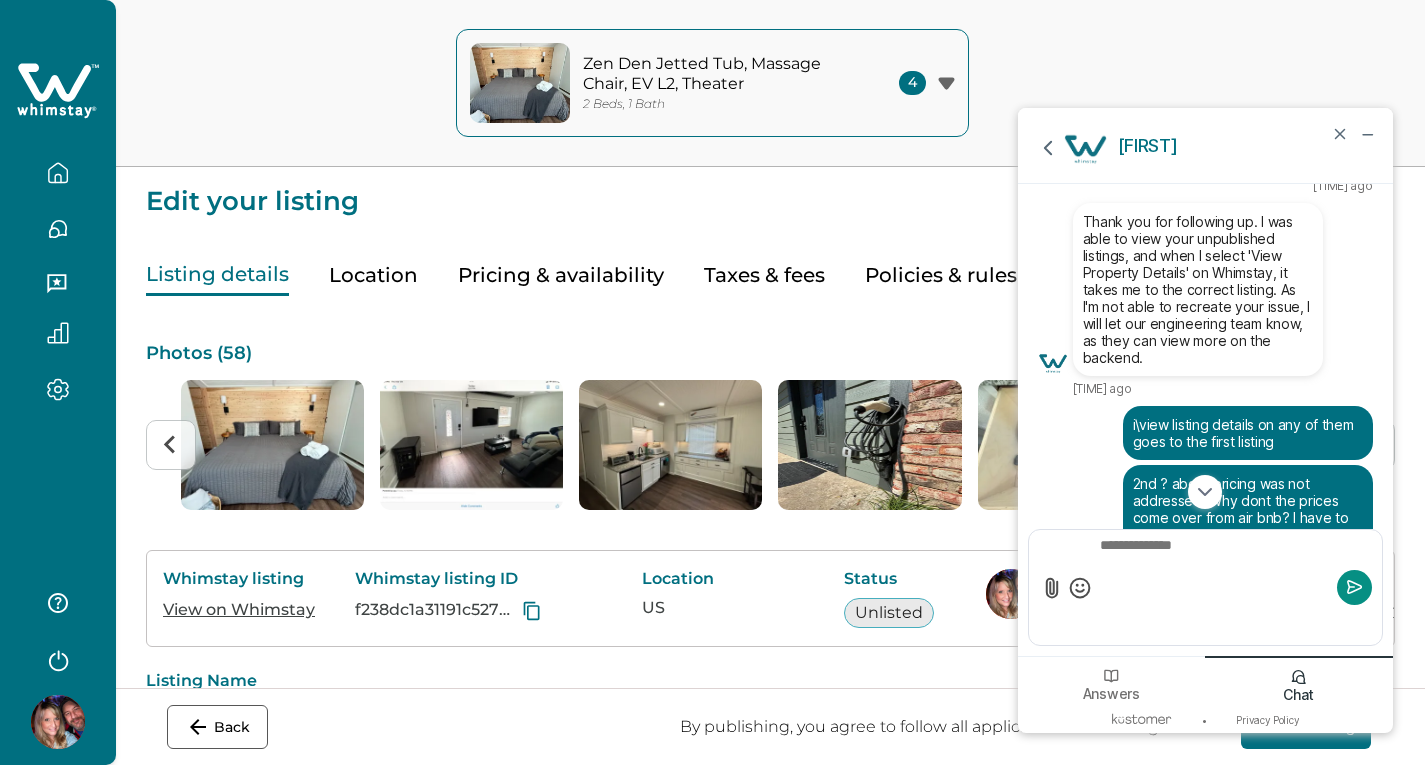 scroll, scrollTop: -130, scrollLeft: 0, axis: vertical 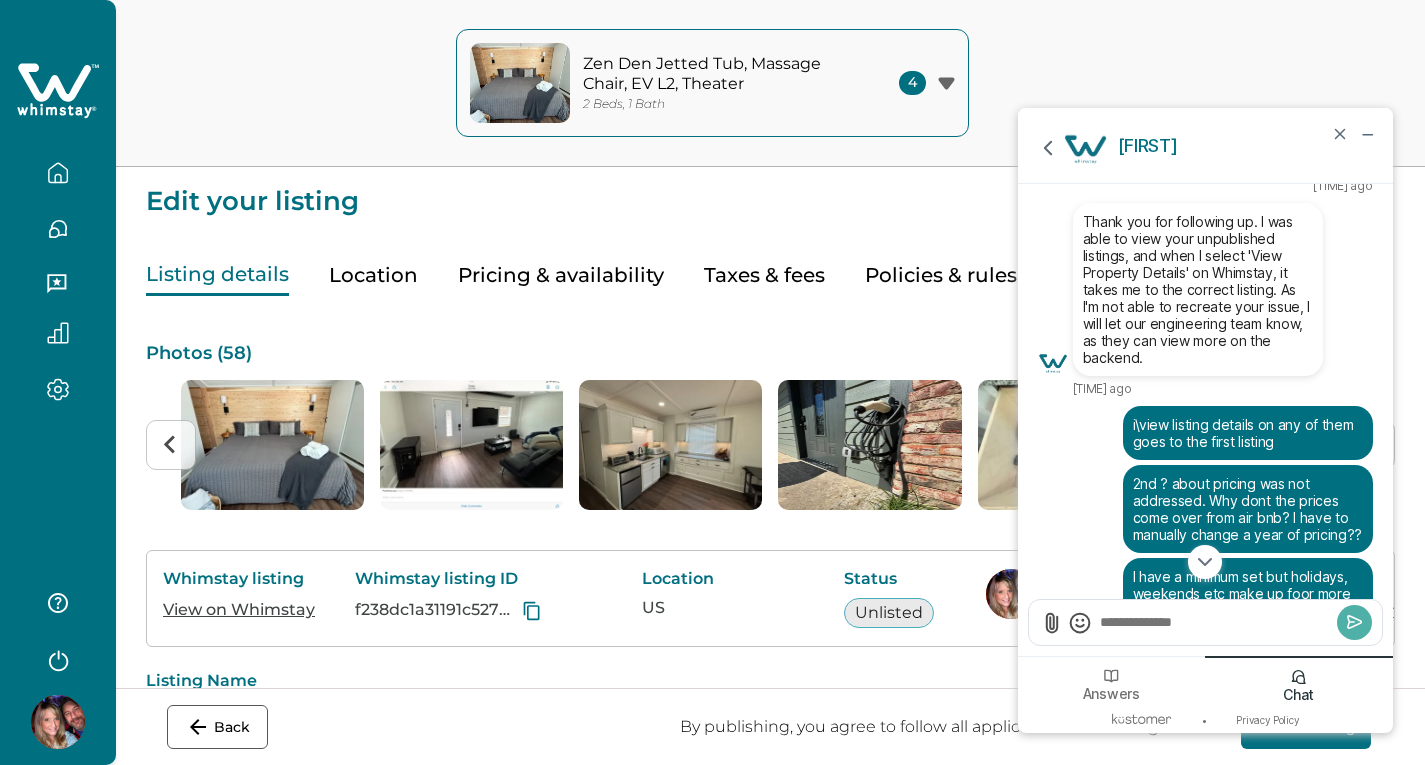 click 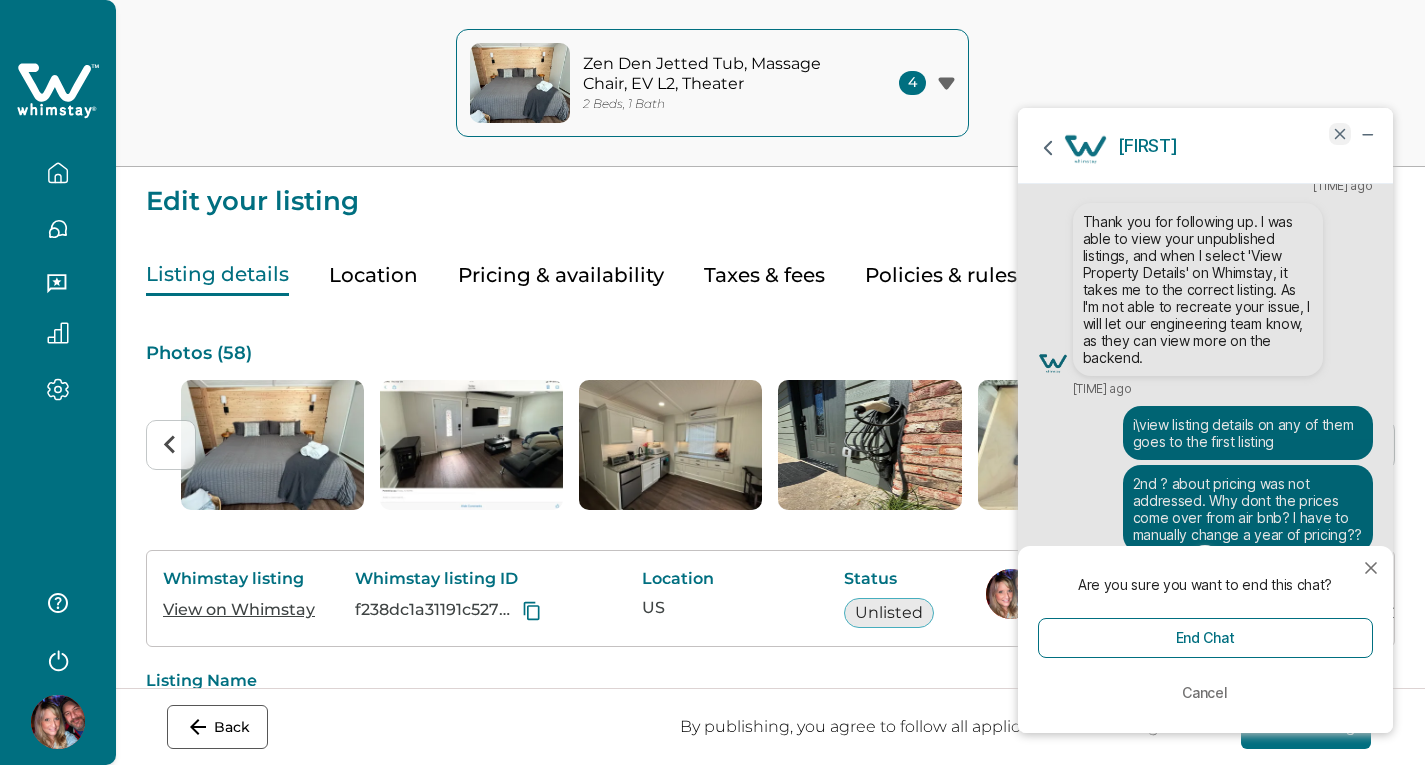 click 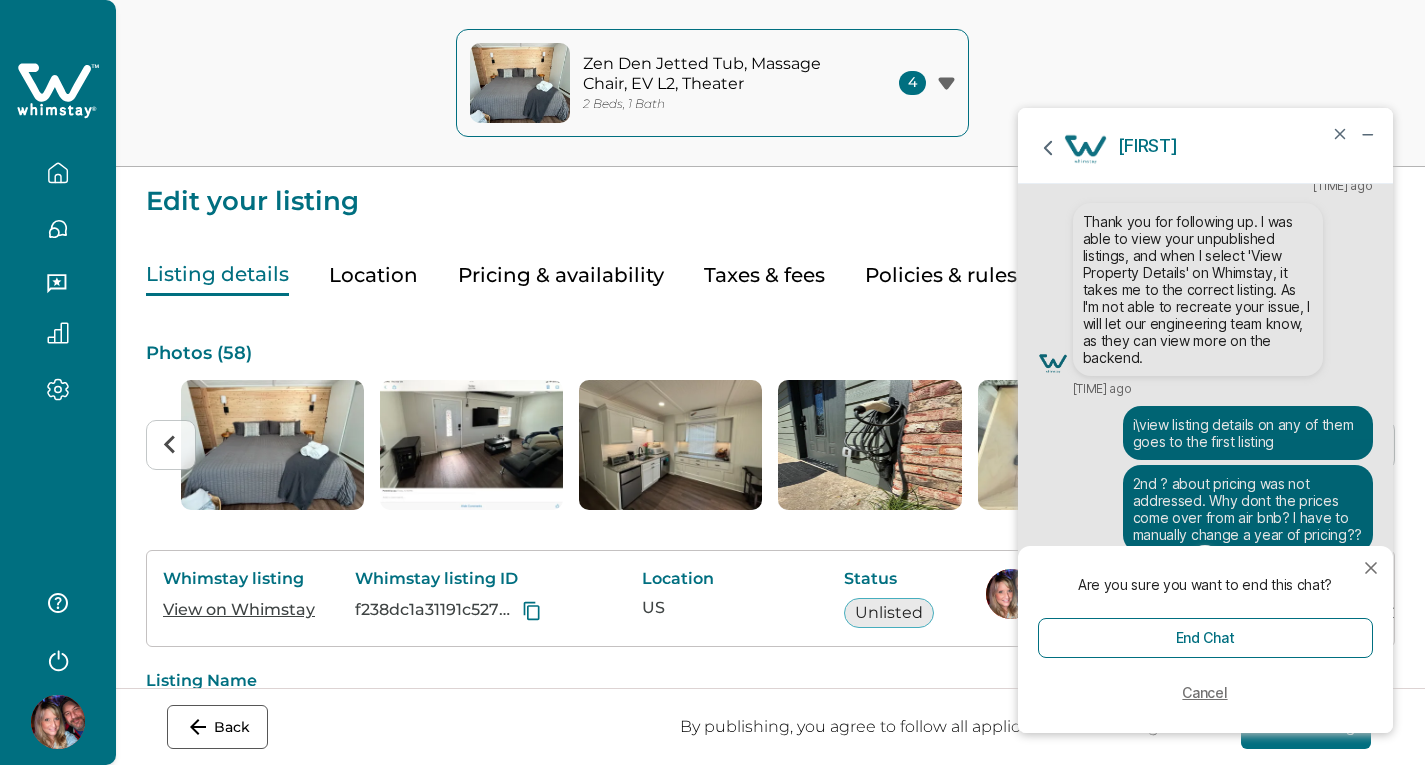 click on "Cancel" at bounding box center [1205, 693] 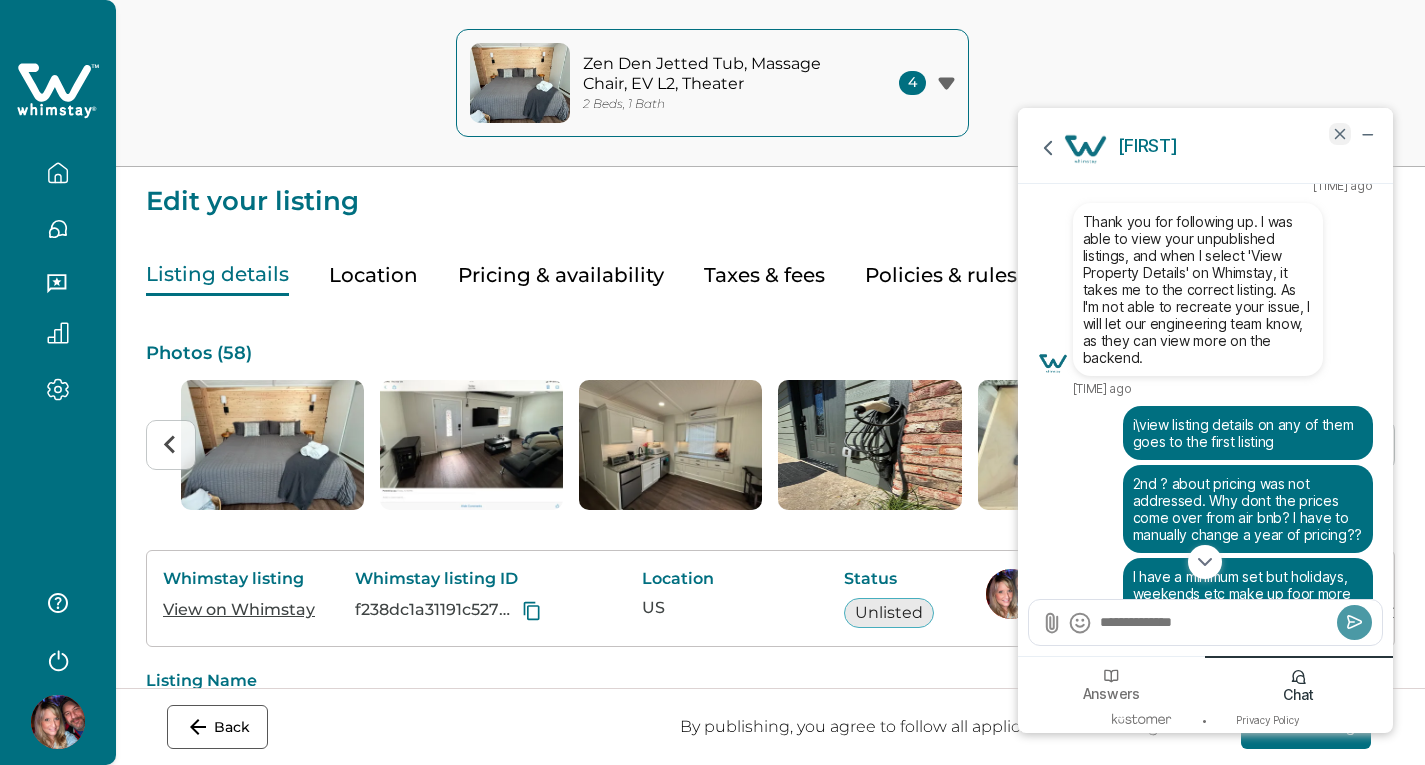 scroll, scrollTop: 0, scrollLeft: 0, axis: both 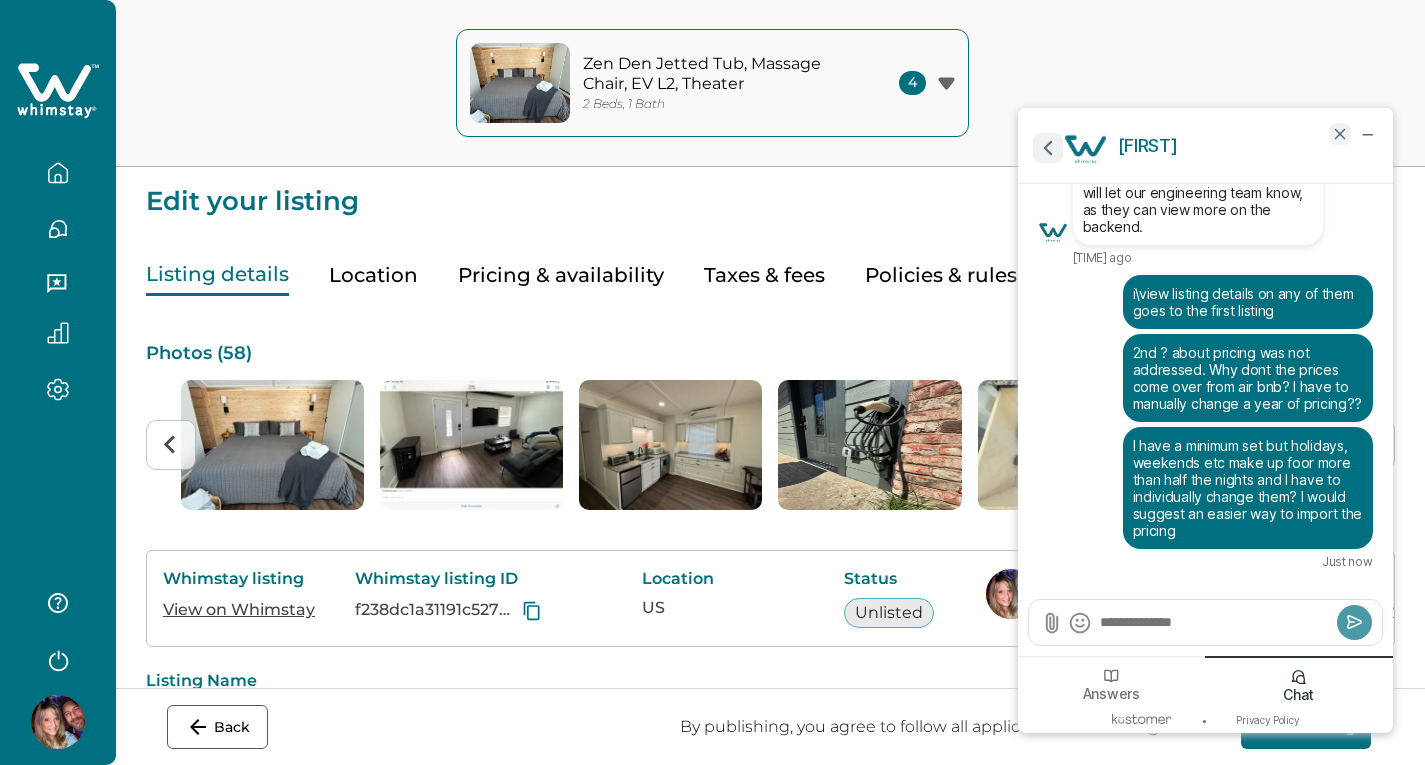 click 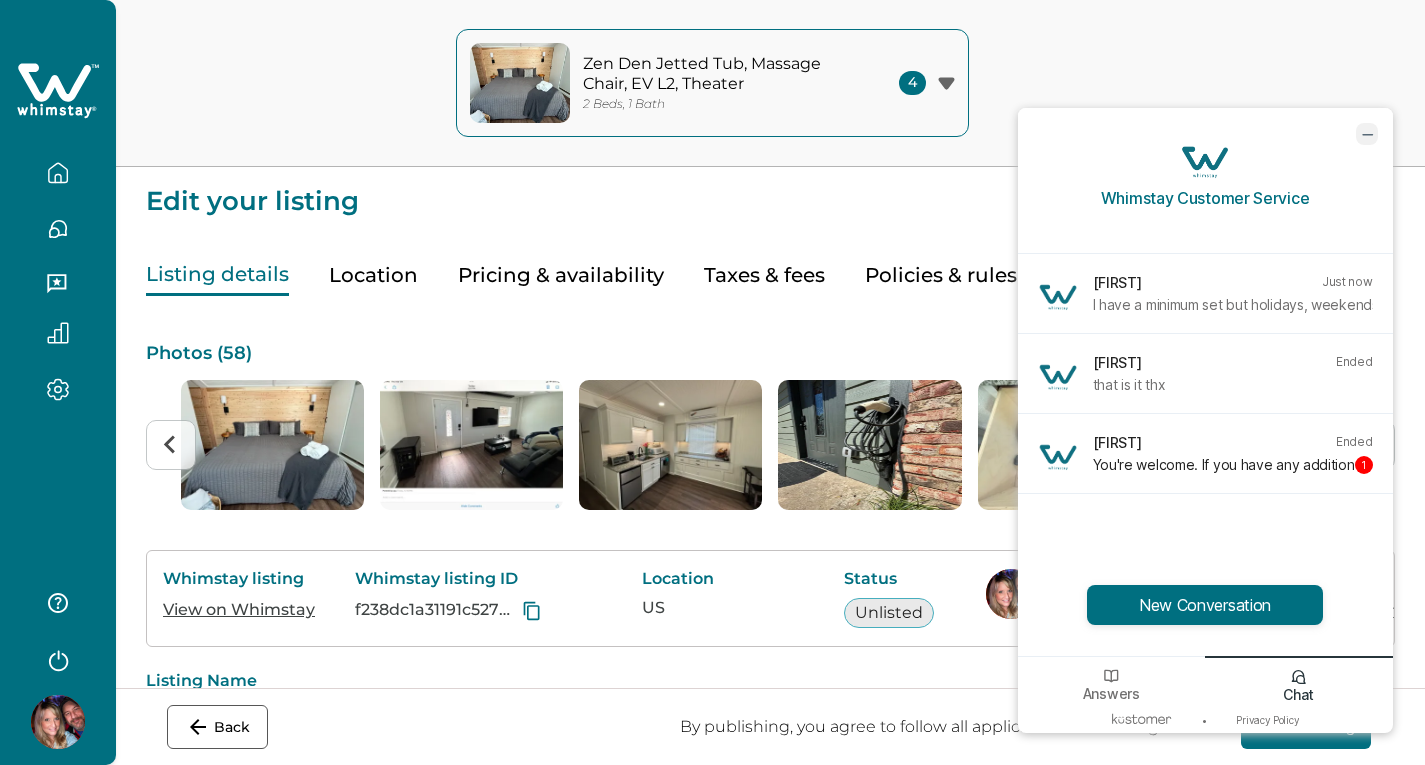 click 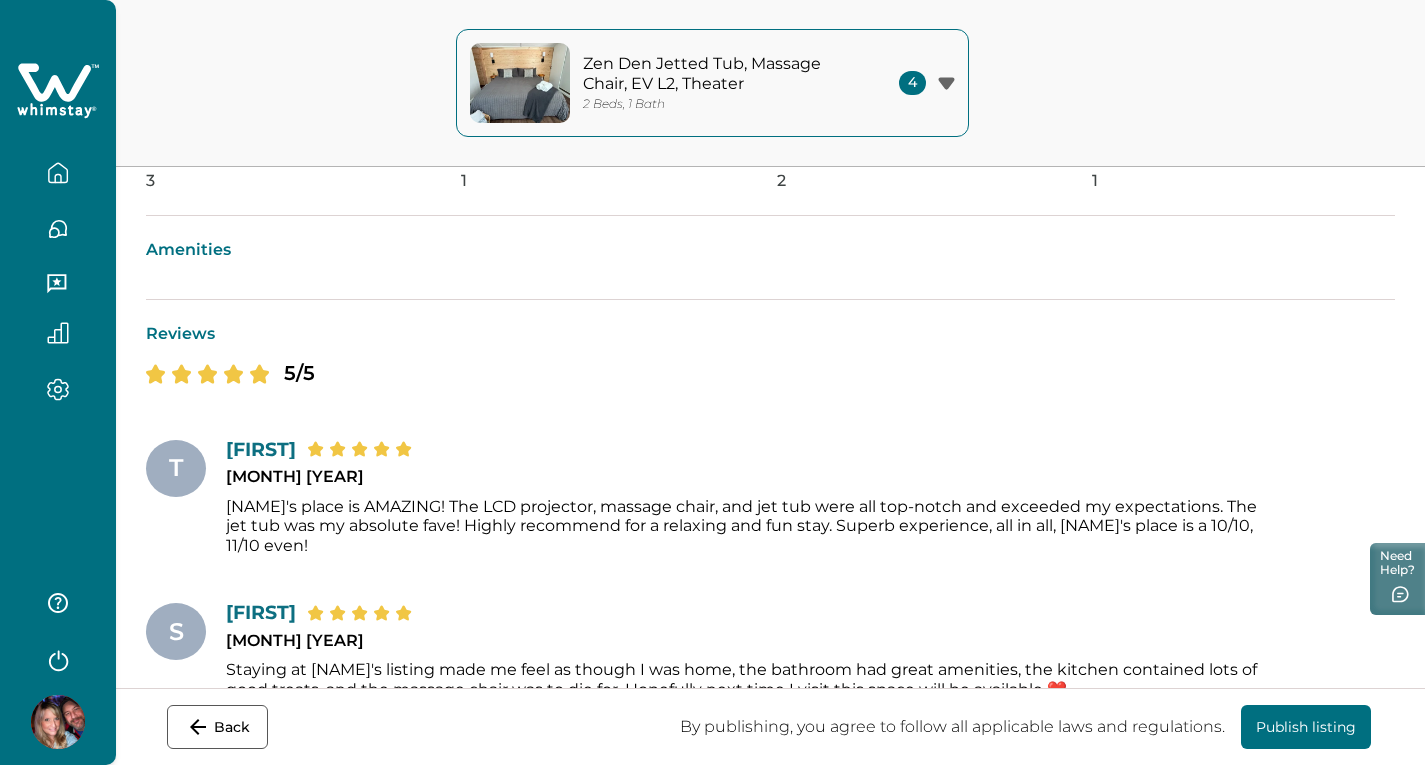 scroll, scrollTop: 0, scrollLeft: 0, axis: both 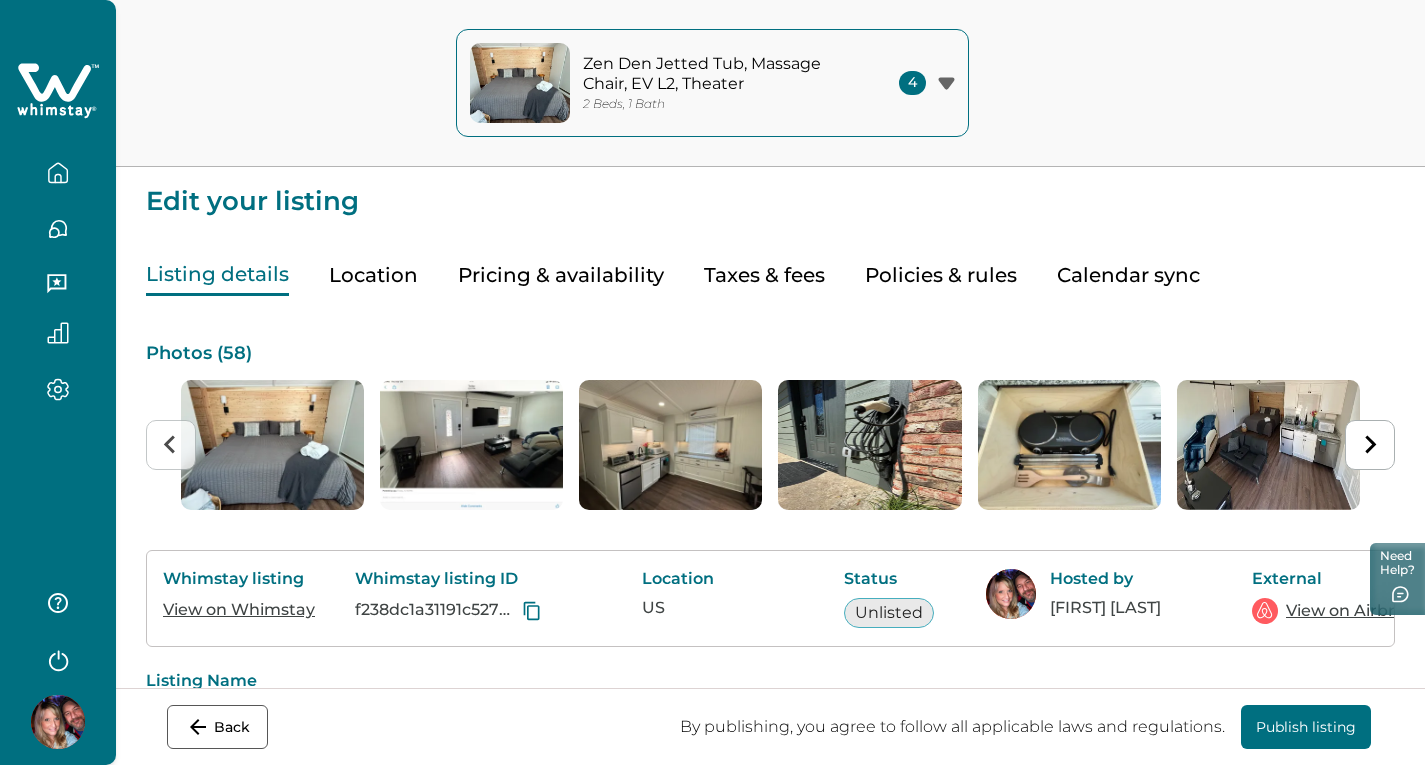 click 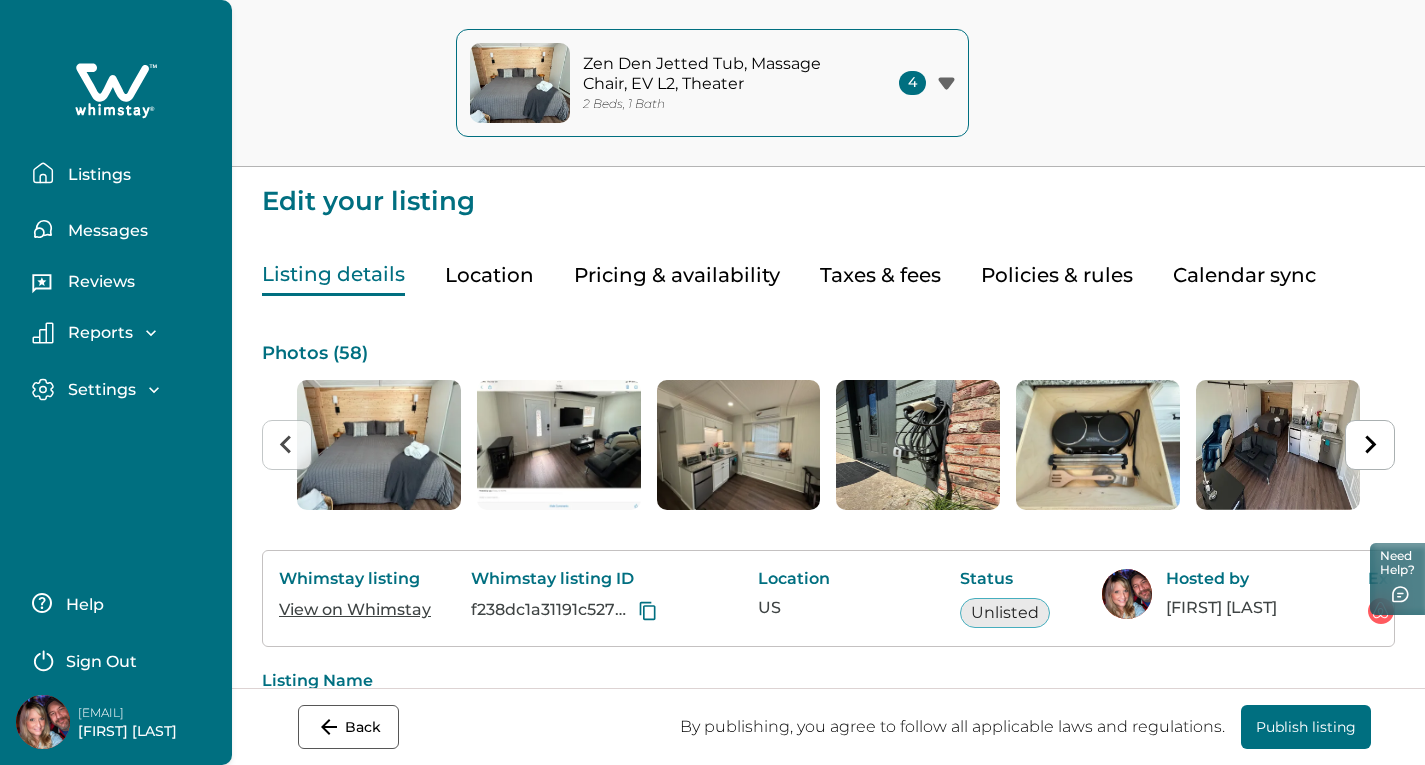click on "Taxes & fees" at bounding box center [880, 275] 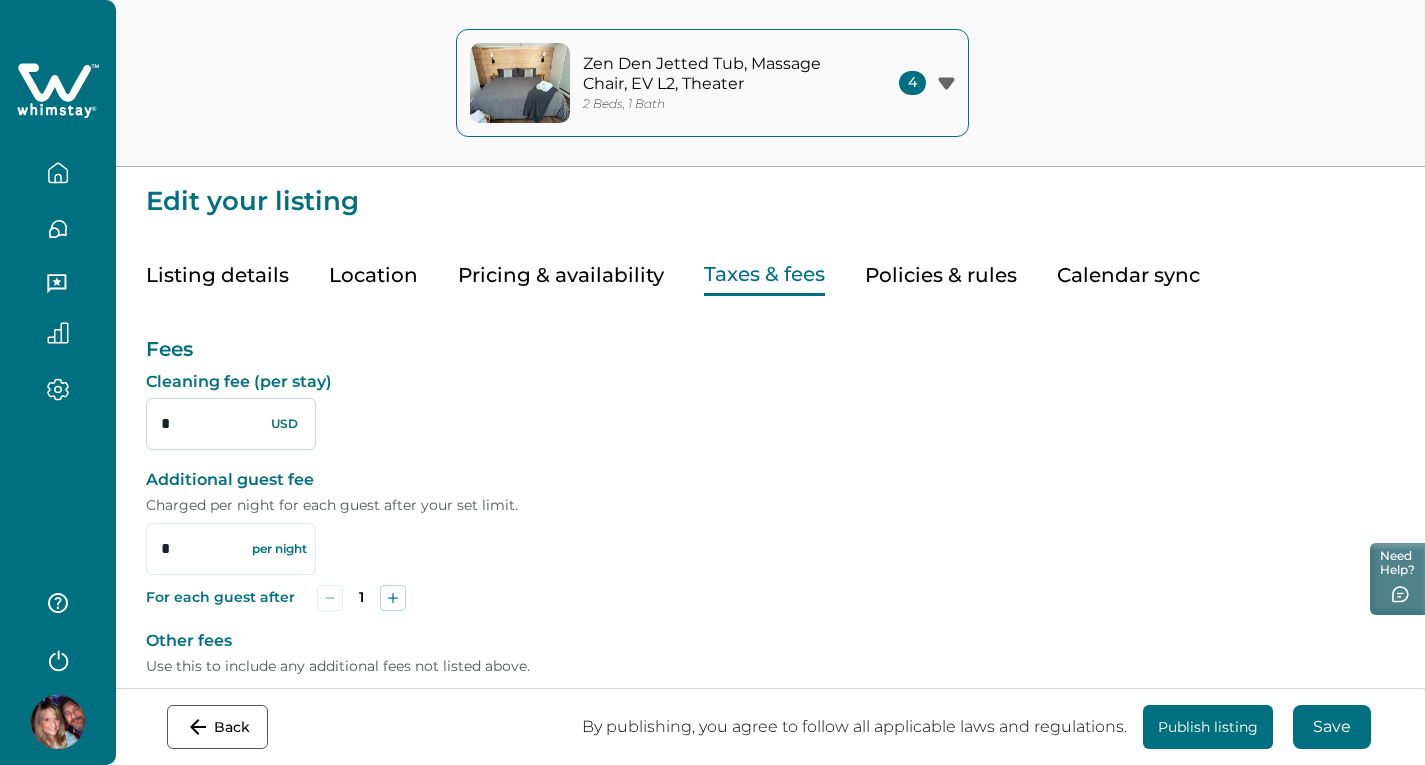 click on "*" at bounding box center [231, 424] 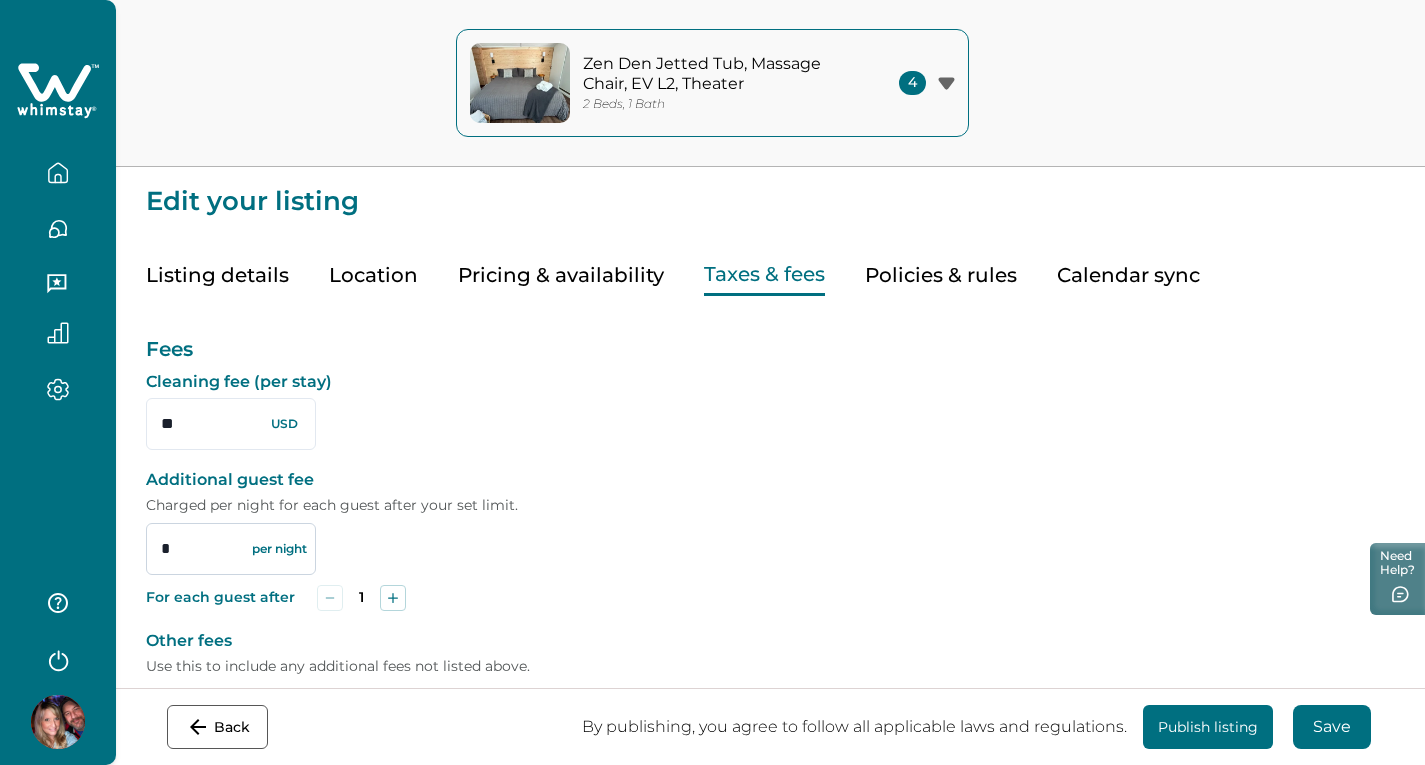 type on "**" 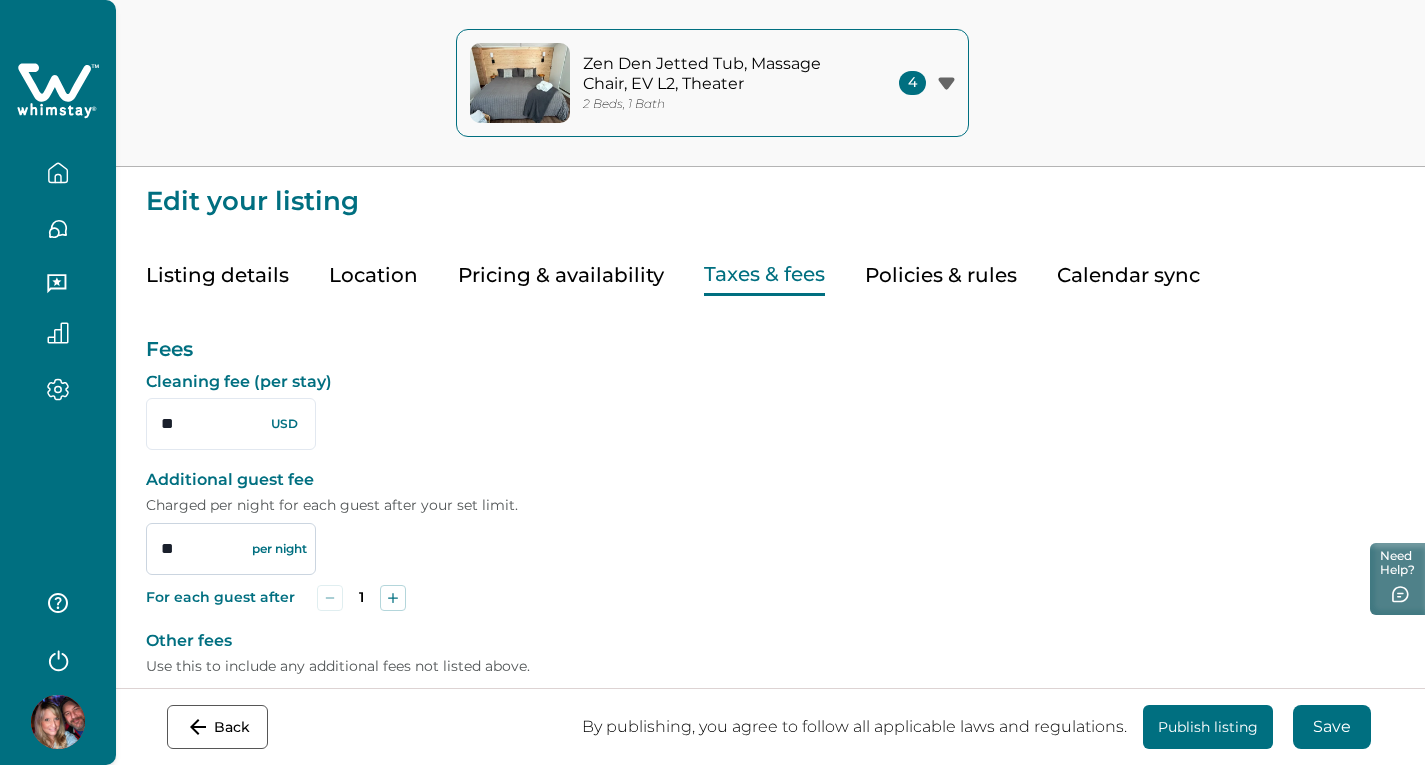 type on "**" 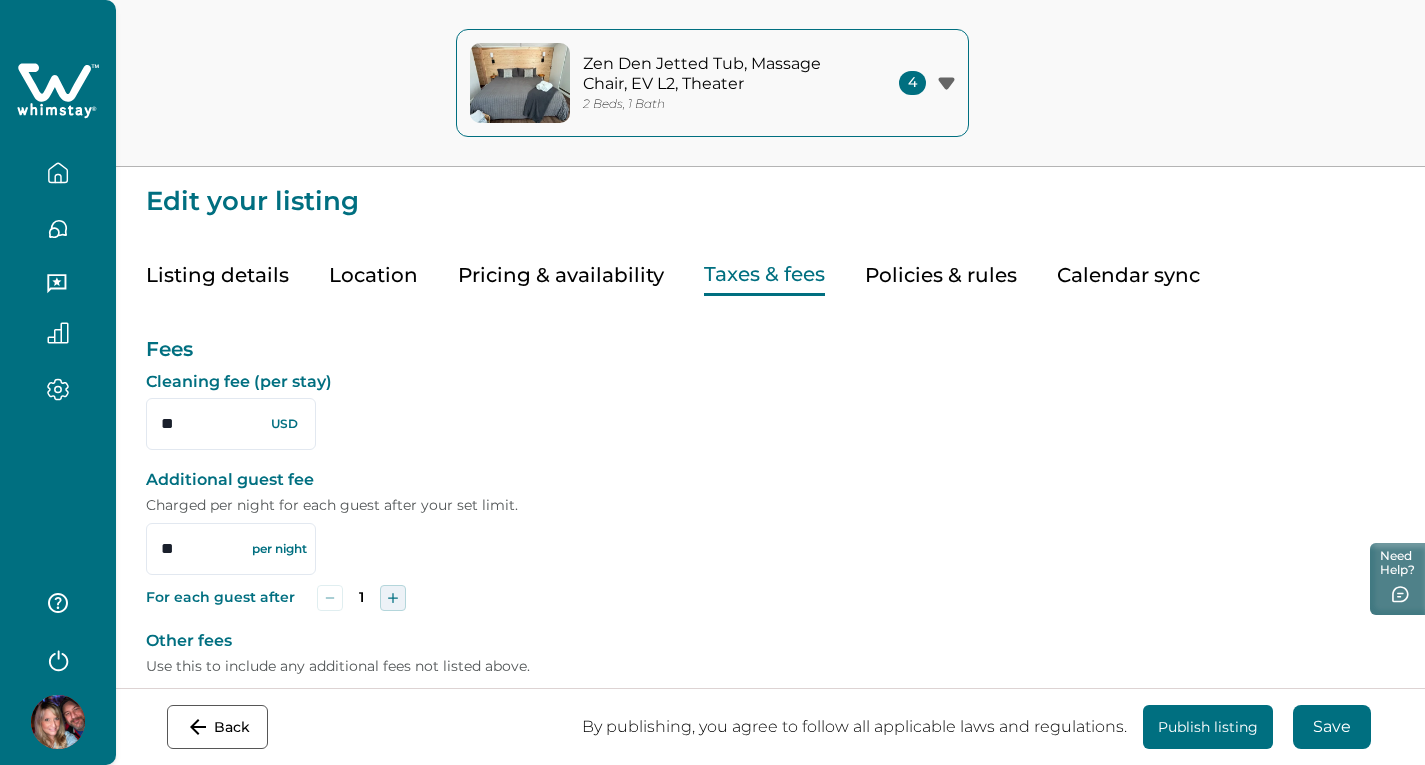 click 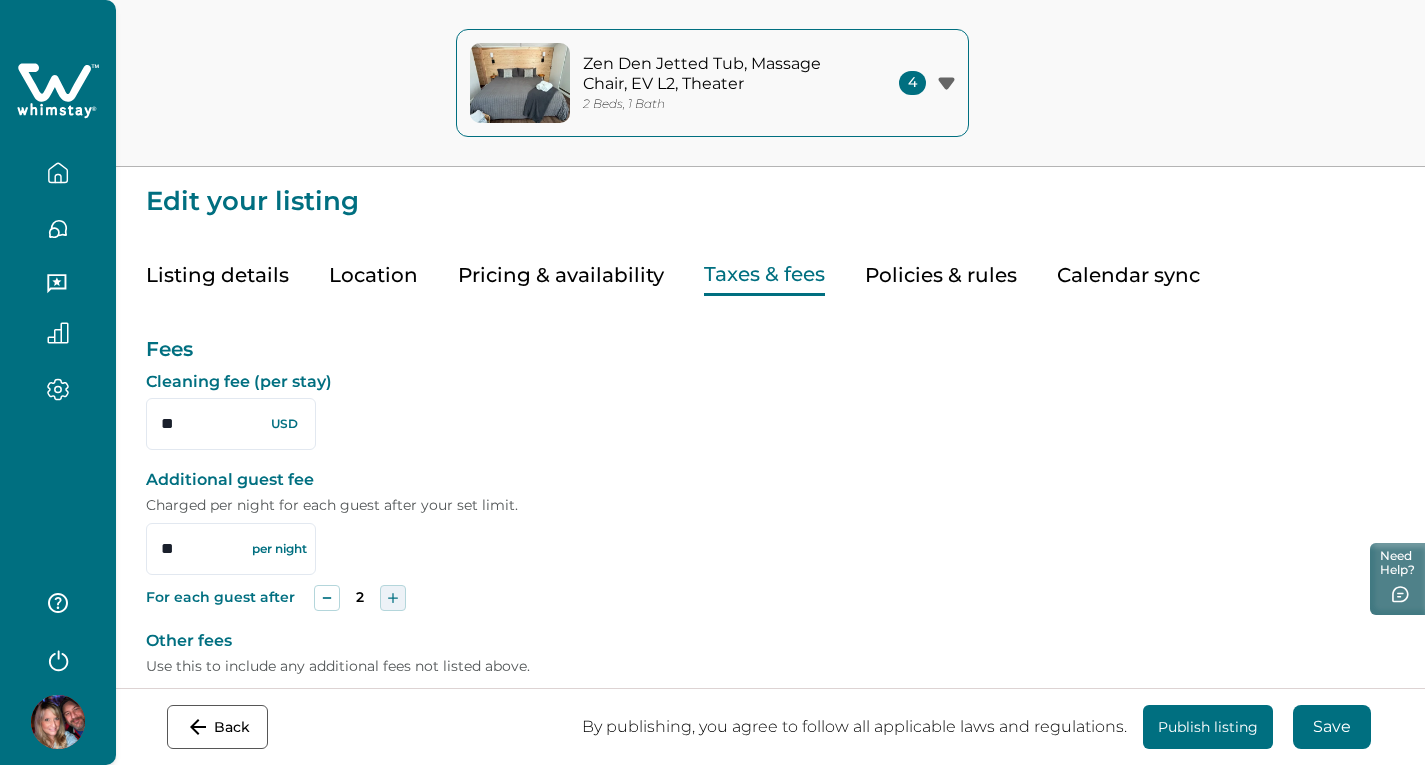click at bounding box center [393, 598] 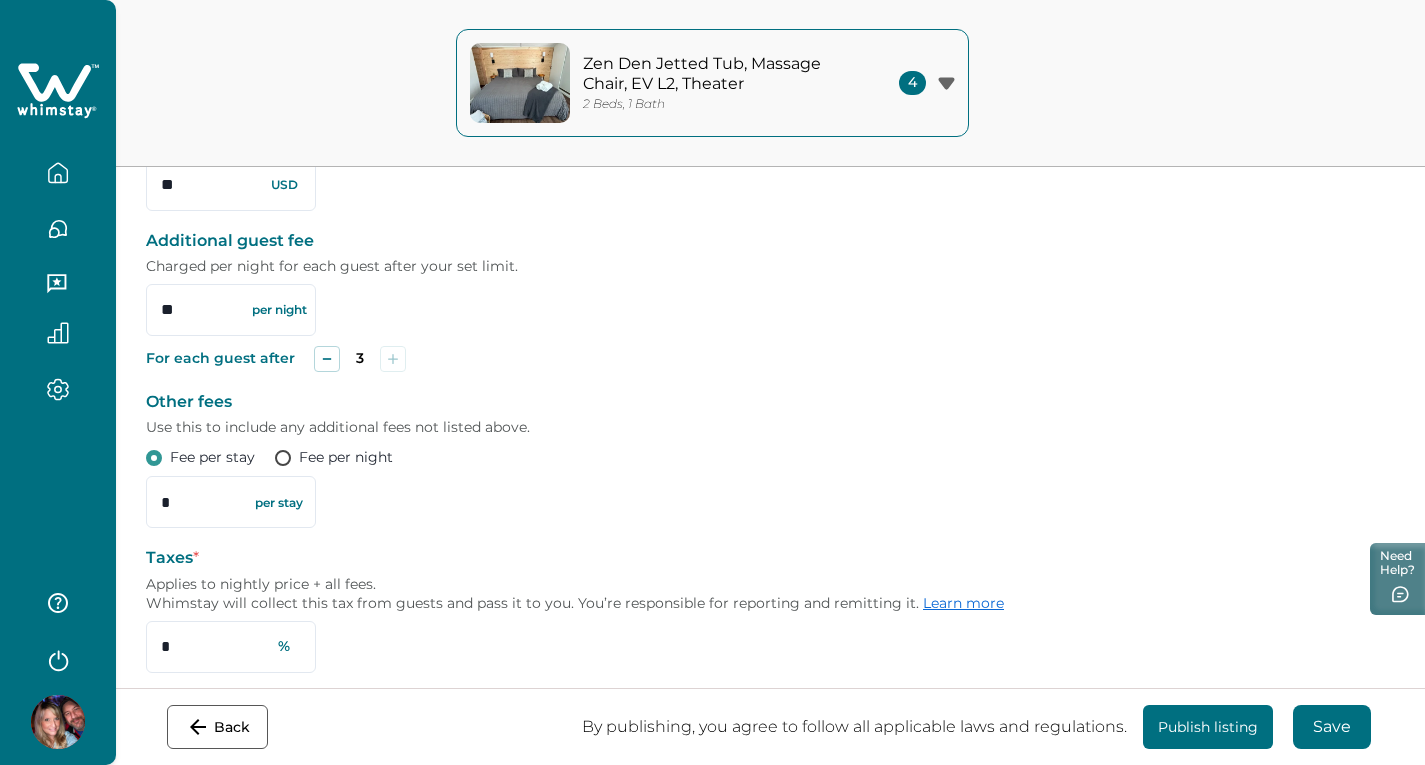 scroll, scrollTop: 247, scrollLeft: 0, axis: vertical 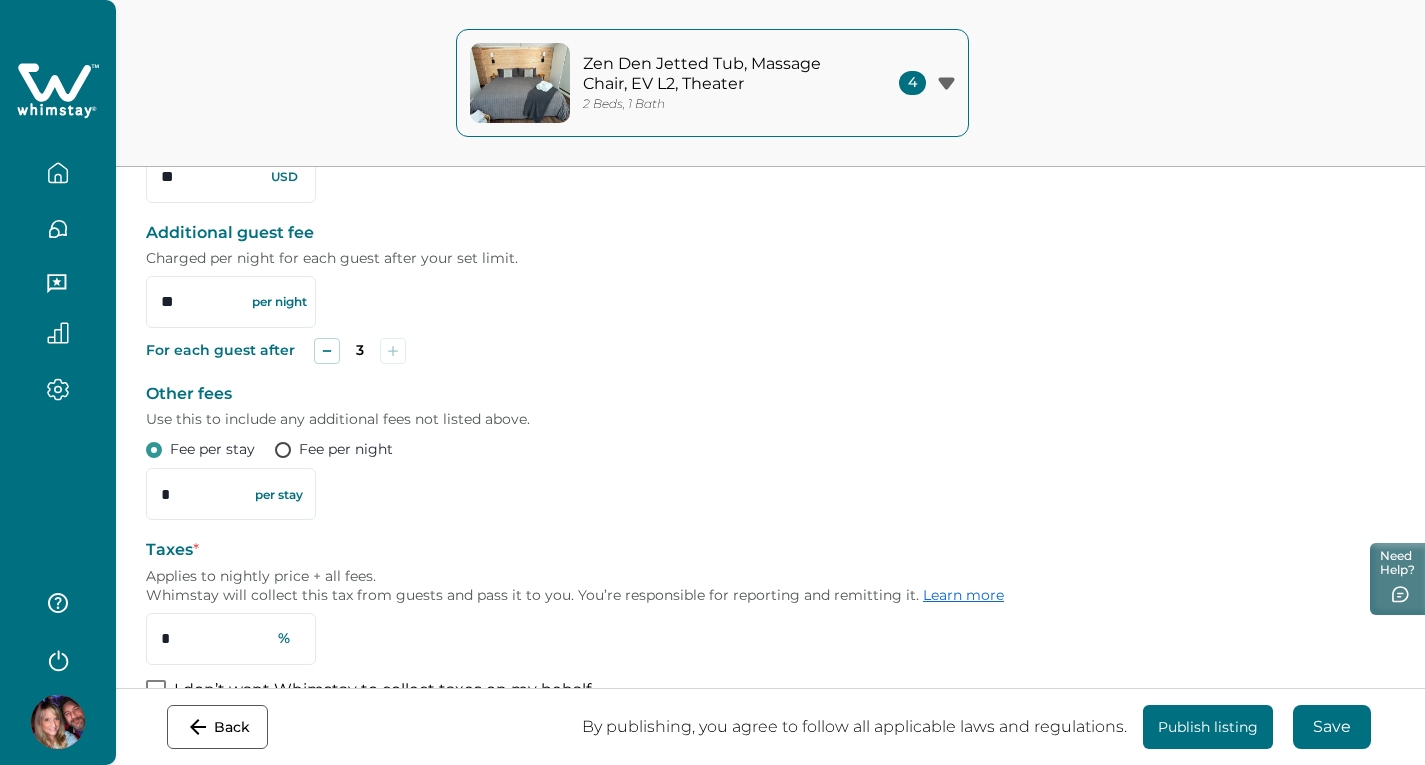 click on "Back By publishing, you agree to follow all applicable laws and regulations. Publish listing Save By publishing, you agree to follow all applicable laws and regulations." at bounding box center [712, 726] 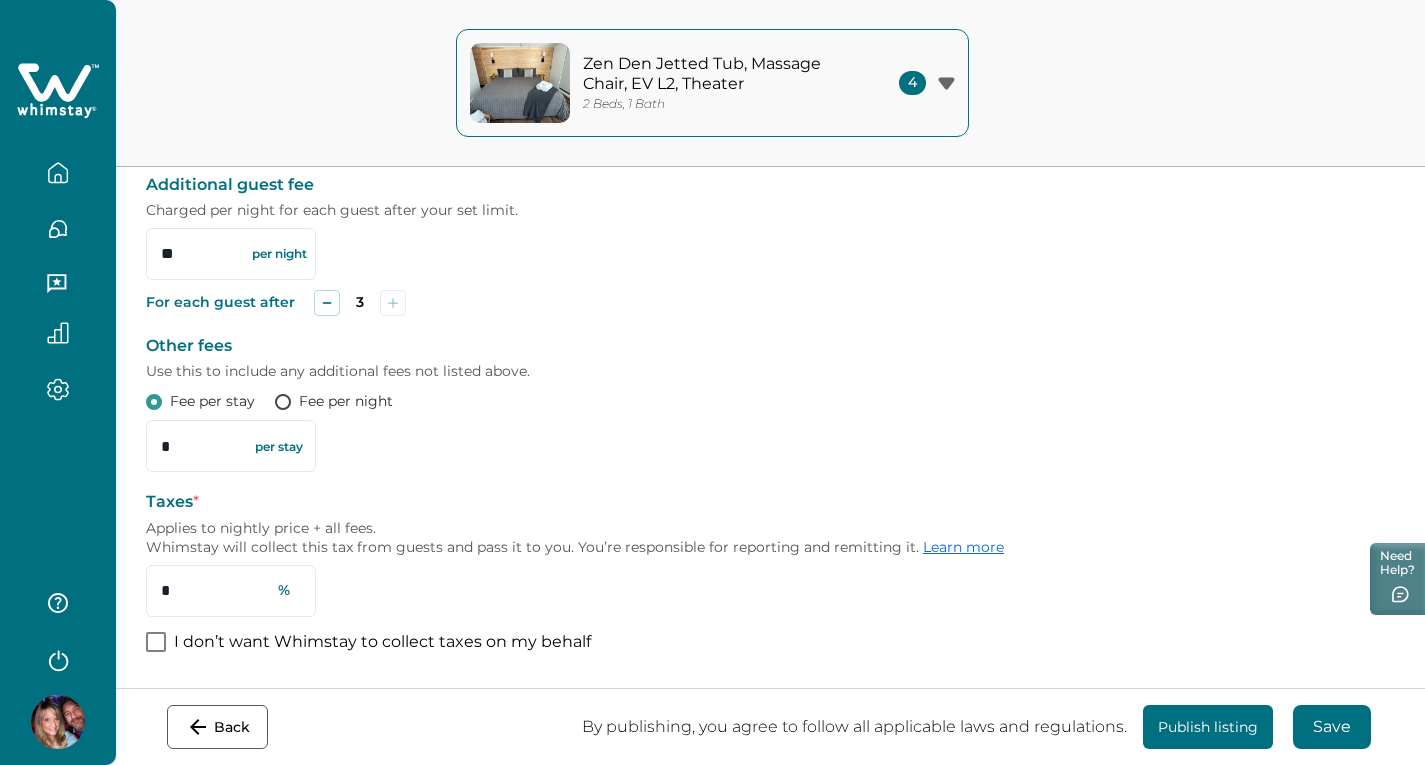 scroll, scrollTop: 298, scrollLeft: 0, axis: vertical 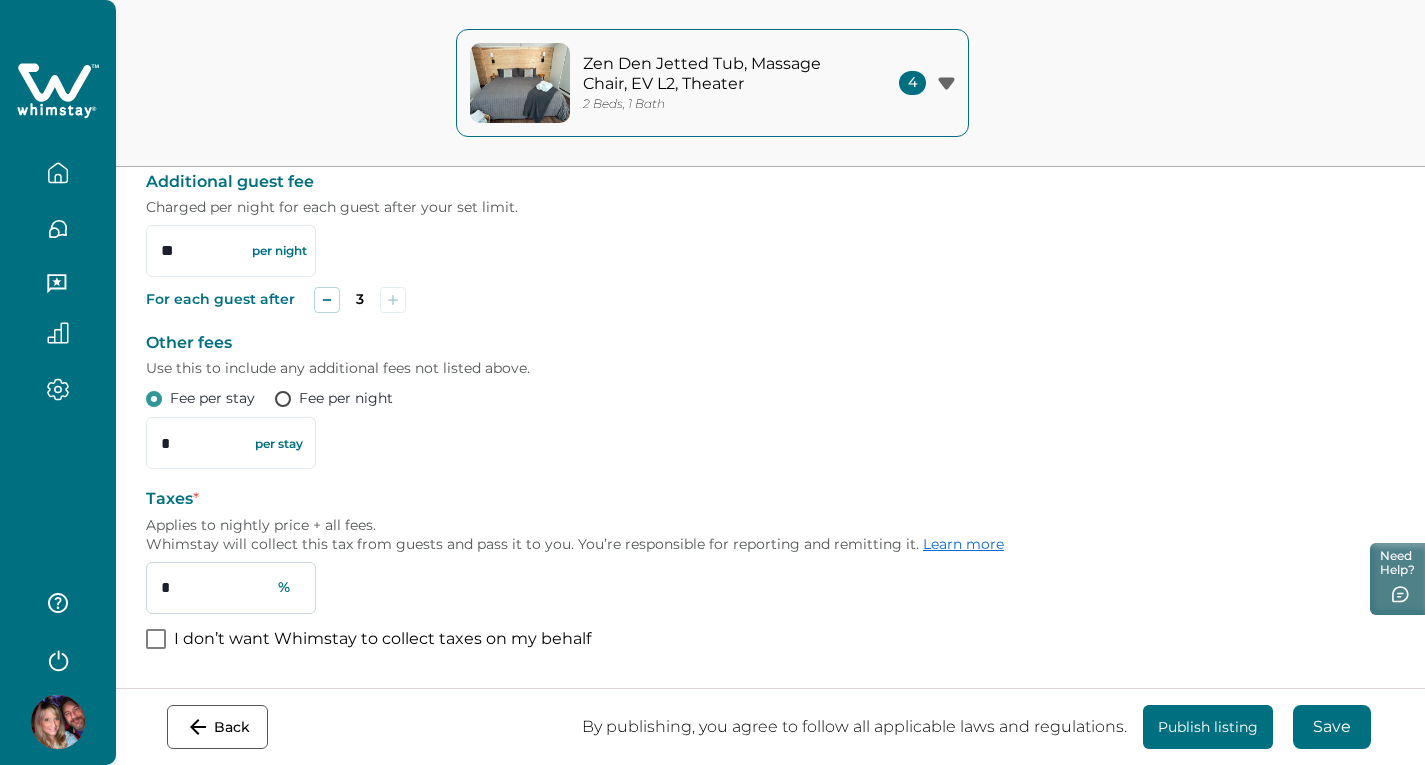 click on "*" at bounding box center (231, 588) 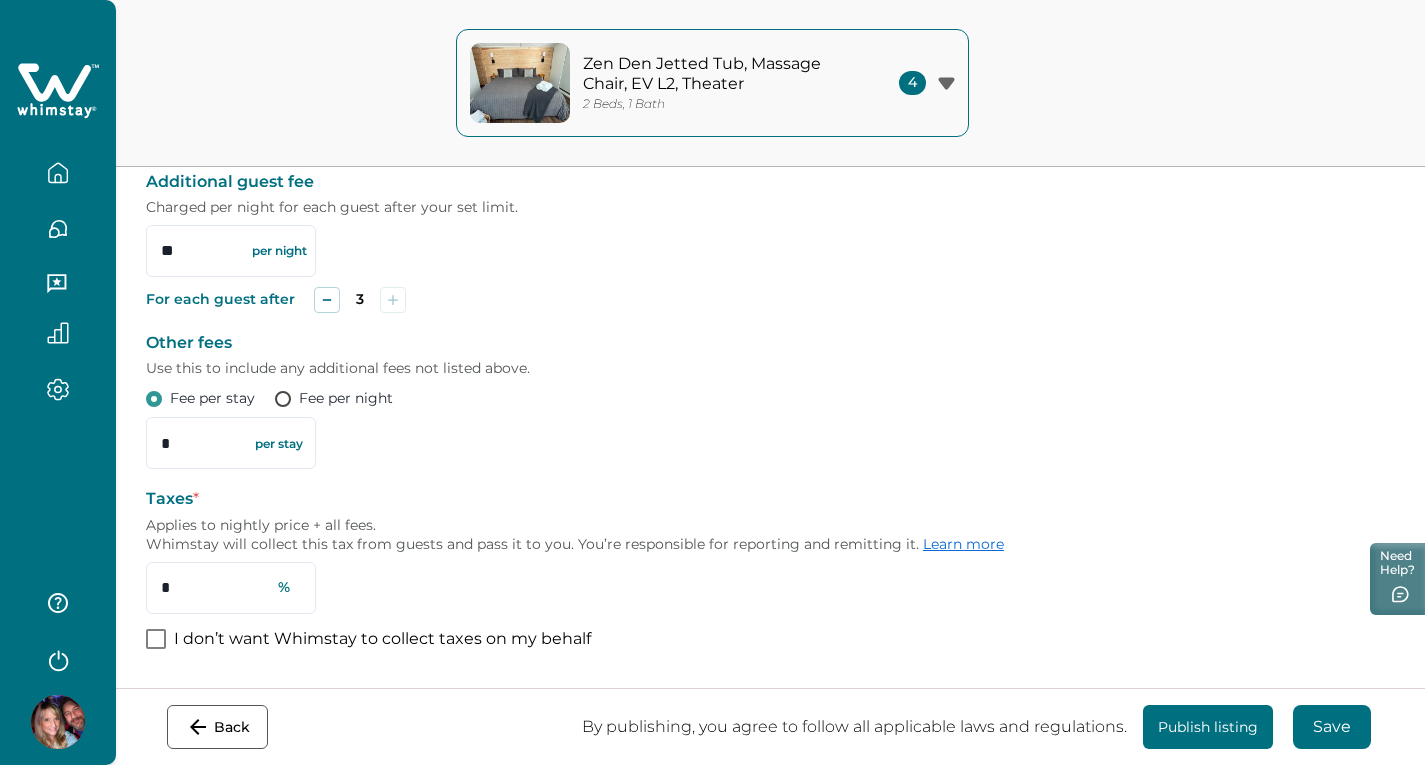 click at bounding box center [156, 639] 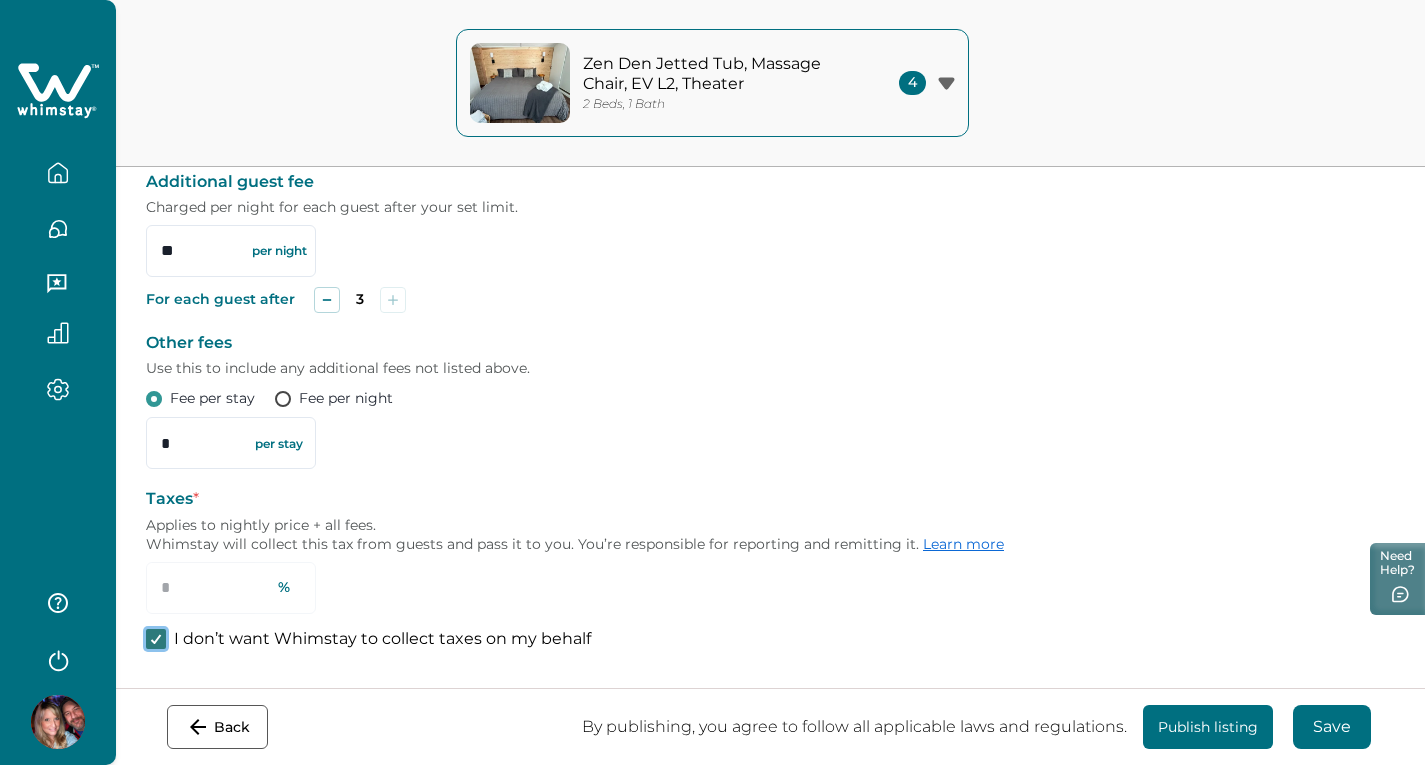click on "Fees Cleaning fee (per stay) ** USD Additional guest fee Charged per night for each guest after your set limit. ** per night For each guest after 3 Other fees Use this to include any additional fees not listed above. Fee per stay Fee per night * per stay Taxes * Applies to nightly price + all fees. Whimstay will collect this tax from guests and pass it to you. You’re responsible for reporting and remitting it. Learn more * % I don’t want Whimstay to collect taxes on my behalf" at bounding box center [770, 347] 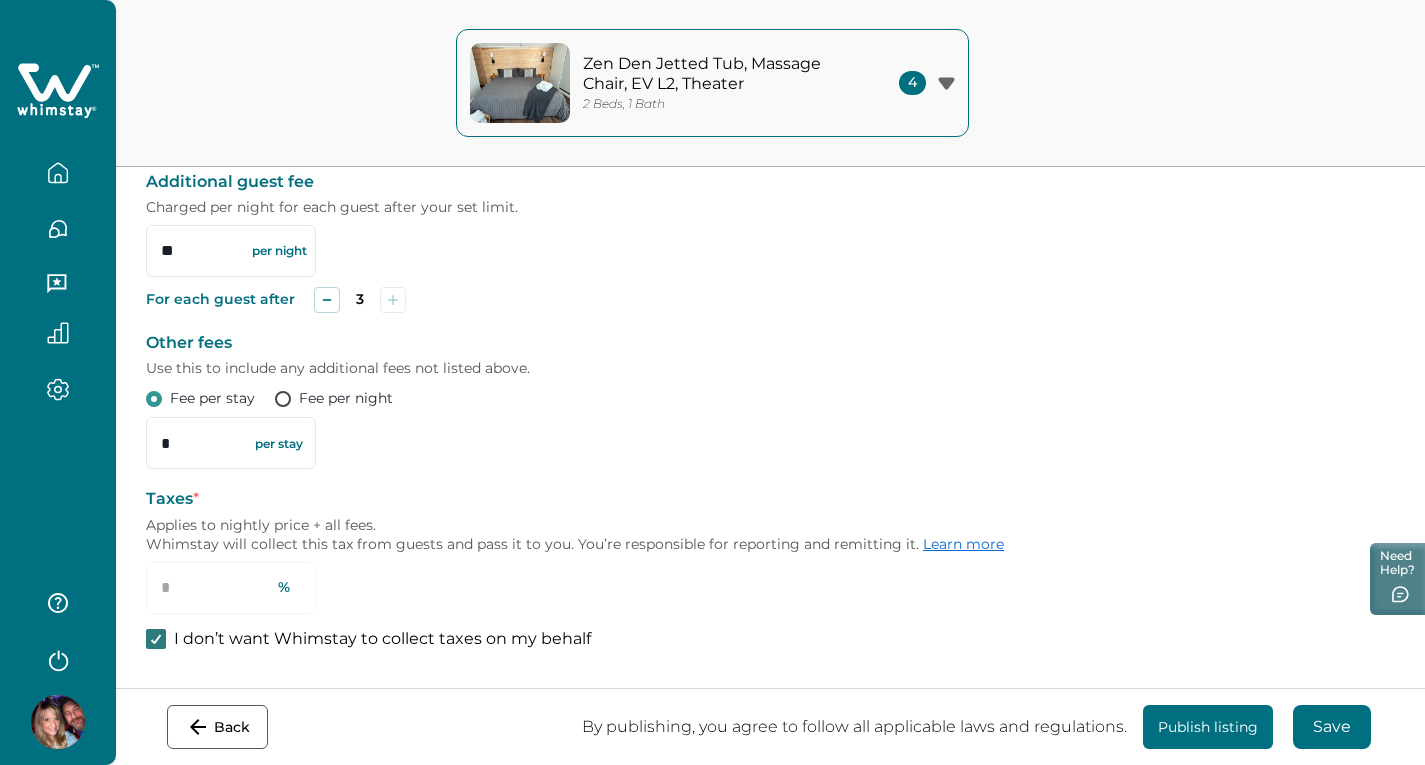 click 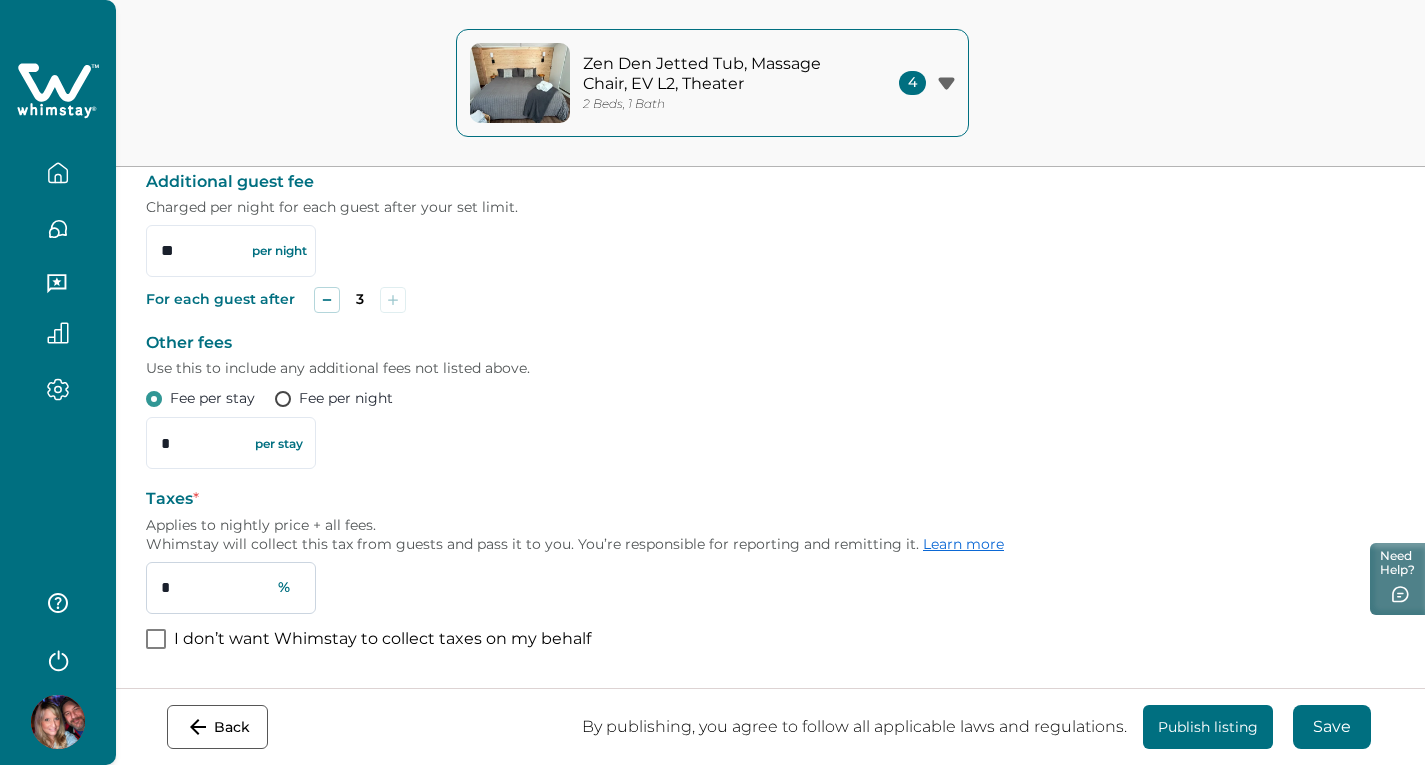 click on "*" at bounding box center [231, 588] 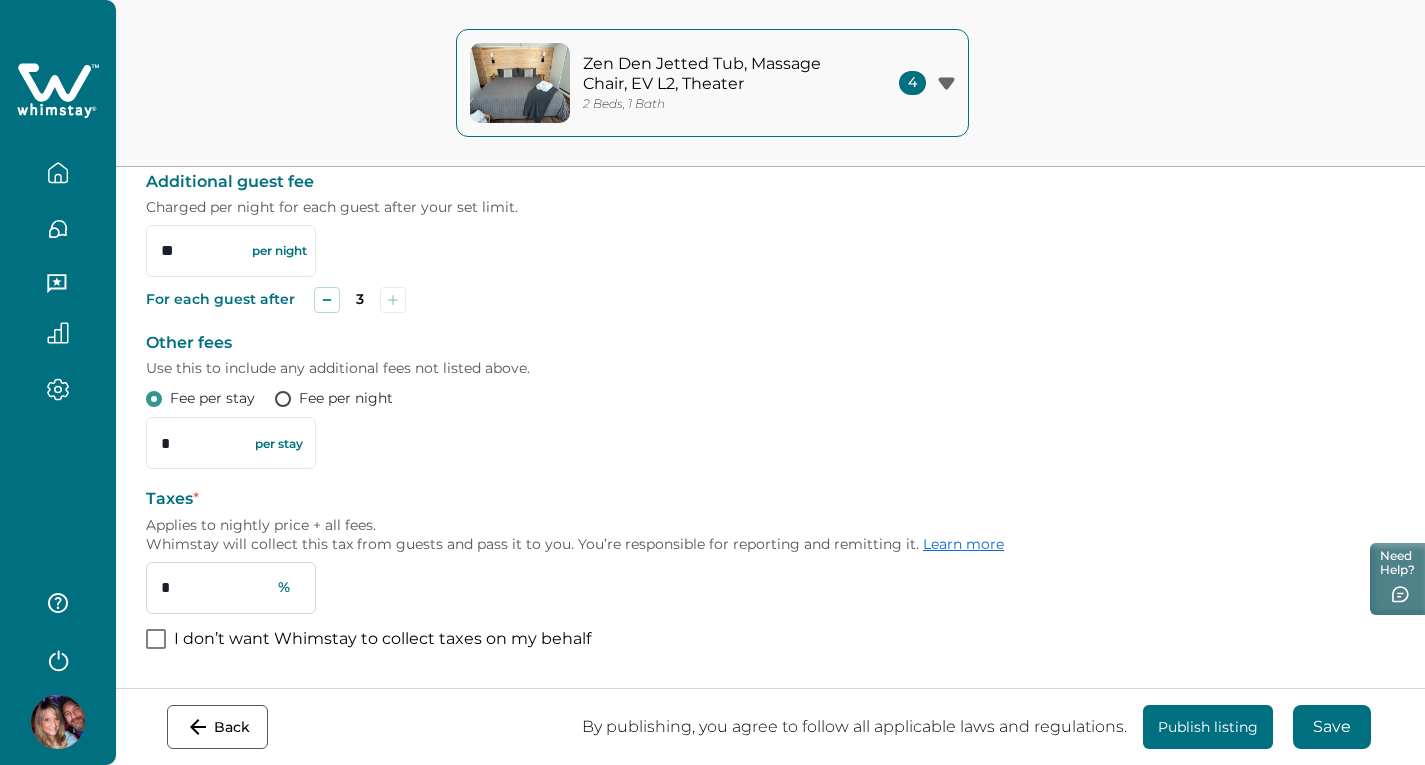 type on "*" 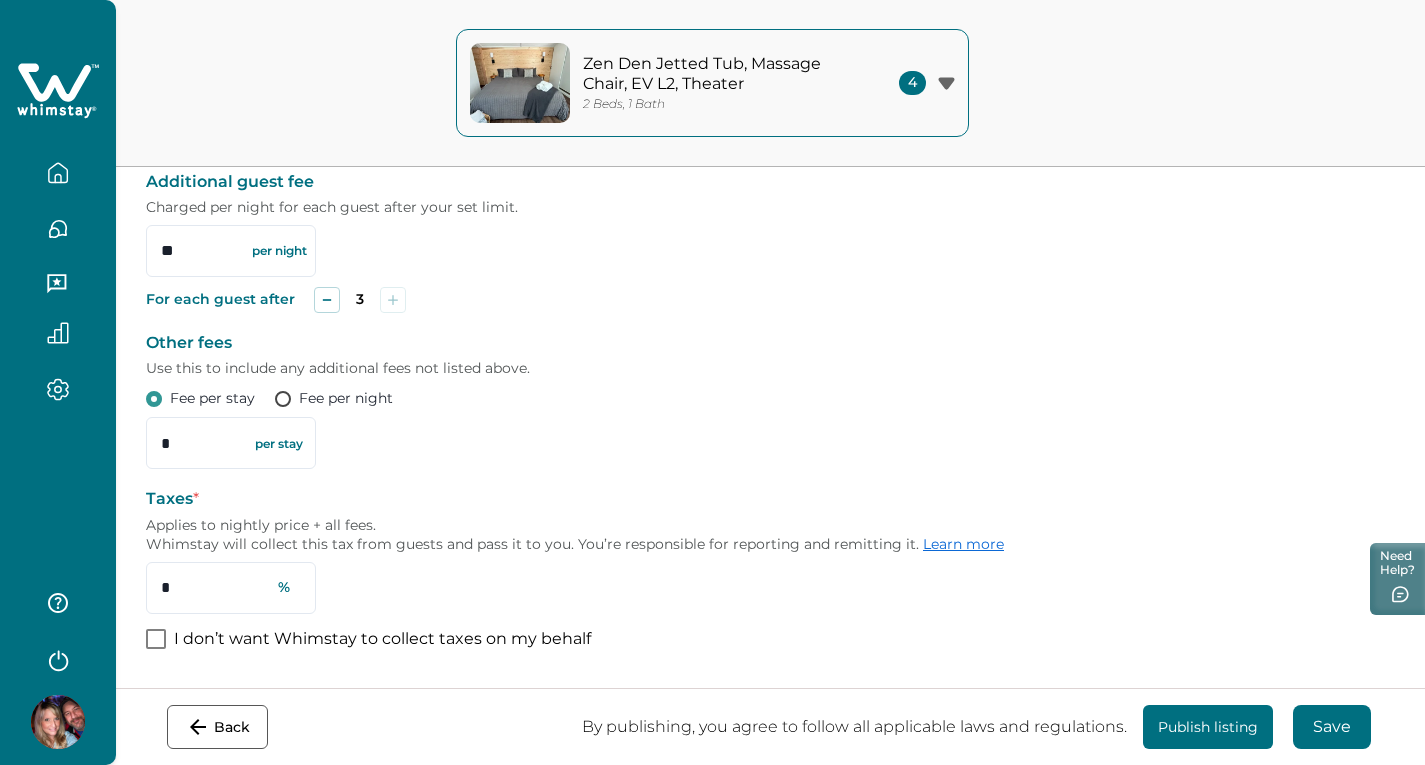 click on "Save" at bounding box center (1332, 727) 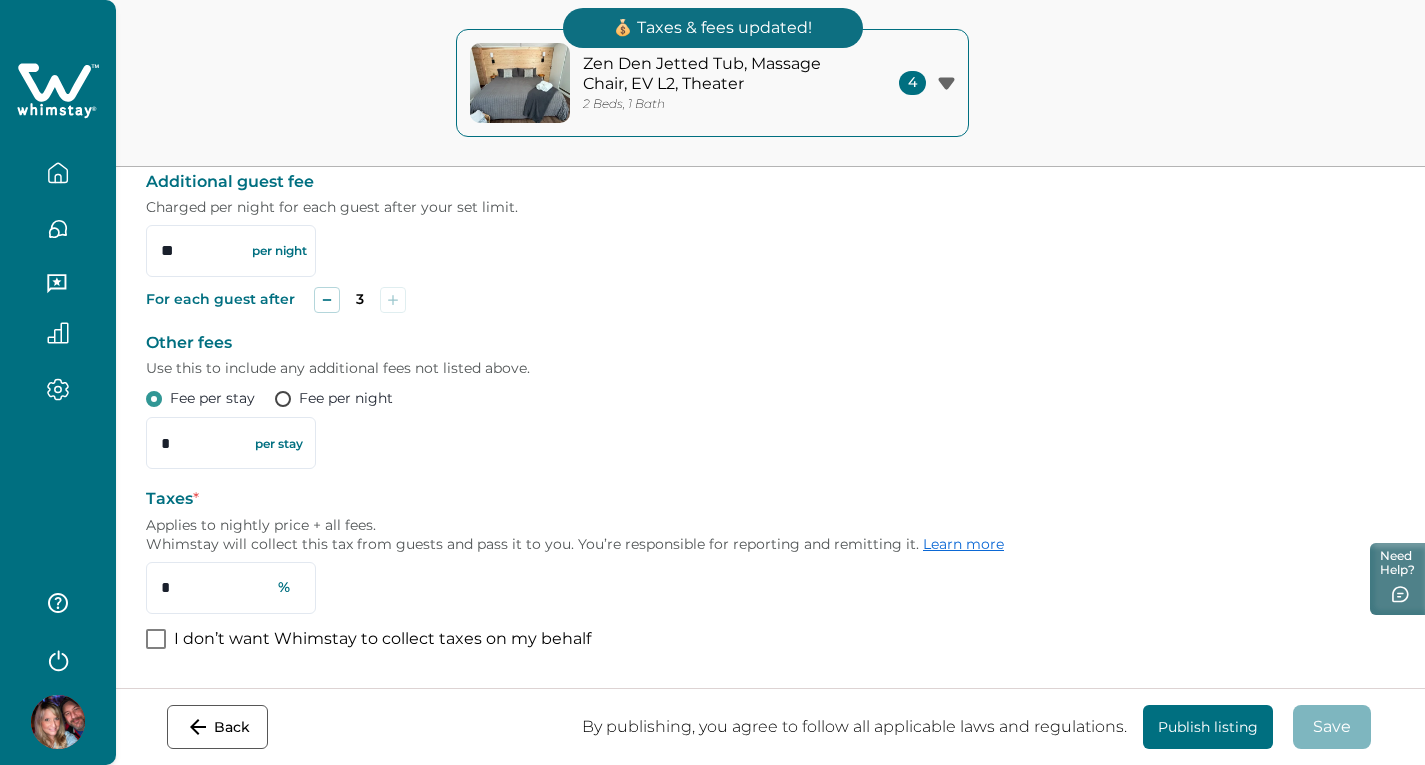 click at bounding box center [58, 229] 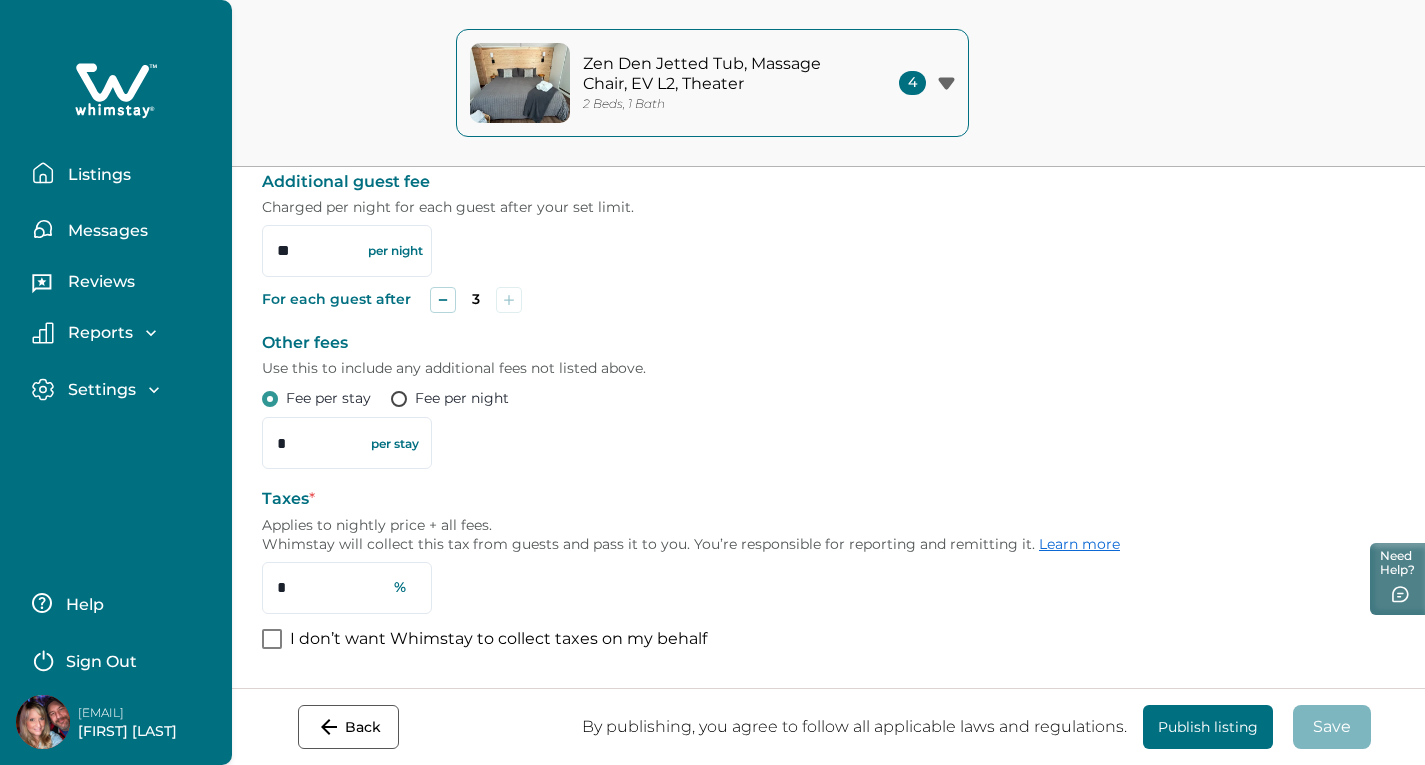 click on "Listings" at bounding box center (96, 175) 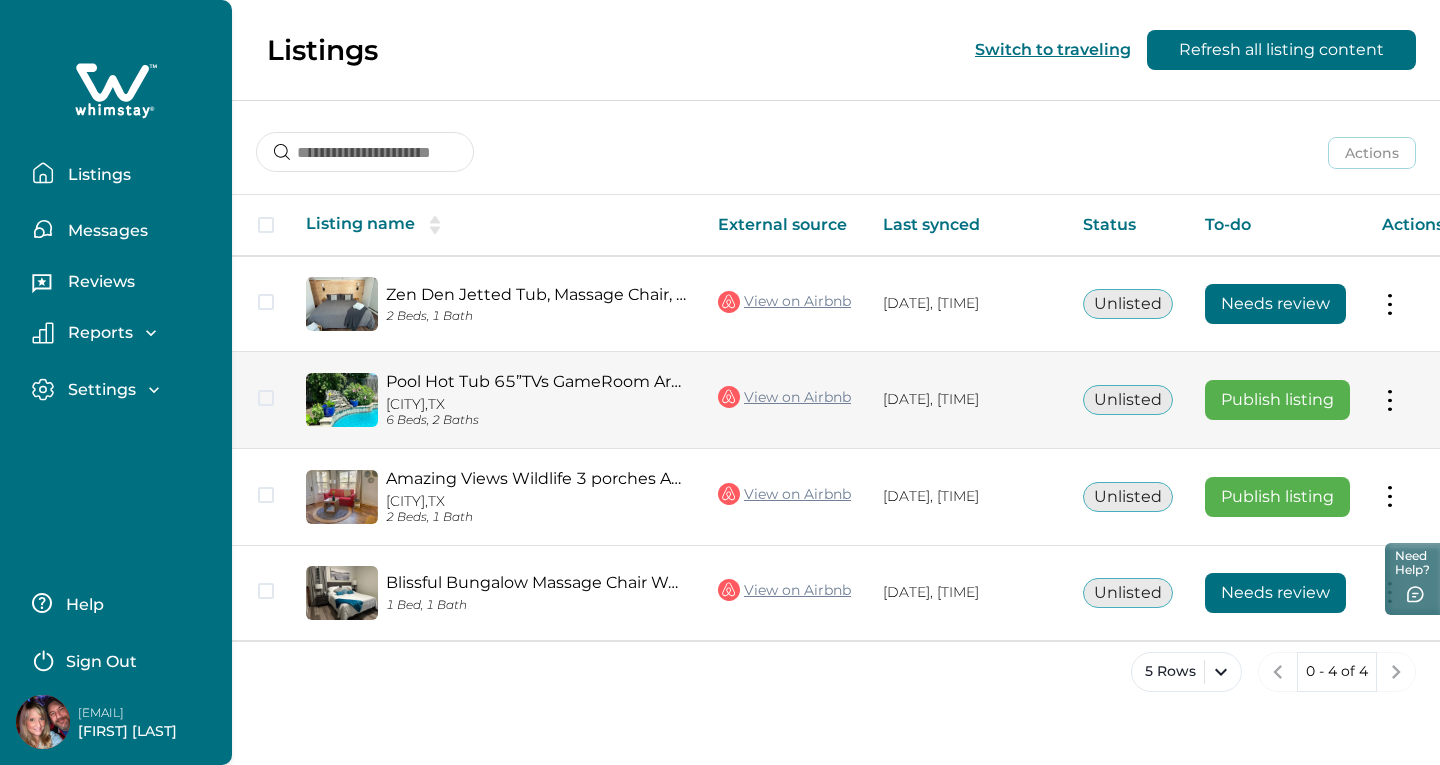 click on "Actions View listing on Whimstay Publish listing View listing details" at bounding box center (1413, 400) 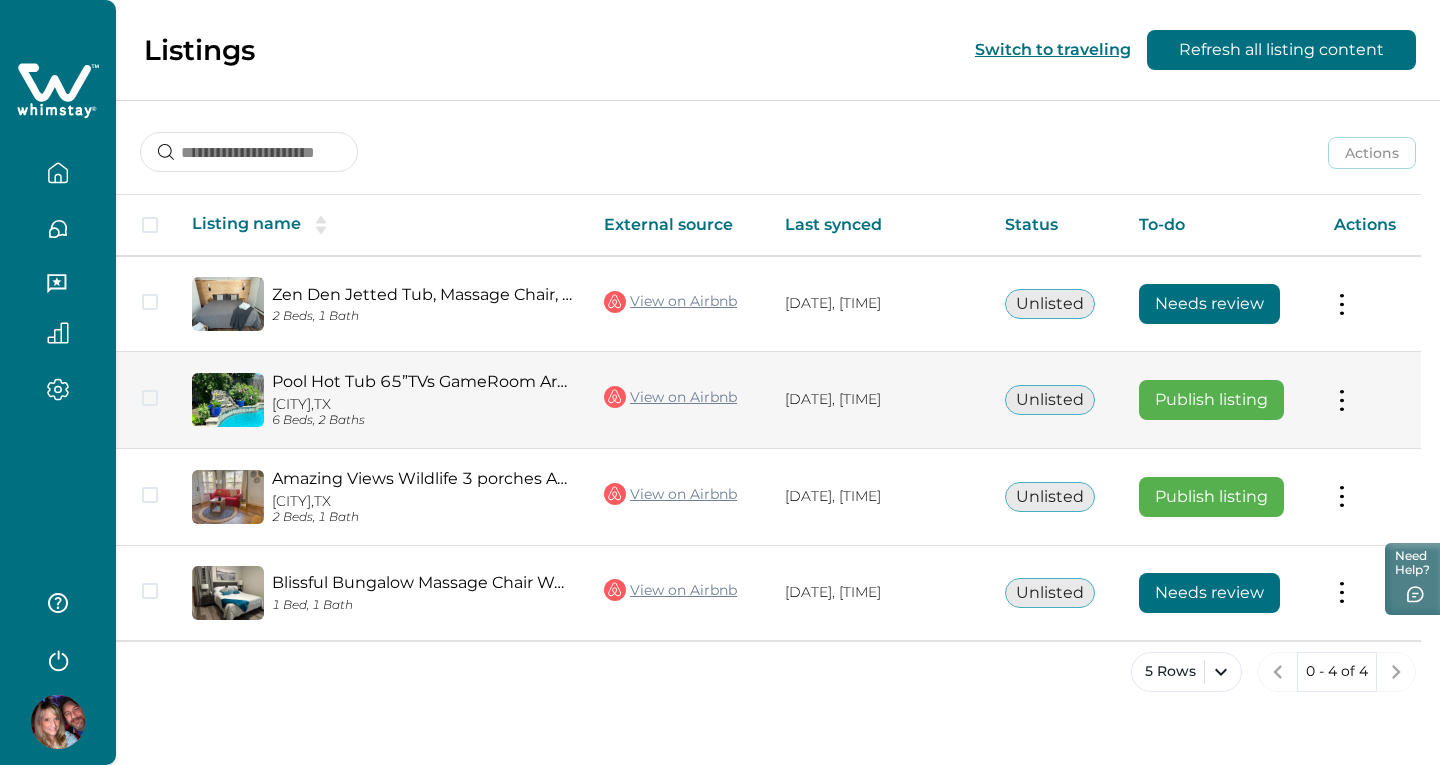 click at bounding box center (1342, 399) 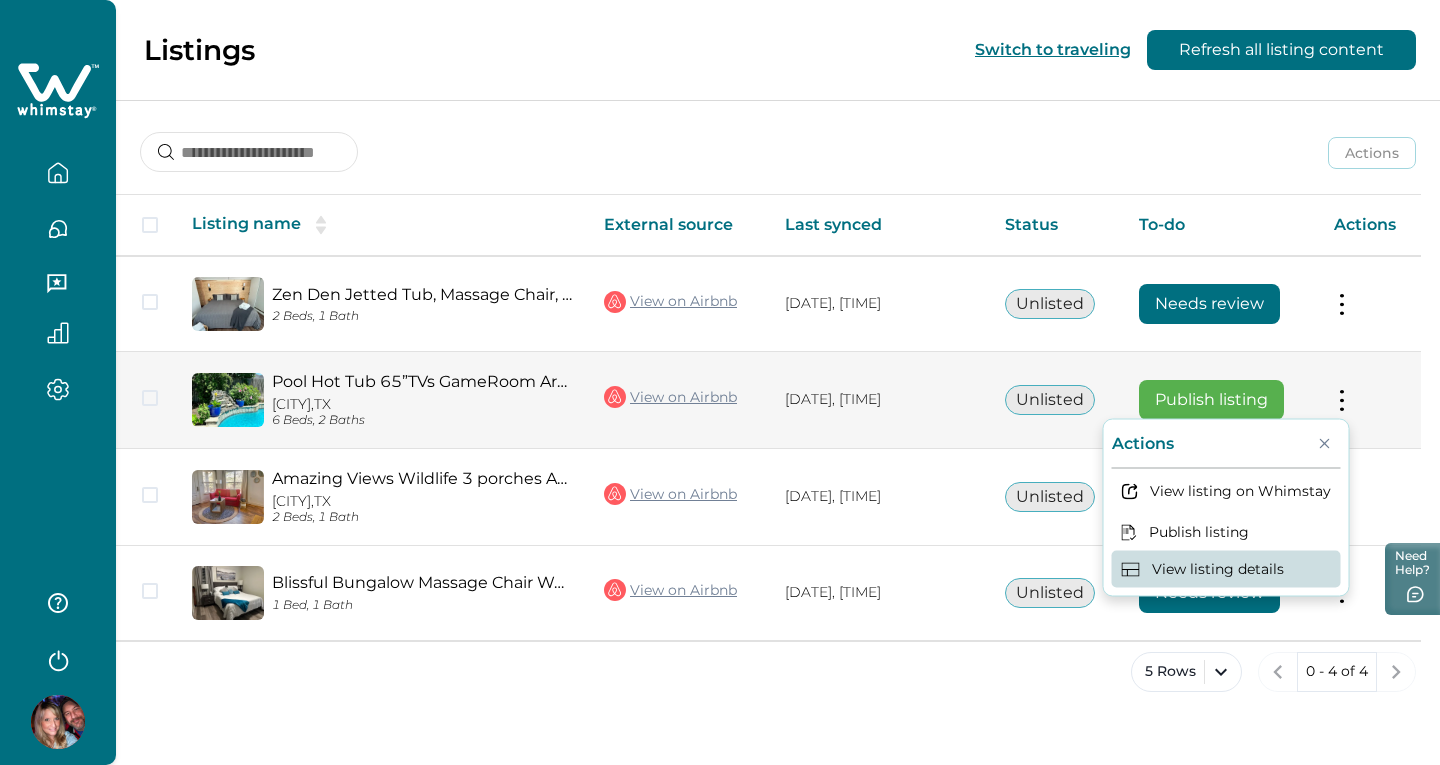 click on "View listing details" at bounding box center [1226, 569] 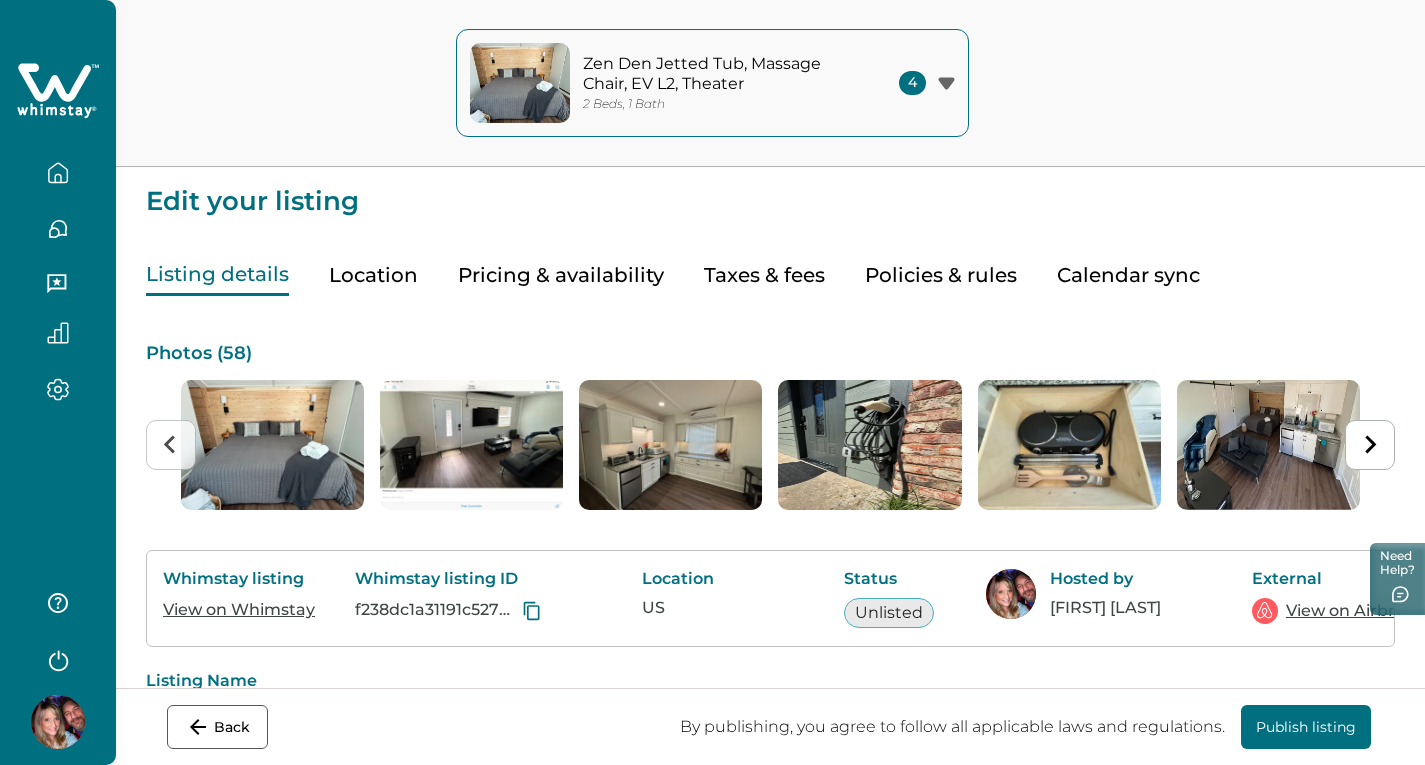 click on "Back" at bounding box center (217, 727) 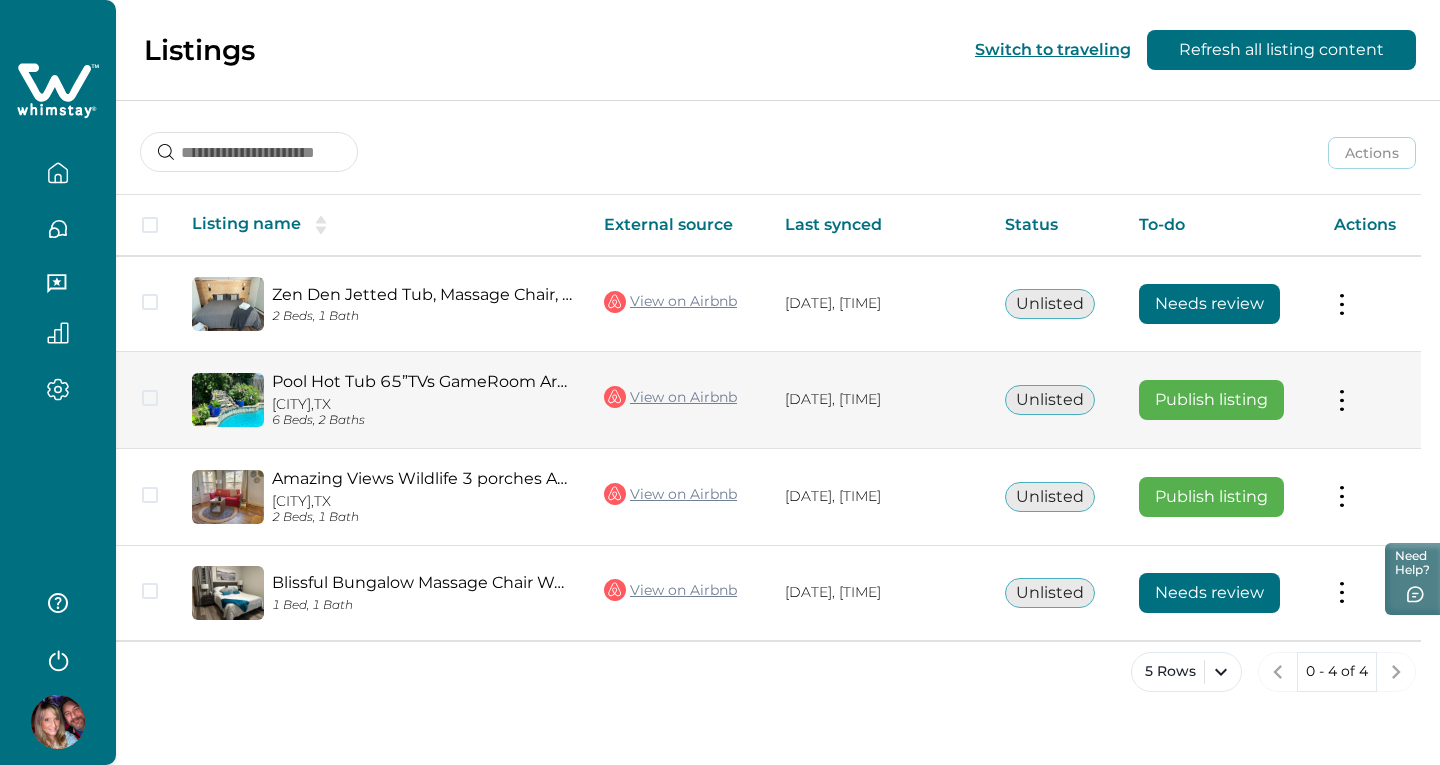 click on "Pool Hot Tub 65”TVs GameRoom Arcade Fire Pit" at bounding box center (422, 381) 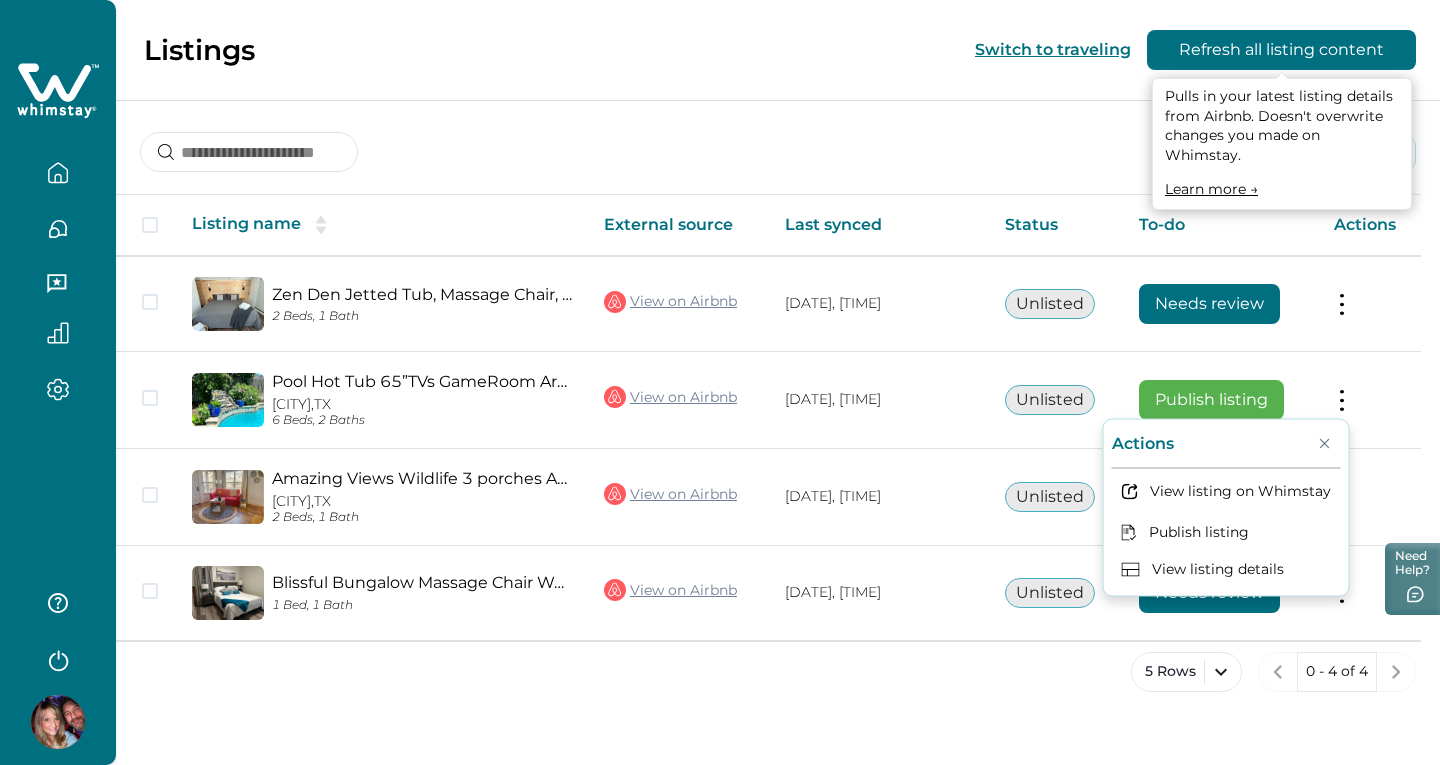 click on "Refresh all listing content" at bounding box center (1281, 50) 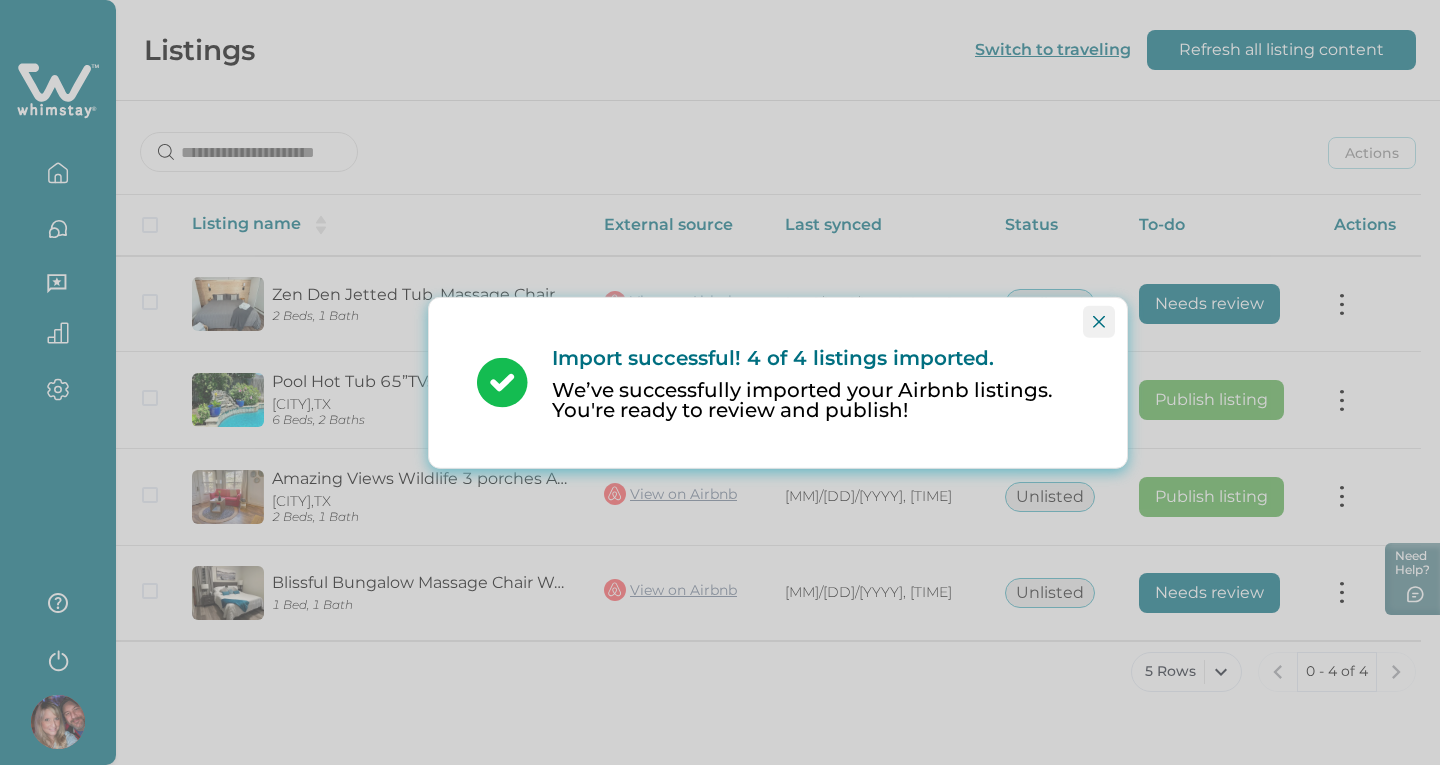 click at bounding box center (1099, 321) 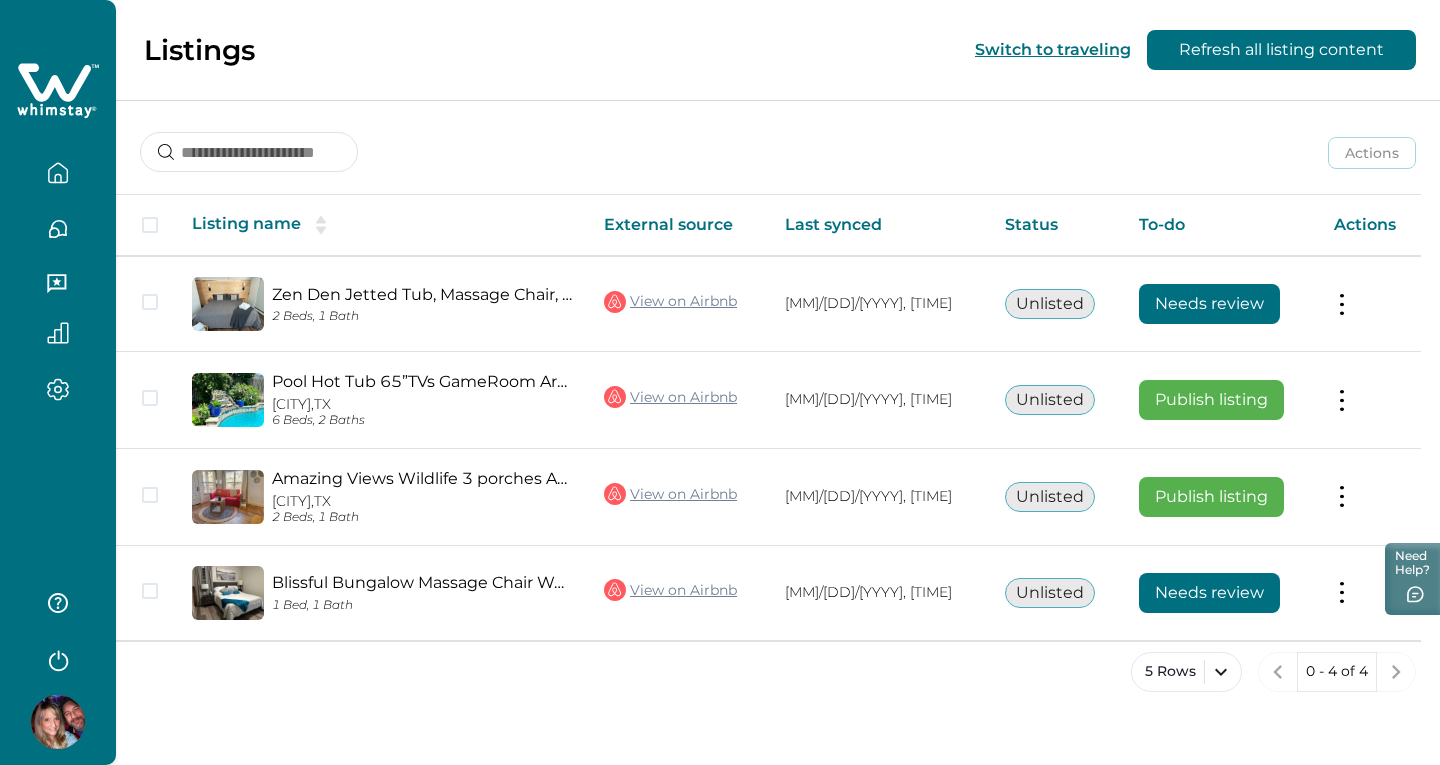 click 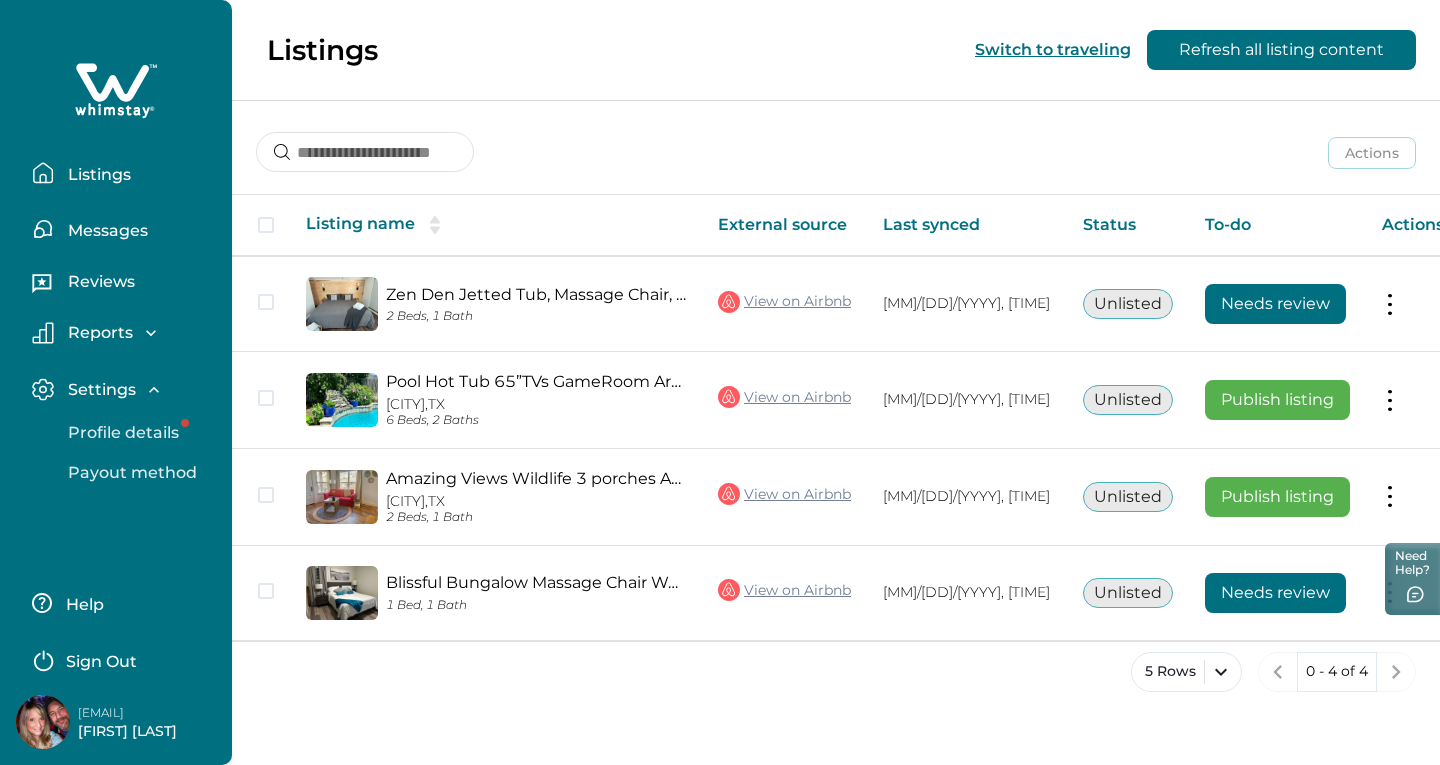 click on "Settings" at bounding box center [109, 390] 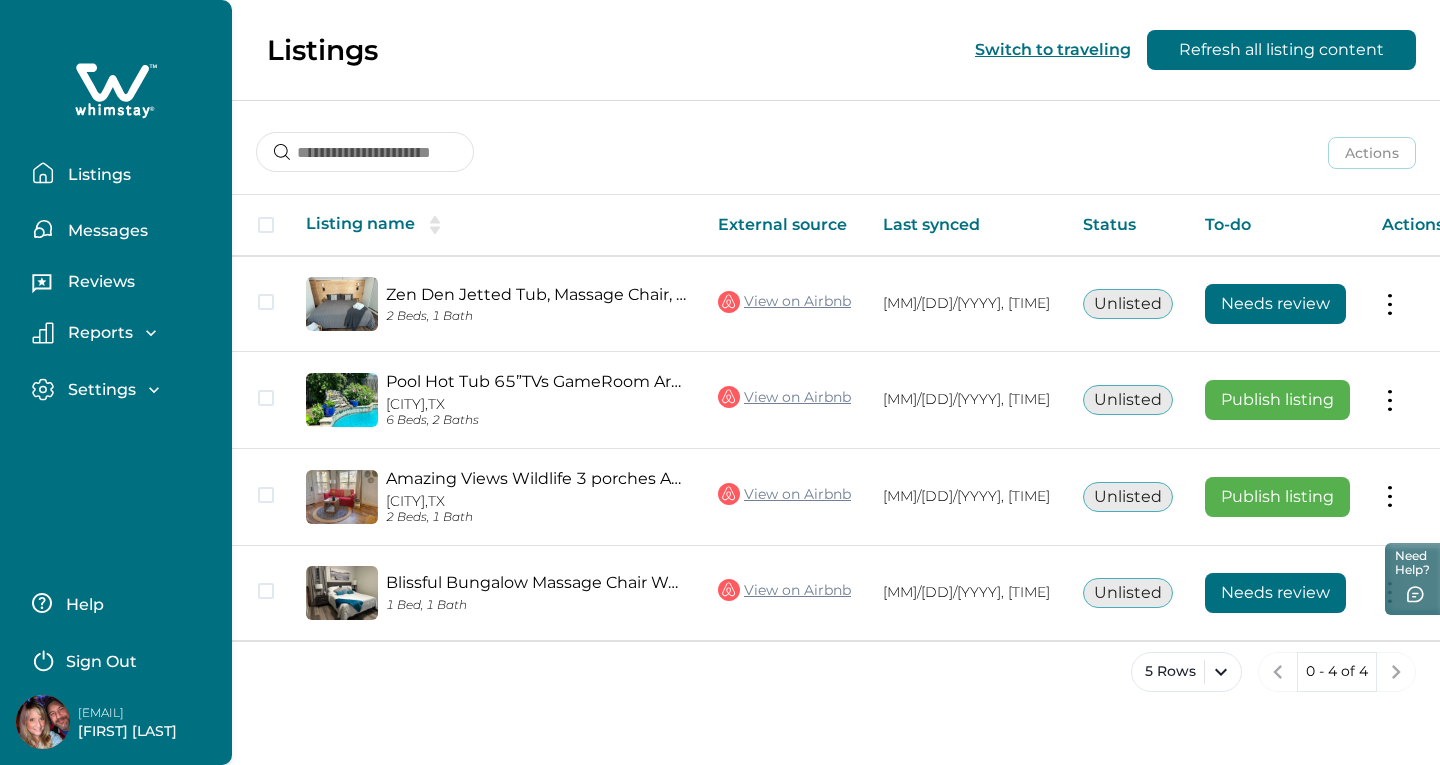 type 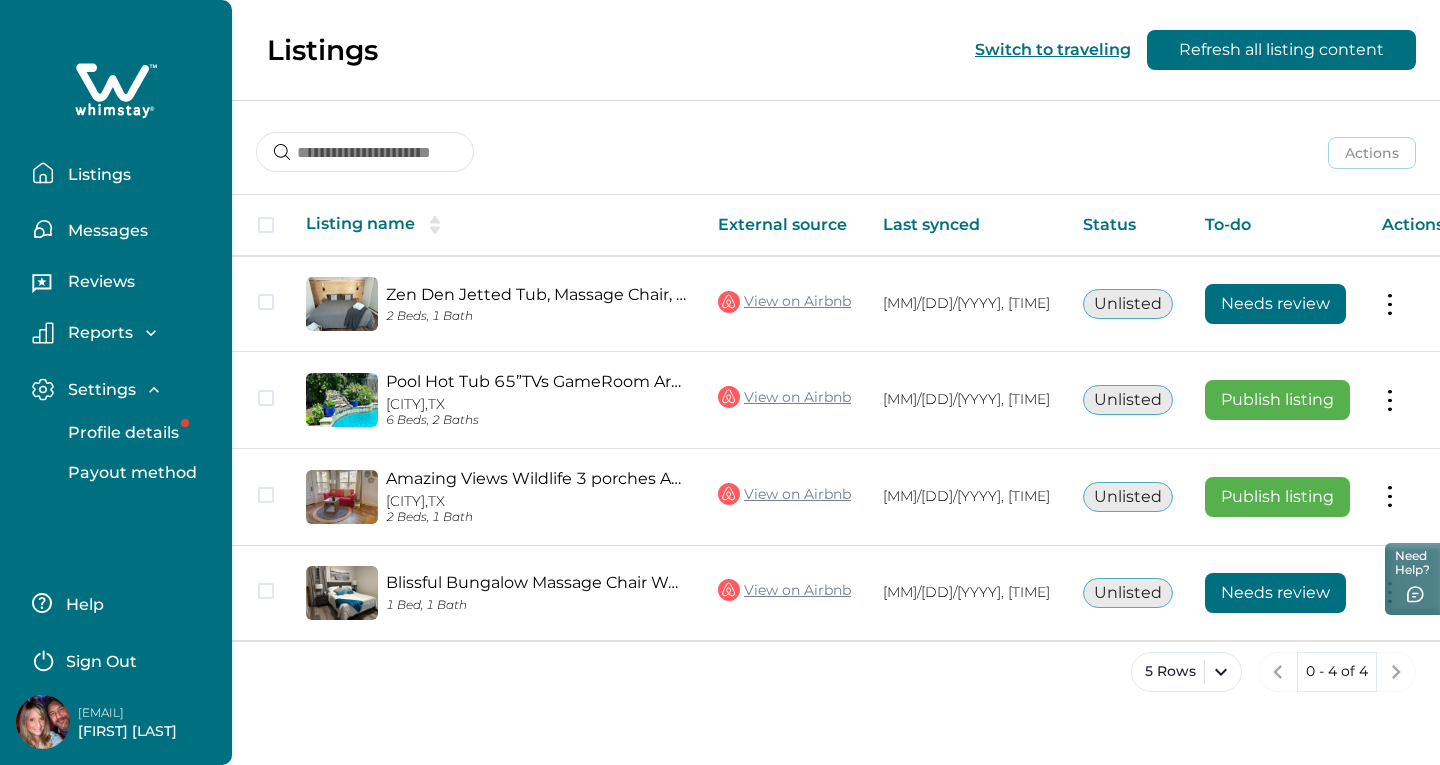 click on "Profile details" at bounding box center (120, 433) 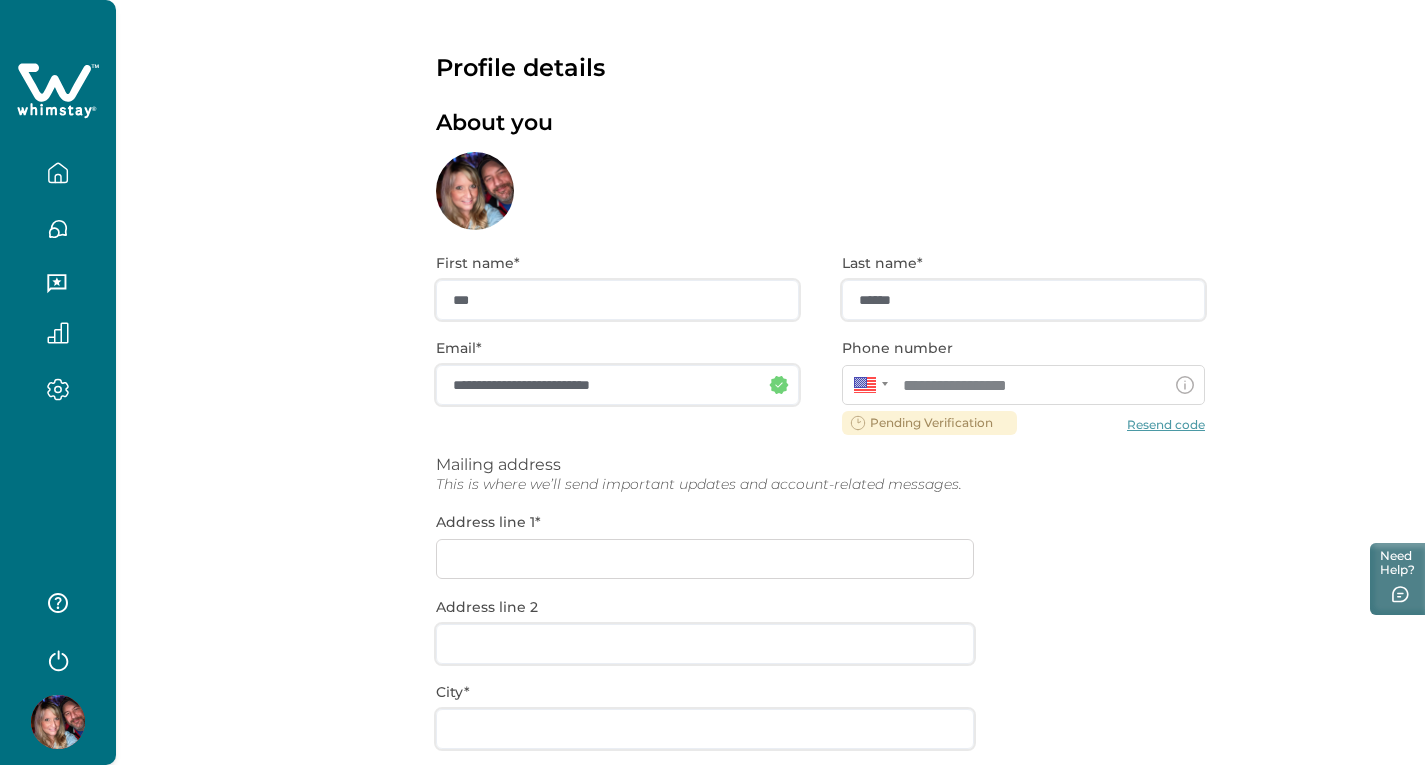 click on "**********" at bounding box center [820, 642] 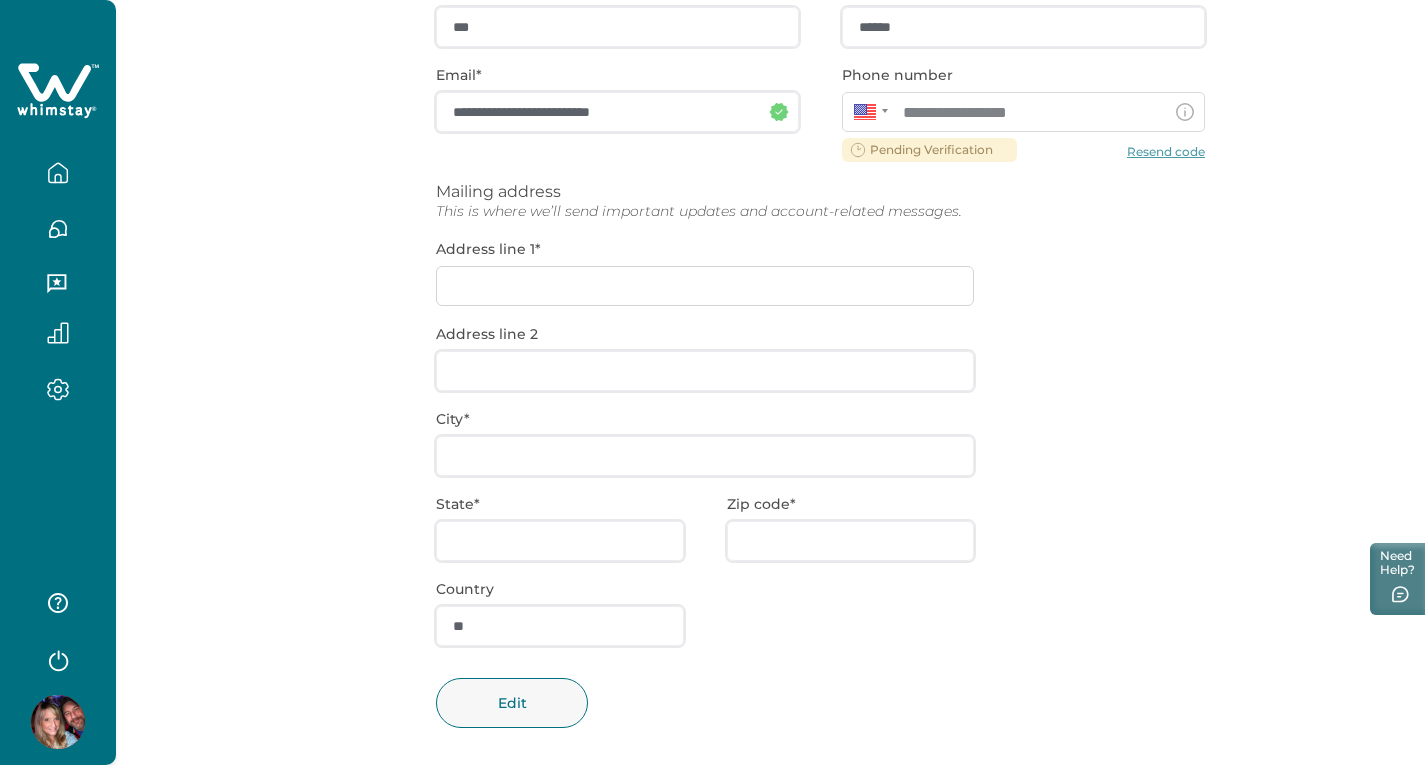 scroll, scrollTop: 273, scrollLeft: 0, axis: vertical 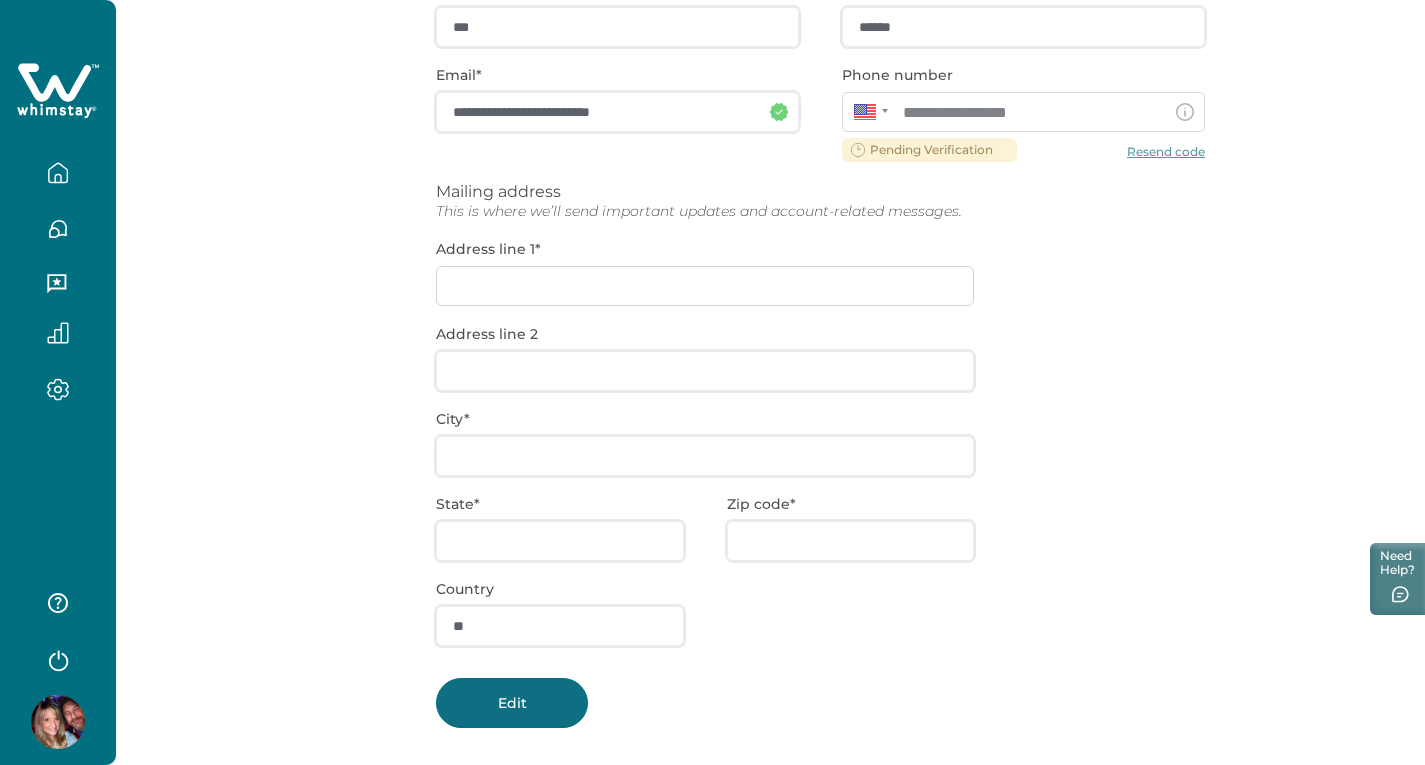 click on "Edit" at bounding box center [512, 703] 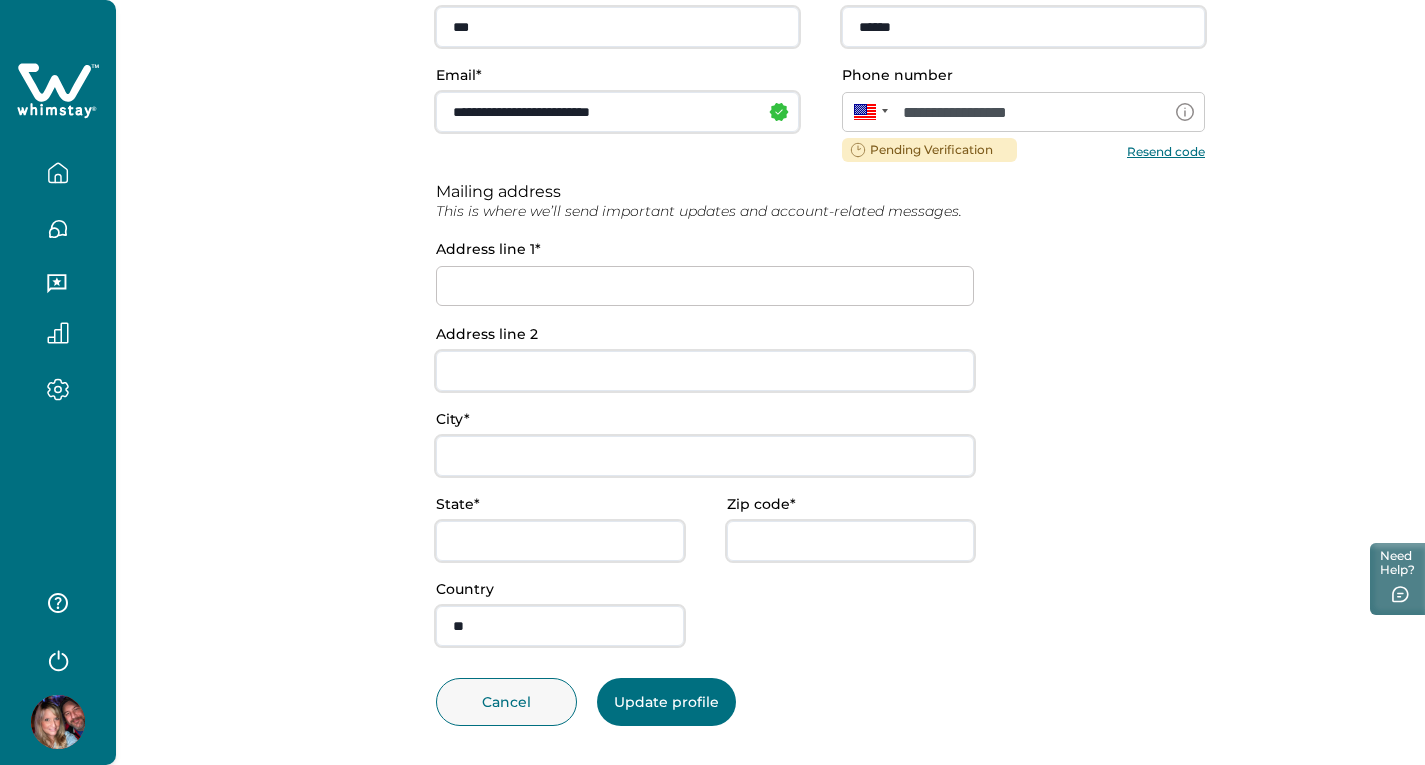 click at bounding box center [705, 286] 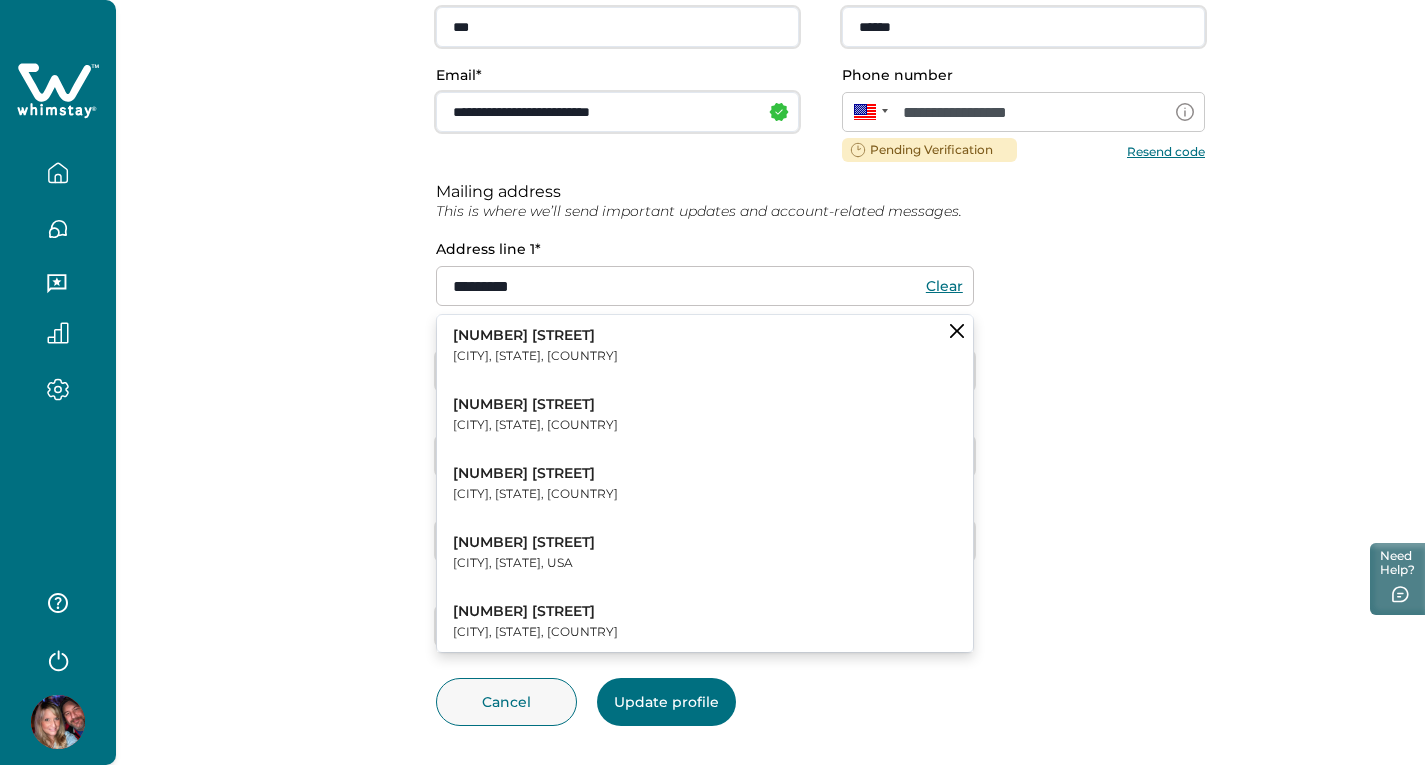 click on "[CITY], [STATE], [COUNTRY]" at bounding box center (535, 356) 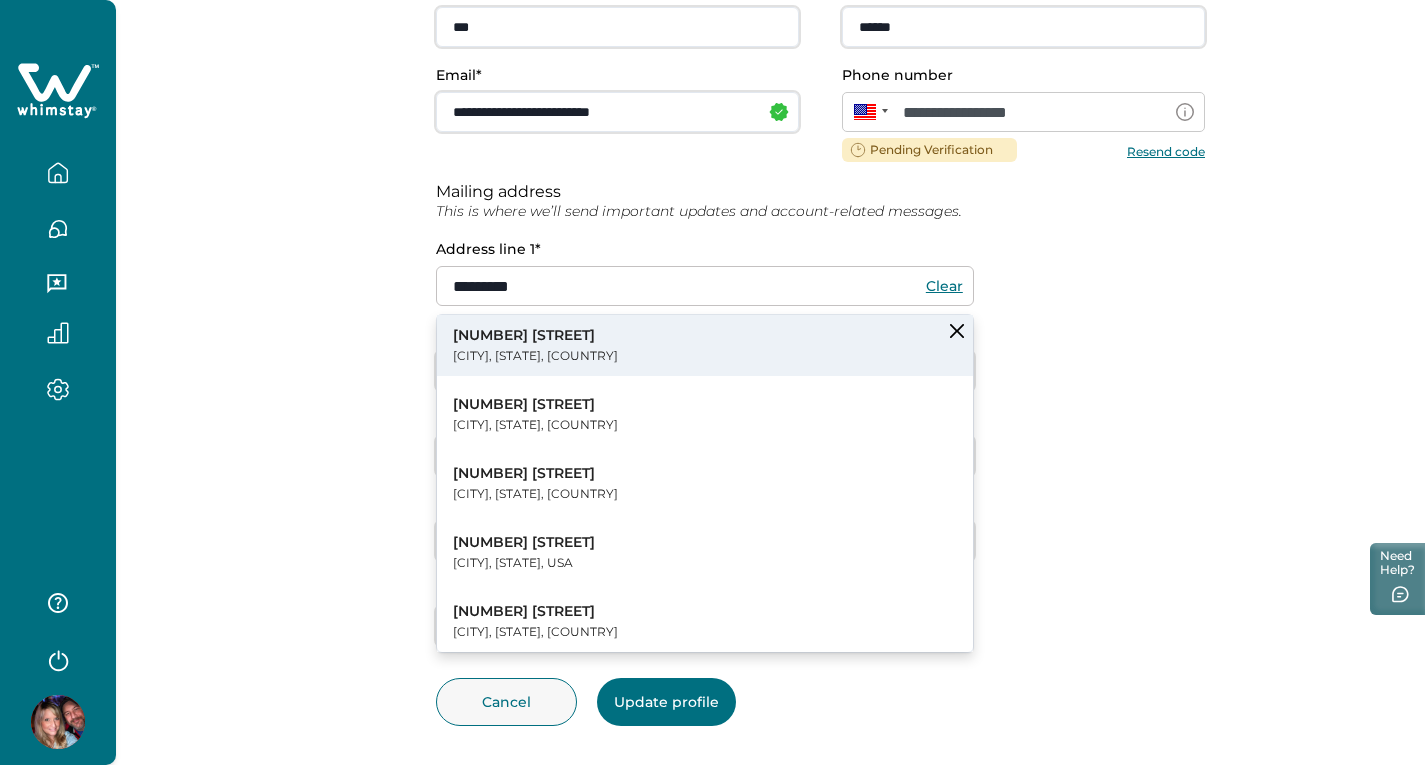 type on "**********" 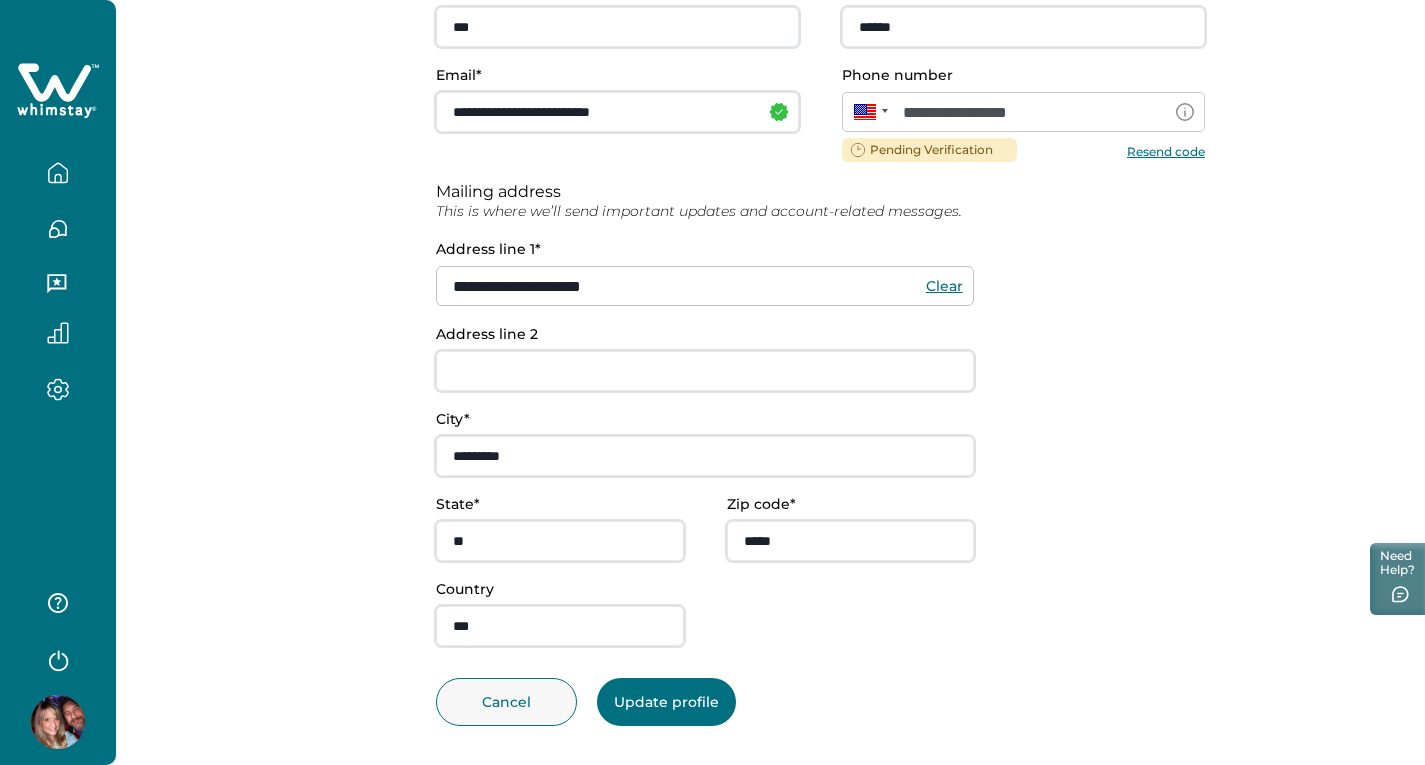 click on "Update profile" at bounding box center [666, 702] 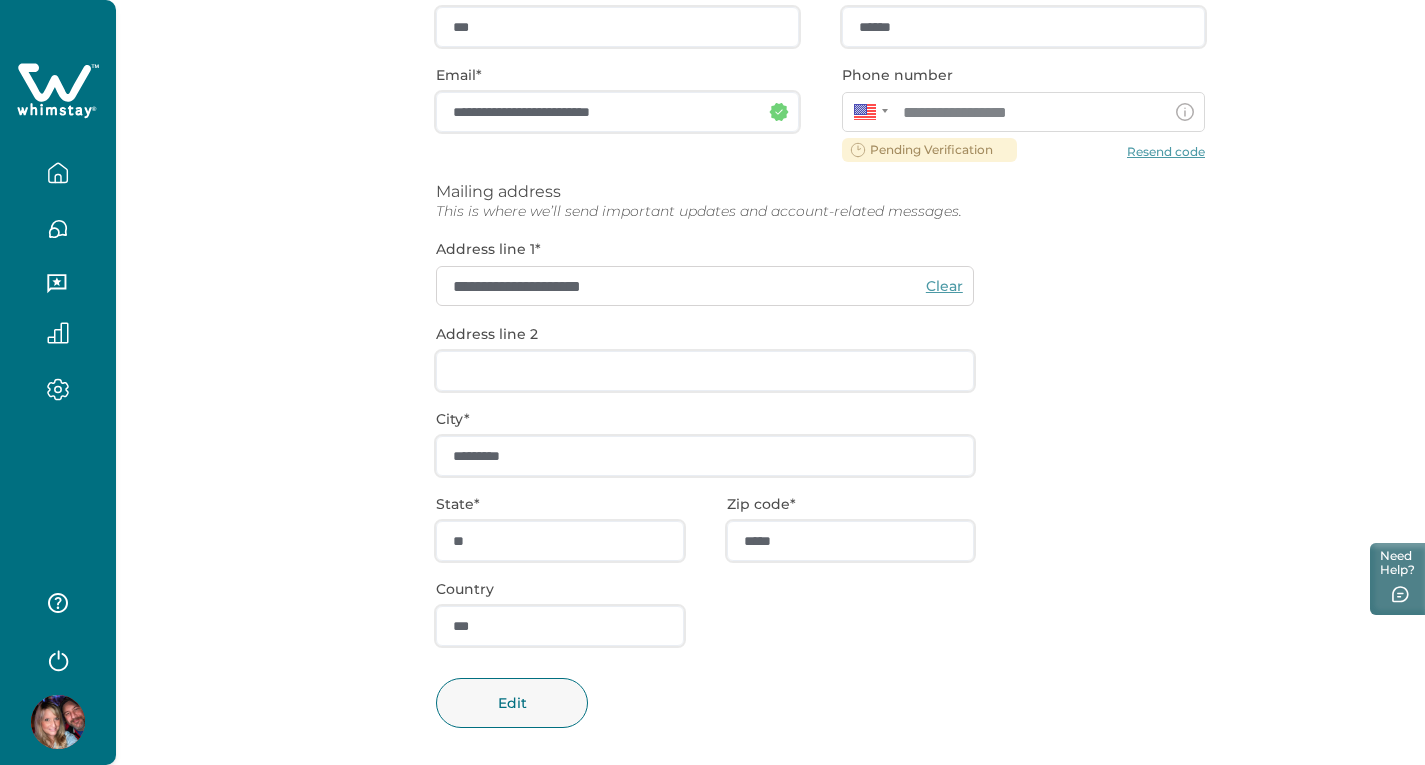 click on "Need Help?" at bounding box center (1400, 579) 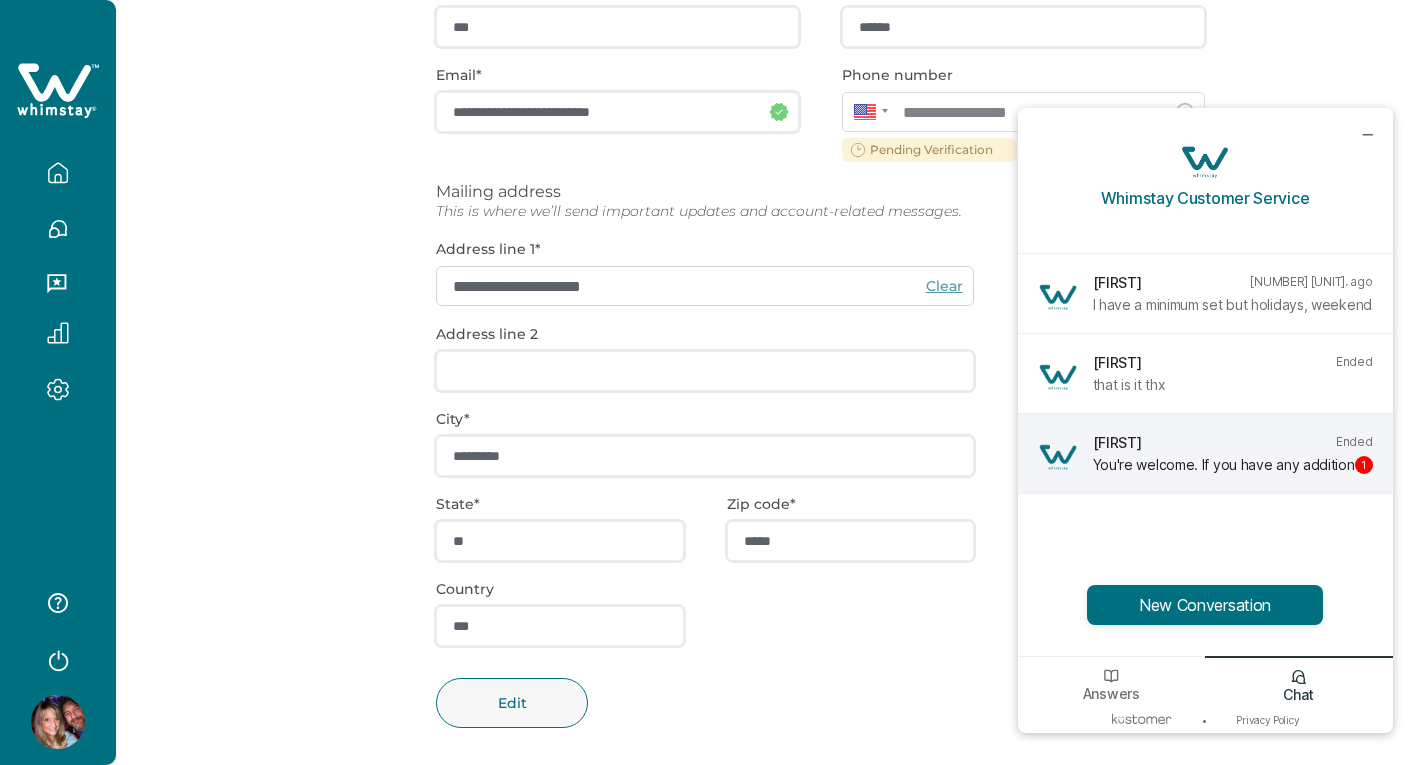 click on "You're welcome. If you have any additional questions, please don't hesitate to reach out! ~ [NAME], Whimstay Customer Service Team" at bounding box center [1221, 464] 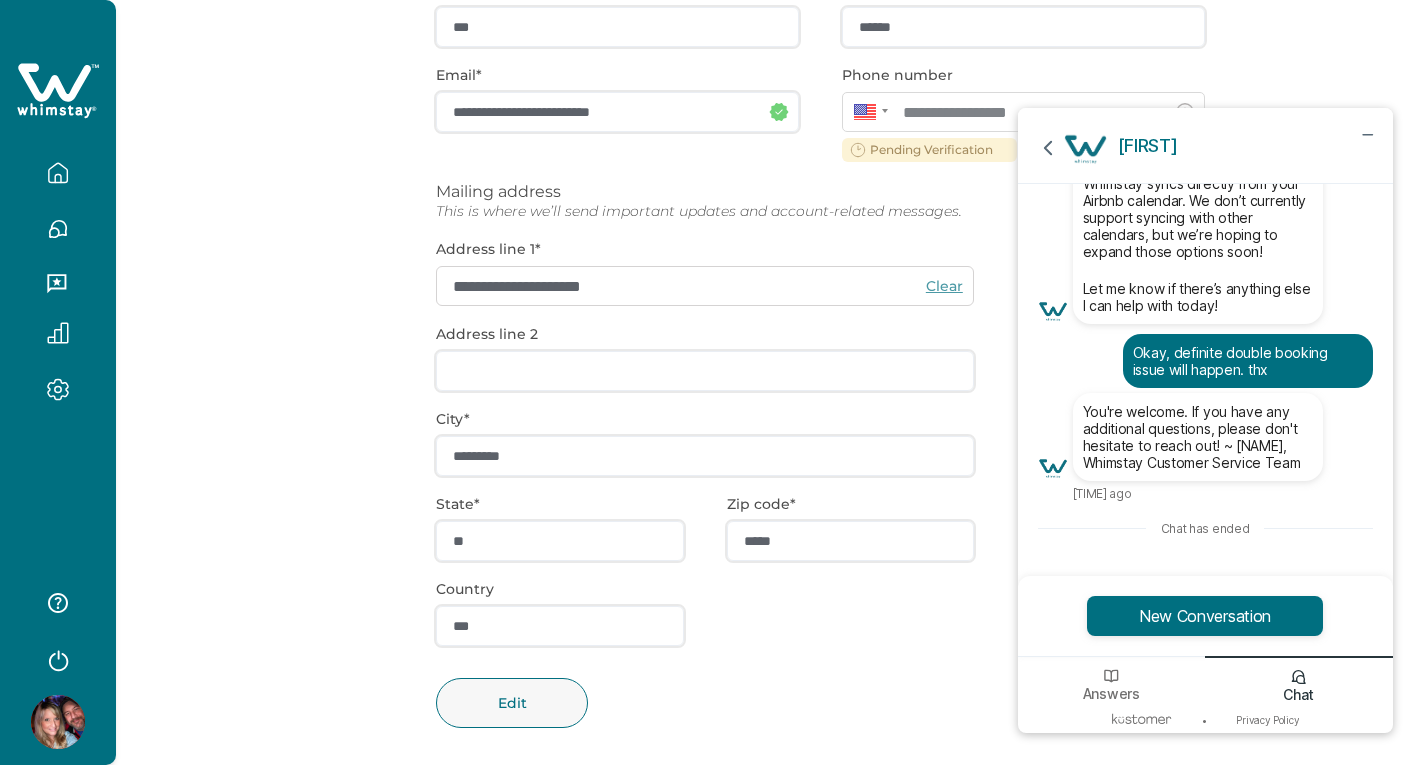 click on "from Deja: Hi there! Thanks for reaching out. Right now, the availability shown on Whimstay syncs directly from your Airbnb calendar. We don’t currently support syncing with other calendars, but we’re hoping to expand those options soon!
Let me know if there’s anything else I can help with today!" at bounding box center (1198, 227) 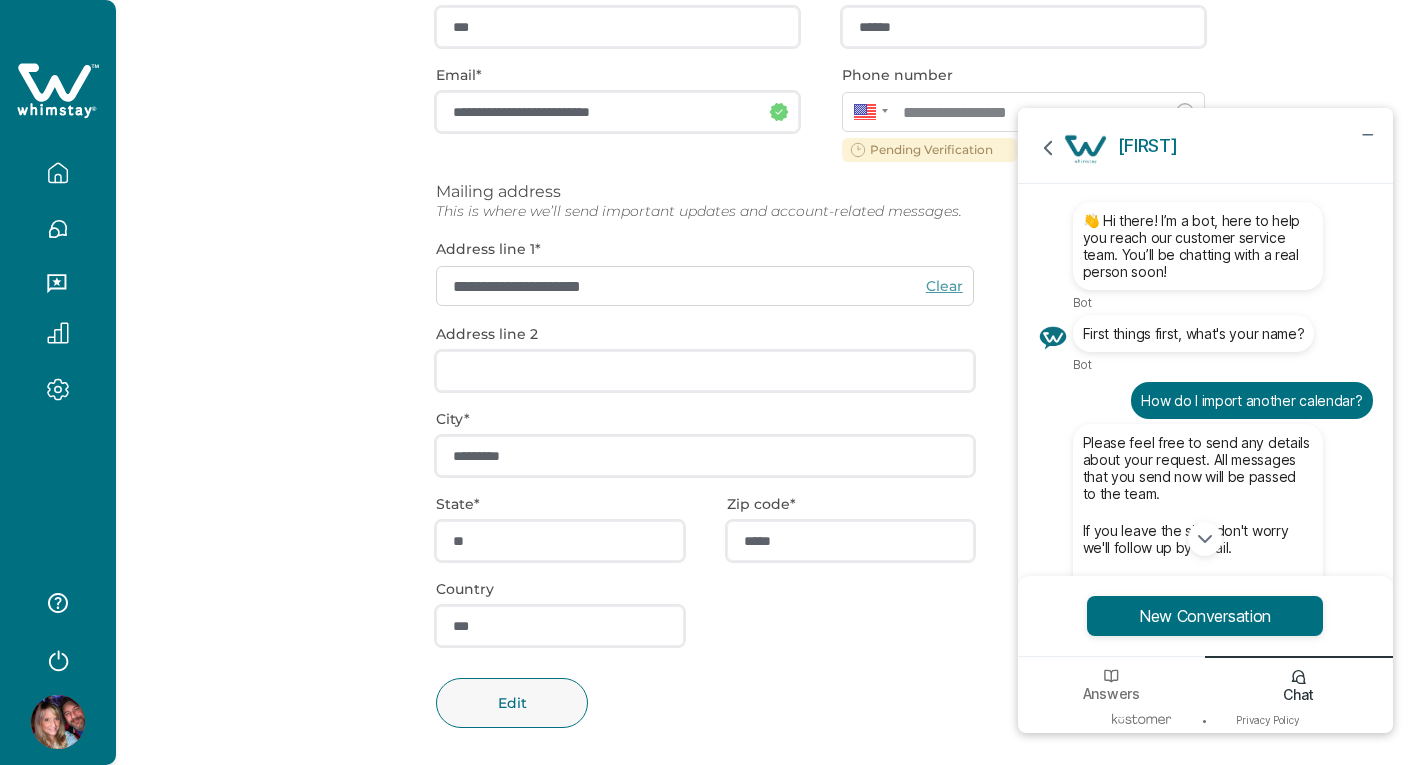 scroll, scrollTop: -579, scrollLeft: 0, axis: vertical 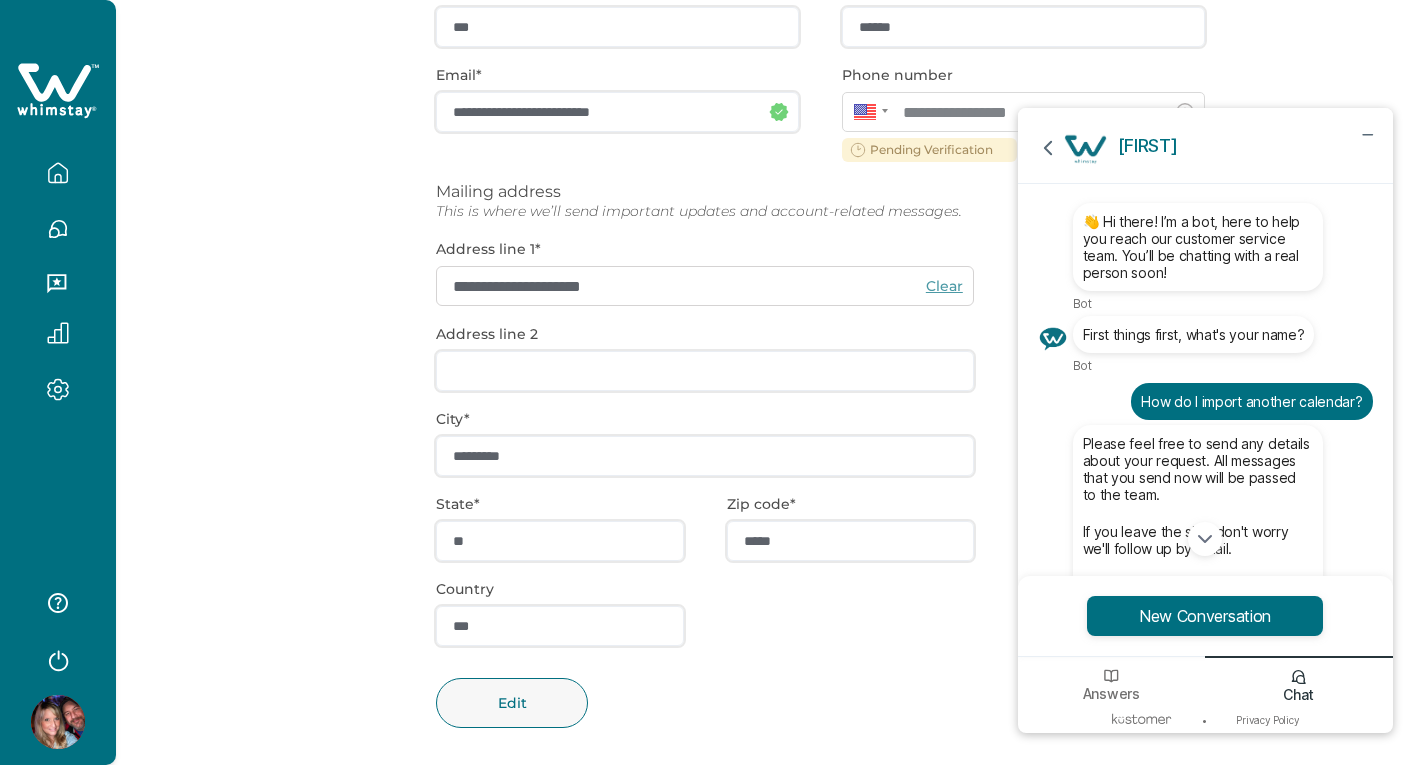 click 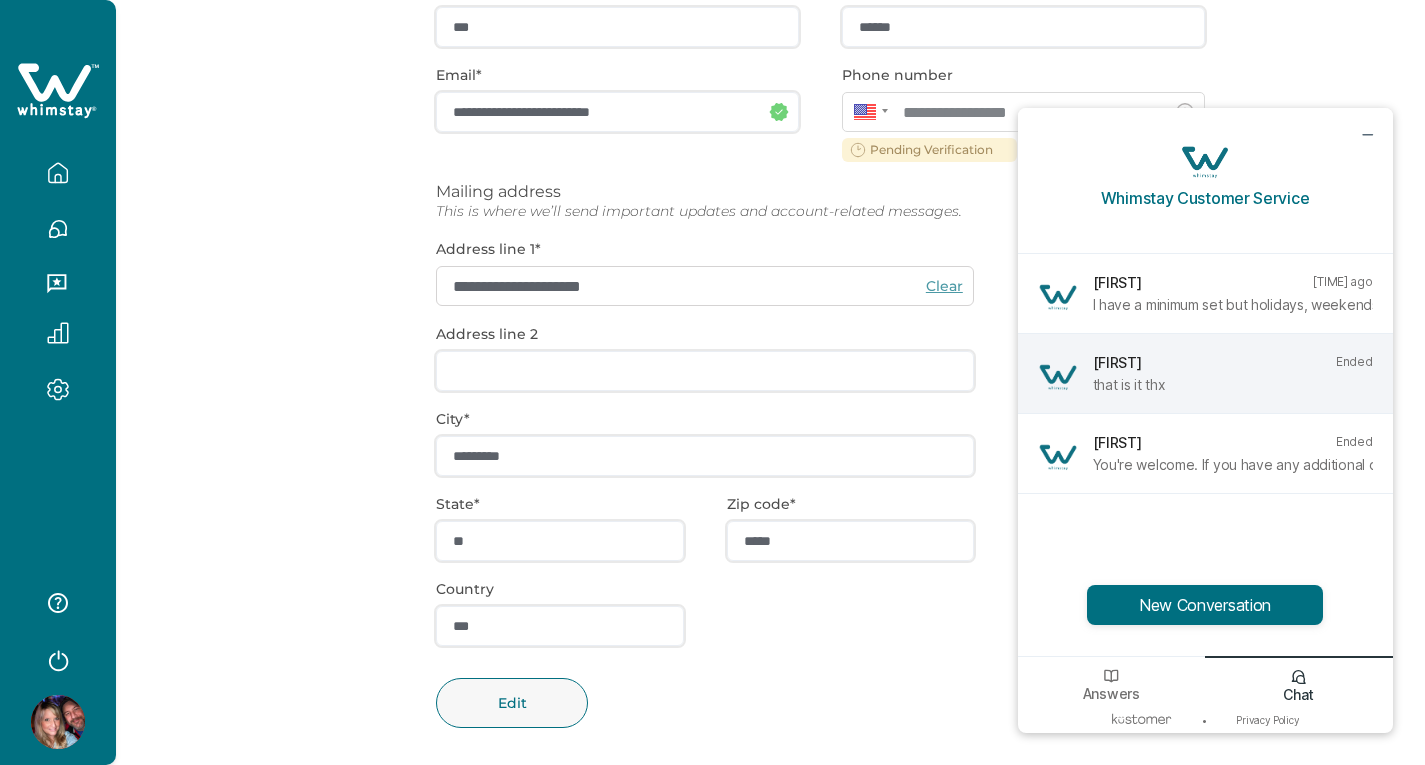 click on "that is it  thx" at bounding box center [1233, 384] 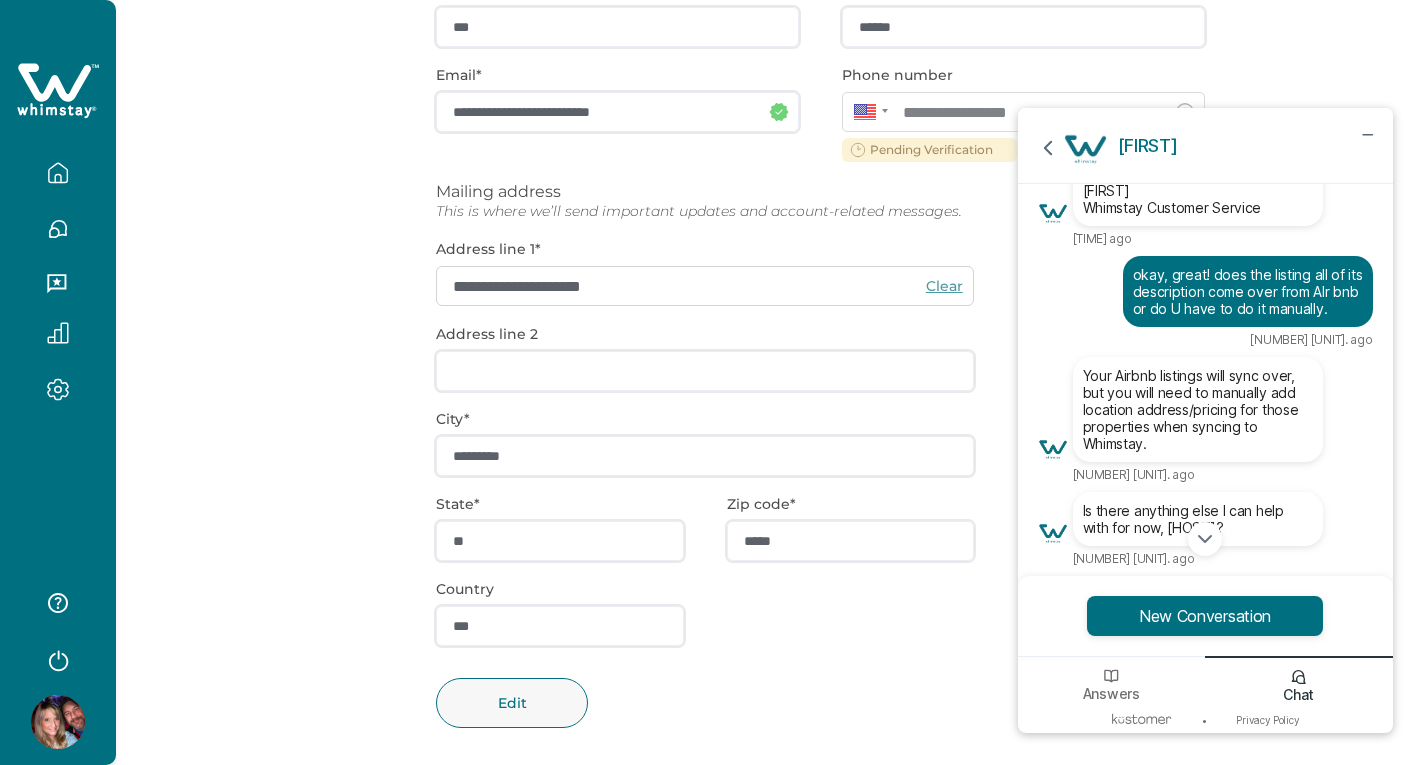 scroll, scrollTop: -293, scrollLeft: 0, axis: vertical 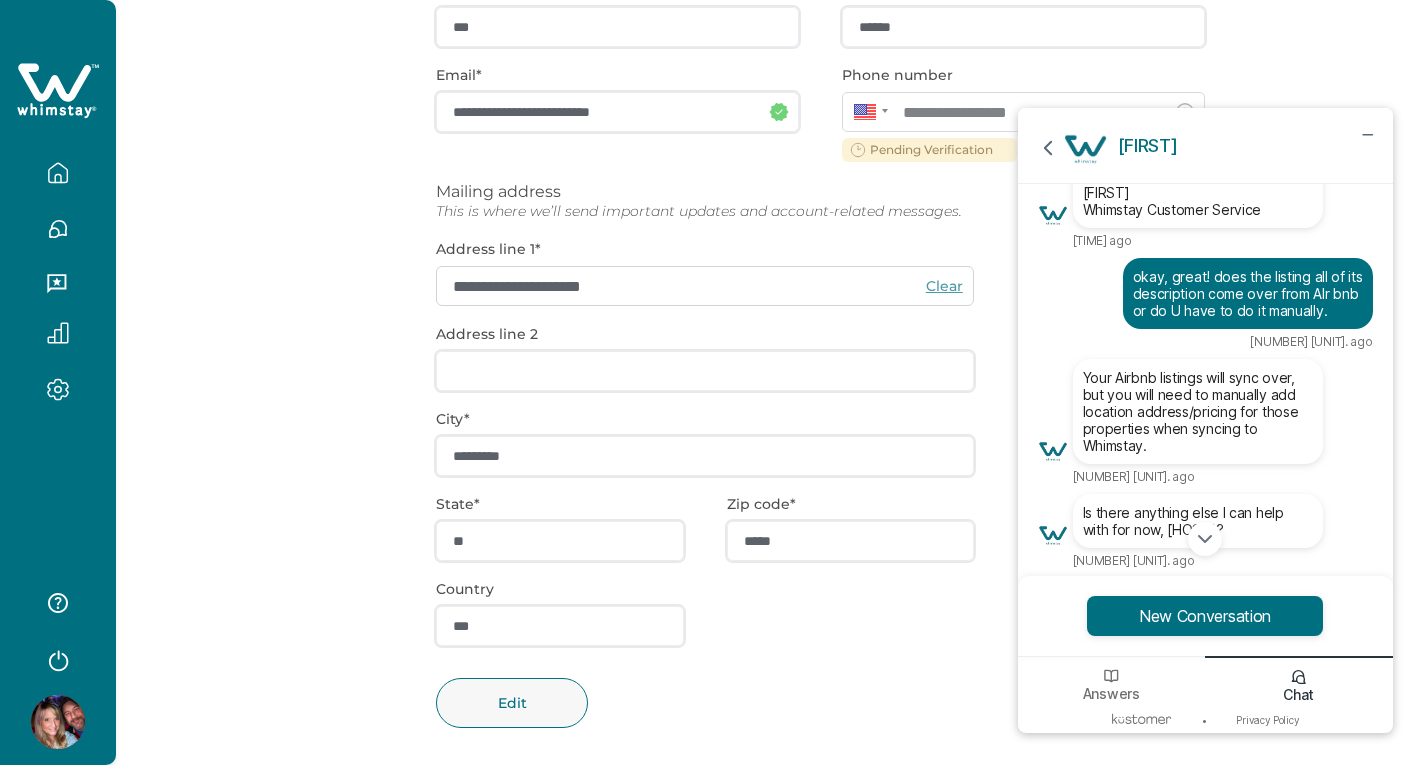 click on "👋 Hi there! I’m a bot, here to help you reach our customer service team. You’ll be chatting with a real person soon!
Bot First things first, what's your name?
Bot from me: [FIRST] [LAST] Thanks! Can you also share your email address so we can reach you even if you leave the site?
Bot from me: [EMAIL] Please feel free to send any details about your request. All messages that you send now will be passed to the team.
If you leave the site, don't worry we'll follow up by email.
A real person will be here to chat shortly!
Bot from me: My ? is I only want to list 2 of my 4 properties here  Can I do that? from me: also how do I se an optional fee of $100 per night to heat the pool [NUMBER] hr. ago from Tyler: Hi [NAME]!
This is Tyler with Whimstay. Thanks for reaching out! I'm happy to answer your questions!
You’ll be able to choose which of your properties you'd like to list when setting up your account.
Please let me know if there is anything else I can help with!
Best," at bounding box center [1205, -111] 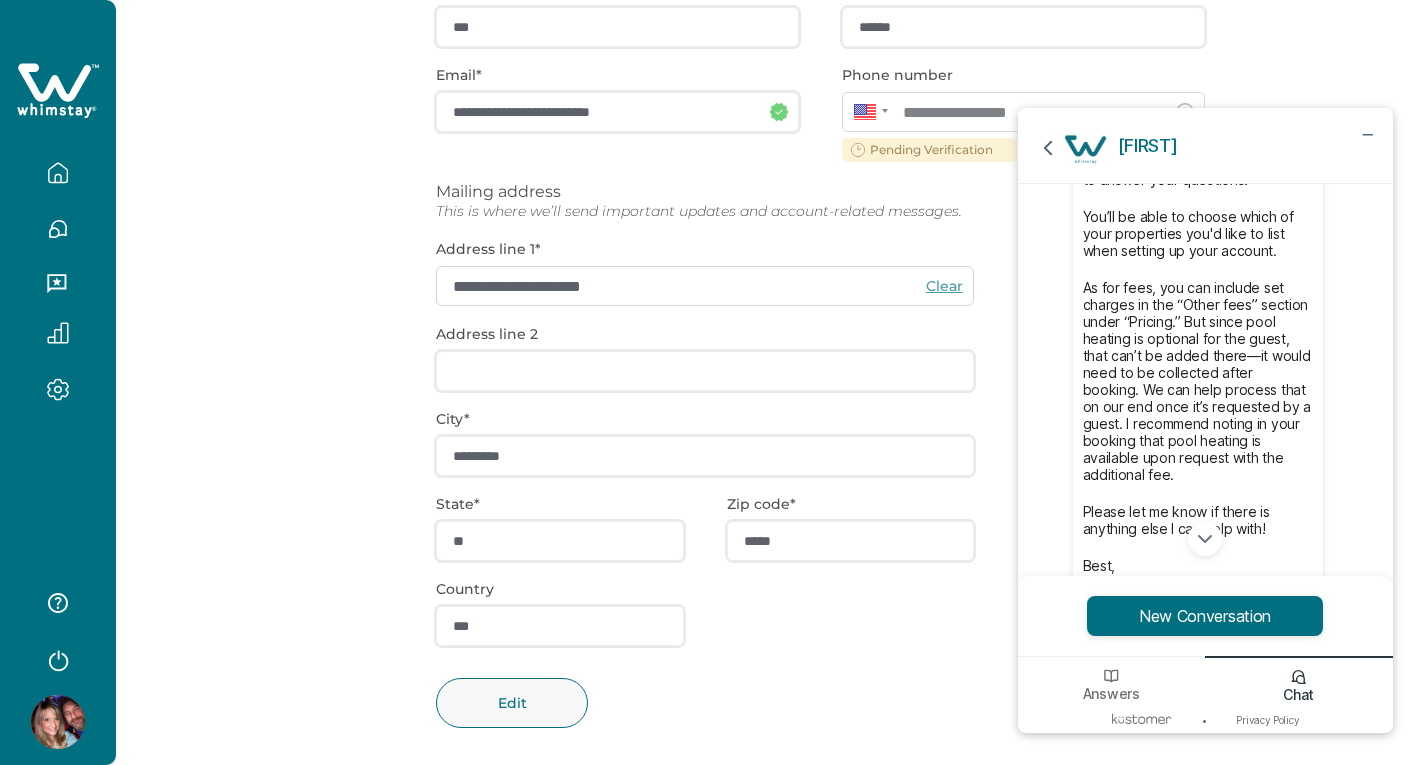 scroll, scrollTop: -706, scrollLeft: 0, axis: vertical 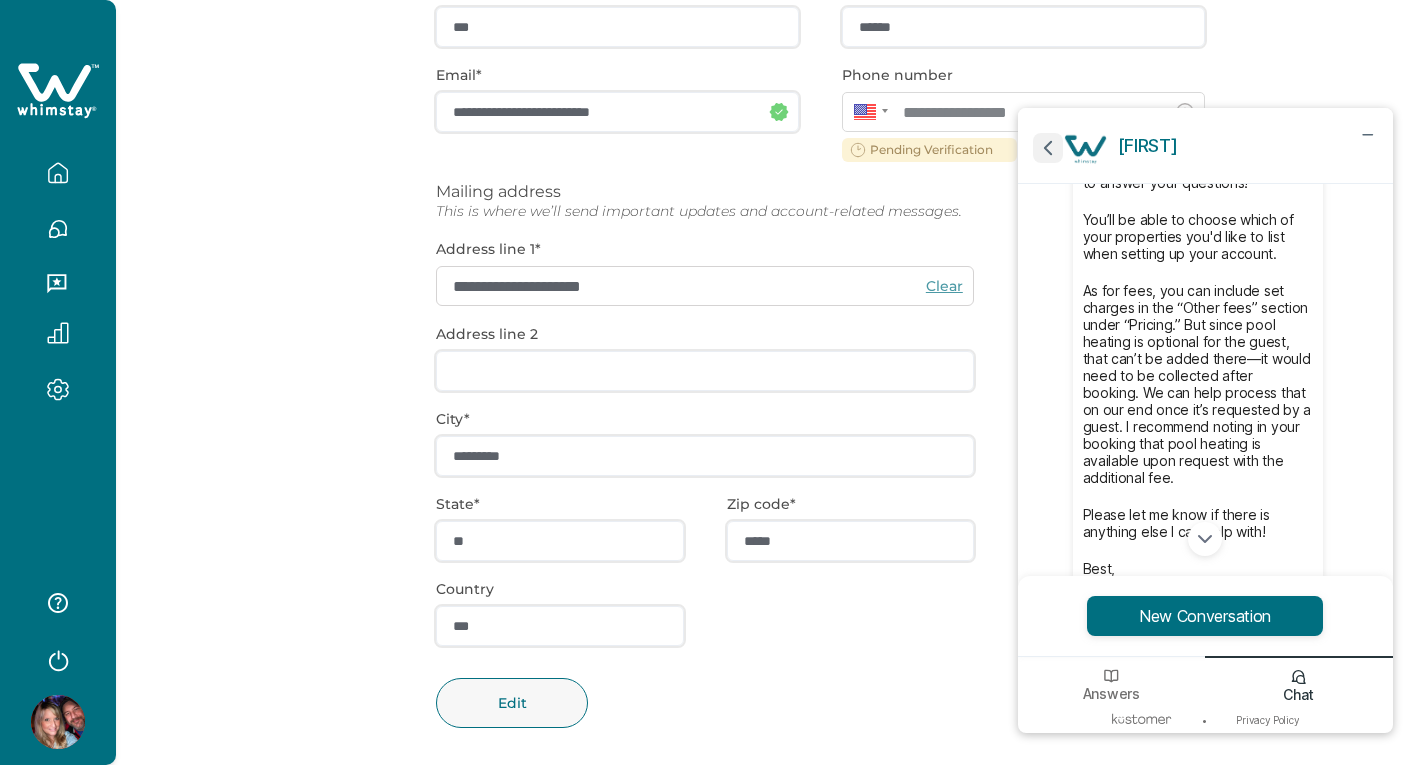 click 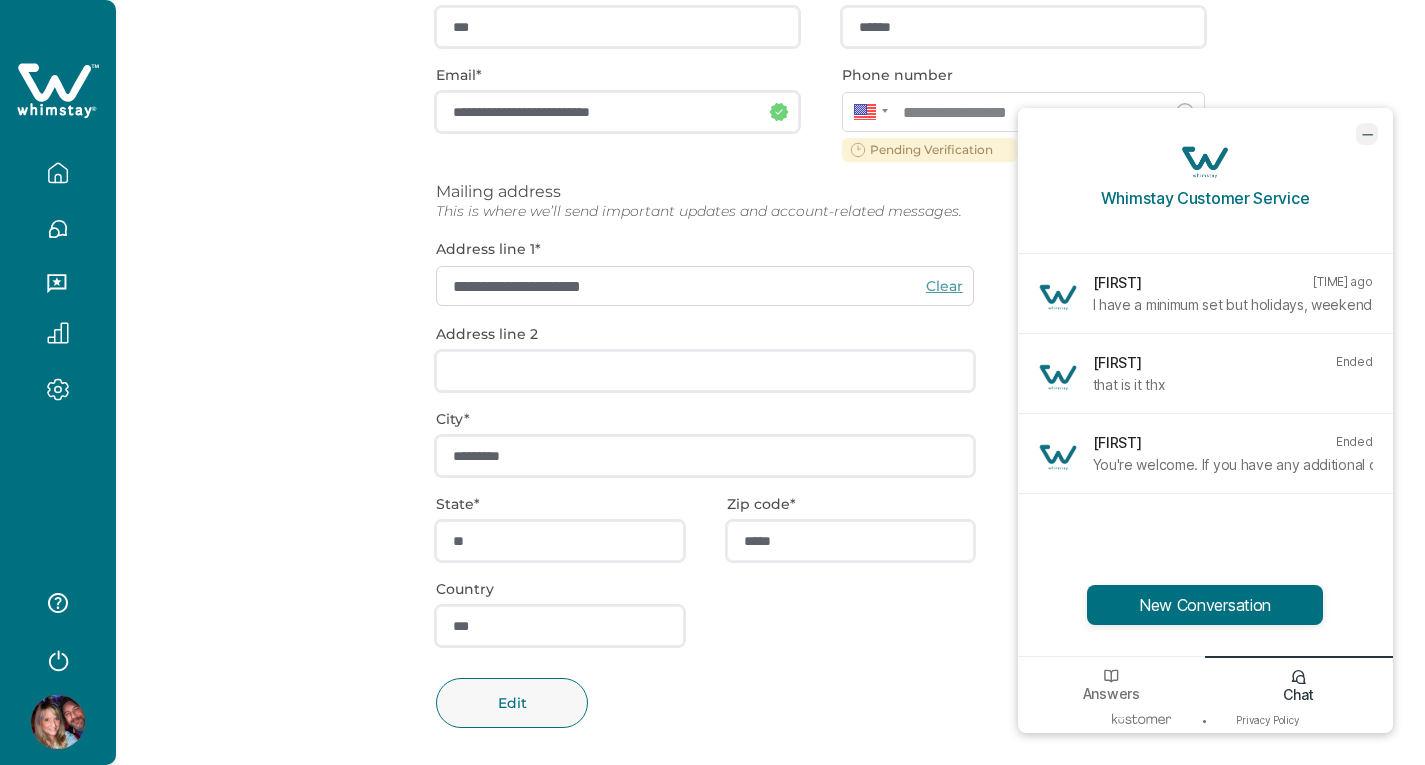click 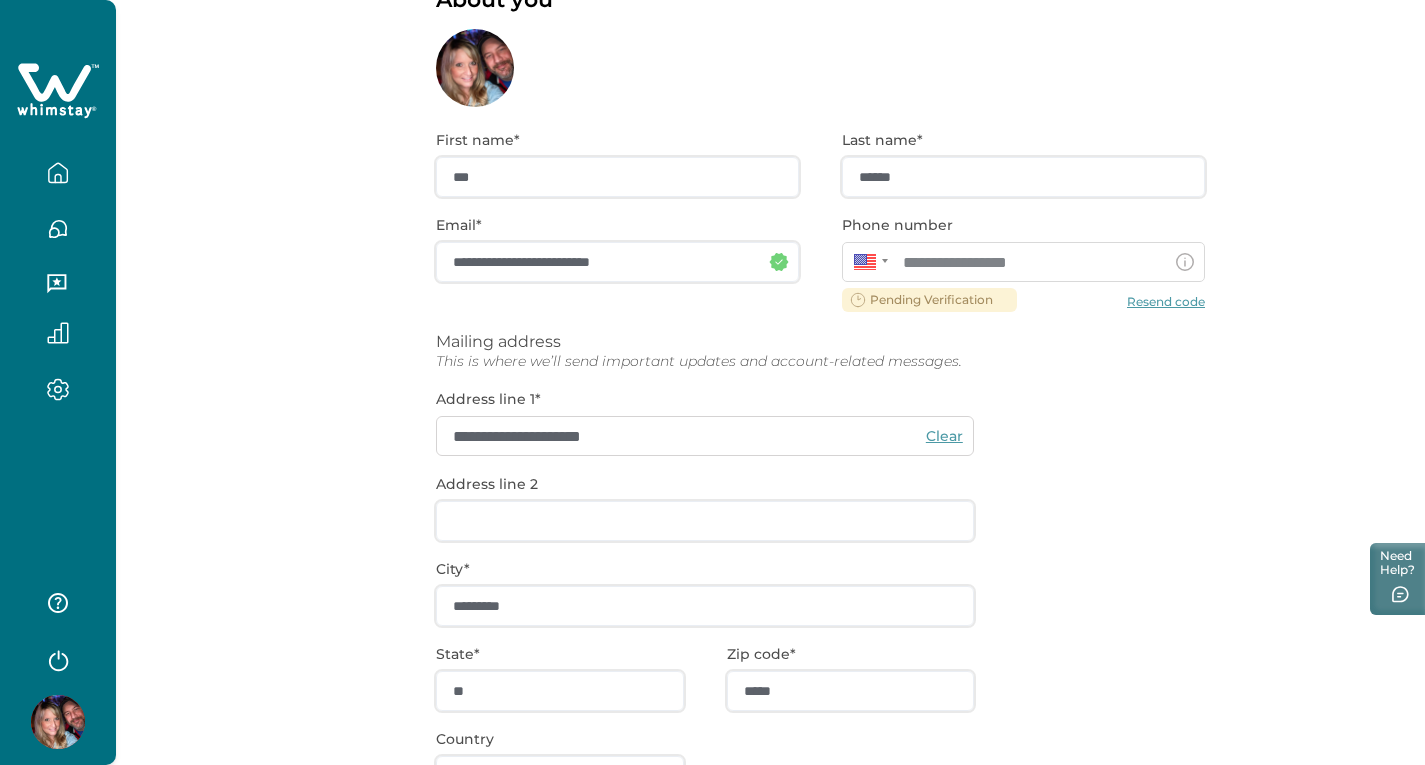 scroll, scrollTop: 0, scrollLeft: 0, axis: both 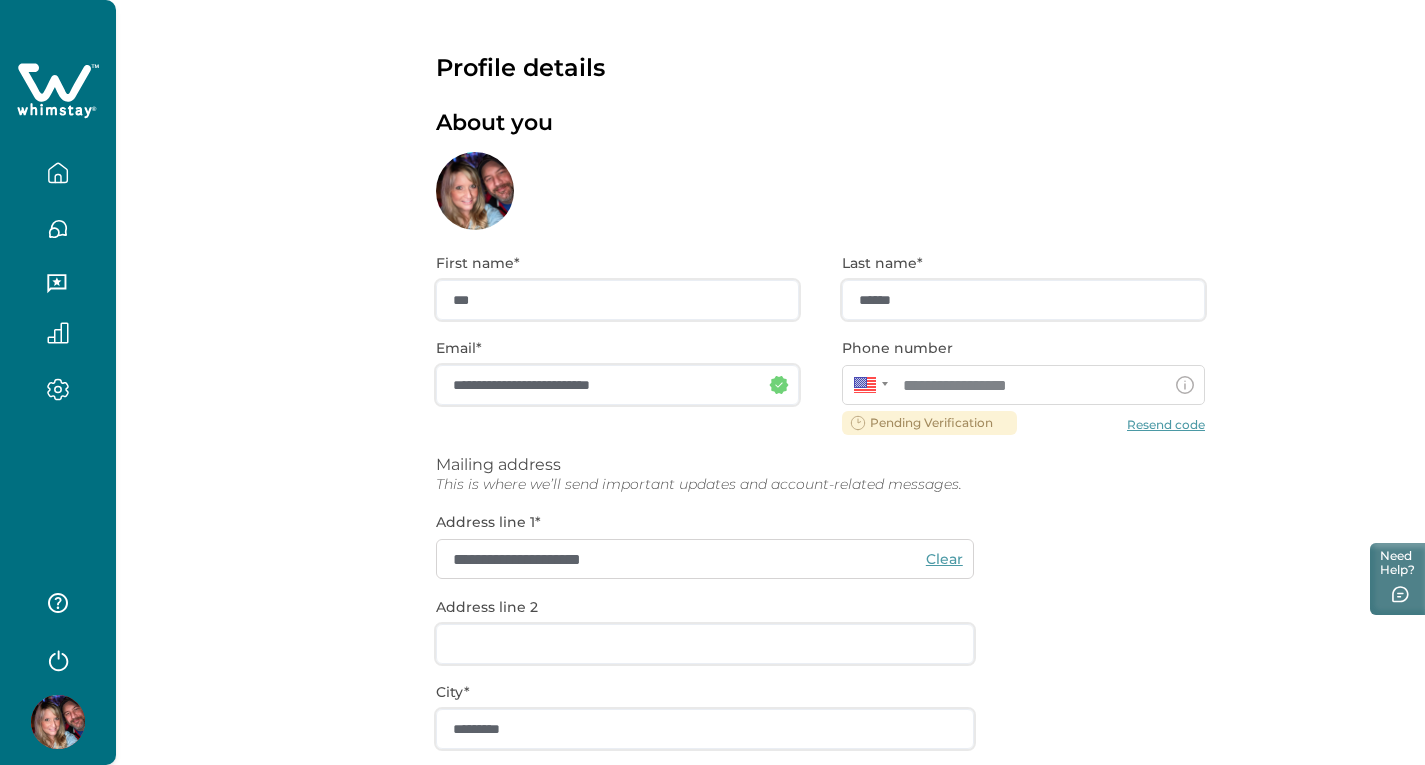 click at bounding box center (58, 722) 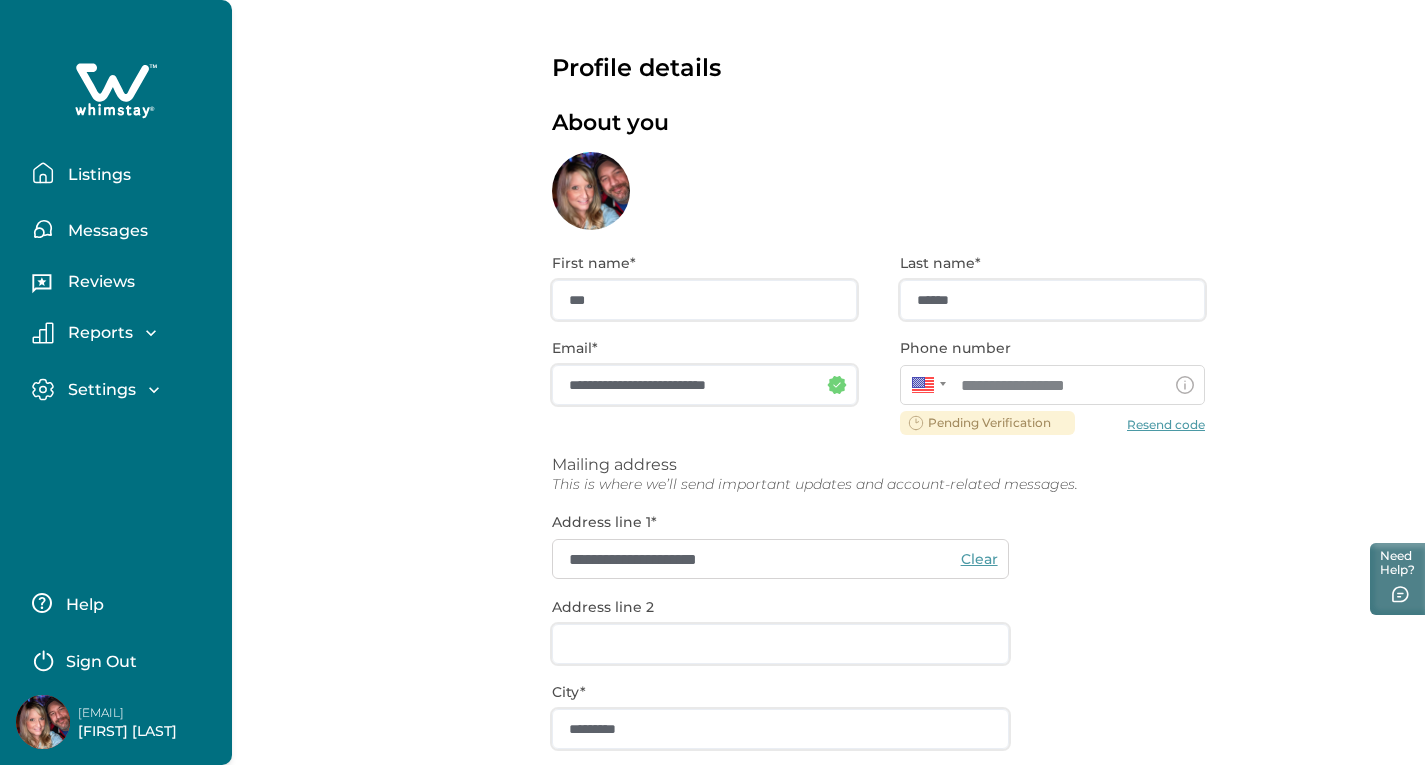 click on "[EMAIL] [FIRST] [LAST]" at bounding box center [154, 722] 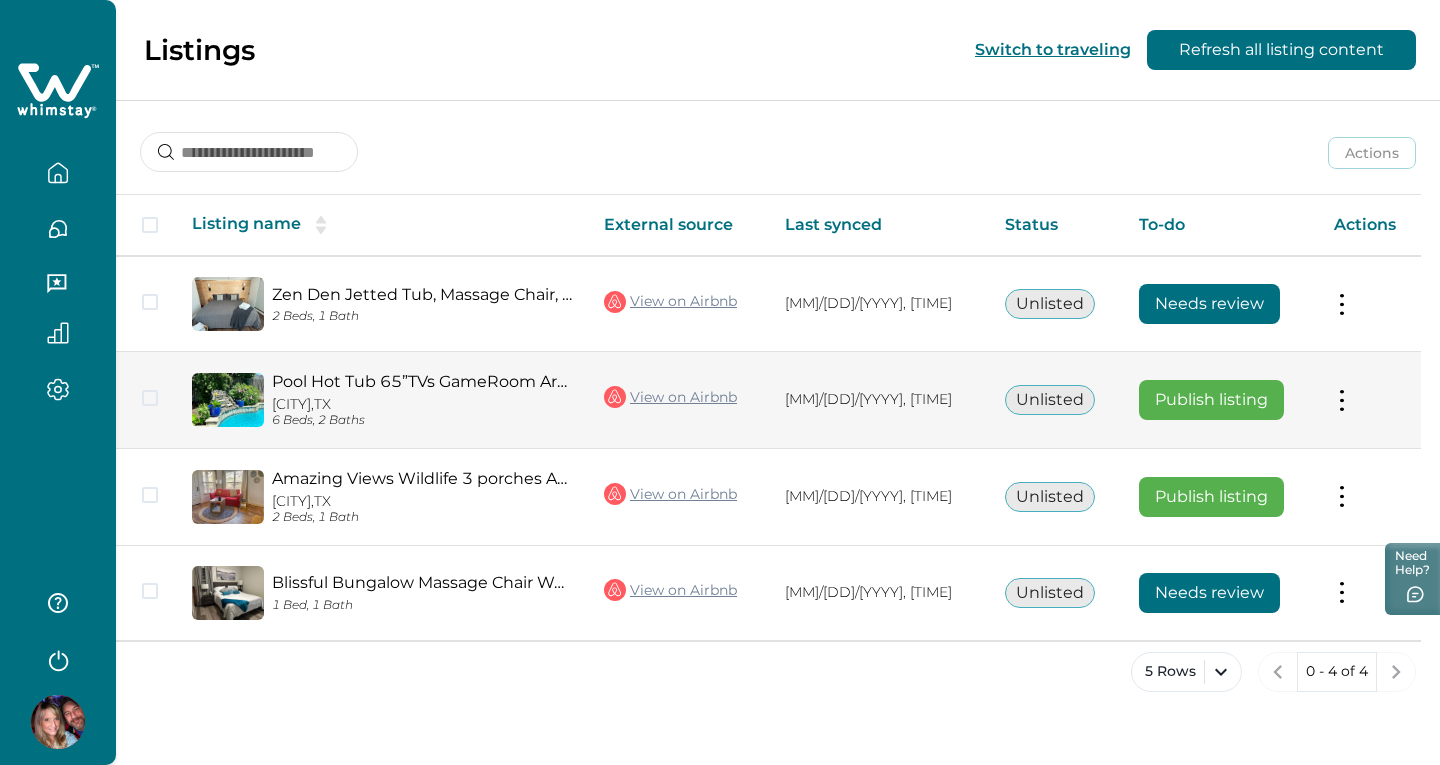 click on "Publish listing" at bounding box center (1211, 400) 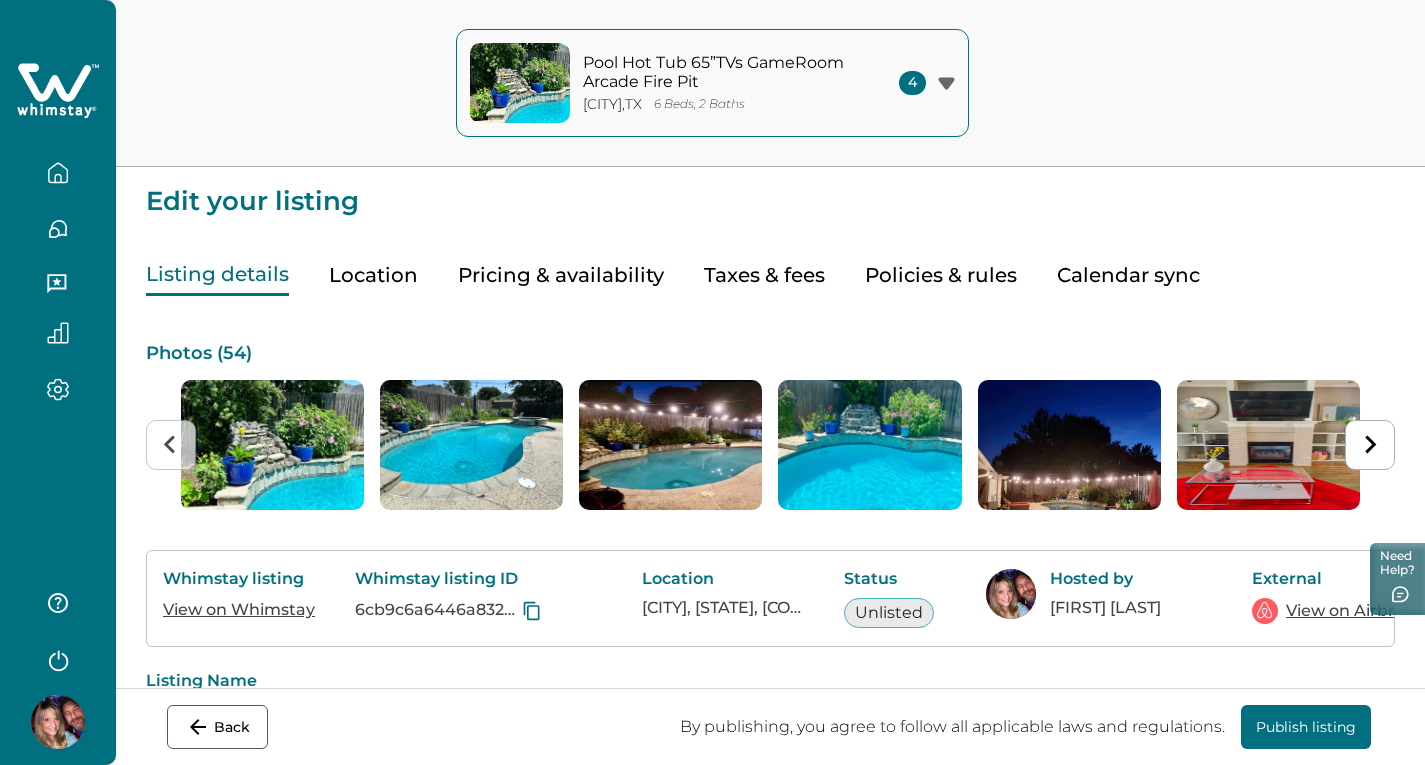 click on "Pricing & availability" at bounding box center (561, 275) 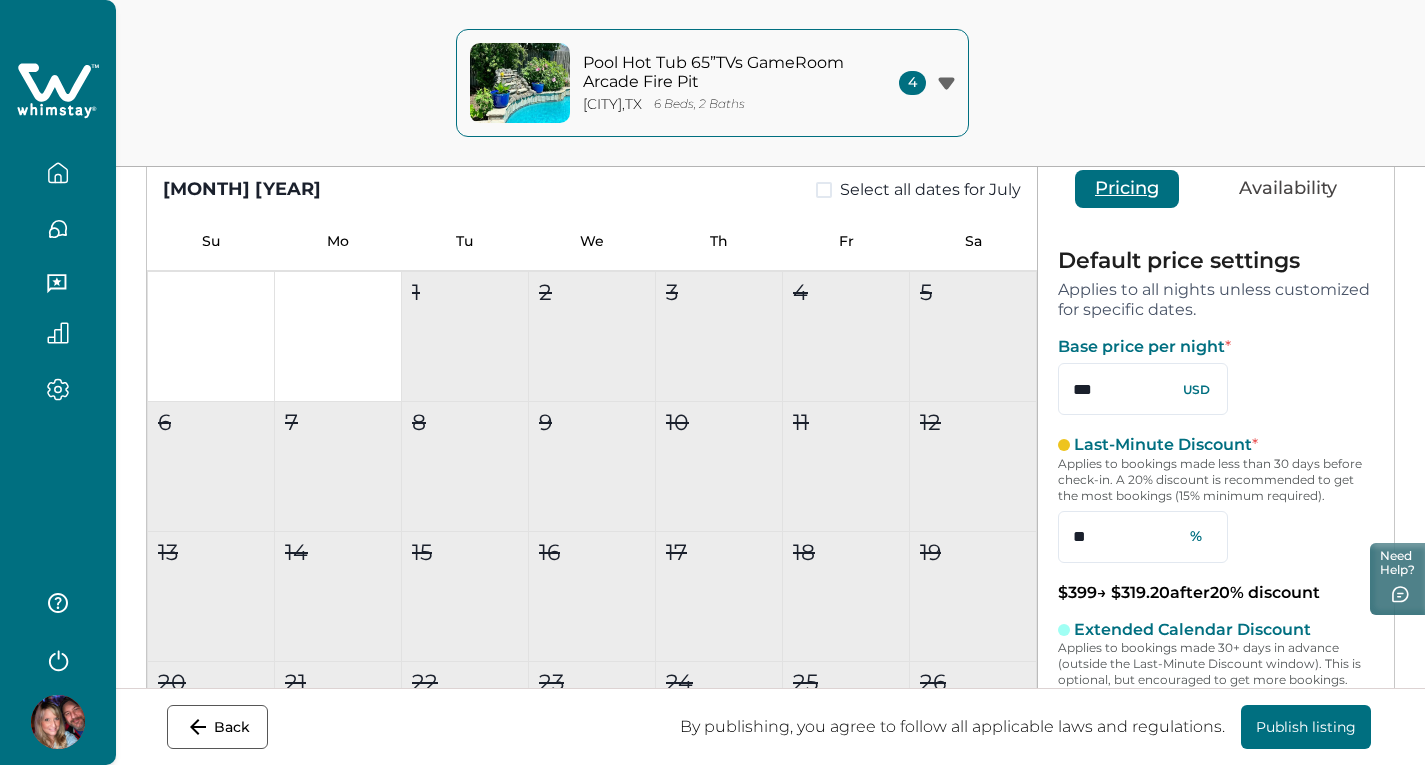 scroll, scrollTop: 200, scrollLeft: 0, axis: vertical 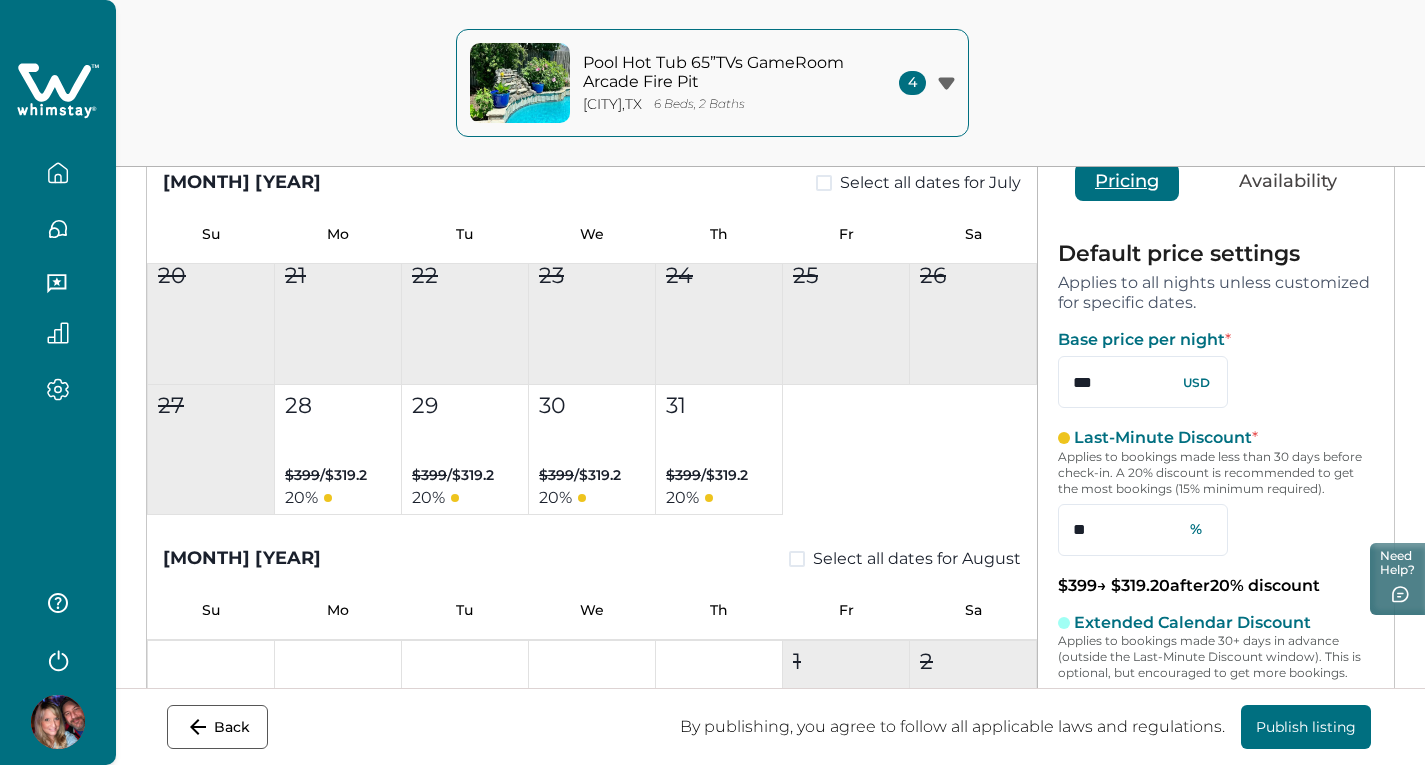click on "Availability" at bounding box center (1288, 182) 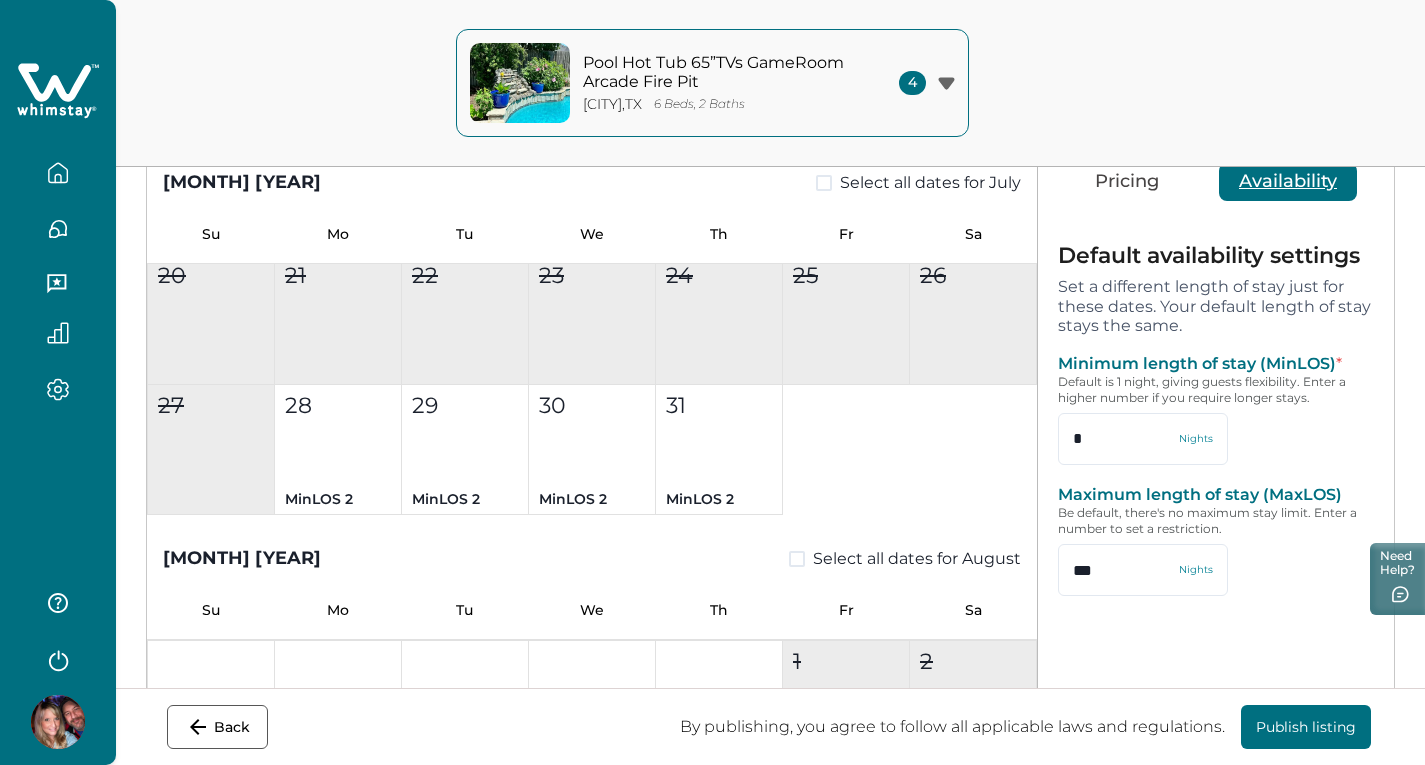 click on "Pricing" at bounding box center [1127, 182] 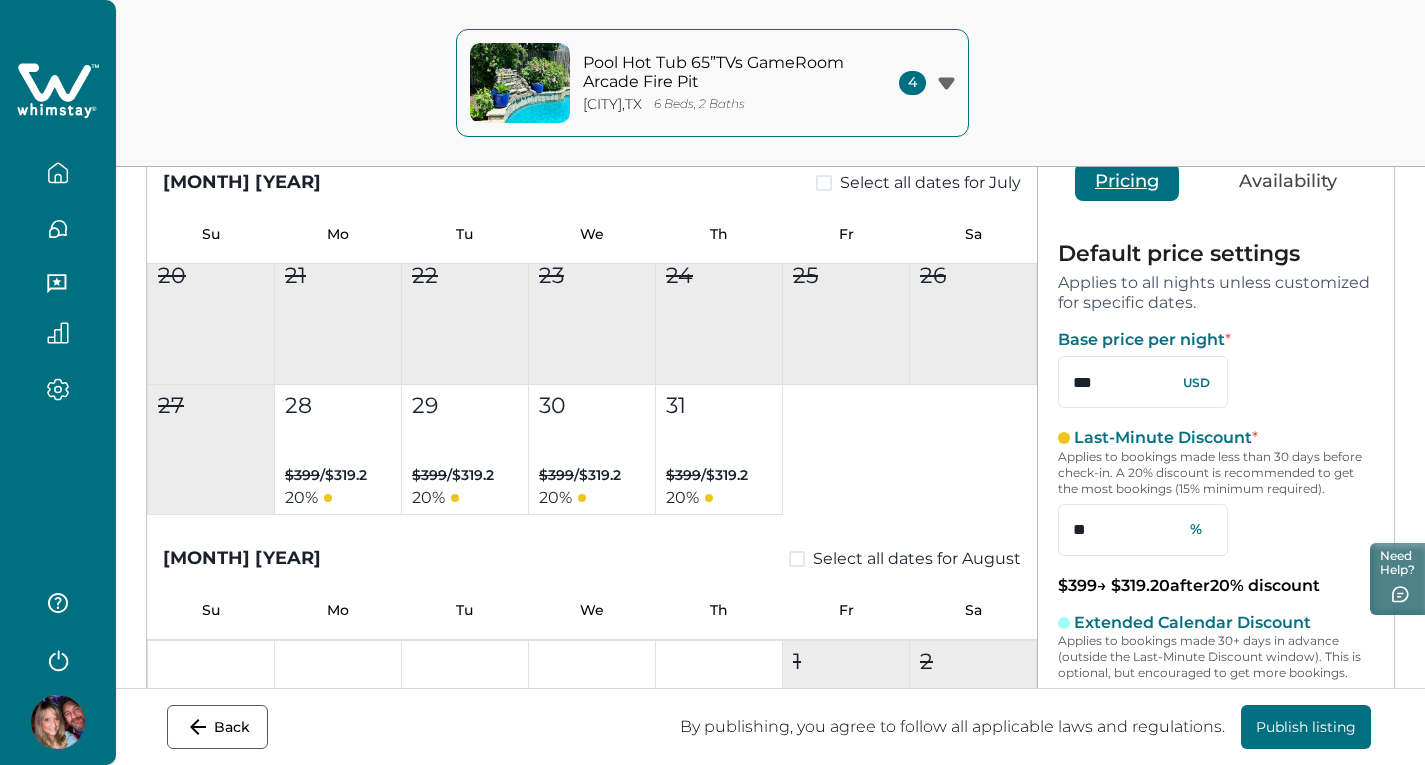 click on "Availability" at bounding box center [1288, 182] 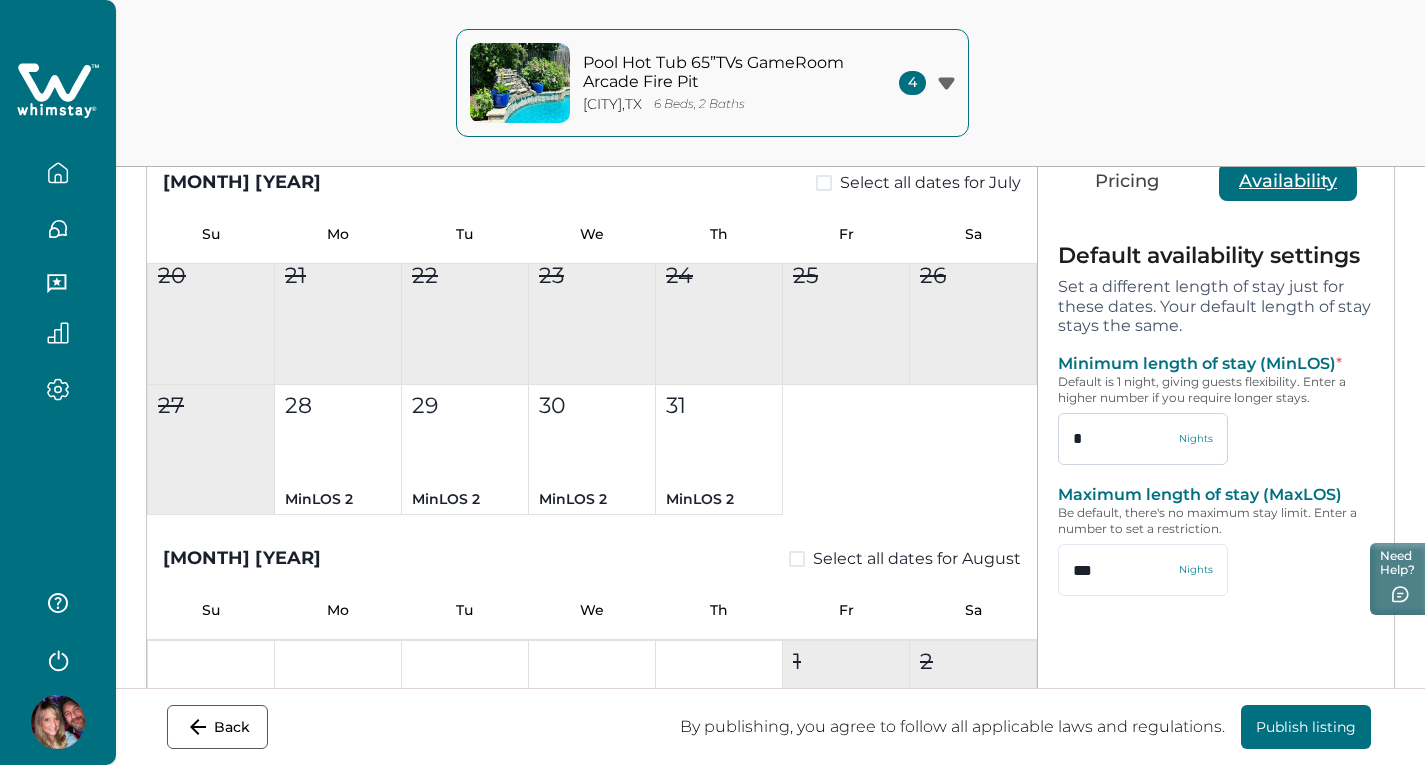 click on "*" at bounding box center (1143, 439) 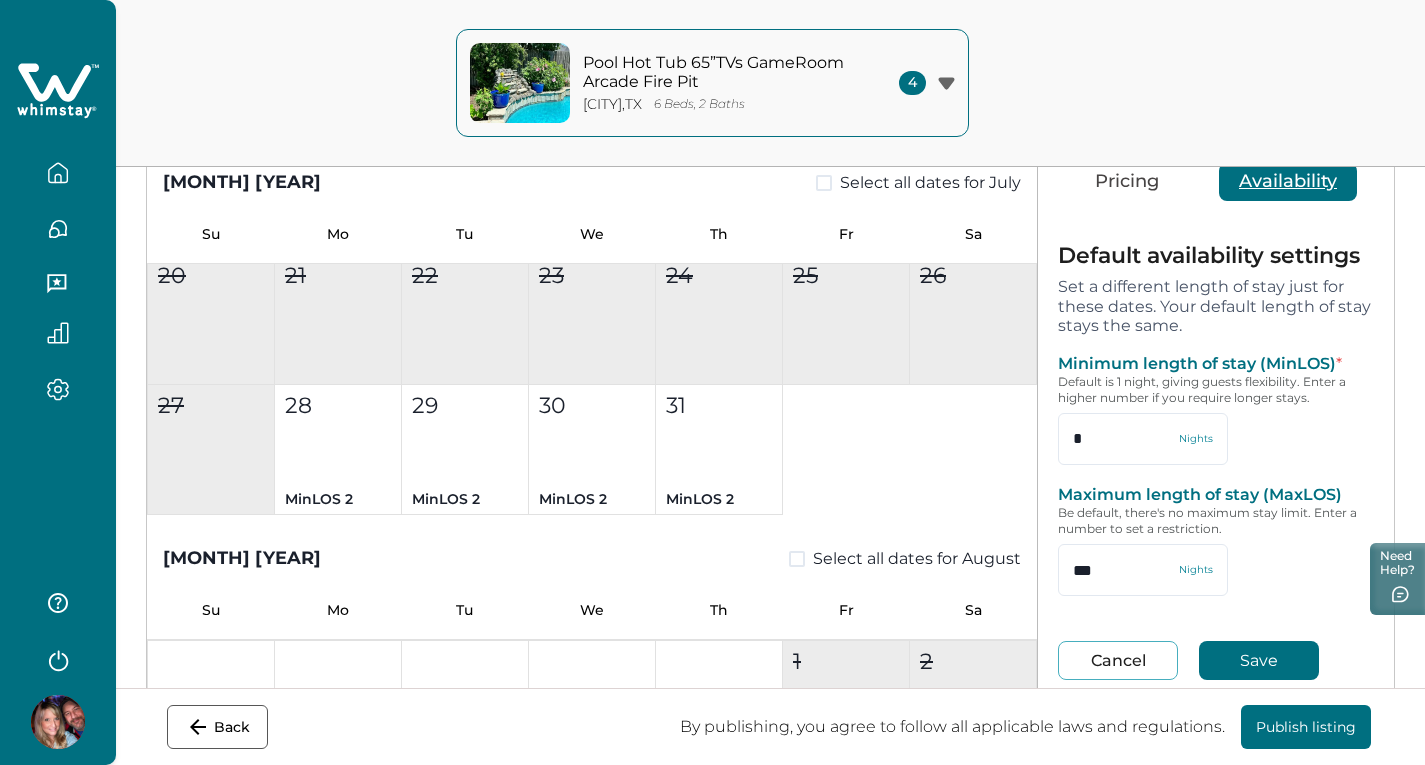 type on "*" 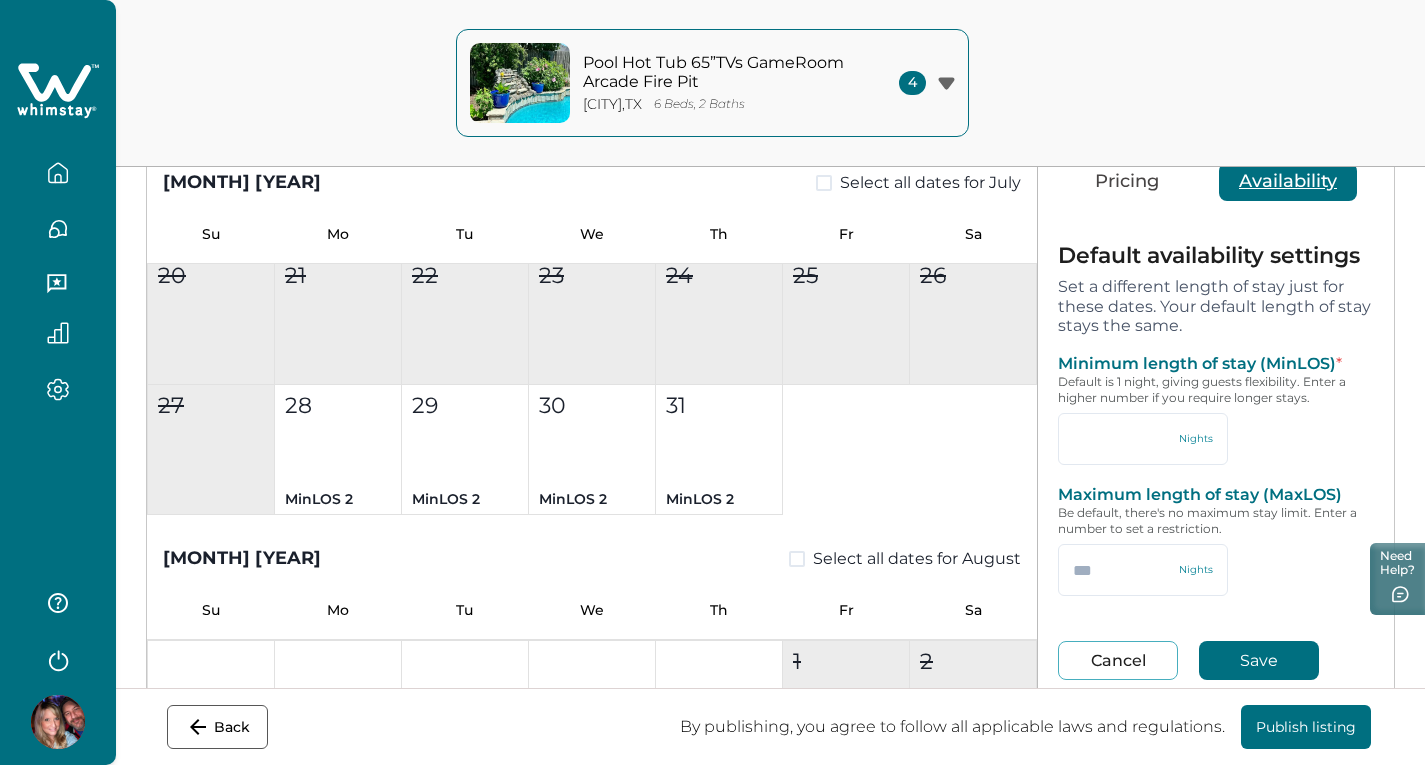 type on "*" 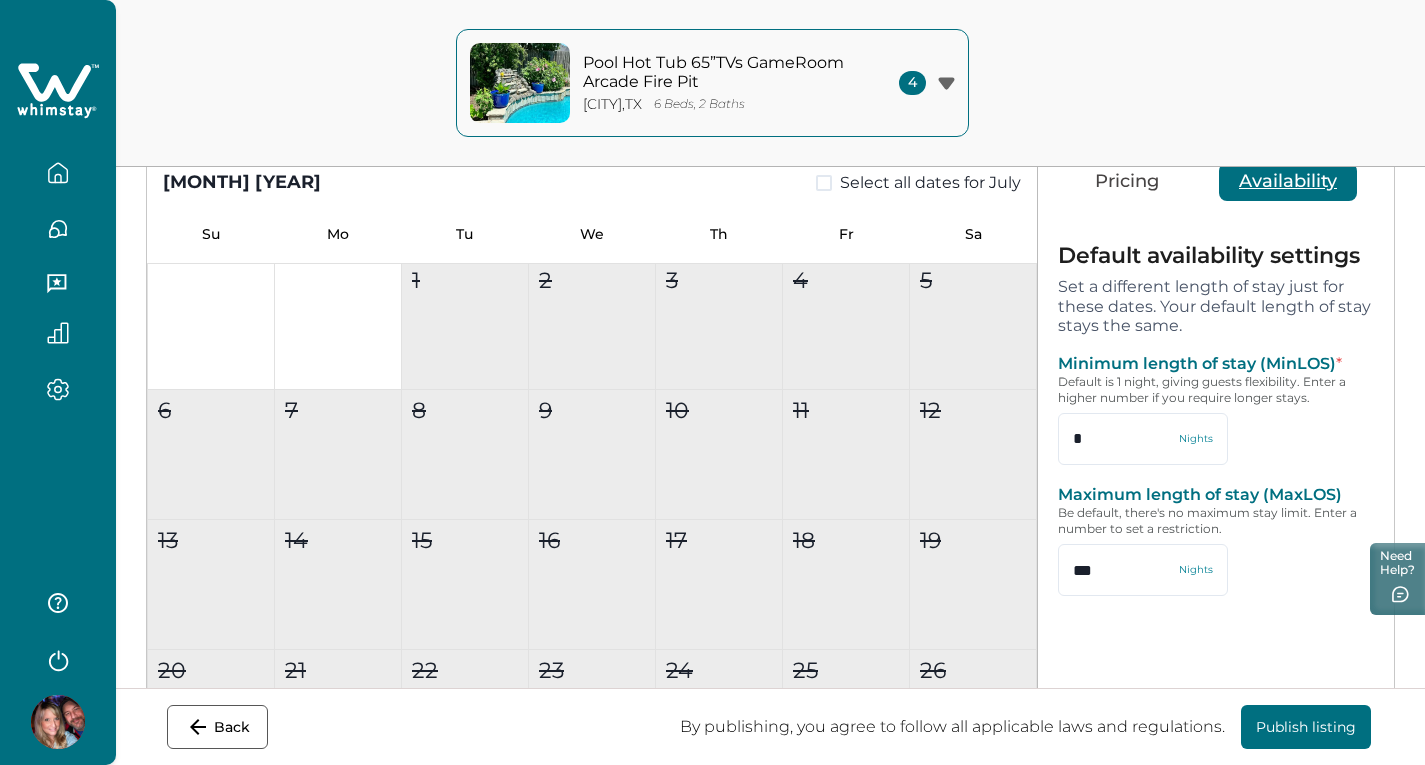 scroll, scrollTop: 0, scrollLeft: 0, axis: both 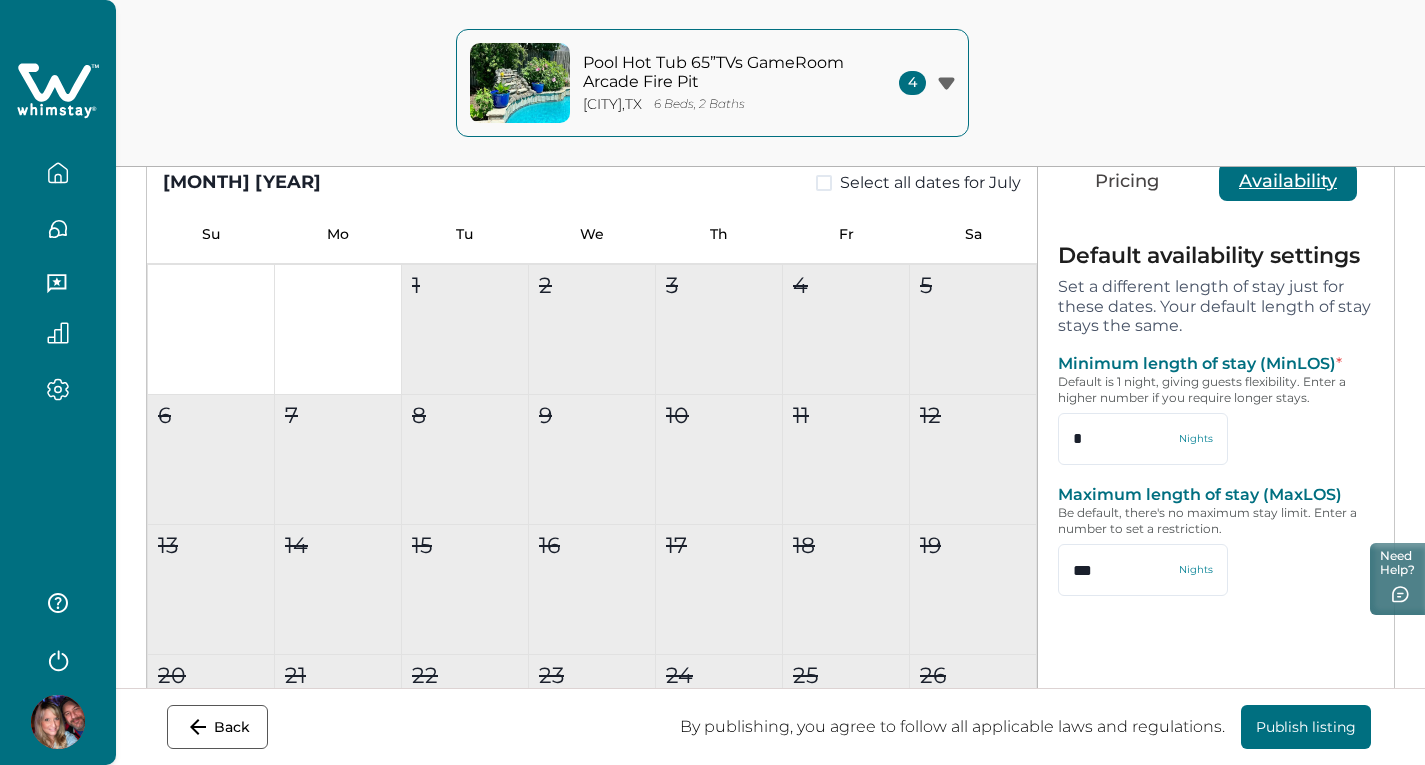 click on "Pricing" at bounding box center [1127, 182] 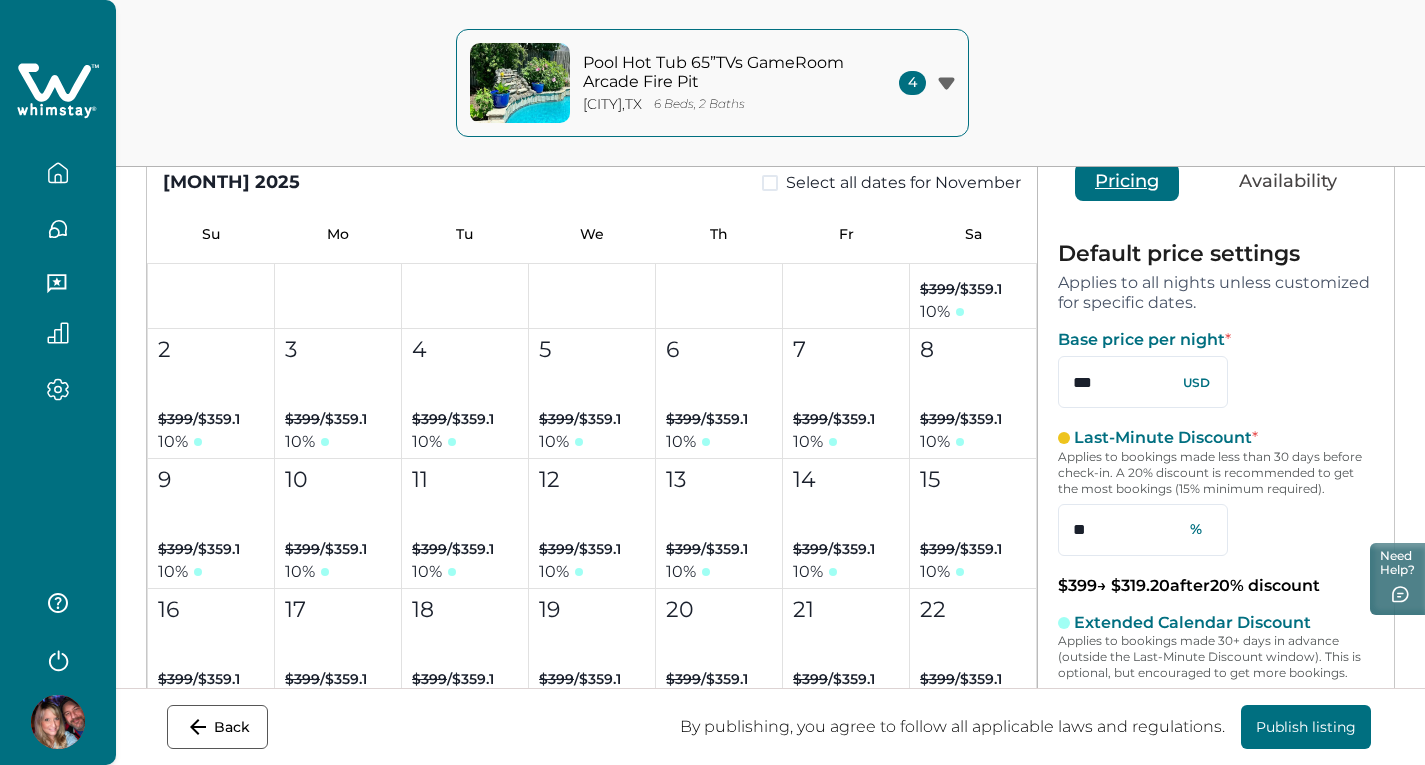 scroll, scrollTop: 3200, scrollLeft: 0, axis: vertical 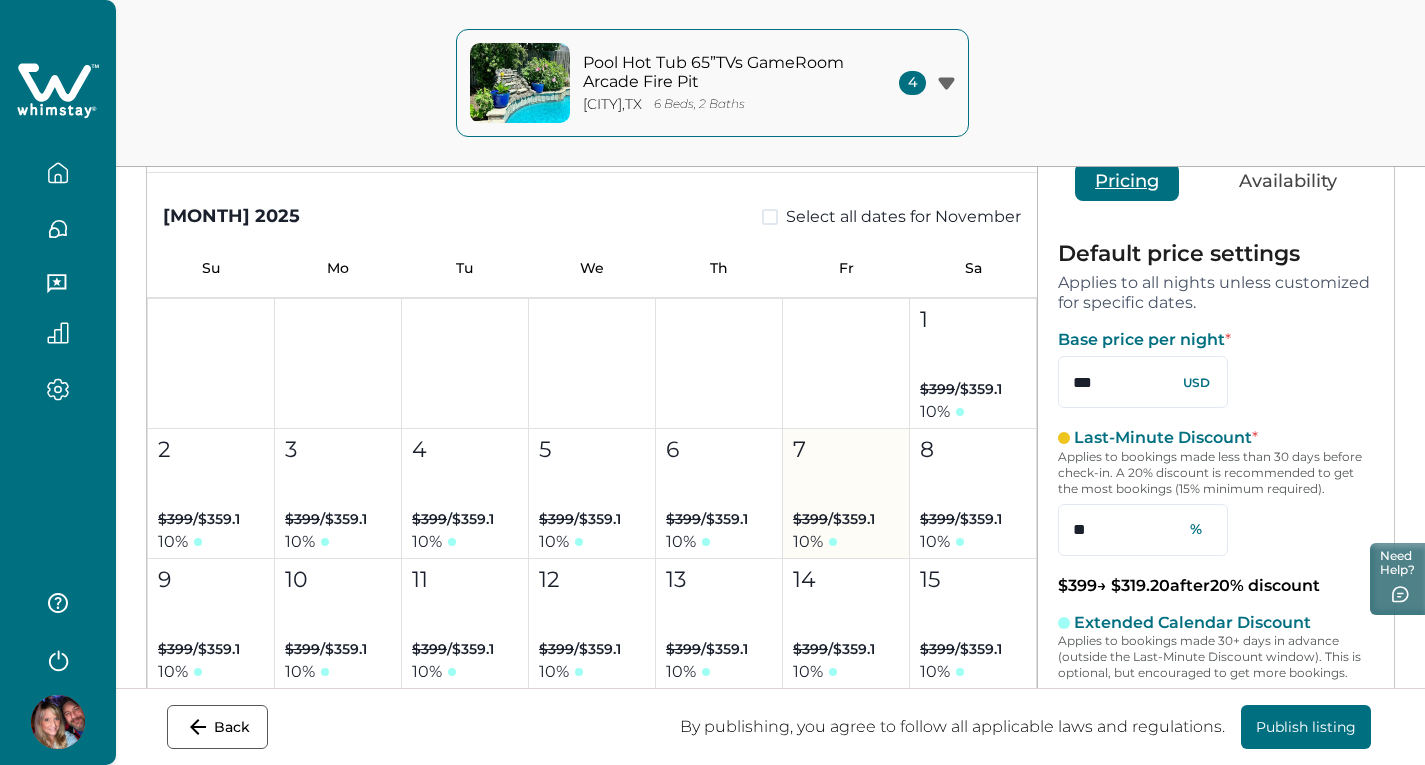 click on "1 $399  /  $359.1 10 %" at bounding box center (973, 364) 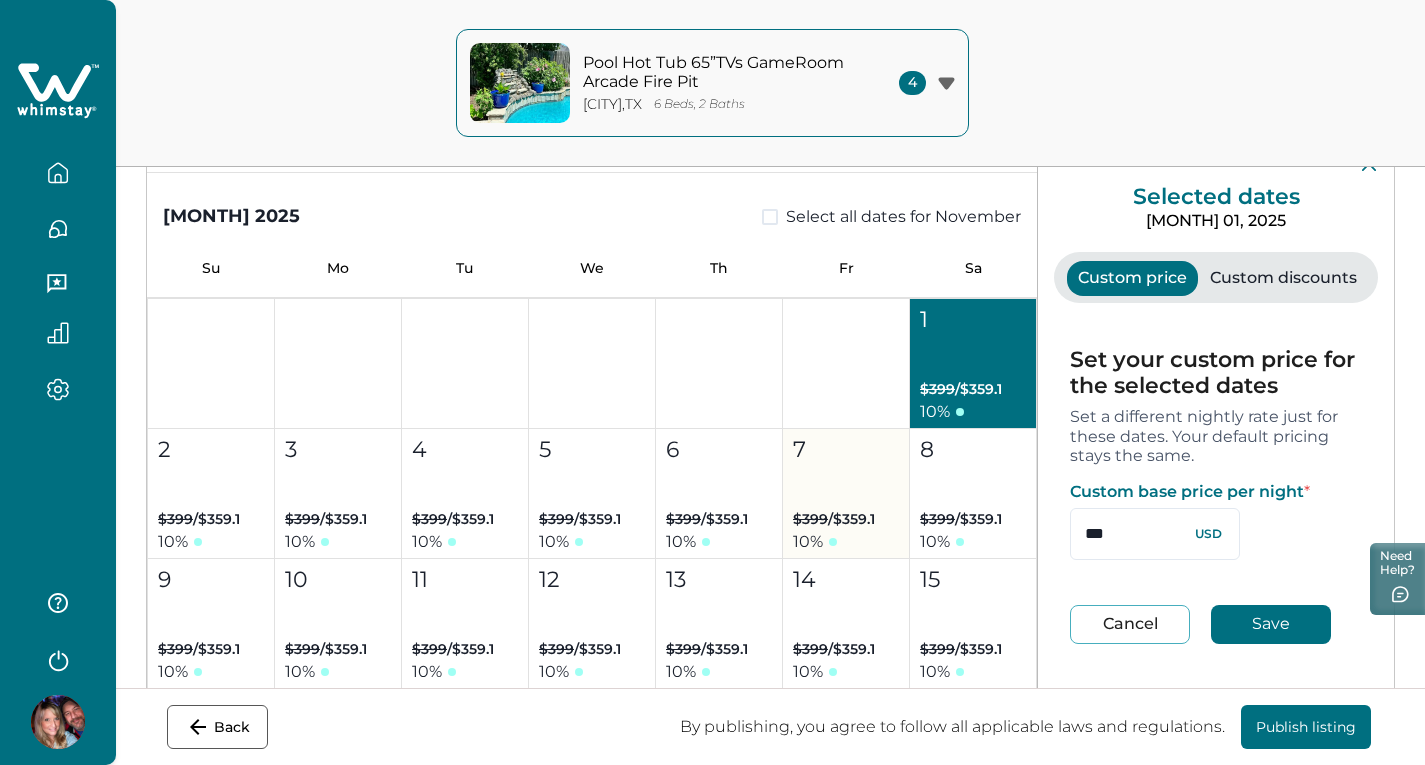 click on "7 $399 / $359.1 10 %" at bounding box center [846, 494] 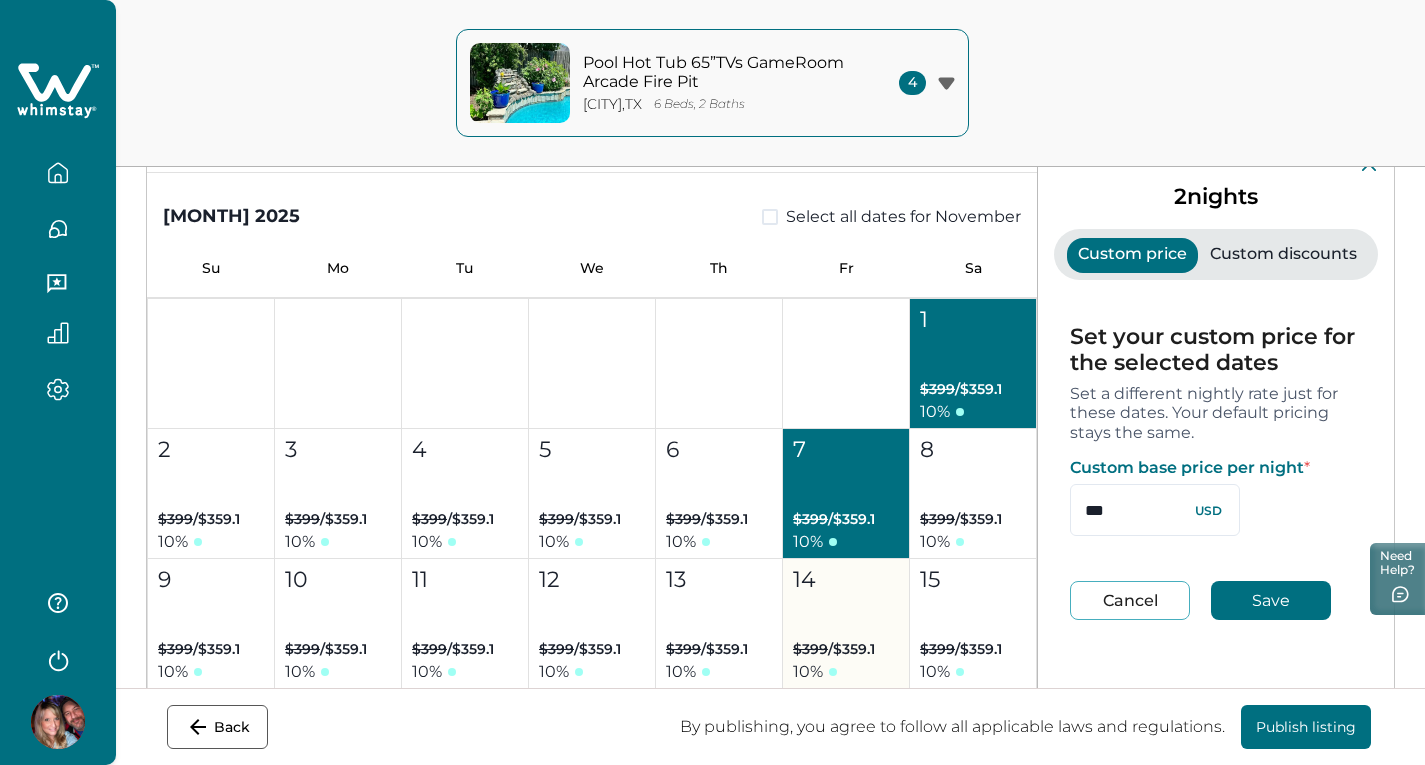 drag, startPoint x: 939, startPoint y: 499, endPoint x: 883, endPoint y: 574, distance: 93.60021 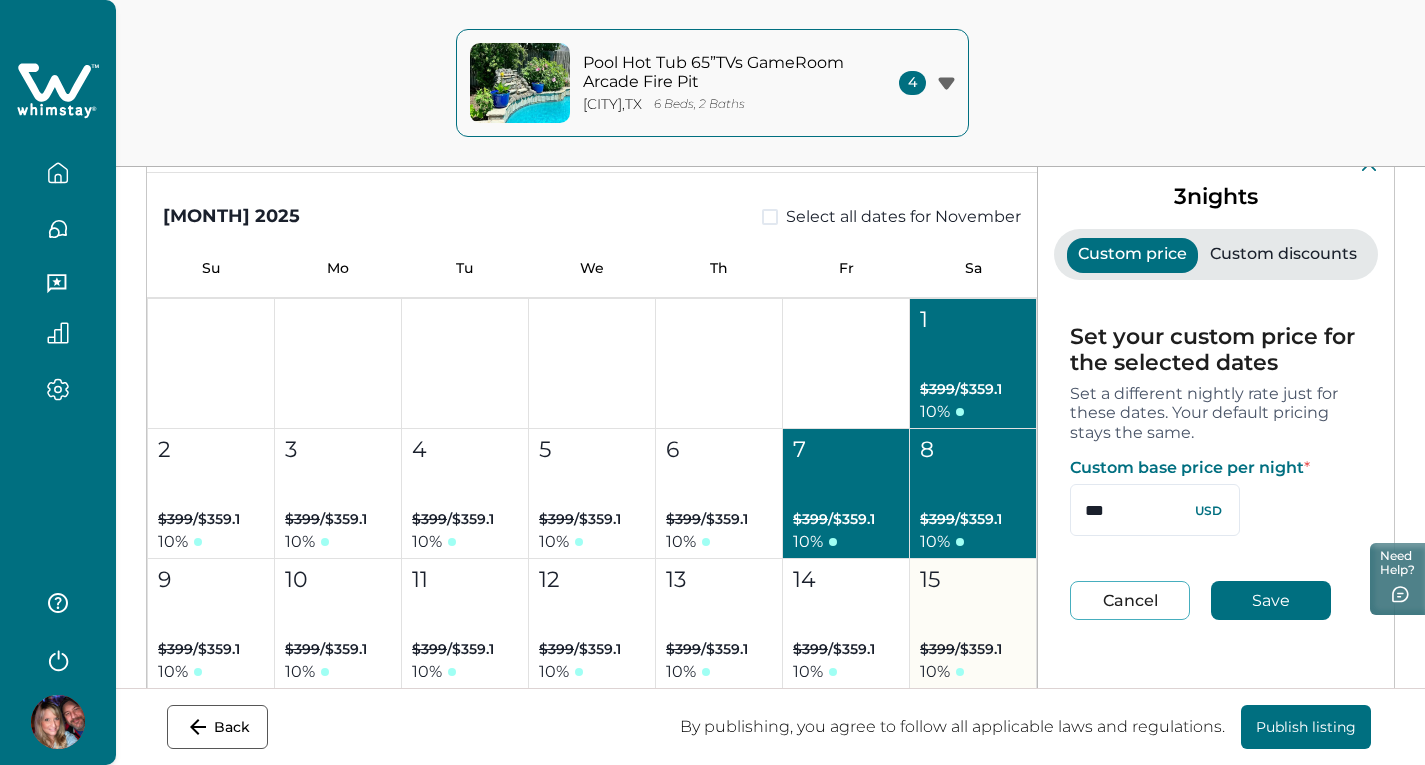 click on "14 $399 / $359.1 10 %" at bounding box center (846, 624) 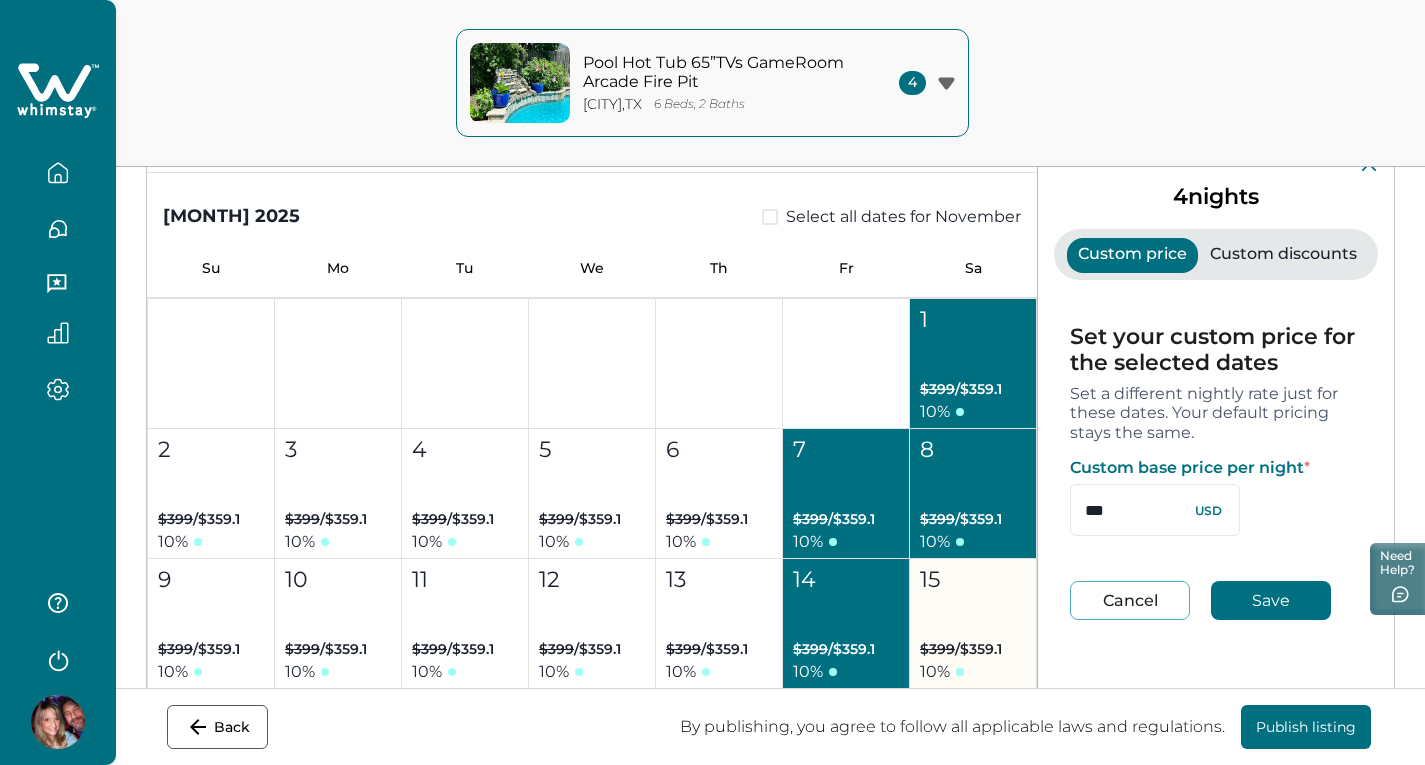click on "[DAY] $[PRICE]  /  $[PRICE] [PERCENT]" at bounding box center (973, 624) 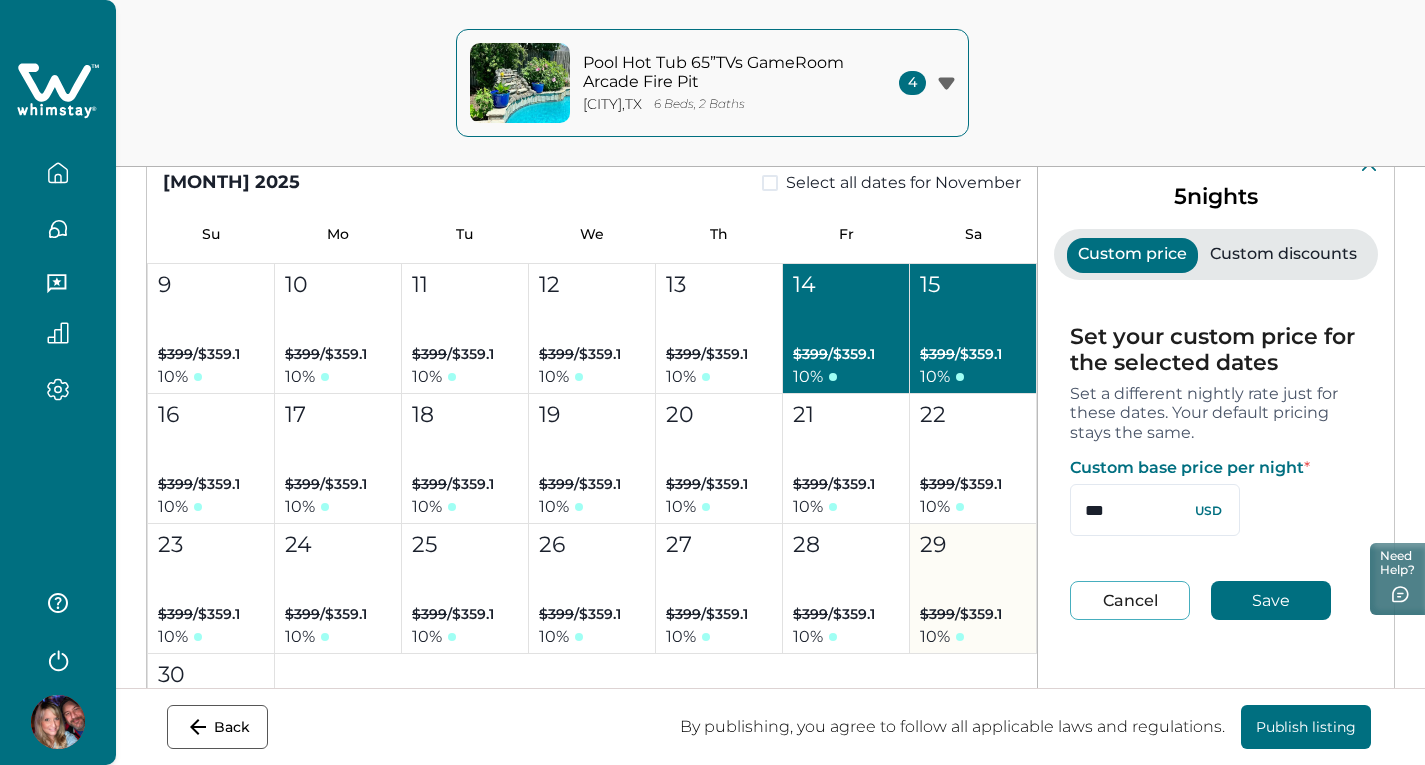 scroll, scrollTop: 3500, scrollLeft: 0, axis: vertical 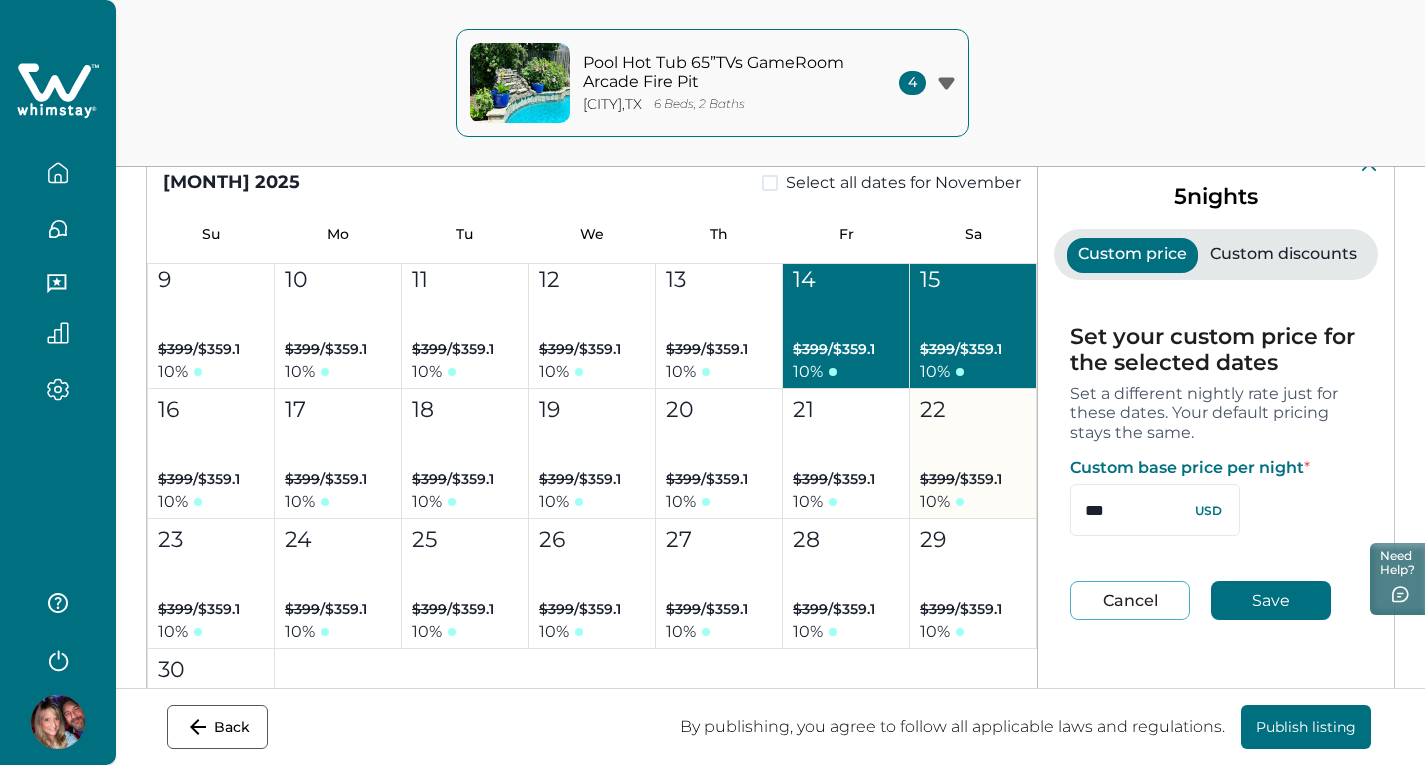 click on "$399  /  $359.1" at bounding box center (834, 479) 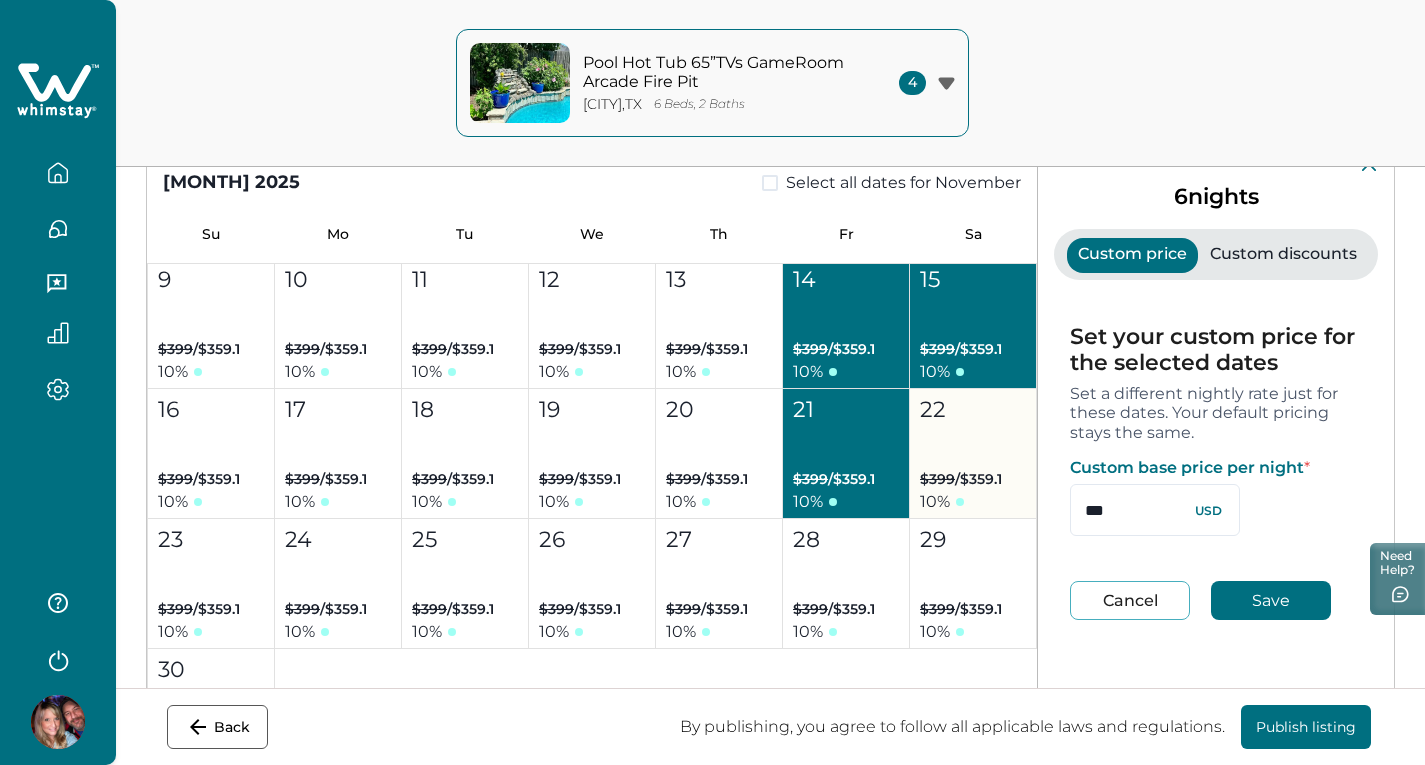 click on "22 $399  /  $359.1 10 %" at bounding box center (973, 454) 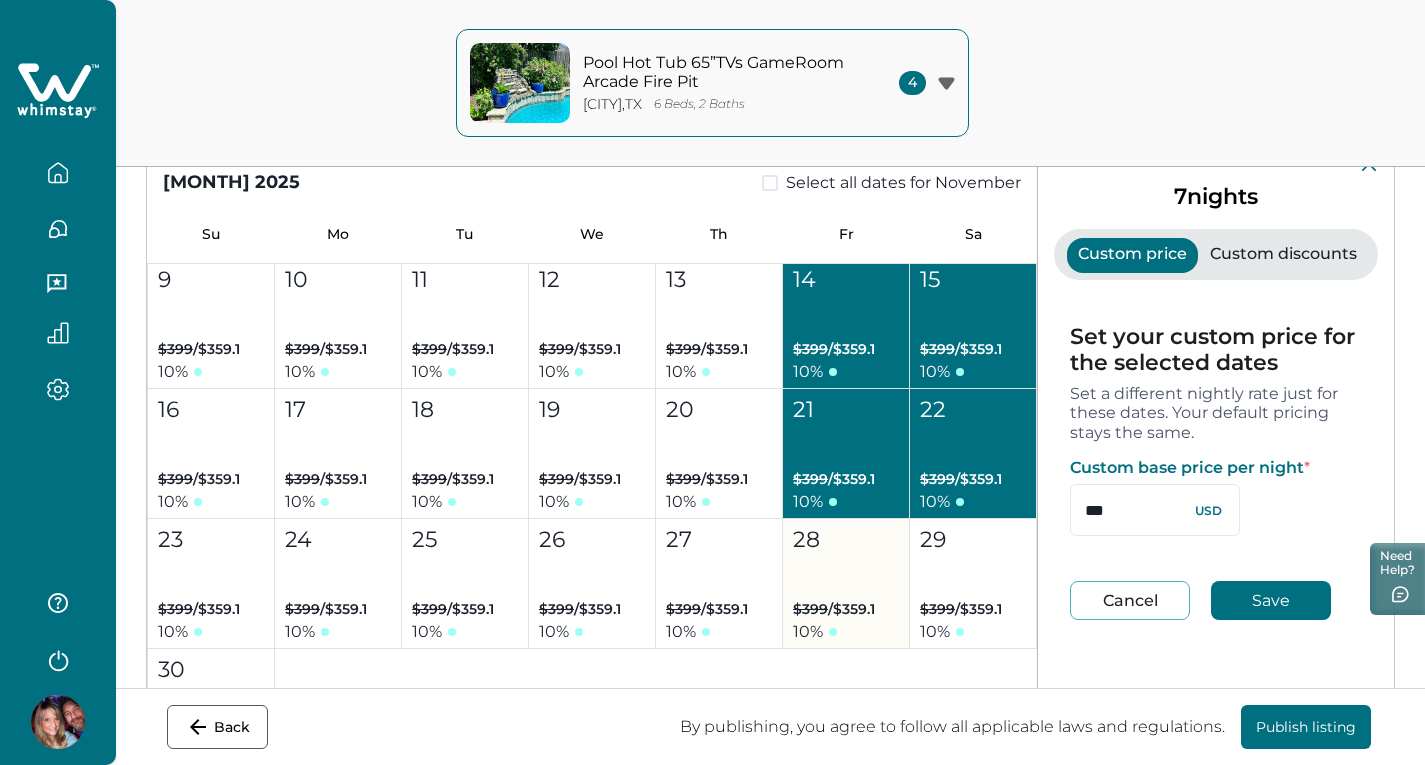 drag, startPoint x: 822, startPoint y: 568, endPoint x: 846, endPoint y: 569, distance: 24.020824 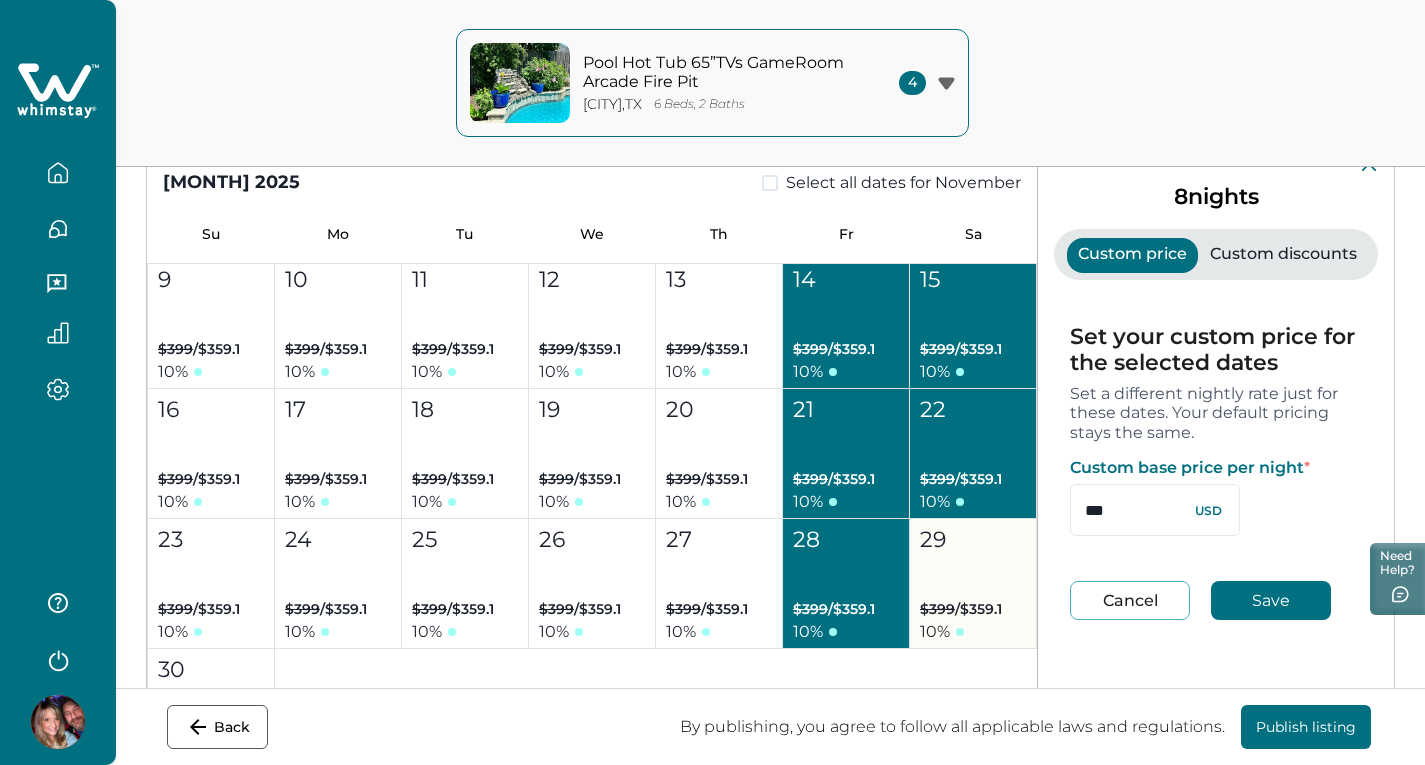 click on "[DAY] $[PRICE]  /  $[PRICE] [PERCENT]" at bounding box center (973, 584) 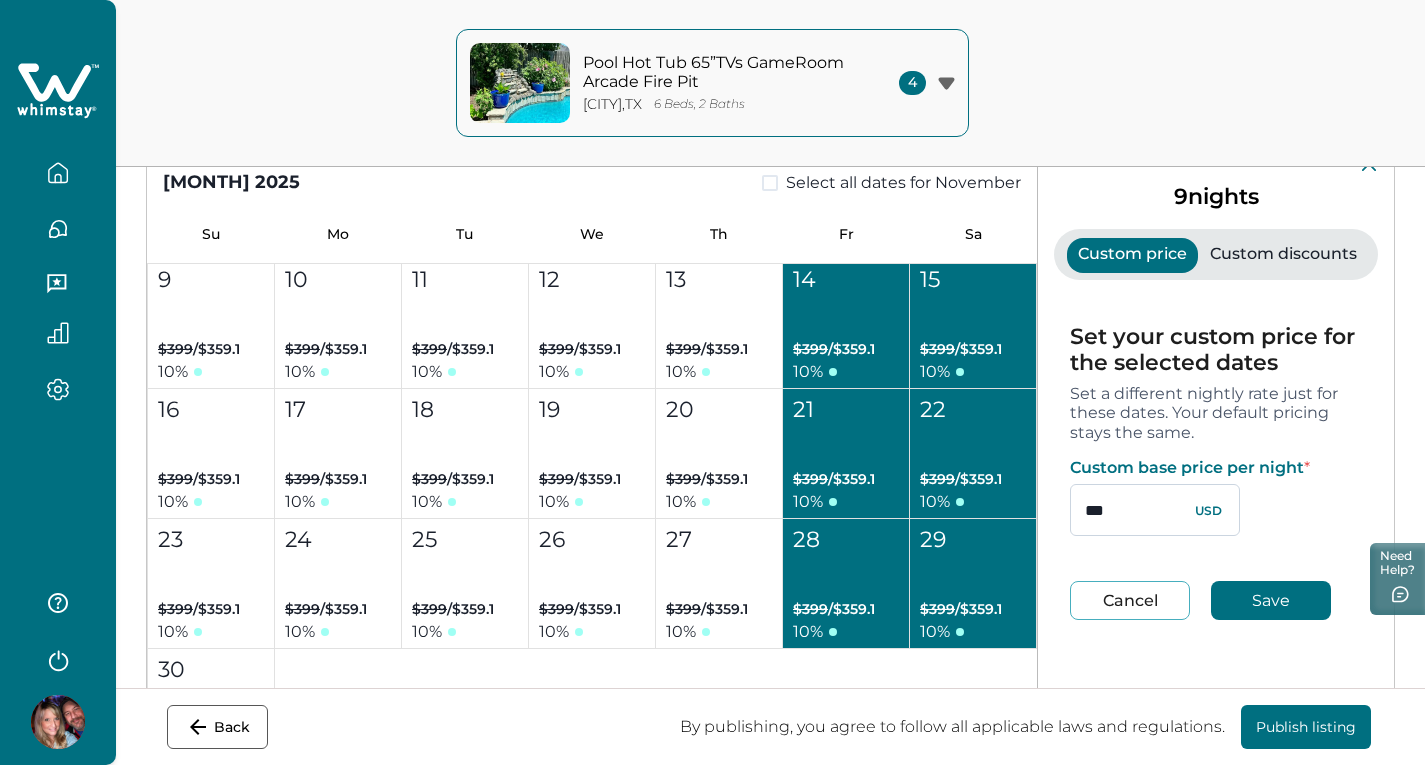 click on "***" at bounding box center (1155, 510) 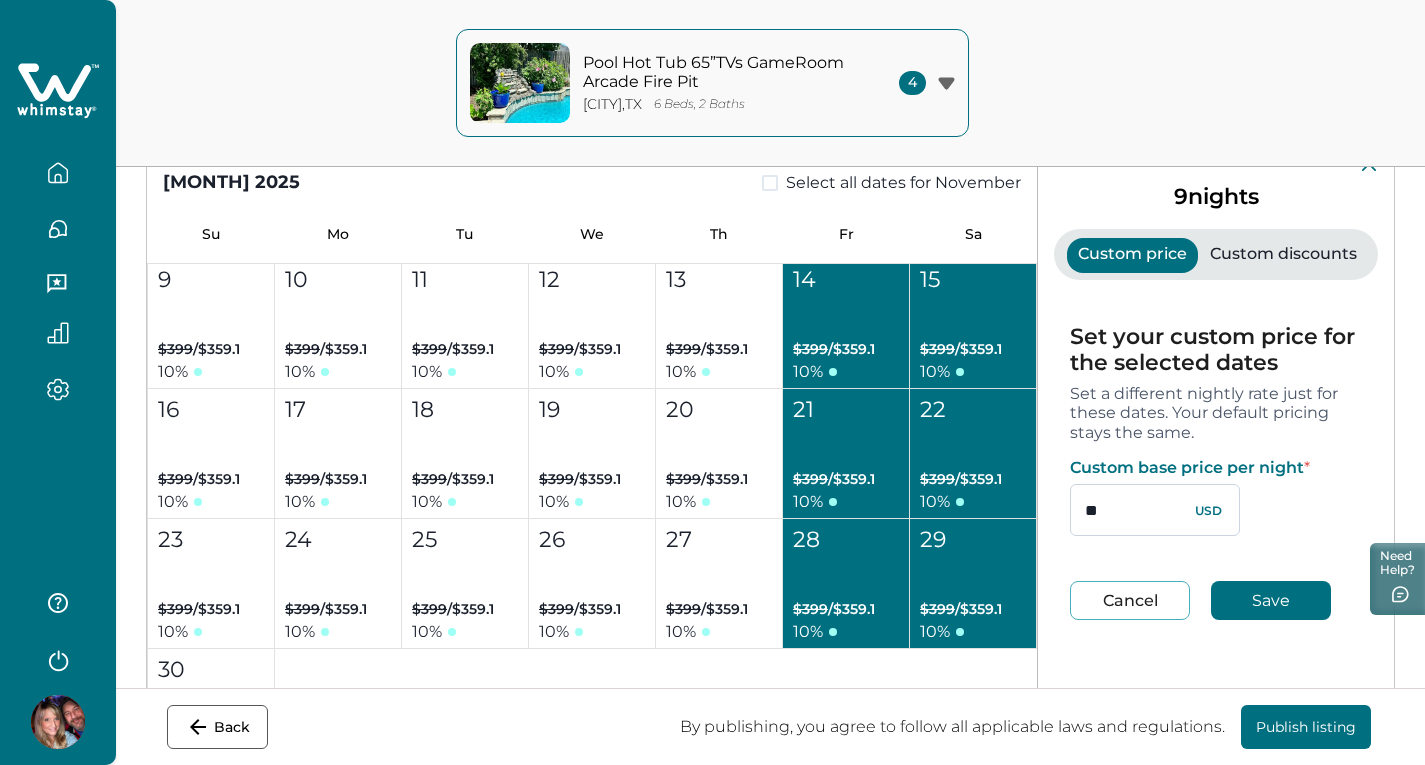 type on "*" 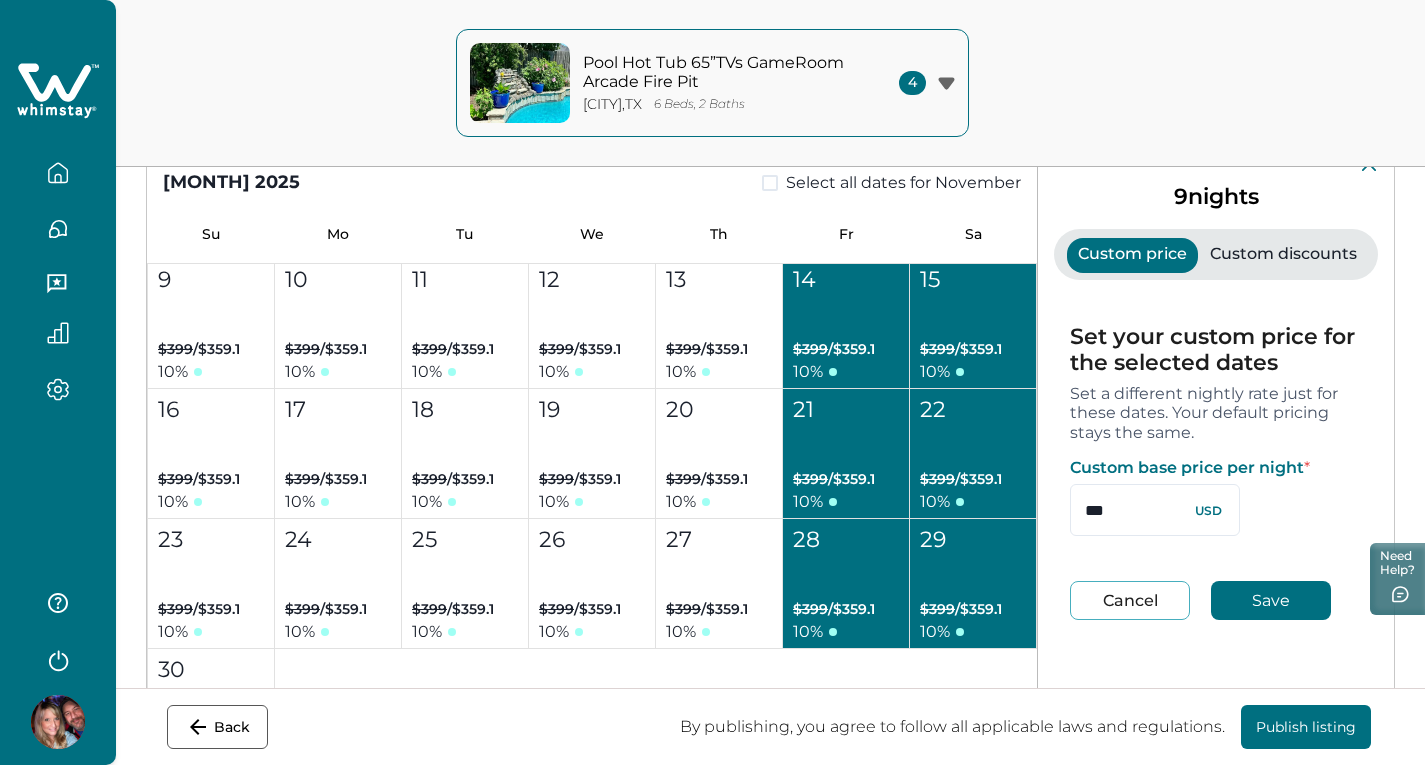 type on "***" 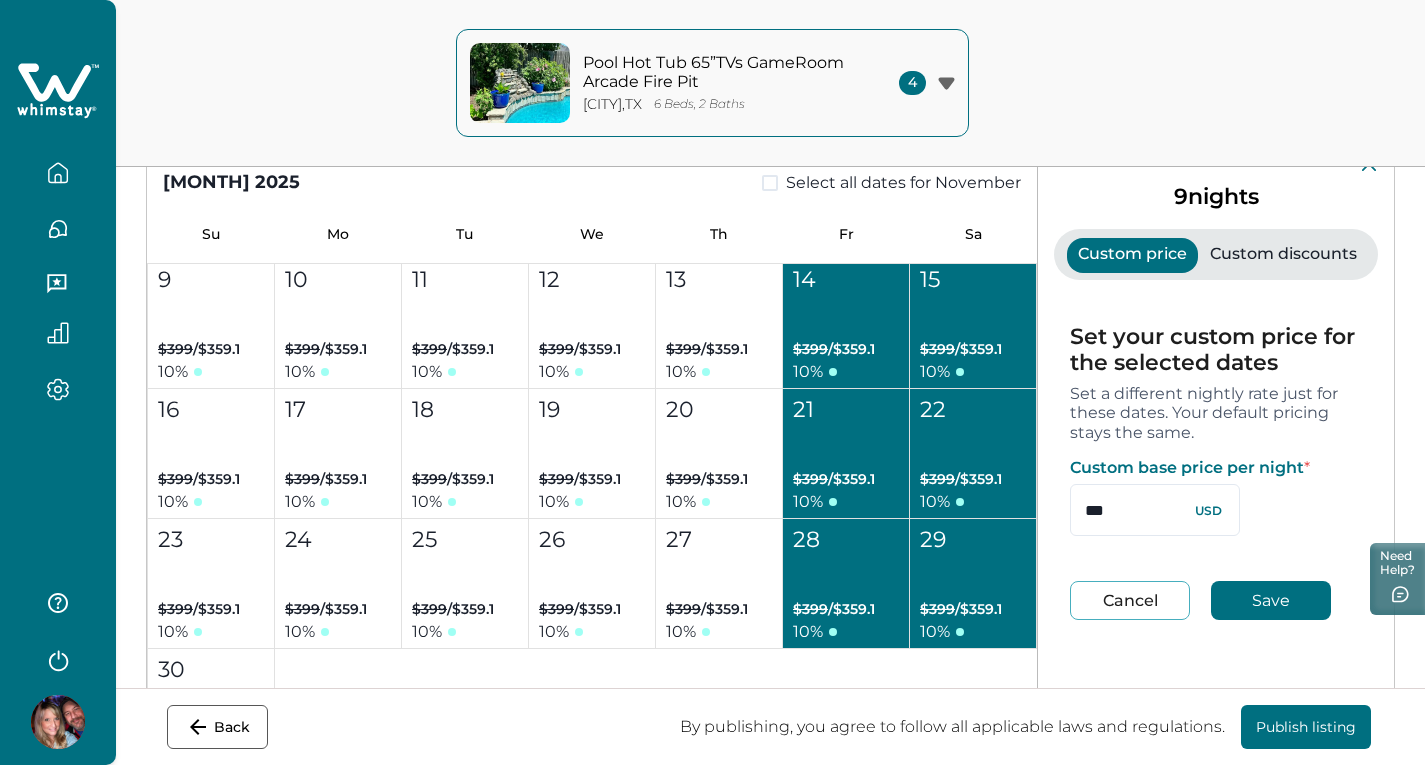 type 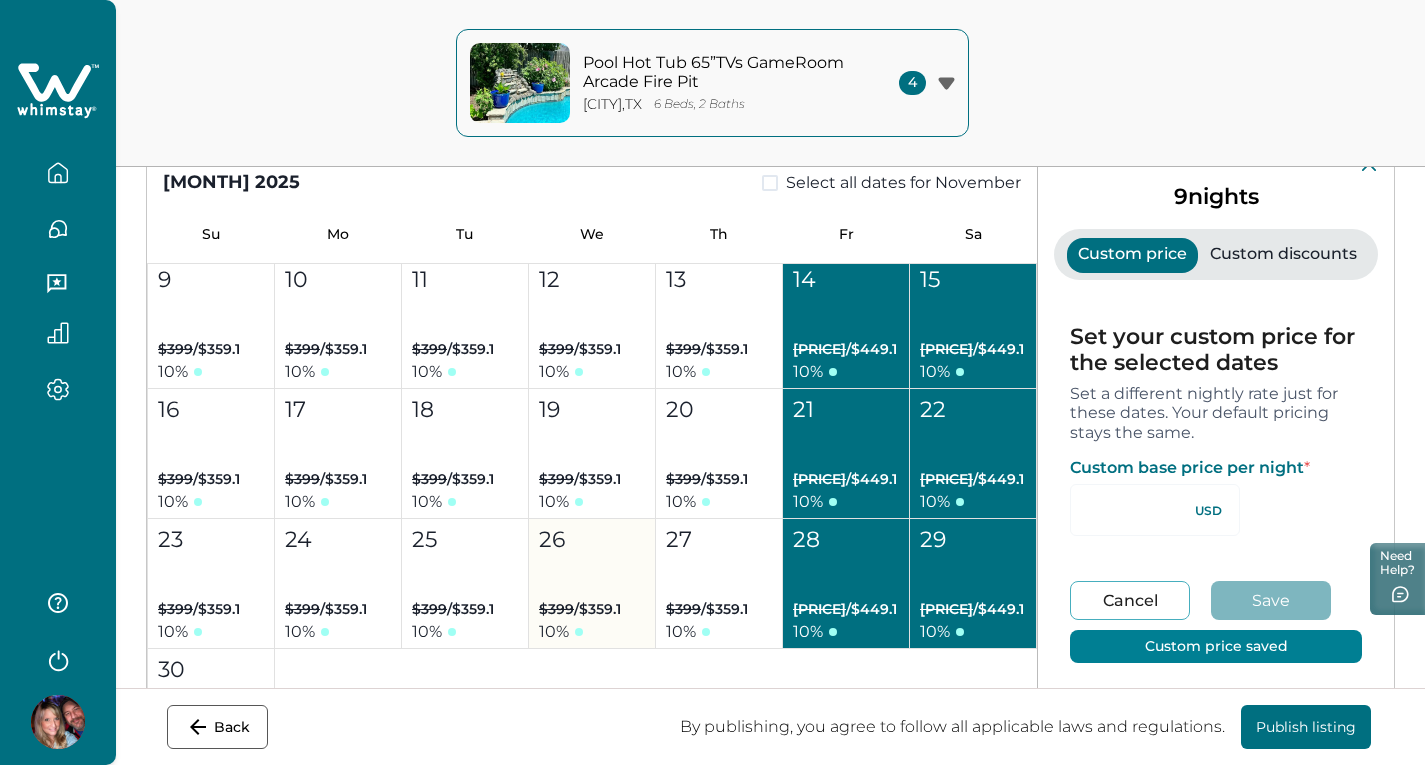 type on "**" 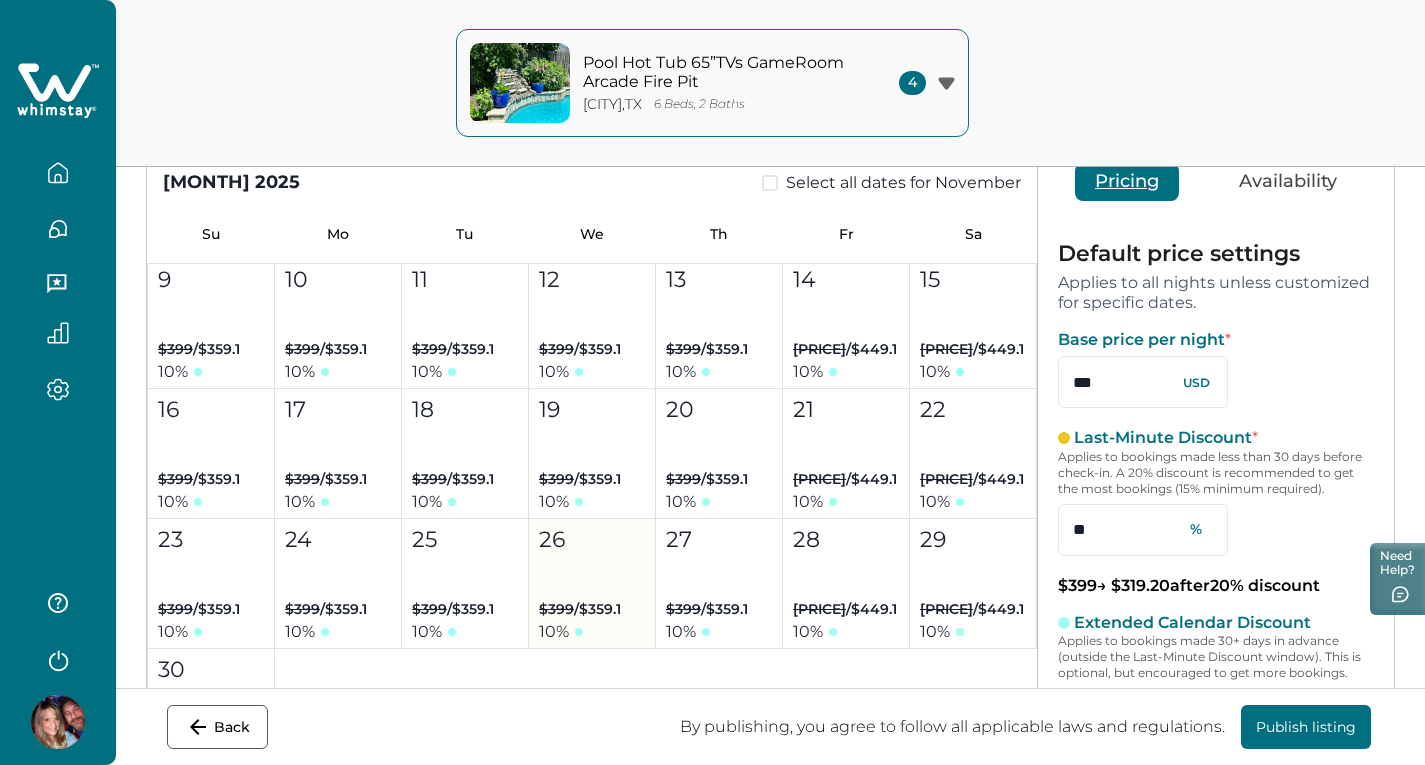 drag, startPoint x: 541, startPoint y: 563, endPoint x: 628, endPoint y: 553, distance: 87.57283 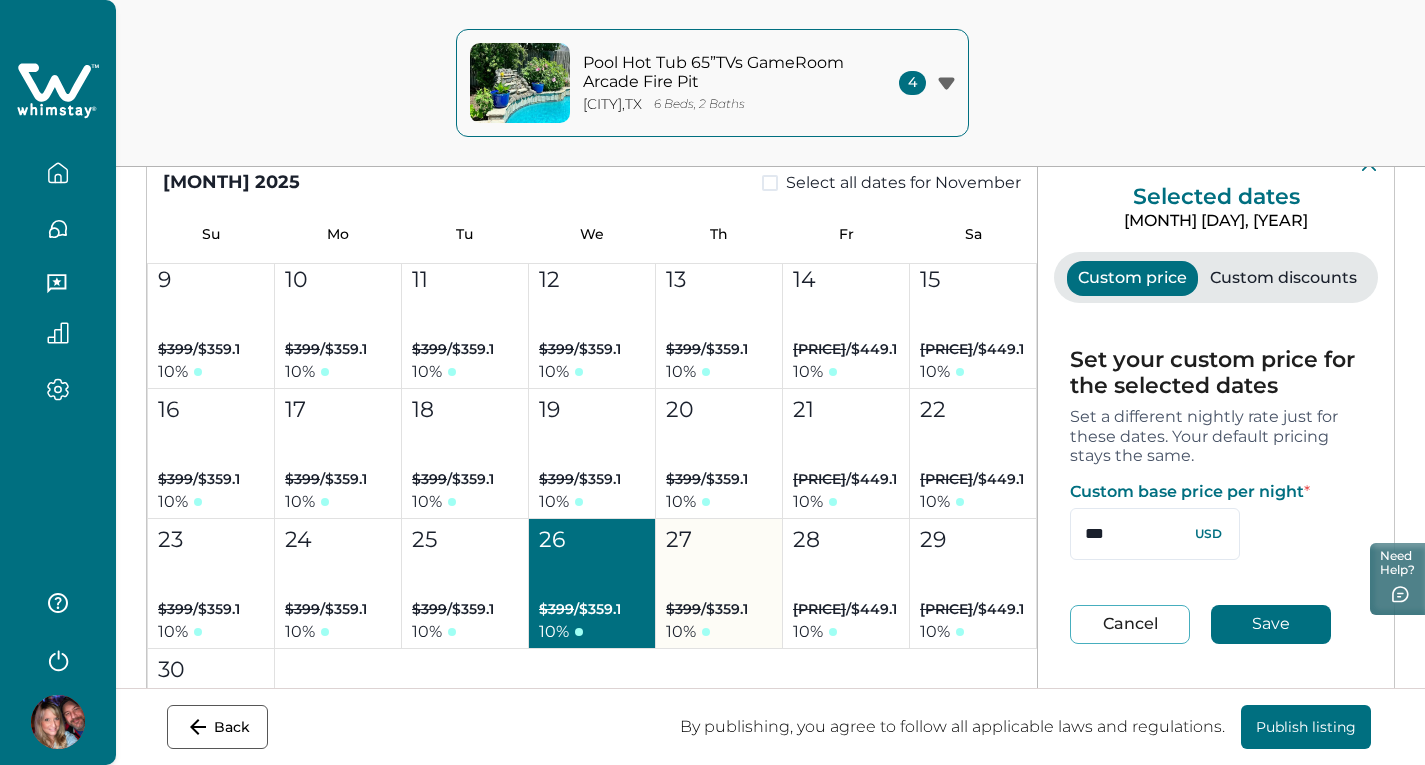 click on "27 $399  /  $359.1 10 %" at bounding box center (719, 584) 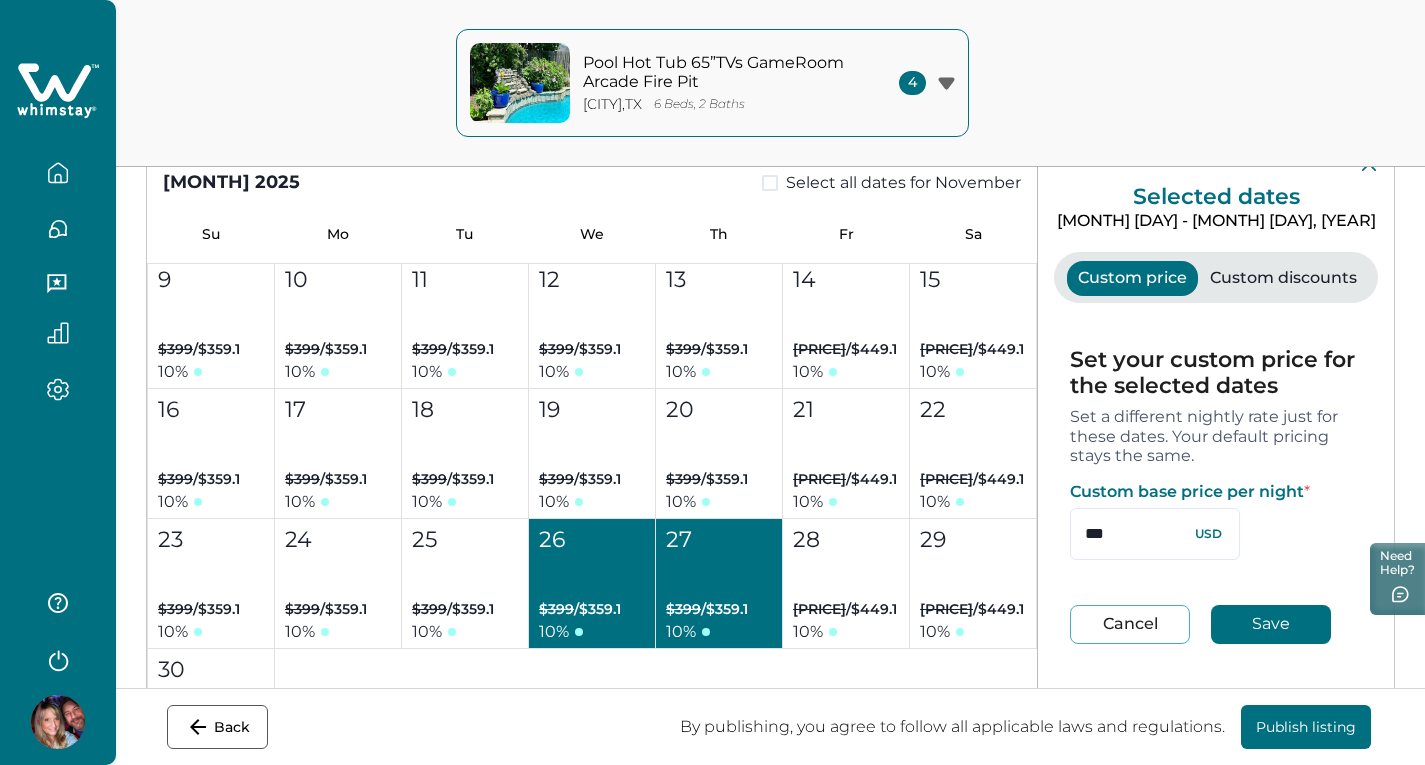 drag, startPoint x: 1129, startPoint y: 542, endPoint x: 1044, endPoint y: 559, distance: 86.683334 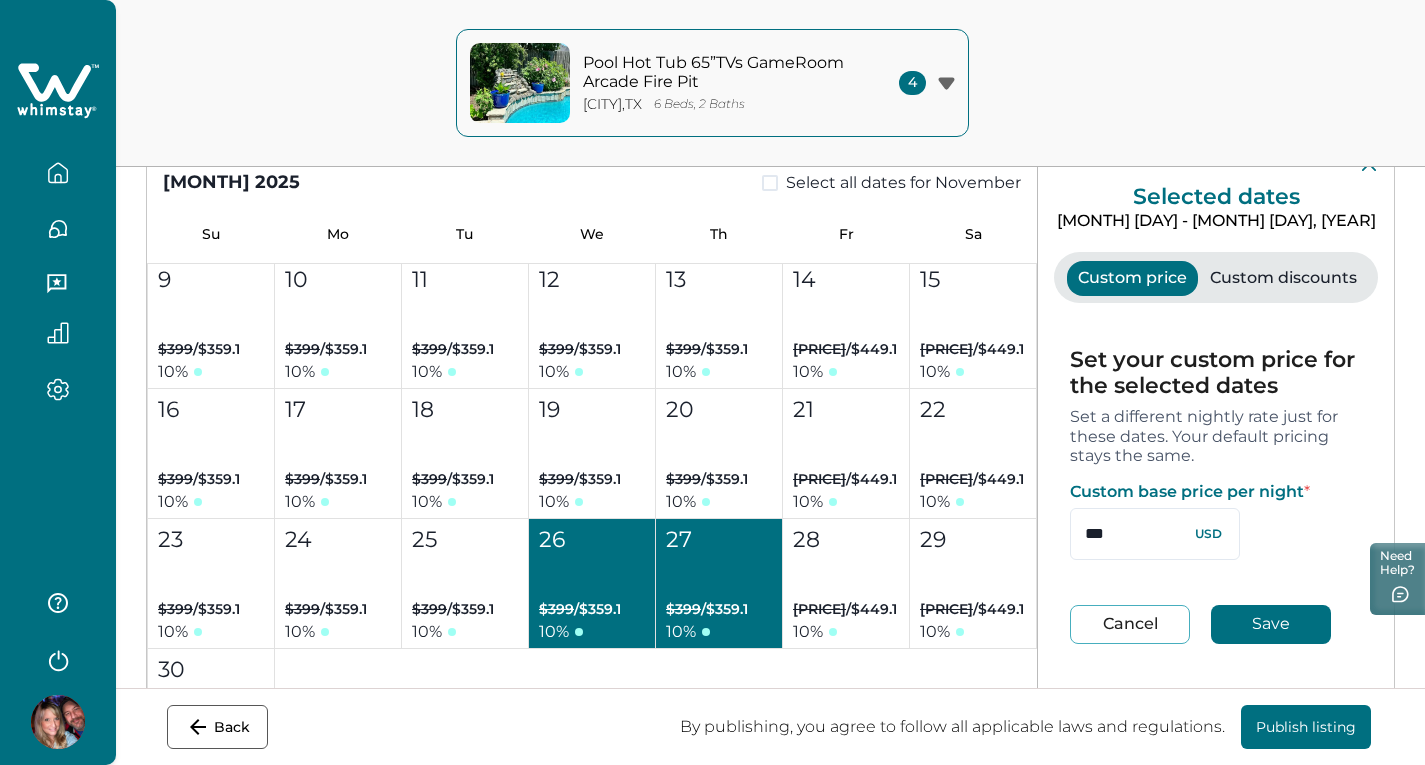 click on "Set a different nightly rate just for these dates. Your default pricing stays the same. Custom base price per night * *** USD Cancel Save Set your custom discount for the selected dates Set a different discount just for these dates. Your default discounts stay the same. Extended Calendar Discount Applies to bookings made 30+ days in advance (outside the Last-Minute Discount window). This is optional, but encouraged to get more bookings. ** % Cancel Save" at bounding box center [1216, 470] 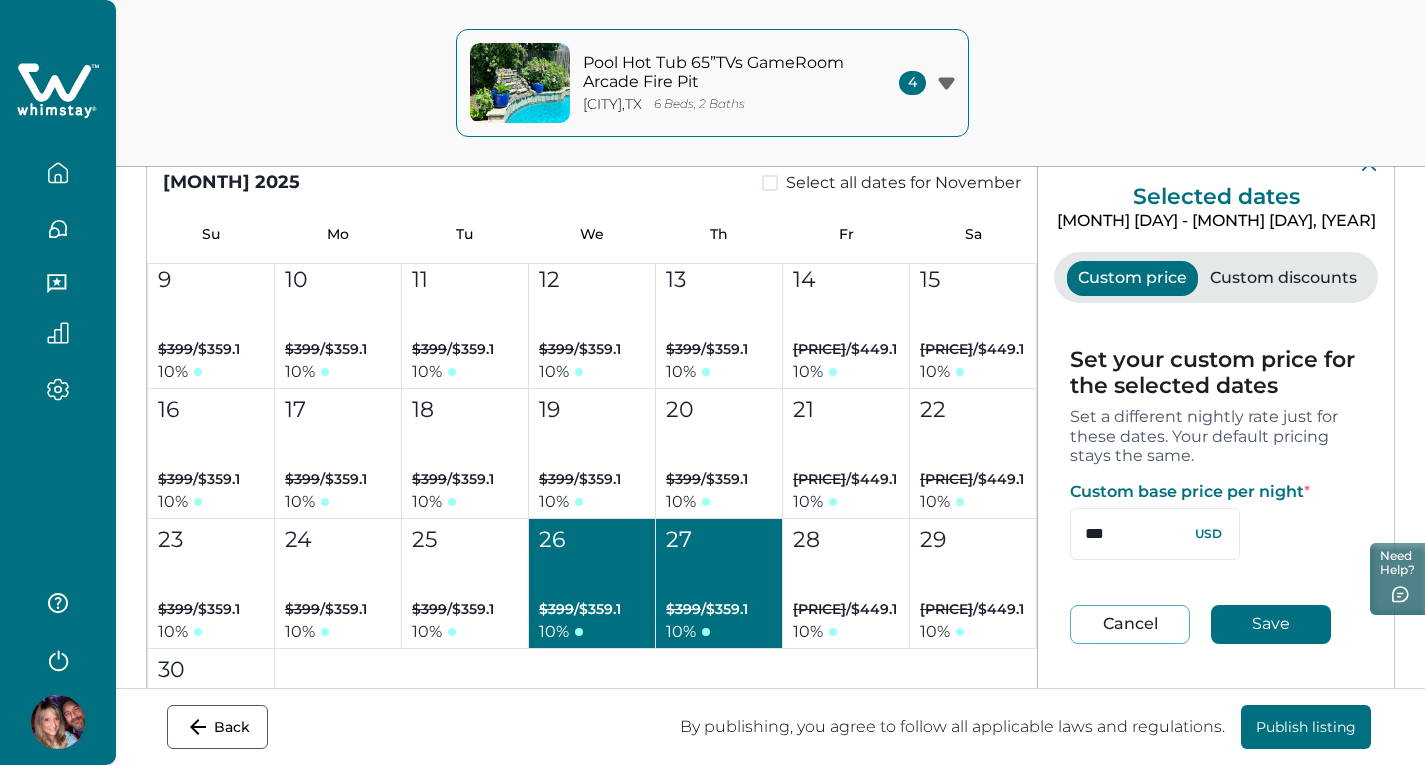 type 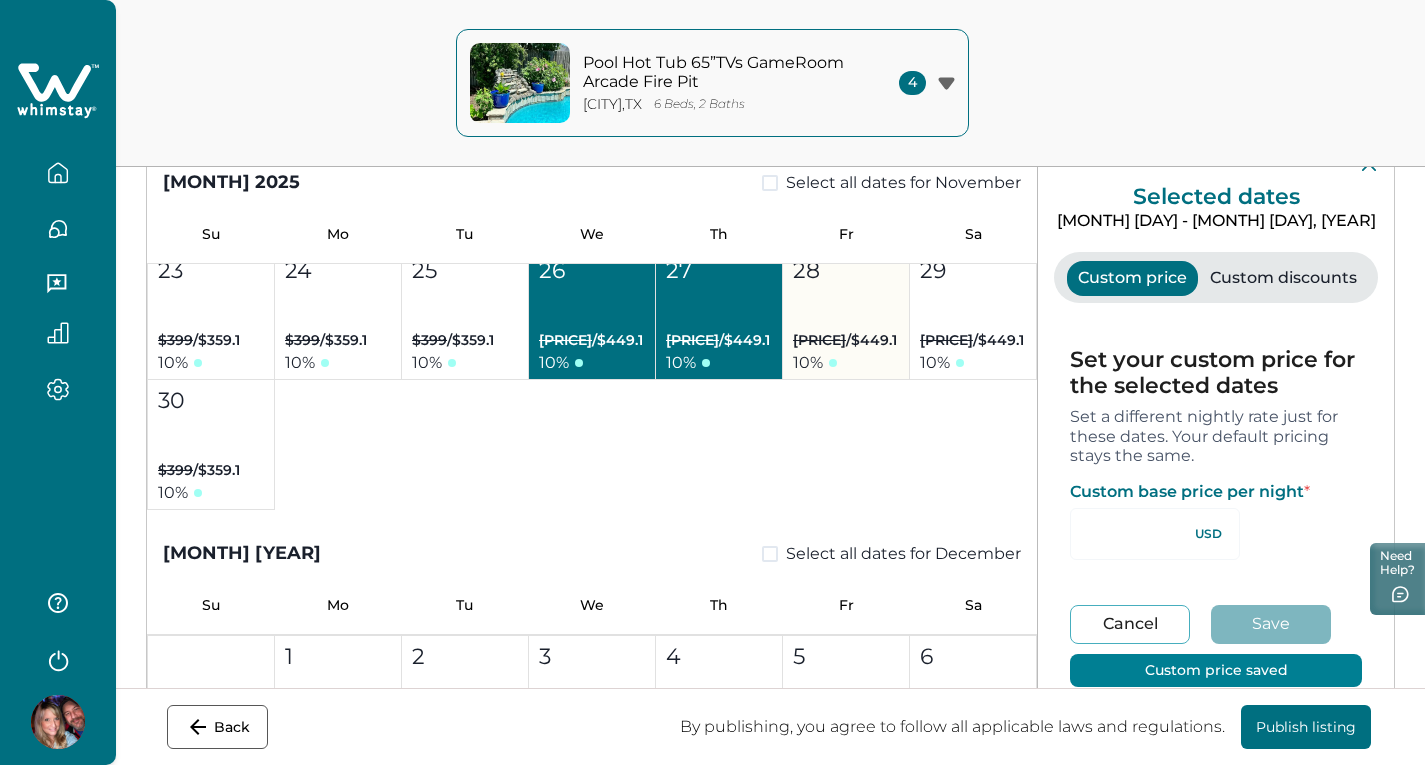 scroll, scrollTop: 3900, scrollLeft: 0, axis: vertical 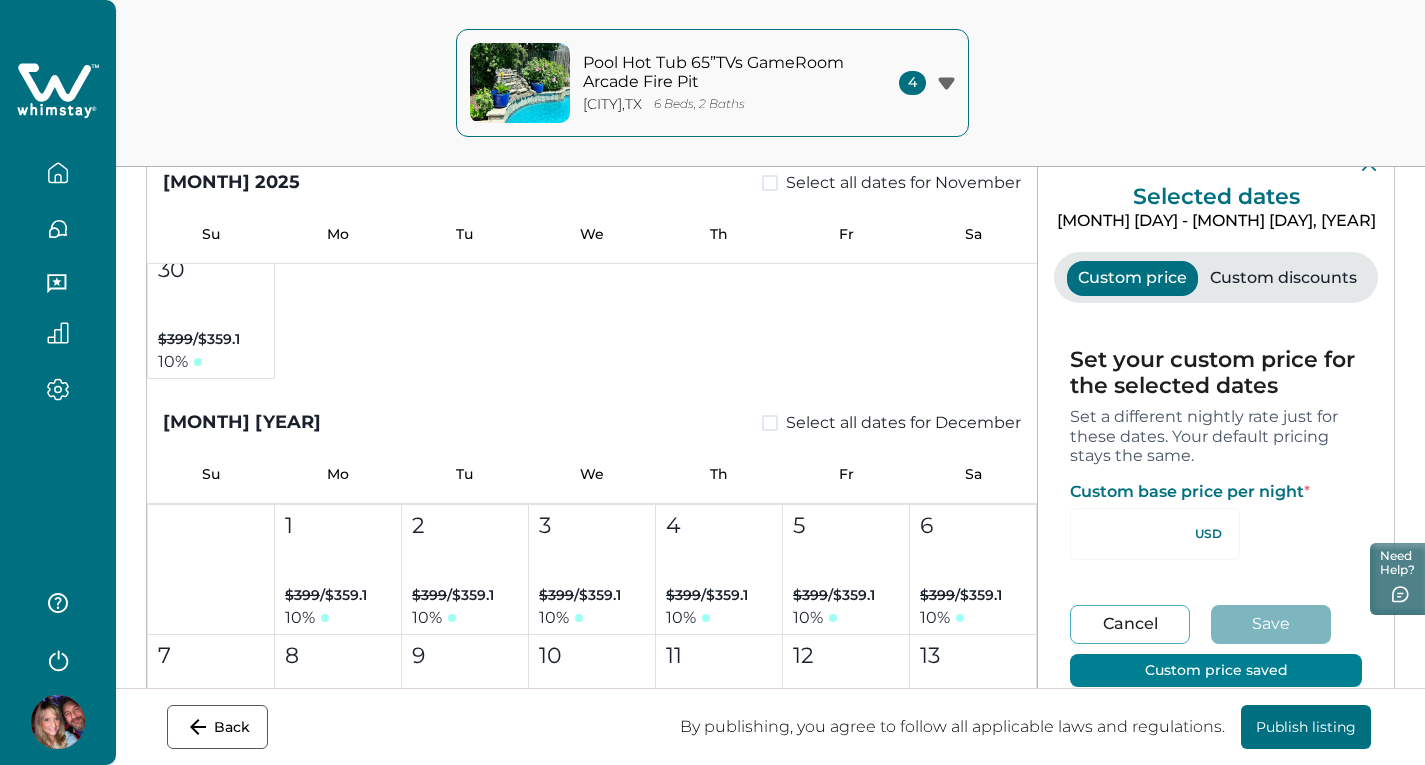 type on "**" 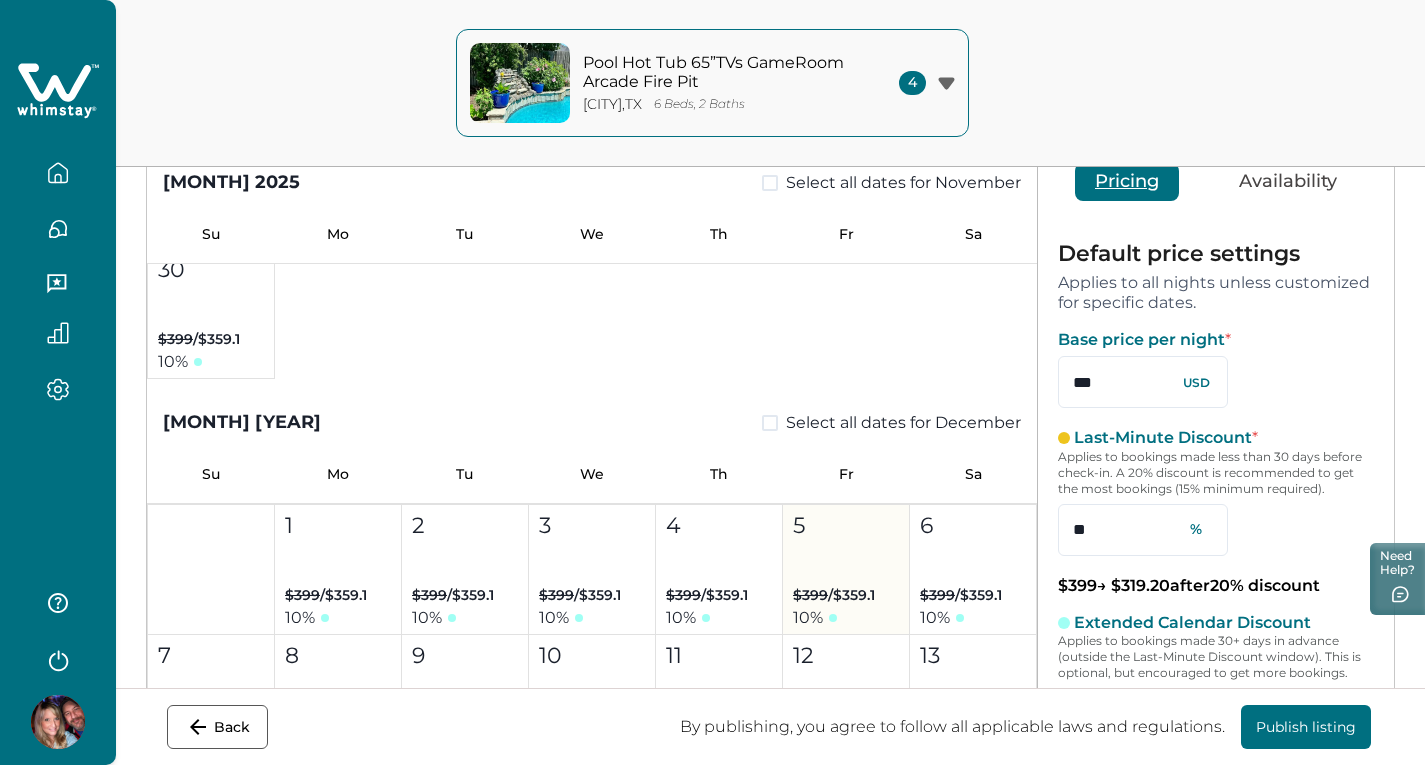 scroll, scrollTop: 3600, scrollLeft: 0, axis: vertical 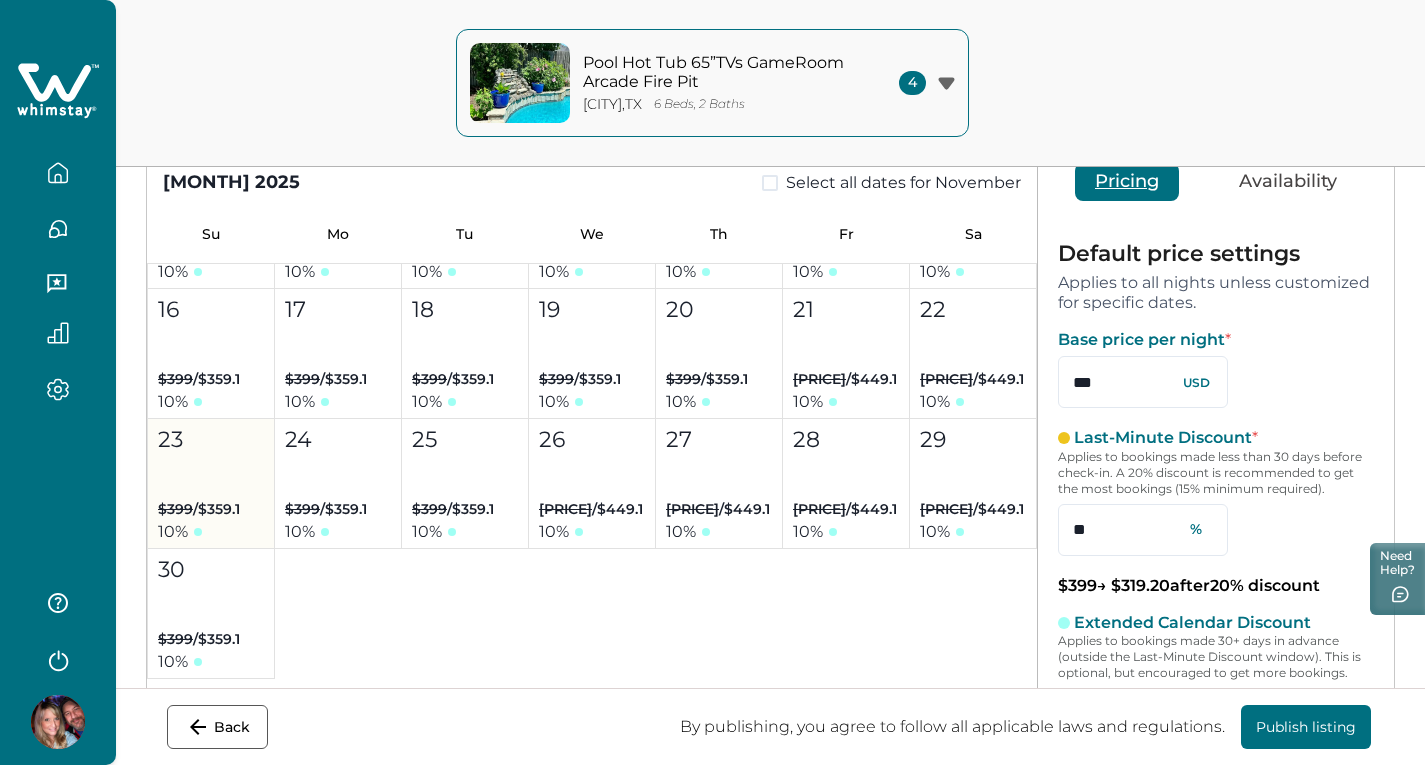 click on "[DAY] $[PRICE]  /  $[PRICE] [PERCENT]" at bounding box center (211, 484) 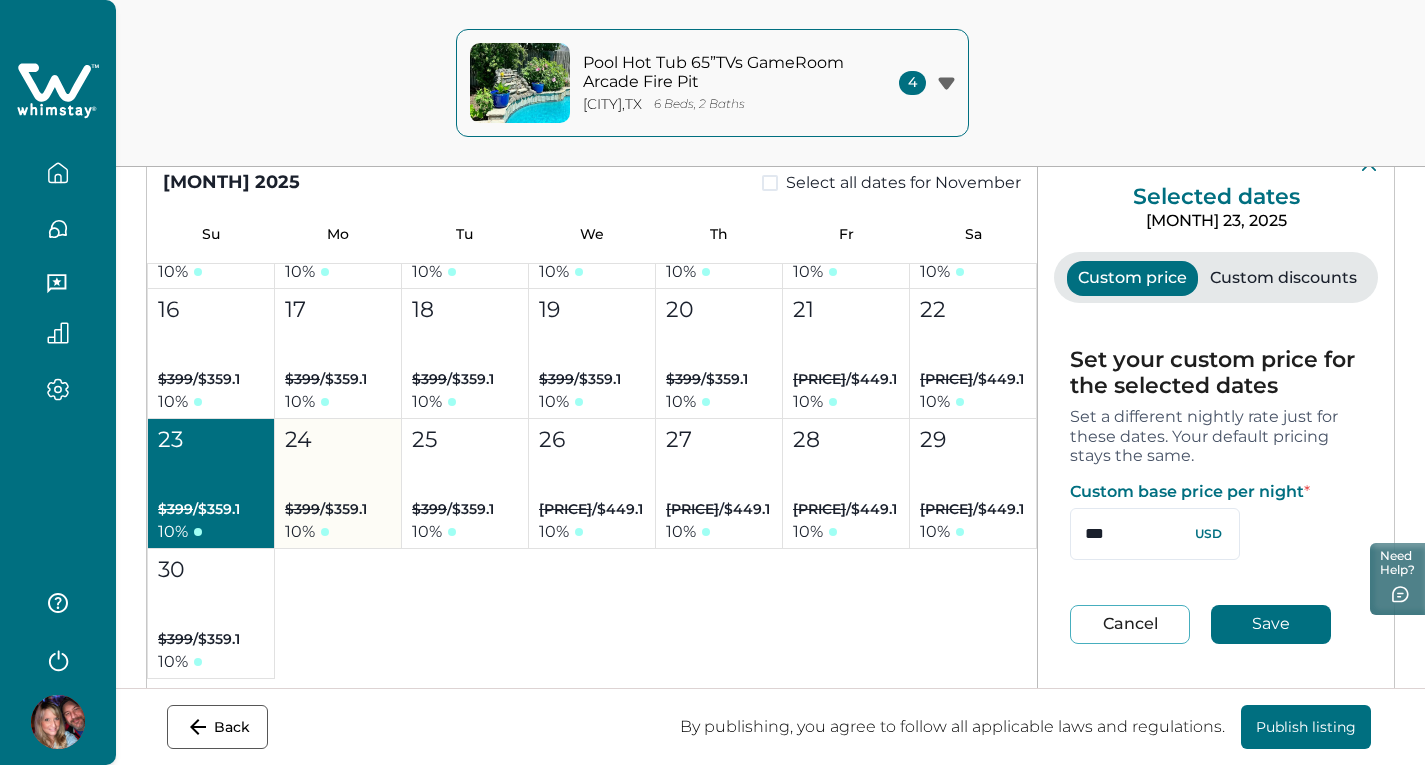 click on "24 $399 / $359.1 10 %" at bounding box center (338, 484) 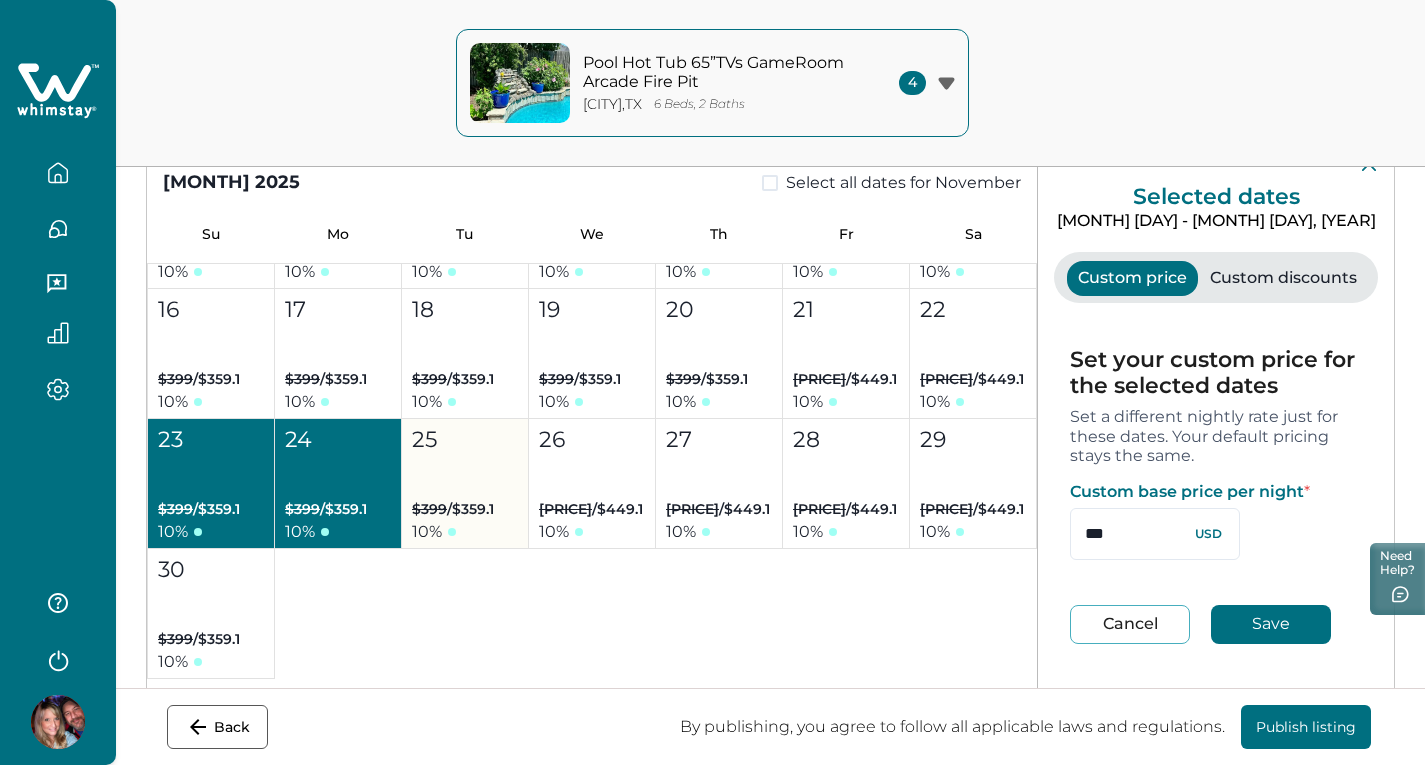 click on "25 $399 / $359.1 10 %" at bounding box center (465, 484) 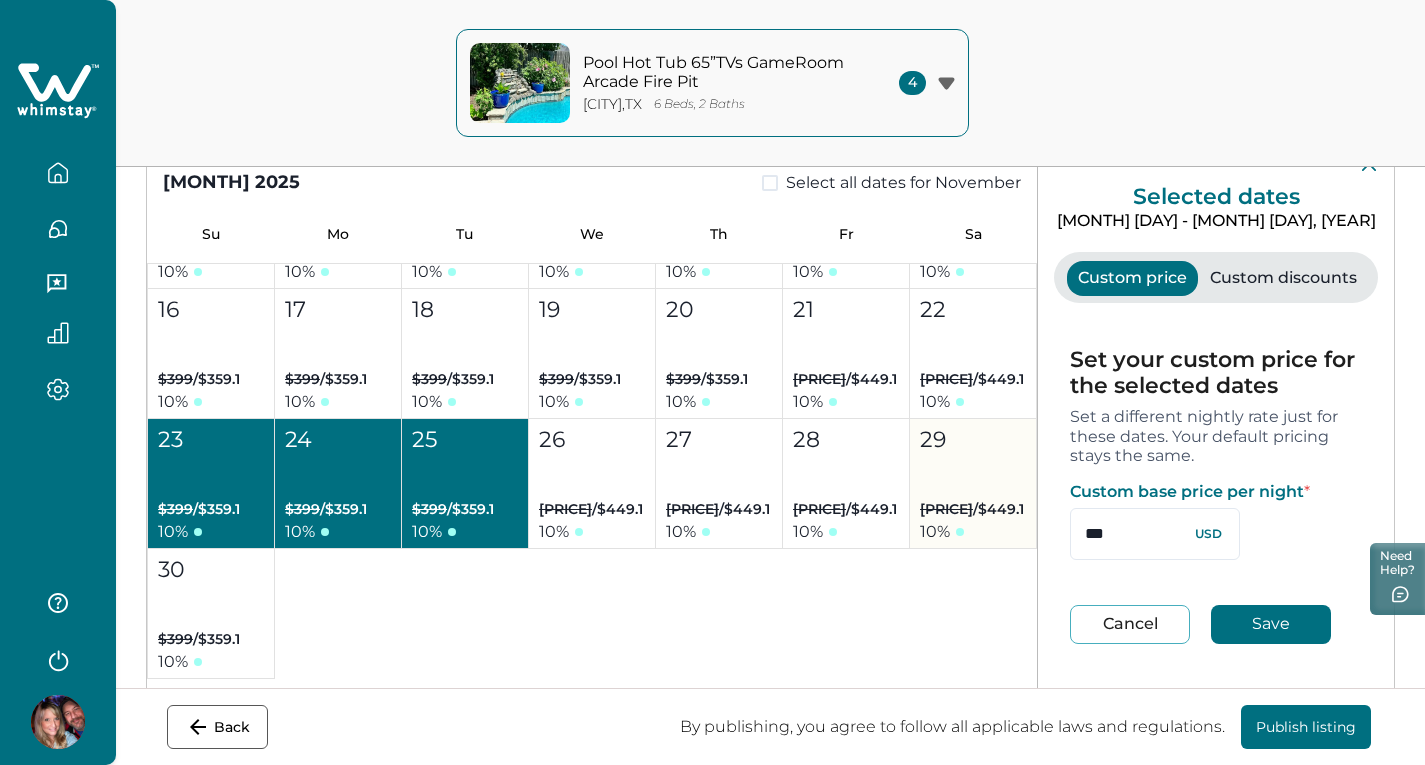 drag, startPoint x: 1143, startPoint y: 546, endPoint x: 1012, endPoint y: 542, distance: 131.06105 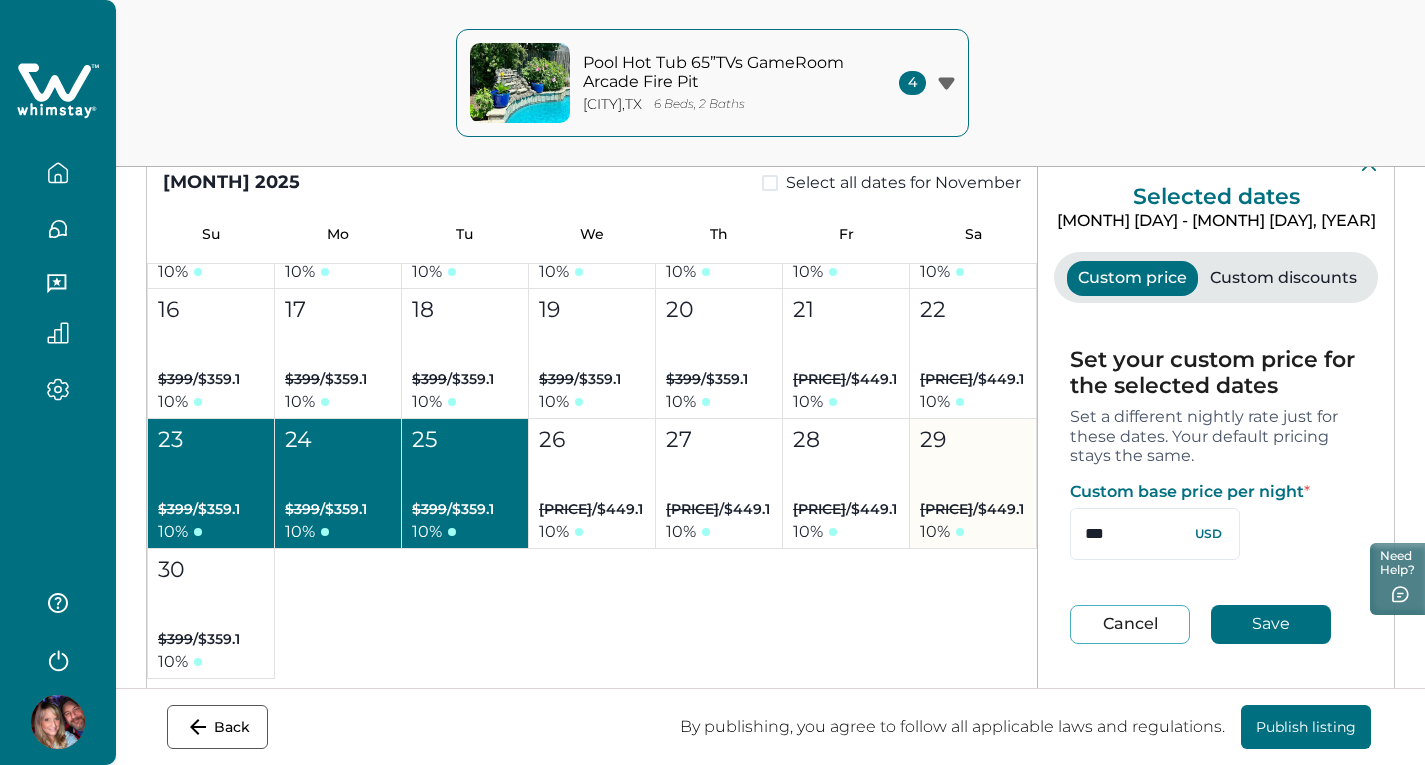 click on "[MONTH] [YEAR] Select all dates for   [MONTH] Su Mo Tu We Th Fr Sa 1 2 3 4 5 6 7 8 9 10 11 12 13 14 15 16 17 18 19 20 21 22 23 24 25 26 27 [PRICE] 28 [PRICE] 29 [PRICE] 30 [PRICE] 31 [PRICE] [MONTH] [YEAR] Select all dates for   [MONTH] Su Mo Tu We Th Fr Sa 1 Booked or not available on Airbnb 2 Booked or not available on Airbnb 3 [PRICE] 4 [PRICE] 5 [PRICE] 6 [PRICE] 7 Booked or not available on Airbnb 8 Booked or not available on Airbnb 9 Booked or not available on Airbnb 10 Booked or not available on Airbnb 11 Booked or not available on Airbnb 12 Booked or not available on Airbnb 13 Booked or not available on Airbnb 14 Booked or not available on Airbnb 15 Booked or not available on Airbnb 16 Booked or not available on Airbnb 17 Booked or not available on Airbnb 18 Booked or not available on Airbnb 19 Booked or not available on Airbnb 20 Booked or not available on Airbnb 21 Booked or not available on Airbnb 22 23 [PRICE]" at bounding box center (770, 483) 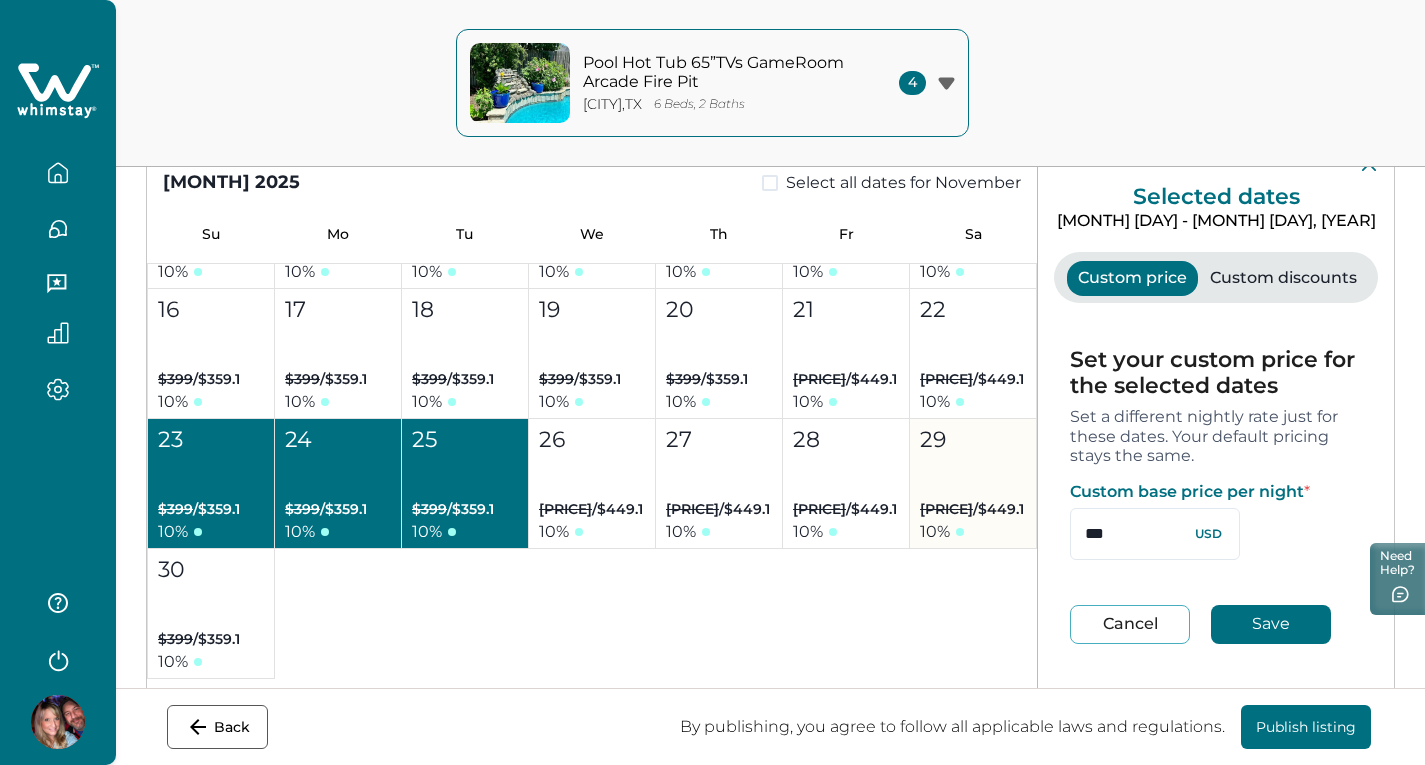 type on "***" 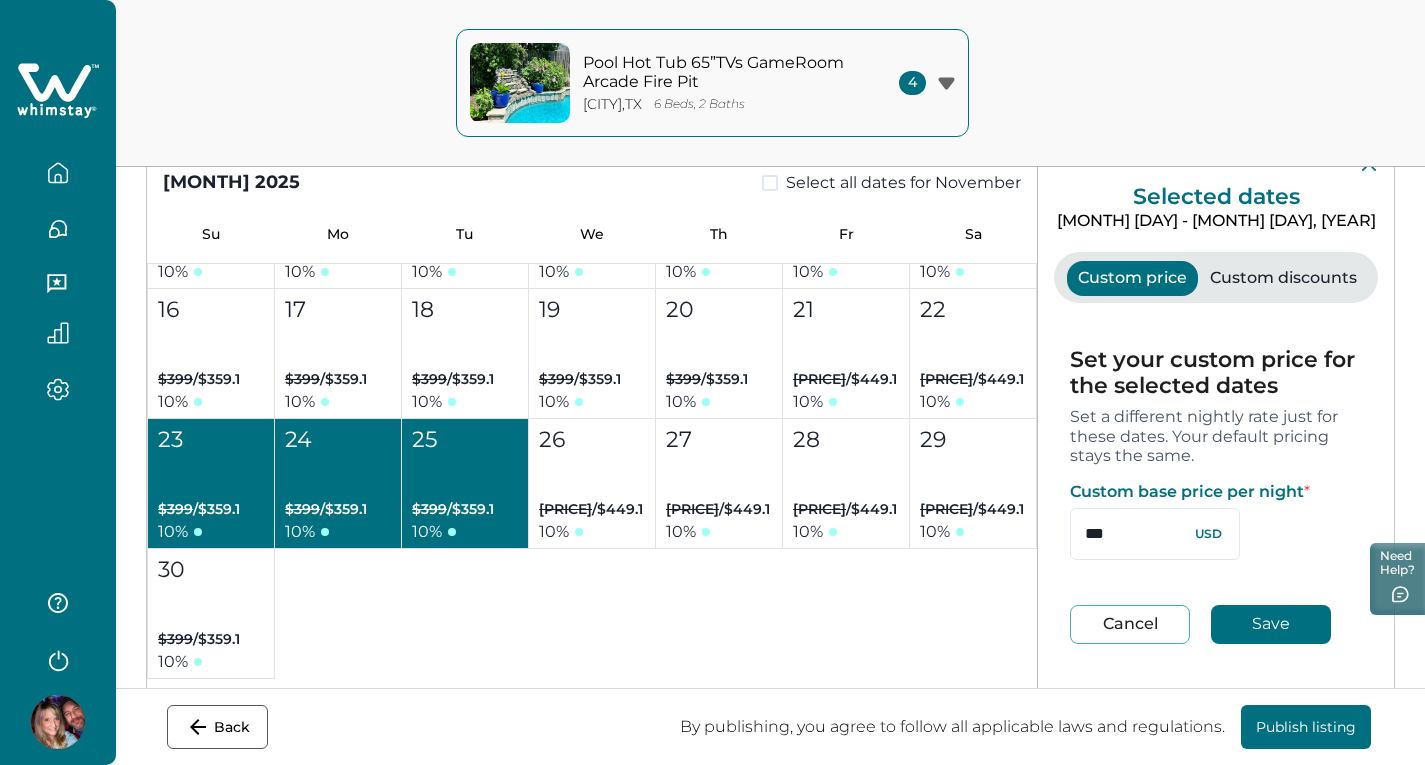 click on "Save" at bounding box center [1271, 624] 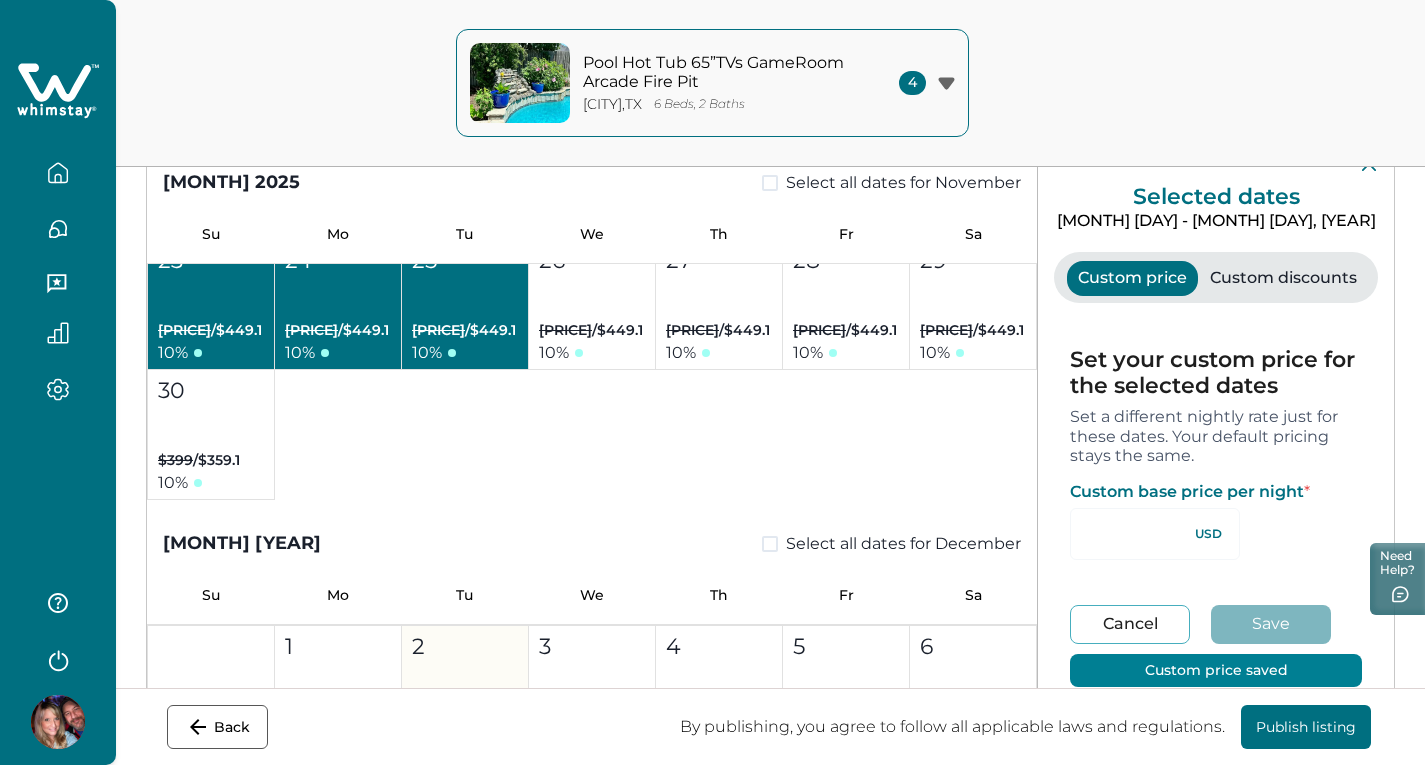 scroll, scrollTop: 3900, scrollLeft: 0, axis: vertical 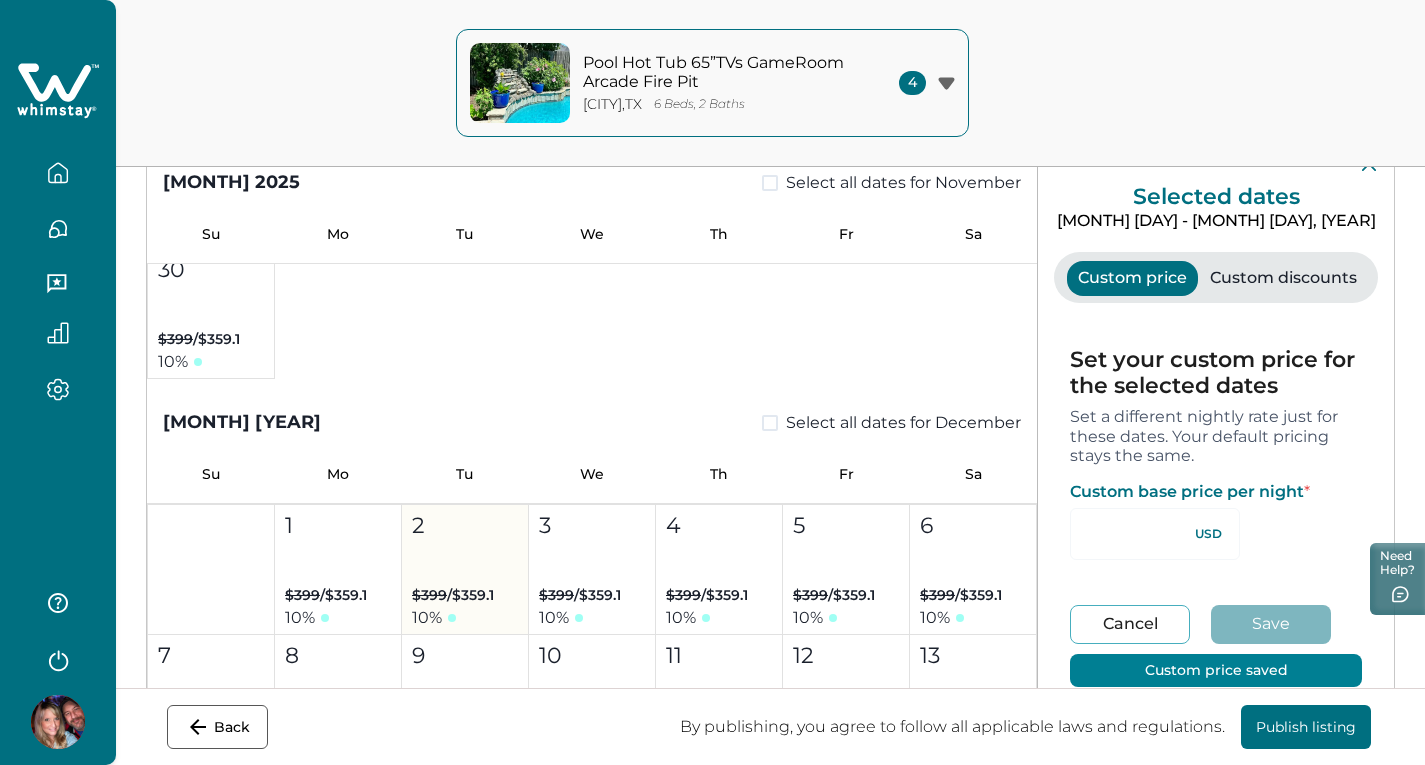 type on "**" 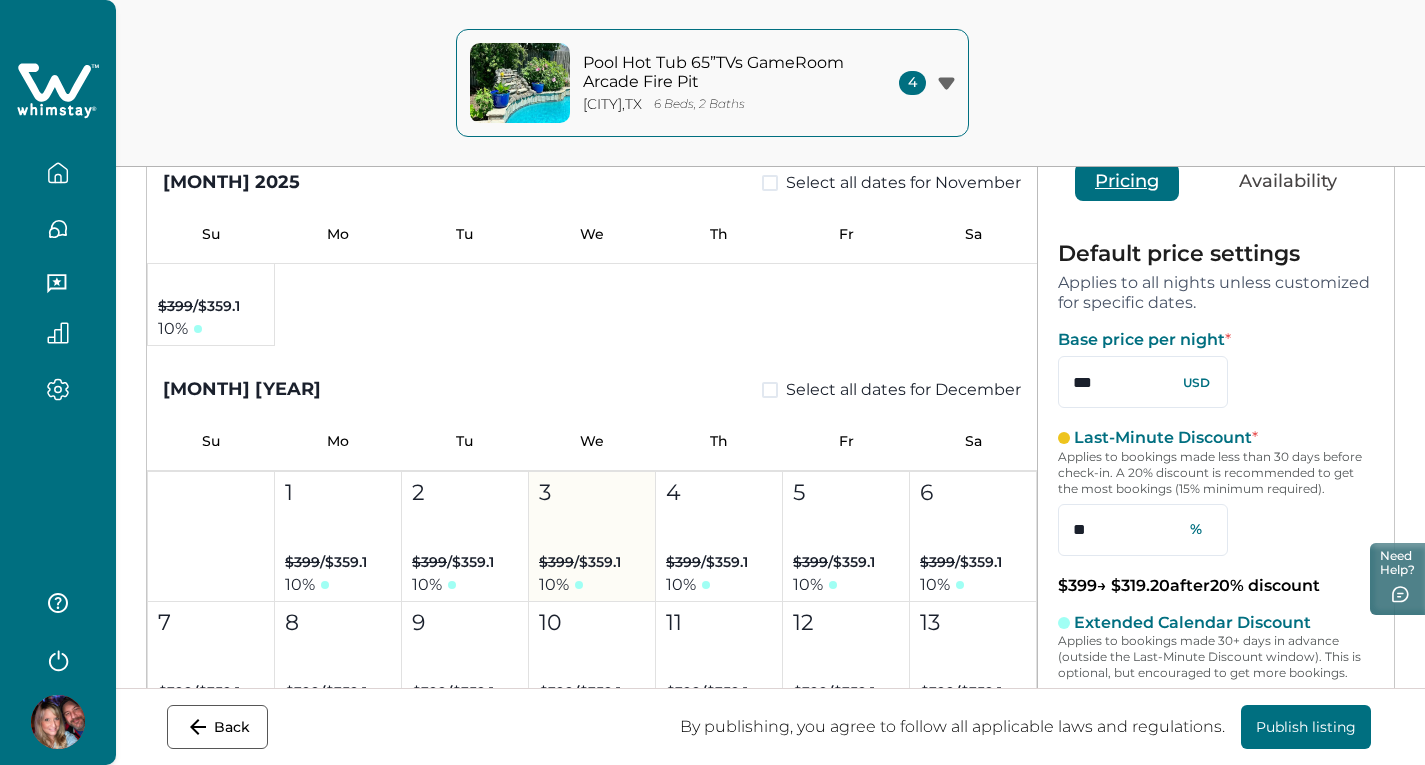 scroll, scrollTop: 4000, scrollLeft: 0, axis: vertical 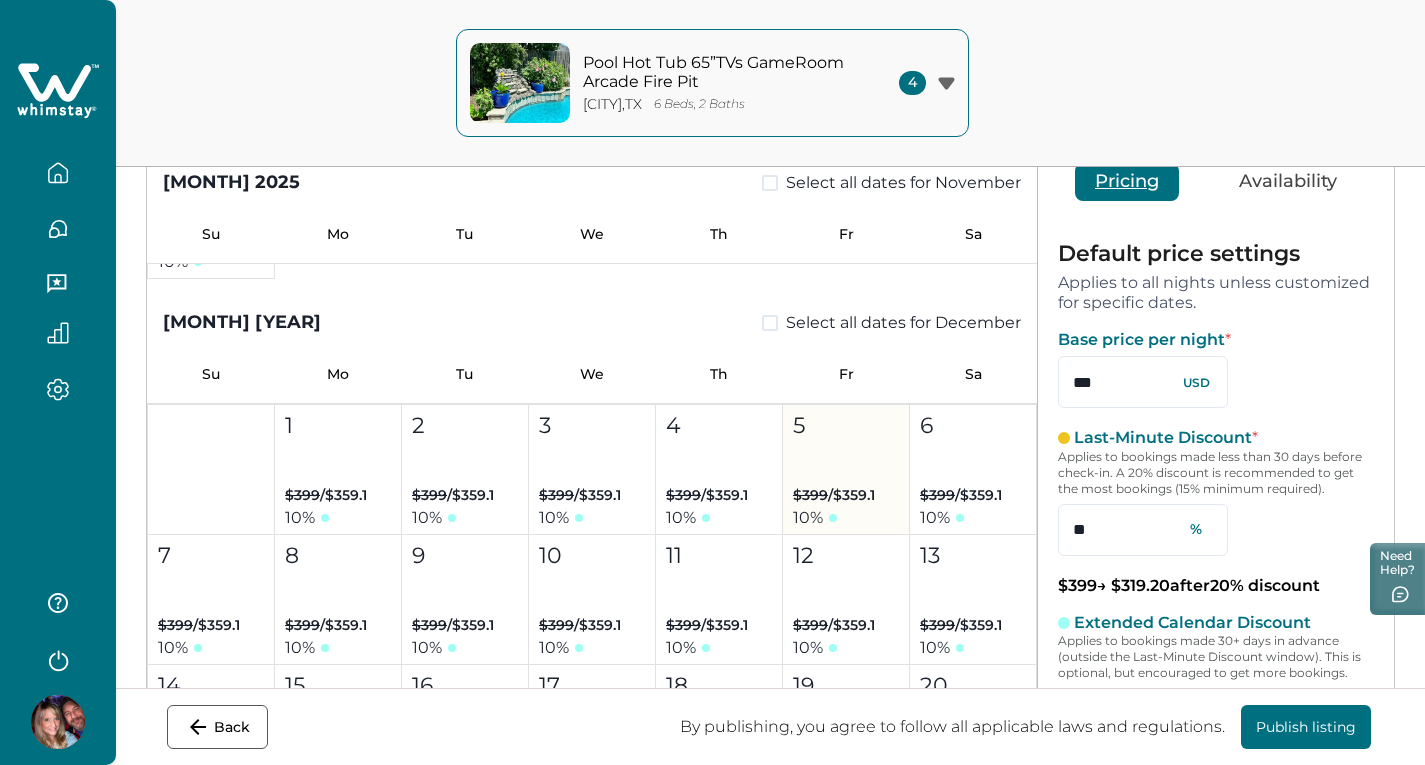 click on "[DAY] $[PRICE]  /  $[PRICE] [PERCENT]" at bounding box center [846, 470] 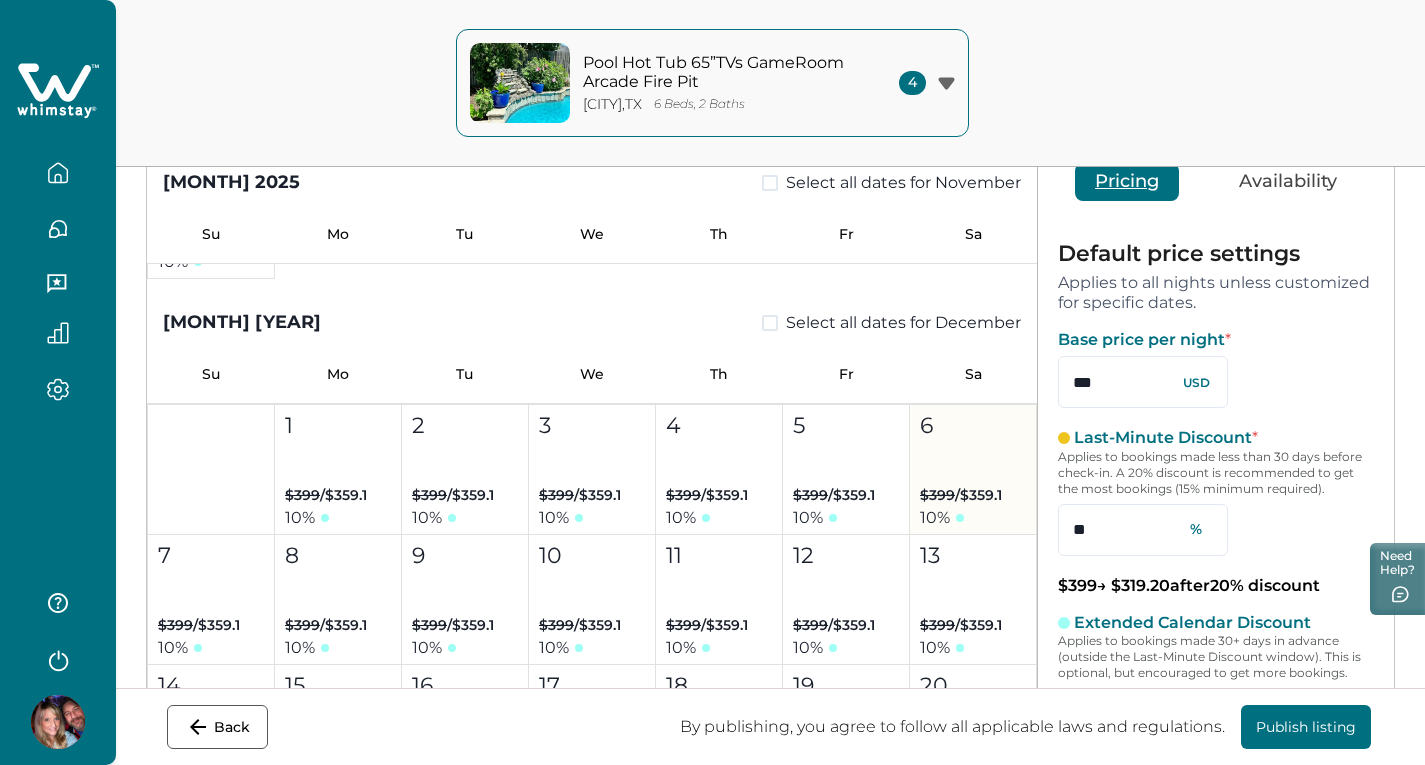 type 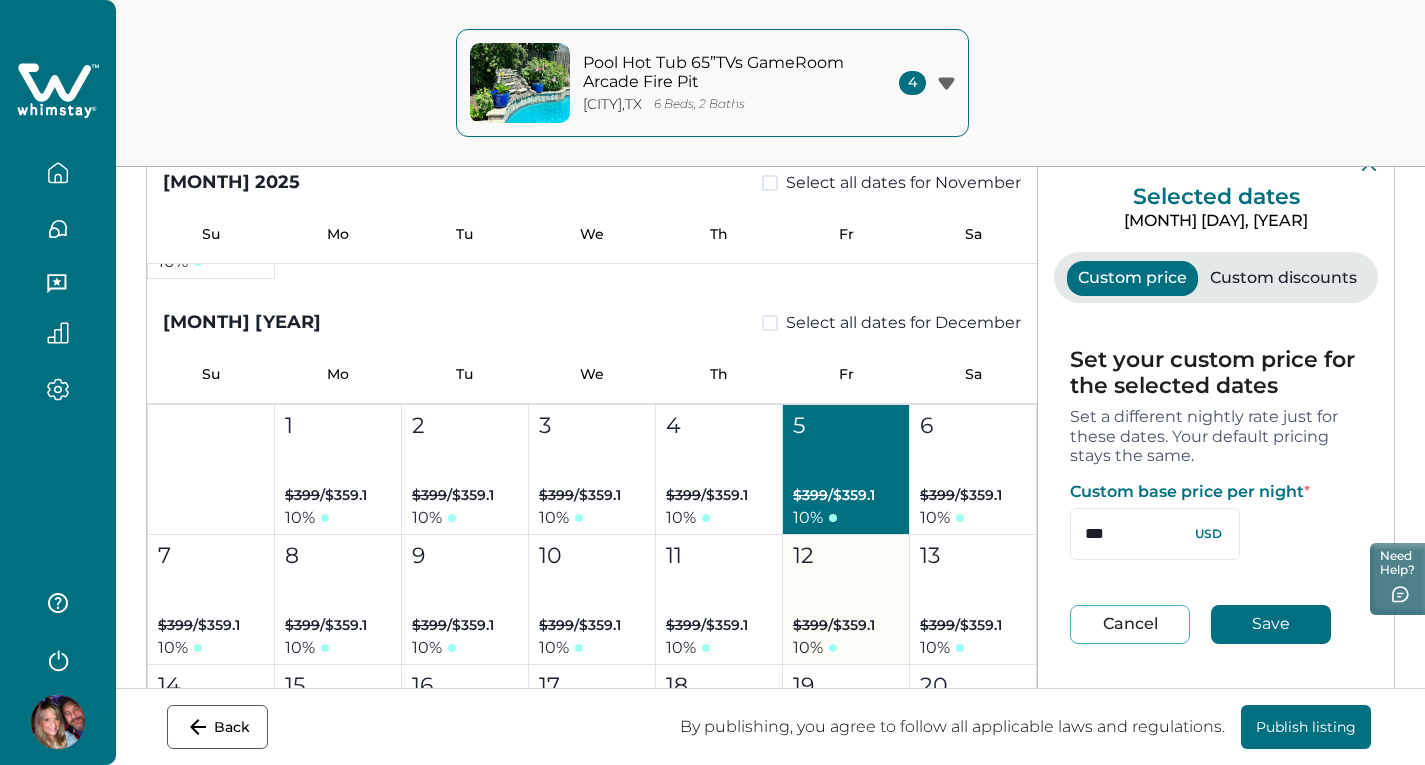 drag, startPoint x: 969, startPoint y: 461, endPoint x: 867, endPoint y: 550, distance: 135.36986 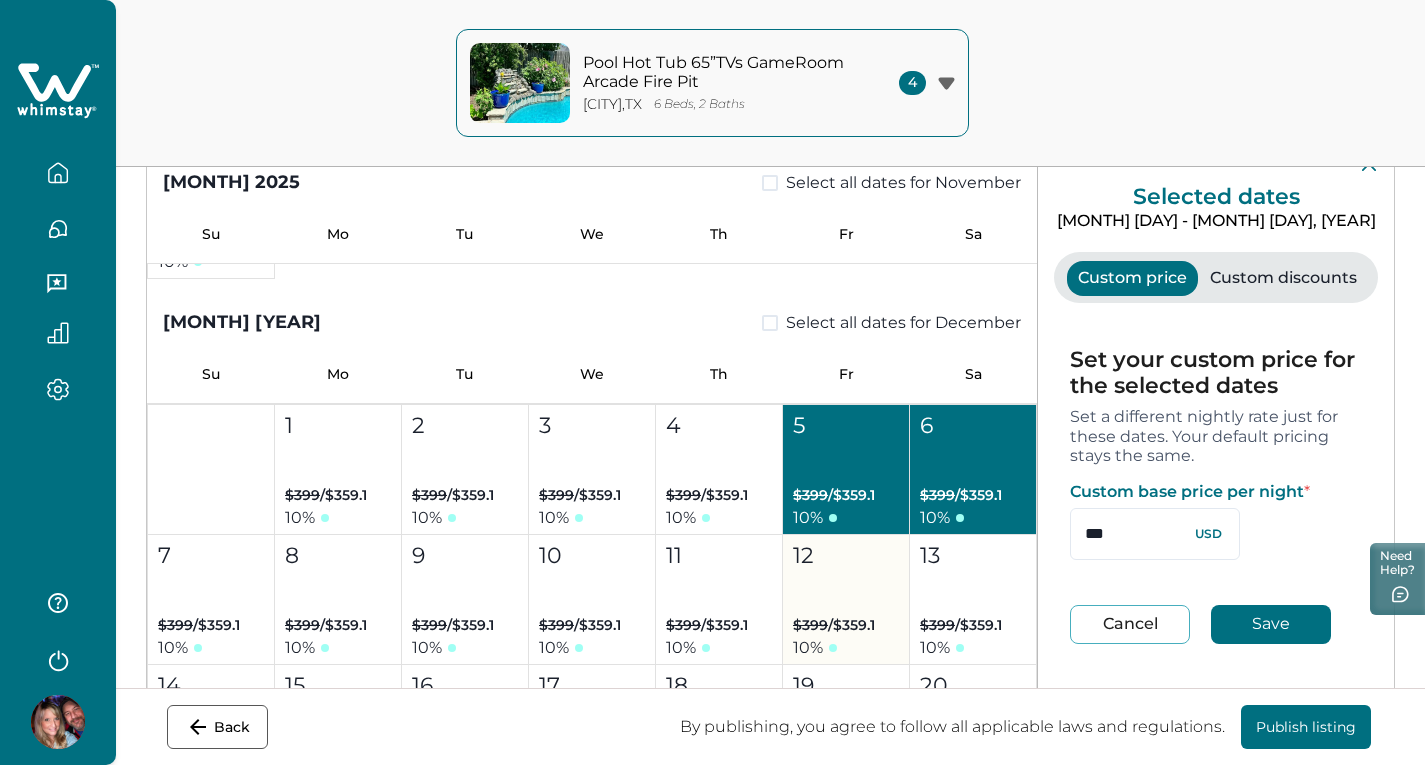 click on "[DAY] $[PRICE]  /  $[PRICE] [PERCENT]" at bounding box center [846, 600] 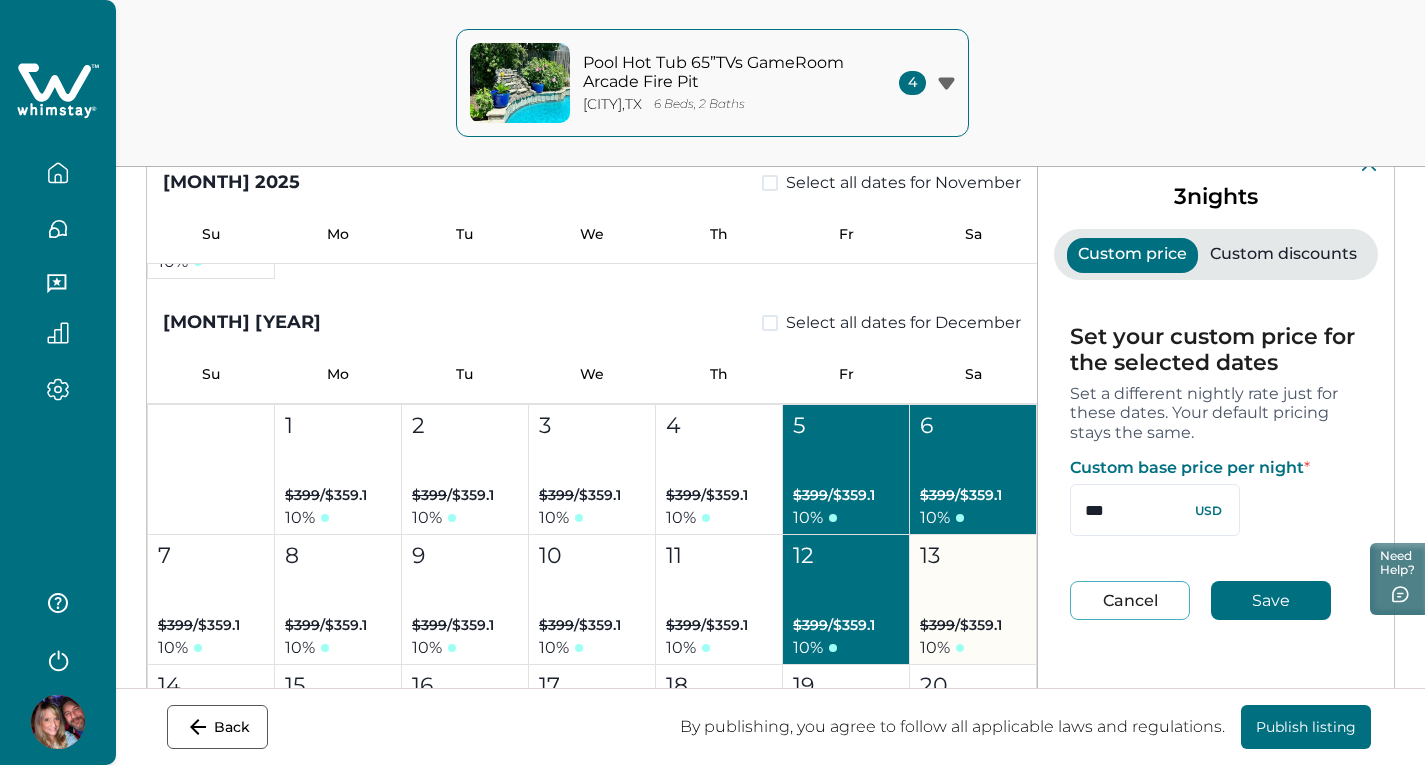 click on "[DAY] $[PRICE]  /  $[PRICE] [PERCENT]" at bounding box center [973, 600] 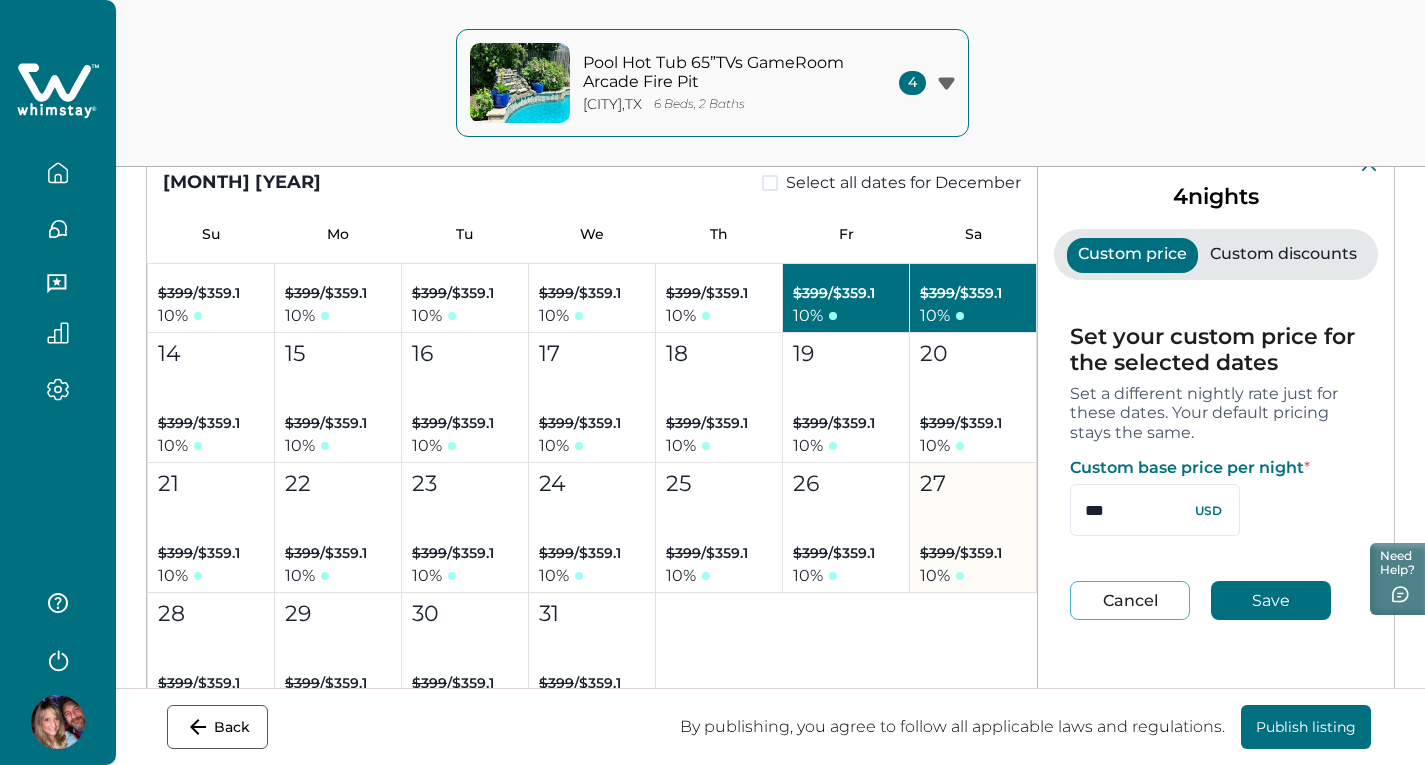 scroll, scrollTop: 4400, scrollLeft: 0, axis: vertical 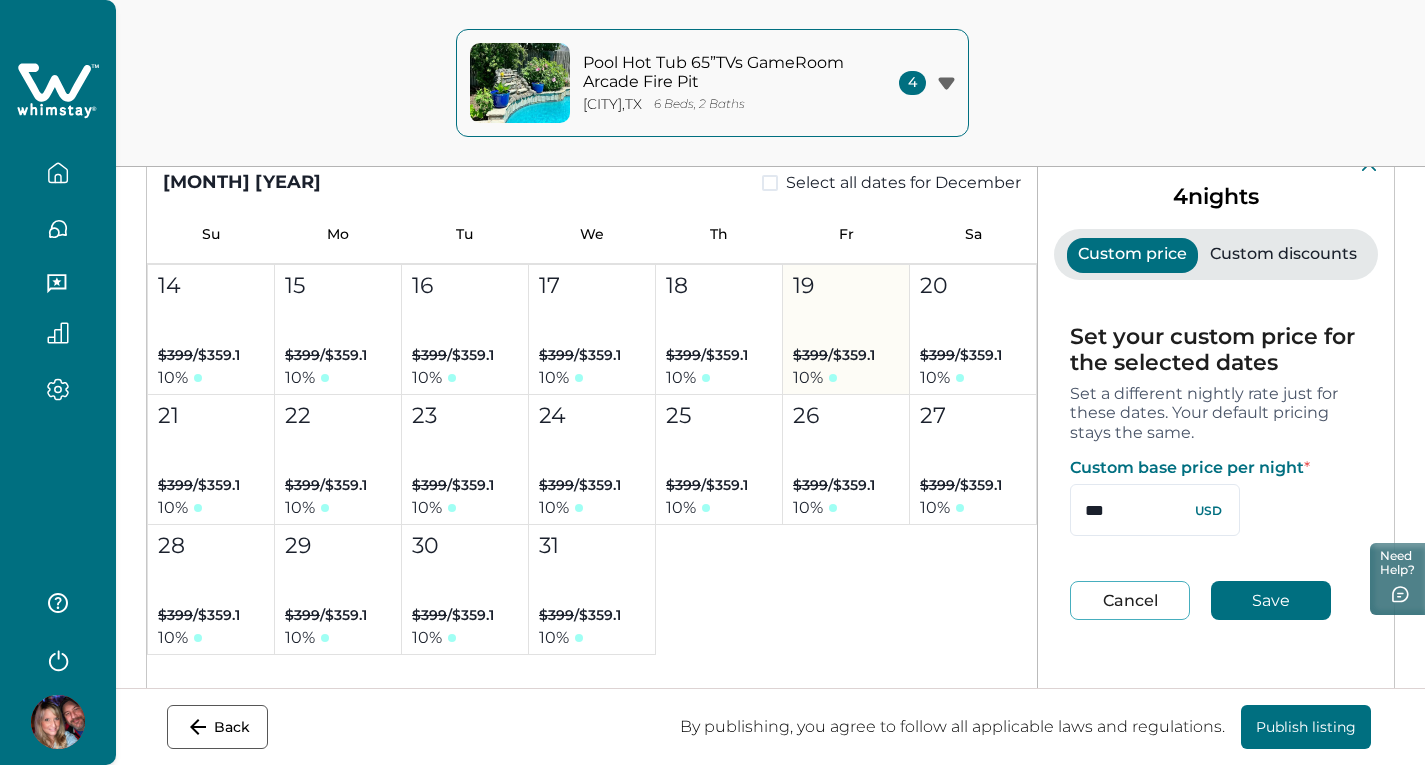 drag, startPoint x: 830, startPoint y: 333, endPoint x: 847, endPoint y: 333, distance: 17 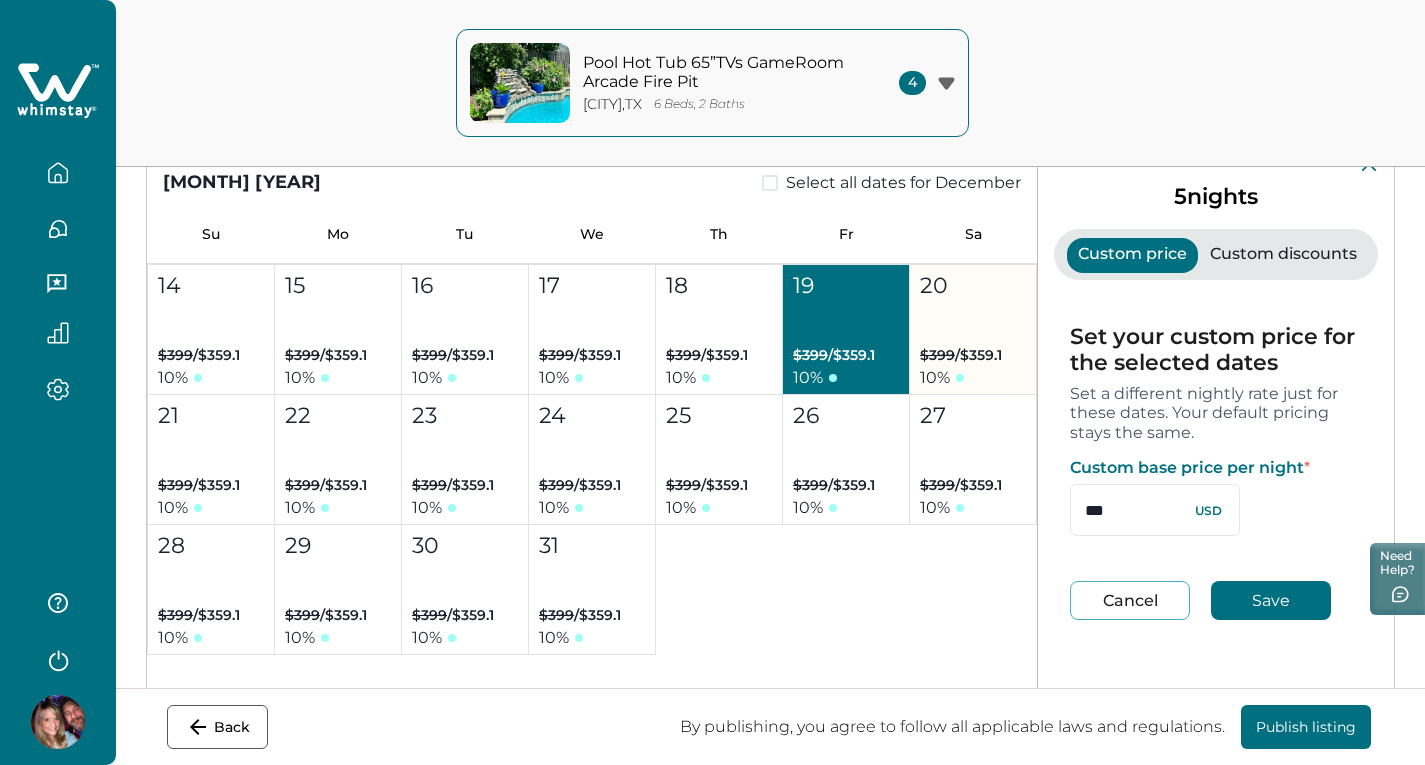 click on "20 $399 / $359.1 10 %" at bounding box center [973, 330] 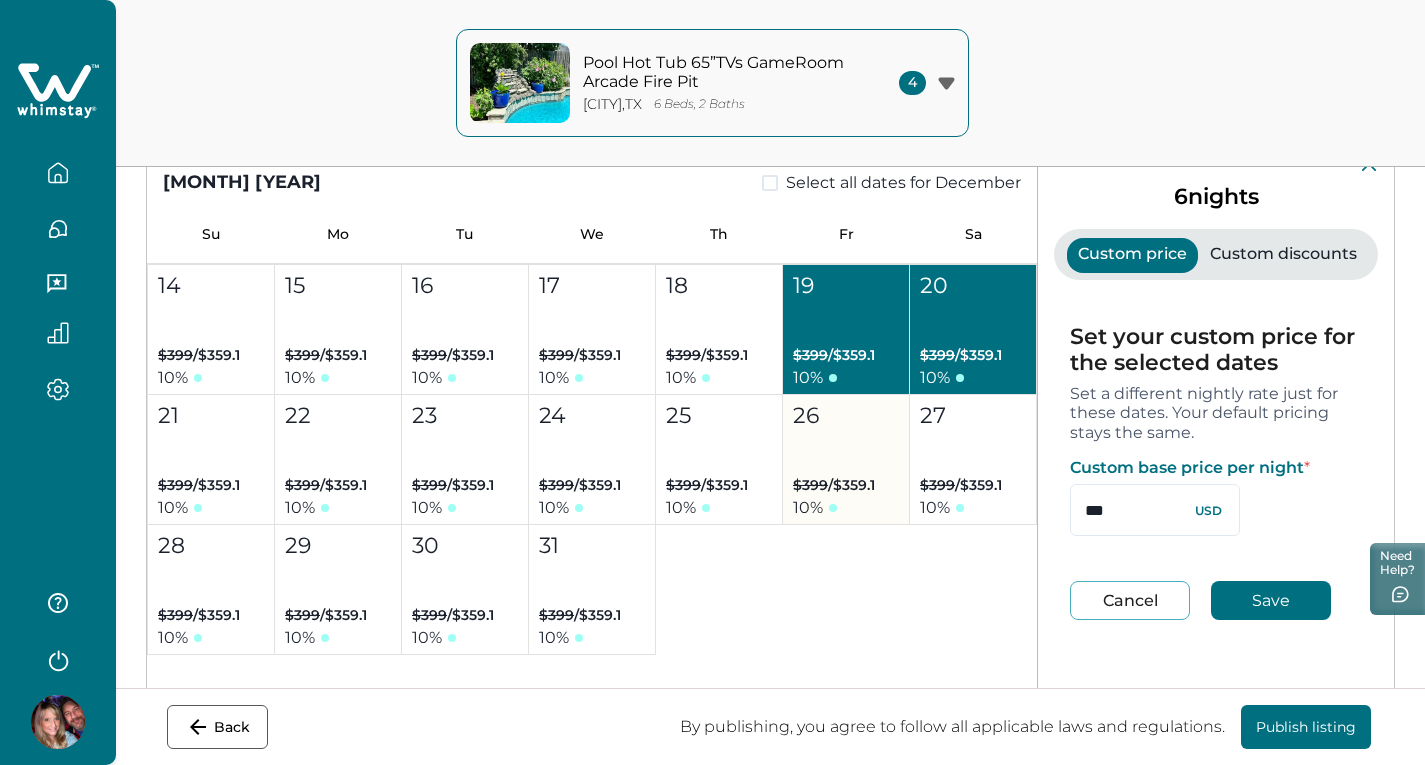 drag, startPoint x: 953, startPoint y: 472, endPoint x: 815, endPoint y: 469, distance: 138.03261 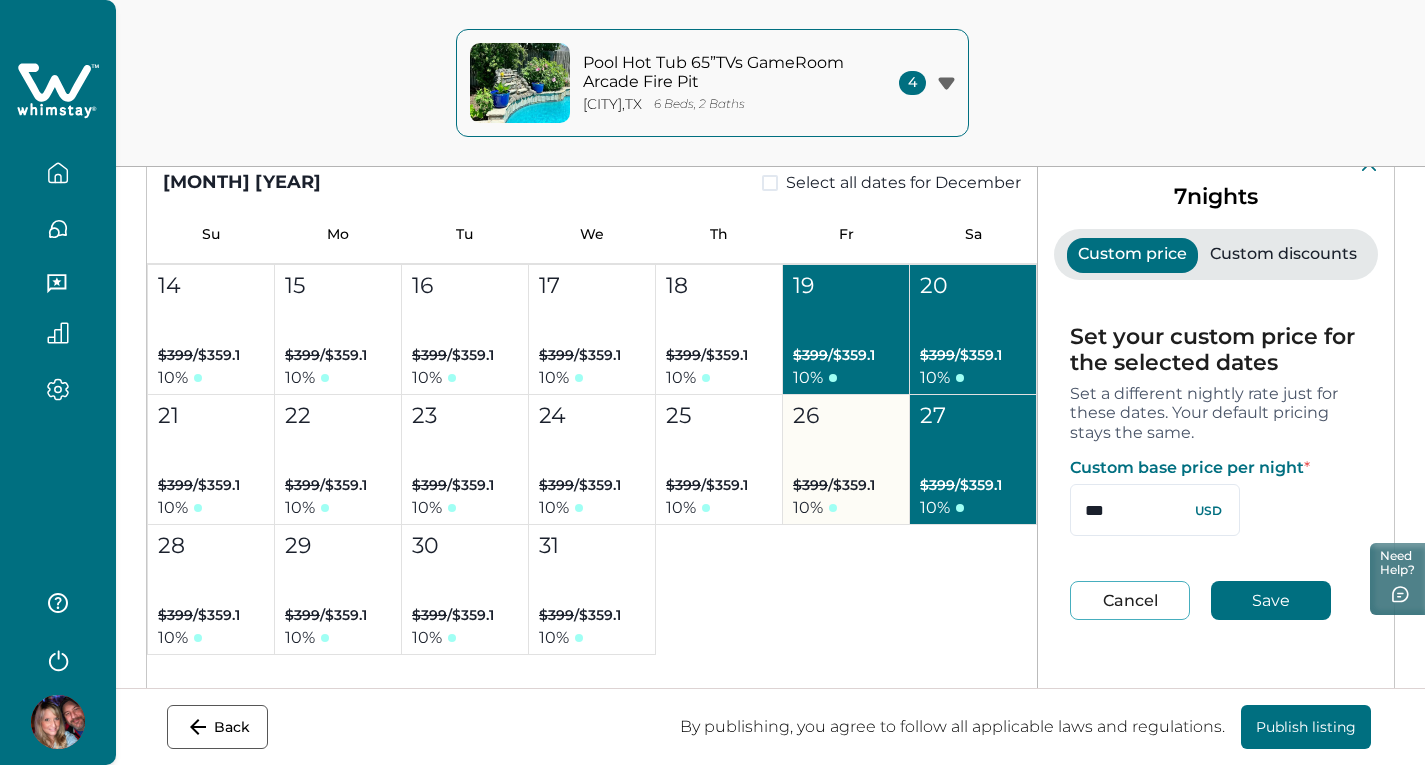 click on "[DAY] $[PRICE]  /  $[PRICE] [PERCENT]" at bounding box center [846, 460] 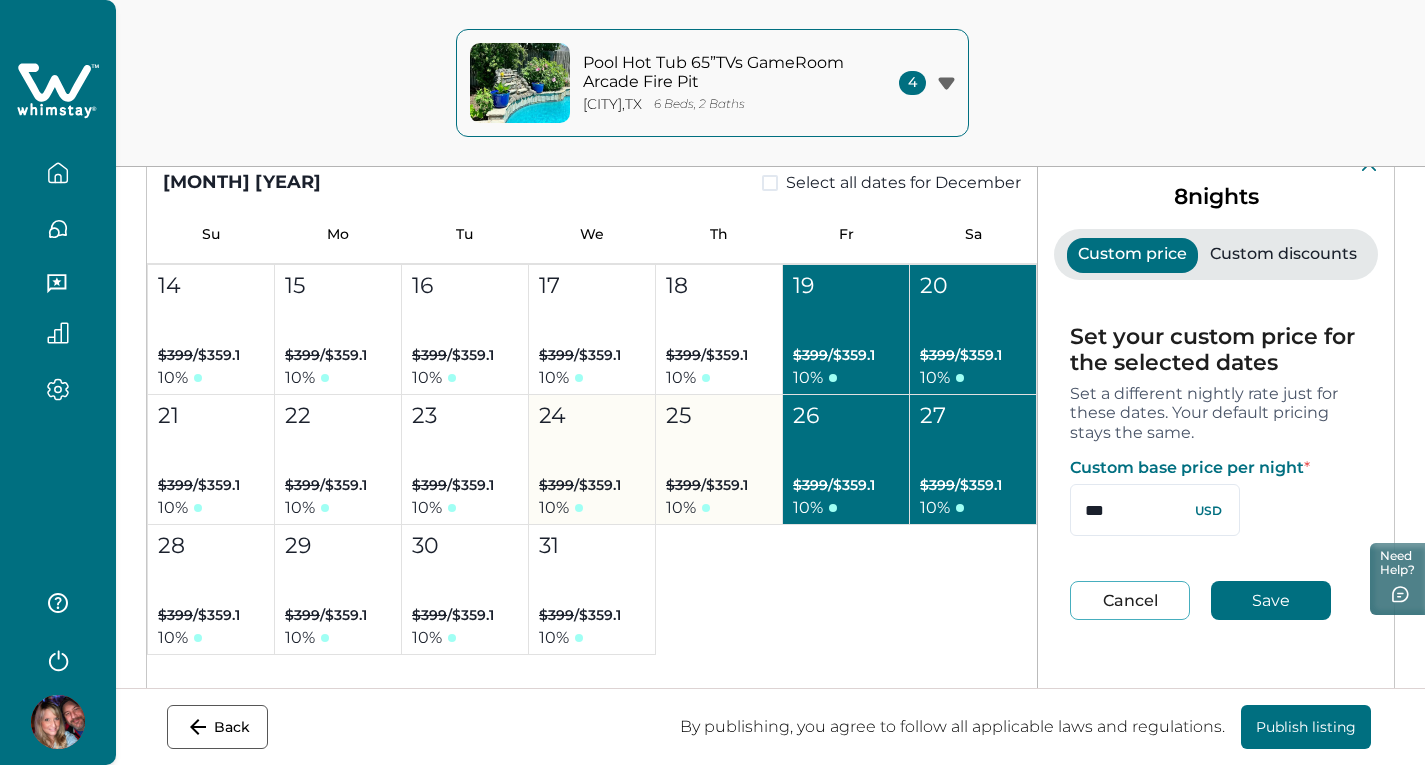 drag, startPoint x: 694, startPoint y: 465, endPoint x: 613, endPoint y: 451, distance: 82.20097 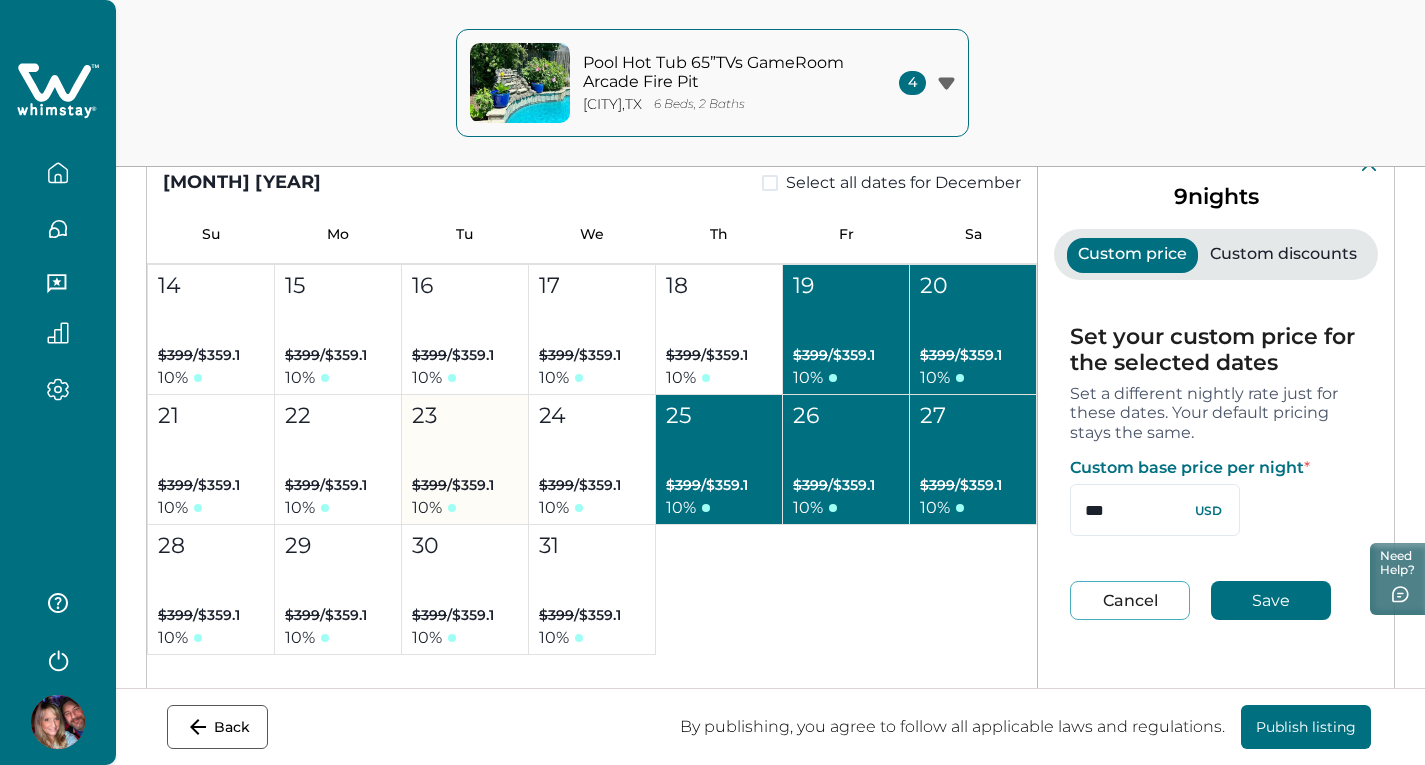 click on "24 $399 / $359.1 10 %" at bounding box center [592, 460] 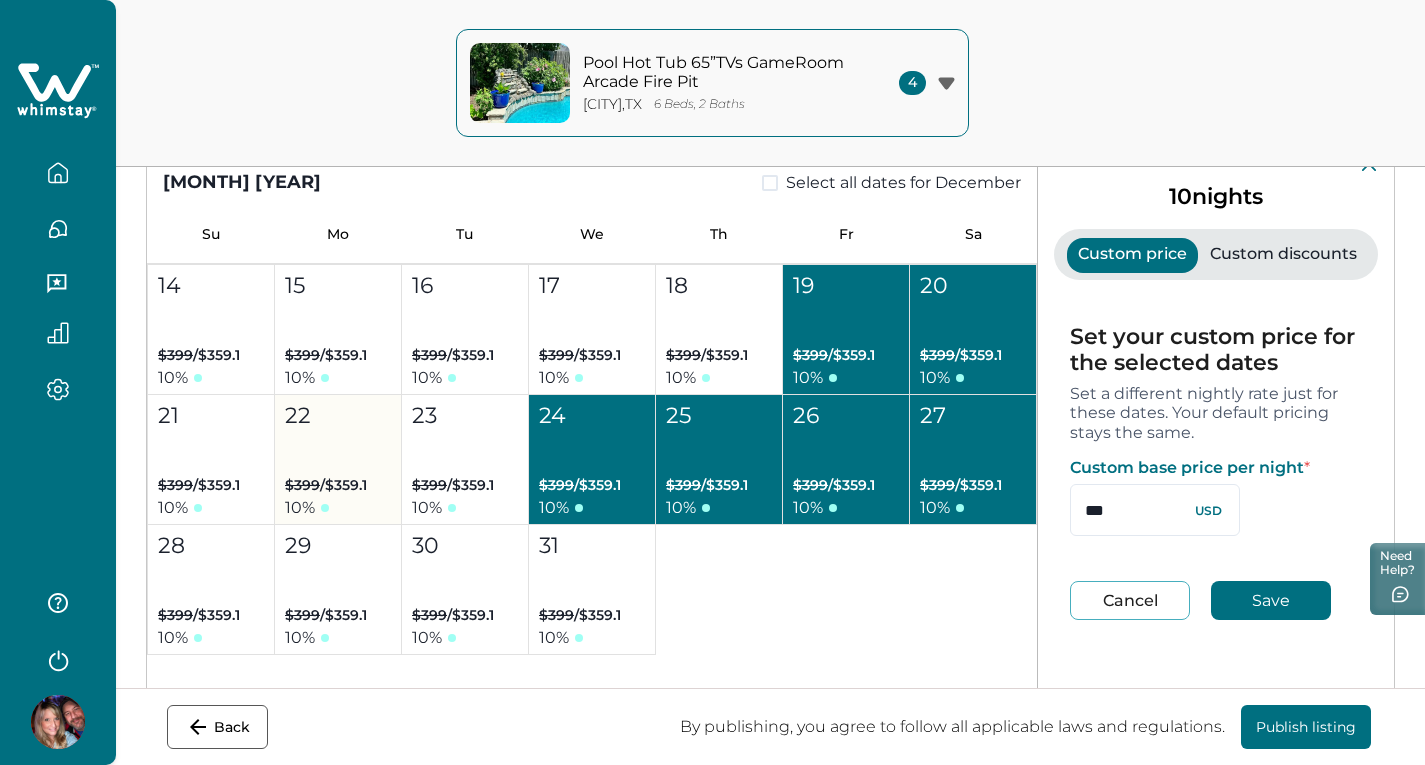 drag, startPoint x: 480, startPoint y: 455, endPoint x: 312, endPoint y: 436, distance: 169.07098 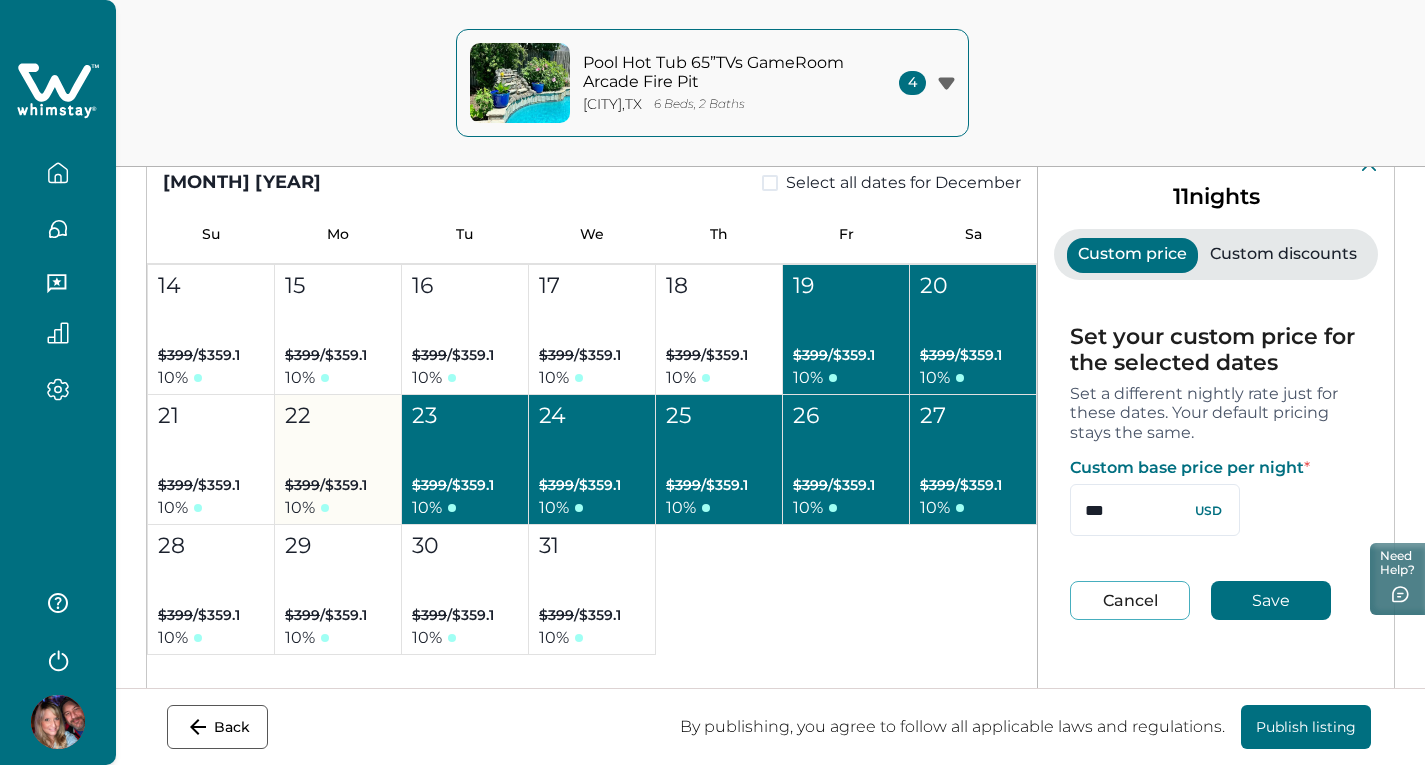 drag, startPoint x: 317, startPoint y: 446, endPoint x: 292, endPoint y: 441, distance: 25.495098 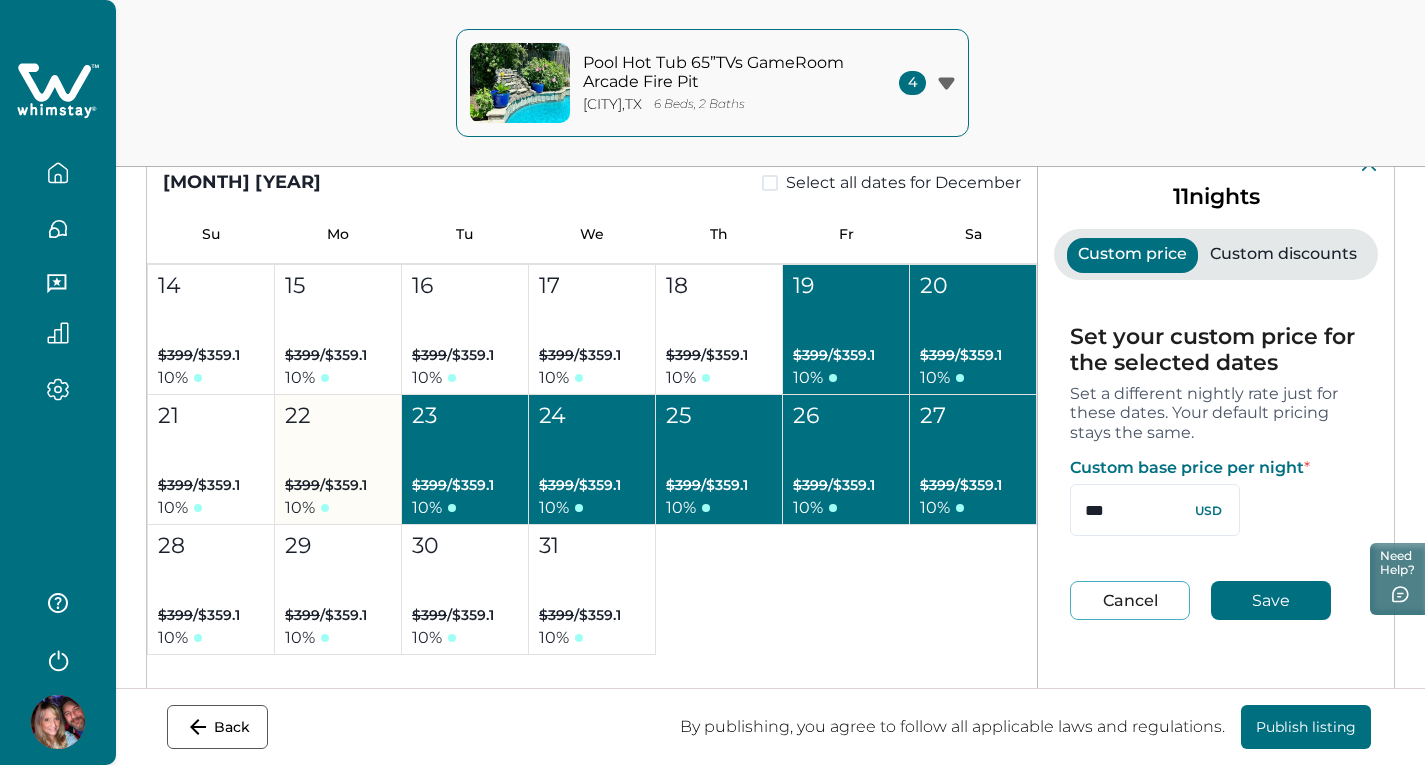 click on "22 $399  /  $359.1 10 %" at bounding box center [338, 460] 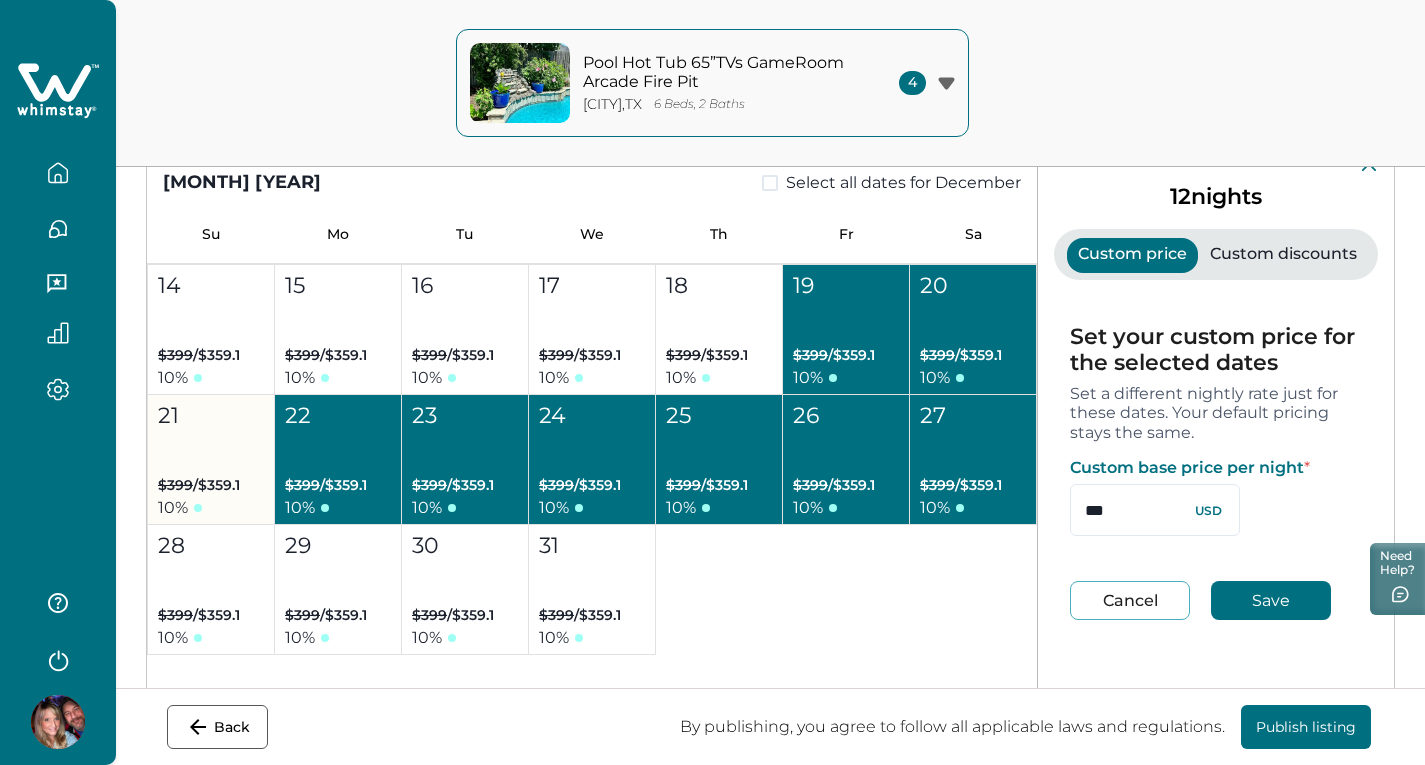 click on "21 $399  /  $359.1 10 %" at bounding box center (211, 460) 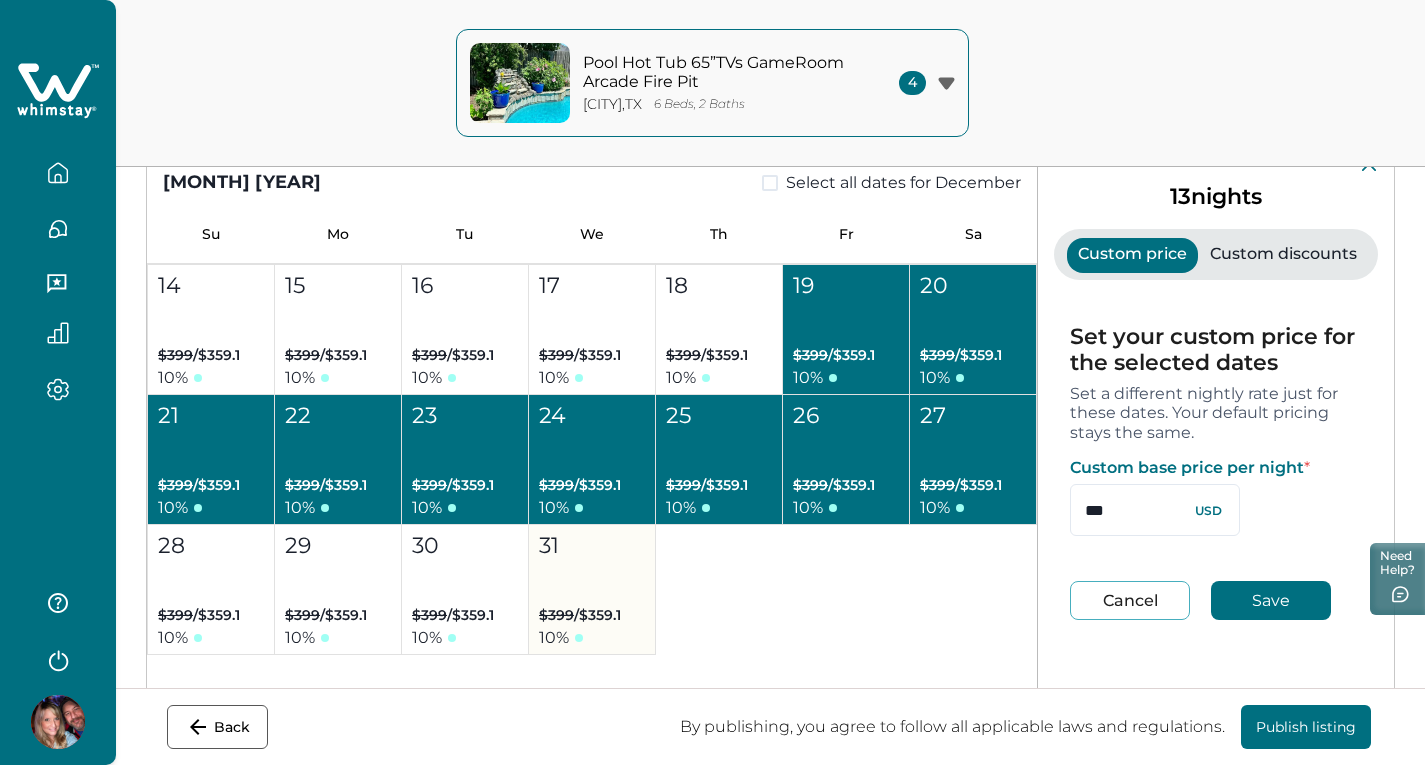 click on "31 $399  /  $359.1 10 %" at bounding box center (592, 590) 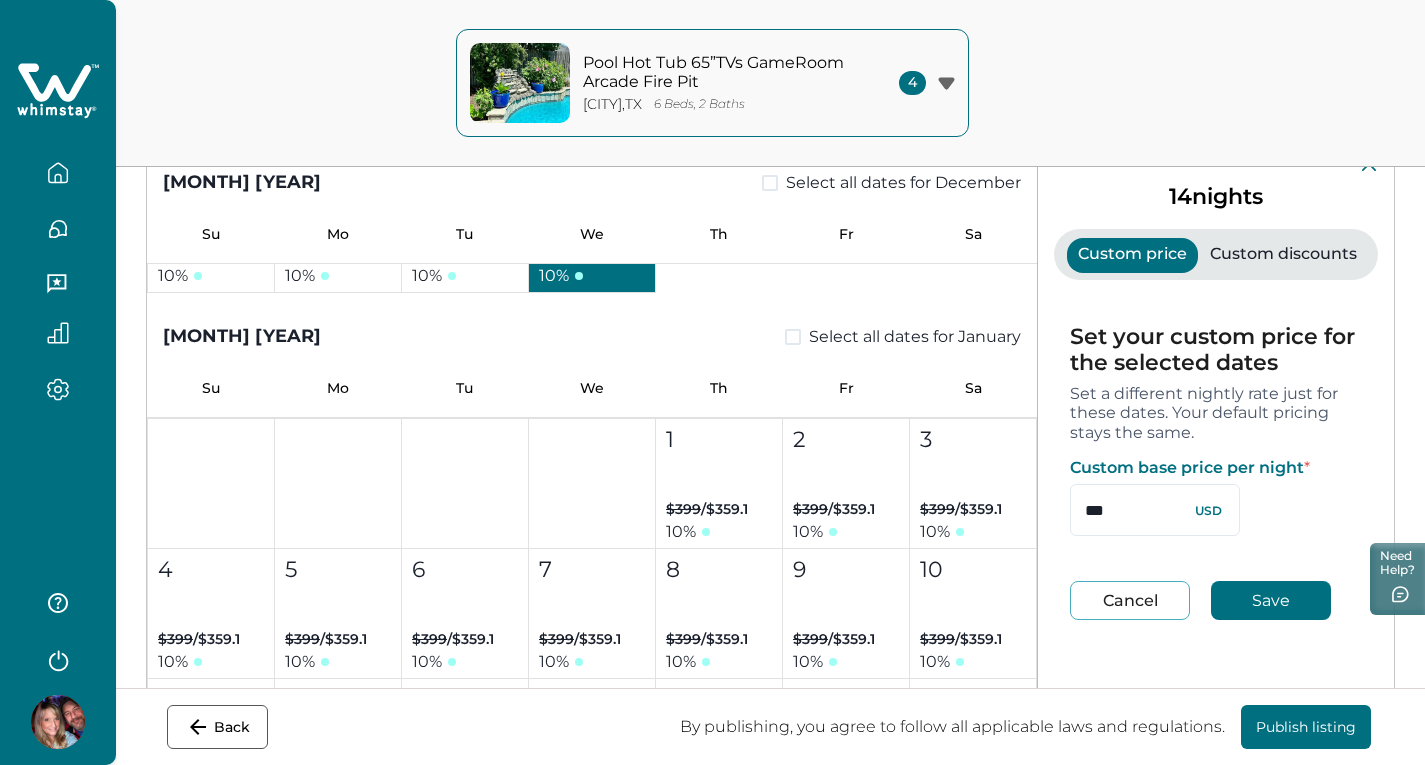 scroll, scrollTop: 4800, scrollLeft: 0, axis: vertical 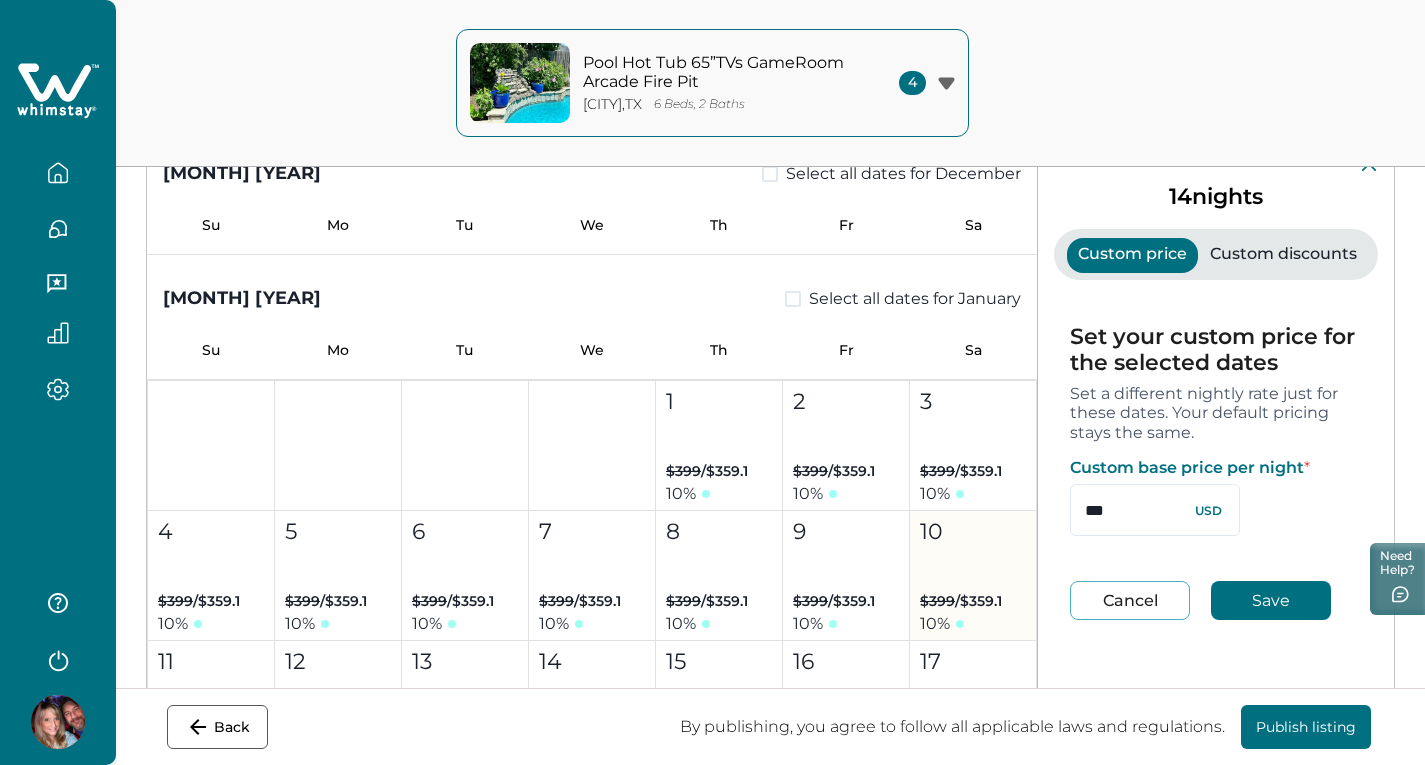 drag, startPoint x: 1128, startPoint y: 508, endPoint x: 994, endPoint y: 529, distance: 135.63554 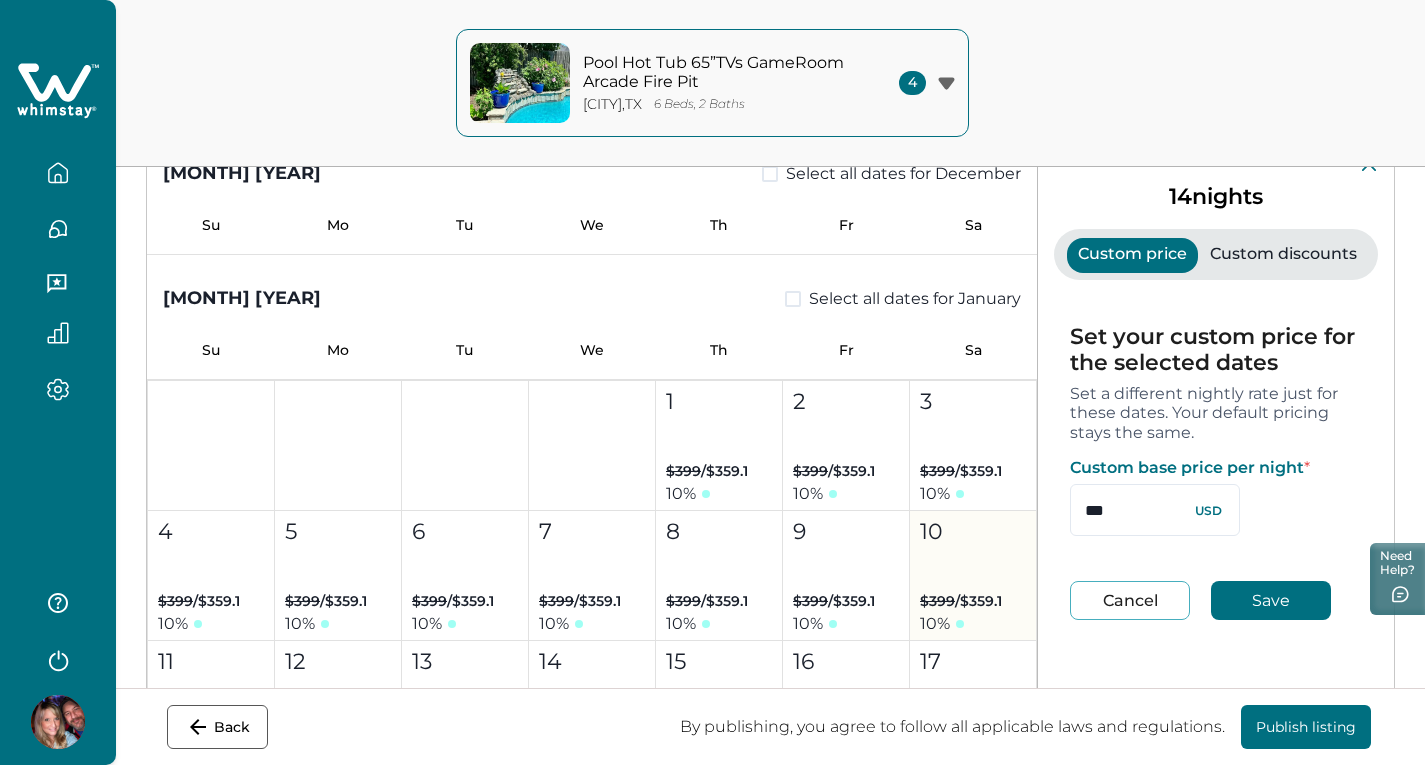 click on "[MONTH] [YEAR] Select all dates for   [MONTH] Su Mo Tu We Th Fr Sa 1 2 3 4 5 6 7 8 9 10 11 12 13 14 15 16 17 18 19 20 21 22 23 24 25 26 27 [PRICE] 28 [PRICE] 29 [PRICE] 30 [PRICE] 31 [PRICE] [MONTH] [YEAR] Select all dates for   [MONTH] Su Mo Tu We Th Fr Sa 1 Booked or not available on Airbnb 2 Booked or not available on Airbnb 3 [PRICE] 4 [PRICE] 5 [PRICE] 6 [PRICE] 7 Booked or not available on Airbnb 8 Booked or not available on Airbnb 9 Booked or not available on Airbnb 10 Booked or not available on Airbnb 11 Booked or not available on Airbnb 12 Booked or not available on Airbnb 13 Booked or not available on Airbnb 14 Booked or not available on Airbnb 15 Booked or not available on Airbnb 16 Booked or not available on Airbnb 17 Booked or not available on Airbnb 18 Booked or not available on Airbnb 19 Booked or not available on Airbnb 20 Booked or not available on Airbnb 21 Booked or not available on Airbnb 22 23 [PRICE]" at bounding box center (770, 483) 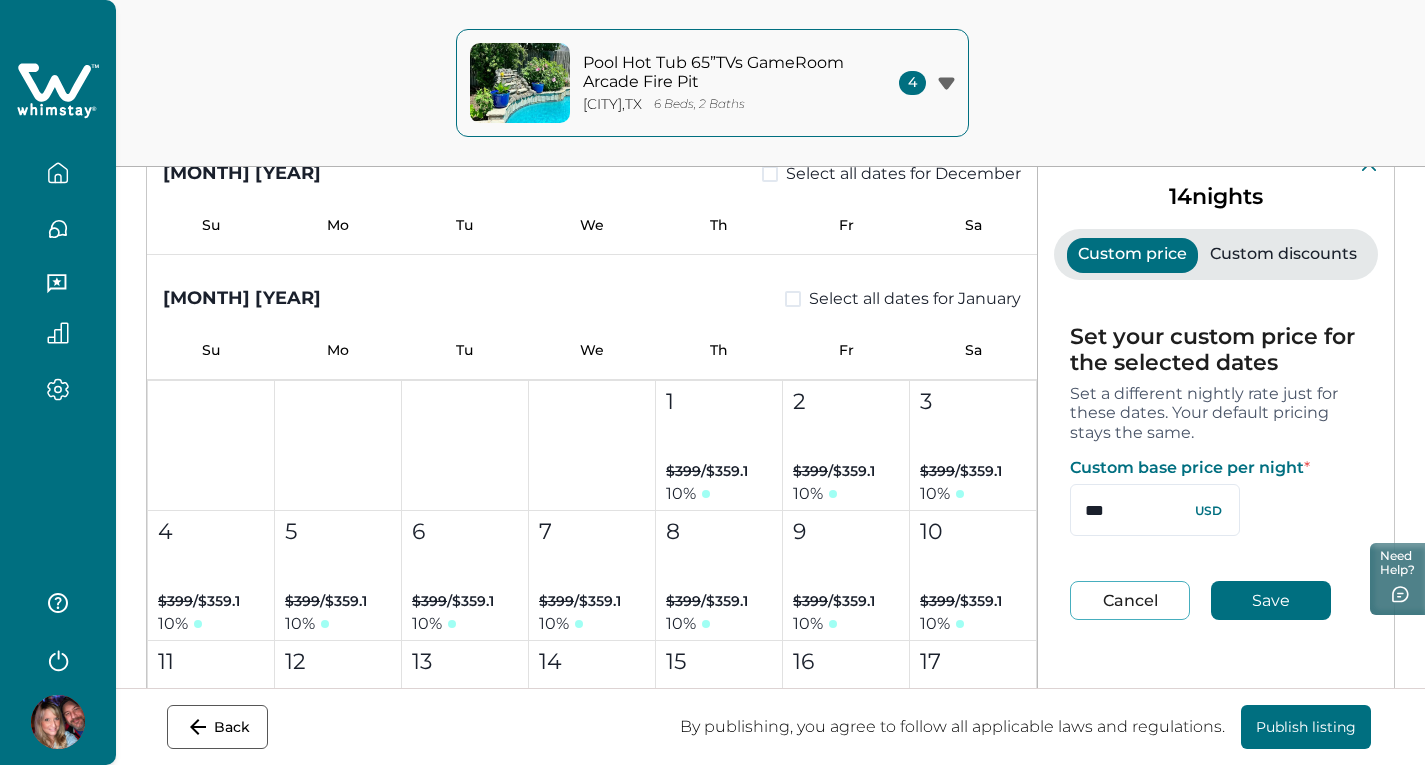 type on "***" 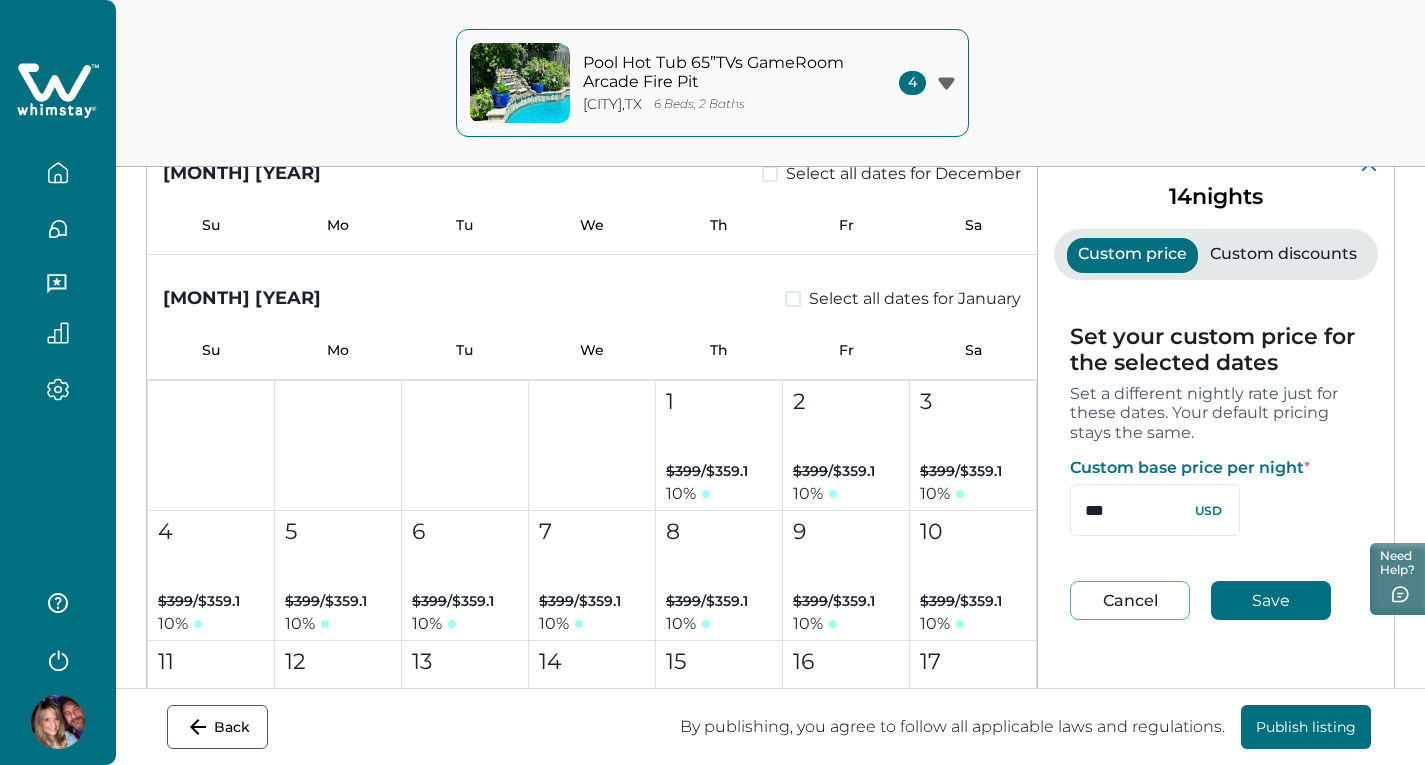 click on "Save" at bounding box center (1271, 600) 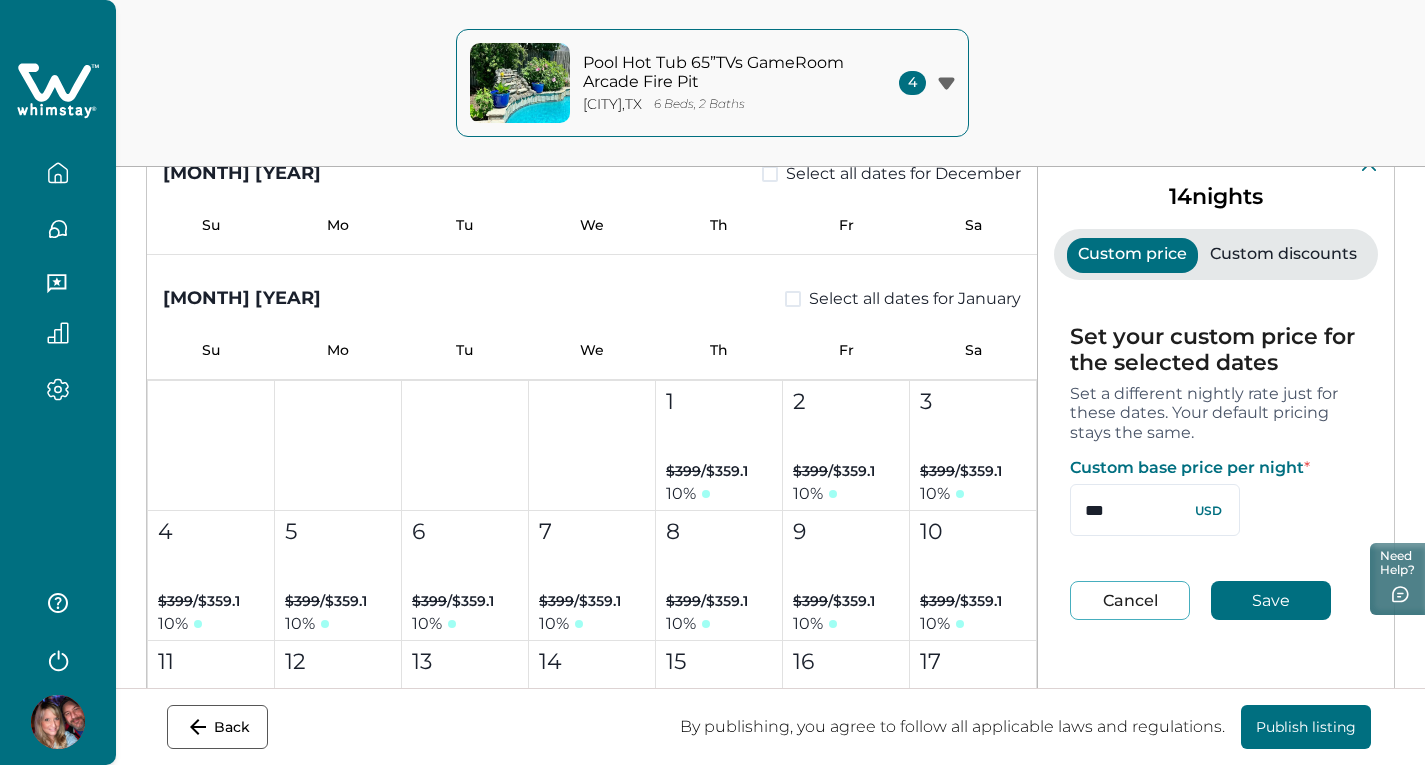 type 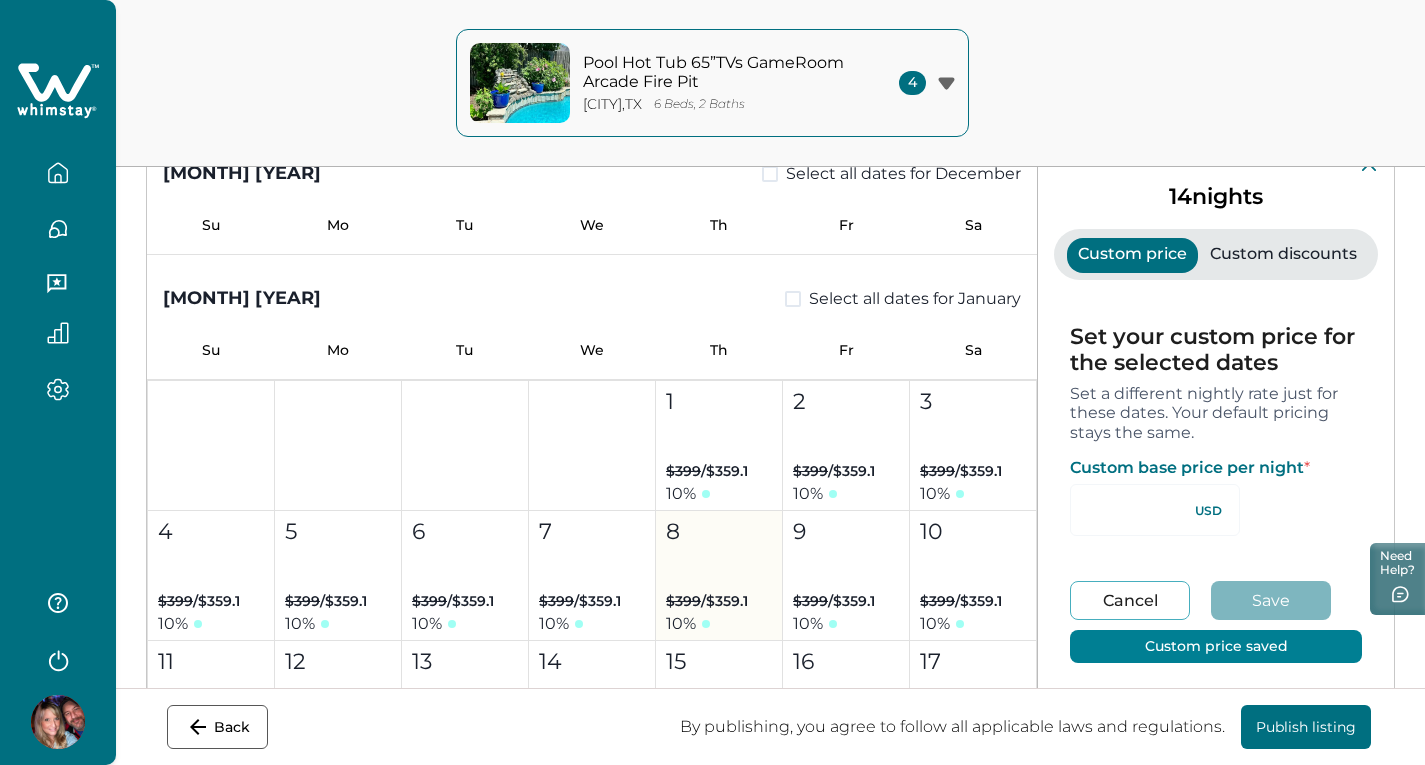 type on "**" 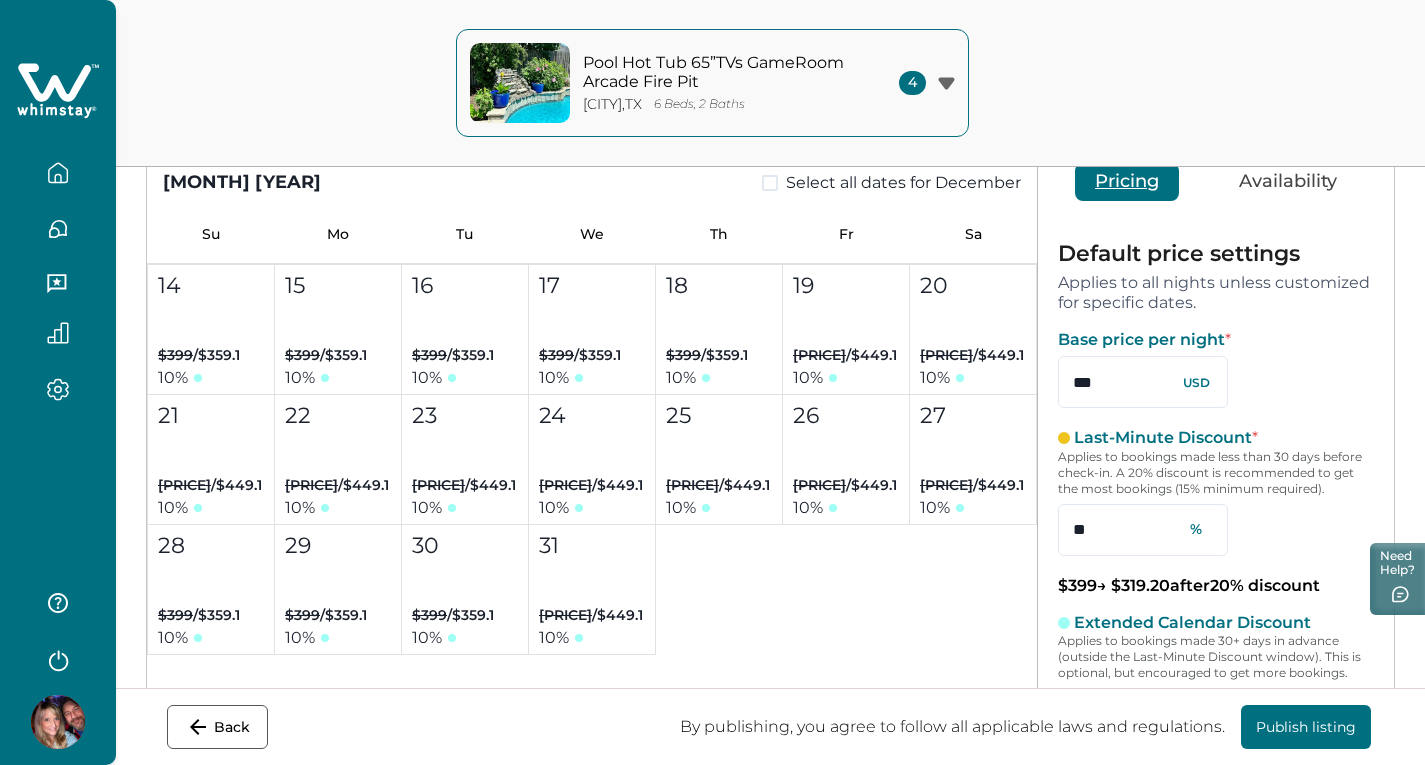 scroll, scrollTop: 4800, scrollLeft: 0, axis: vertical 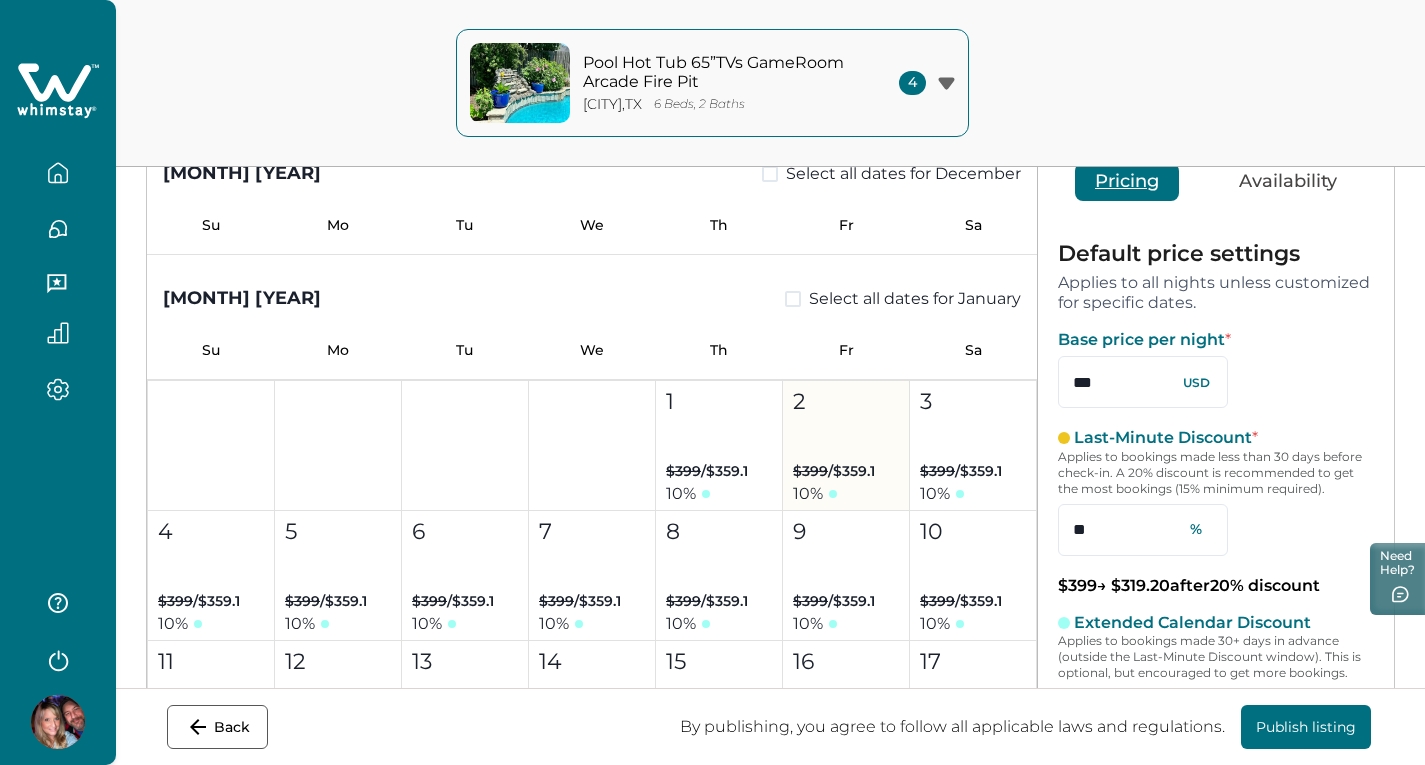 click on "2 $399  /  $359.1 10 %" at bounding box center [846, 446] 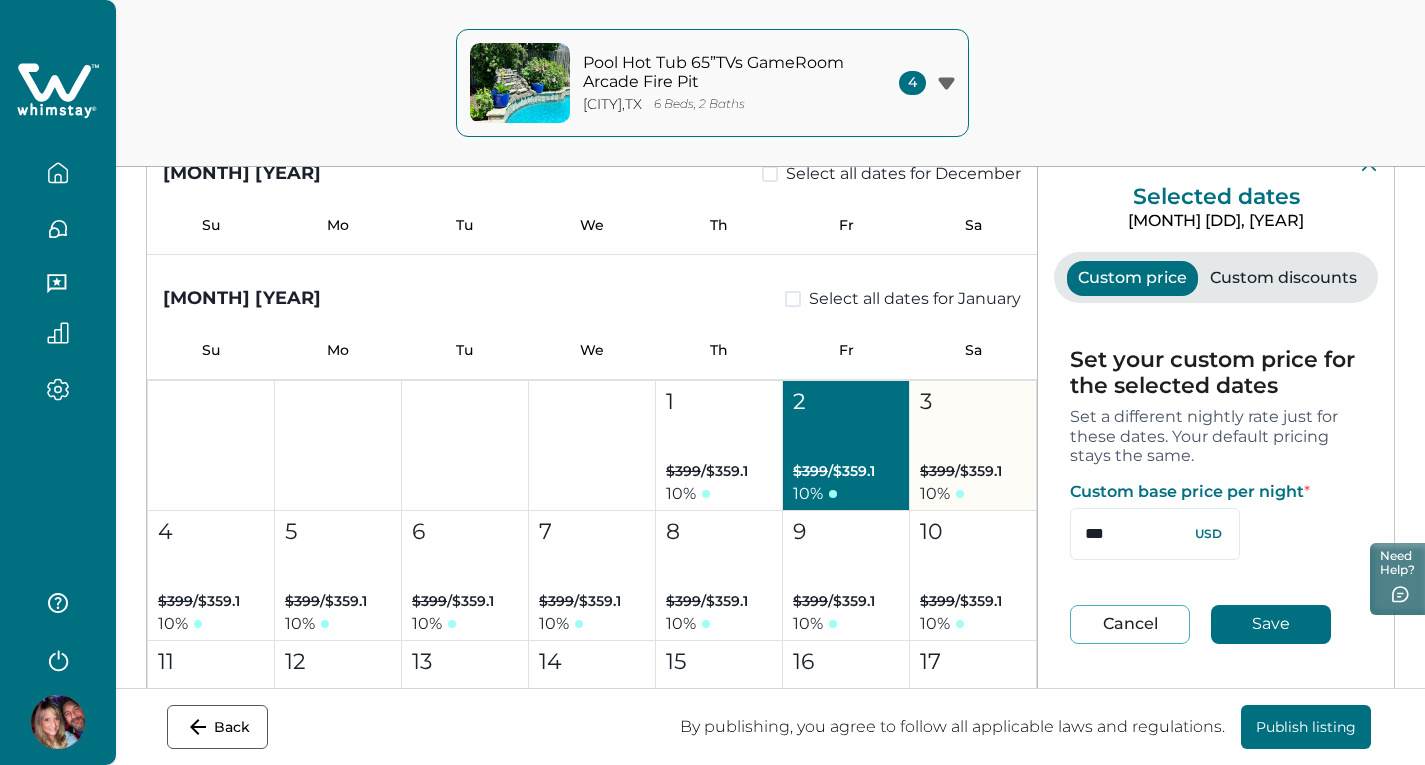 click on "3 $399  /  $359.1 10 %" at bounding box center [973, 446] 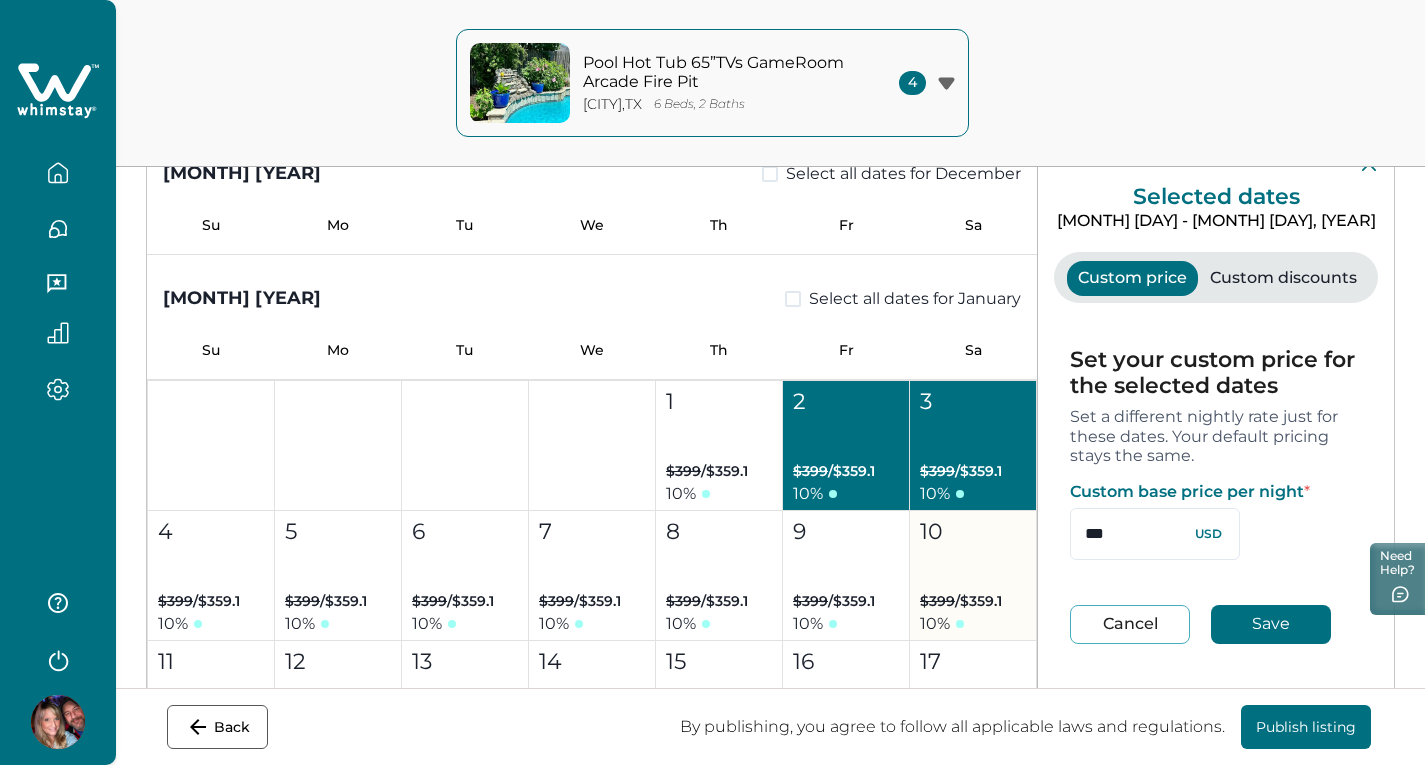 click on "9 $399  /  $359.1 10 %" at bounding box center (846, 576) 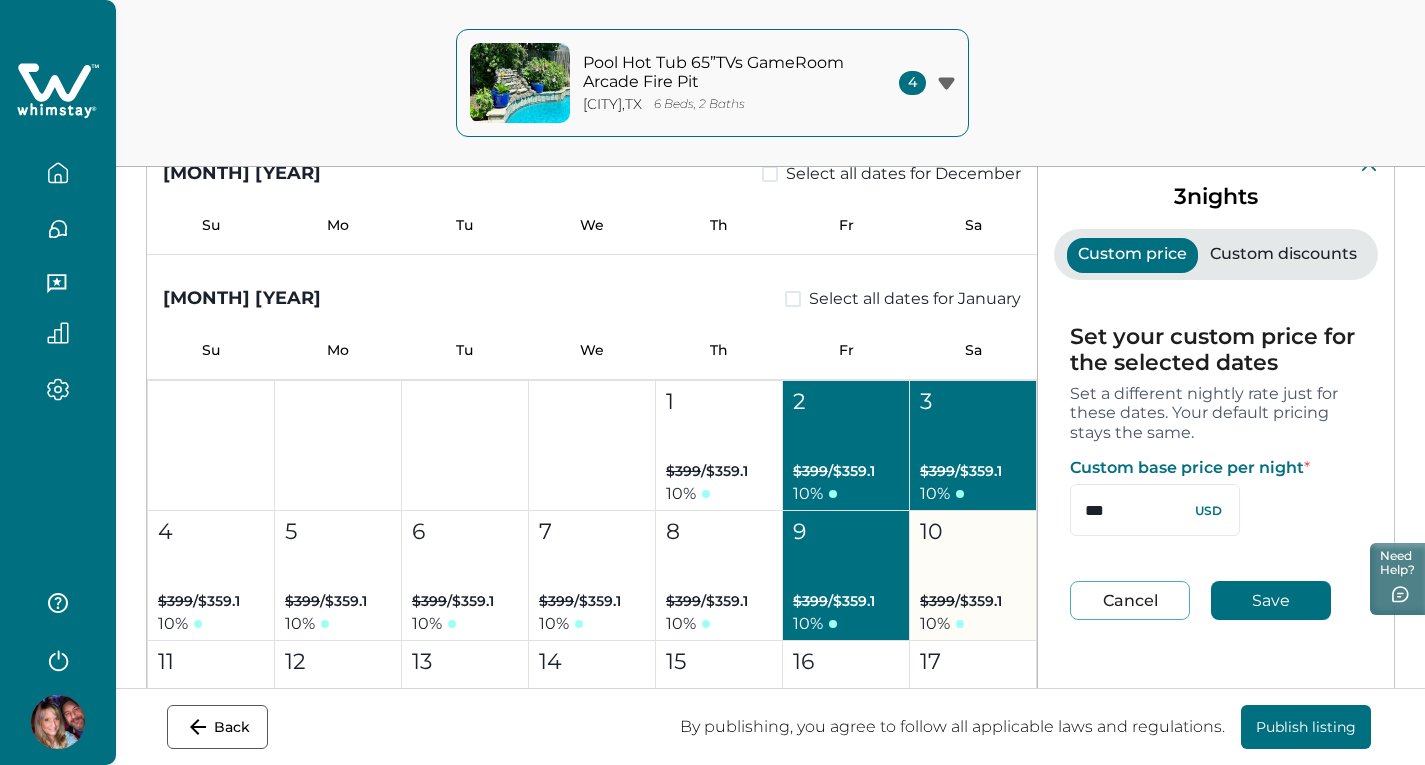 click on "10 $399  /  $359.1 10 %" at bounding box center [973, 576] 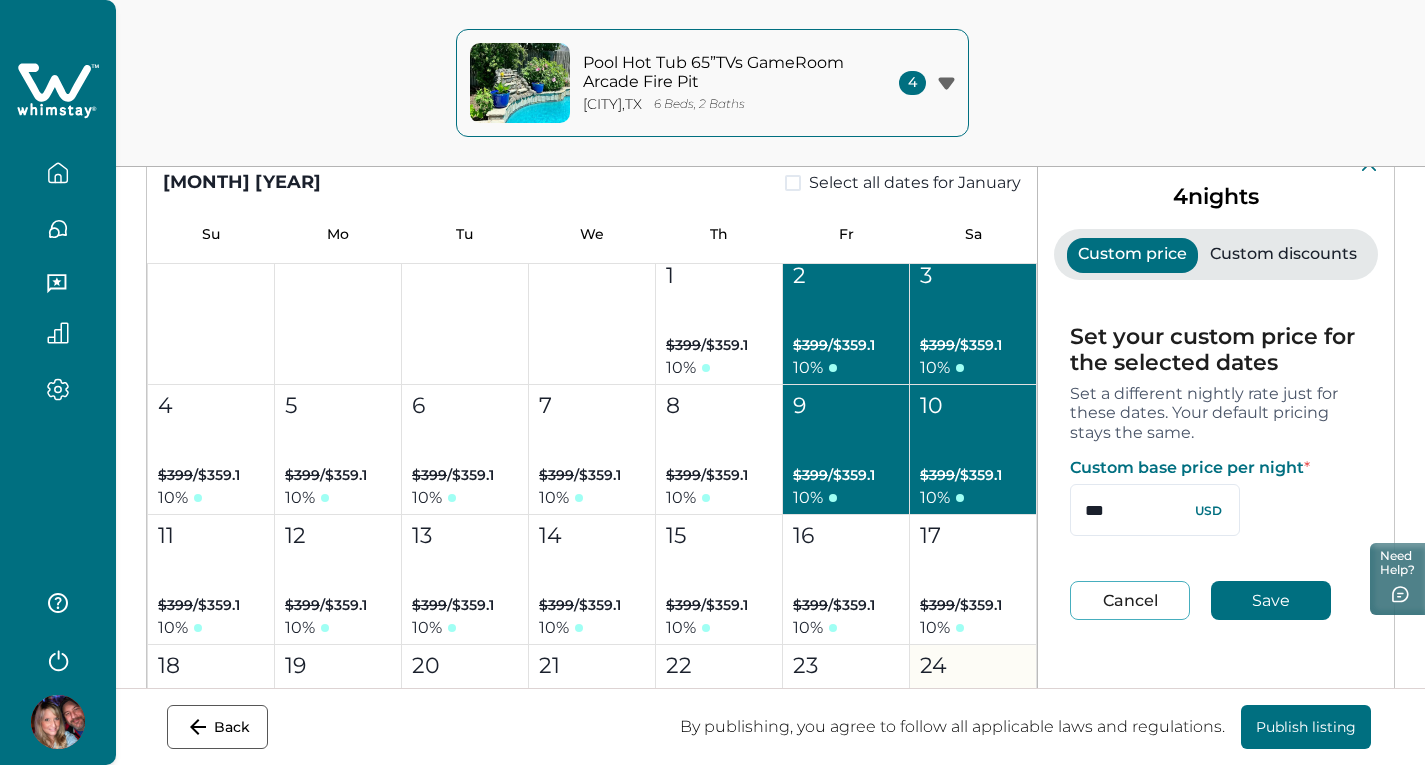scroll, scrollTop: 5100, scrollLeft: 0, axis: vertical 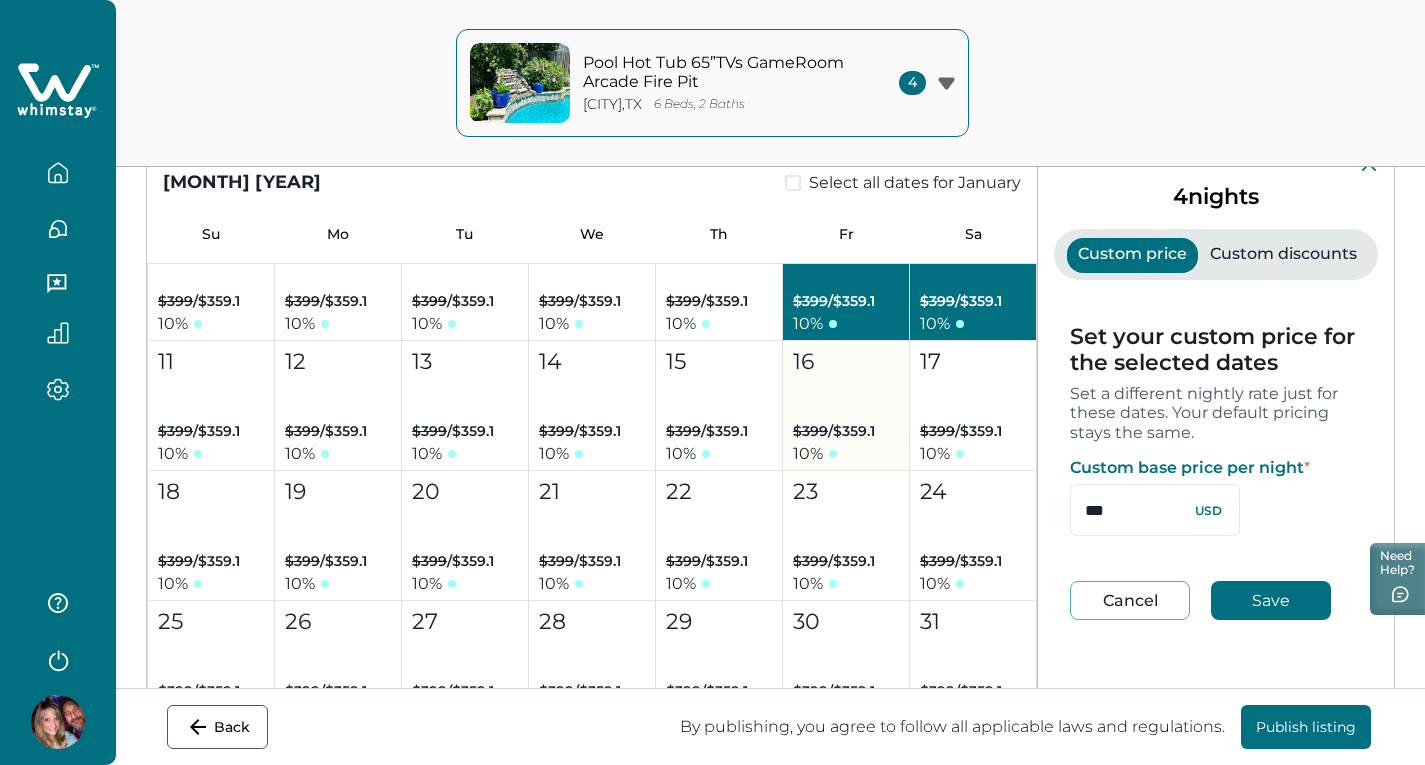 click on "16 $399  /  $359.1 10 %" at bounding box center (846, 406) 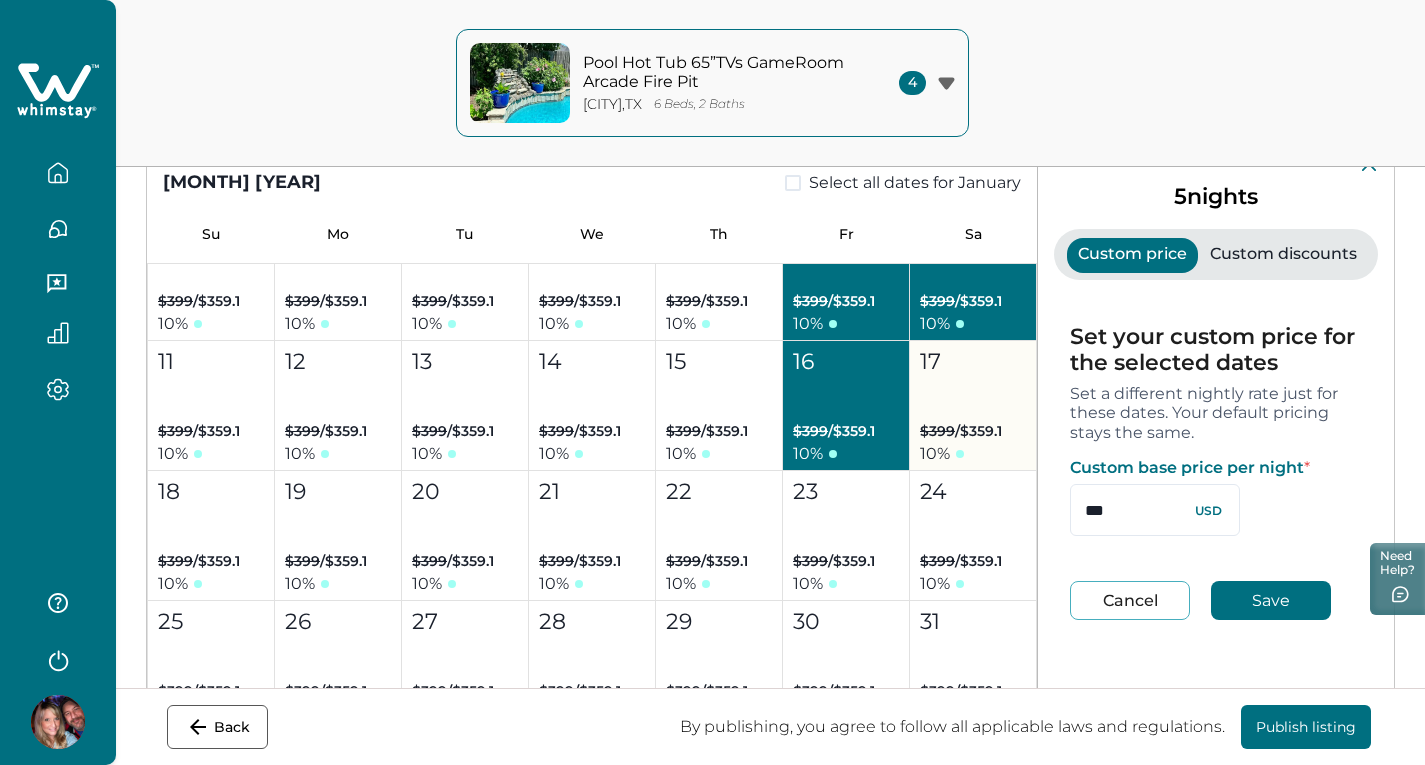 click on "17 $399  /  $359.1 10 %" at bounding box center [973, 406] 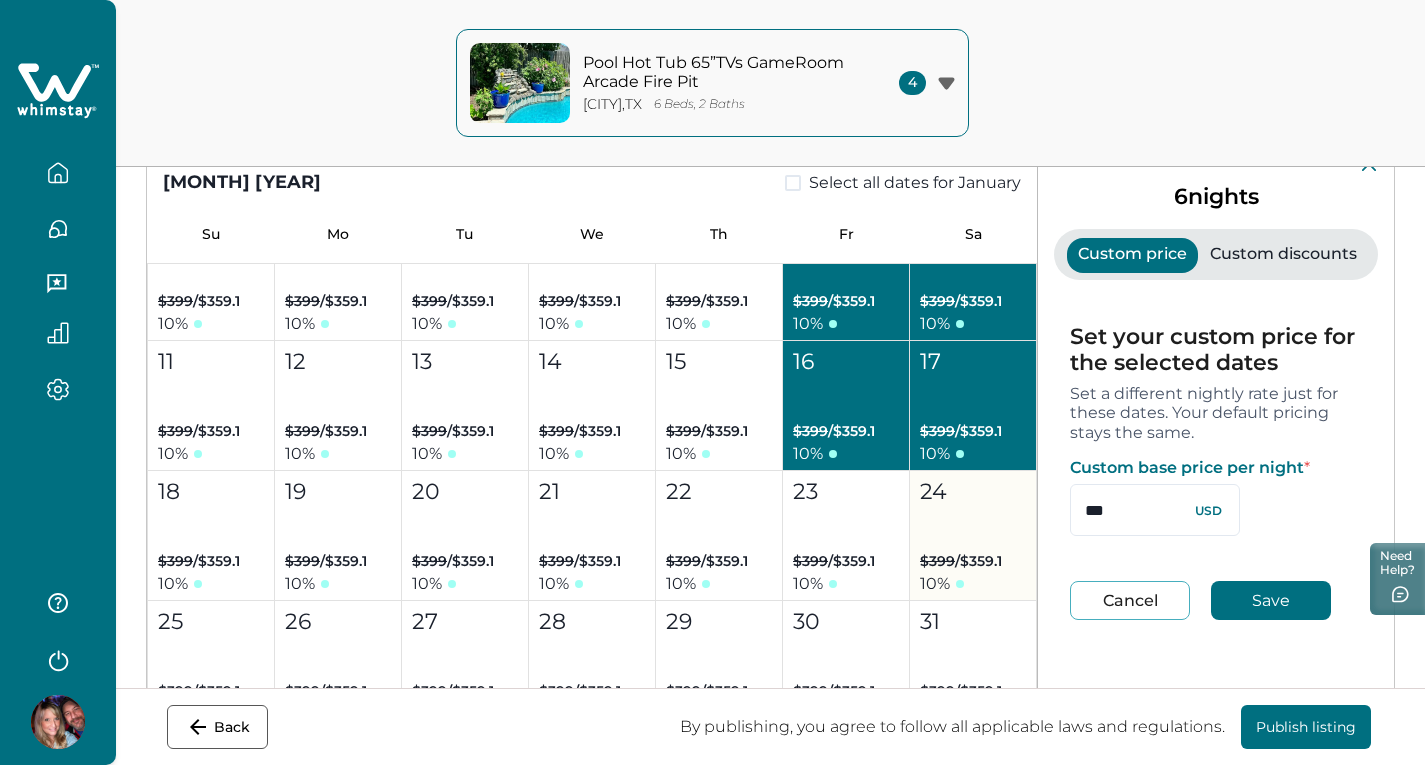 click on "[DAY] $[PRICE]  /  $[PRICE] [PERCENT]" at bounding box center (846, 536) 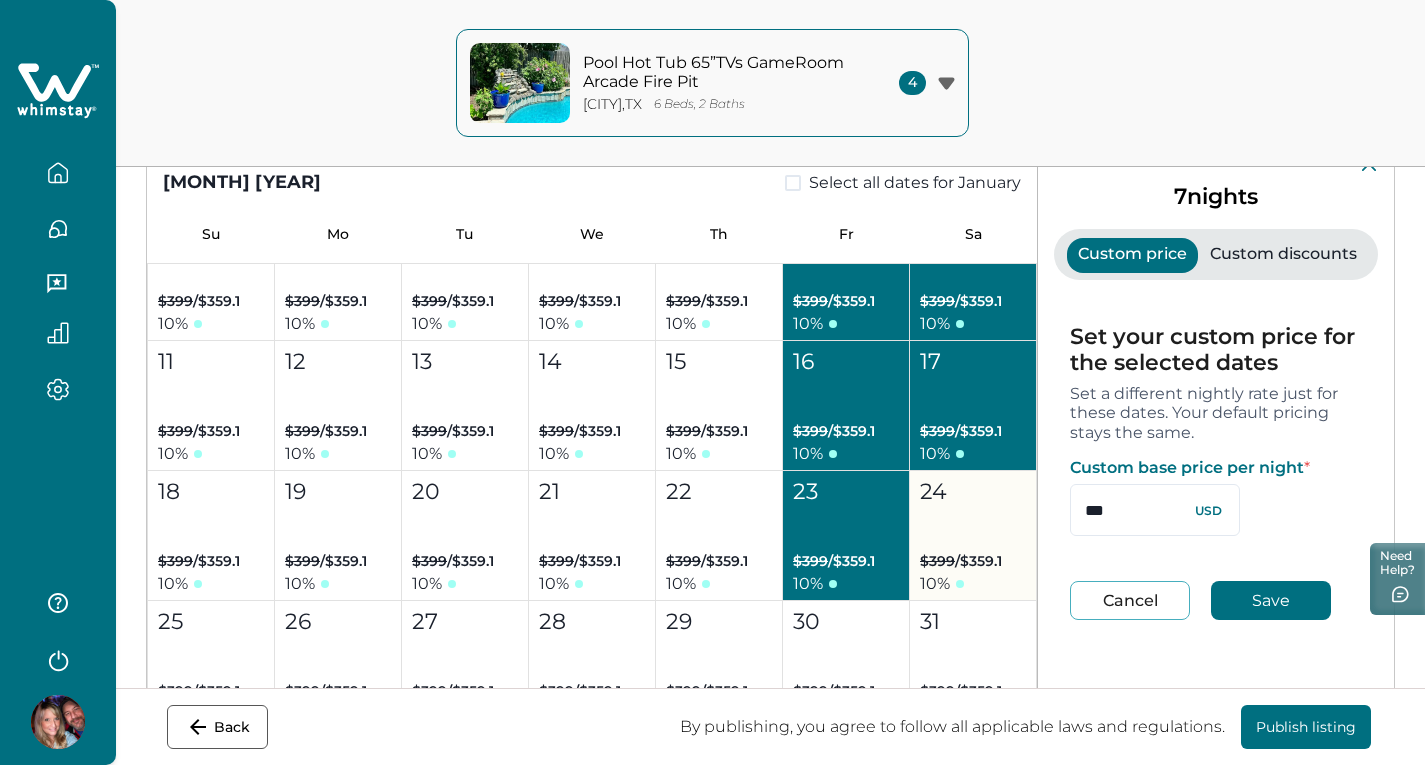 click on "24 $399 / $359.1 10 %" at bounding box center [973, 536] 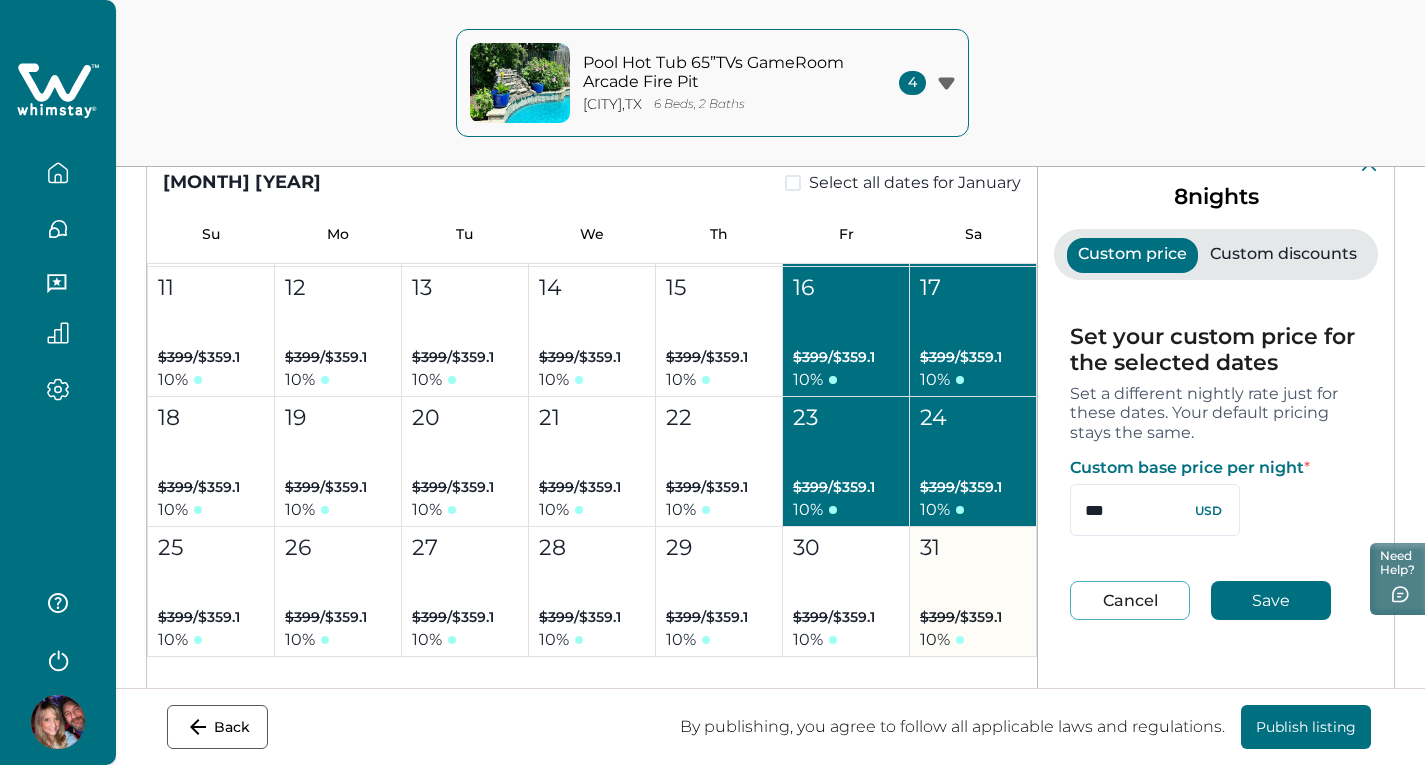 scroll, scrollTop: 5300, scrollLeft: 0, axis: vertical 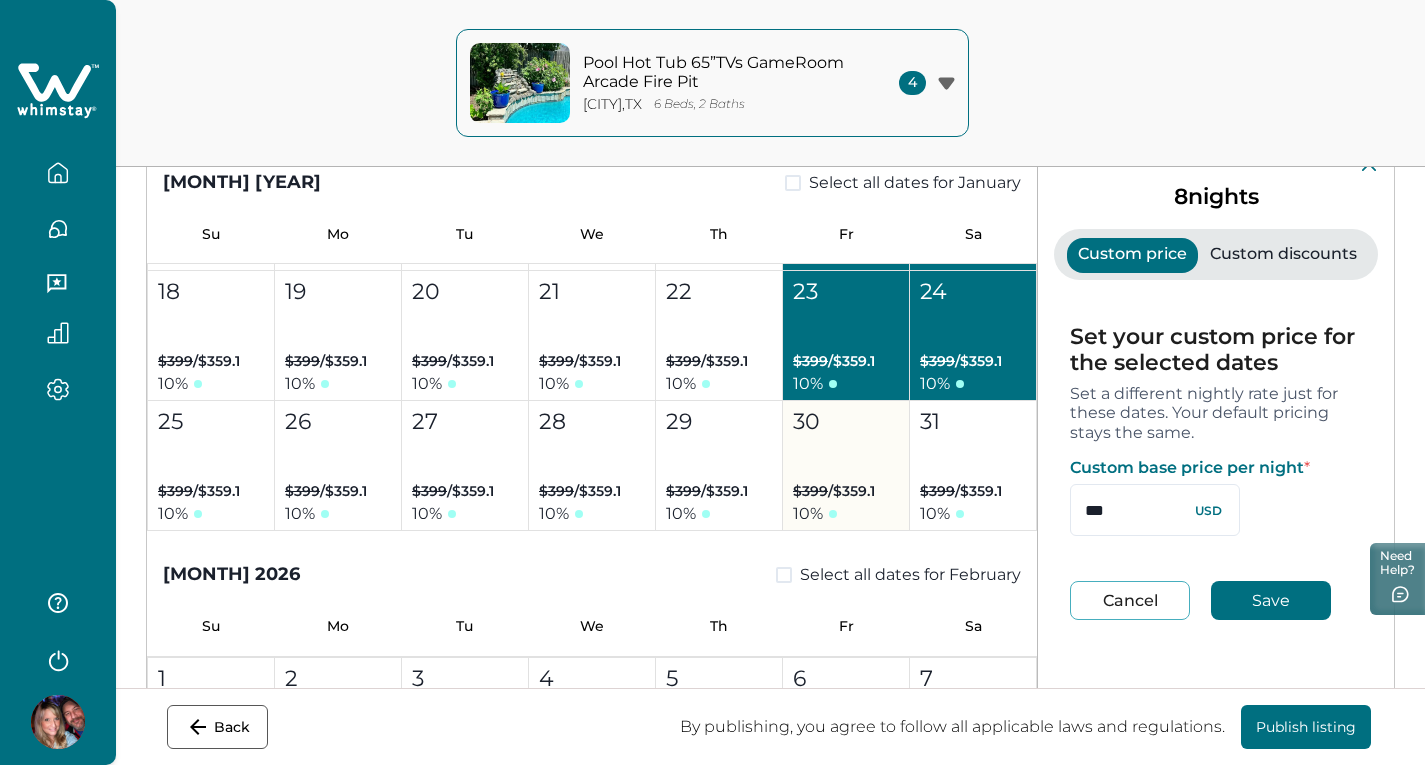click on "30 $399  /  $359.1 10 %" at bounding box center (846, 466) 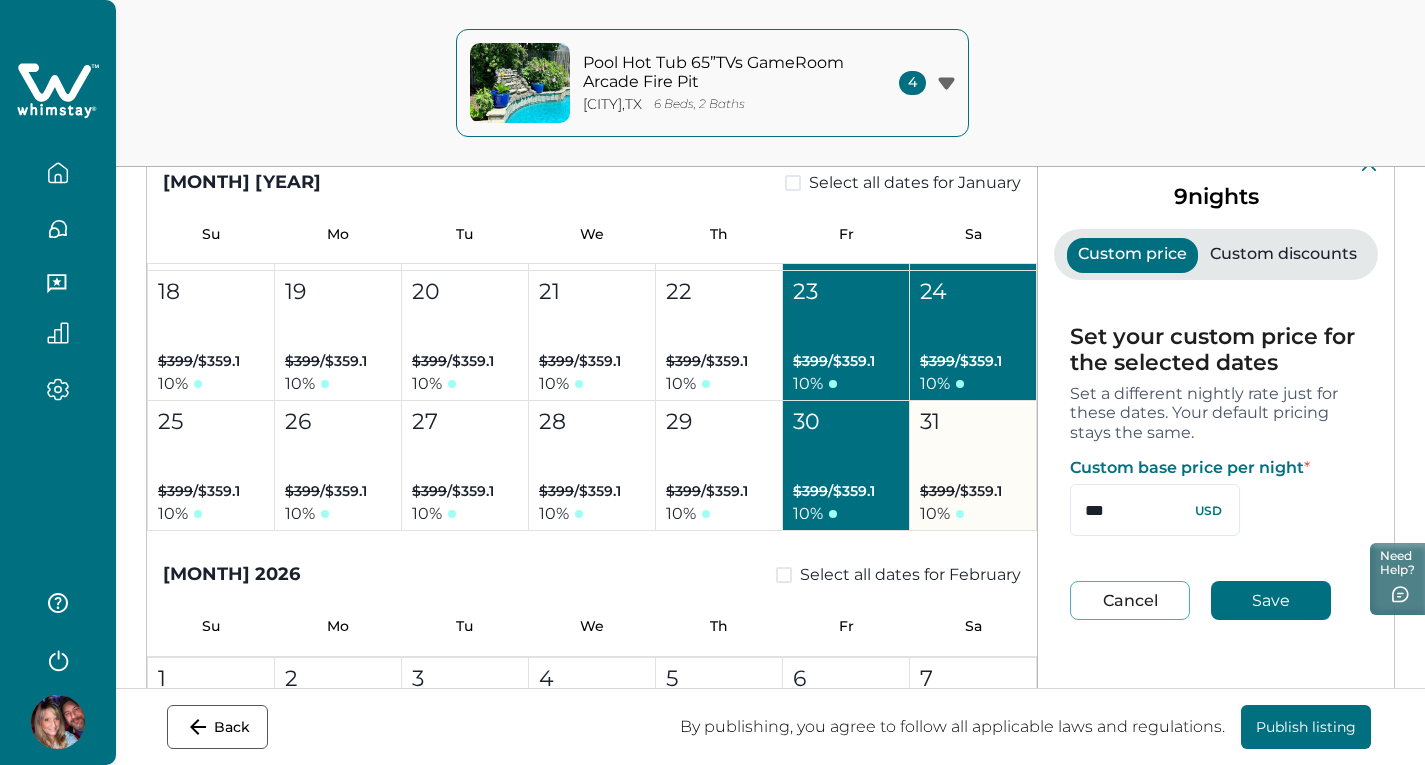 click on "31 $399  /  $359.1 10 %" at bounding box center [973, 466] 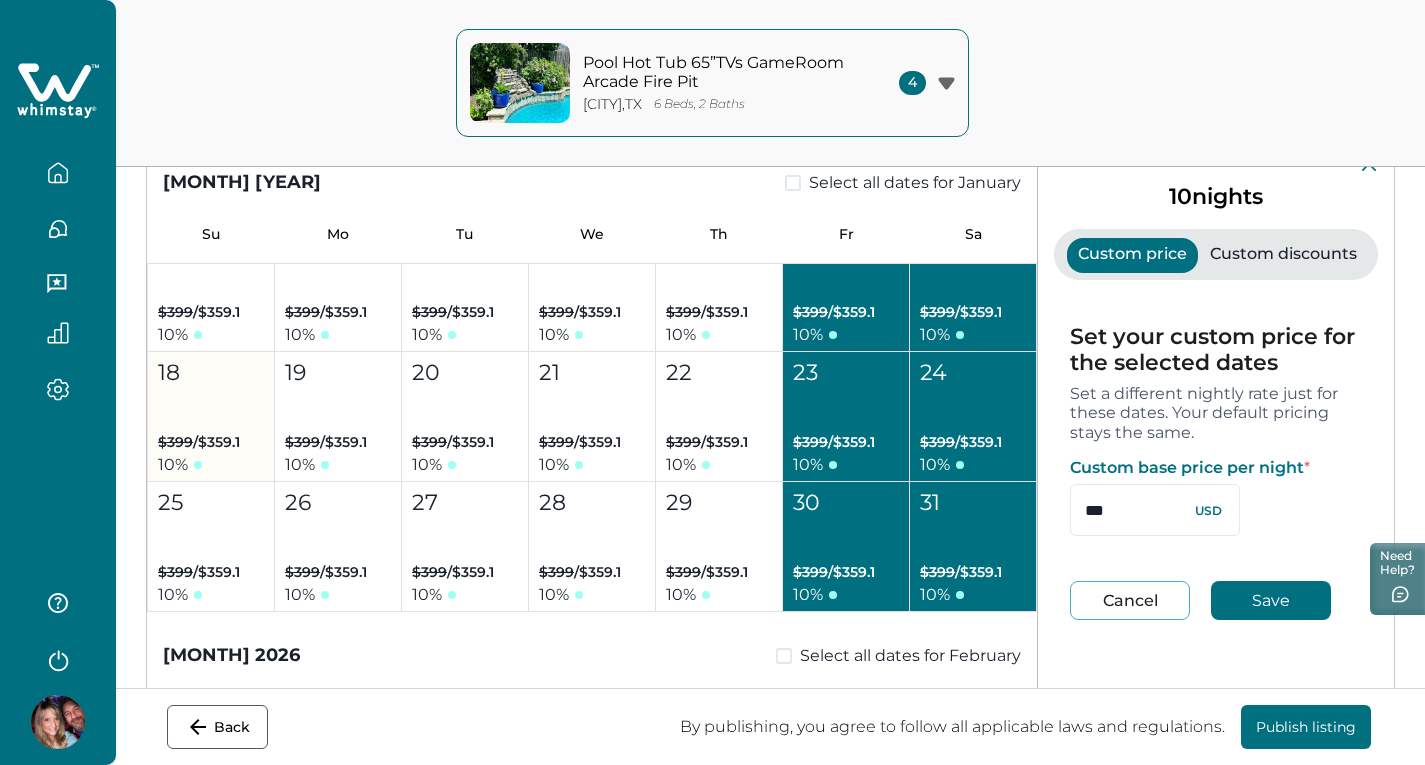 scroll, scrollTop: 5200, scrollLeft: 0, axis: vertical 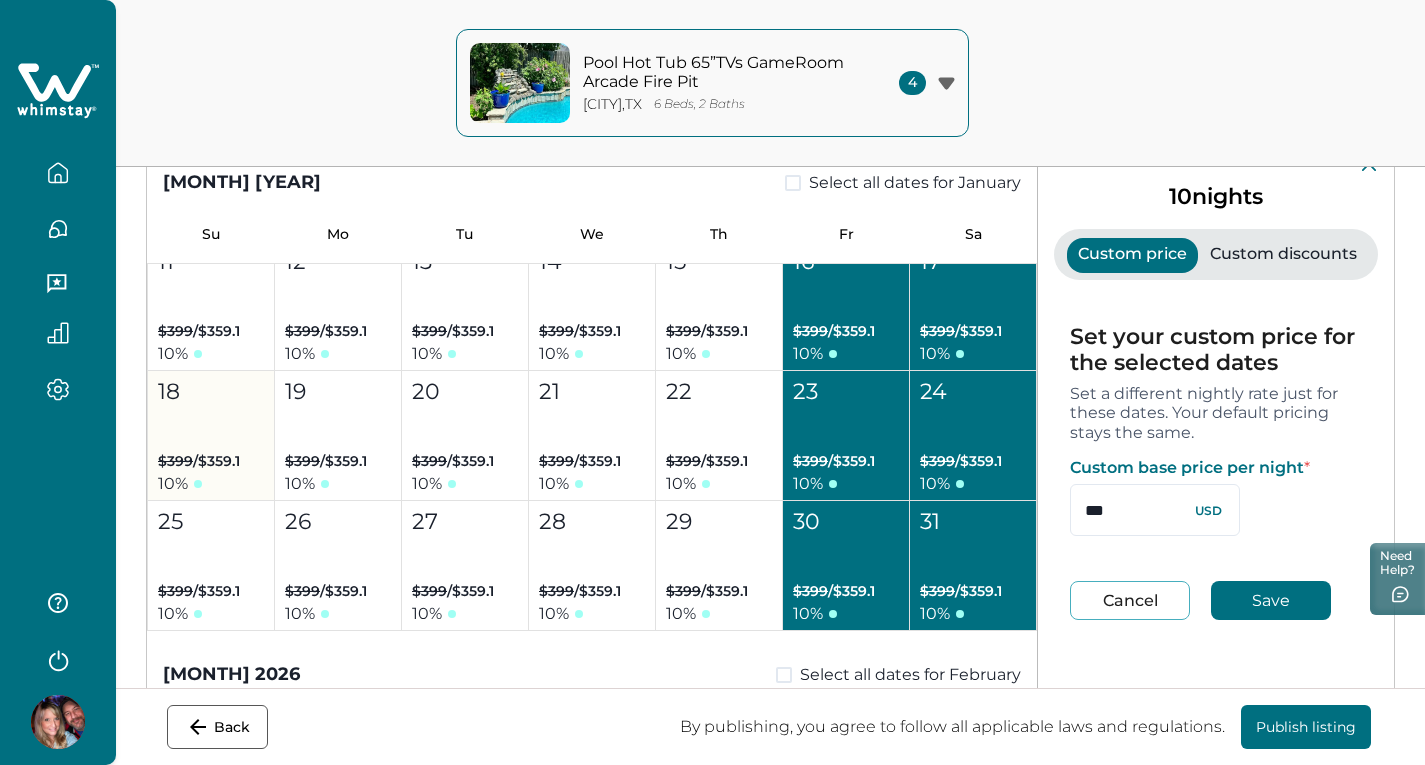 click on "[PRICE]" at bounding box center [211, 436] 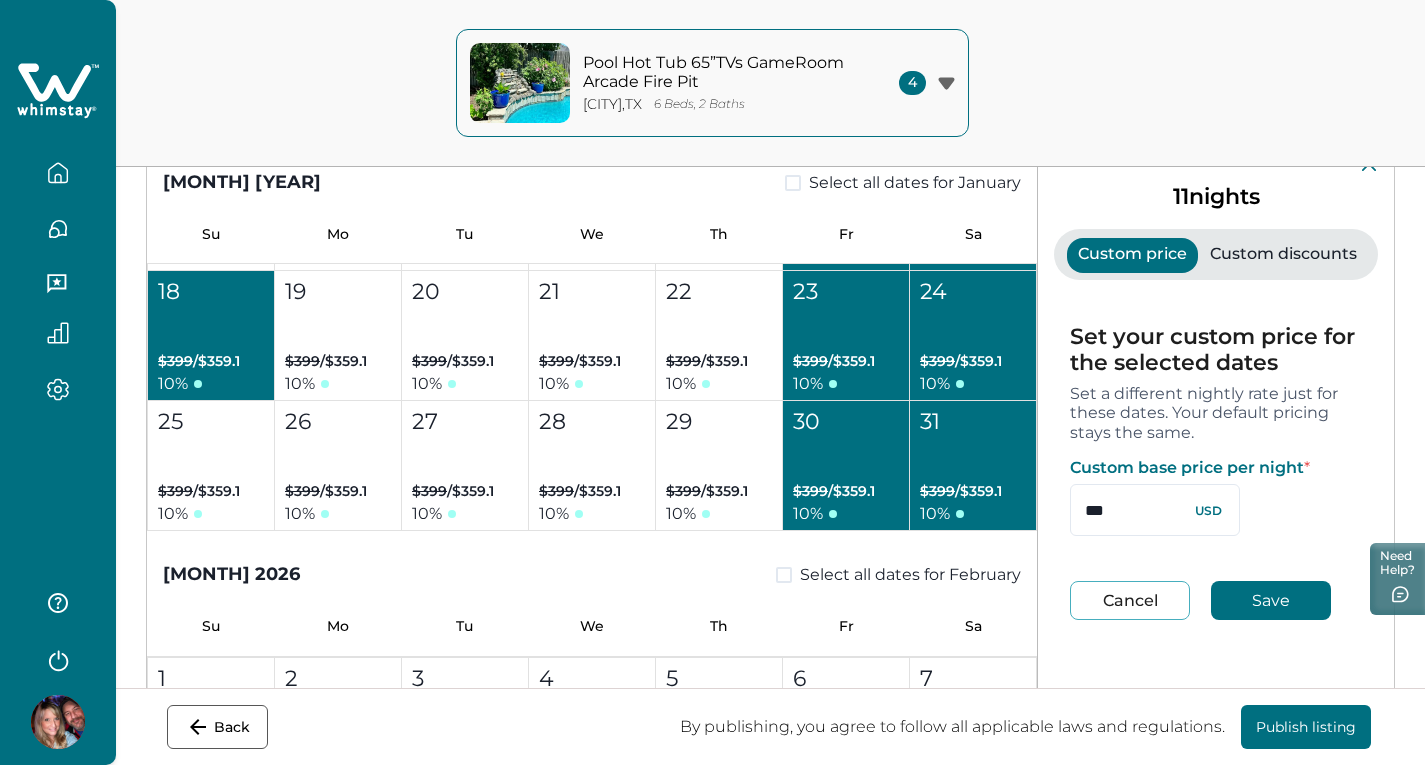 scroll, scrollTop: 5400, scrollLeft: 0, axis: vertical 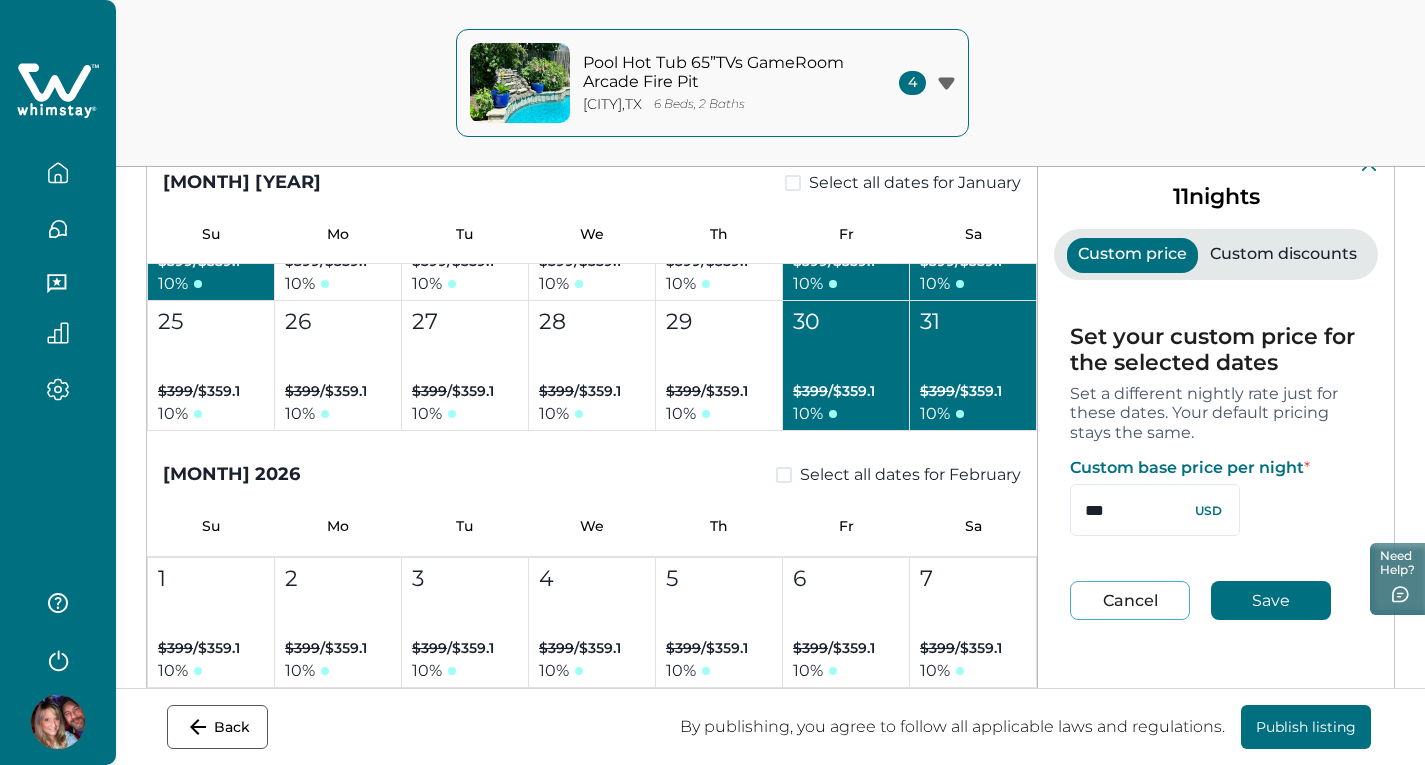 drag, startPoint x: 1071, startPoint y: 509, endPoint x: 1027, endPoint y: 508, distance: 44.011364 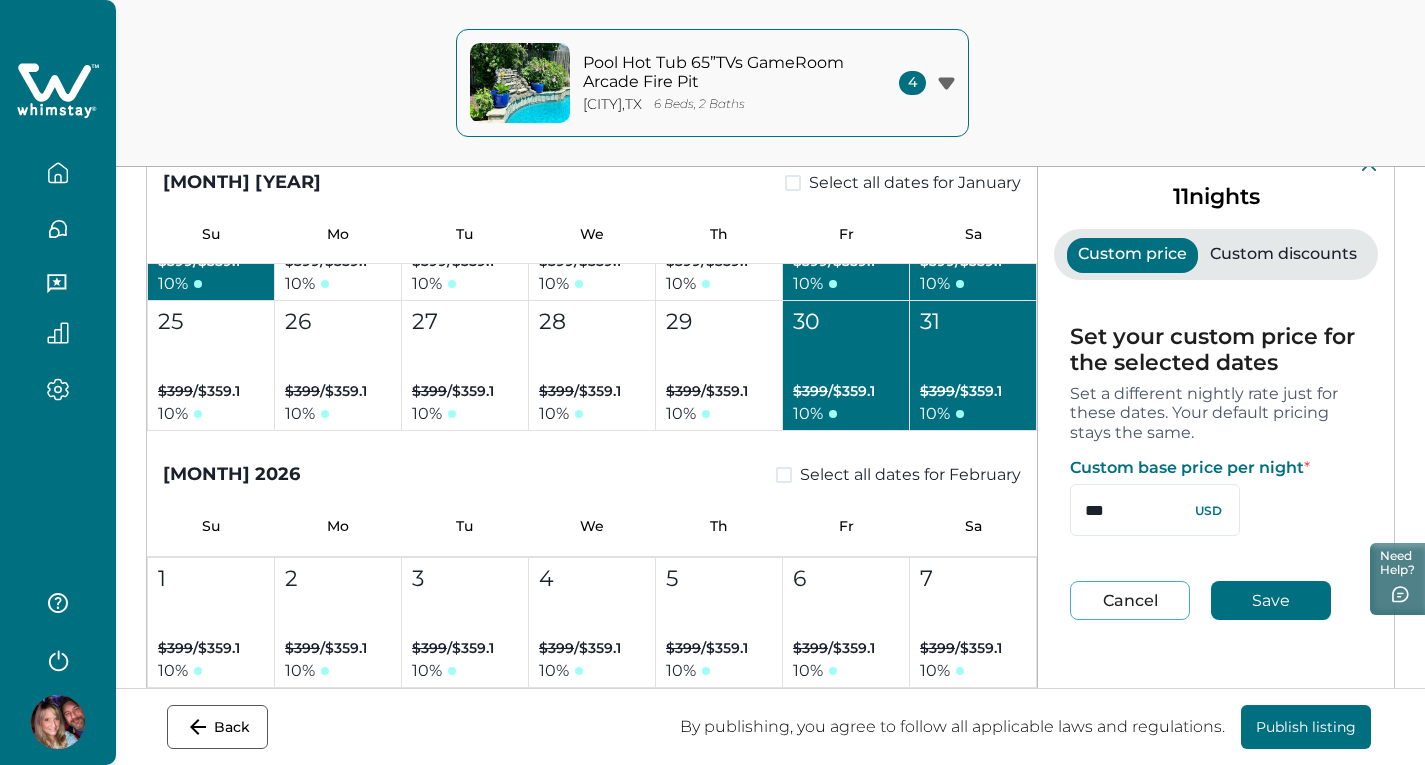 click on "[MONTH] [YEAR] Select all dates for   [MONTH] Su Mo Tu We Th Fr Sa 1 2 3 4 5 6 7 8 9 10 11 12 13 14 15 16 17 18 19 20 21 22 23 24 25 26 27 [PRICE] 28 [PRICE] 29 [PRICE] 30 [PRICE] 31 [PRICE] [MONTH] [YEAR] Select all dates for   [MONTH] Su Mo Tu We Th Fr Sa 1 Booked or not available on Airbnb 2 Booked or not available on Airbnb 3 [PRICE] 4 [PRICE] 5 [PRICE] 6 [PRICE] 7 Booked or not available on Airbnb 8 Booked or not available on Airbnb 9 Booked or not available on Airbnb 10 Booked or not available on Airbnb 11 Booked or not available on Airbnb 12 Booked or not available on Airbnb 13 Booked or not available on Airbnb 14 Booked or not available on Airbnb 15 Booked or not available on Airbnb 16 Booked or not available on Airbnb 17 Booked or not available on Airbnb 18 Booked or not available on Airbnb 19 Booked or not available on Airbnb 20 Booked or not available on Airbnb 21 Booked or not available on Airbnb 22 23 [PRICE]" at bounding box center [770, 483] 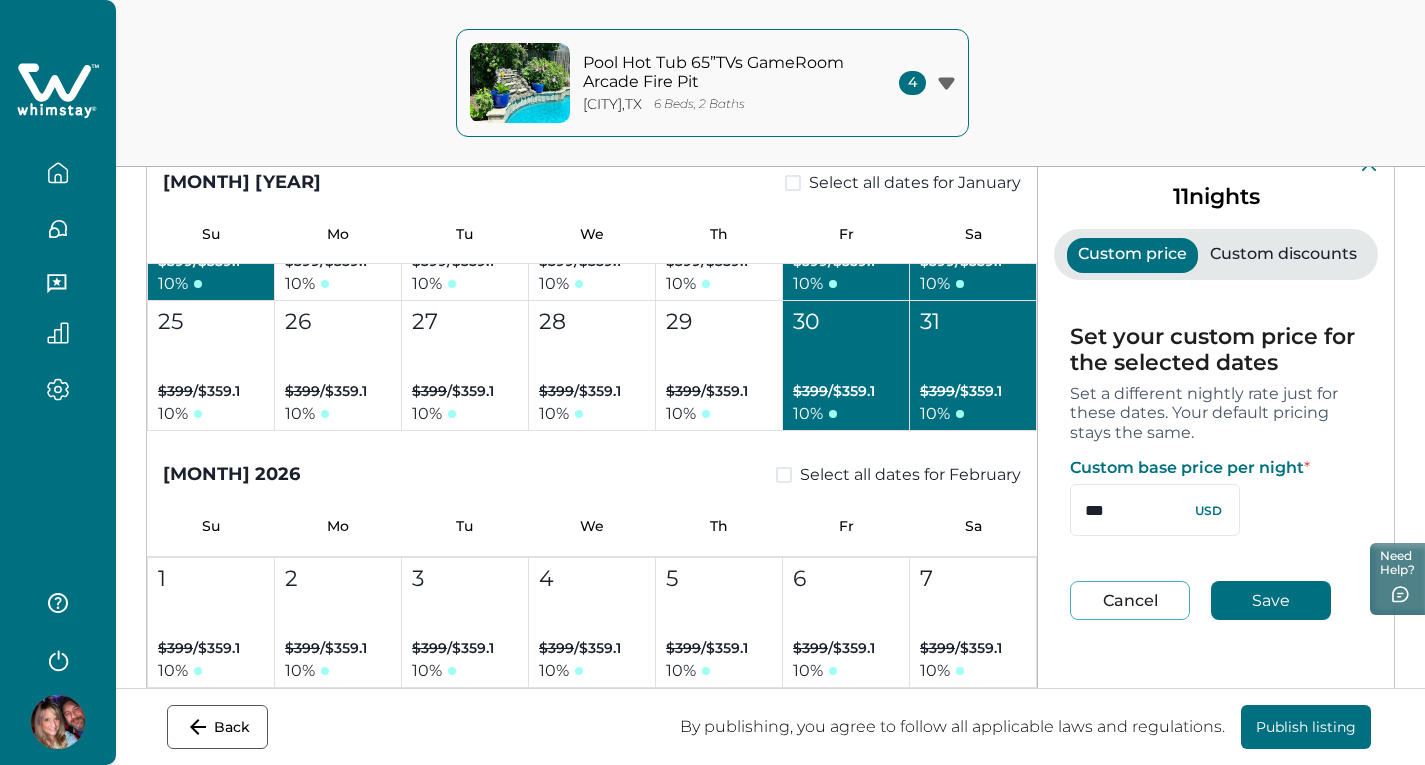 type on "***" 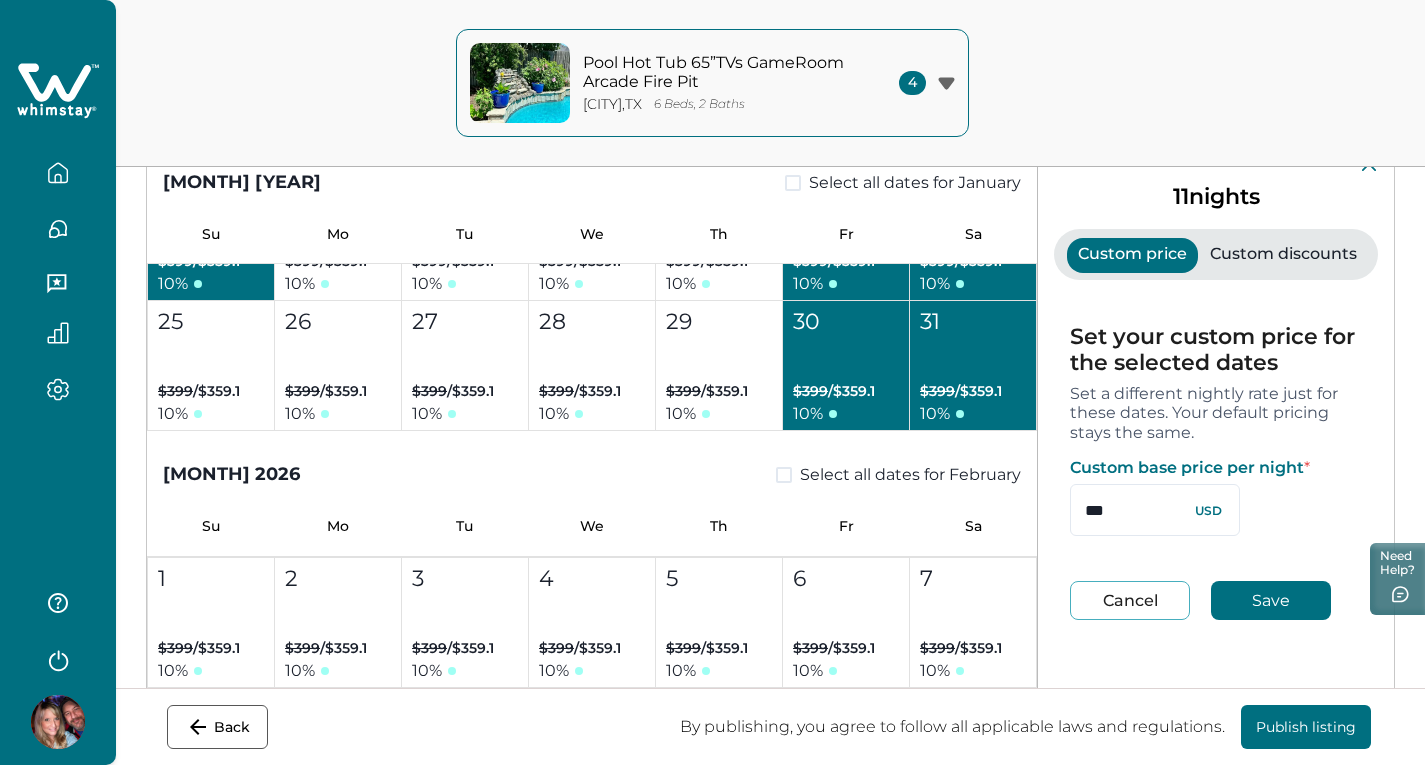 click on "Save" at bounding box center [1271, 600] 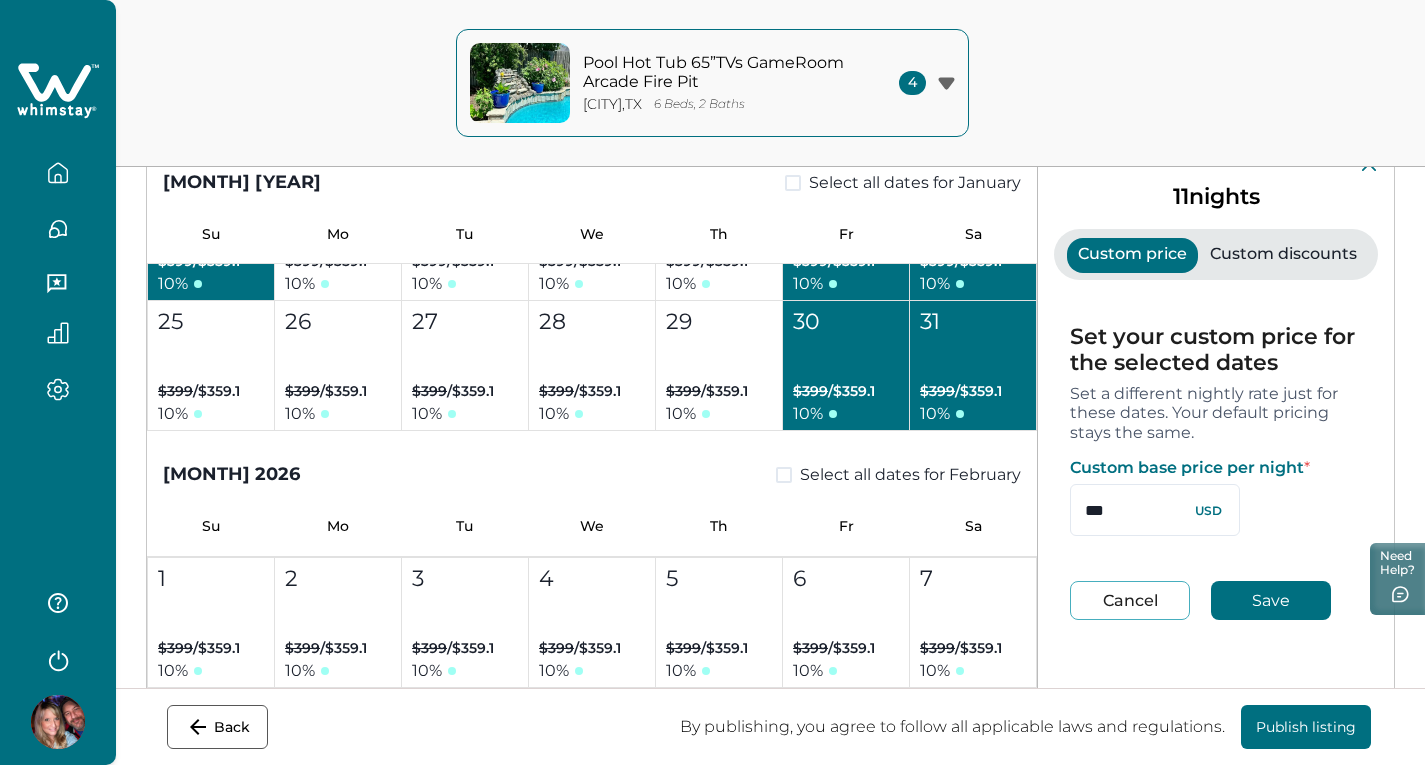 click on "Save" at bounding box center [1271, 600] 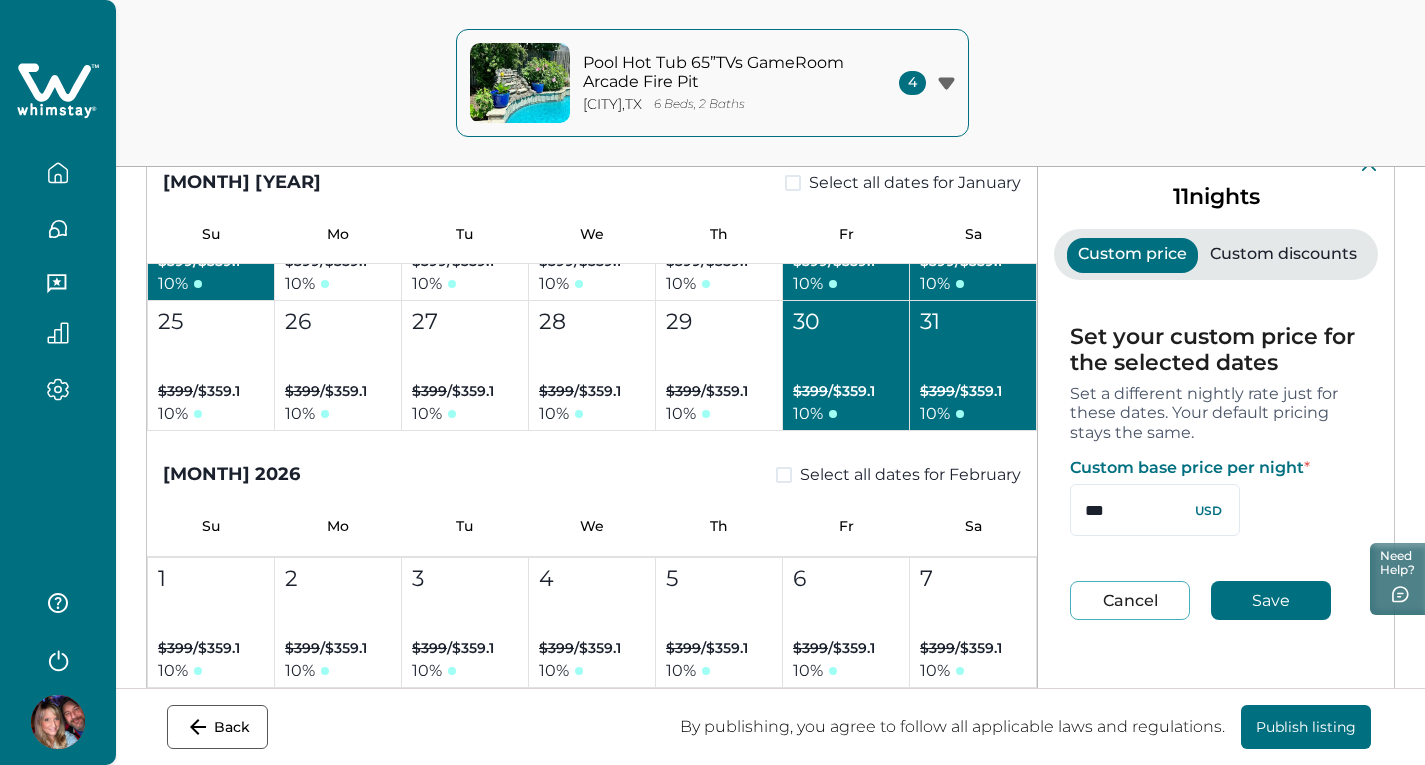 click on "Save" at bounding box center (1271, 600) 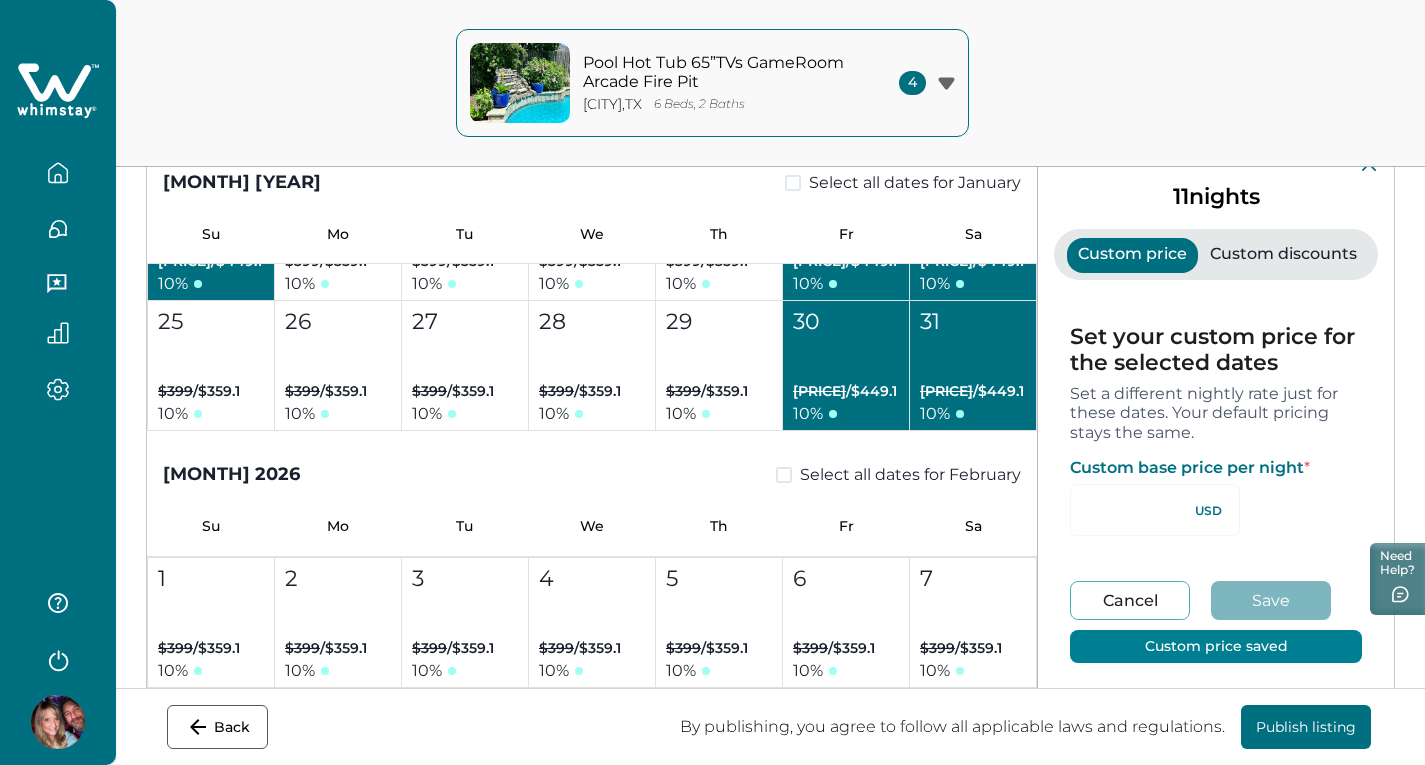 click on "Custom discounts" at bounding box center [1283, 255] 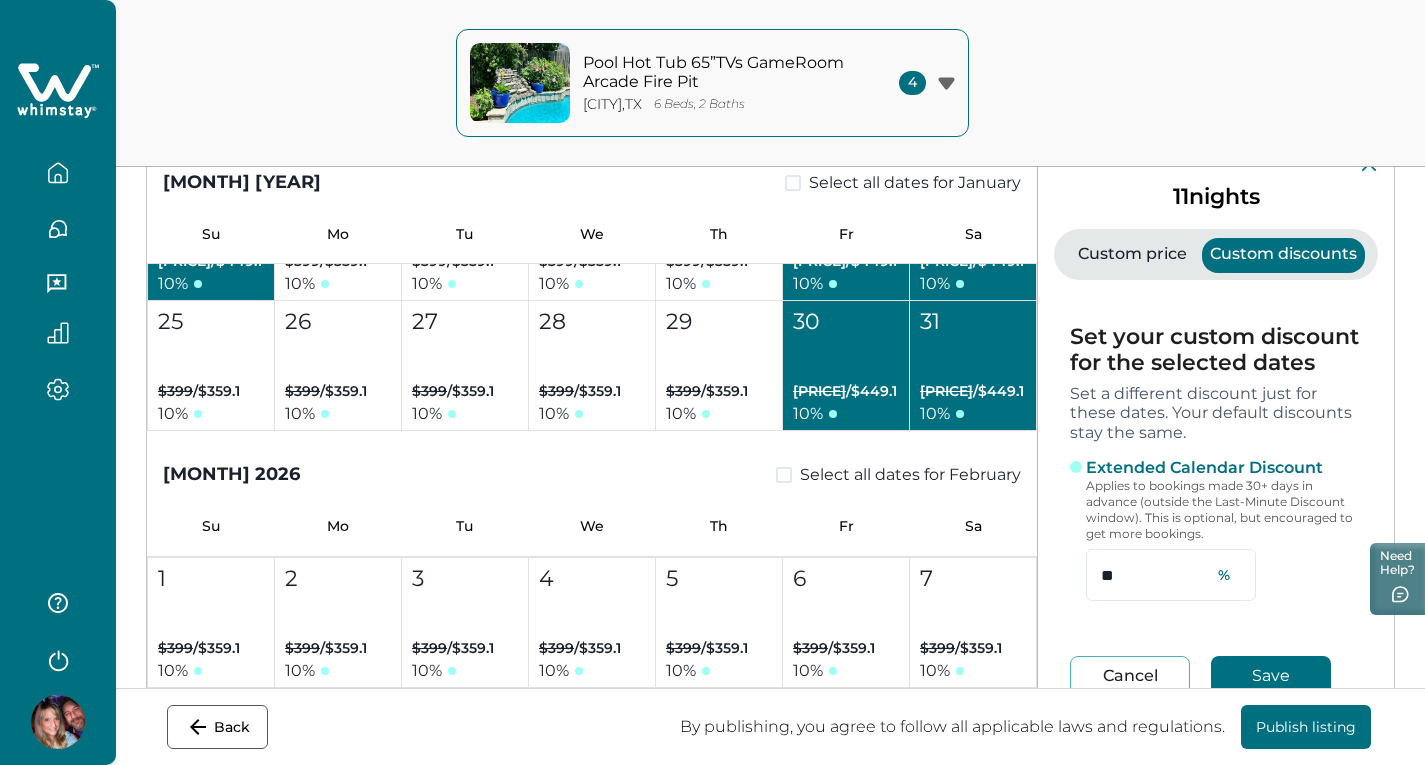 type on "**" 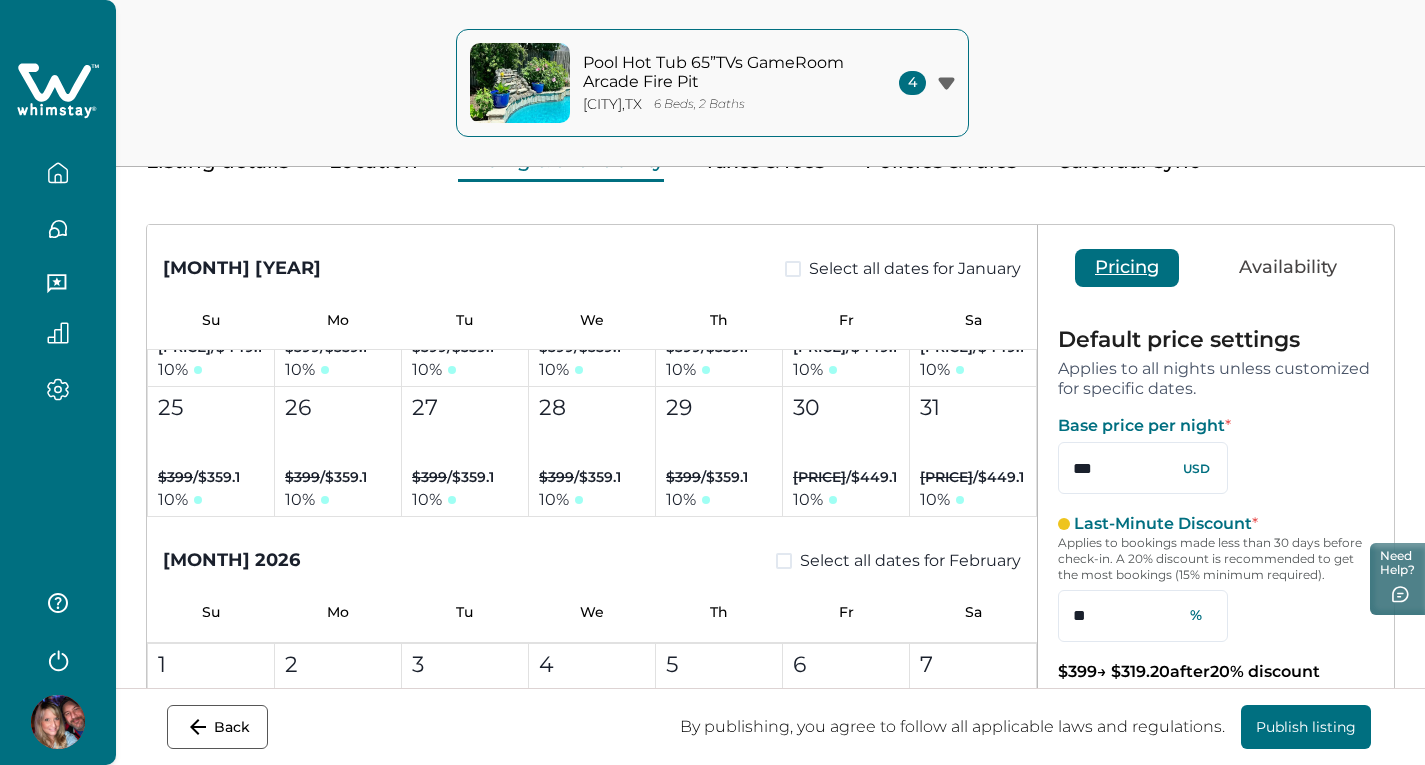 scroll, scrollTop: 414, scrollLeft: 0, axis: vertical 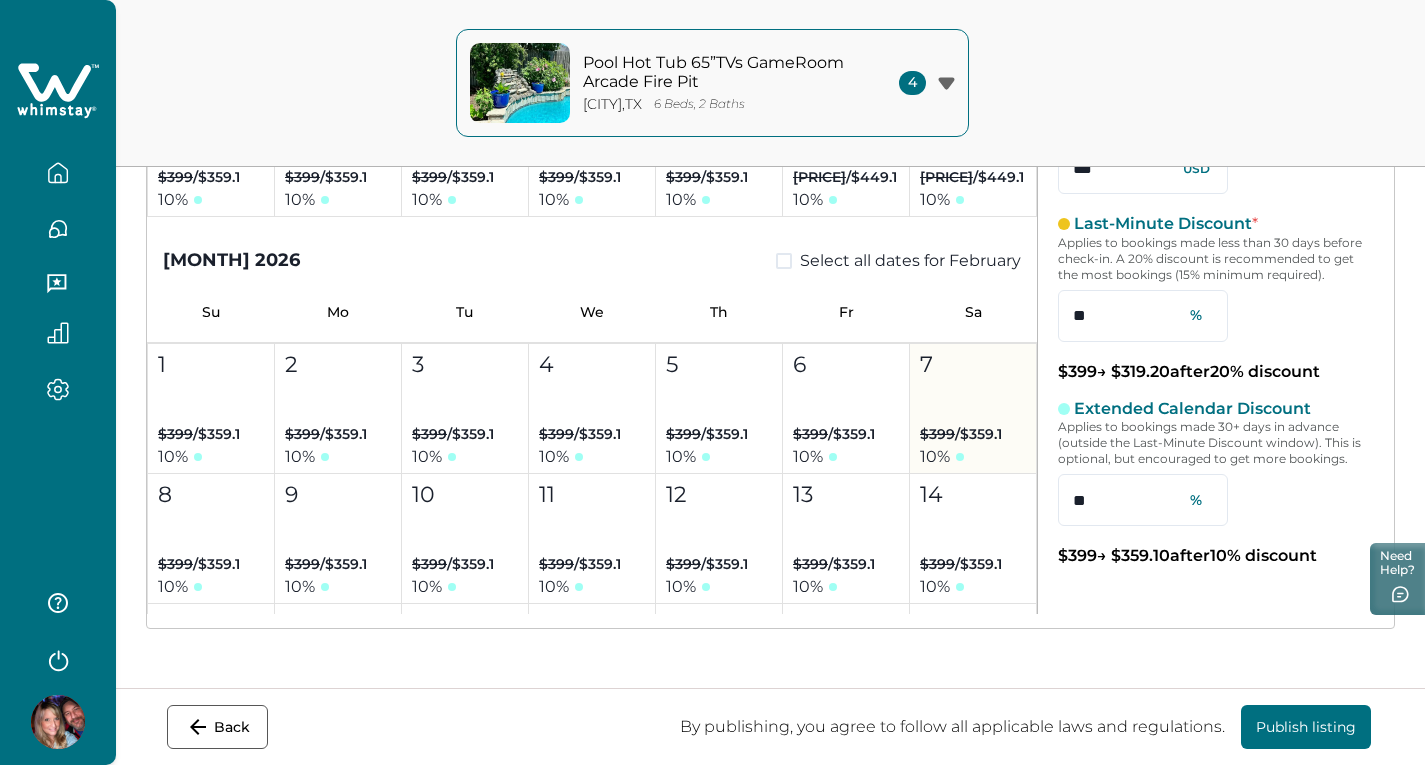 click on "6 $399  /  $359.1 10 %" at bounding box center [846, 409] 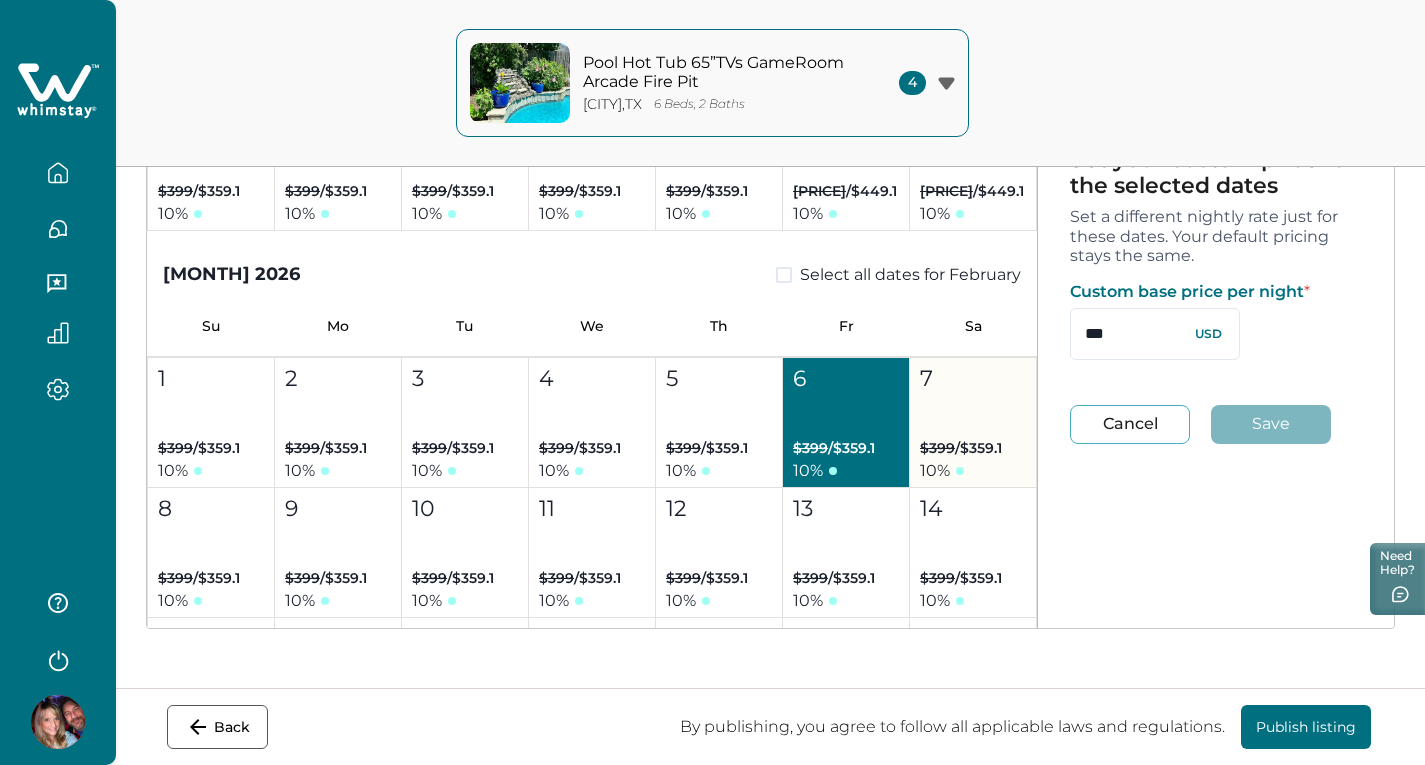 scroll, scrollTop: 399, scrollLeft: 0, axis: vertical 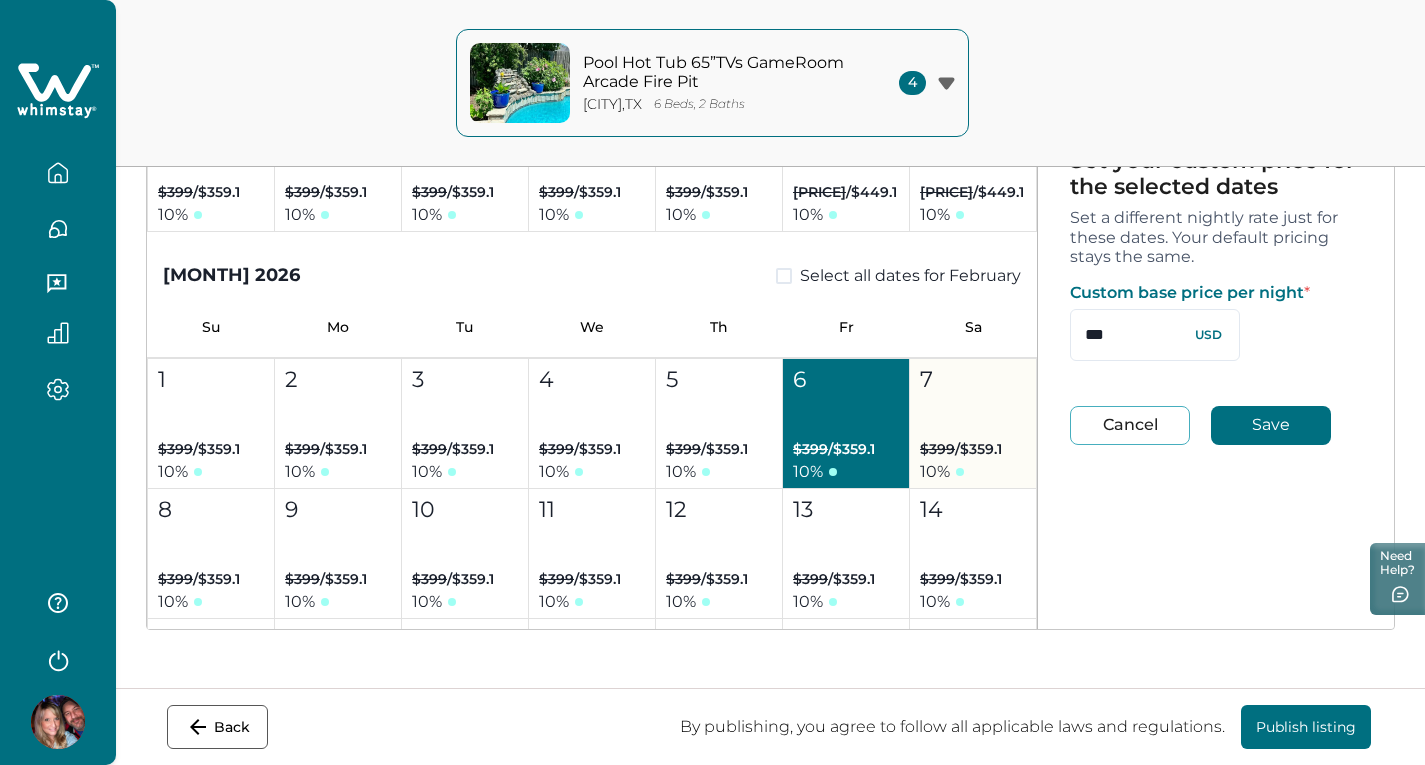 click on "7 $399 / $359.1 10 %" at bounding box center (973, 424) 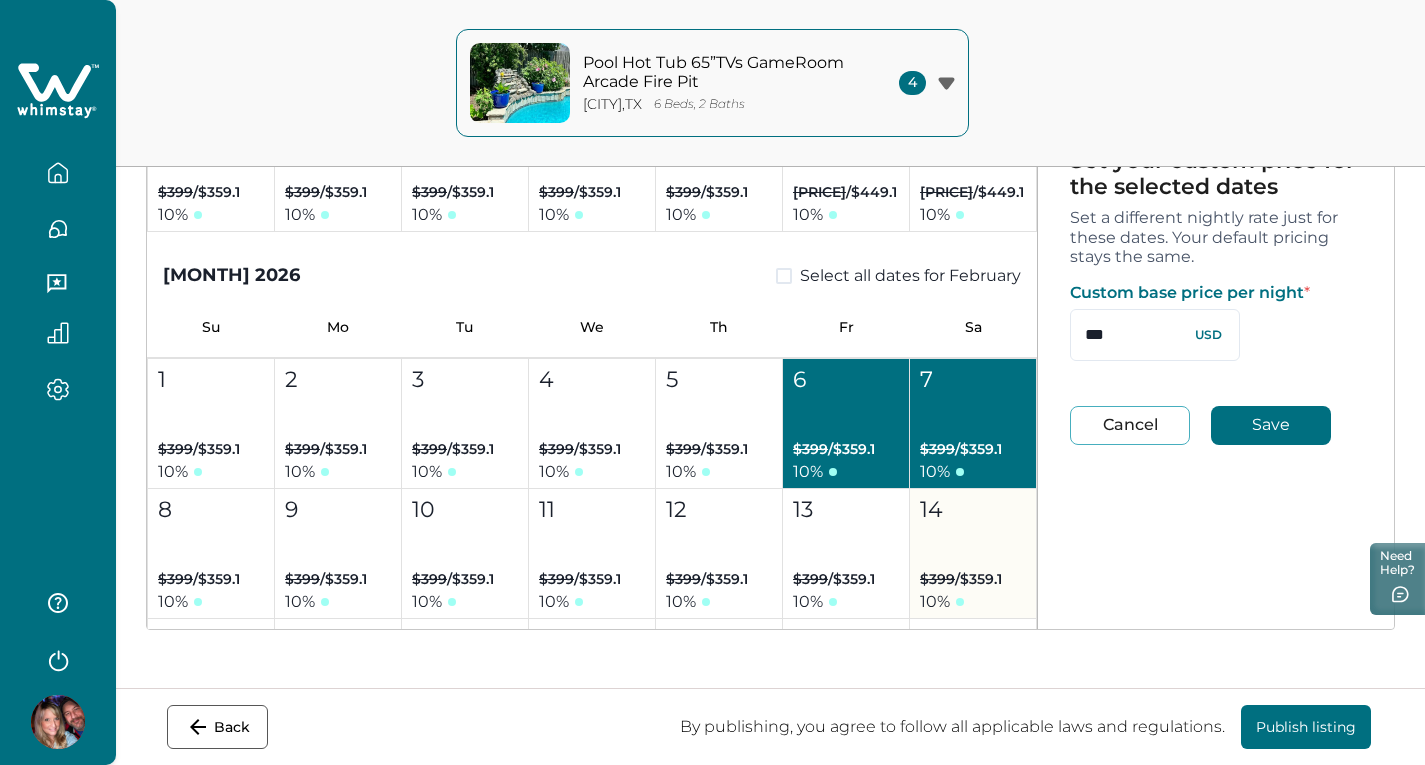 click on "14 $399 / $359.1 10 %" at bounding box center [973, 554] 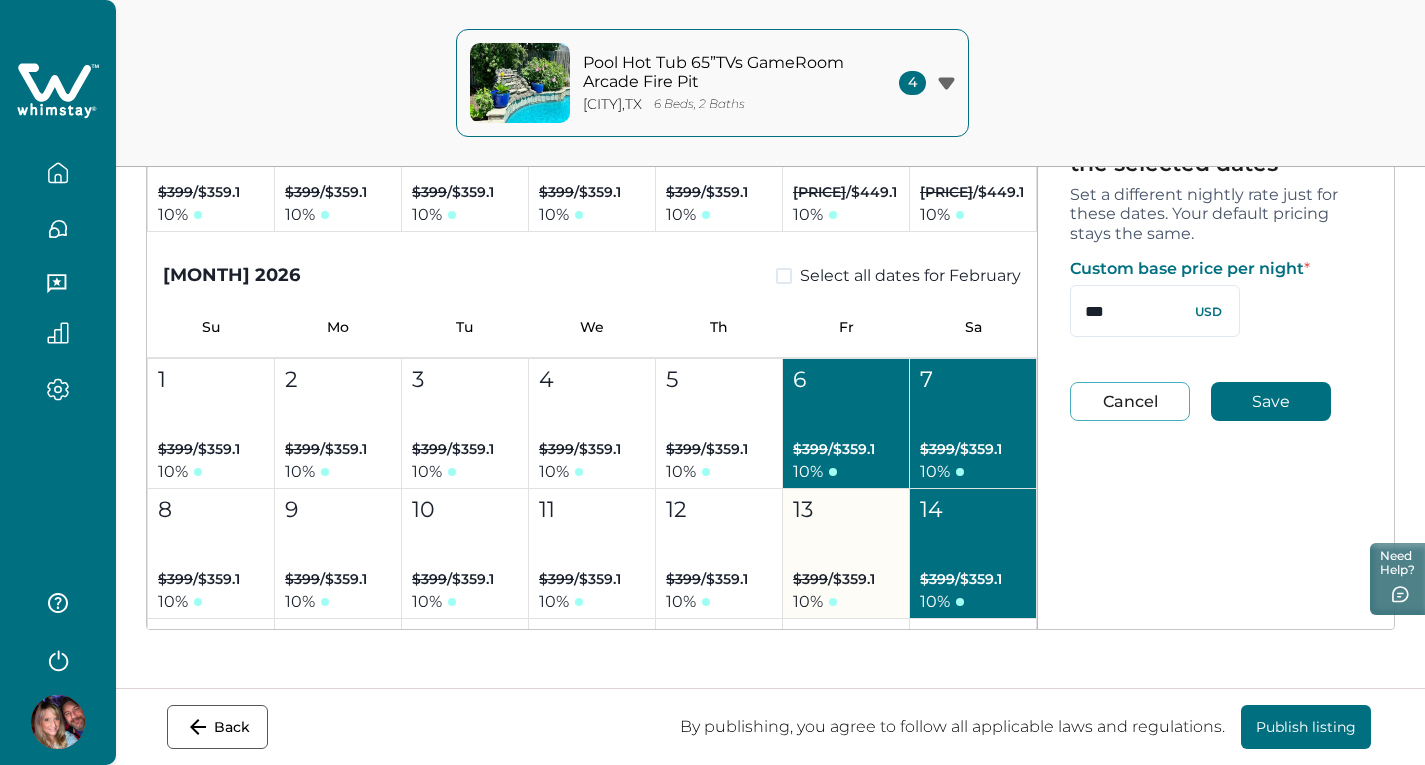 click on "[DAY] $[PRICE]  /  $[PRICE] [PERCENT]" at bounding box center [846, 554] 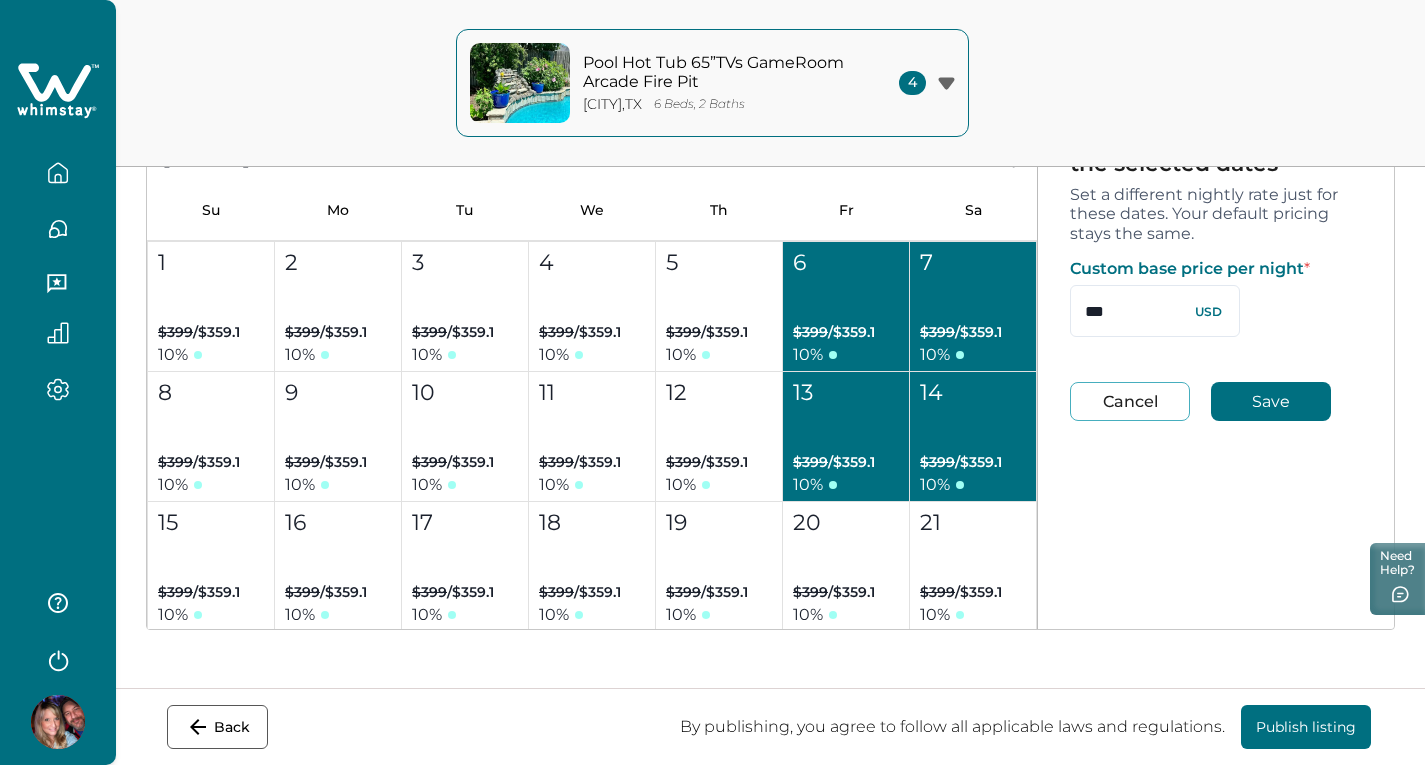 scroll, scrollTop: 5700, scrollLeft: 0, axis: vertical 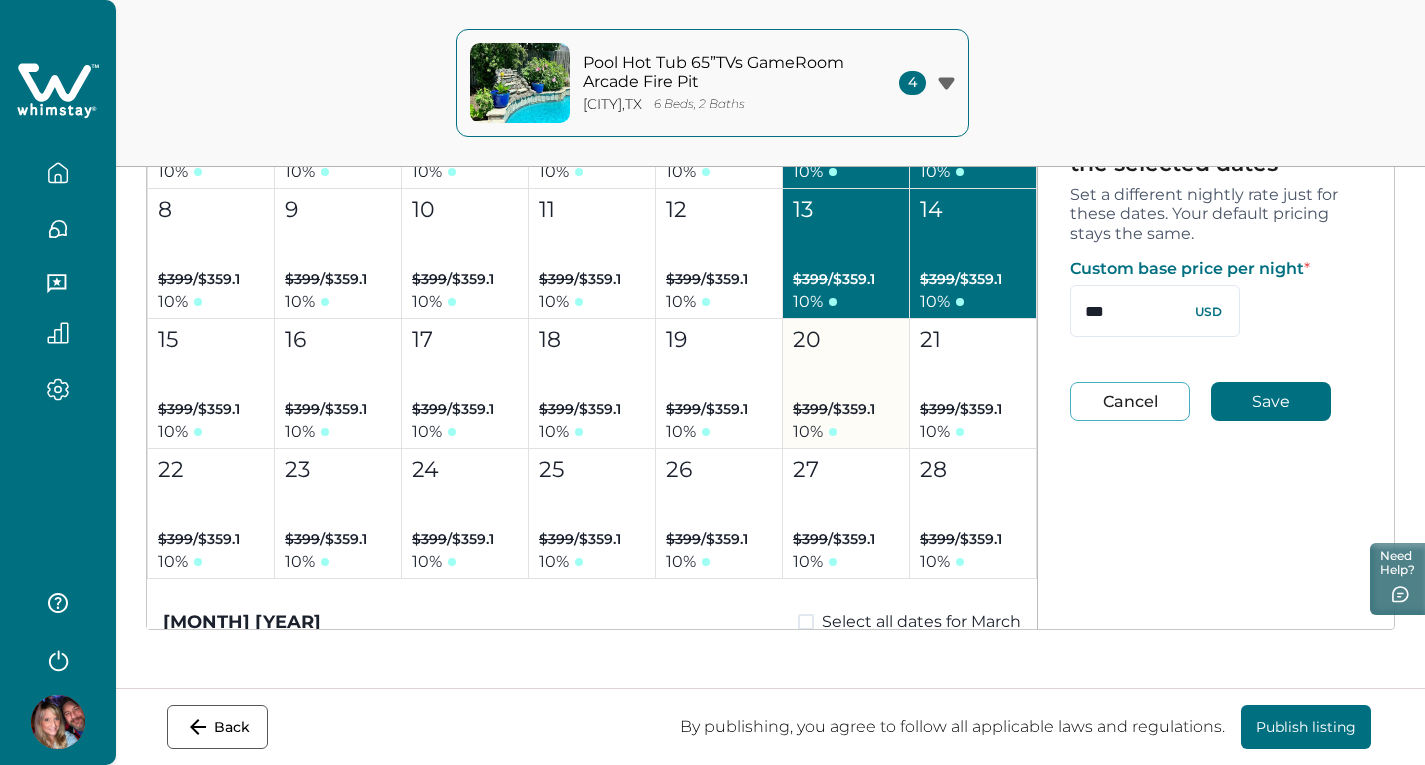 click on "20 $399 / $359.1 10 %" at bounding box center (846, 384) 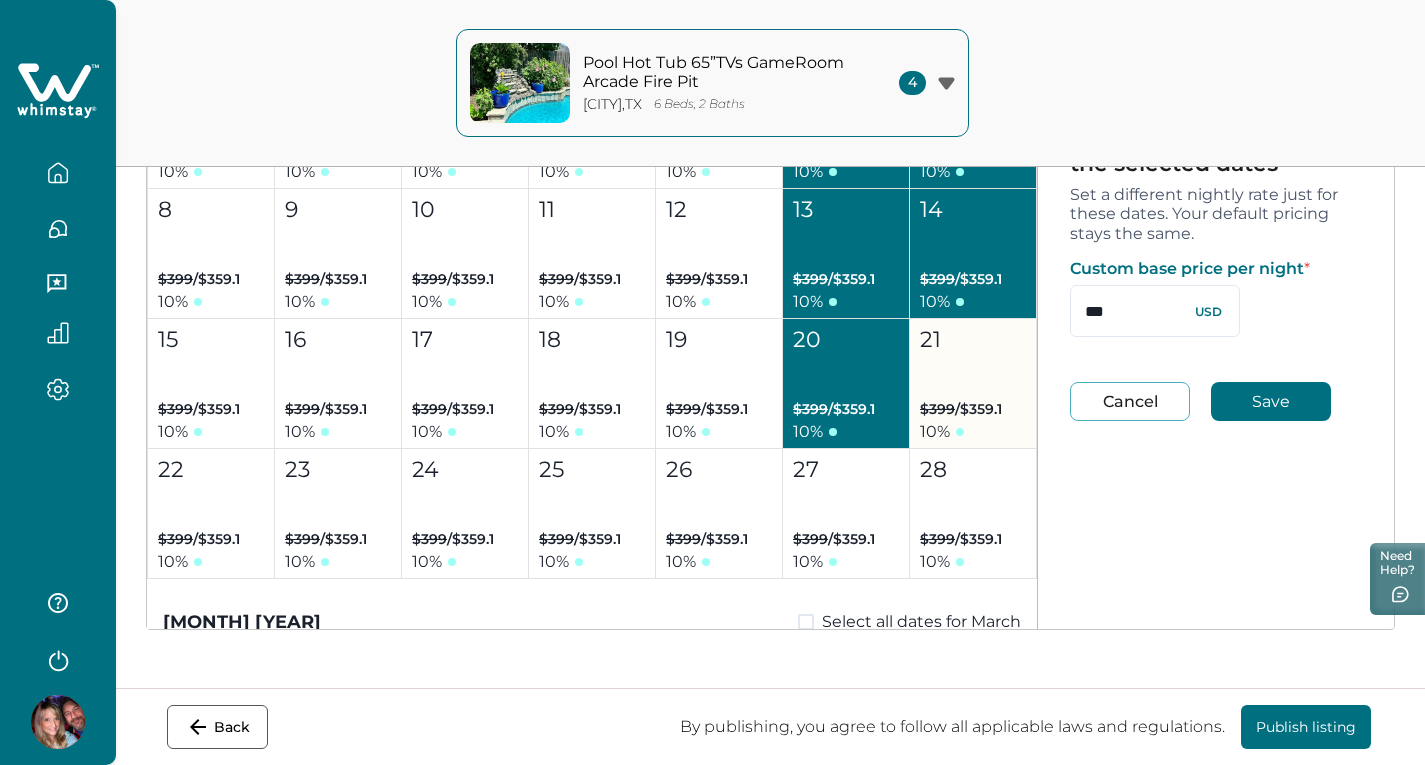 click on "$399  /  $359.1" at bounding box center (961, 409) 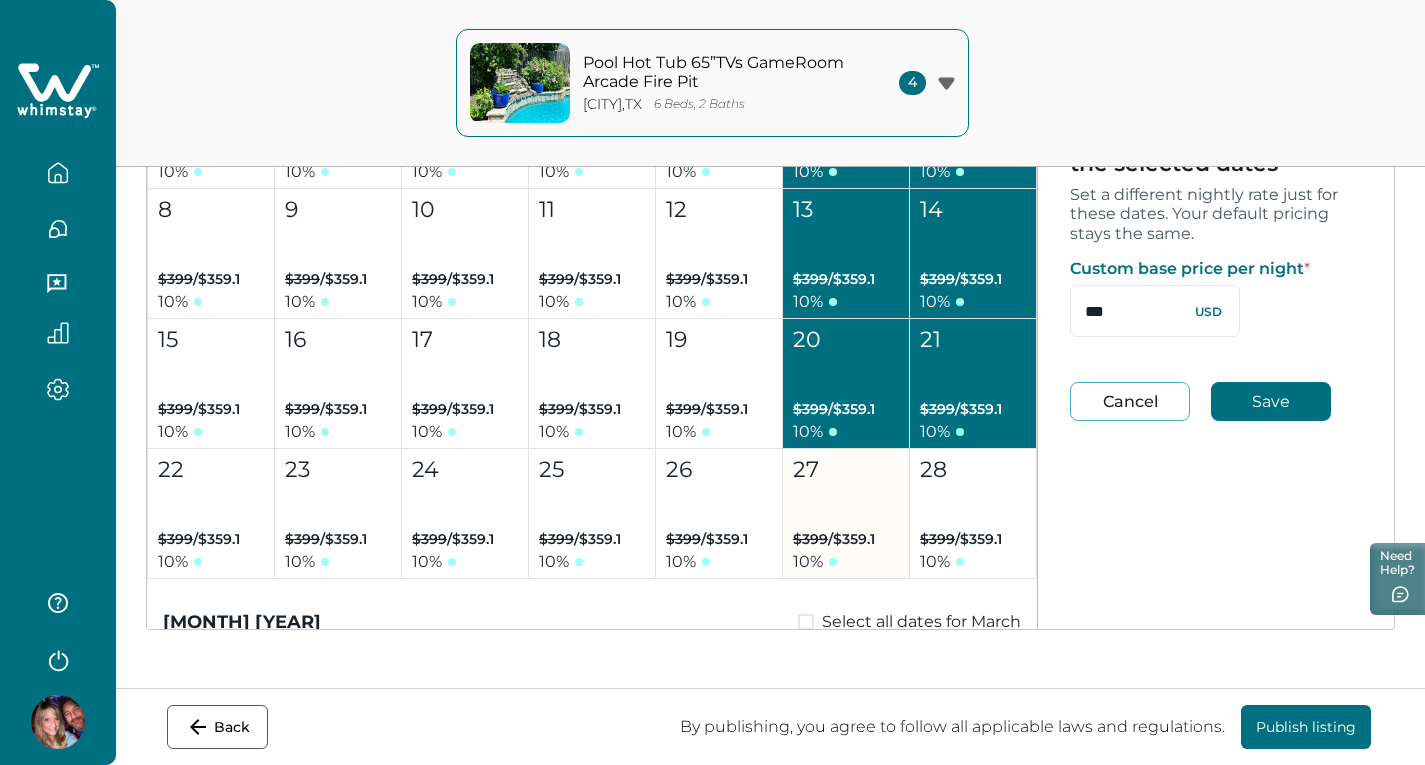 drag, startPoint x: 822, startPoint y: 498, endPoint x: 854, endPoint y: 494, distance: 32.24903 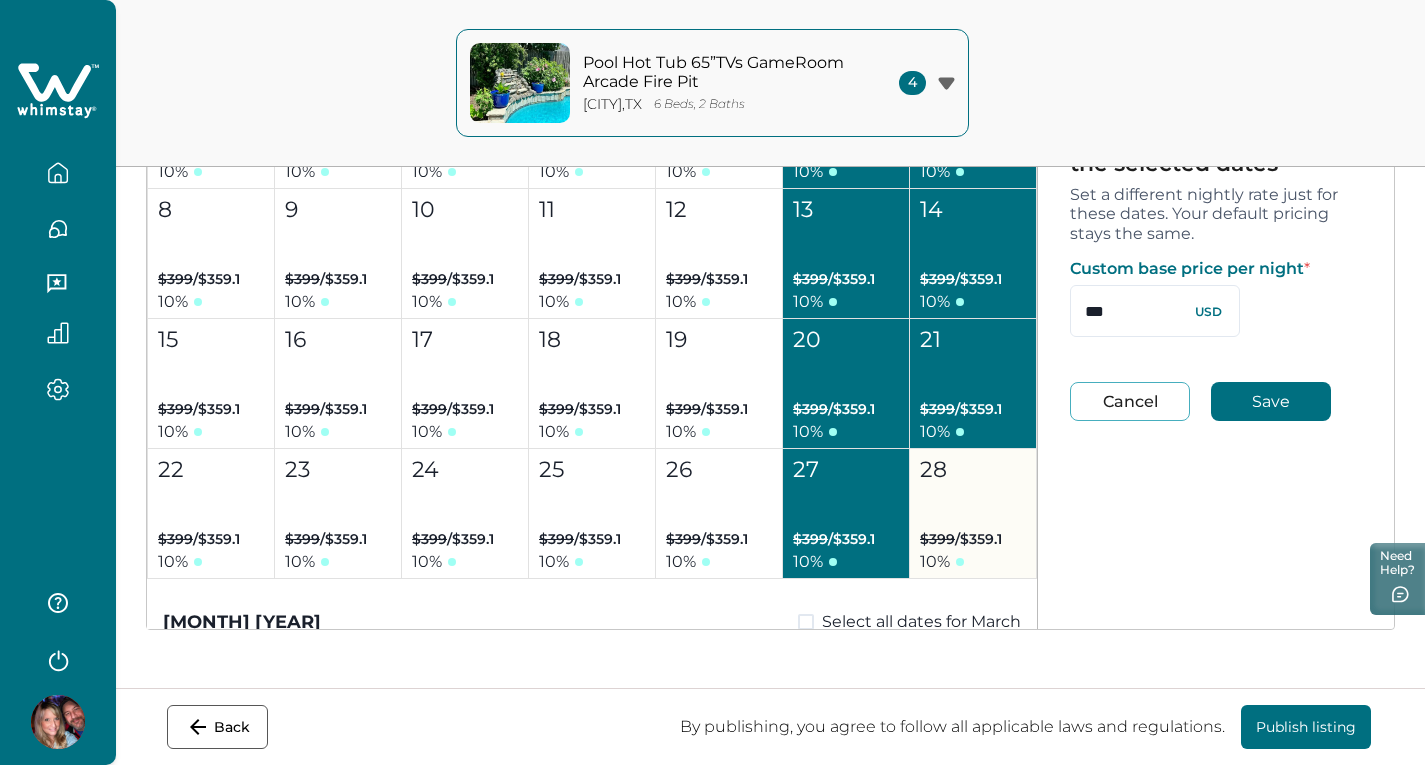 click on "28 $399  /  $359.1 10 %" at bounding box center (973, 514) 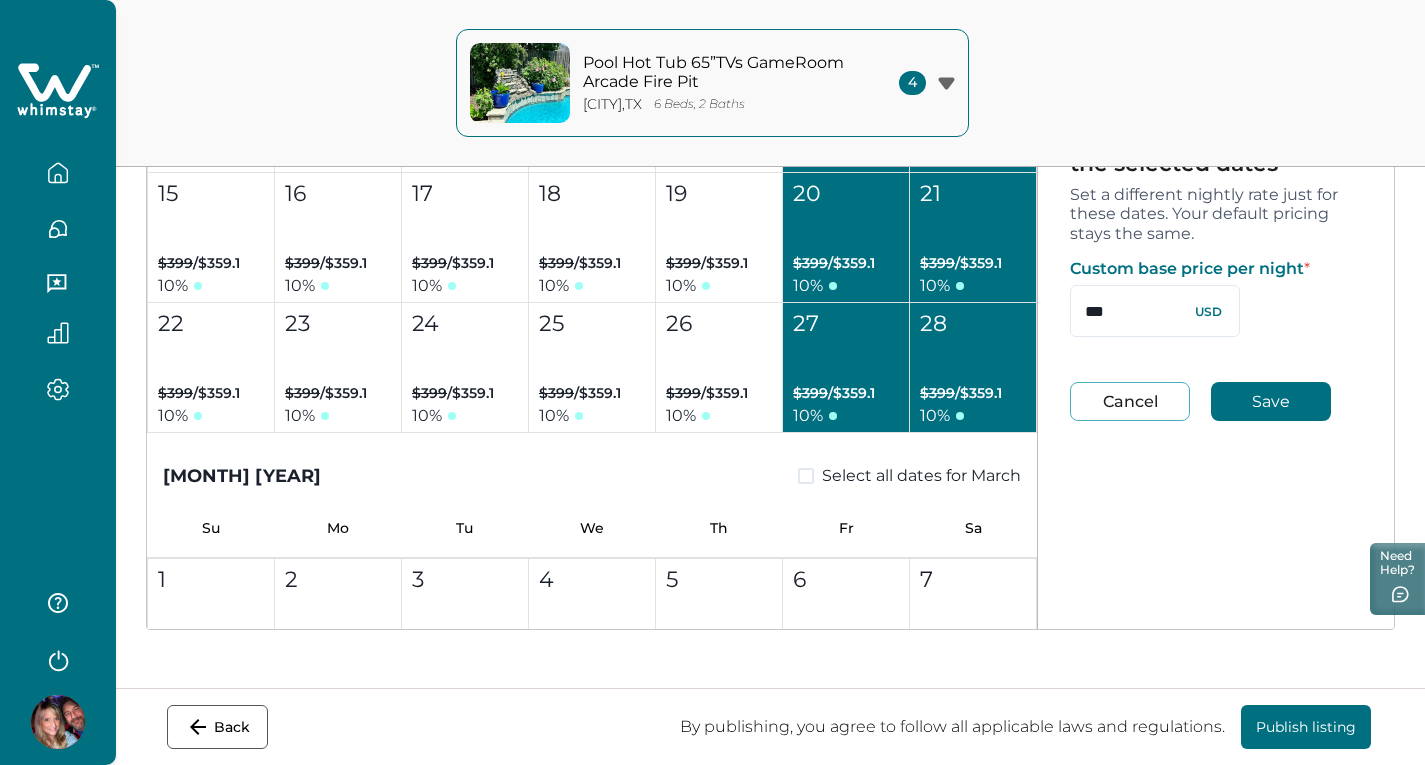 scroll, scrollTop: 5900, scrollLeft: 0, axis: vertical 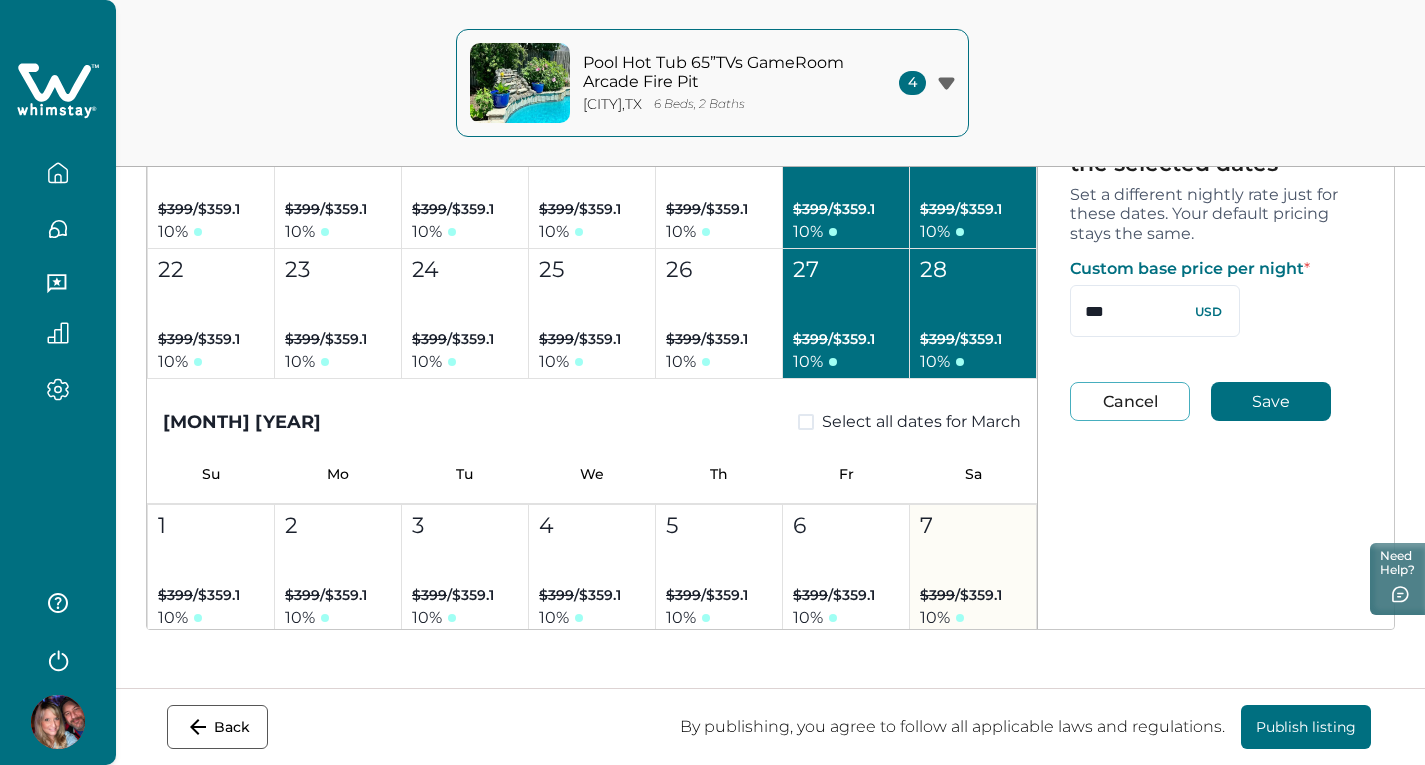 click on "6 $399  /  $359.1 10 %" at bounding box center [846, 570] 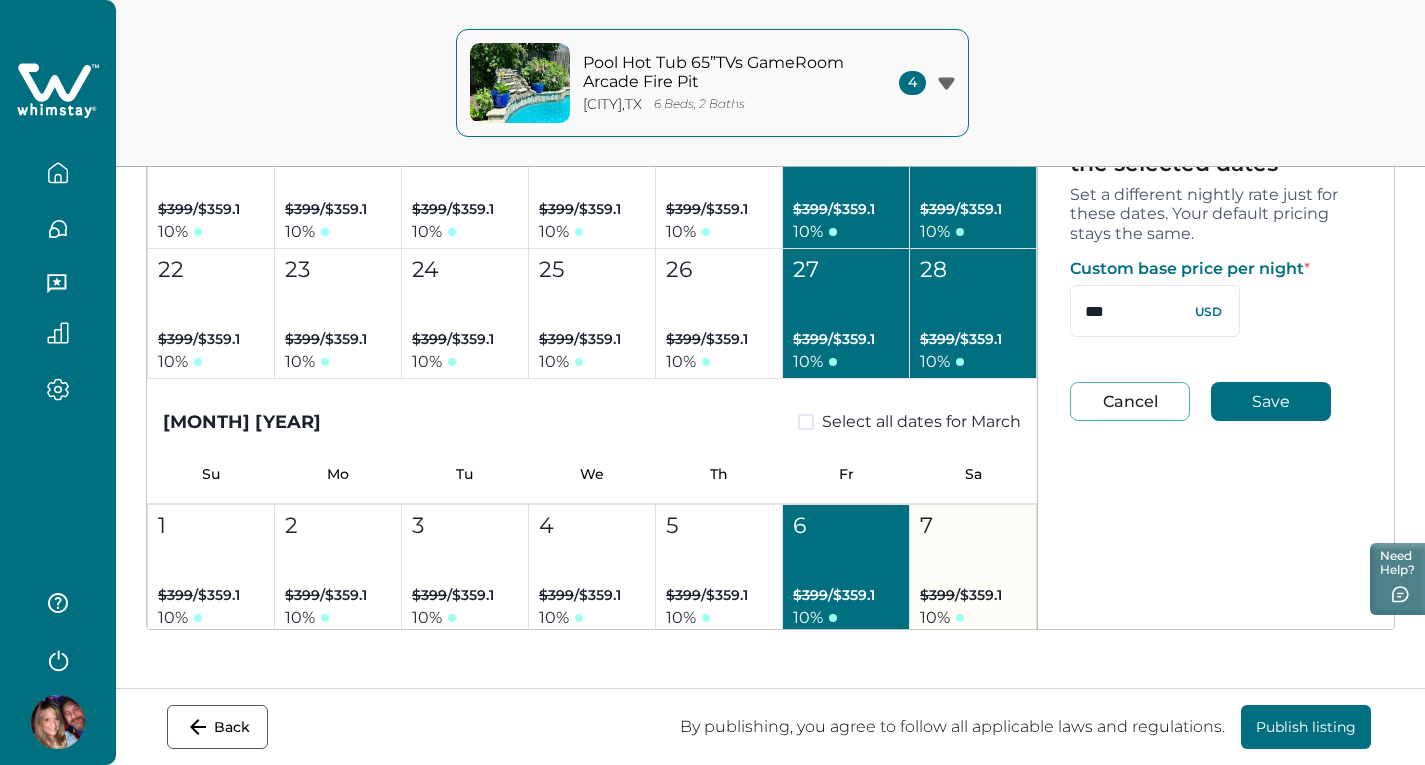 click on "7 $399 / $359.1 10 %" at bounding box center [973, 570] 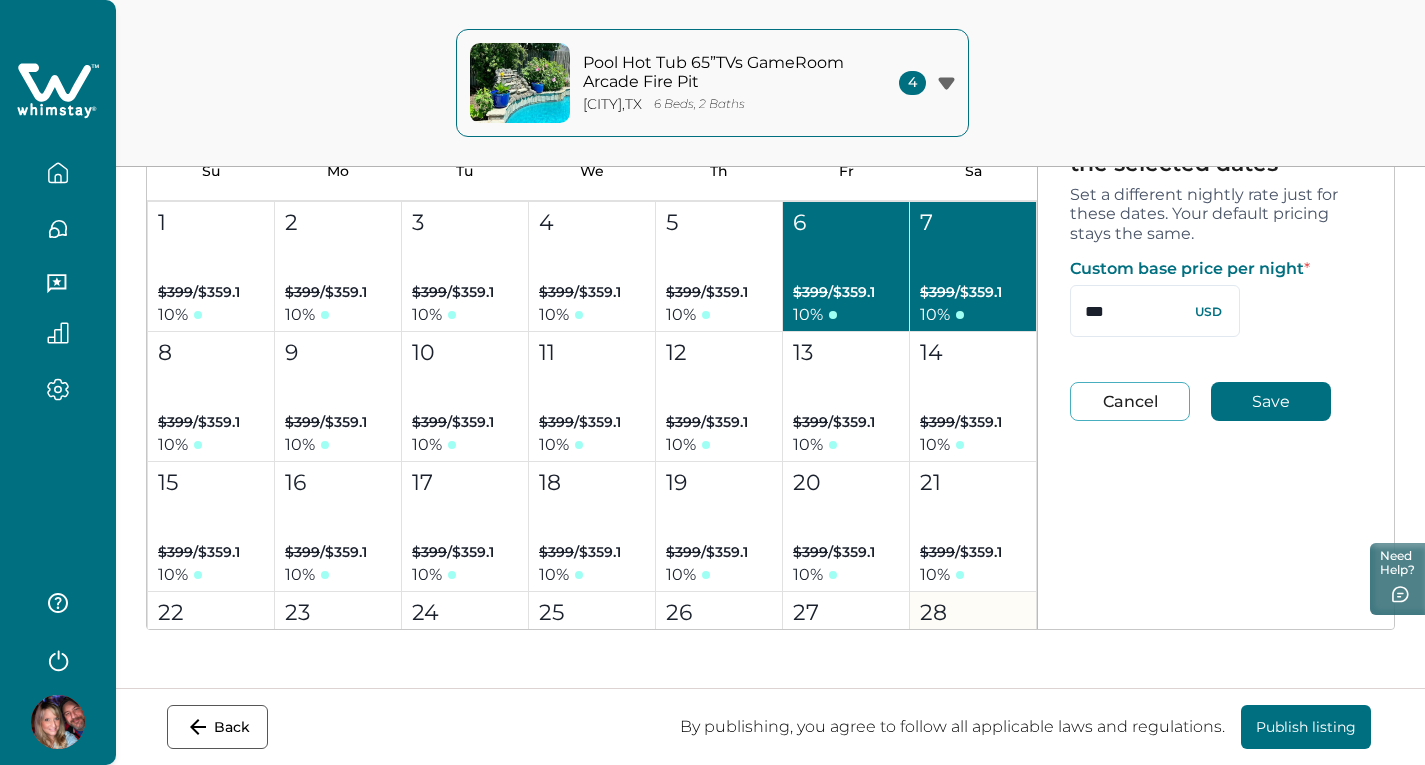scroll, scrollTop: 6300, scrollLeft: 0, axis: vertical 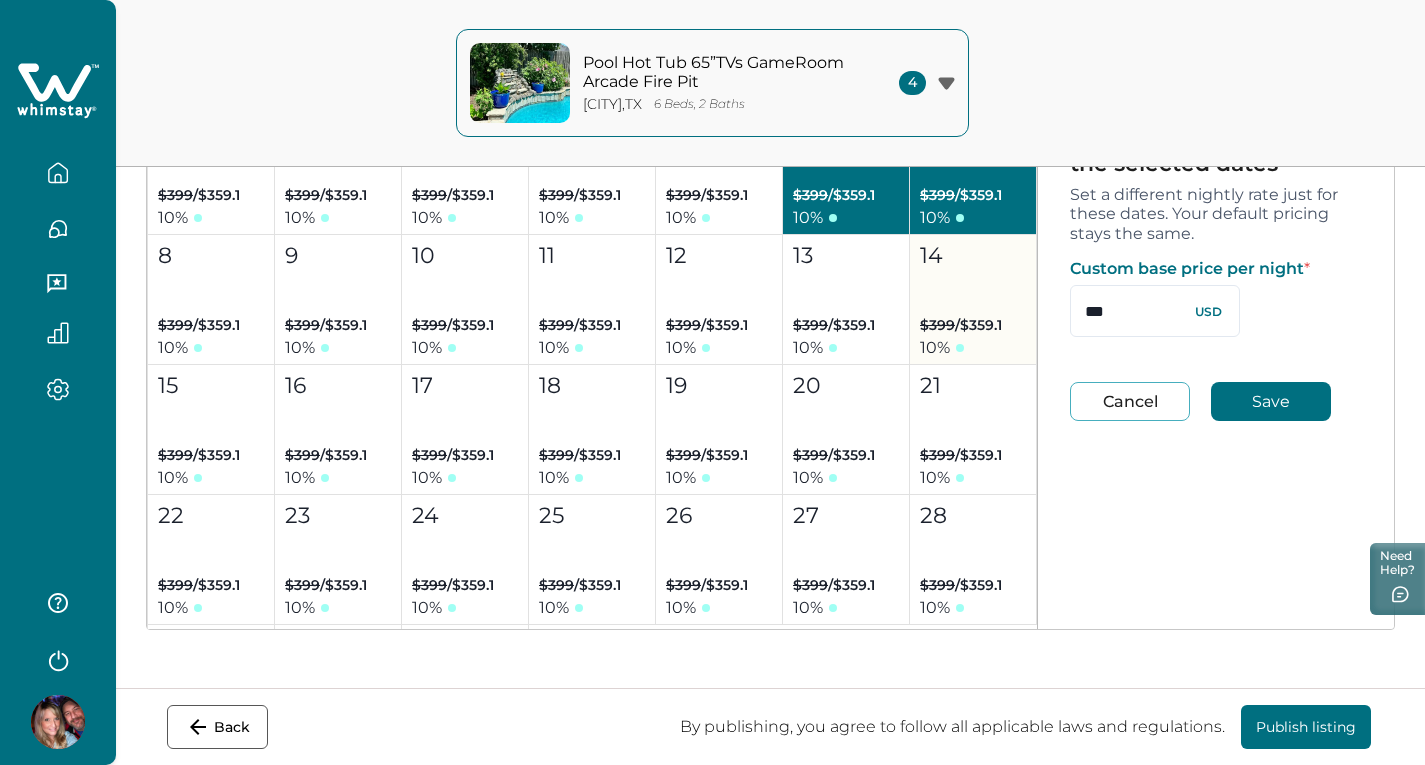 click on "[DAY] $[PRICE]  /  $[PRICE] [PERCENT]" at bounding box center (846, 300) 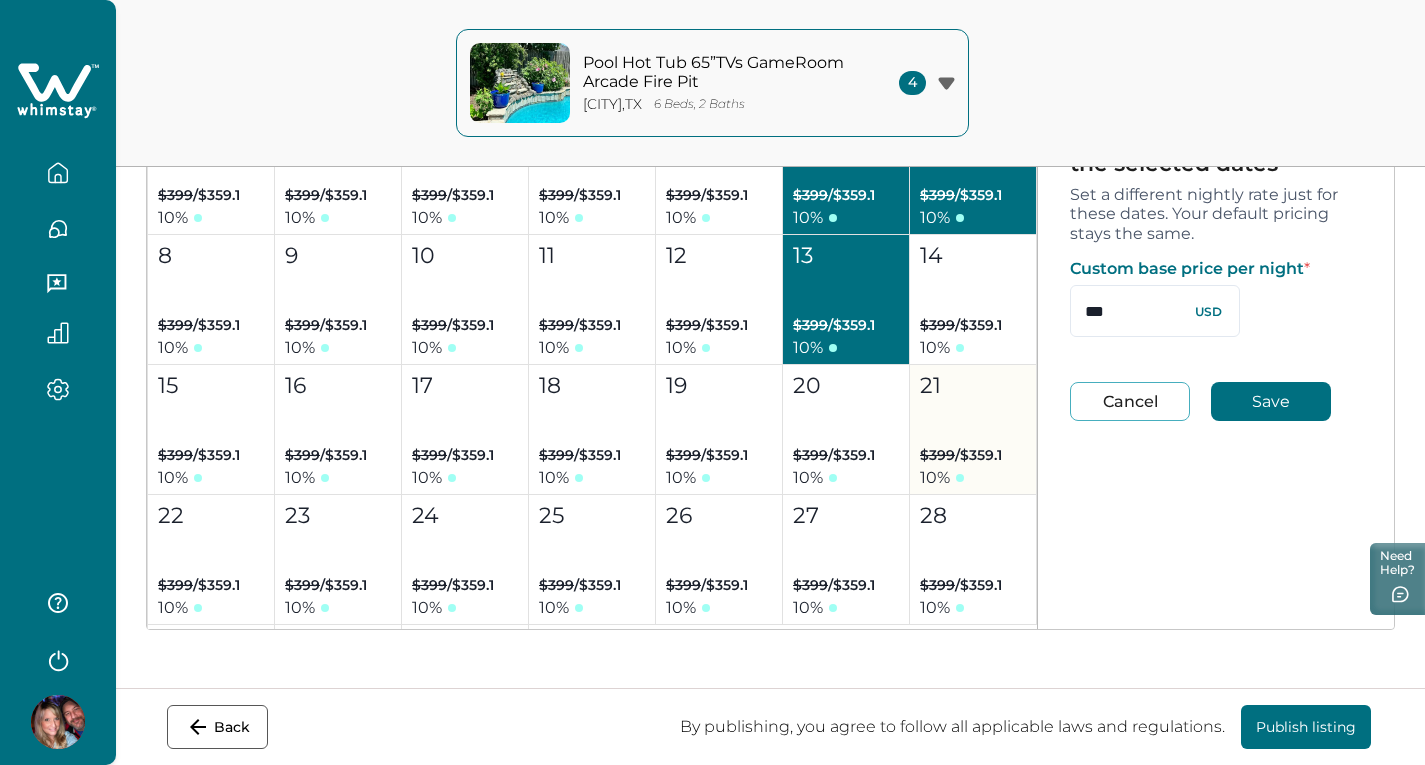 click on "14 $399 / $359.1 10 %" at bounding box center (973, 300) 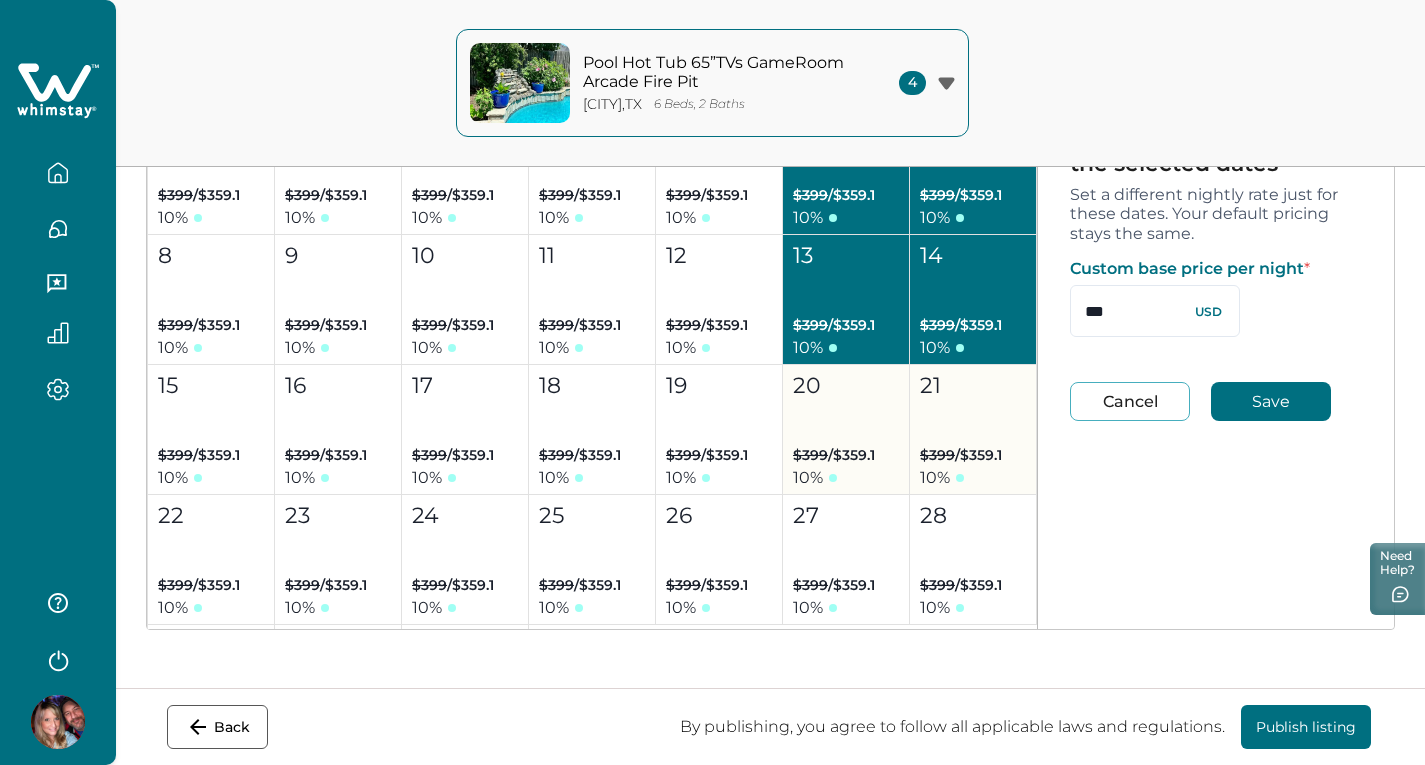 drag, startPoint x: 954, startPoint y: 396, endPoint x: 829, endPoint y: 394, distance: 125.016 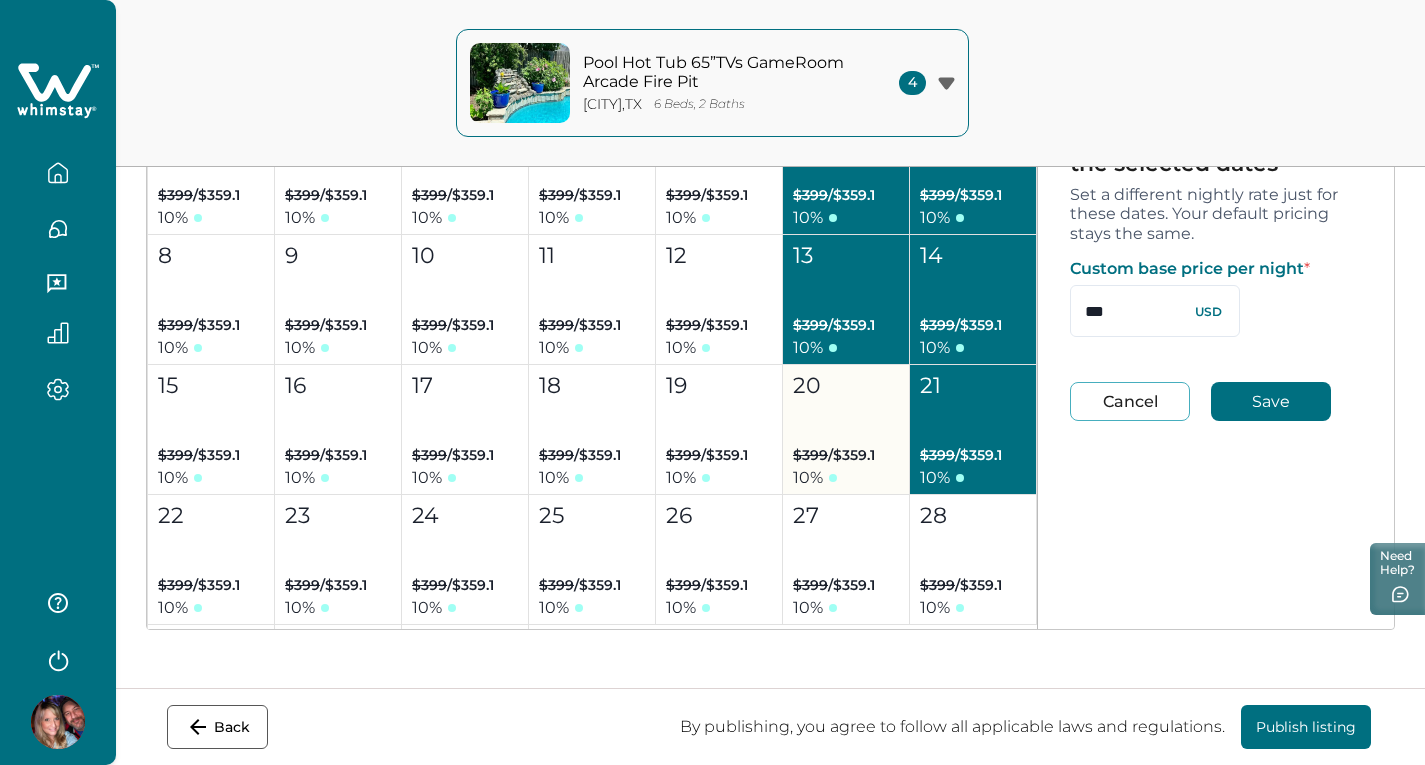 drag, startPoint x: 825, startPoint y: 405, endPoint x: 780, endPoint y: 404, distance: 45.01111 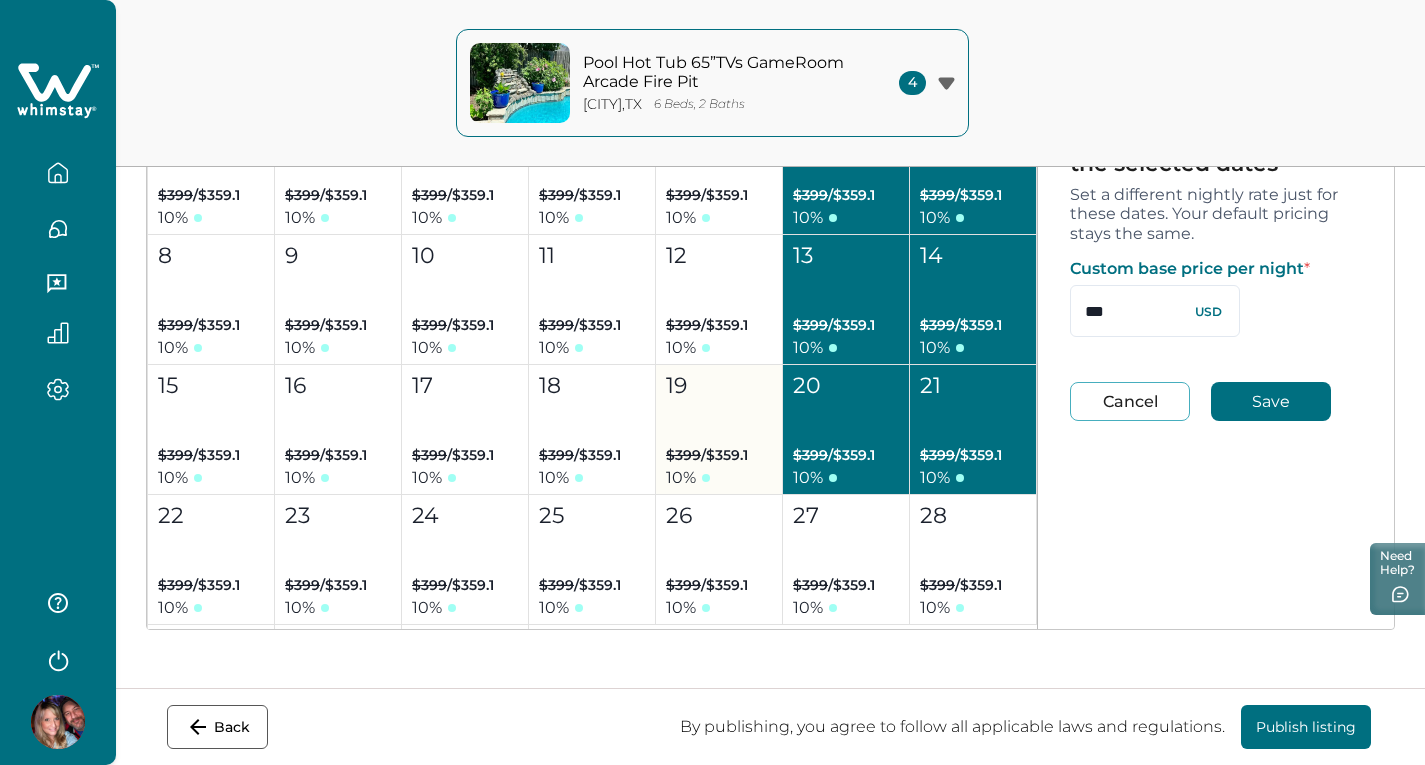 click on "19 $399  /  $359.1 10 %" at bounding box center (719, 430) 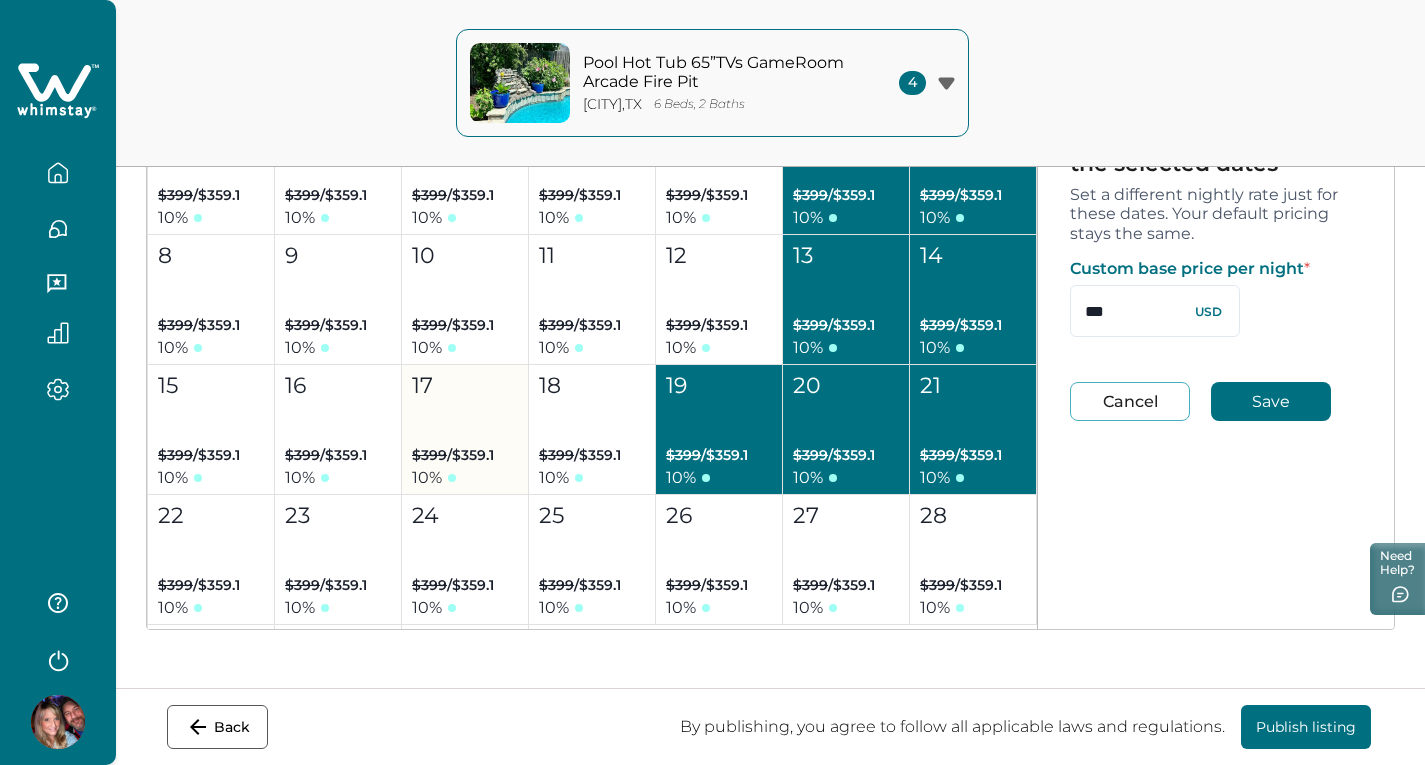 click on "[PRICE]" at bounding box center [592, 430] 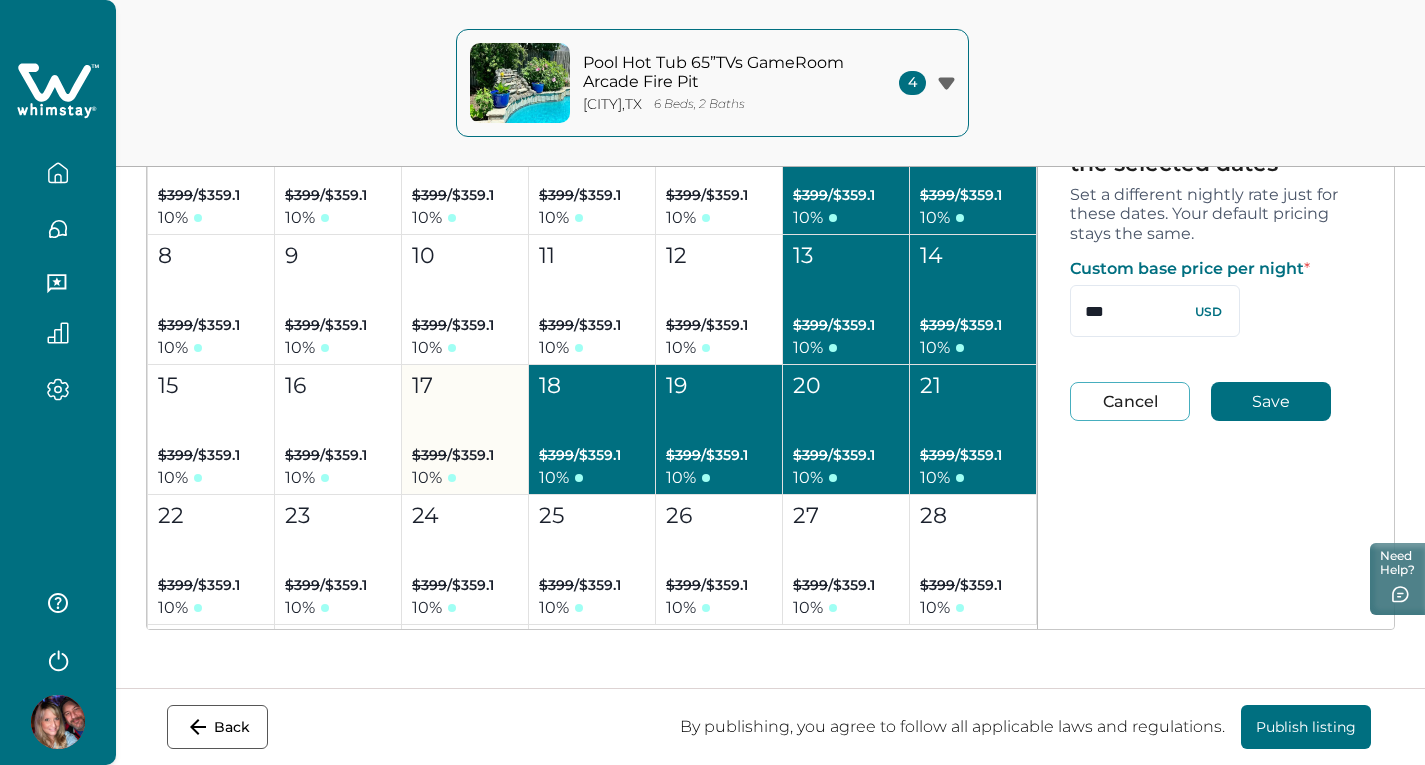 click on "17 $399  /  $359.1 10 %" at bounding box center (465, 430) 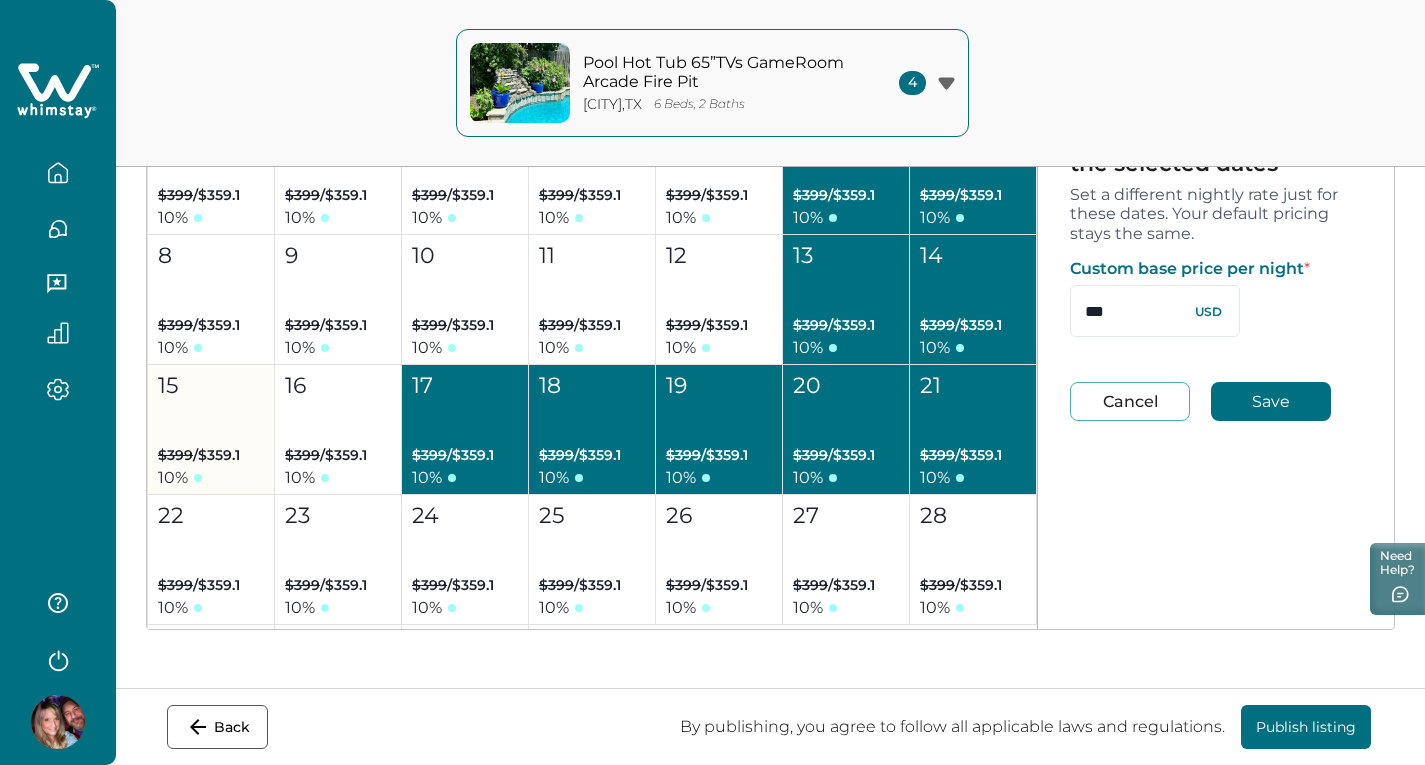 click on "16 $399  /  $359.1 10 %" at bounding box center [338, 430] 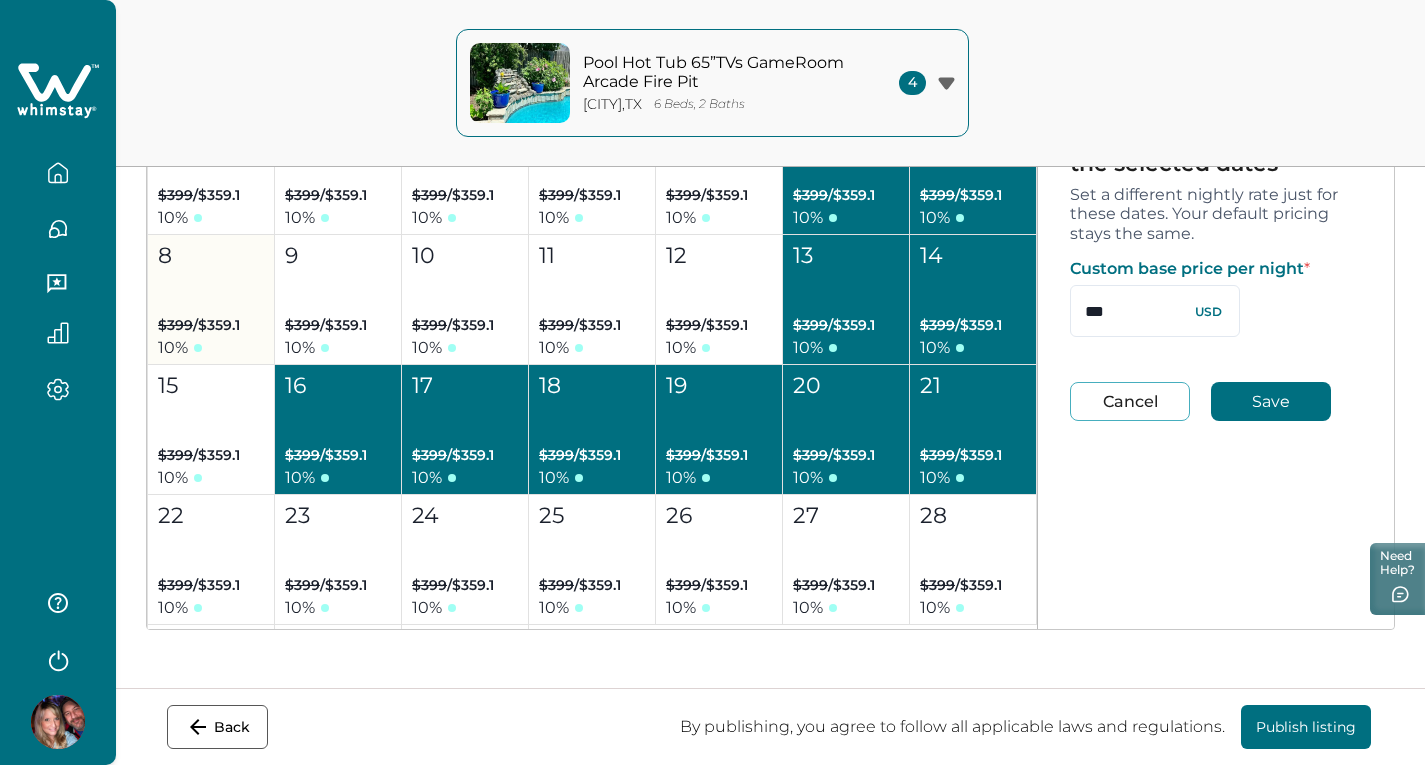 click on "[DAY] $[PRICE]  /  $[PRICE] [PERCENT]" at bounding box center (211, 430) 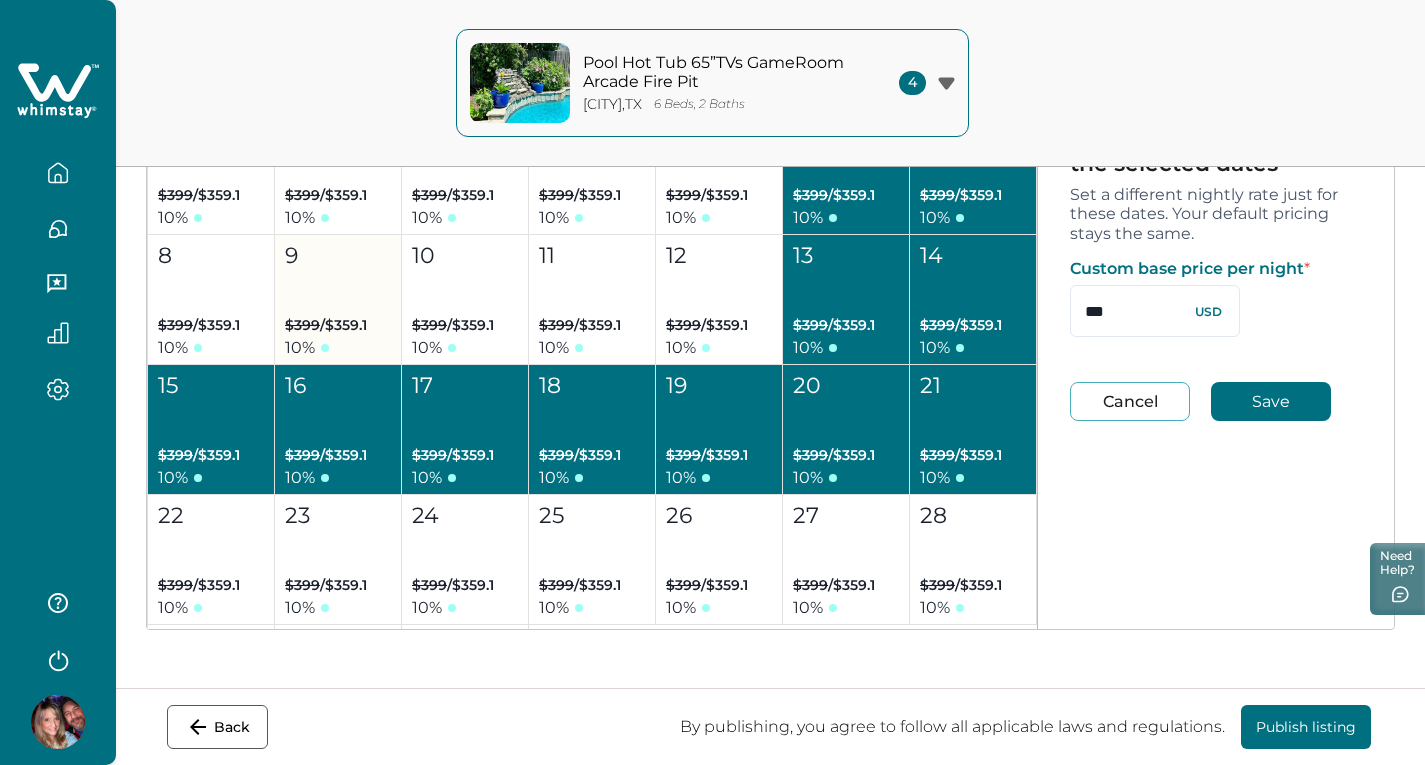 click on "$399  /  $359.1" at bounding box center [199, 325] 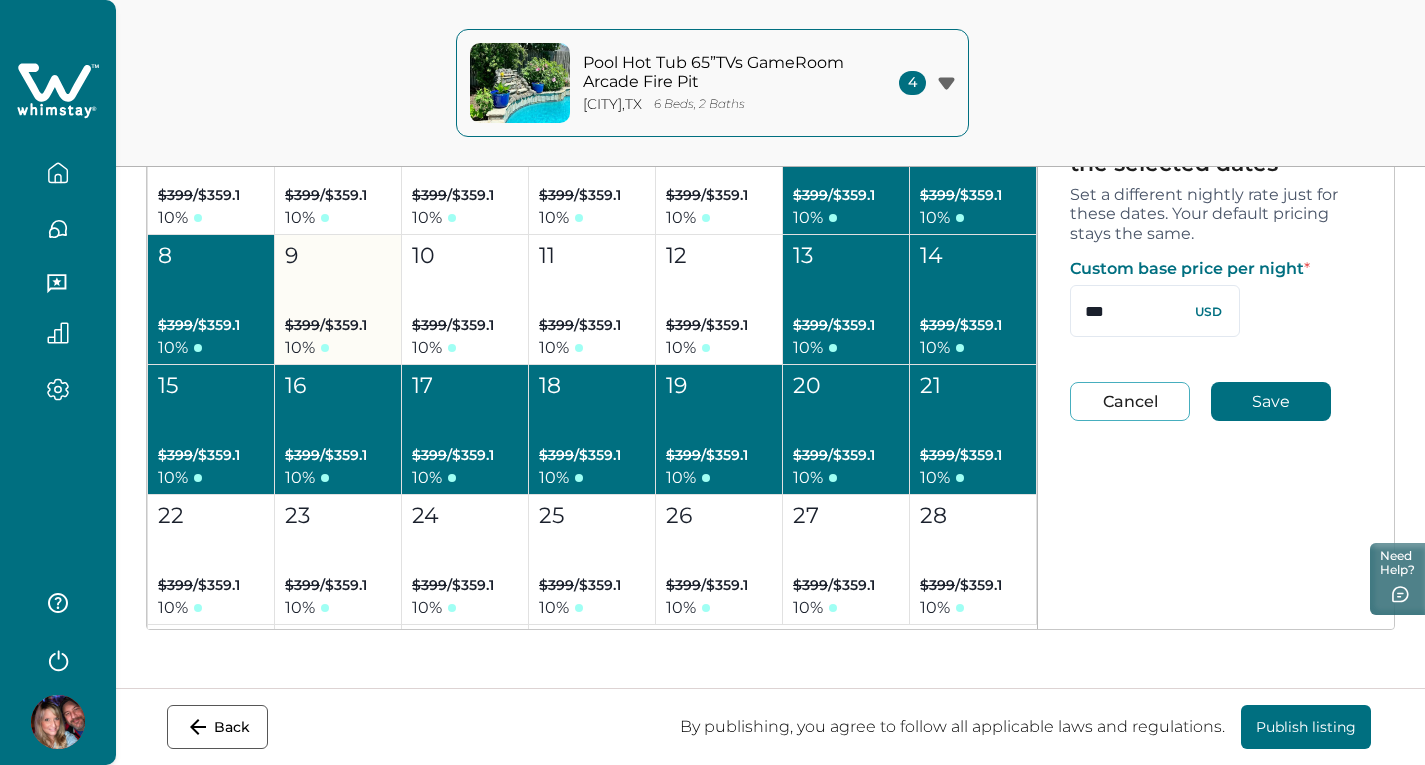 drag, startPoint x: 321, startPoint y: 317, endPoint x: 420, endPoint y: 313, distance: 99.08077 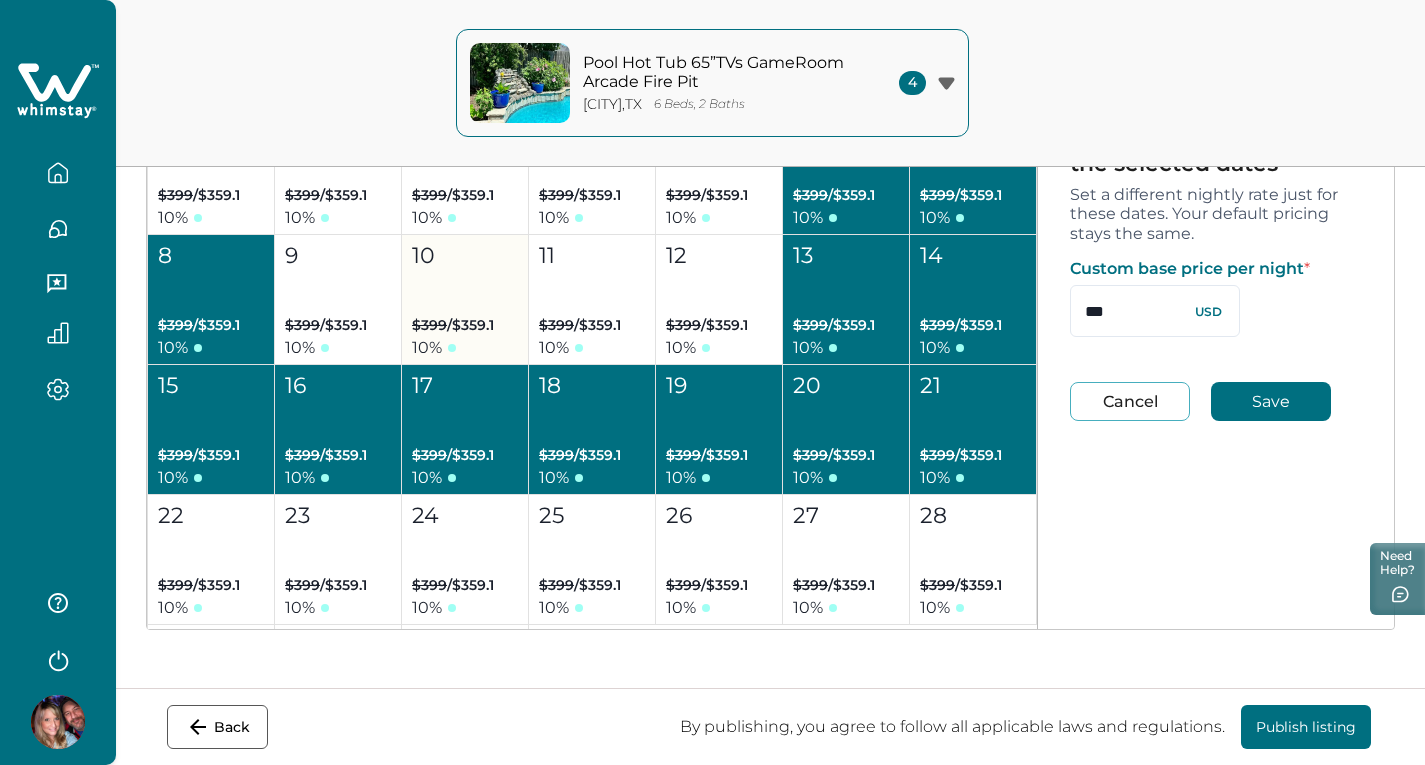click on "9 $399  /  $359.1 10 %" at bounding box center [338, 300] 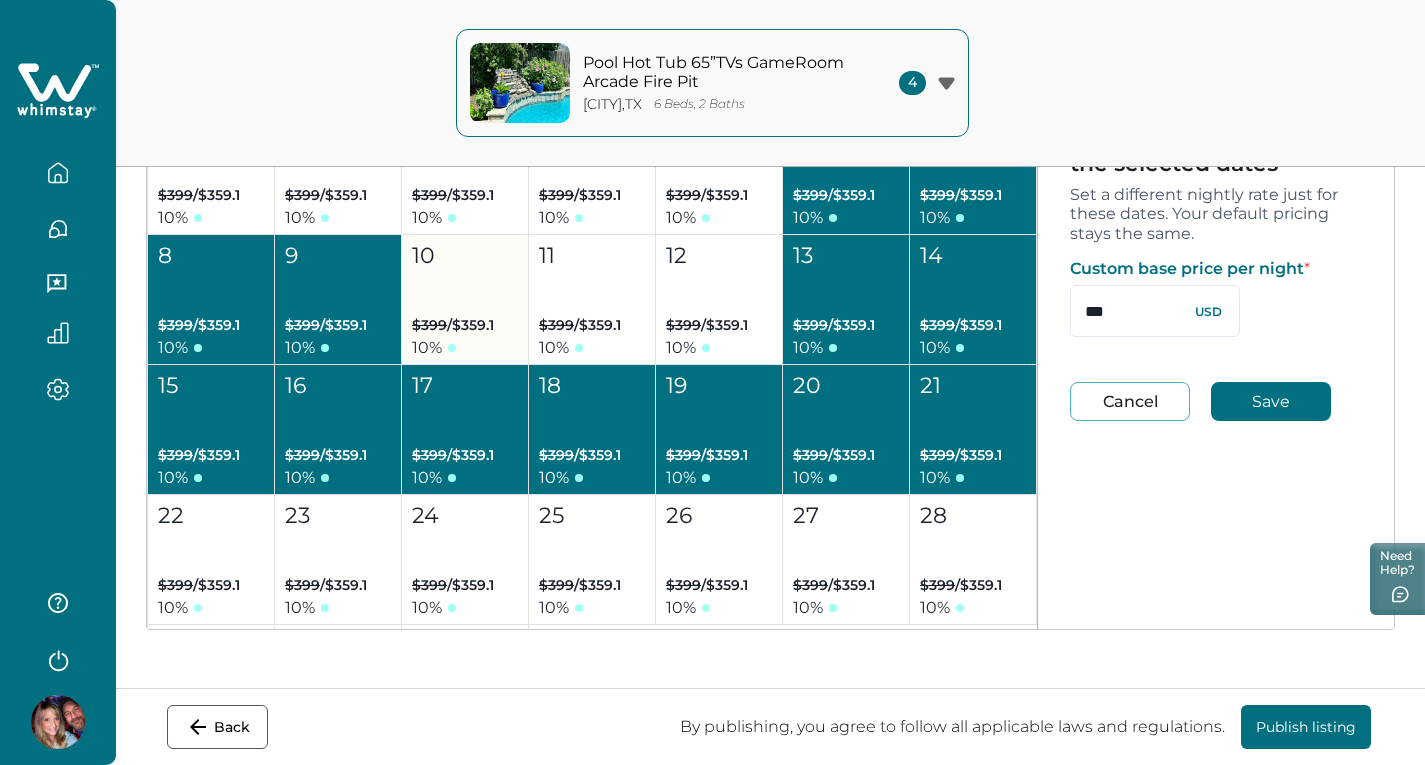click on "$399  /  $359.1" at bounding box center (453, 325) 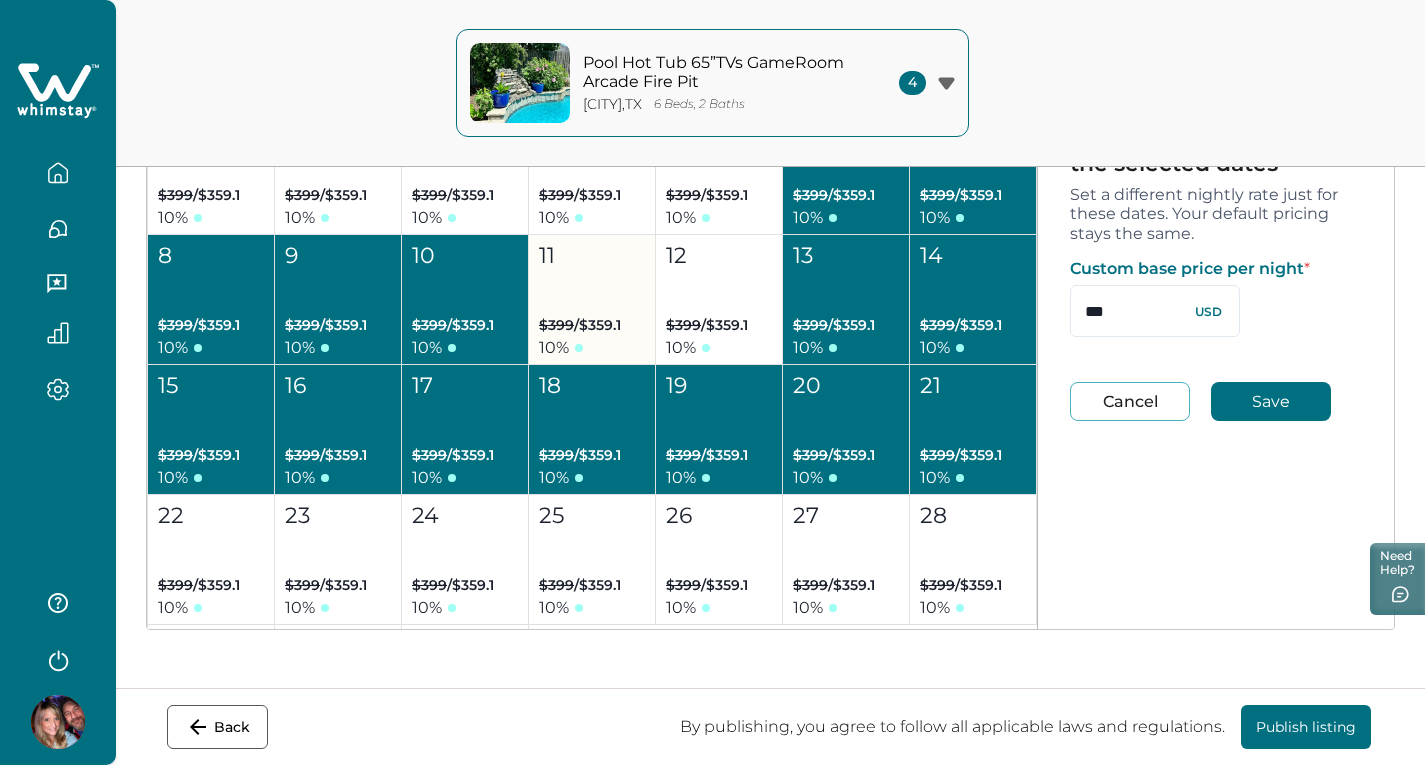 drag, startPoint x: 589, startPoint y: 330, endPoint x: 625, endPoint y: 299, distance: 47.507893 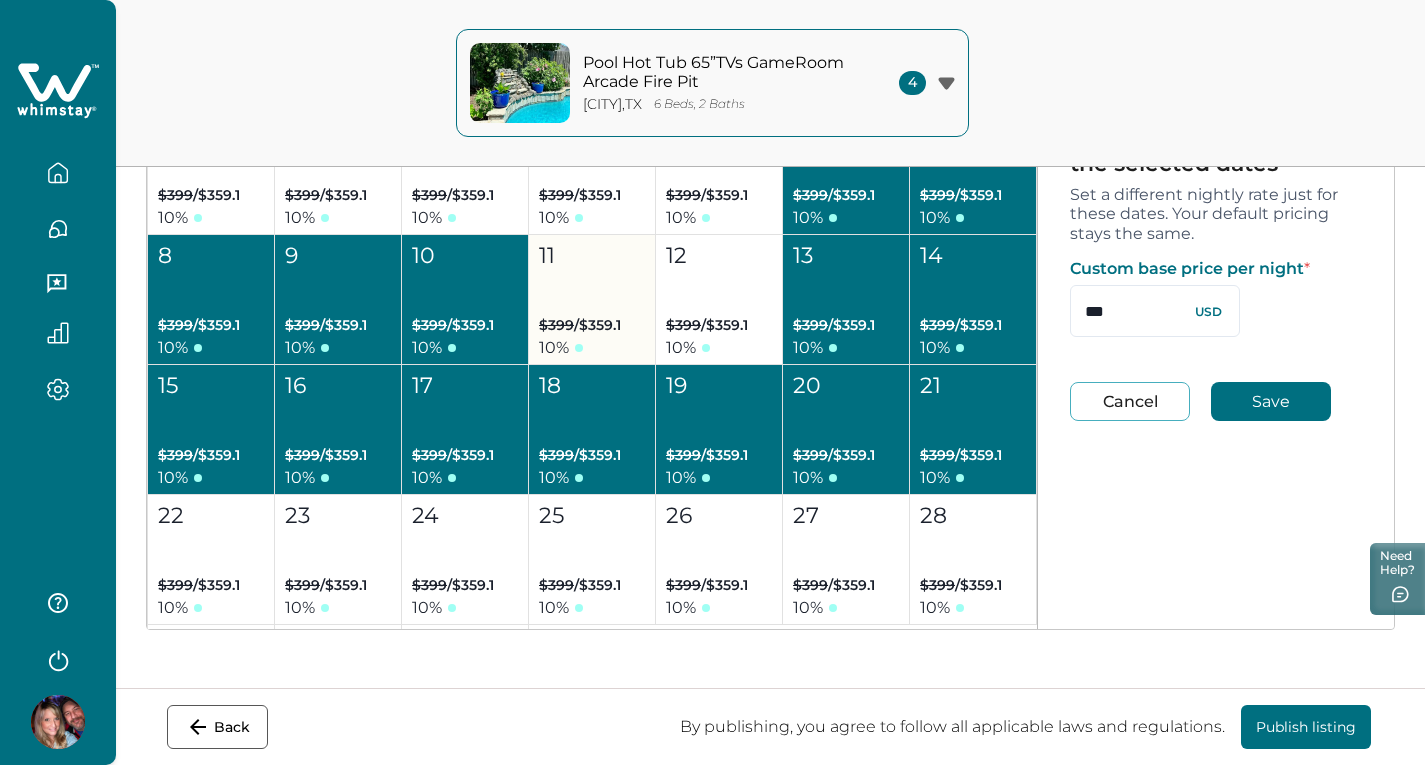 click on "$399  /  $359.1" at bounding box center (580, 325) 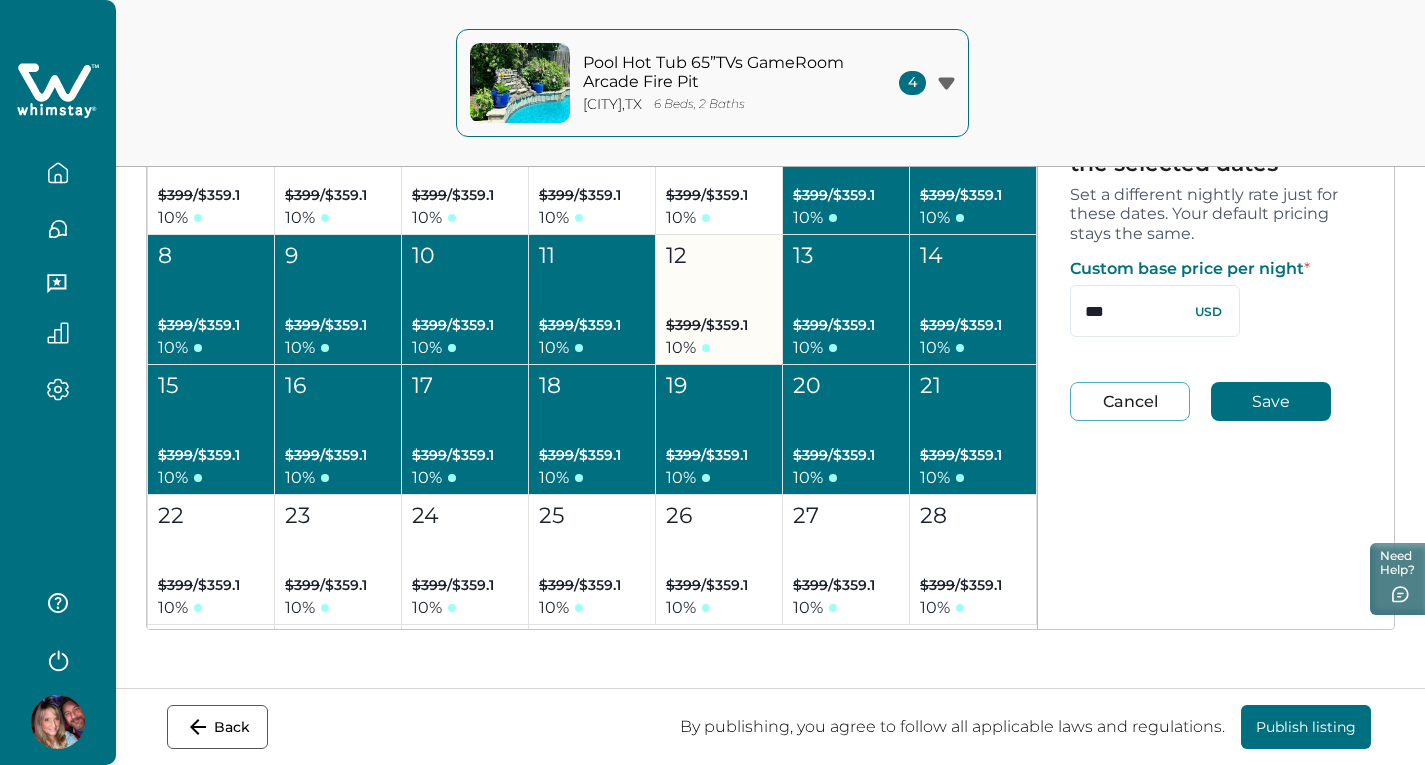 click on "[DAY] $[PRICE]  /  $[PRICE] [PERCENT]" at bounding box center [719, 300] 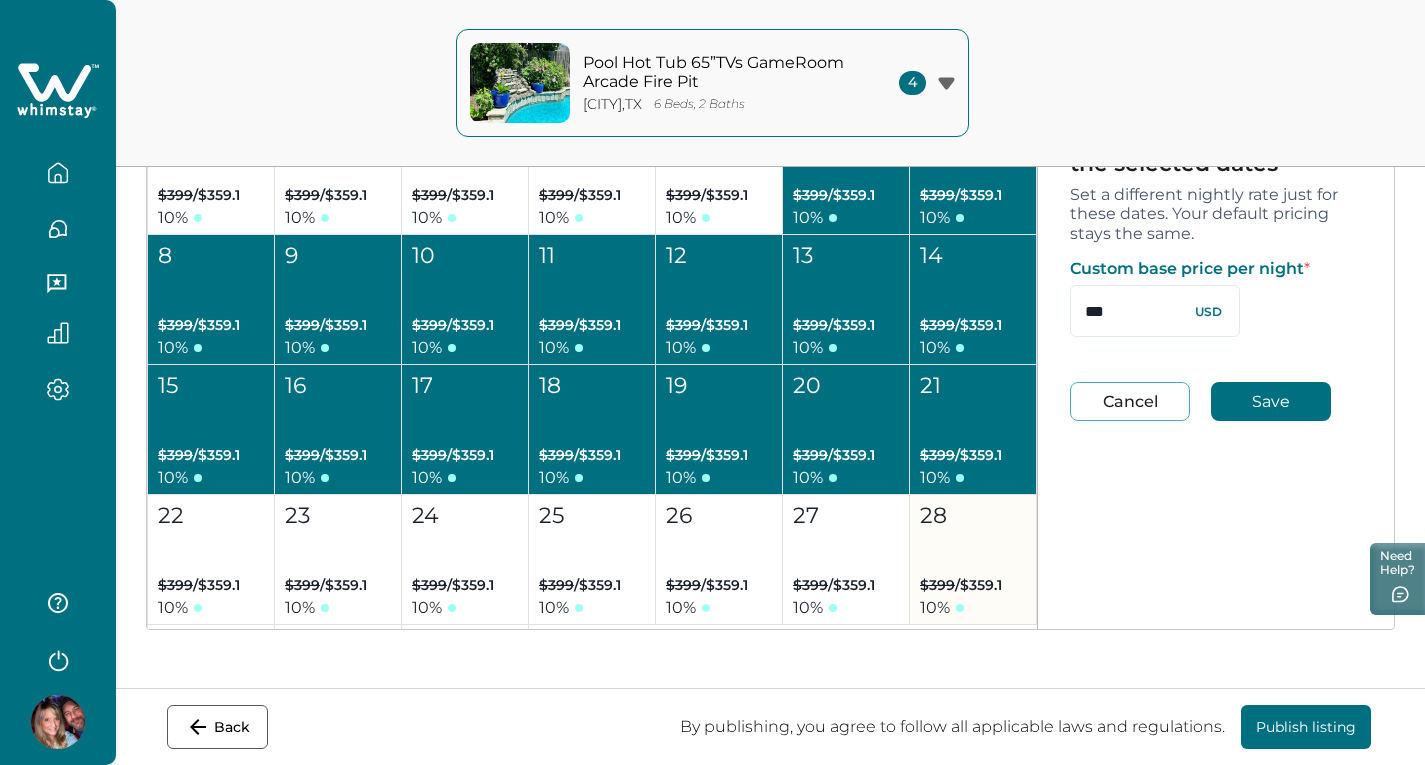 click on "28 $399  /  $359.1 10 %" at bounding box center (973, 560) 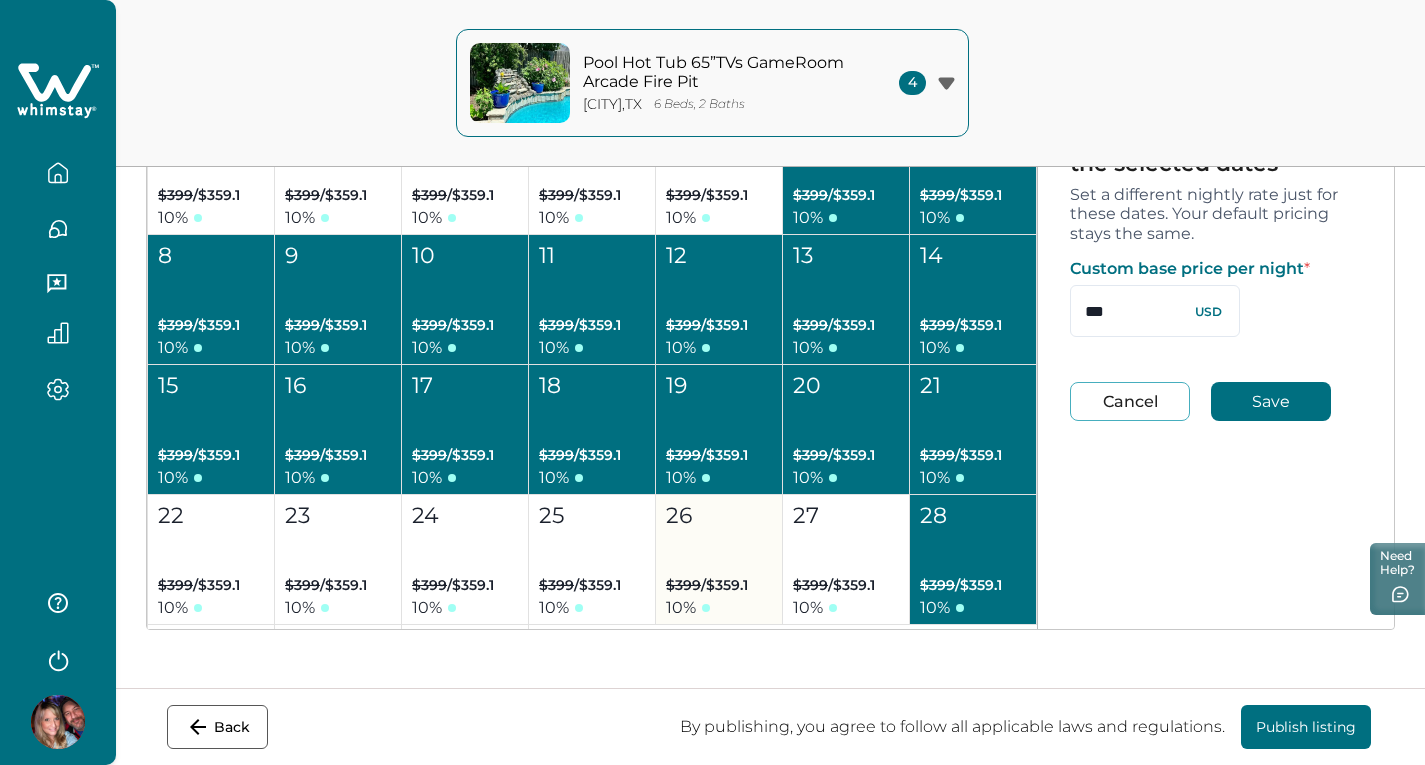 click on "[DAY] $[PRICE]  /  $[PRICE] [PERCENT]" at bounding box center [719, 560] 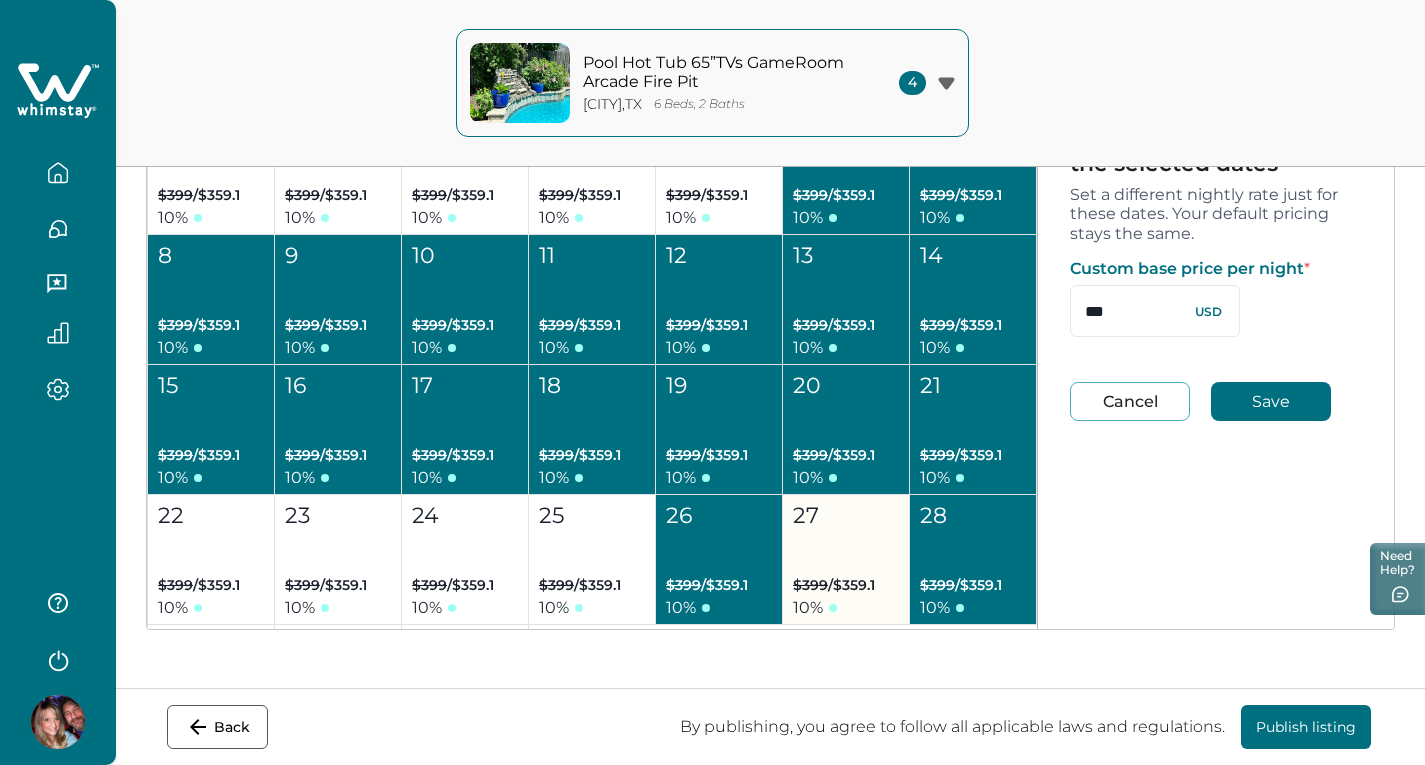 click on "27 $399  /  $359.1 10 %" at bounding box center [846, 560] 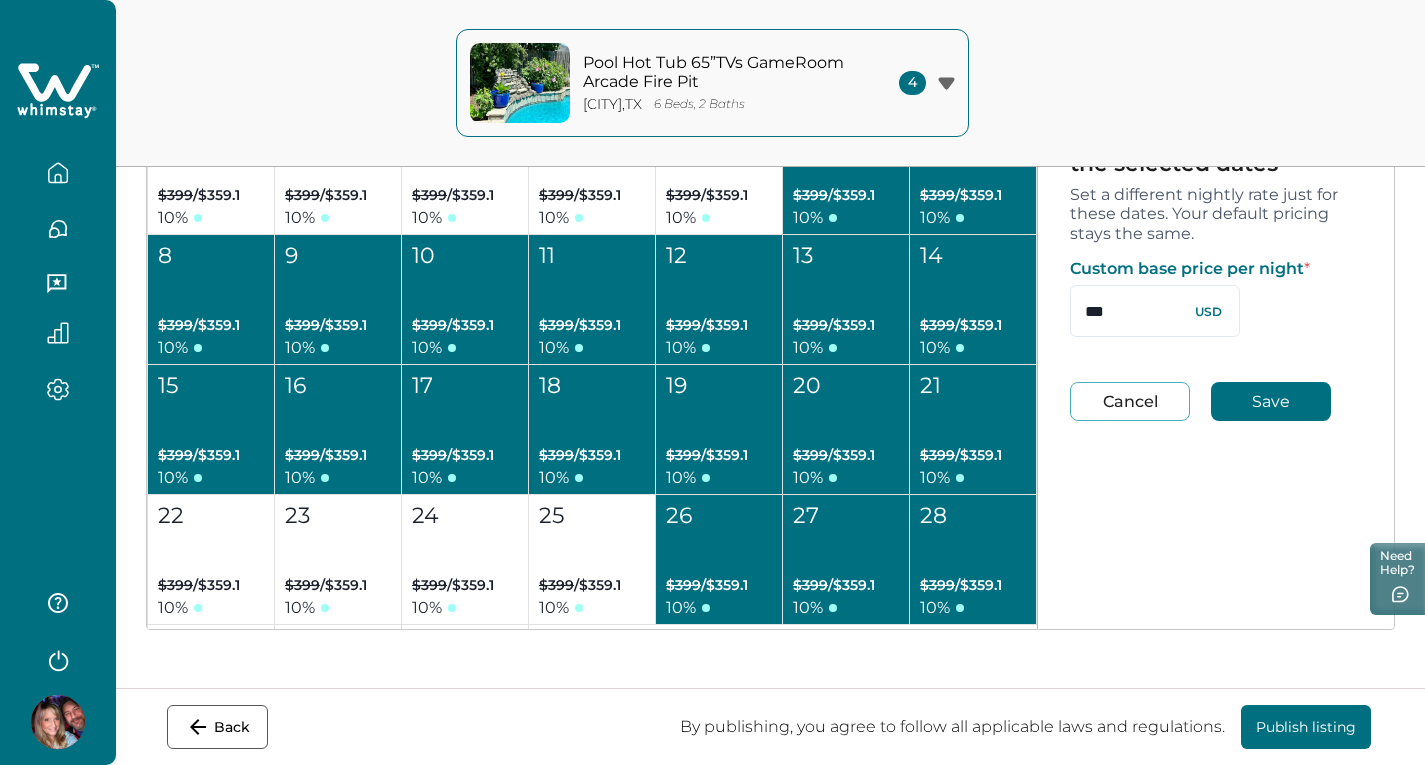 click on "[DAY] $[PRICE]  /  $[PRICE] [PERCENT]" at bounding box center (719, 560) 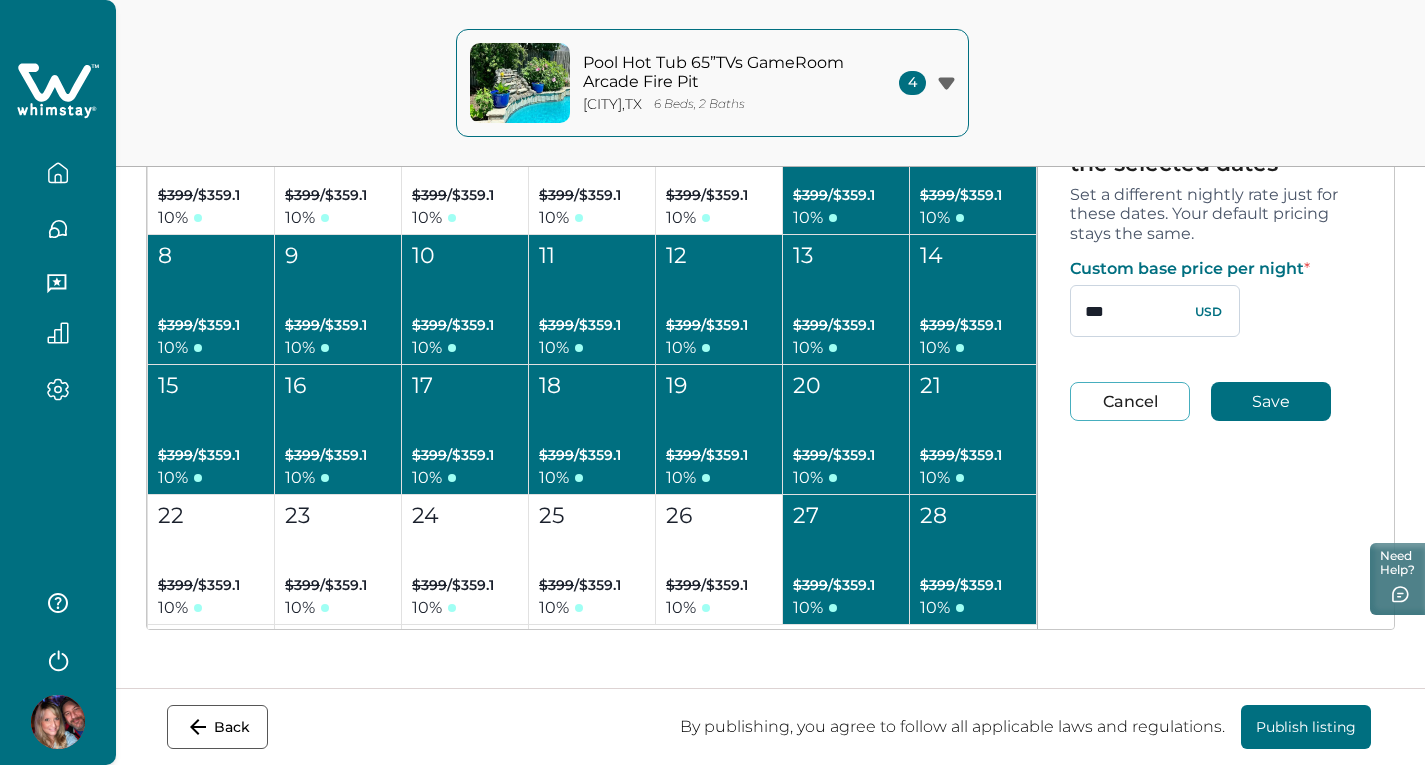 drag, startPoint x: 1114, startPoint y: 309, endPoint x: 1084, endPoint y: 309, distance: 30 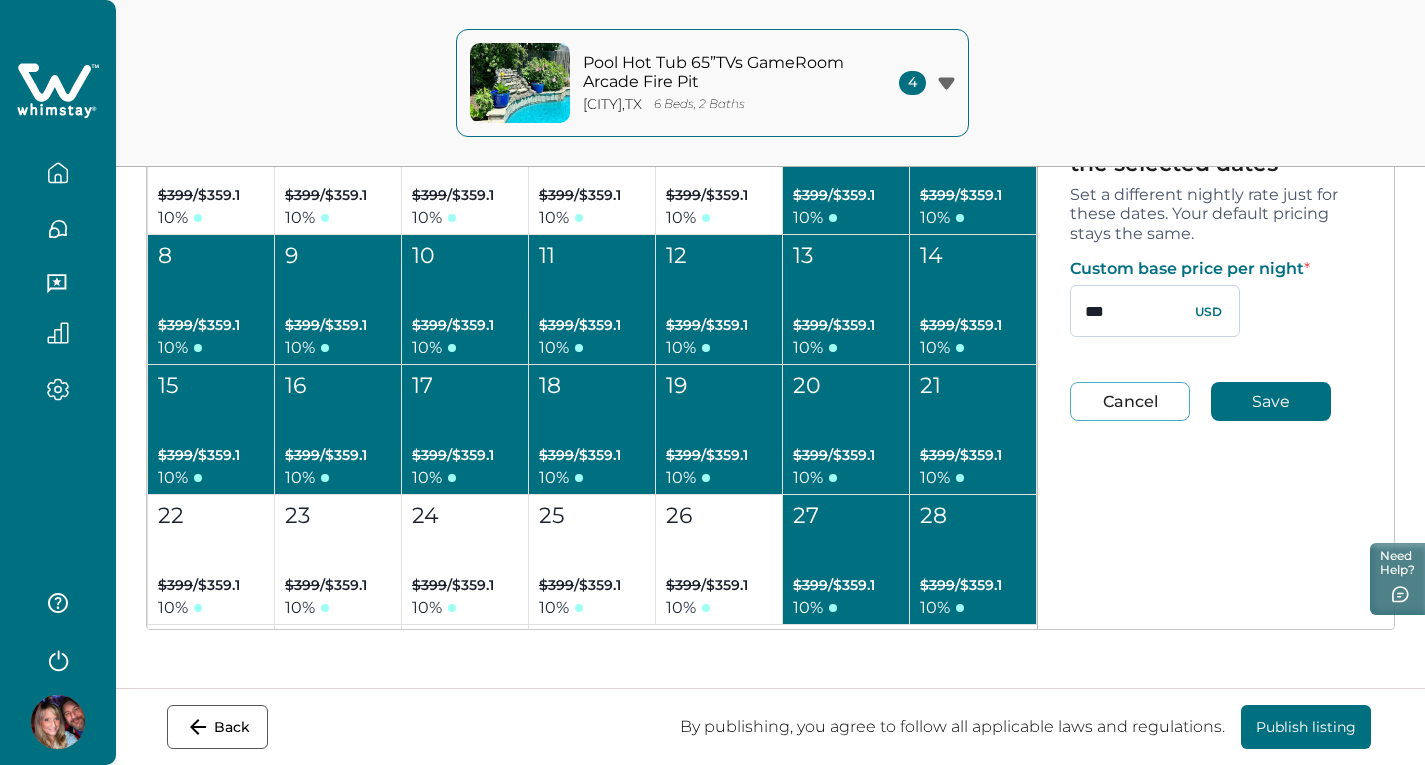 click on "***" at bounding box center [1155, 311] 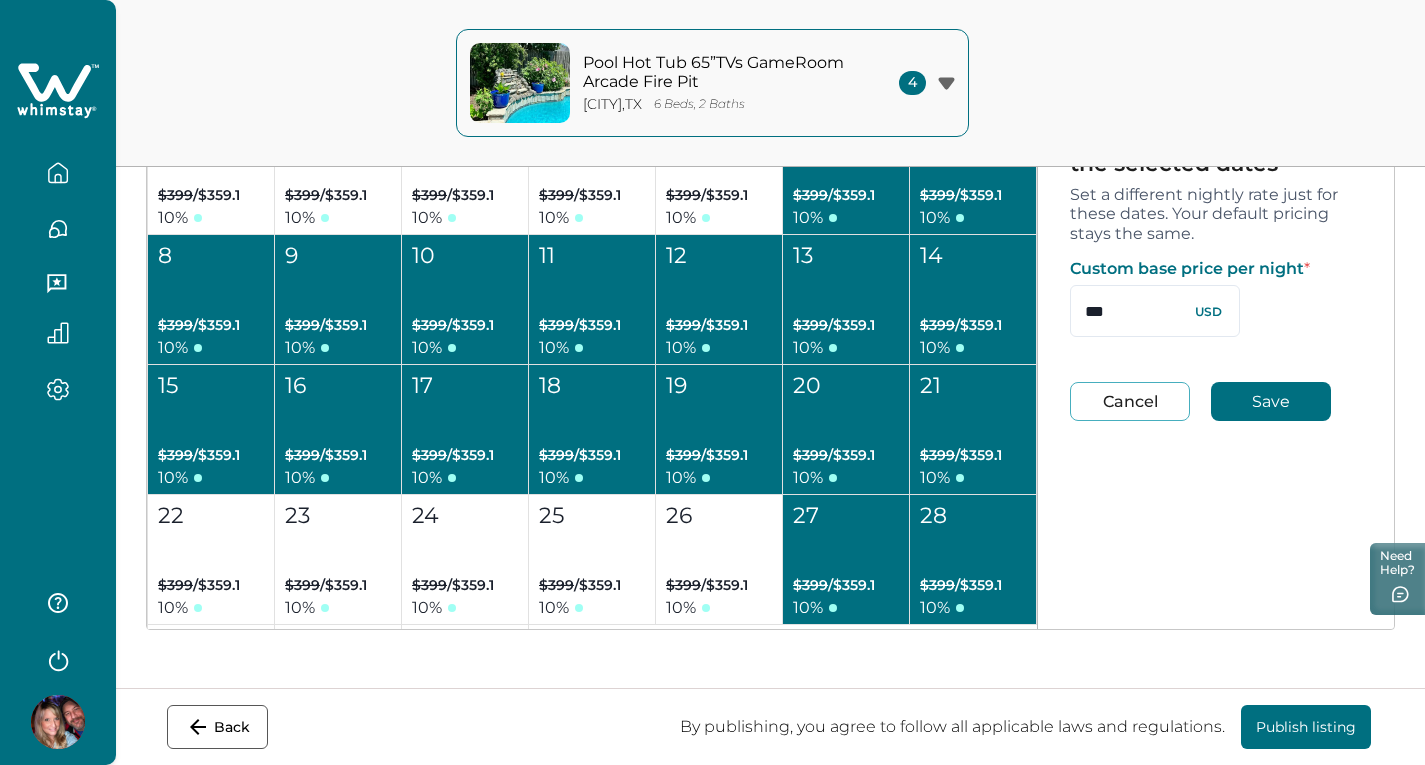 type on "***" 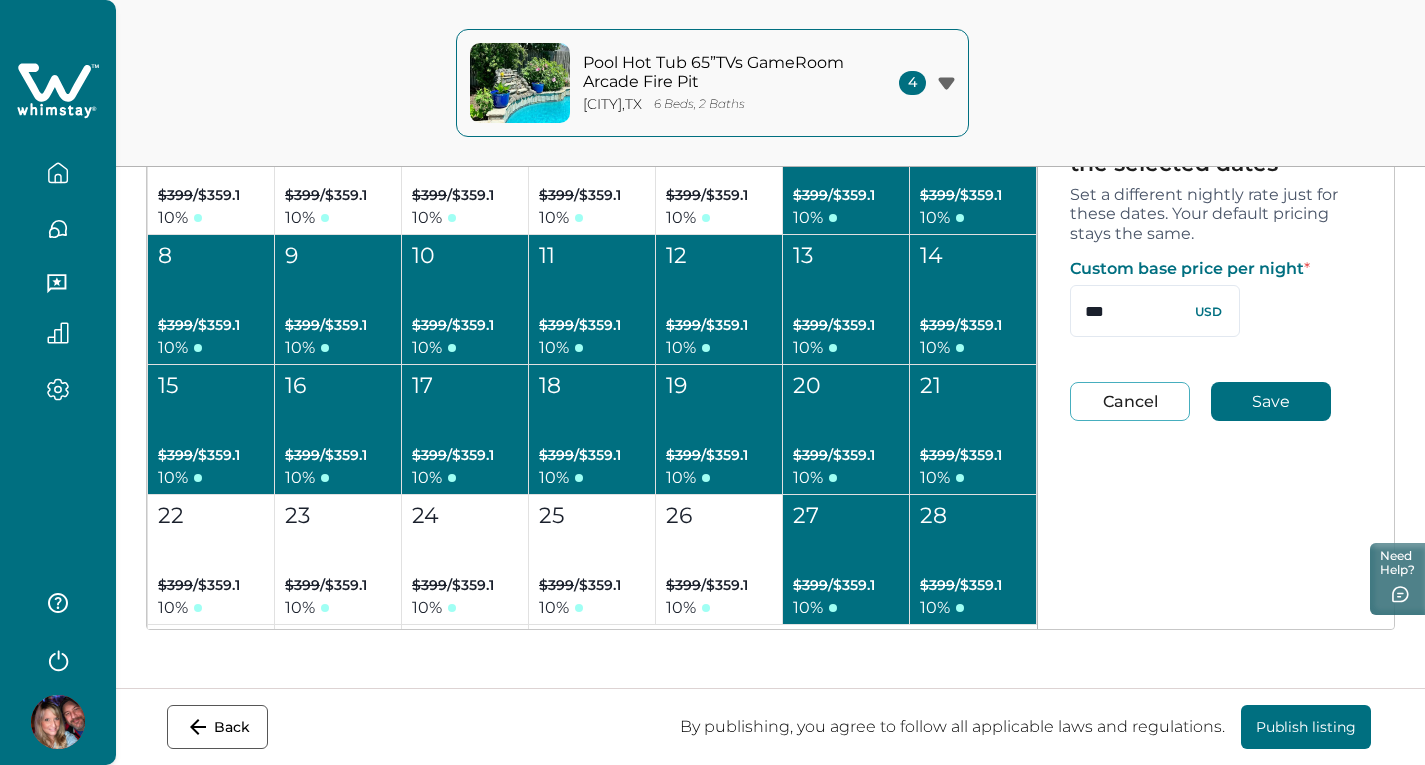 click on "Save" at bounding box center [1271, 401] 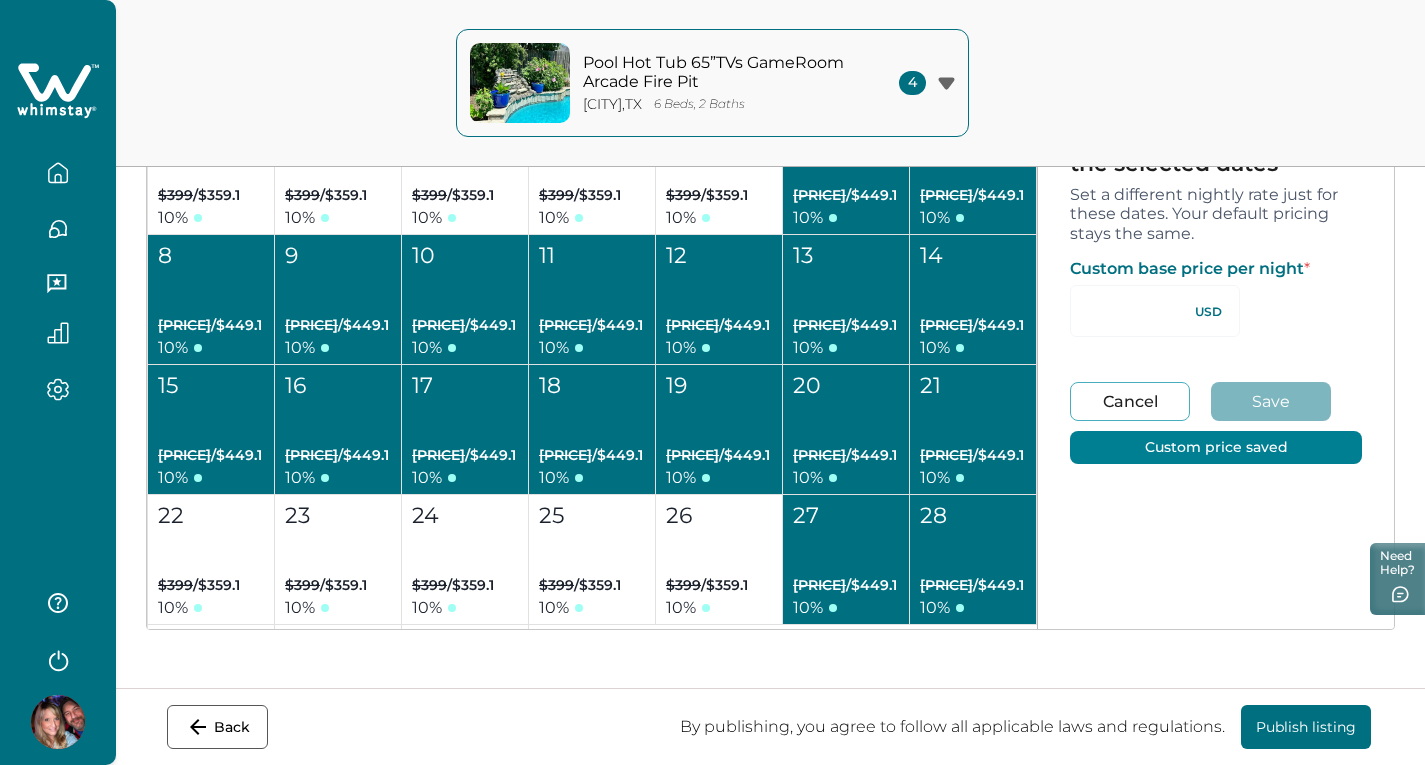 type on "**" 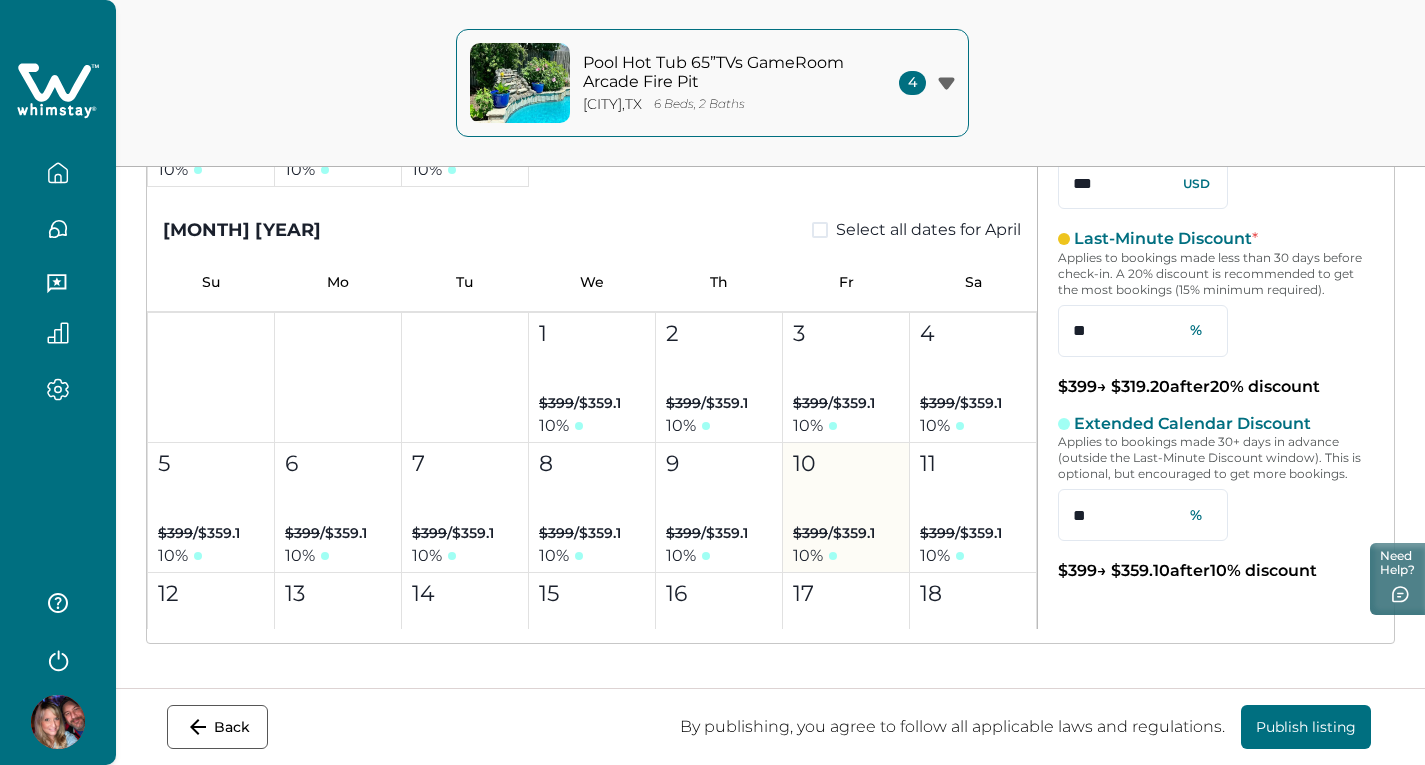 scroll, scrollTop: 6900, scrollLeft: 0, axis: vertical 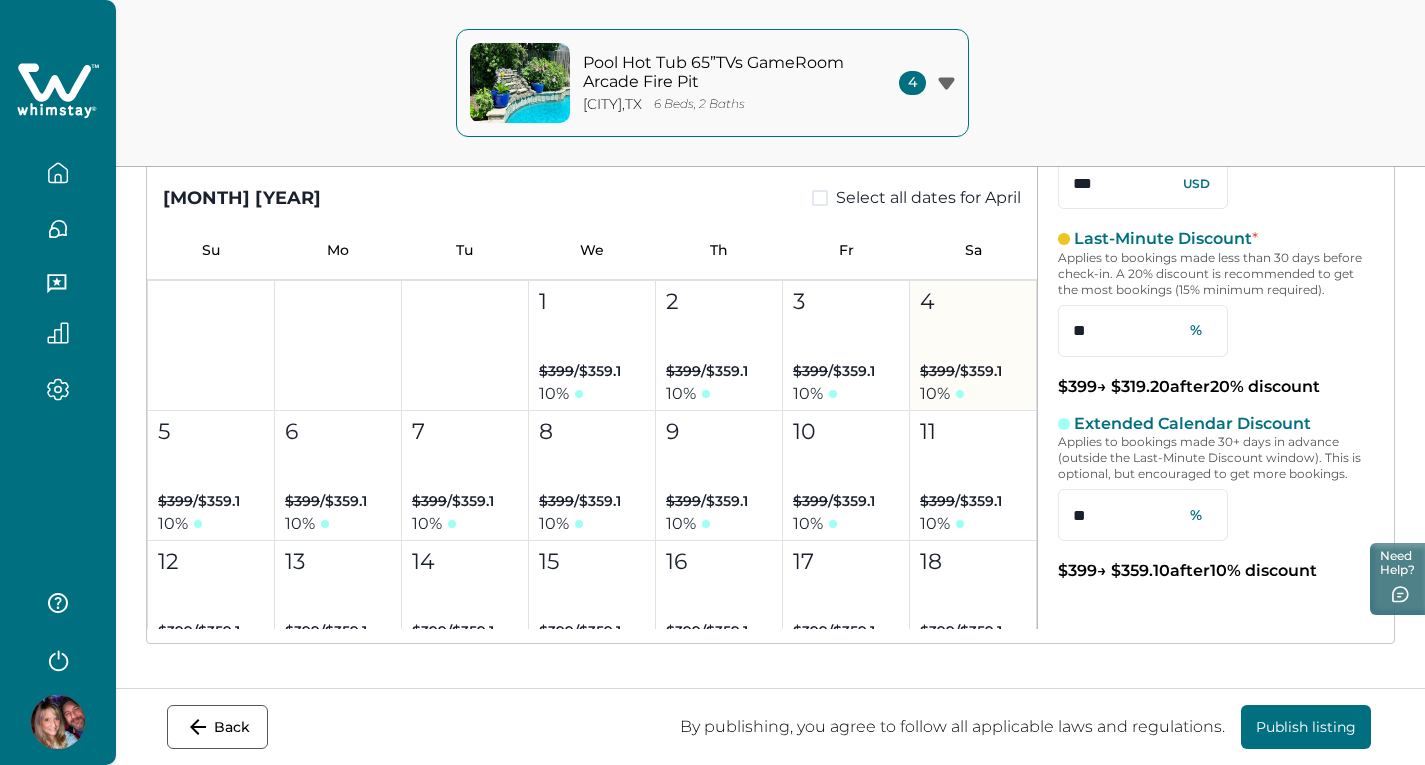 click on "3 $399  /  $359.1 10 %" at bounding box center [846, 346] 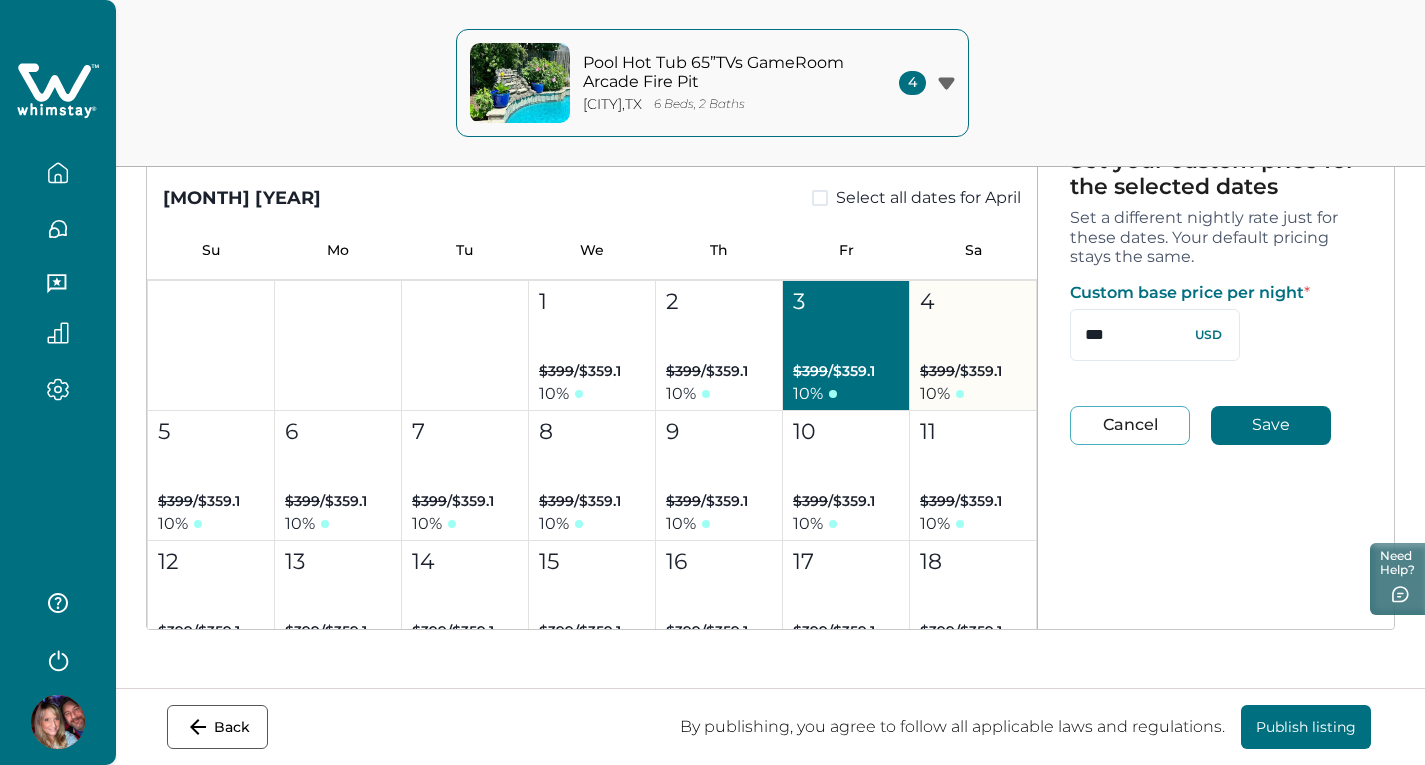 click on "$399  /  $359.1" at bounding box center [961, 371] 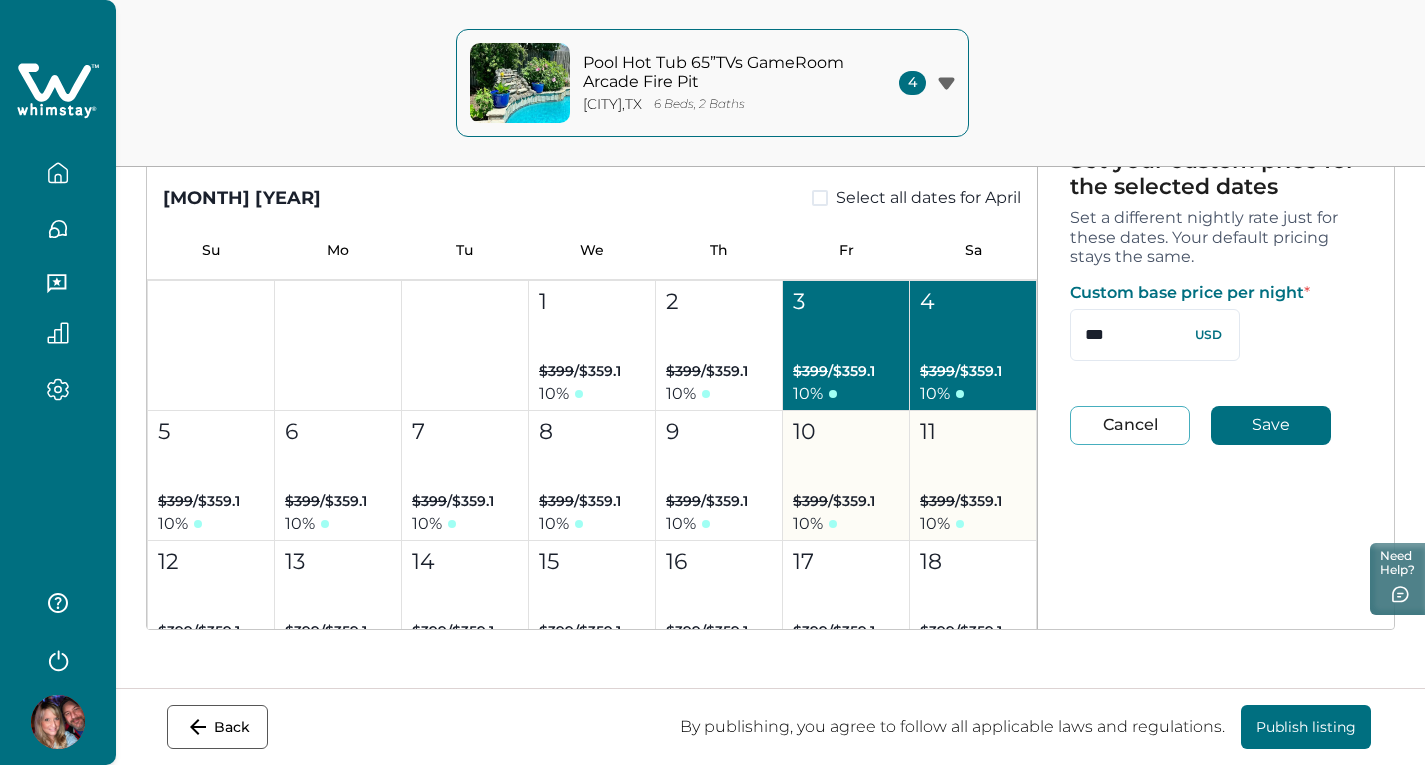 drag, startPoint x: 856, startPoint y: 446, endPoint x: 944, endPoint y: 443, distance: 88.051125 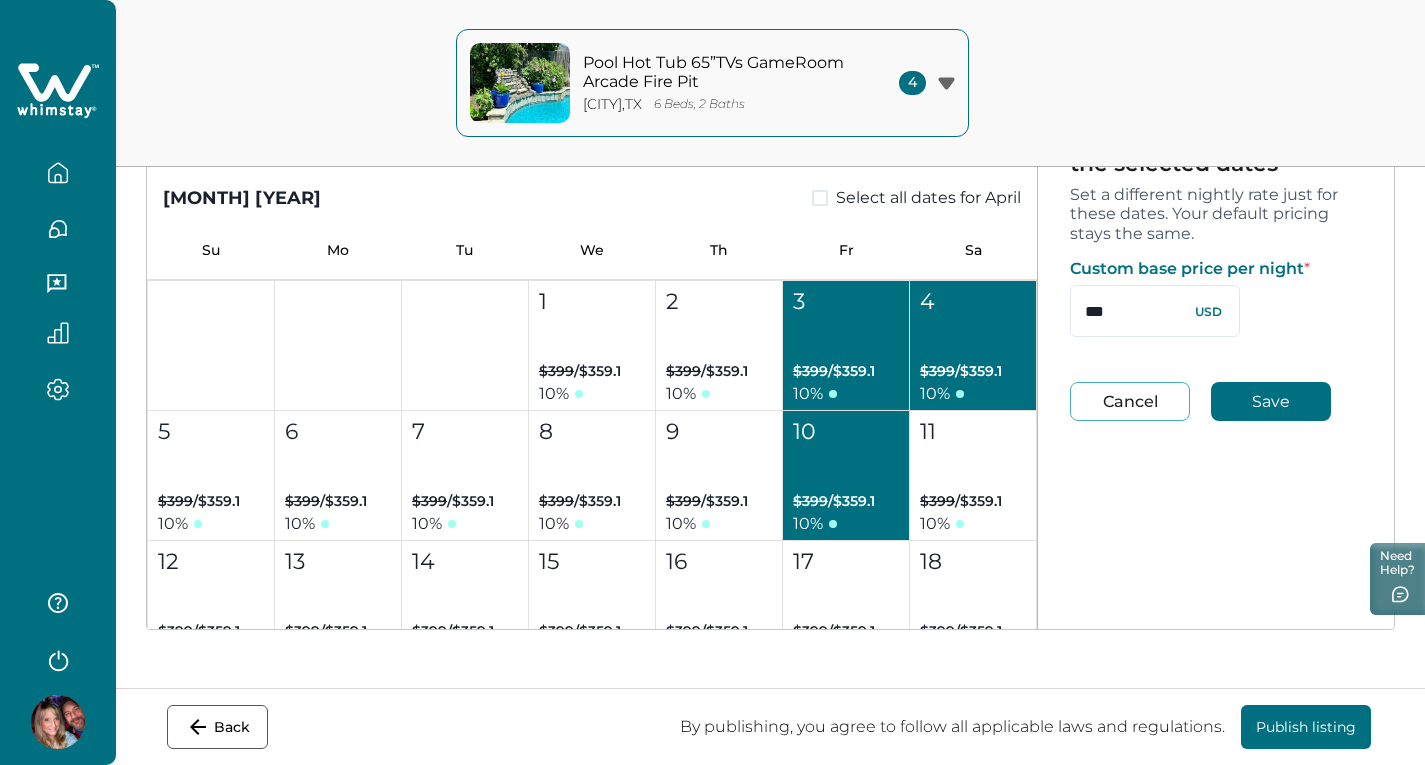click on "11 $399  /  $359.1 10 %" at bounding box center (973, 476) 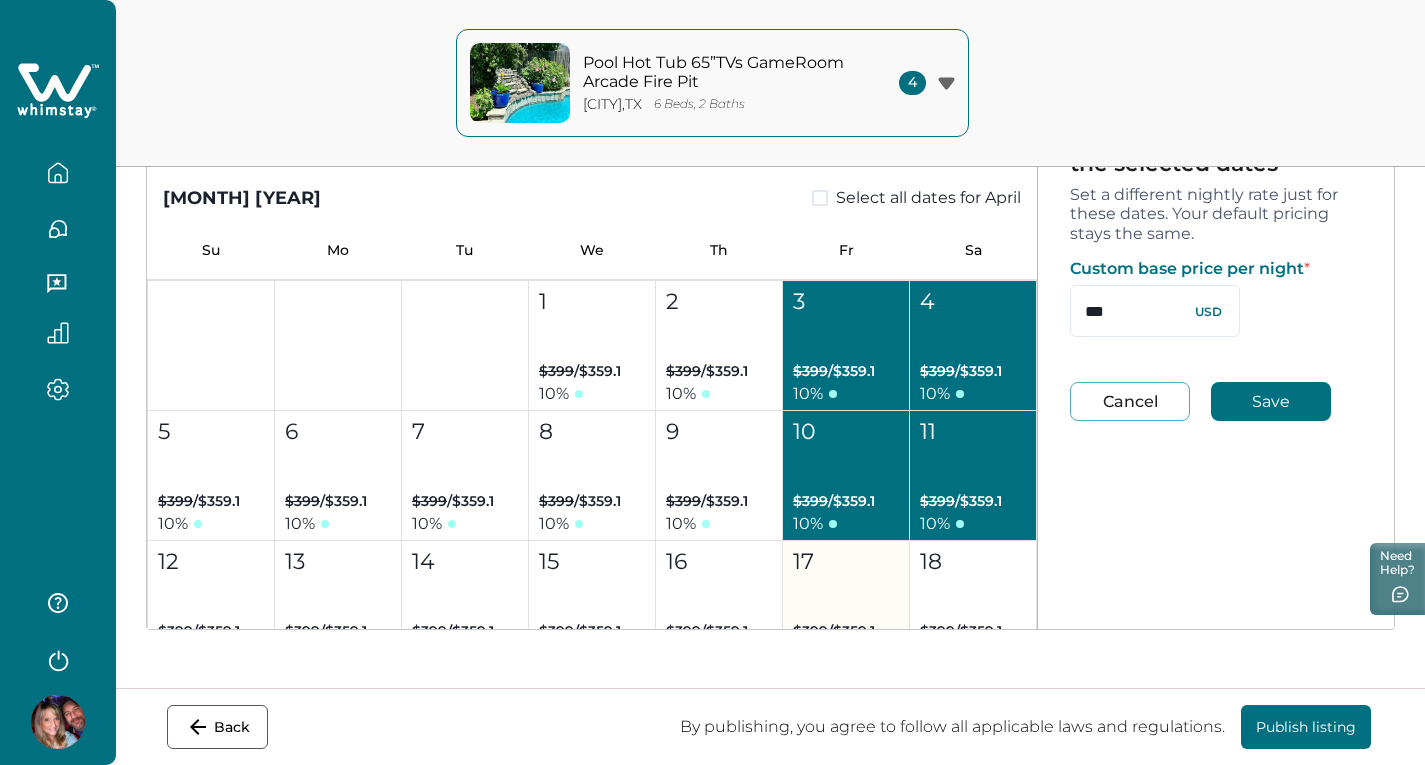click on "17 $399  /  $359.1 10 %" at bounding box center [846, 606] 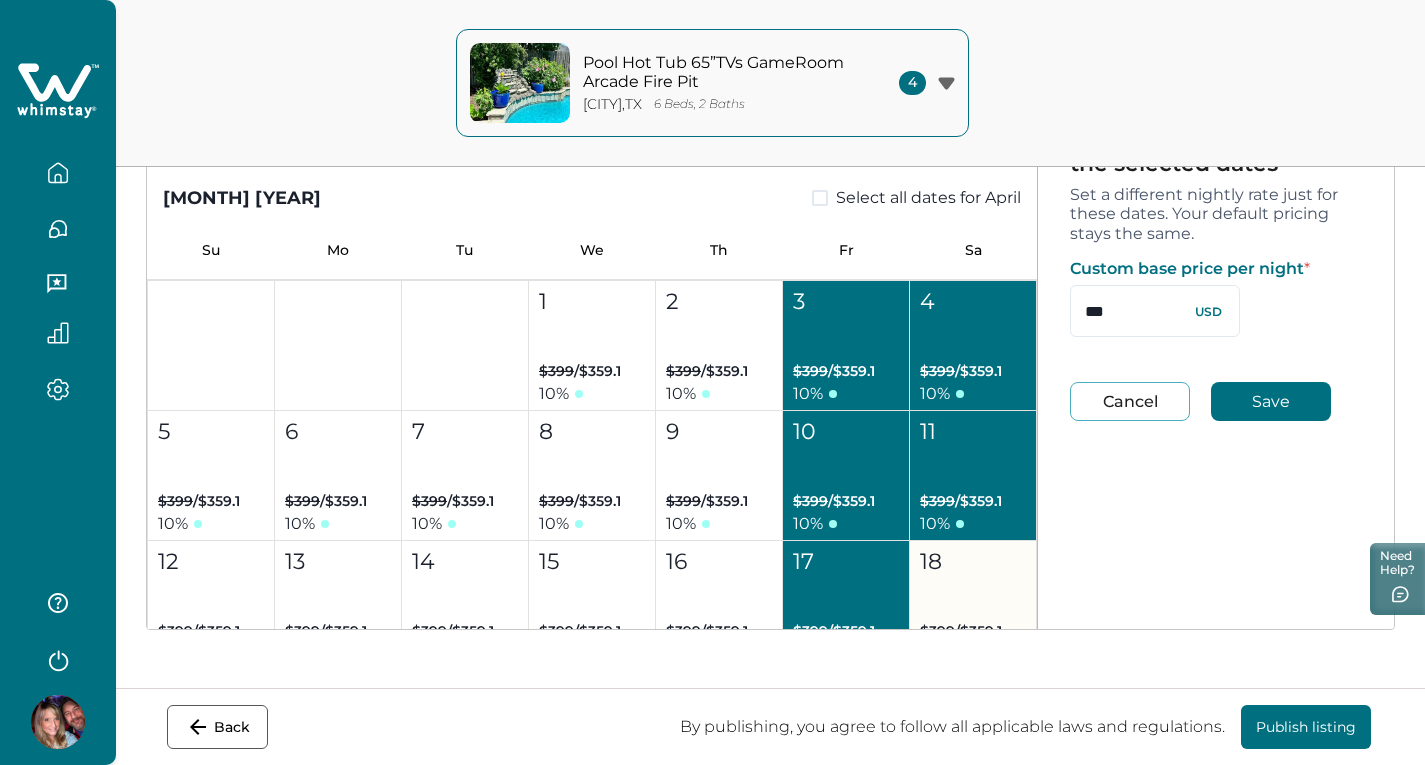 click on "[PRICE]" at bounding box center (973, 606) 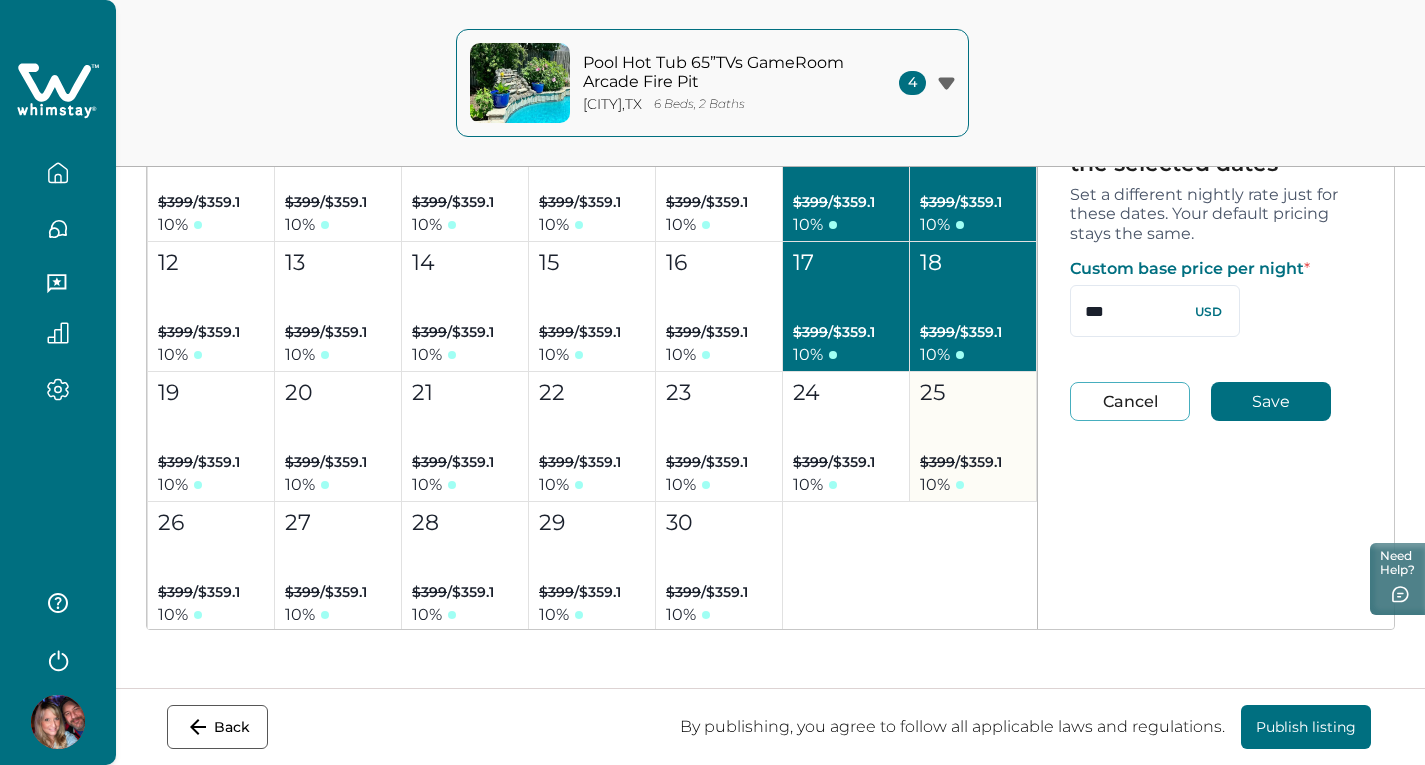 scroll, scrollTop: 7200, scrollLeft: 0, axis: vertical 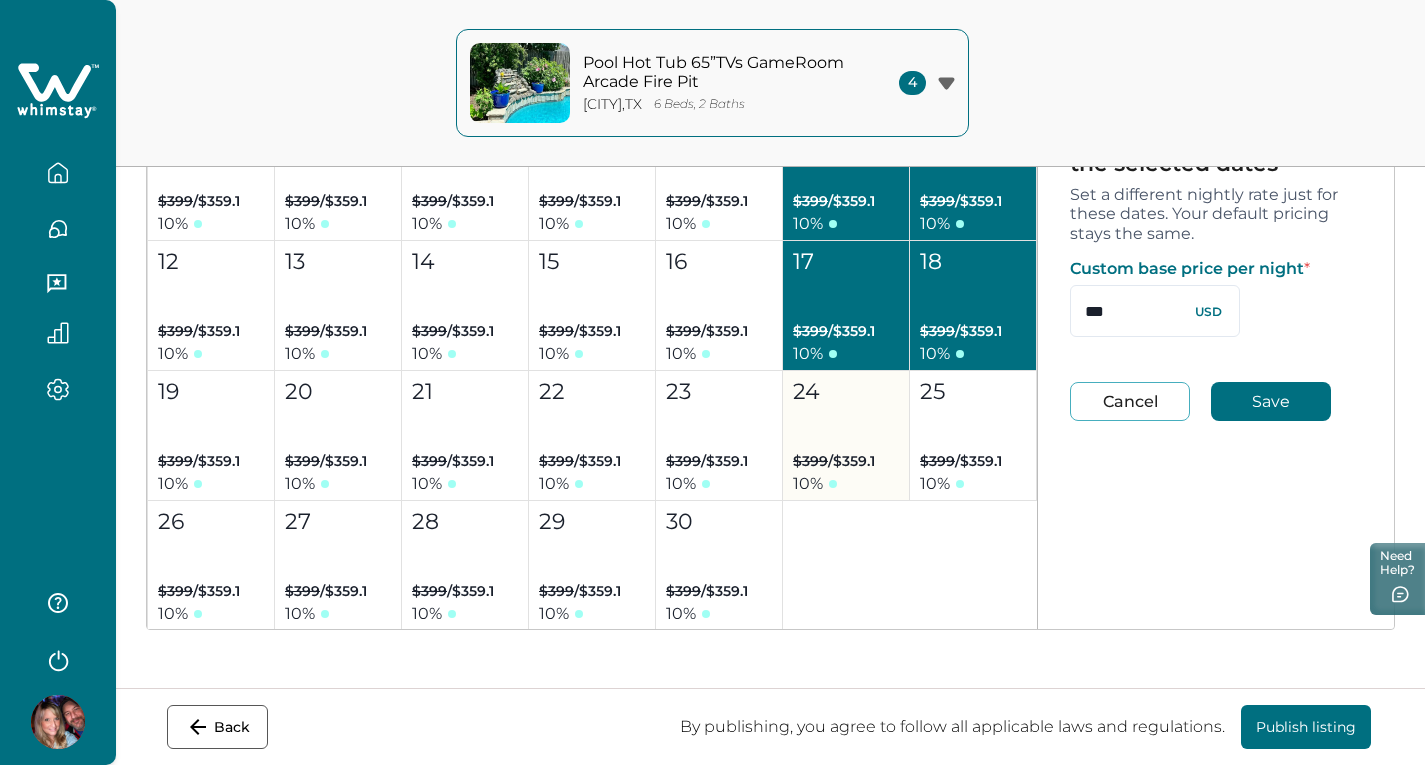click on "24 $399 / $359.1 10 %" at bounding box center (846, 436) 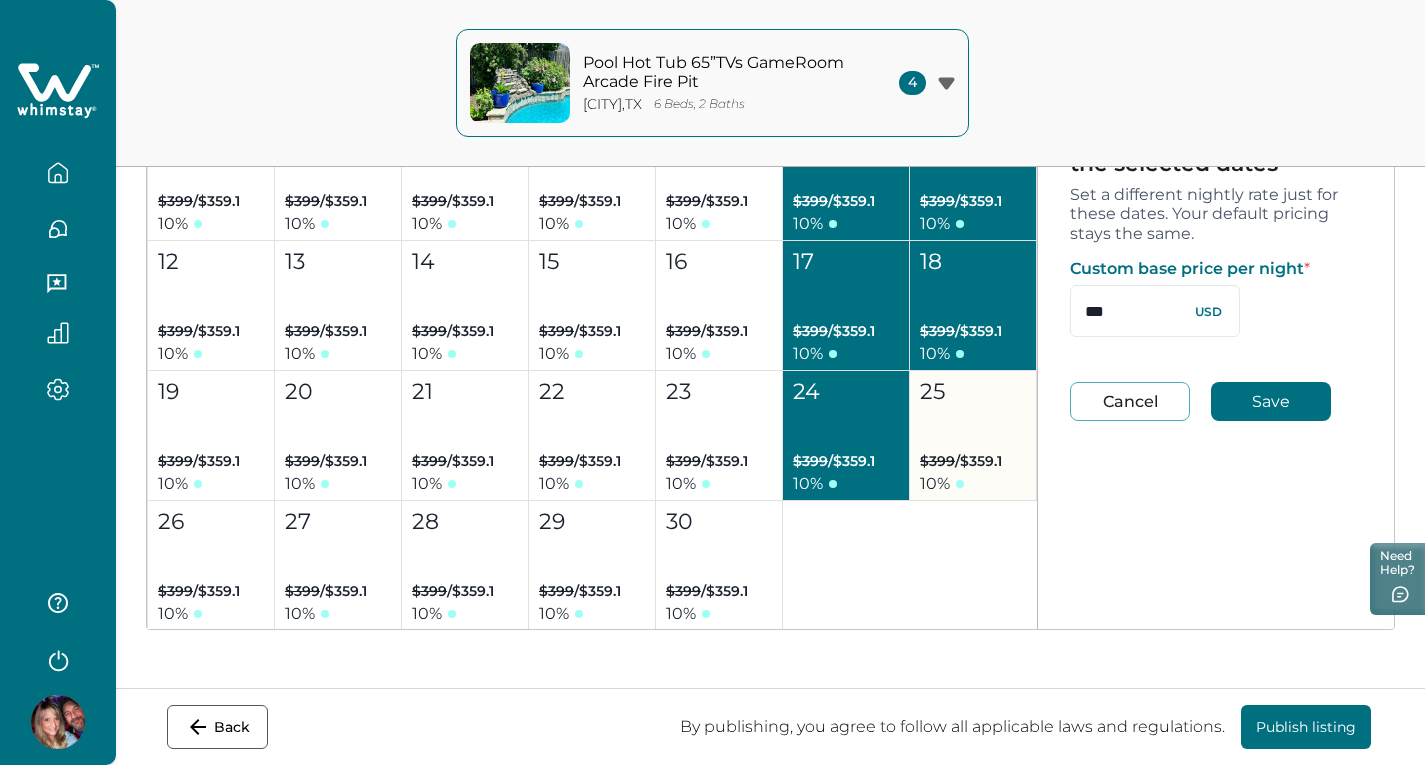 click on "25 $399 / $359.1 10 %" at bounding box center (973, 436) 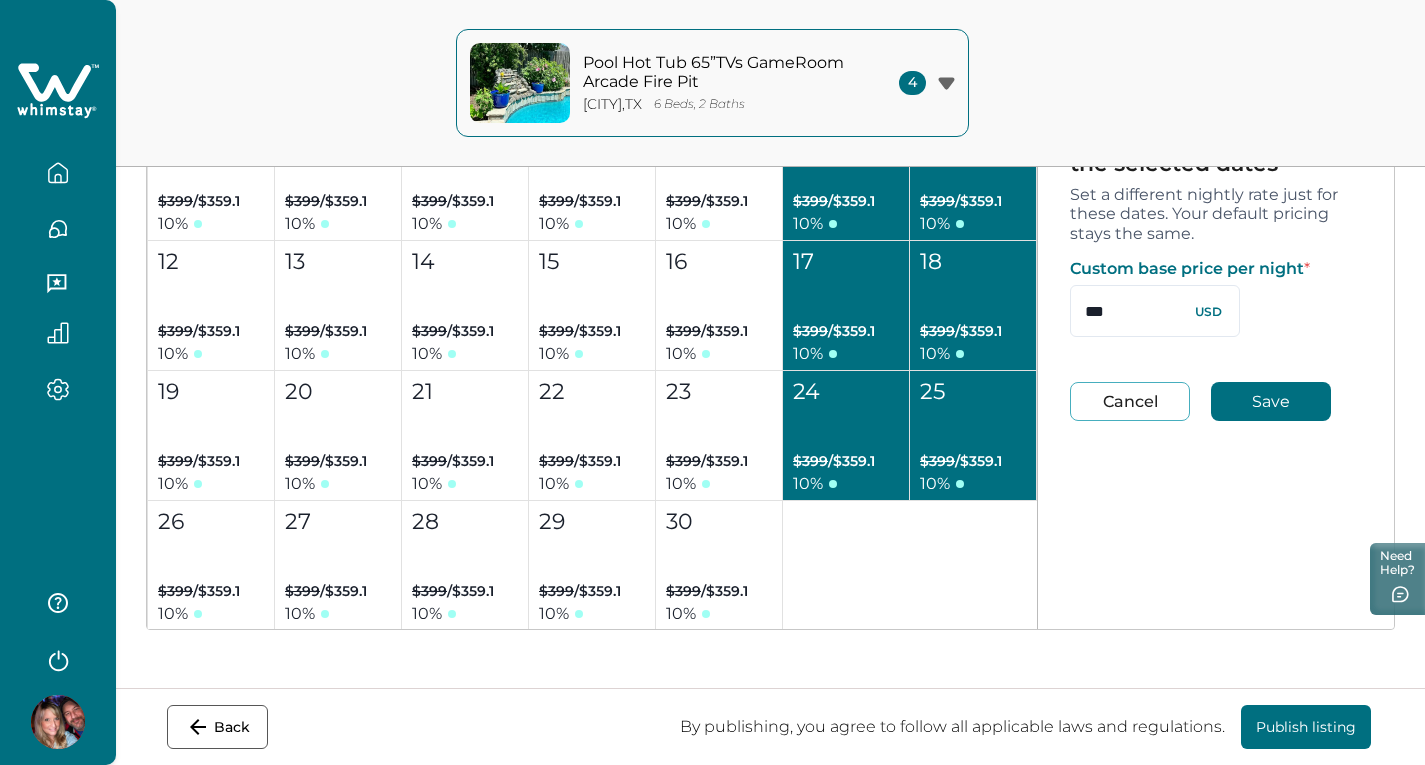 drag, startPoint x: 1146, startPoint y: 294, endPoint x: 1054, endPoint y: 307, distance: 92.91394 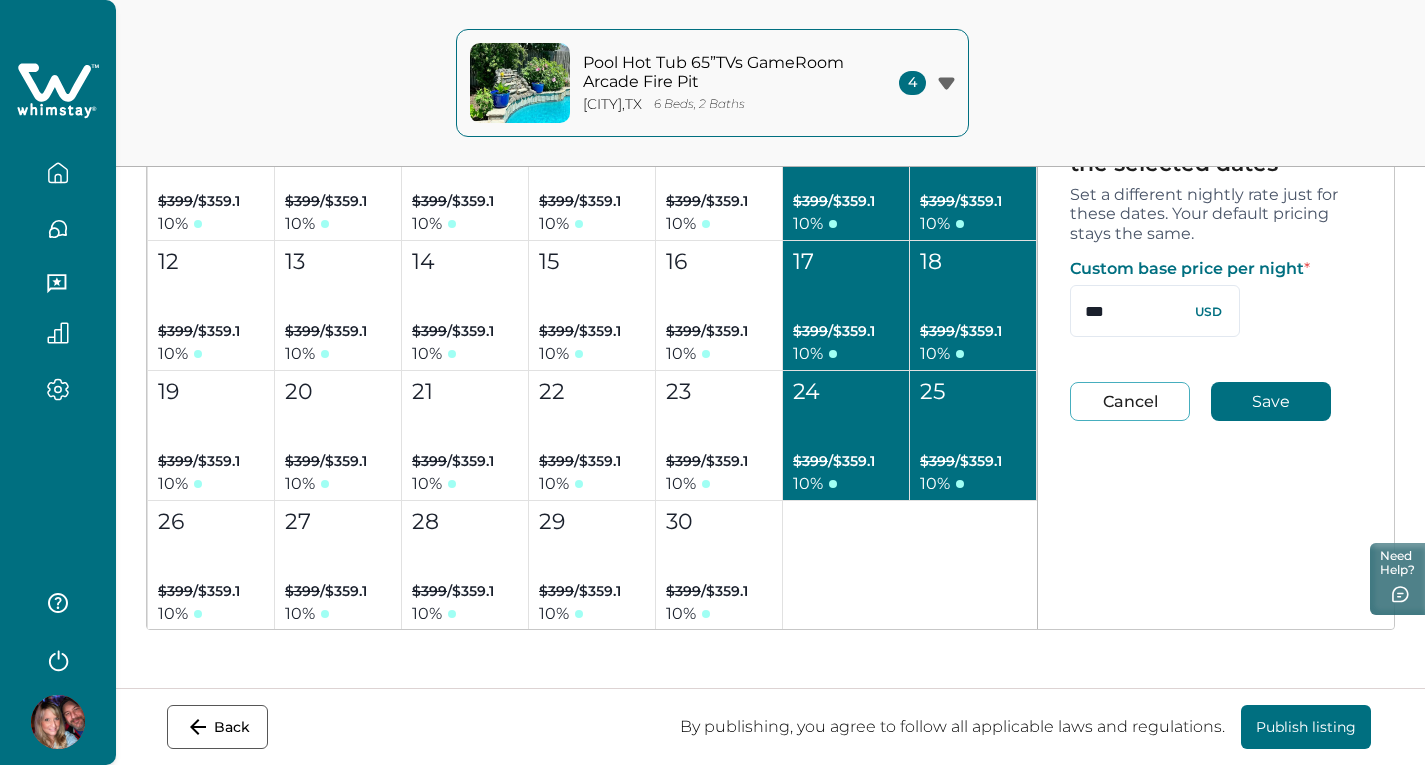 click on "Set your custom price for the selected dates Set a different nightly rate just for these dates. Your default pricing stays the same. Custom base price per night * *** USD Cancel Save" at bounding box center (1216, 273) 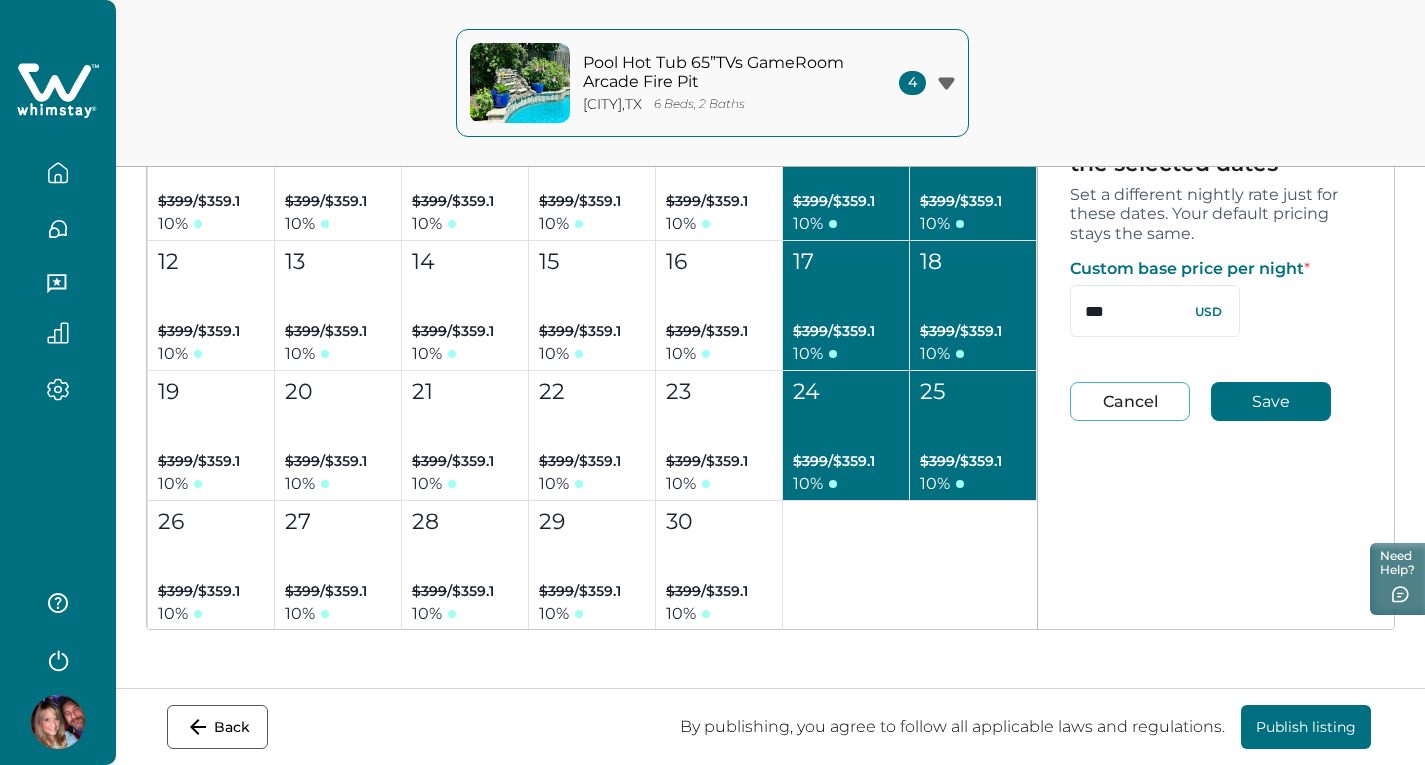 type on "***" 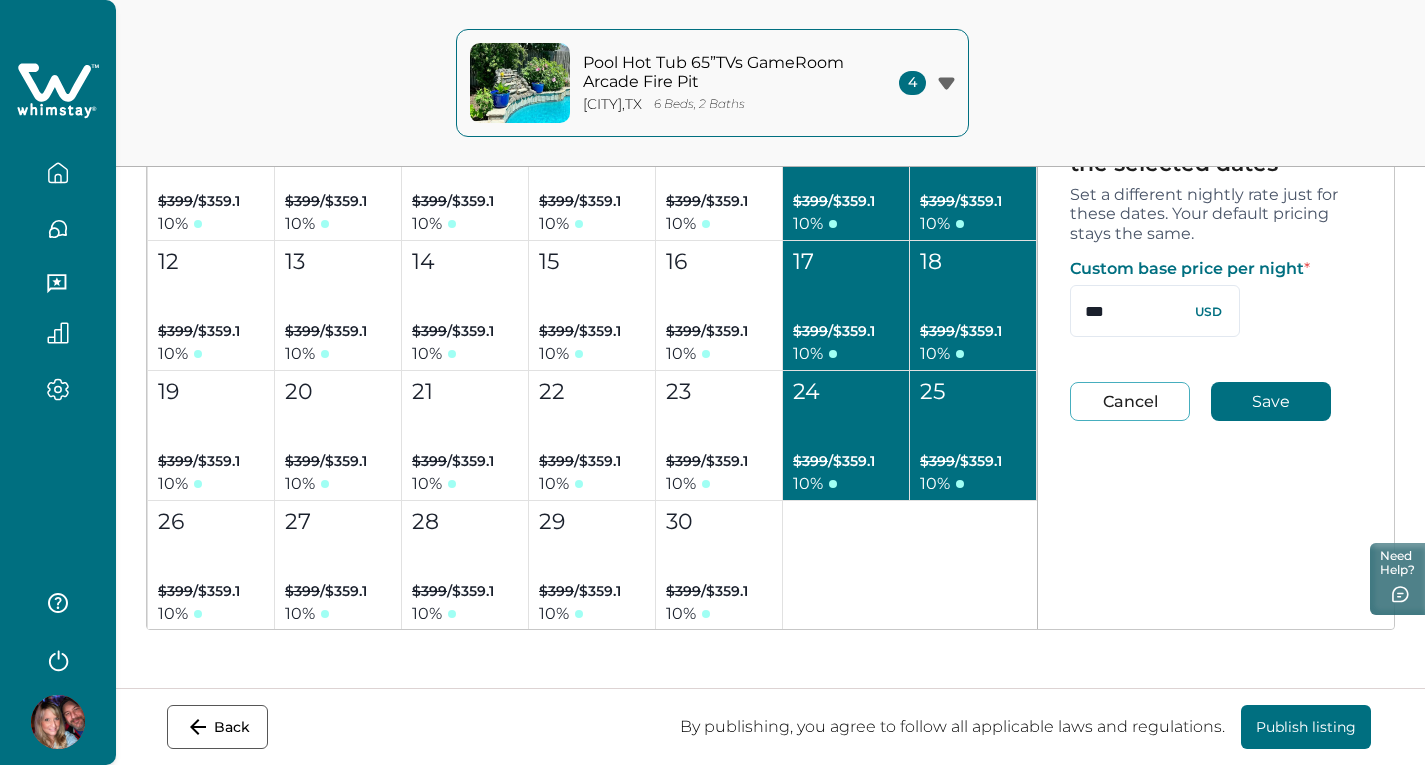 click on "Save" at bounding box center [1271, 401] 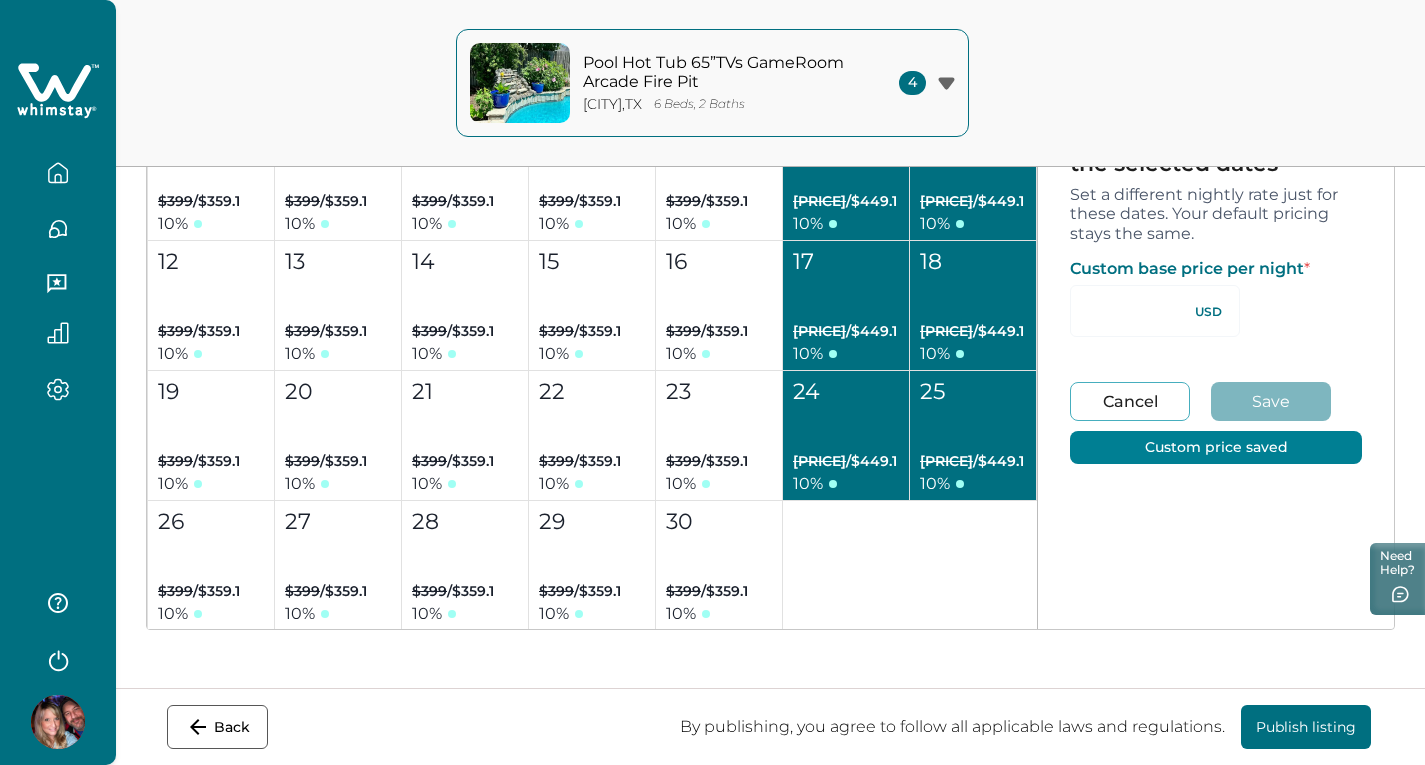 type on "**" 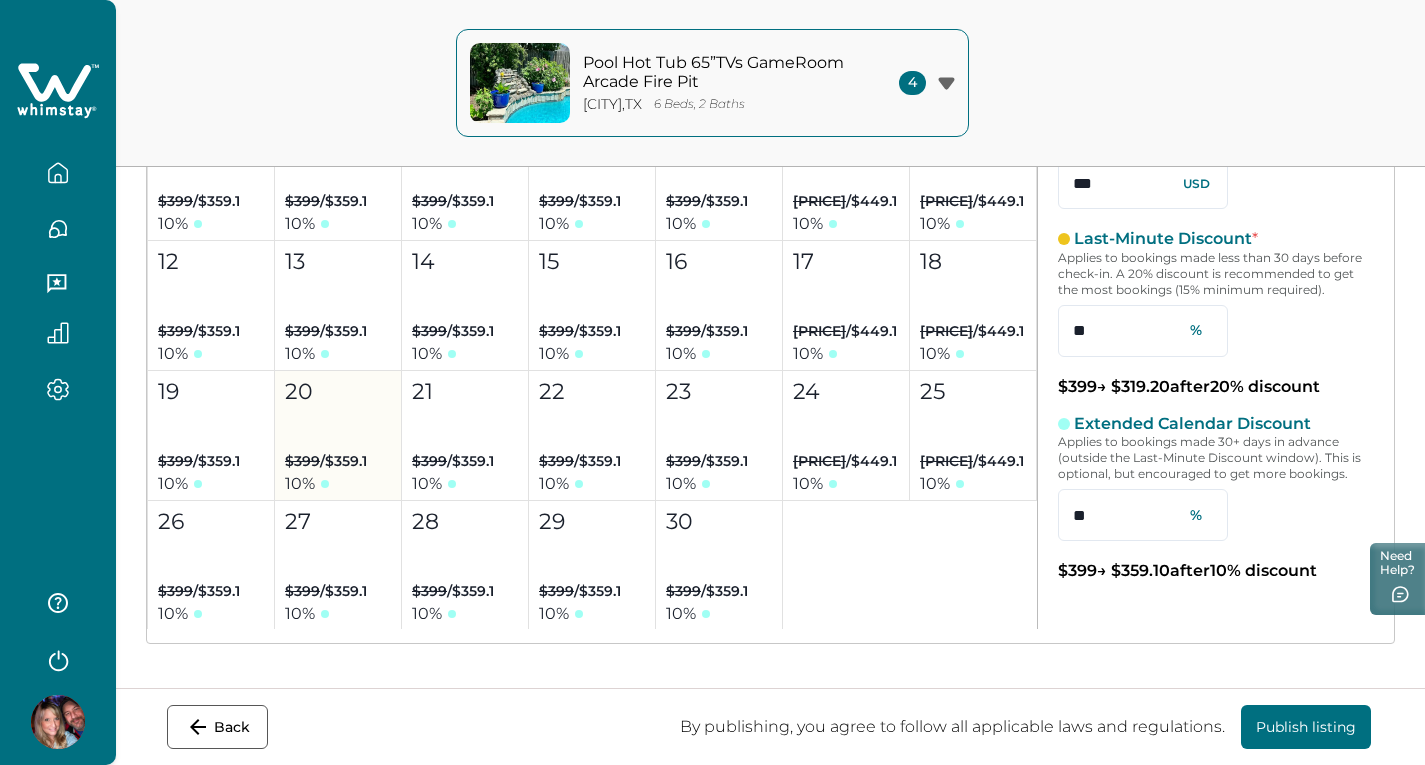 click on "20 $399 / $359.1 10 %" at bounding box center (338, 436) 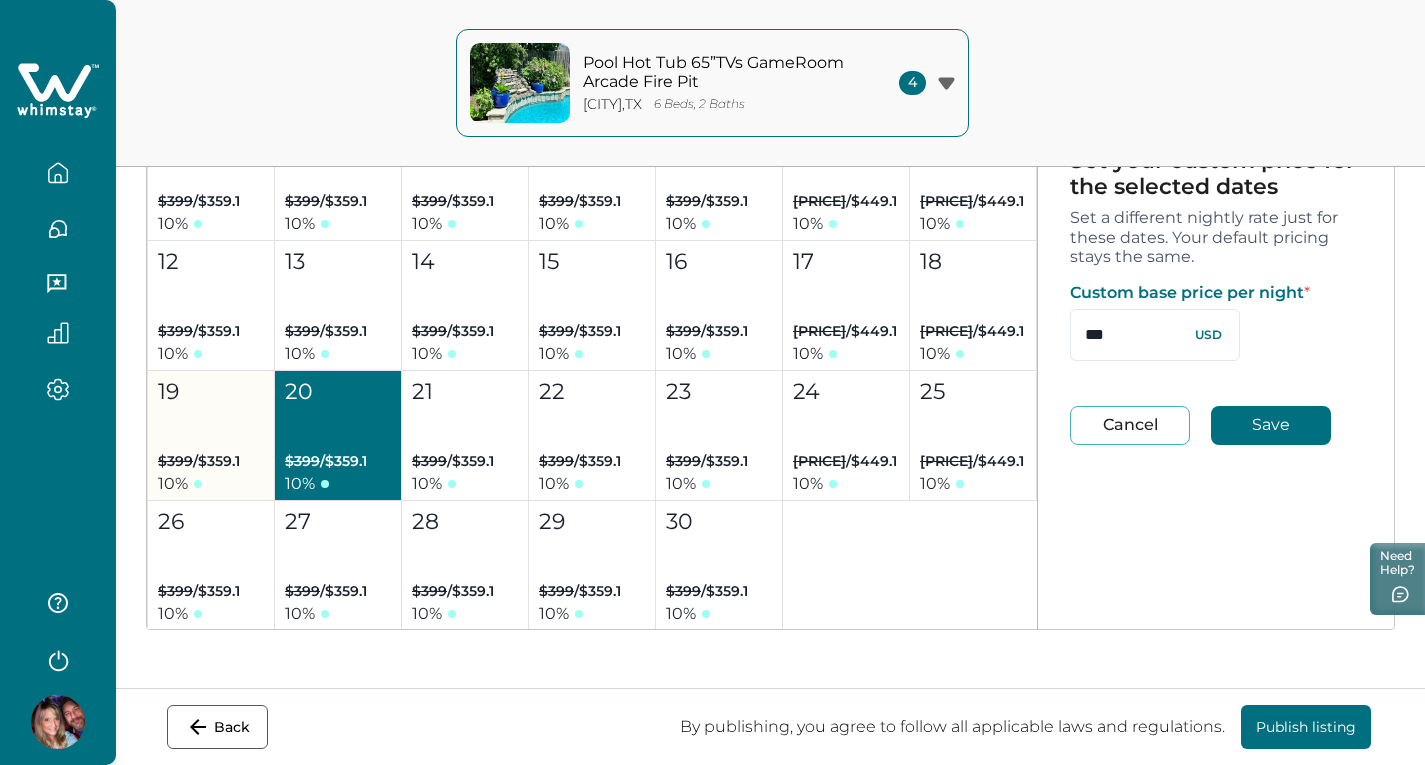click on "19 $399  /  $359.1 10 %" at bounding box center [211, 436] 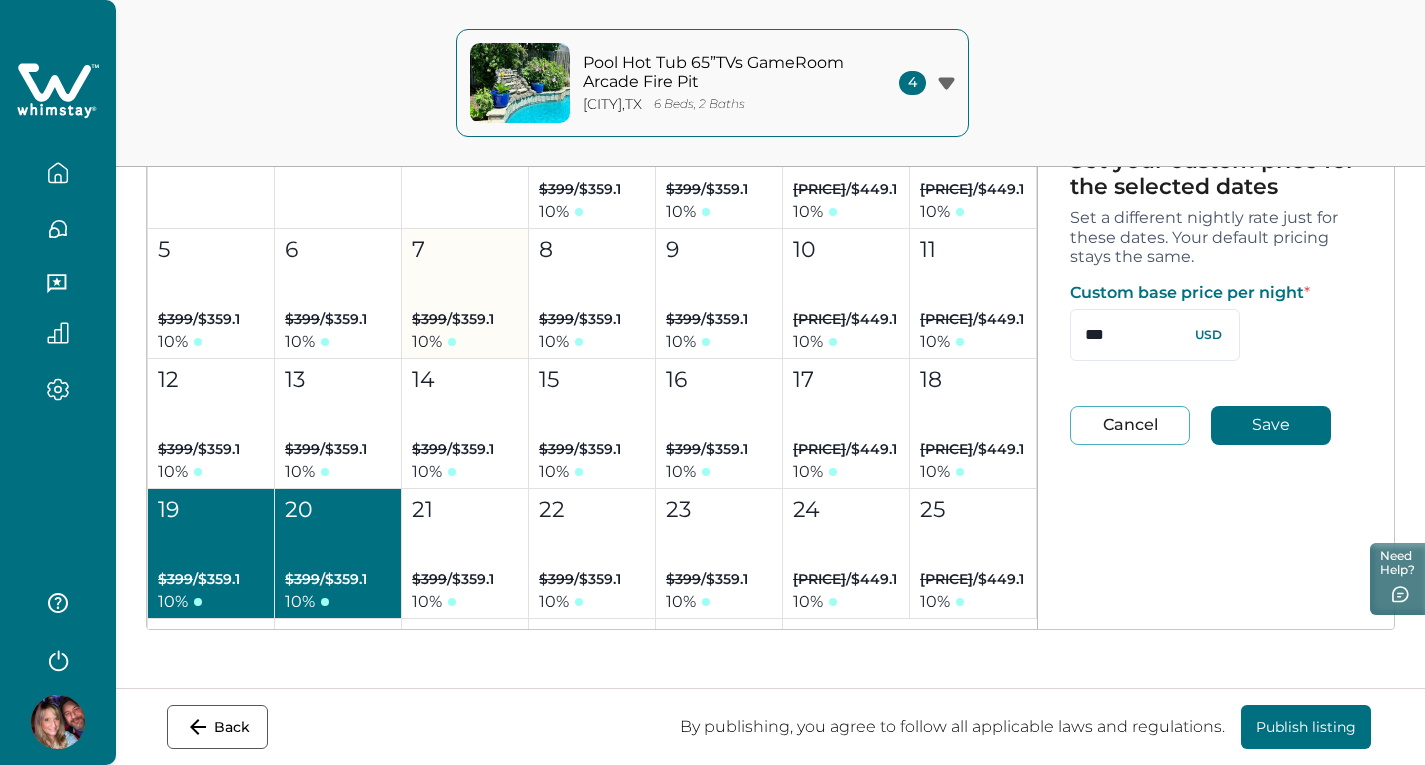 scroll, scrollTop: 7100, scrollLeft: 0, axis: vertical 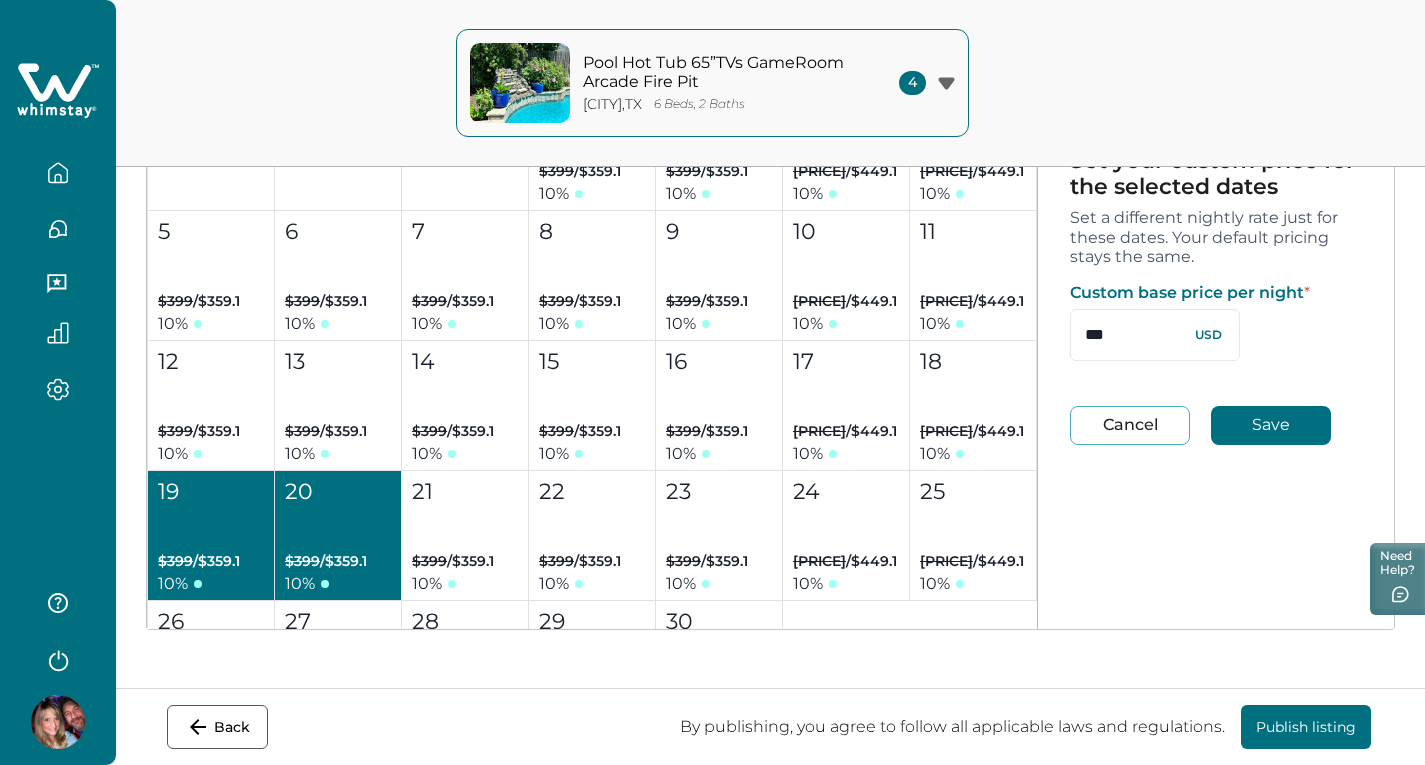 click on "20 $399 / $359.1 10 %" at bounding box center (338, 536) 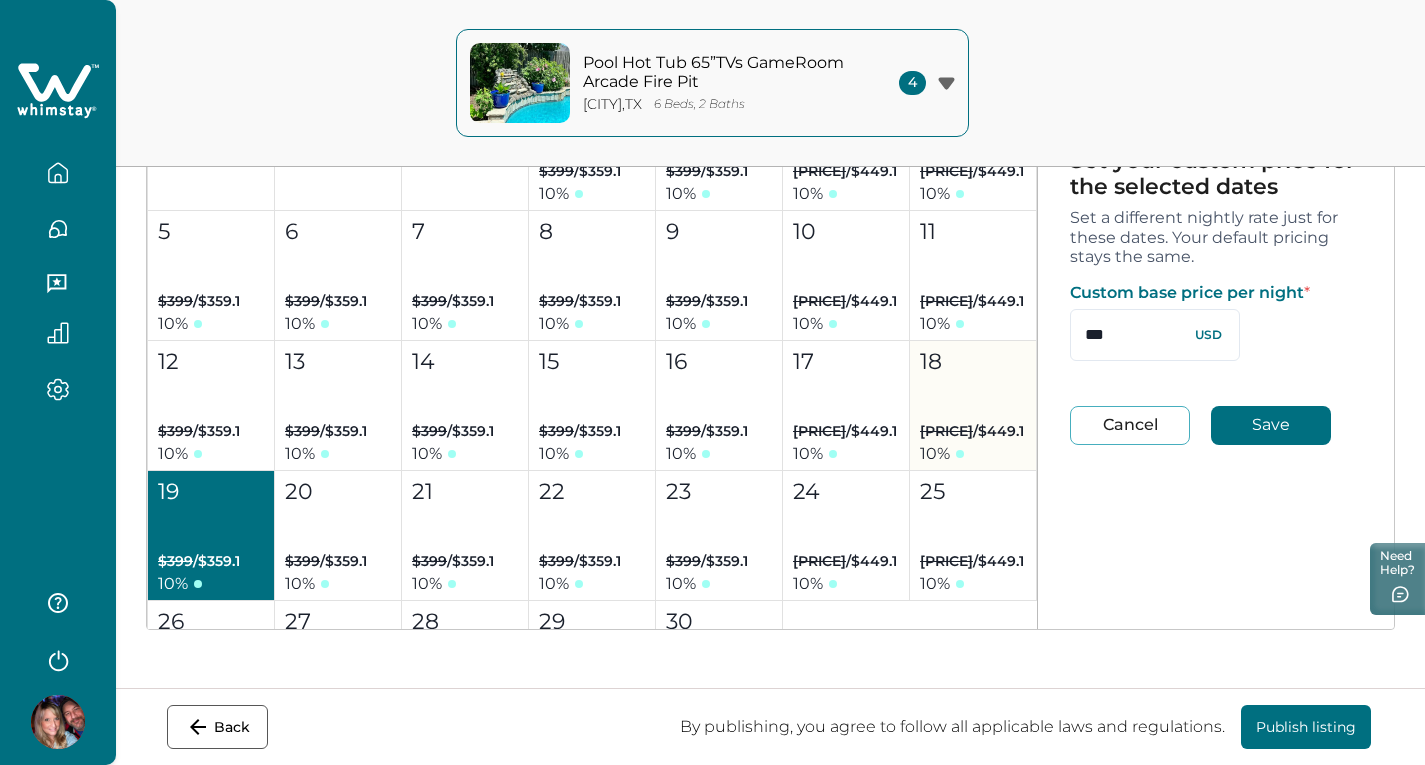 scroll, scrollTop: 7000, scrollLeft: 0, axis: vertical 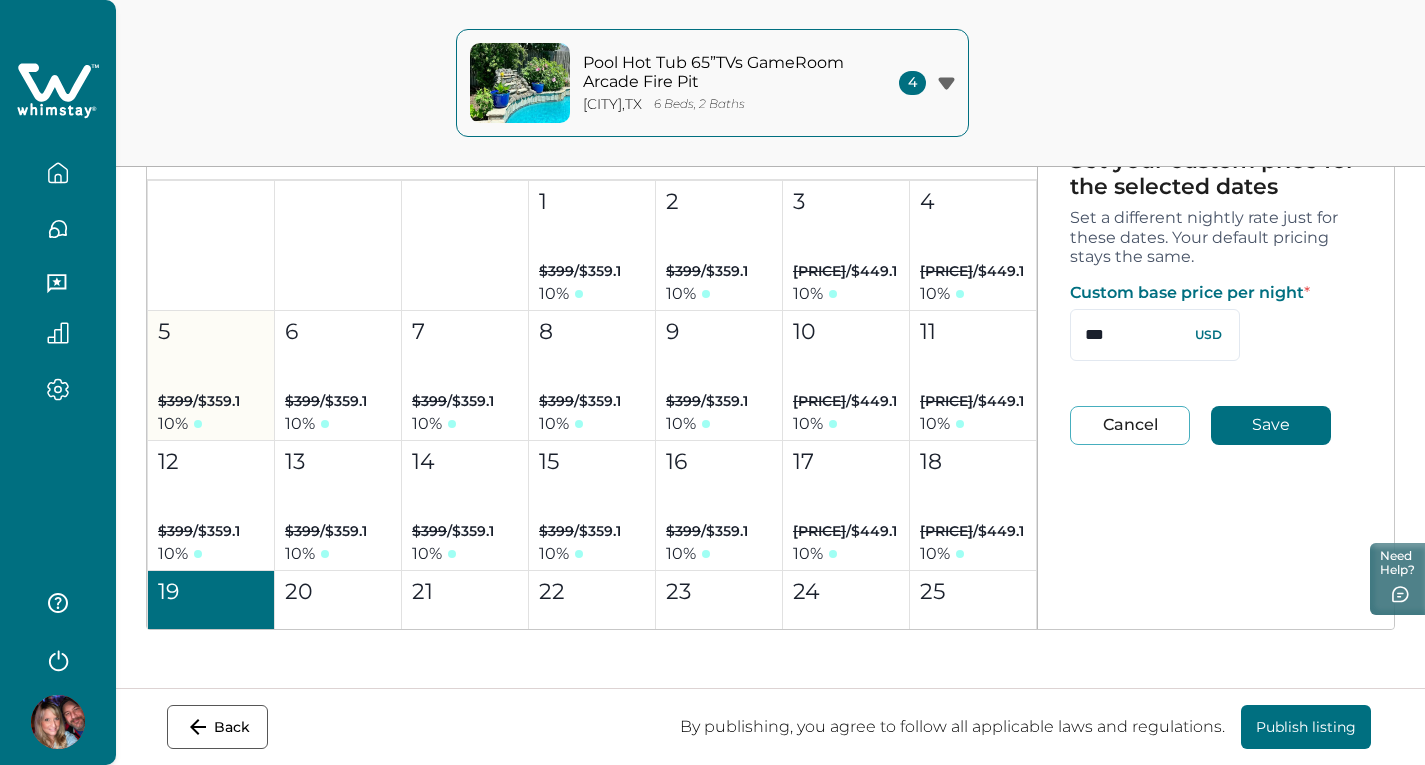 click on "[DAY] $[PRICE]  /  $[PRICE] [PERCENT]" at bounding box center [211, 376] 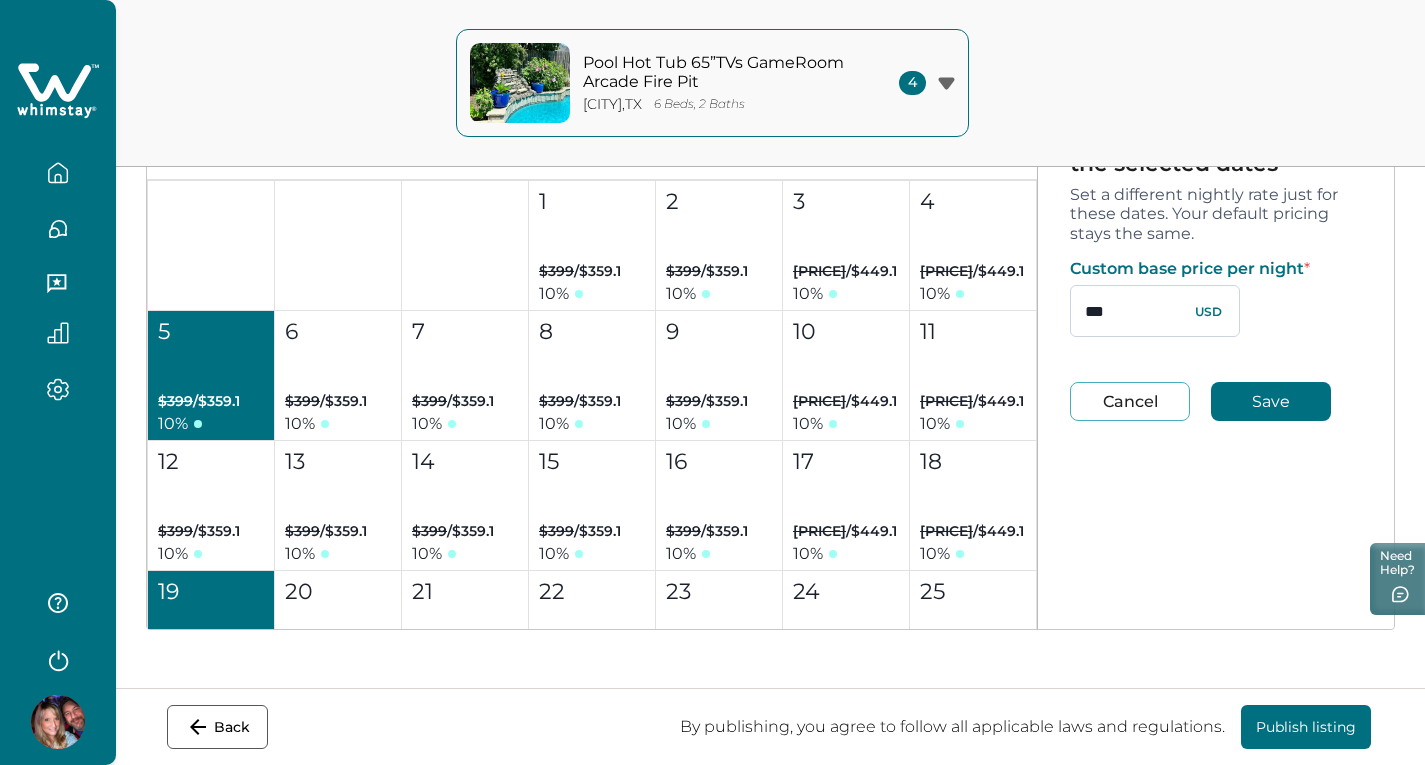 click on "***" at bounding box center (1155, 311) 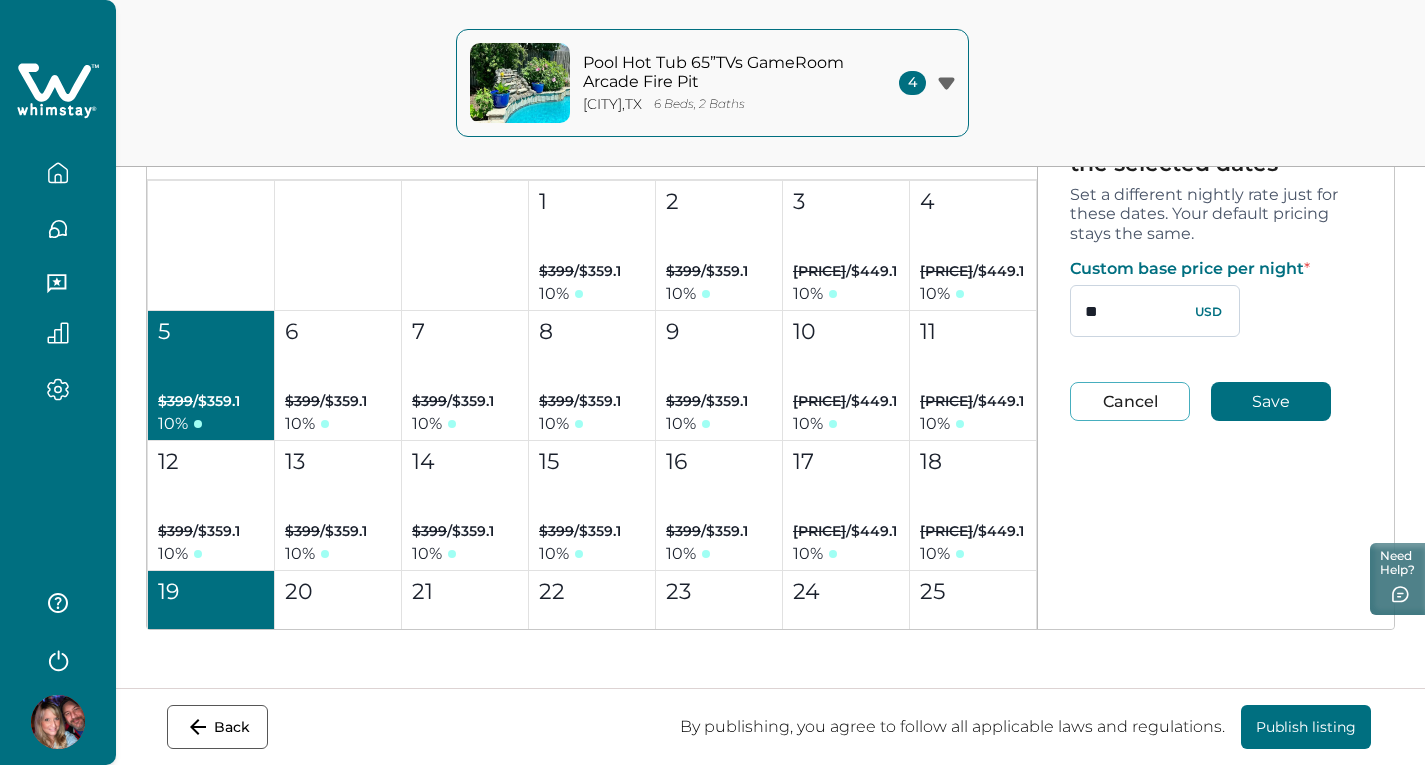 type on "*" 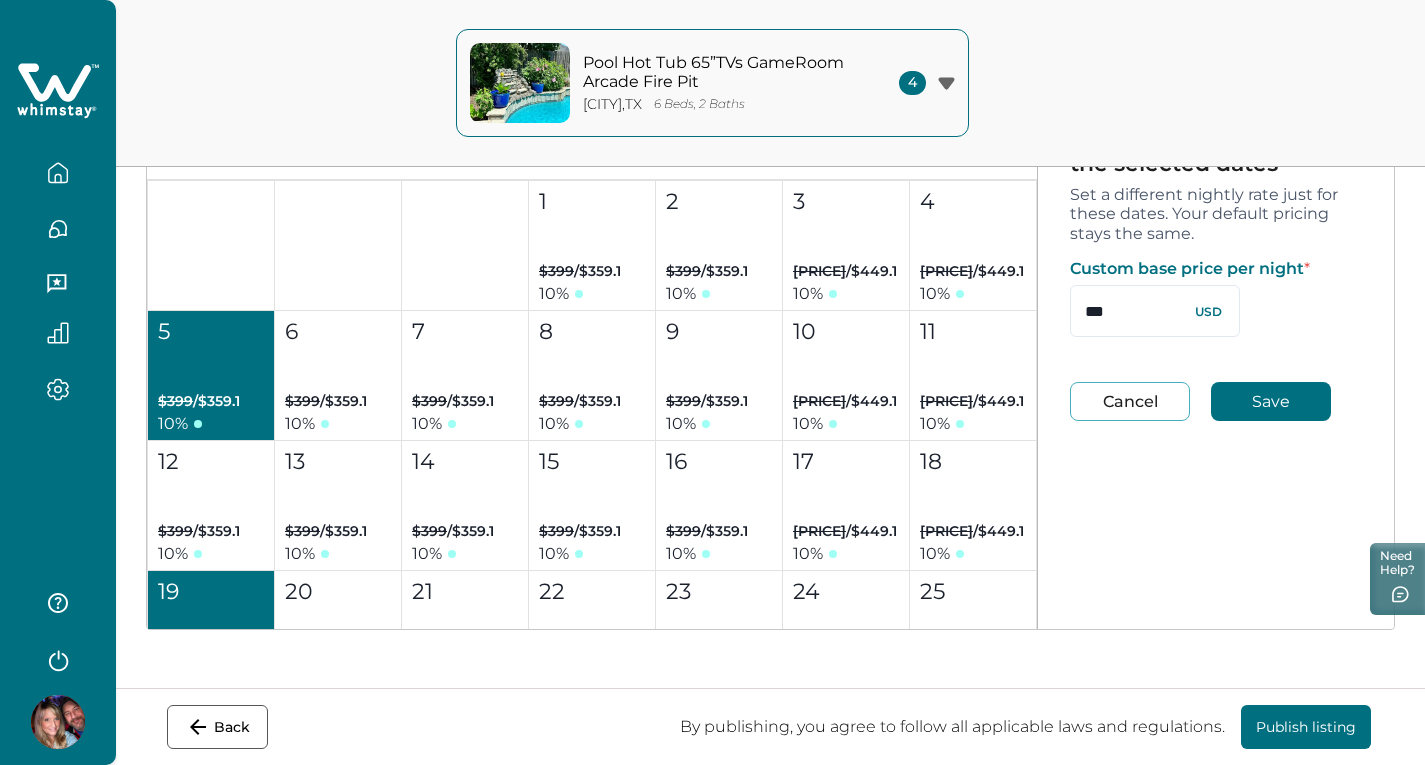 type on "***" 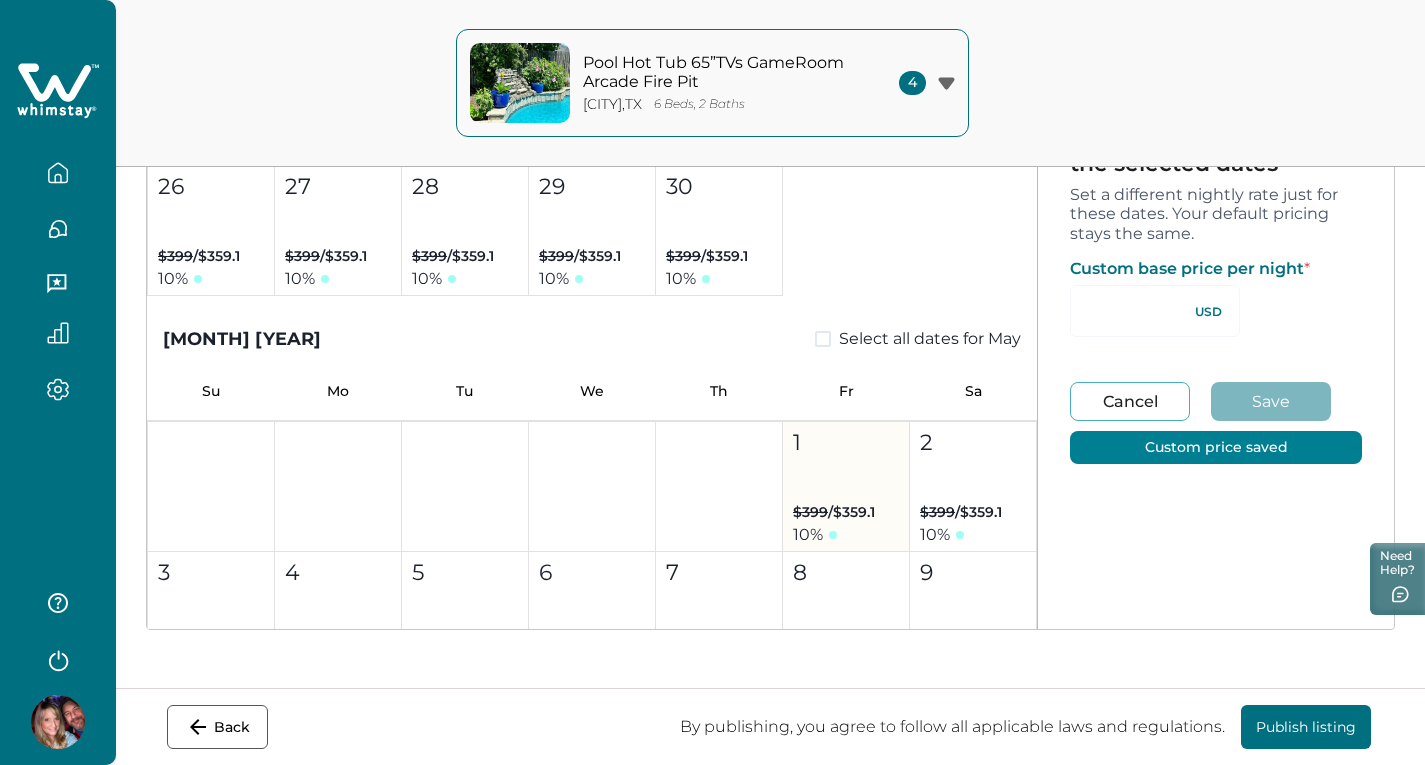 scroll, scrollTop: 7600, scrollLeft: 0, axis: vertical 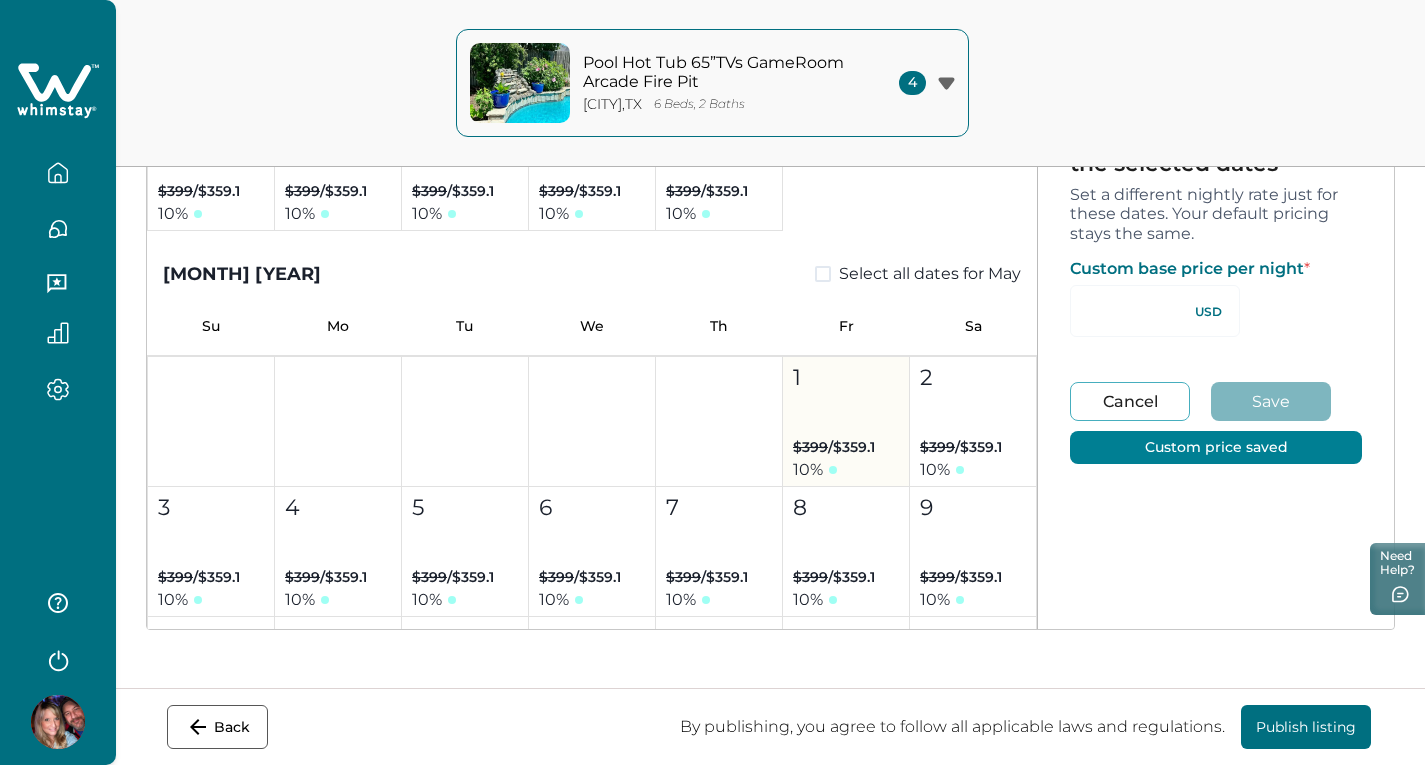 type on "**" 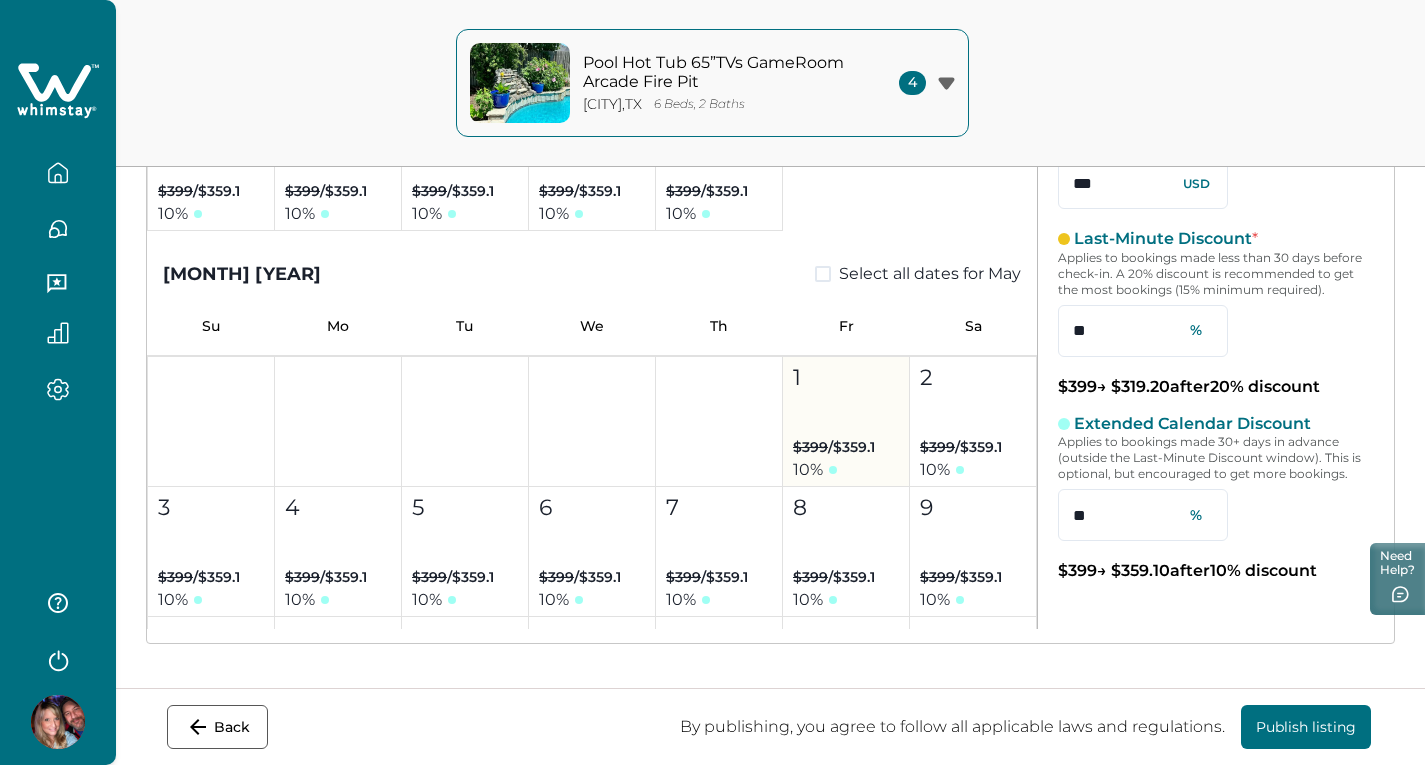 drag, startPoint x: 871, startPoint y: 372, endPoint x: 1030, endPoint y: 398, distance: 161.11176 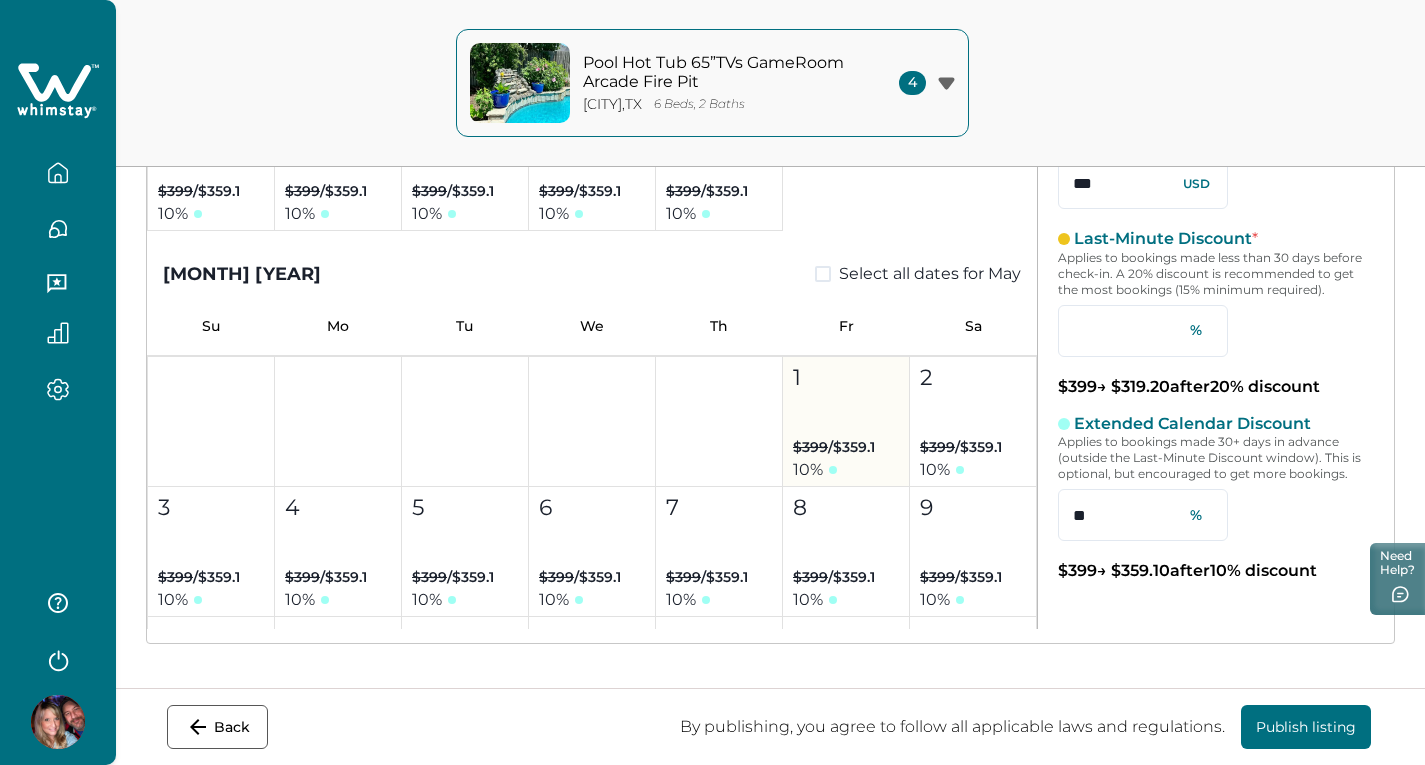 type on "**" 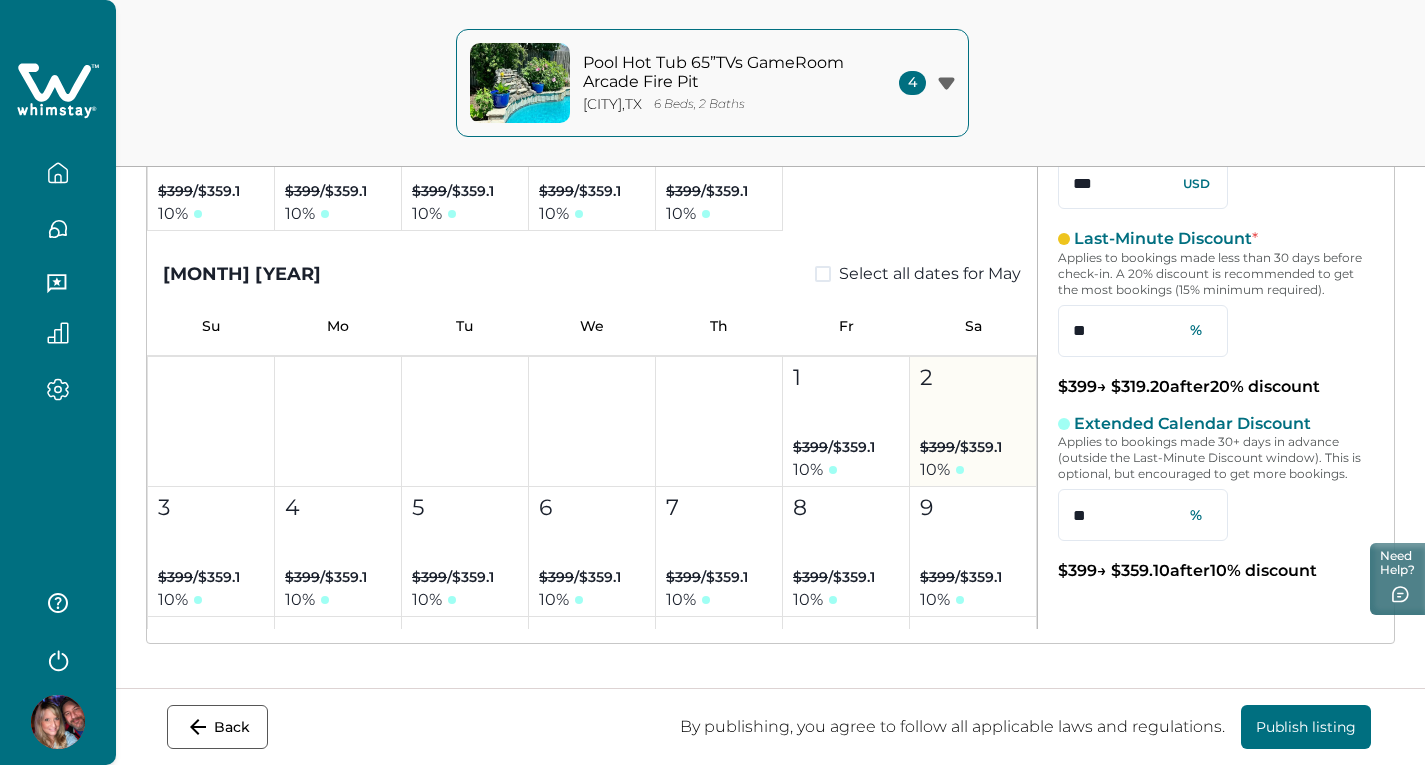 click on "2 $399  /  $359.1 10 %" at bounding box center [973, 422] 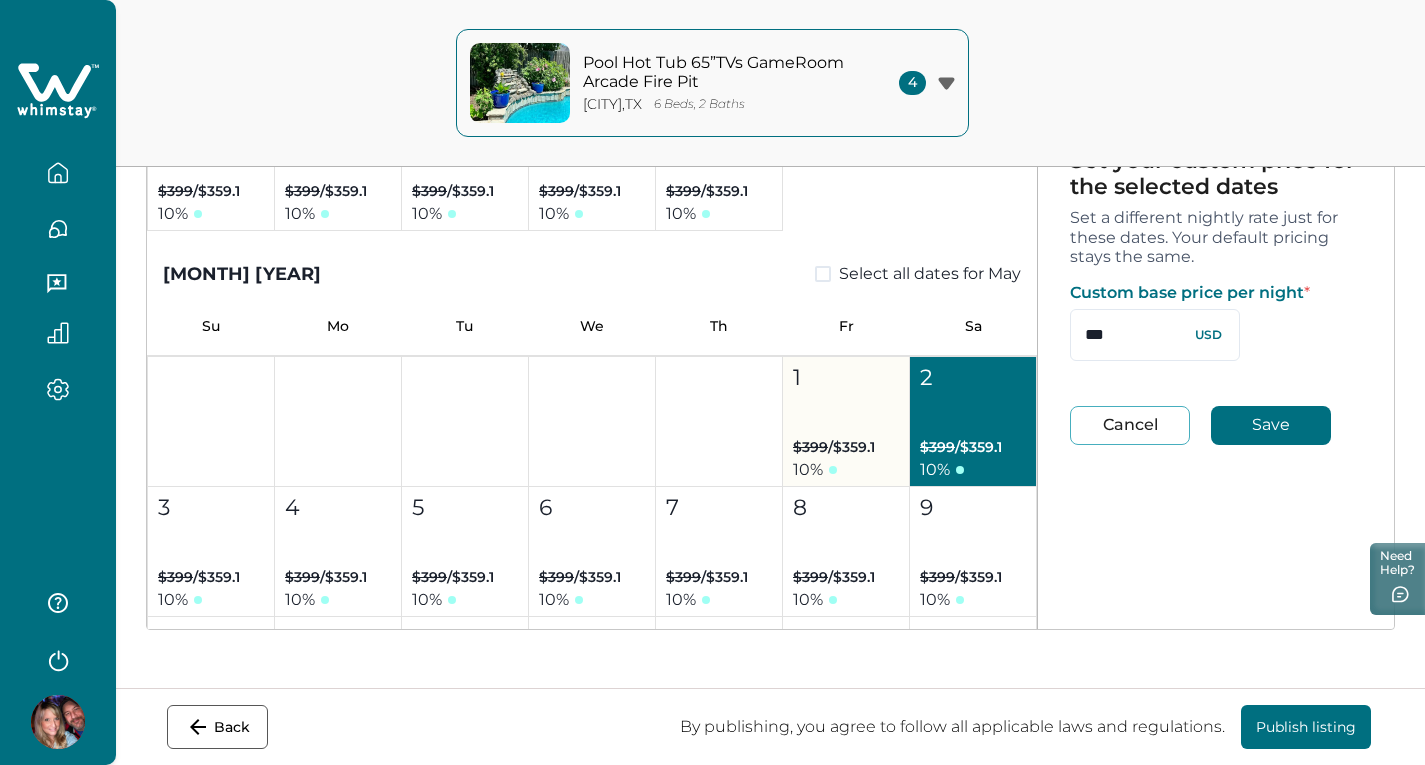 click on "1 $399  /  $359.1 10 %" at bounding box center (846, 422) 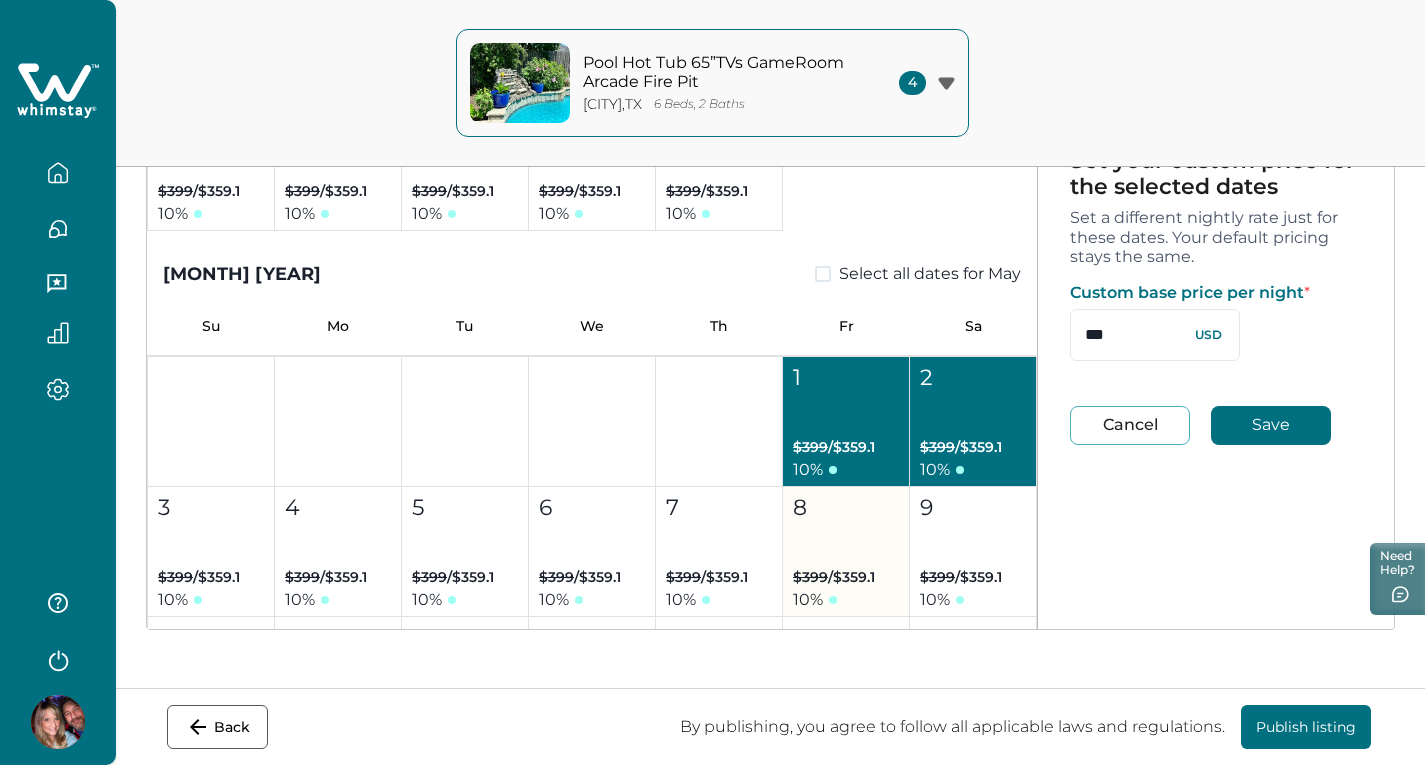 drag, startPoint x: 850, startPoint y: 524, endPoint x: 889, endPoint y: 524, distance: 39 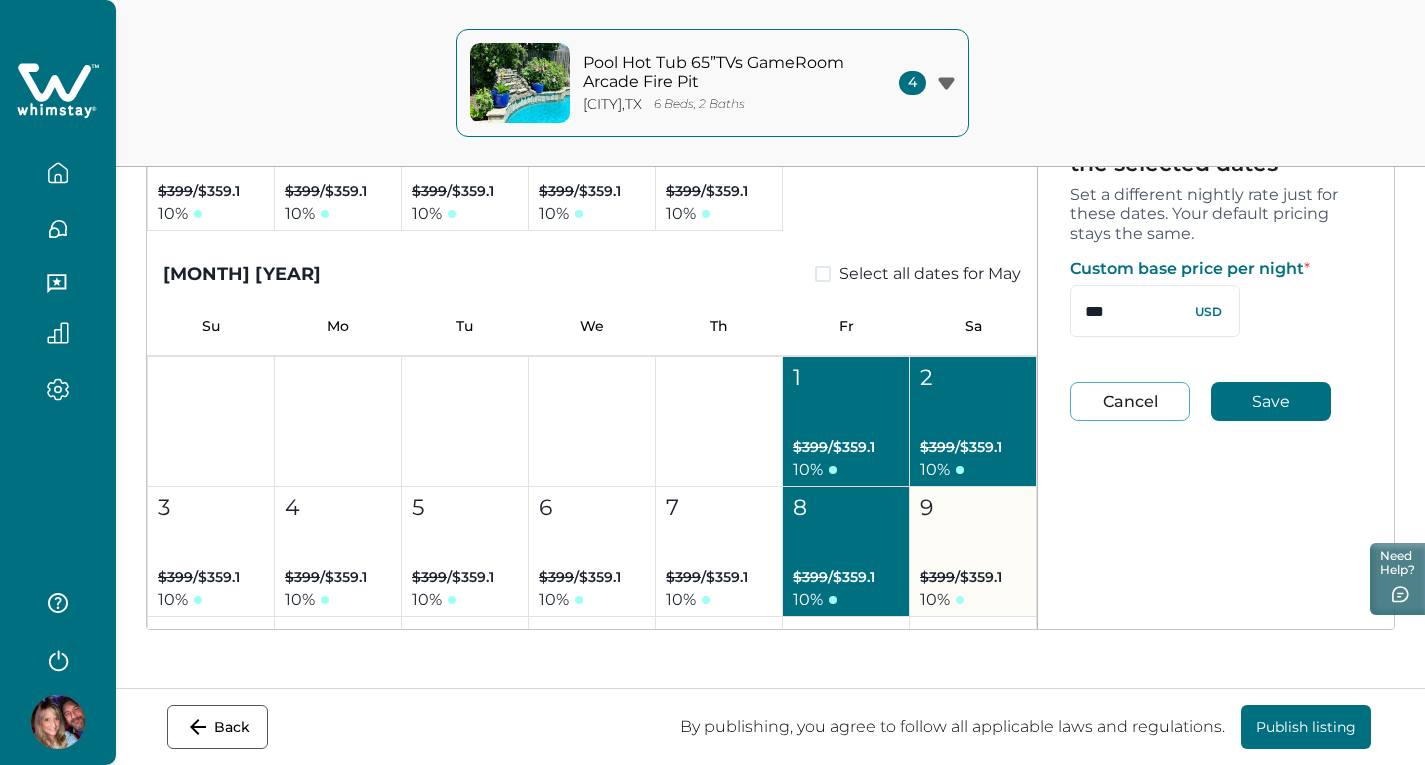 click on "9 $399  /  $359.1 10 %" at bounding box center (973, 552) 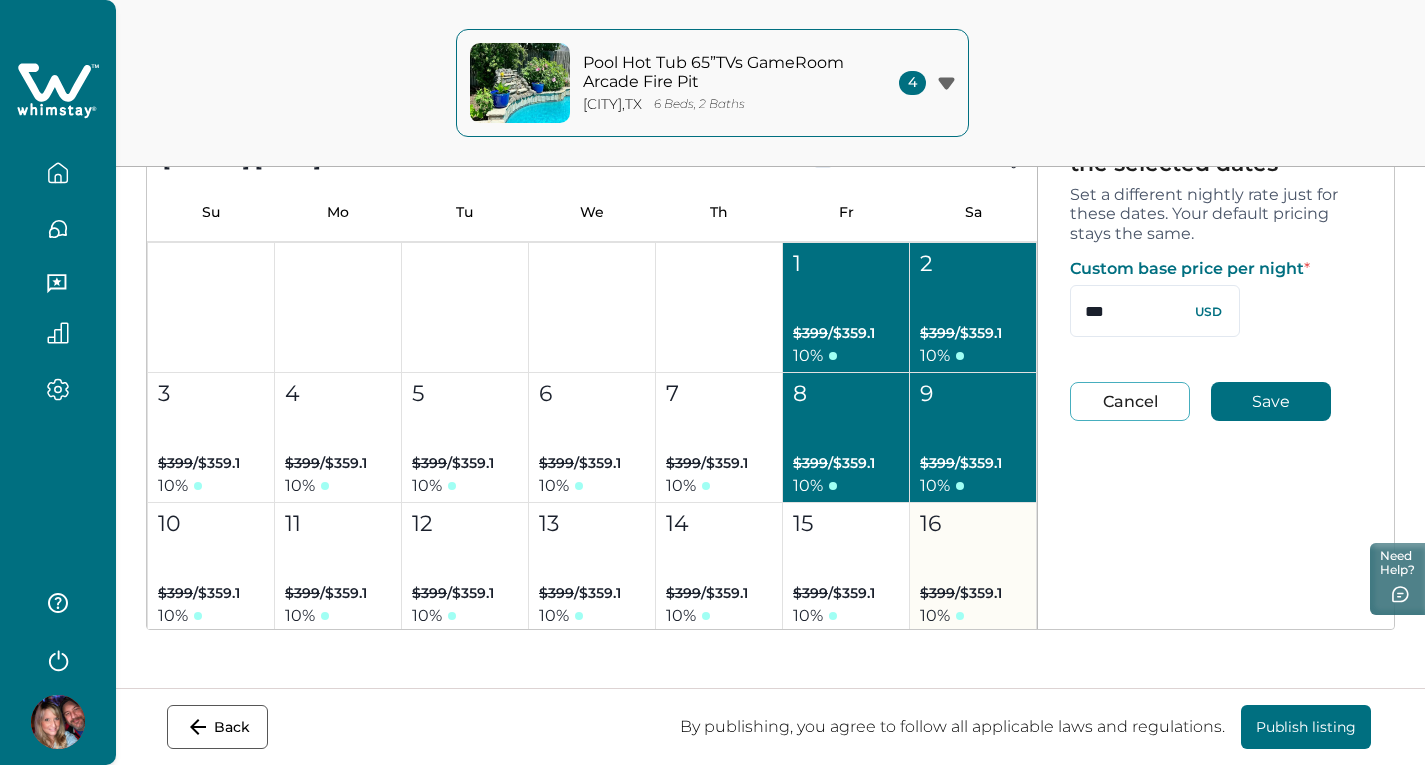 scroll, scrollTop: 7800, scrollLeft: 0, axis: vertical 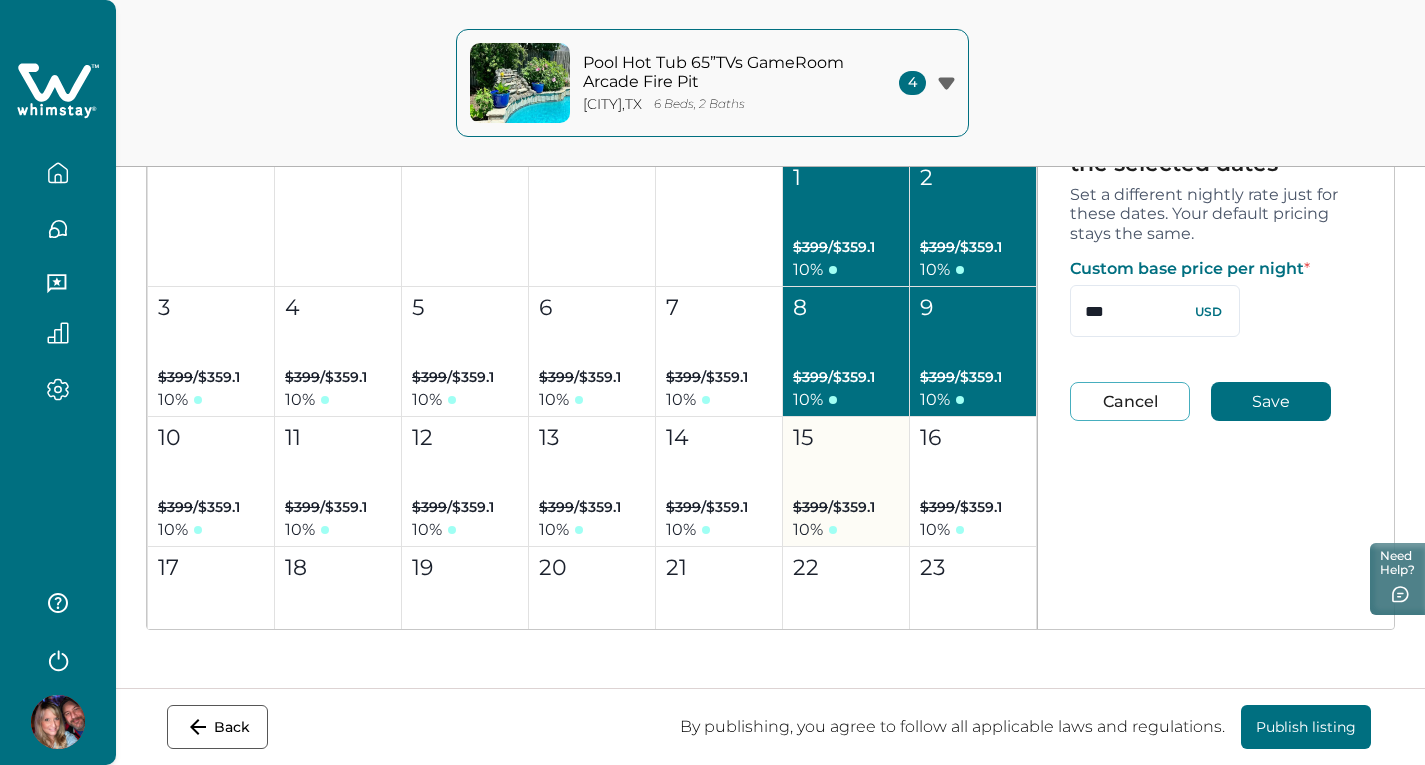click on "[DAY] $[PRICE]  /  $[PRICE] [PERCENT]" at bounding box center (846, 482) 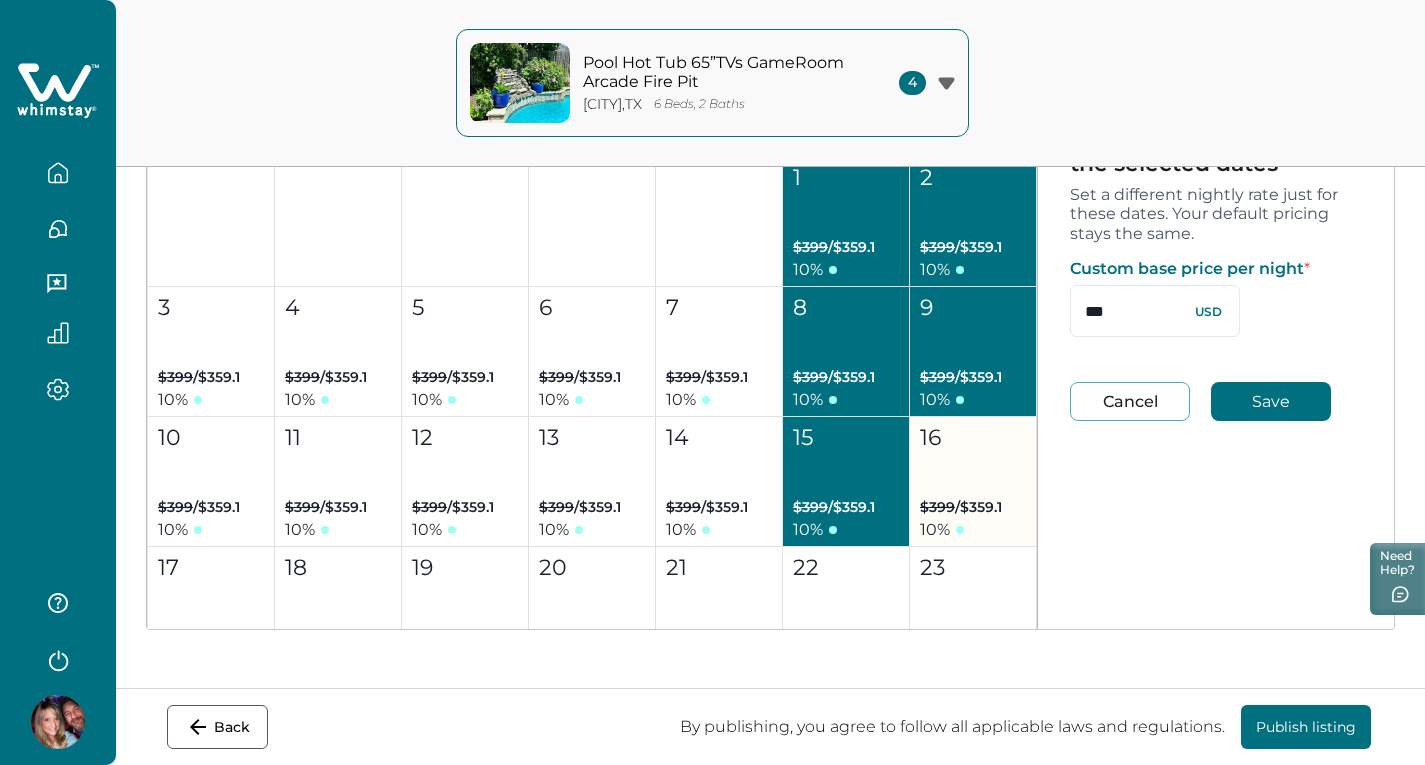 click on "16 $399  /  $359.1 10 %" at bounding box center [973, 482] 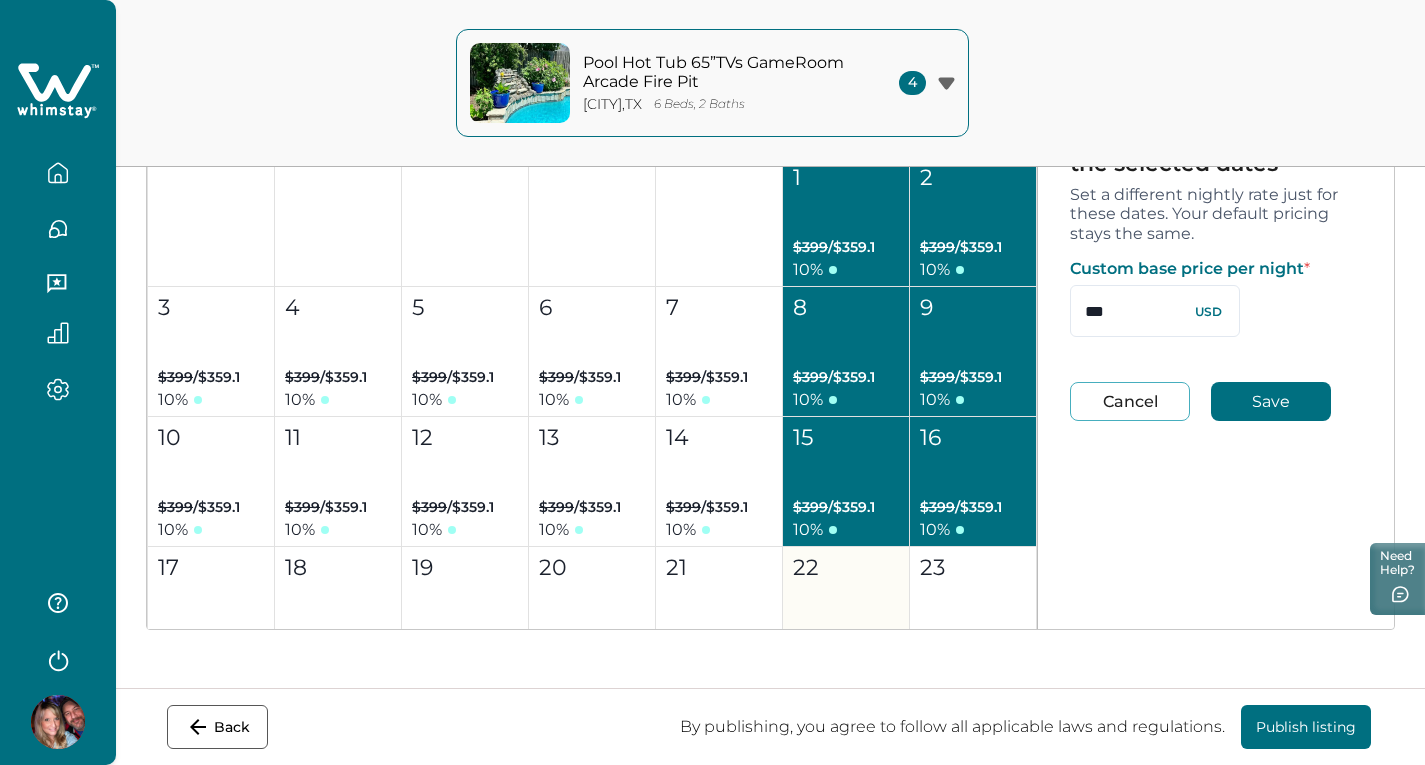 click on "22 $399  /  $359.1 10 %" at bounding box center [846, 612] 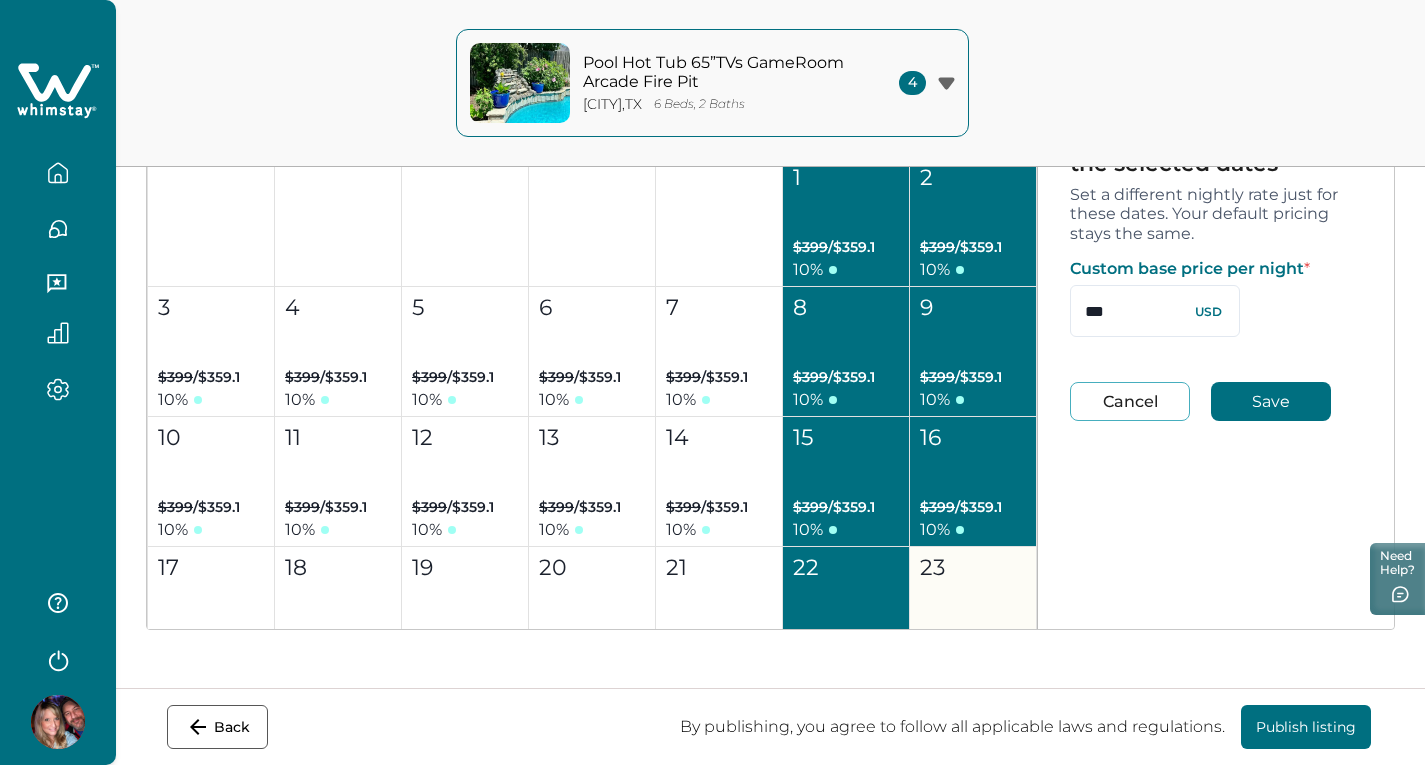 click on "[DAY] $[PRICE]  /  $[PRICE] [PERCENT]" at bounding box center [973, 612] 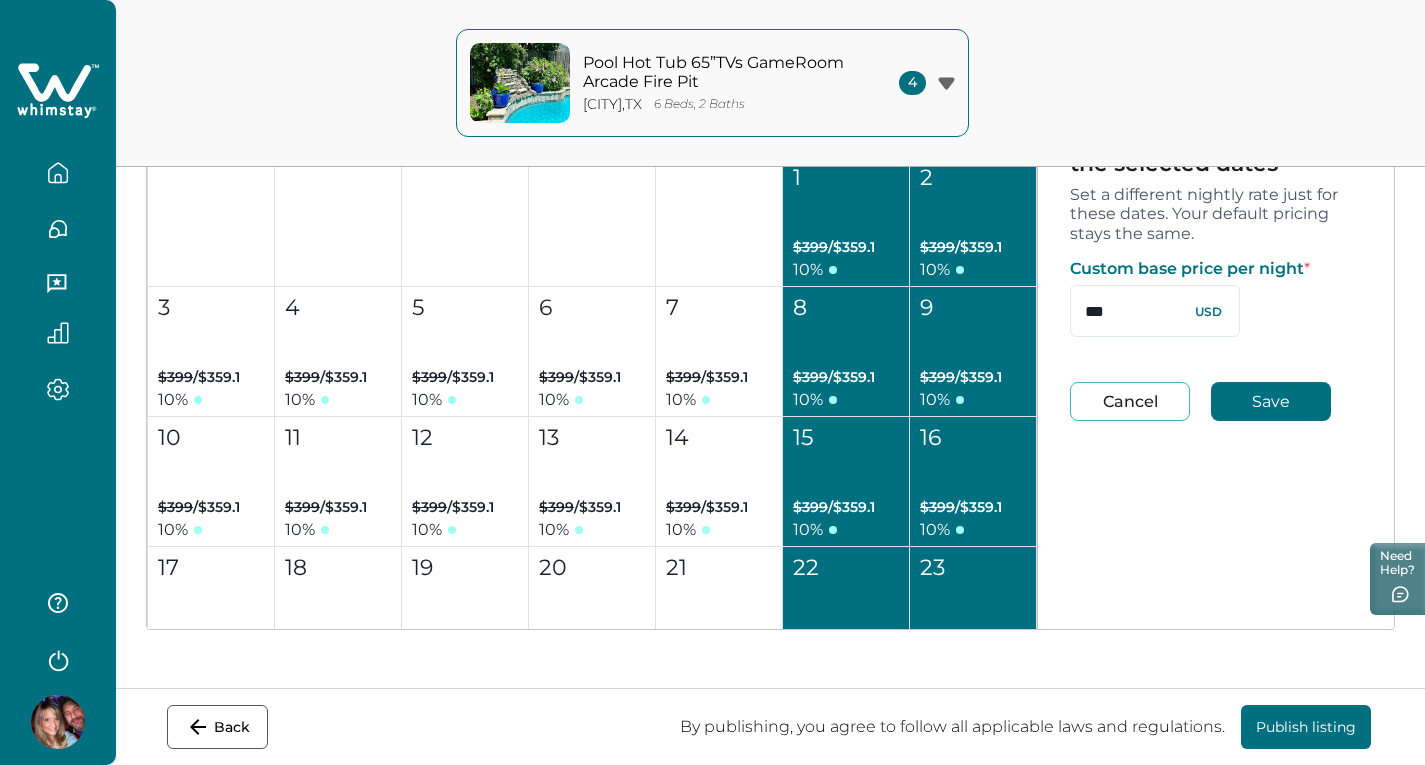 scroll, scrollTop: 8100, scrollLeft: 0, axis: vertical 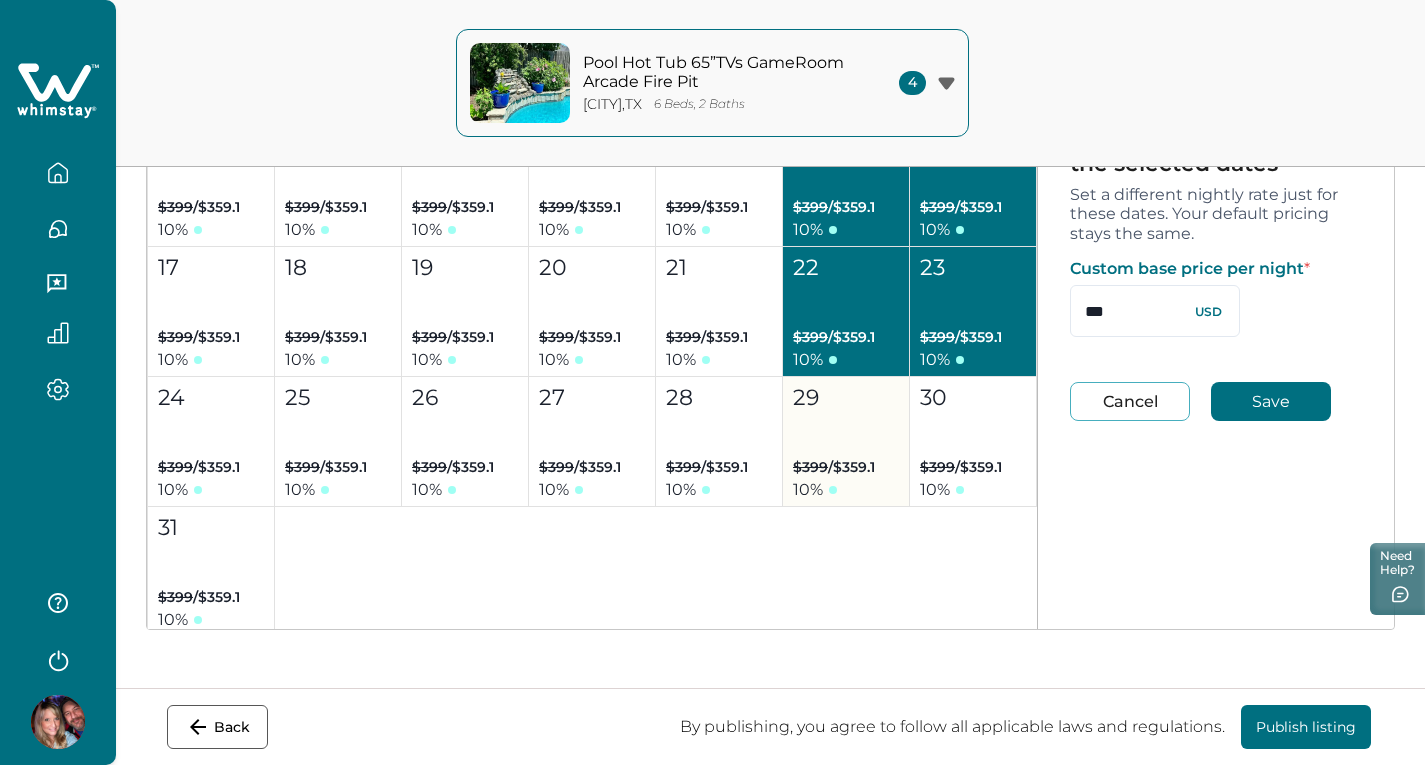 drag, startPoint x: 829, startPoint y: 455, endPoint x: 873, endPoint y: 449, distance: 44.407207 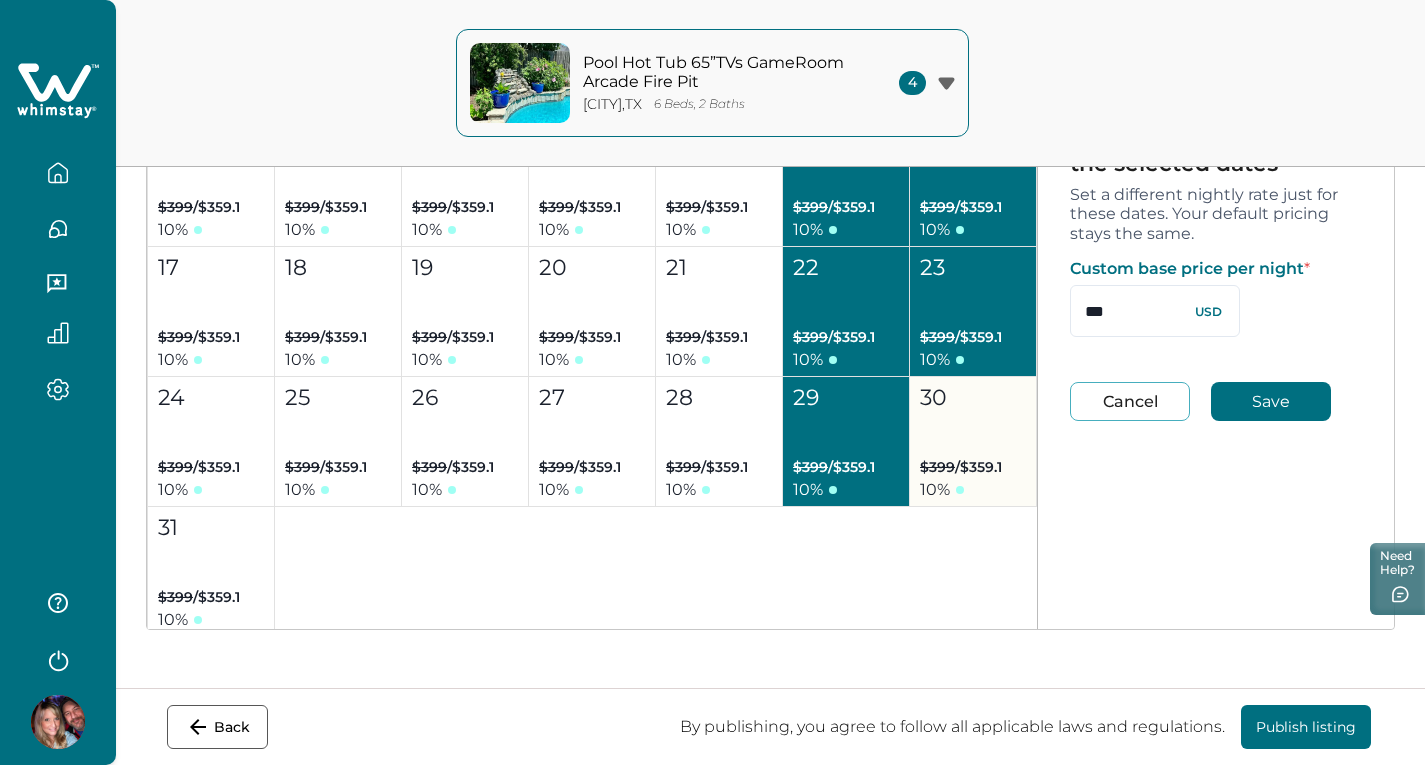 click on "30 $399  /  $359.1 10 %" at bounding box center (973, 442) 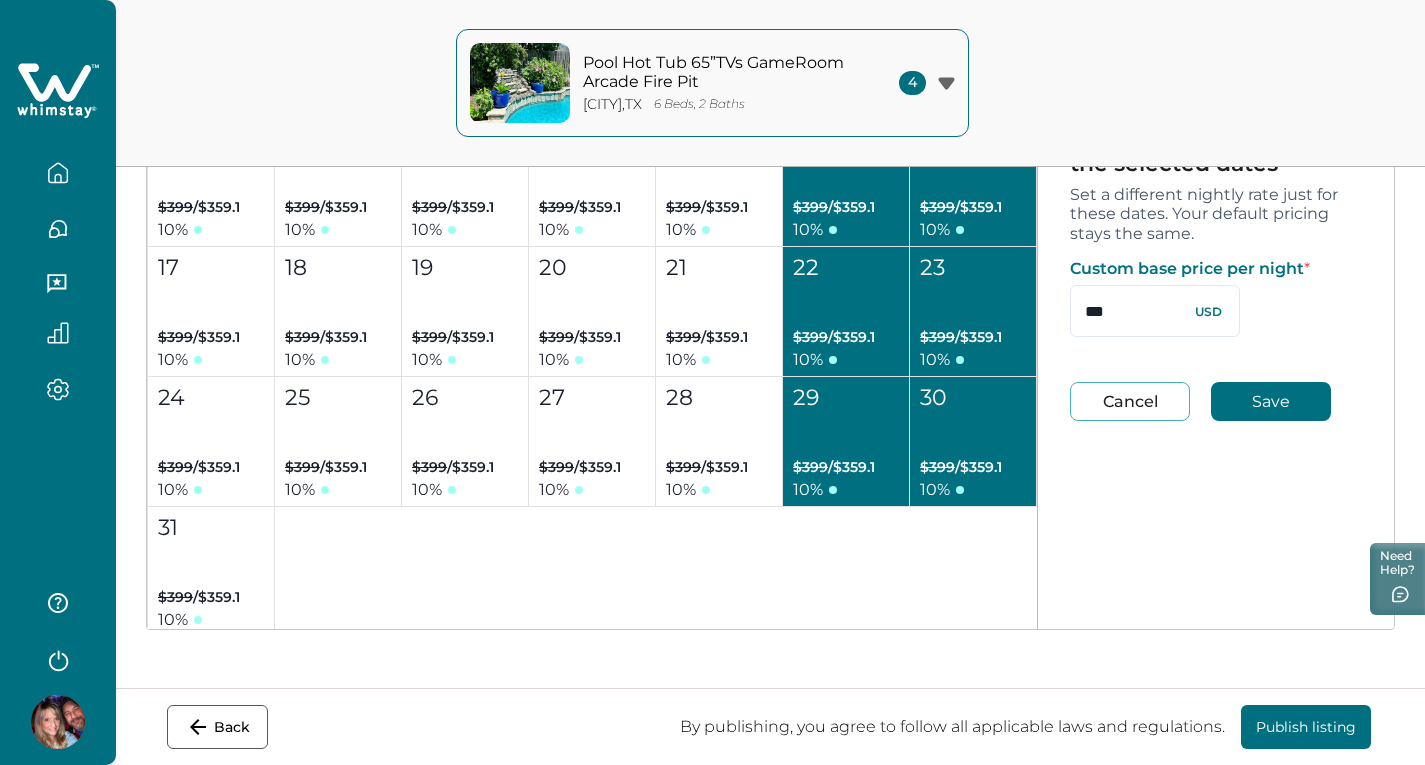 scroll, scrollTop: 8500, scrollLeft: 0, axis: vertical 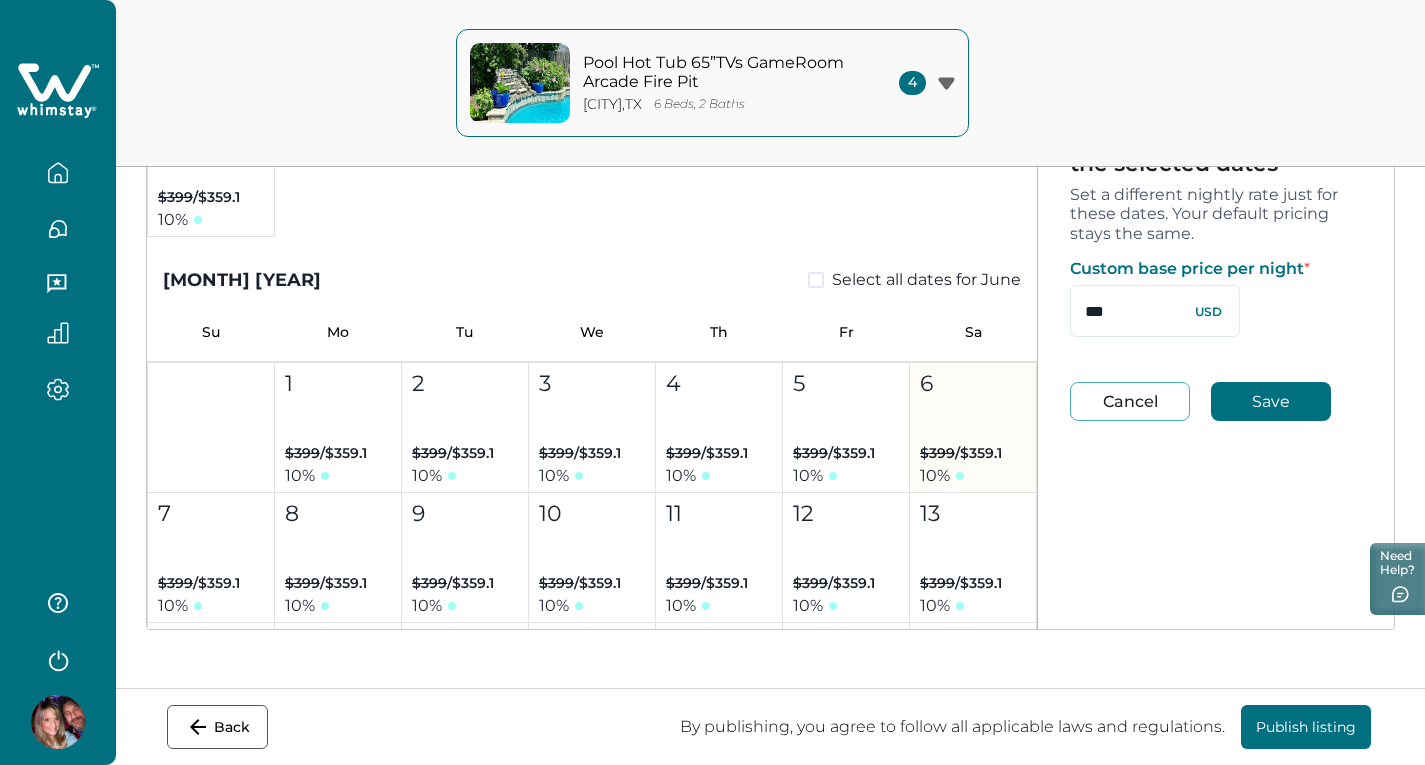 click on "[DAY] $[PRICE]  /  $[PRICE] [PERCENT]" at bounding box center (846, 428) 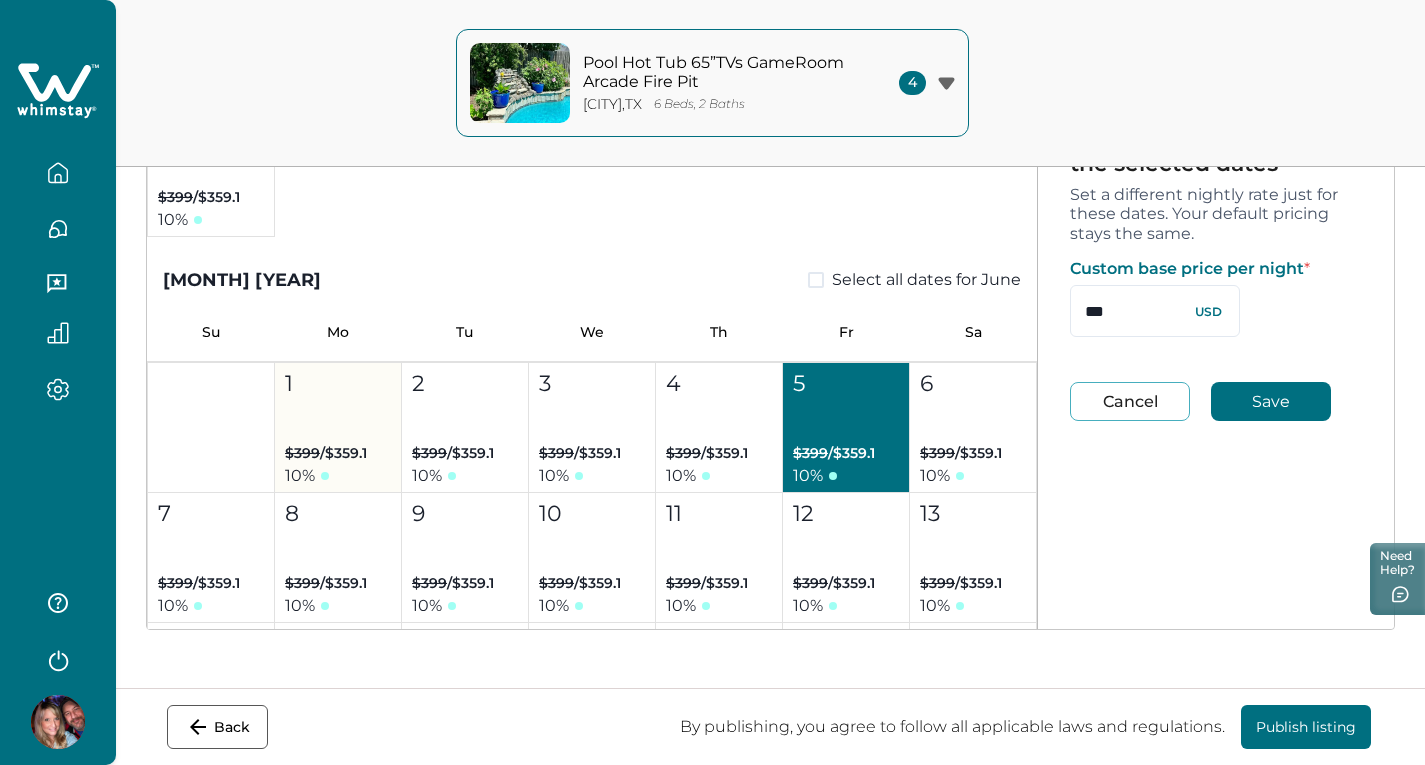 click on "1 $399  /  $359.1 10 %" at bounding box center [338, 428] 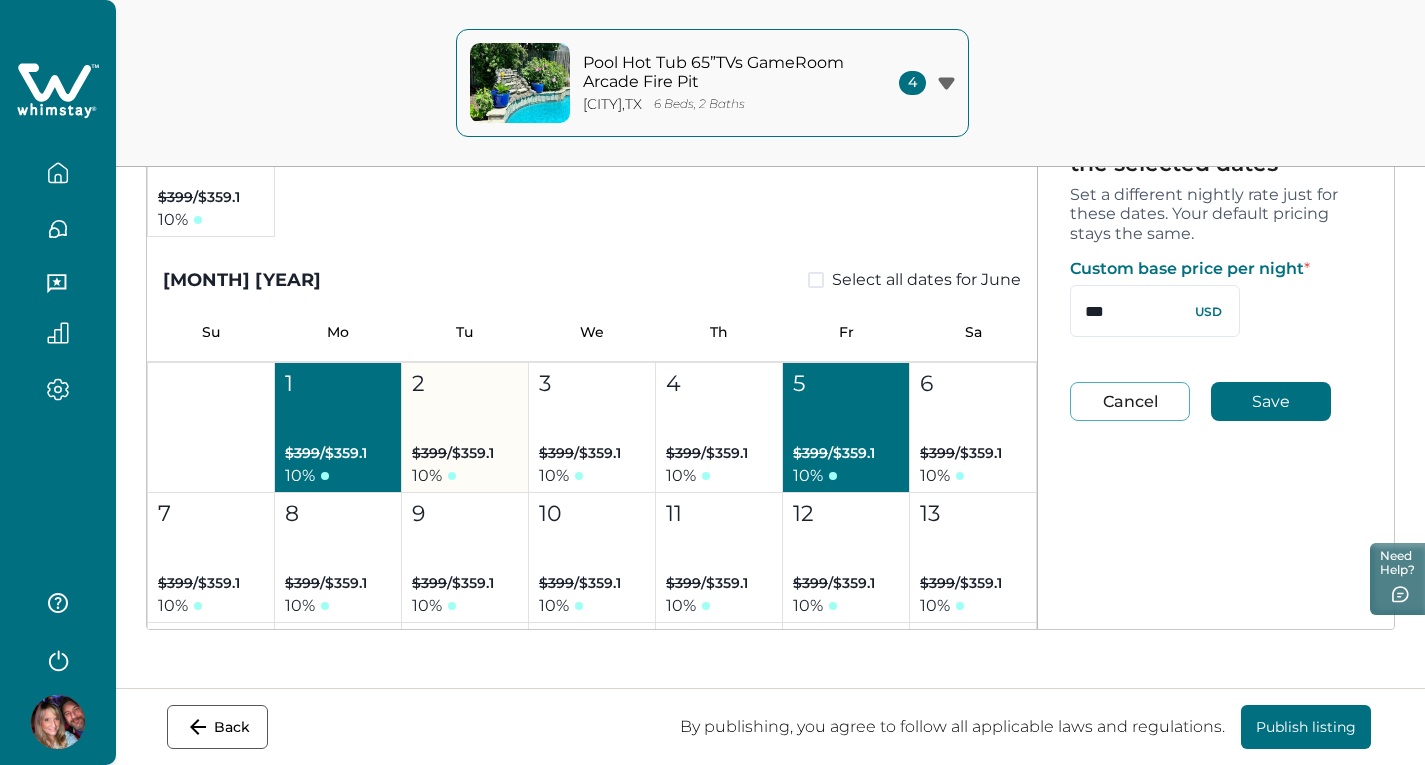 click on "2 $399  /  $359.1 10 %" at bounding box center (465, 428) 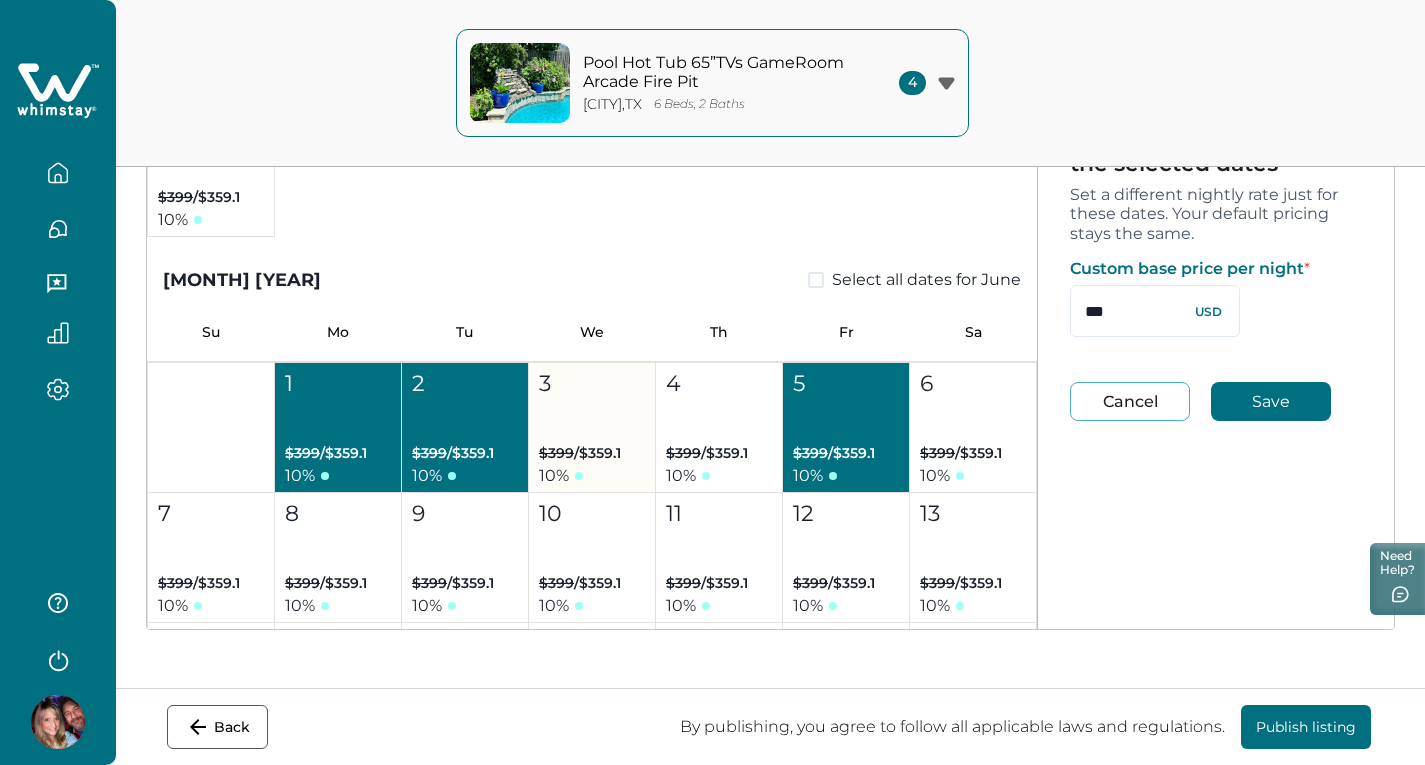 click on "3 $399  /  $359.1 10 %" at bounding box center (592, 428) 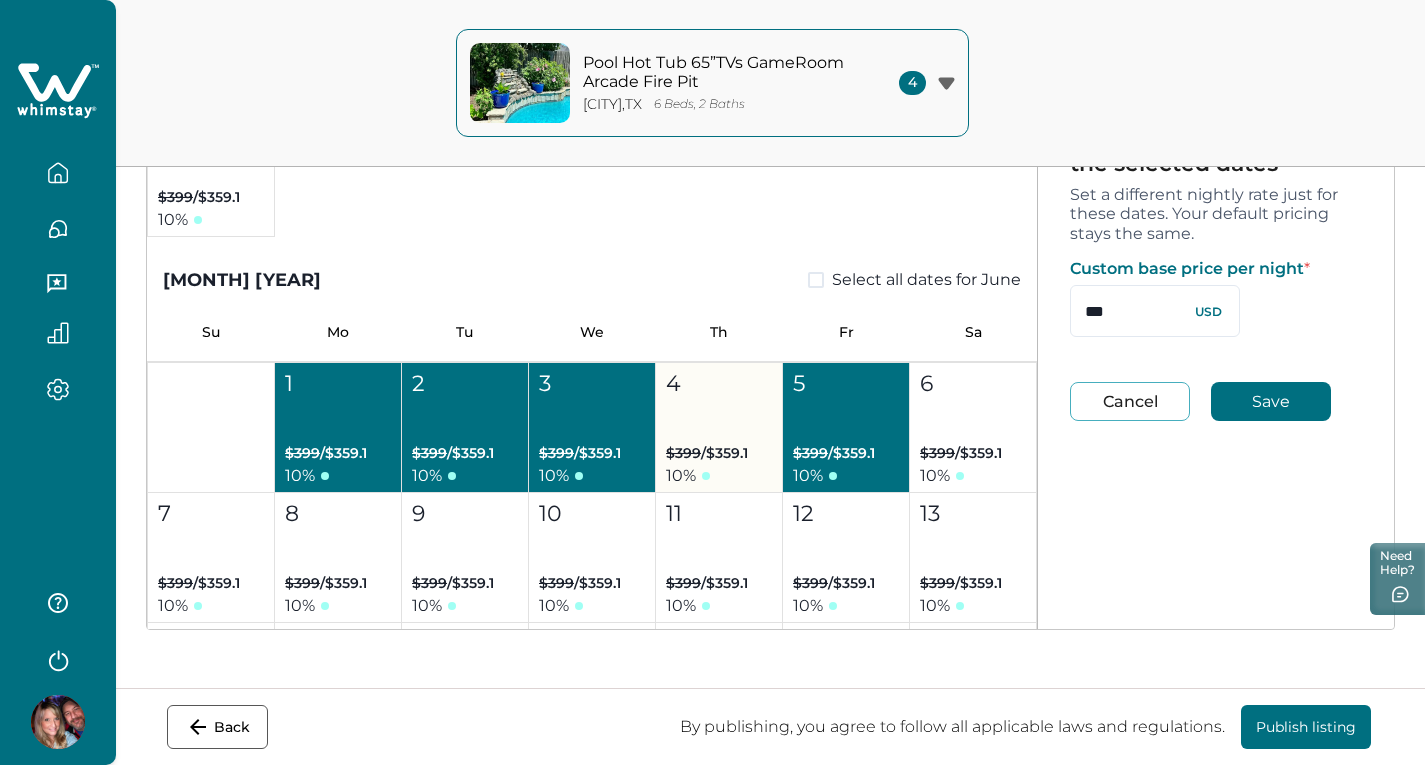 click on "4 $399 / $359.1 10 %" at bounding box center (719, 428) 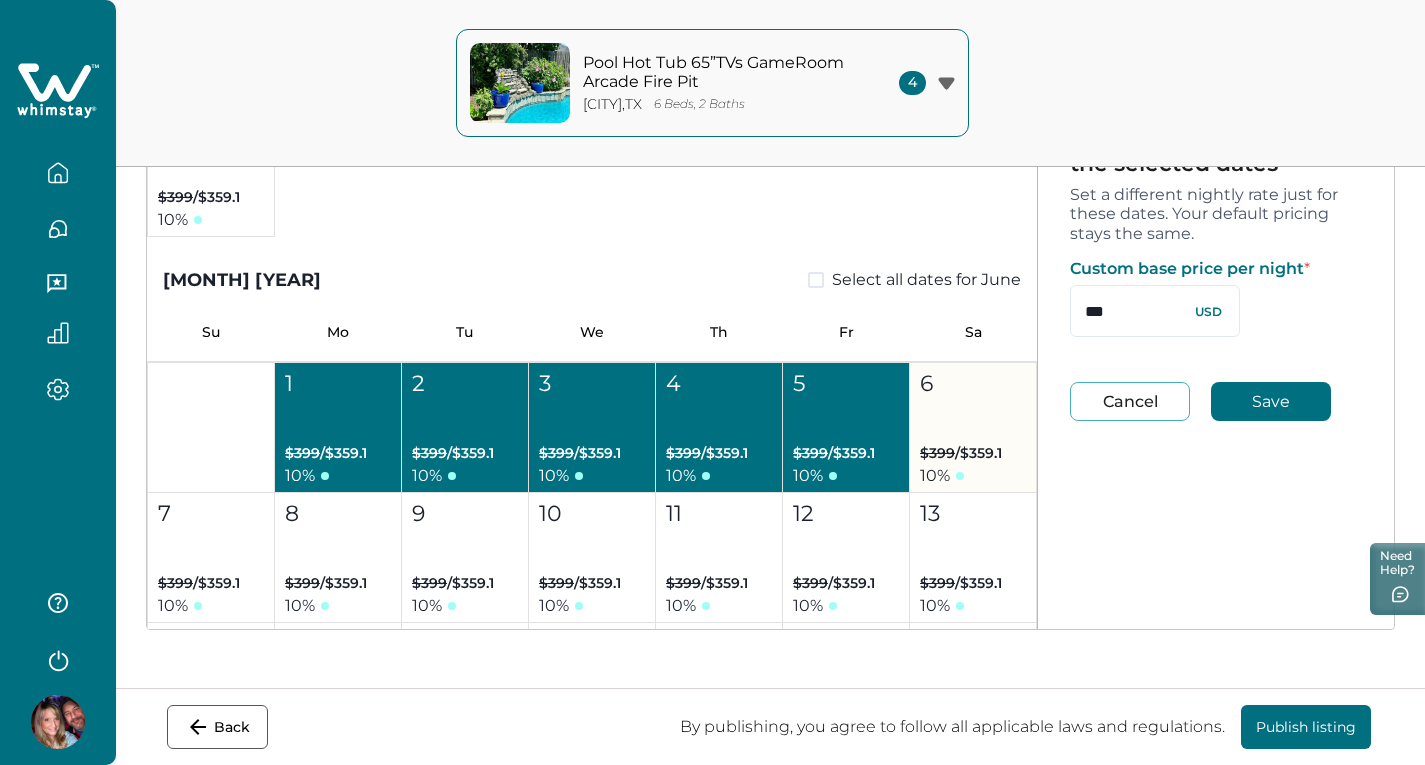 click on "6 $399  /  $359.1 10 %" at bounding box center [973, 428] 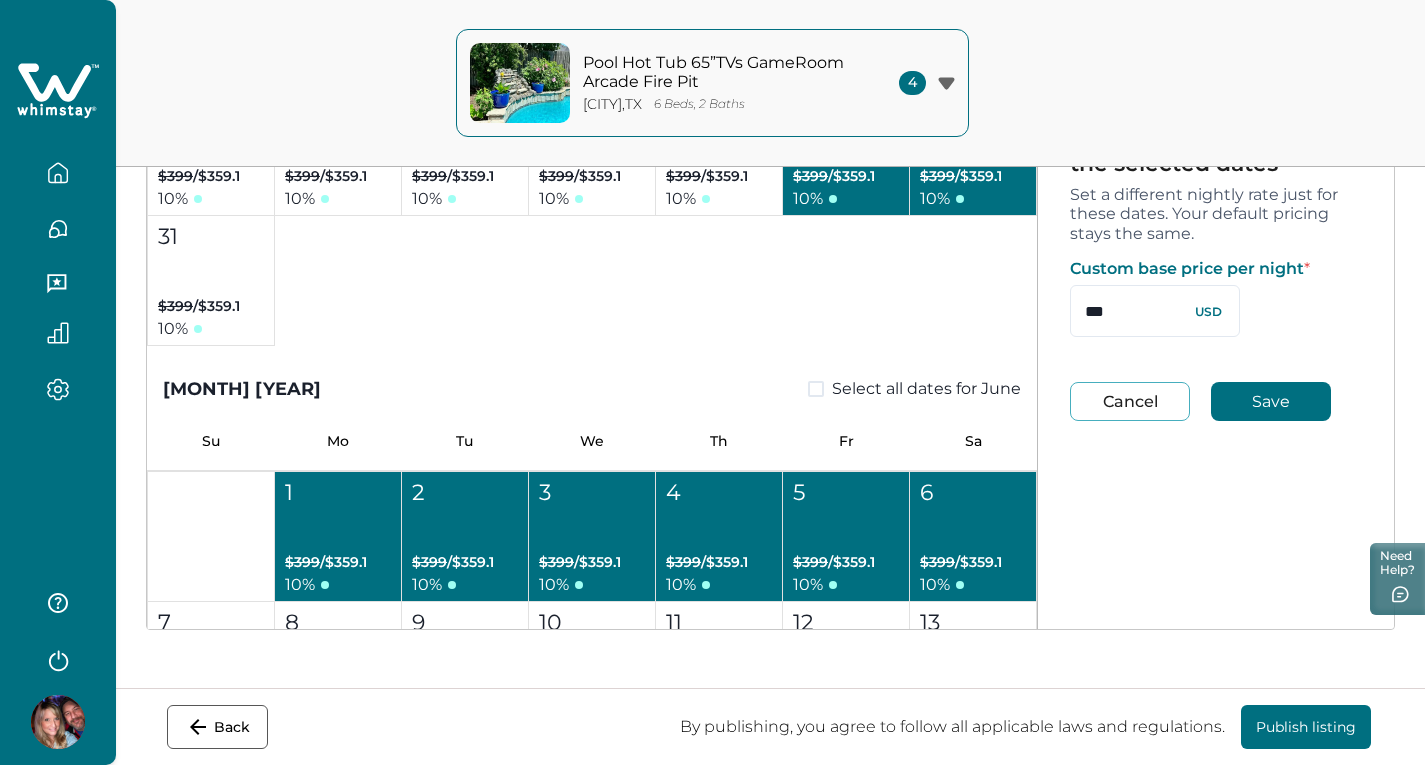 scroll, scrollTop: 8200, scrollLeft: 0, axis: vertical 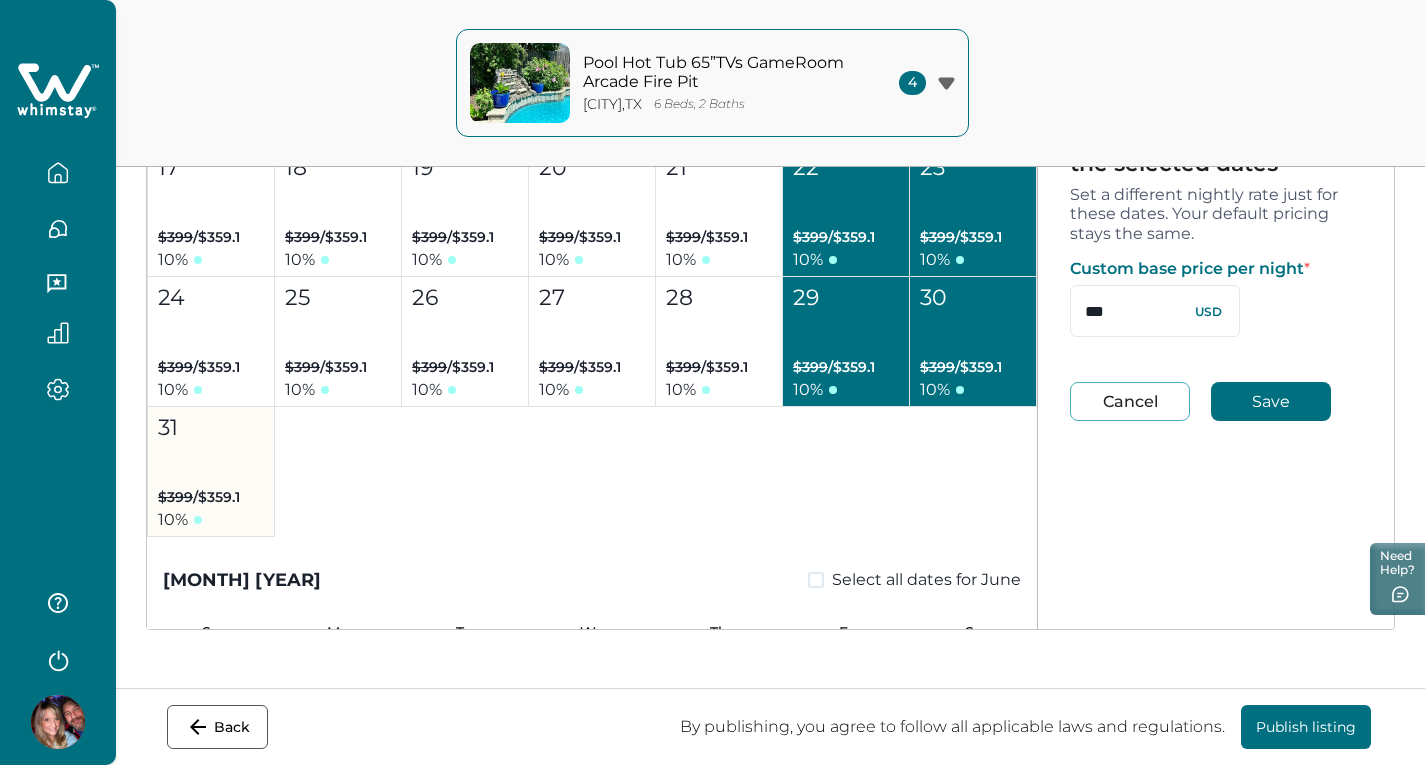 click on "31 $399  /  $359.1 10 %" at bounding box center (211, 472) 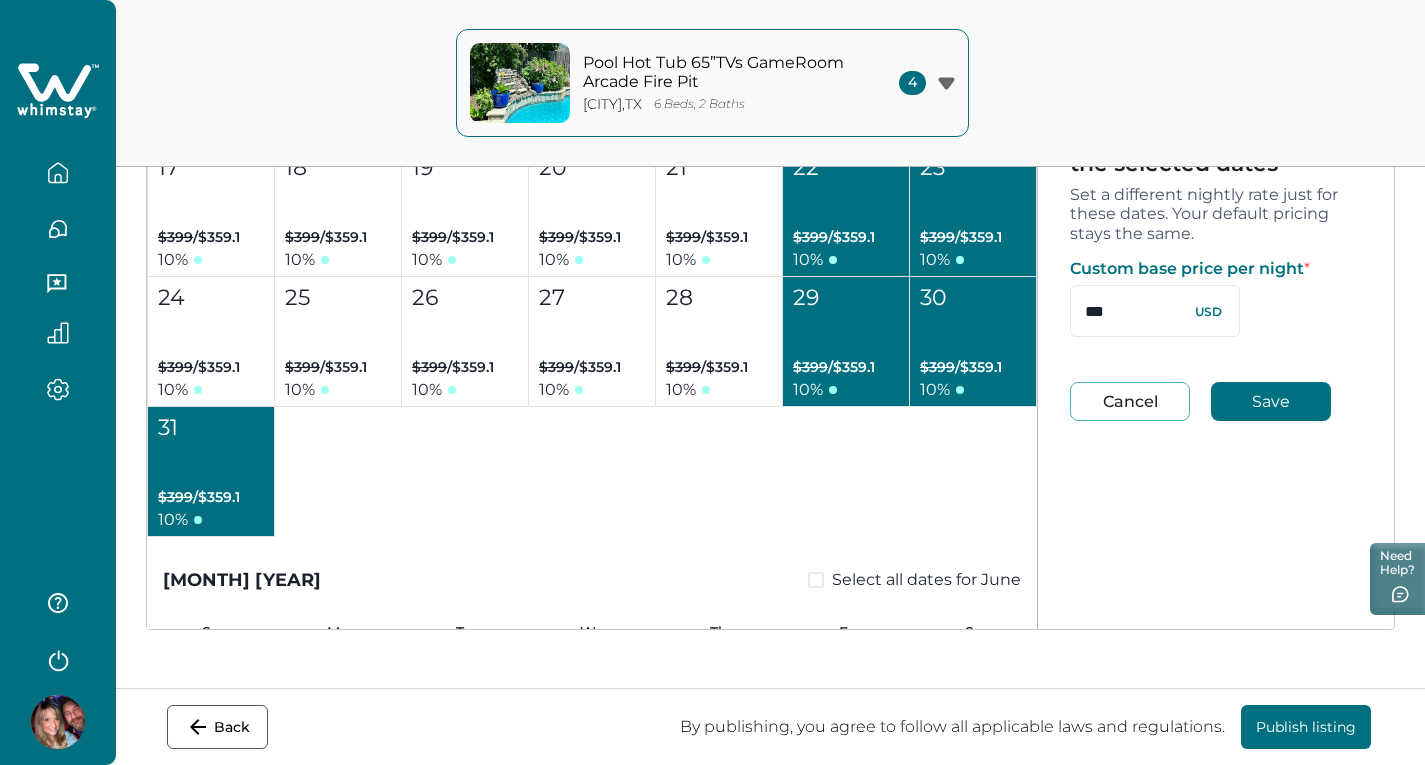 drag, startPoint x: 1088, startPoint y: 324, endPoint x: 1050, endPoint y: 329, distance: 38.327538 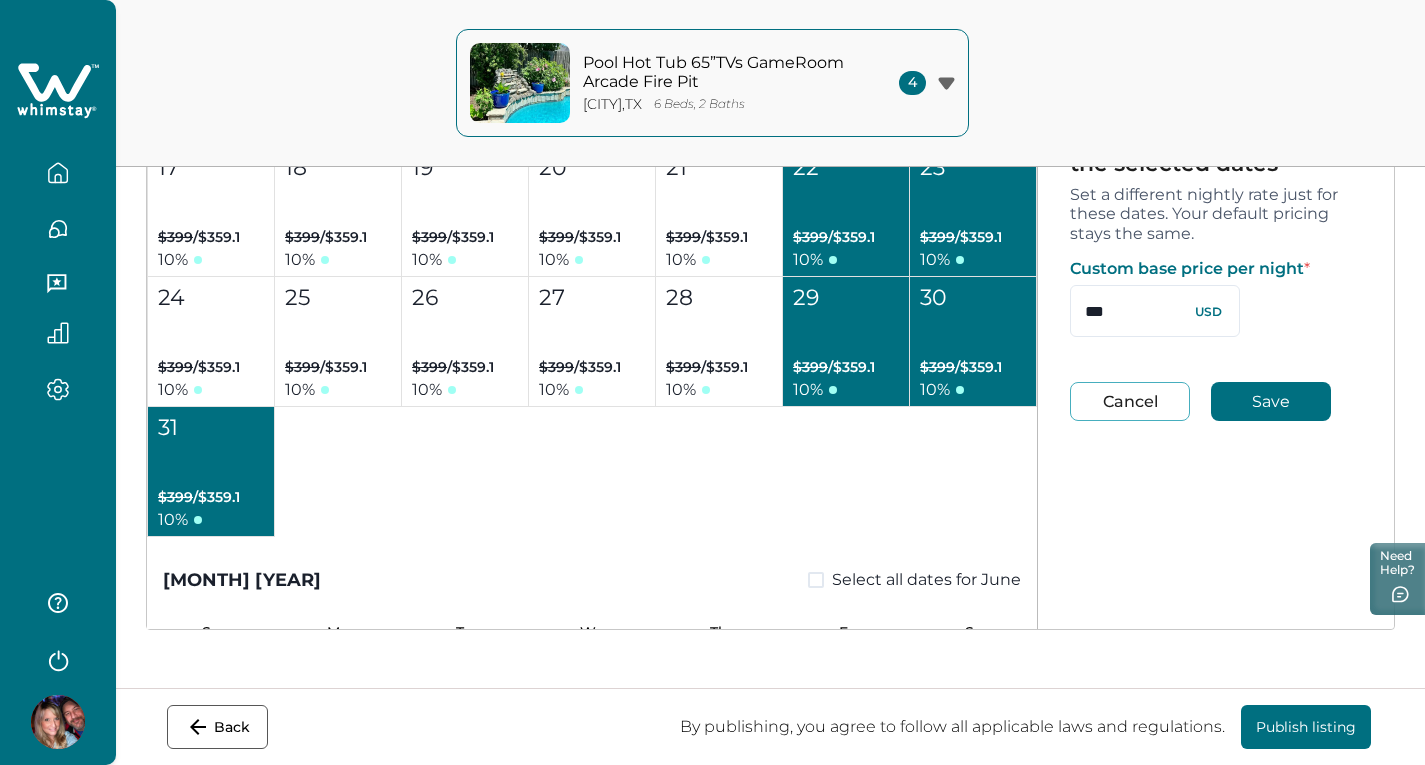 click on "Set a different nightly rate just for these dates. Your default pricing stays the same. Custom base price per night * *** USD Cancel Save Set your custom discount for the selected dates Set a different discount just for these dates. Your default discounts stay the same. Extended Calendar Discount Applies to bookings made 30+ days in advance (outside the Last-Minute Discount window). This is optional, but encouraged to get more bookings. ** % Cancel Save" at bounding box center (1216, 248) 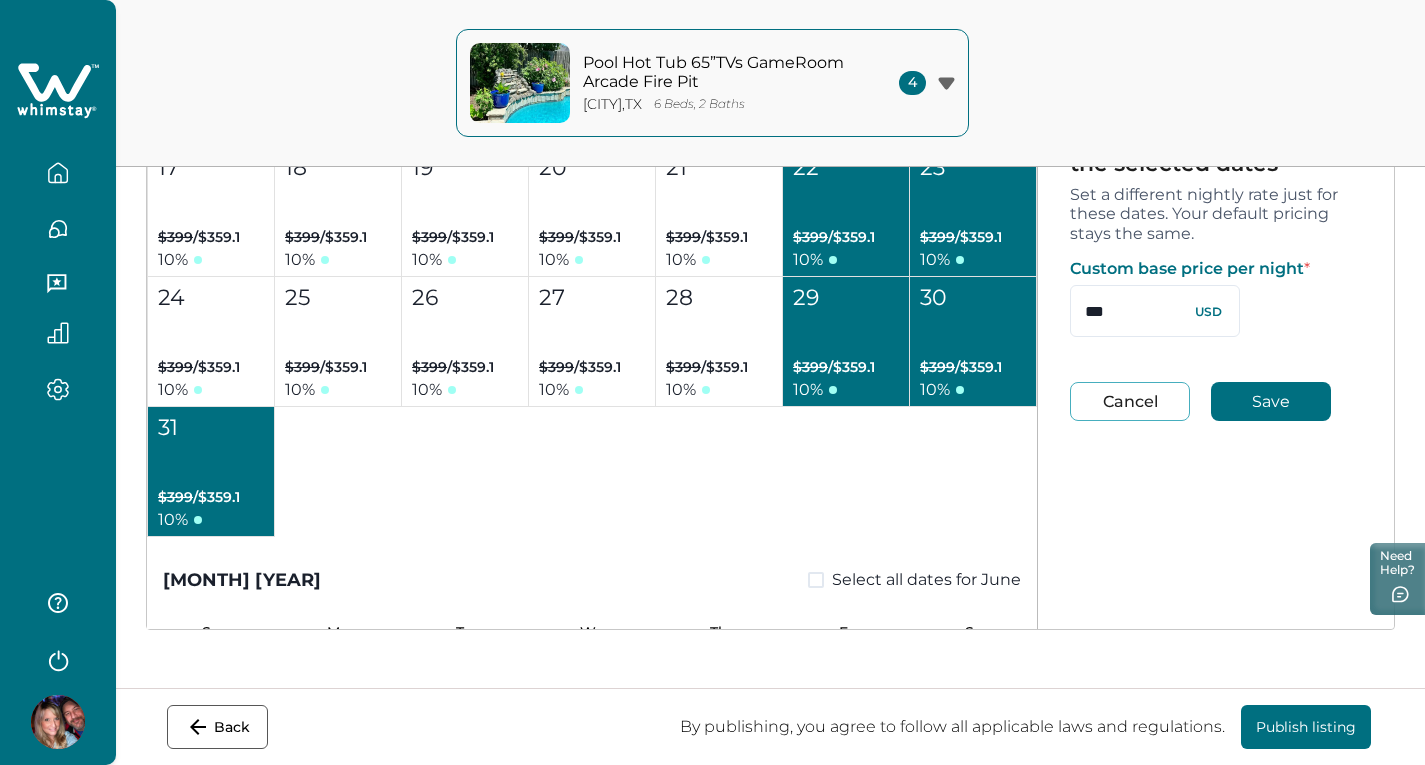 type on "***" 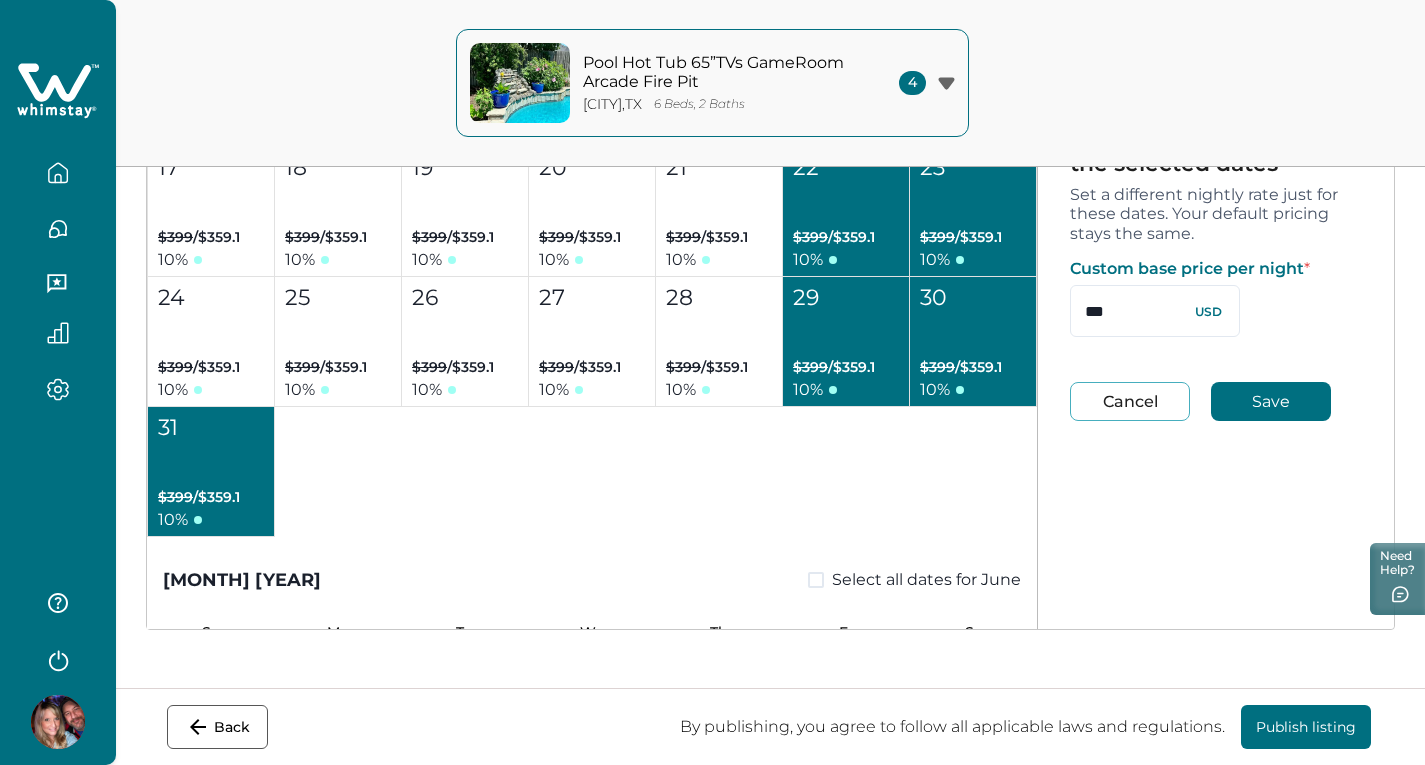 click on "Save" at bounding box center (1271, 401) 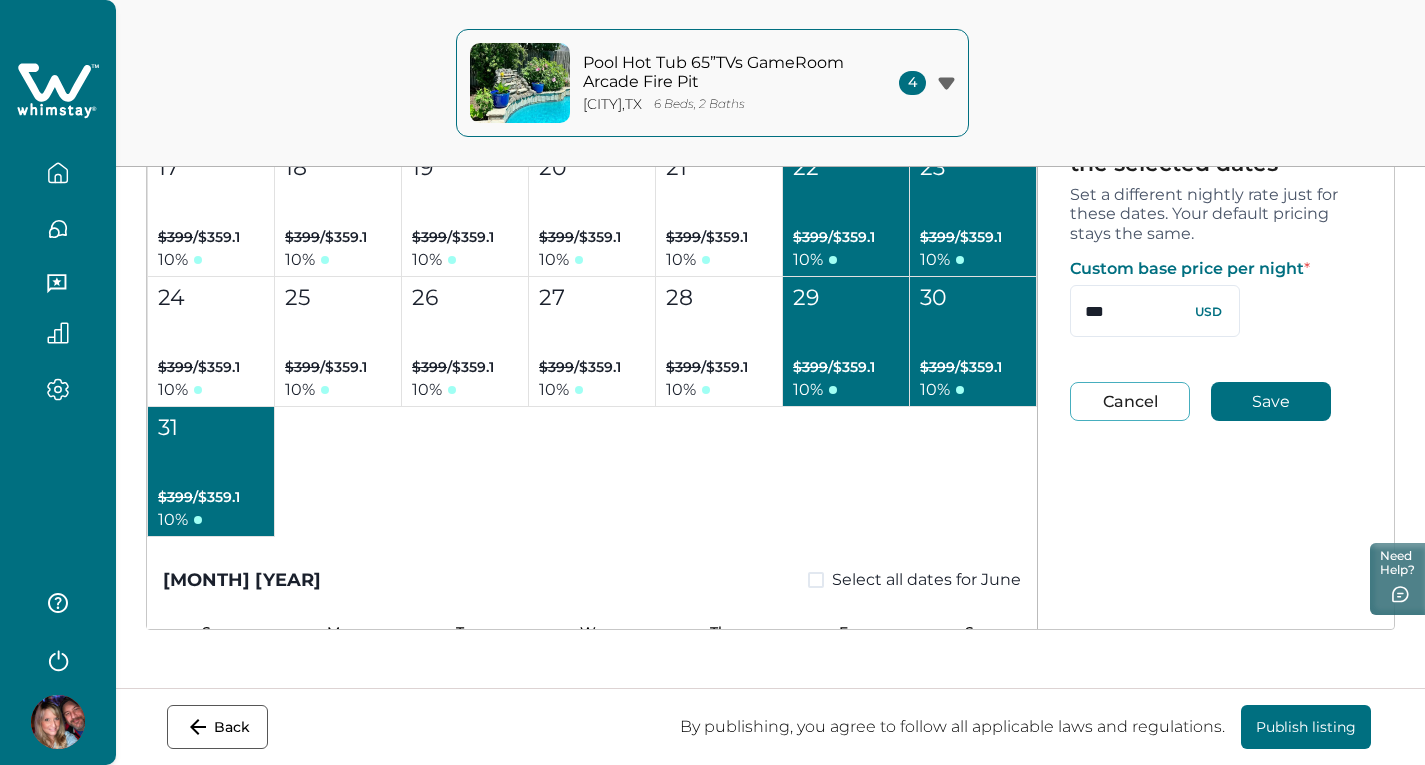 type 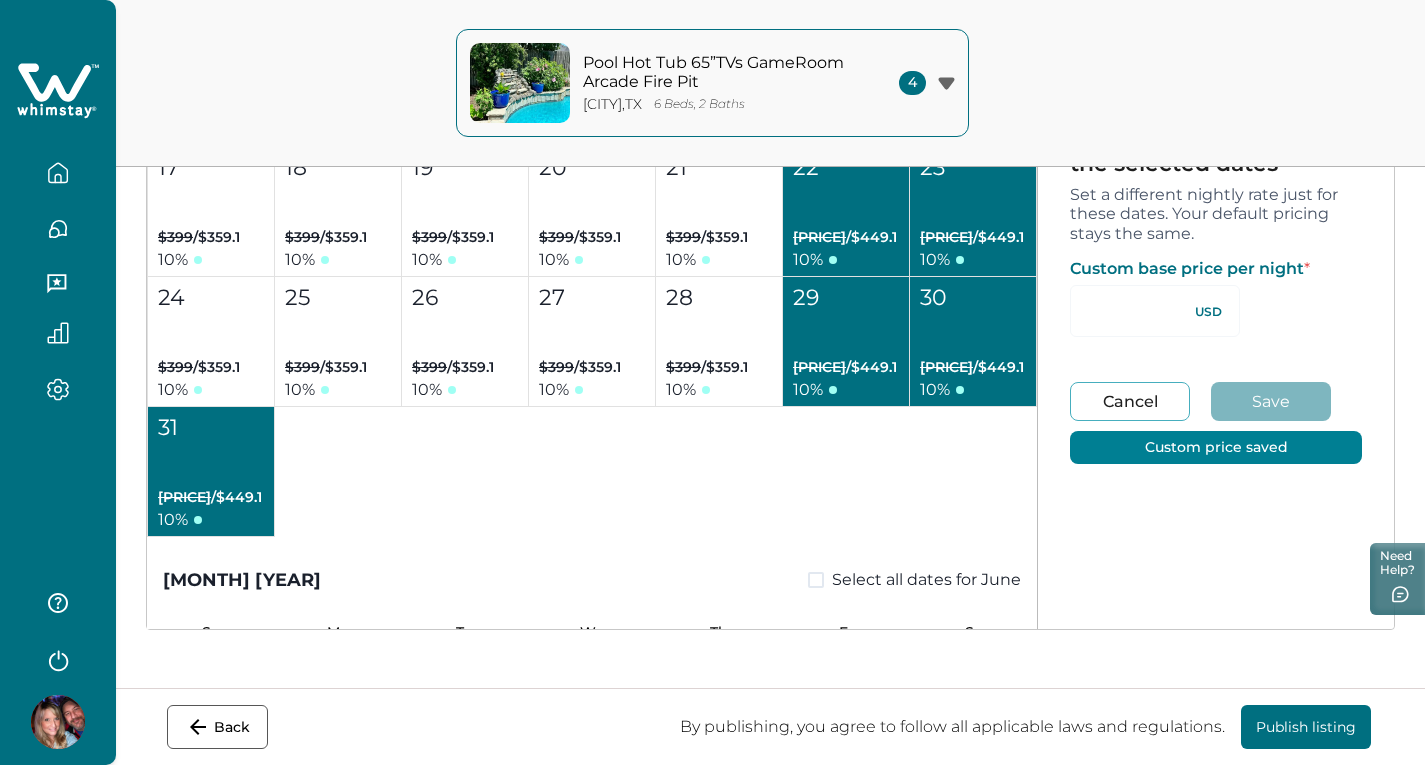 scroll, scrollTop: 8100, scrollLeft: 0, axis: vertical 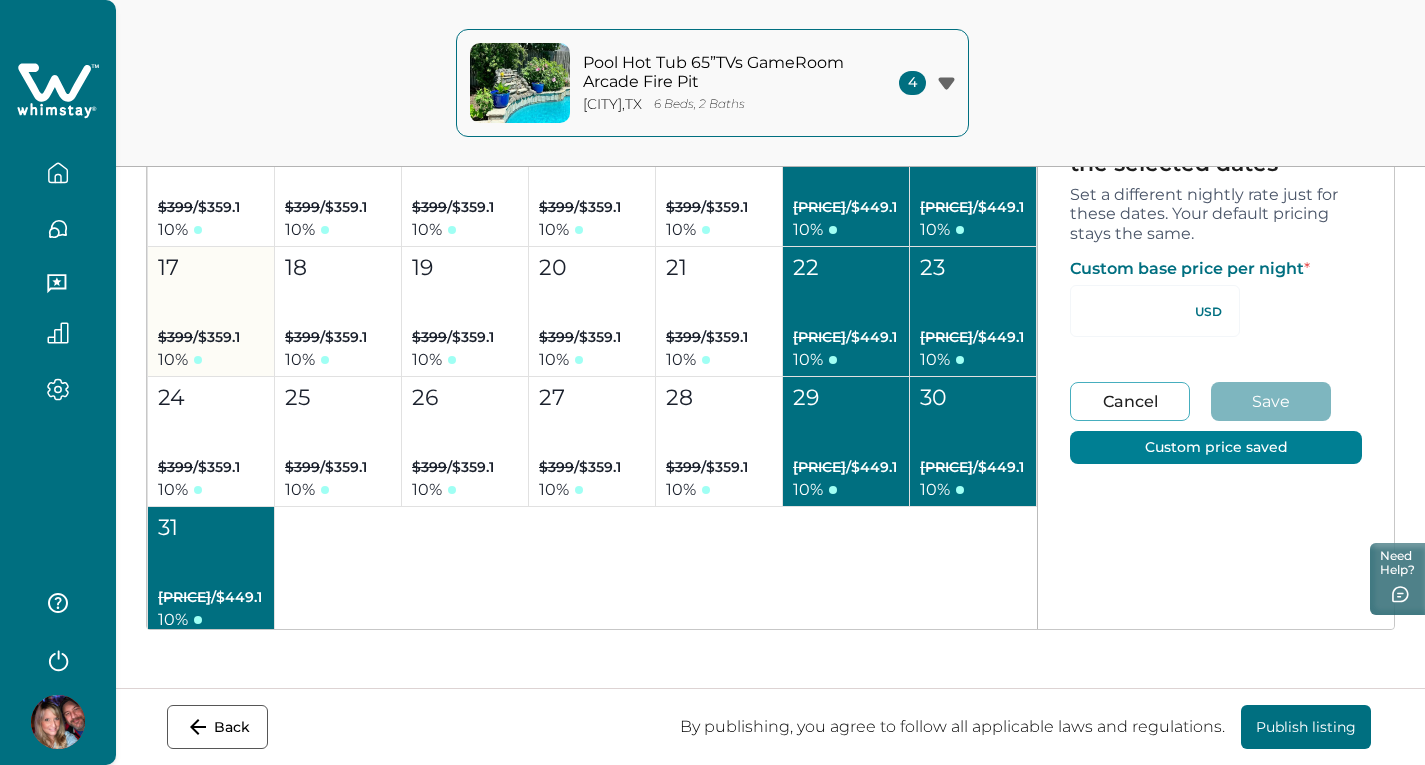type on "**" 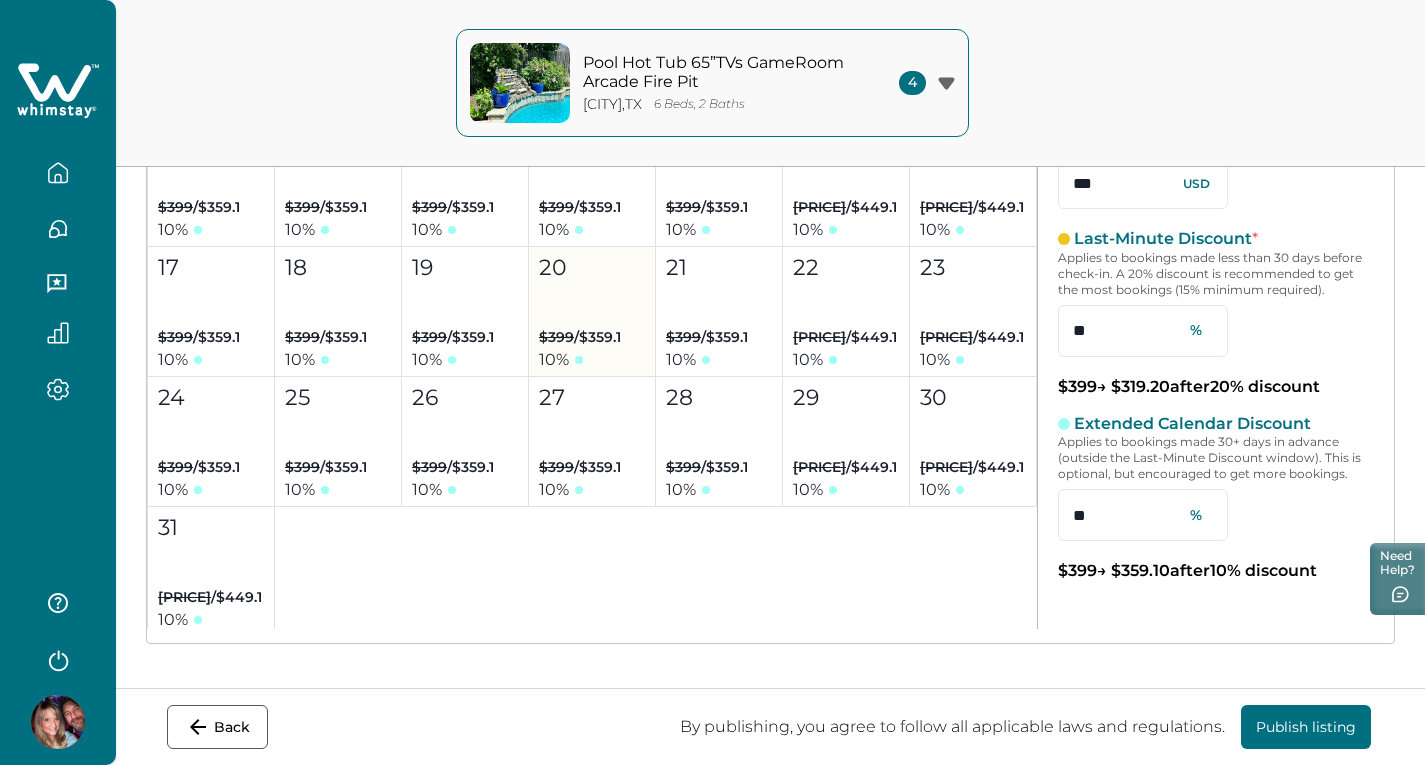 click on "20 $399 / $359.1 10 %" at bounding box center (592, 312) 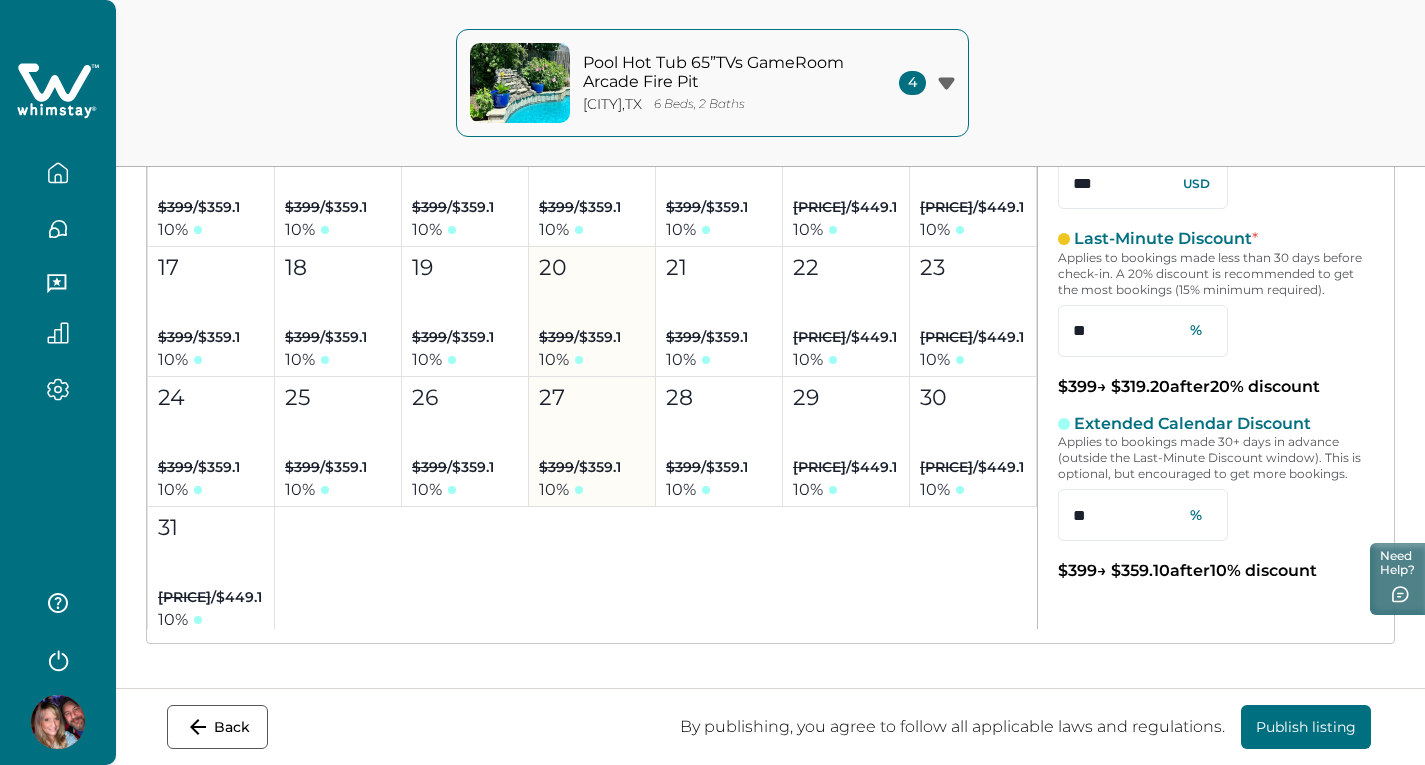 type 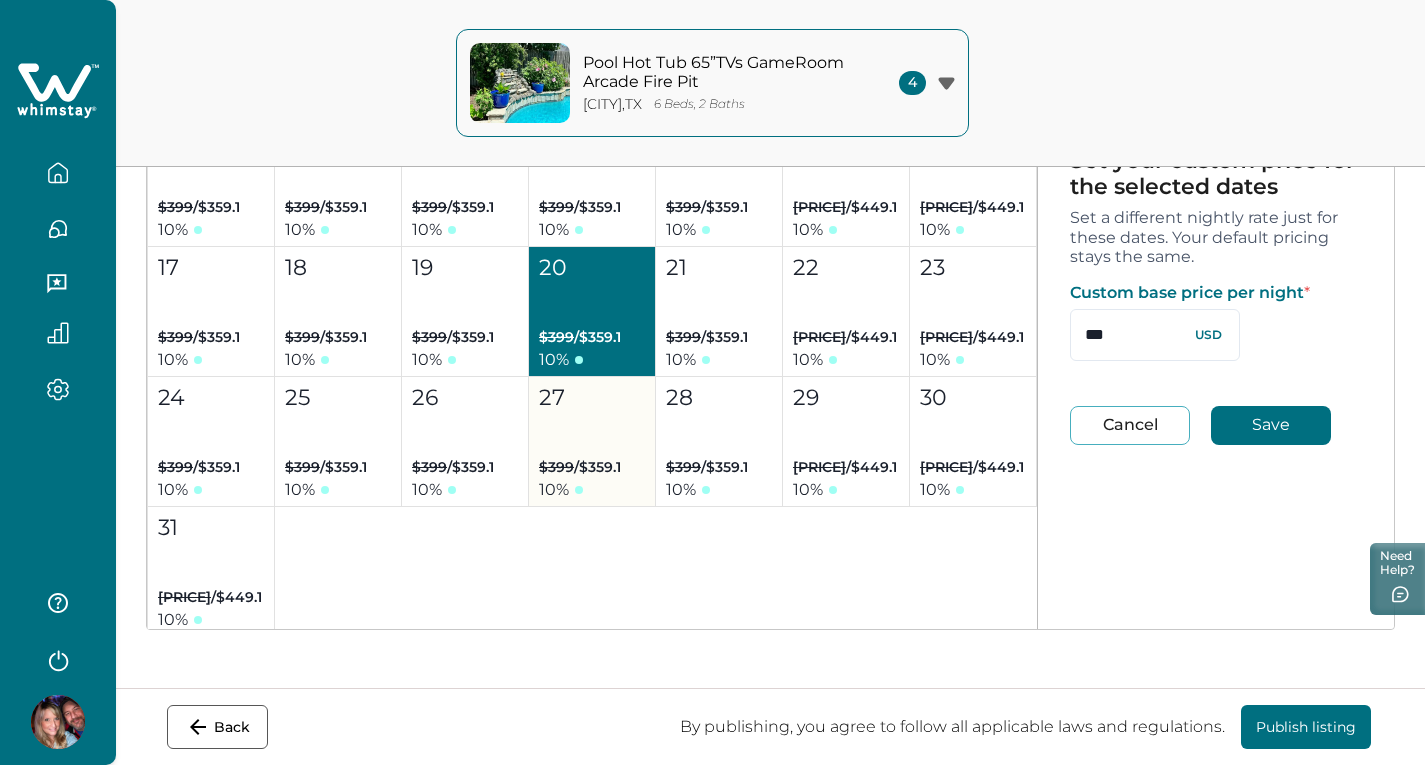 click on "27 $399  /  $359.1 10 %" at bounding box center (592, 442) 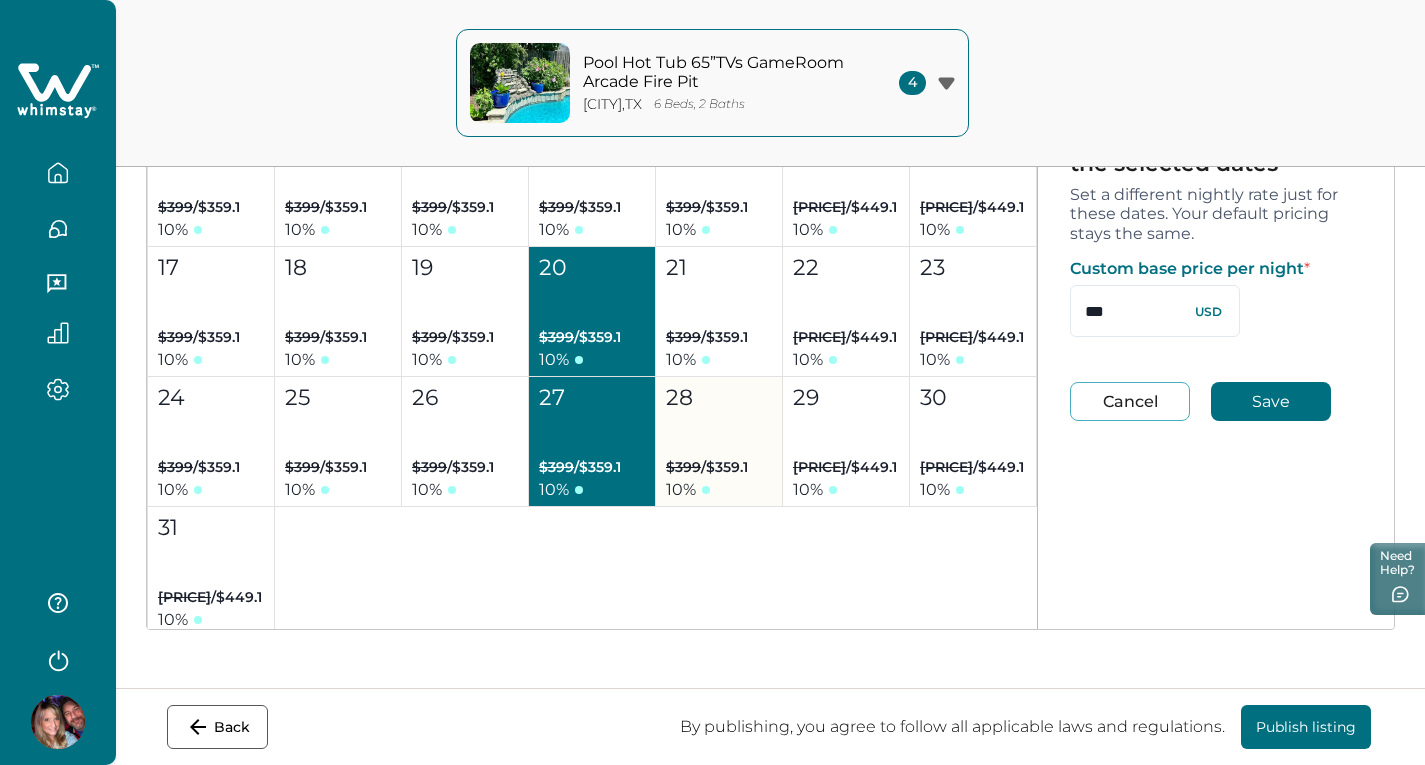 click on "28 $399  /  $359.1 10 %" at bounding box center [719, 442] 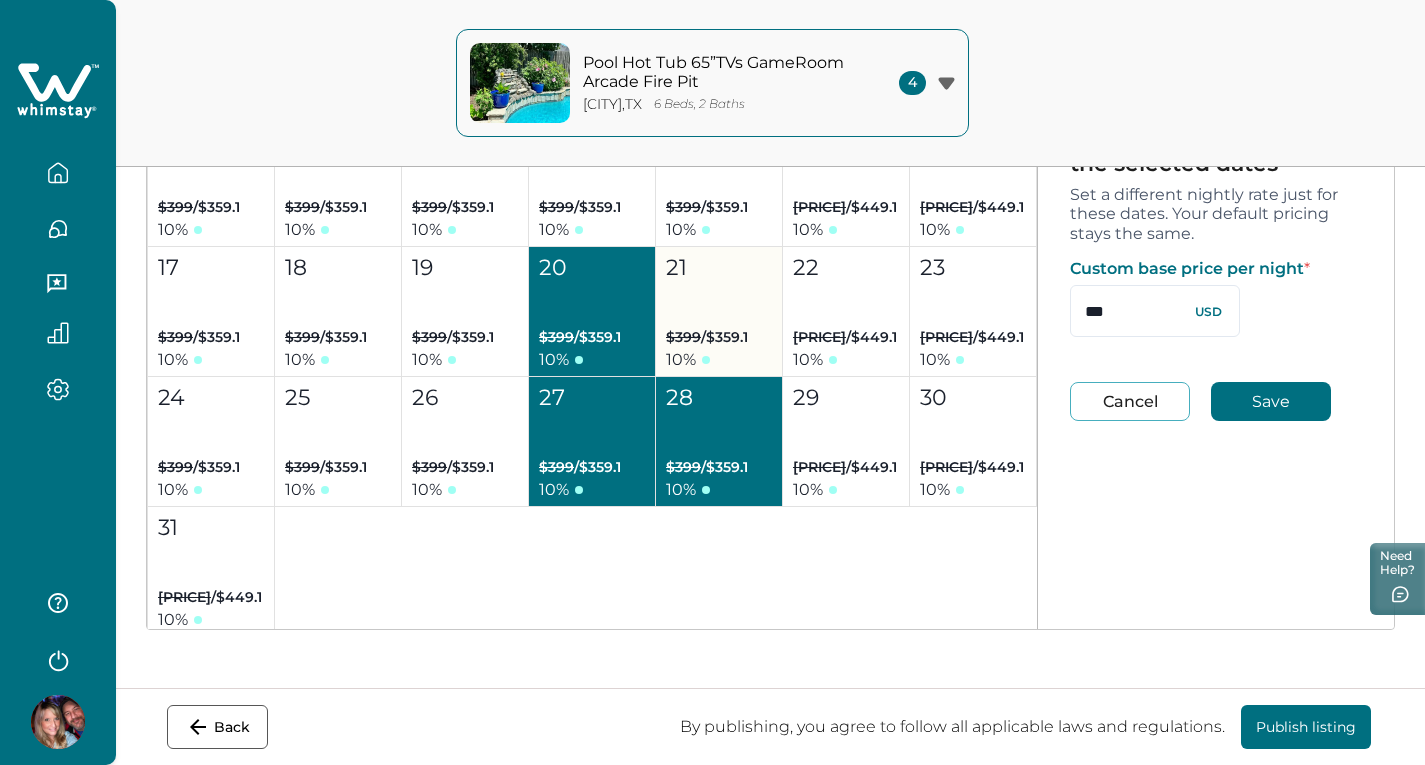 click on "21 $399  /  $359.1 10 %" at bounding box center (719, 312) 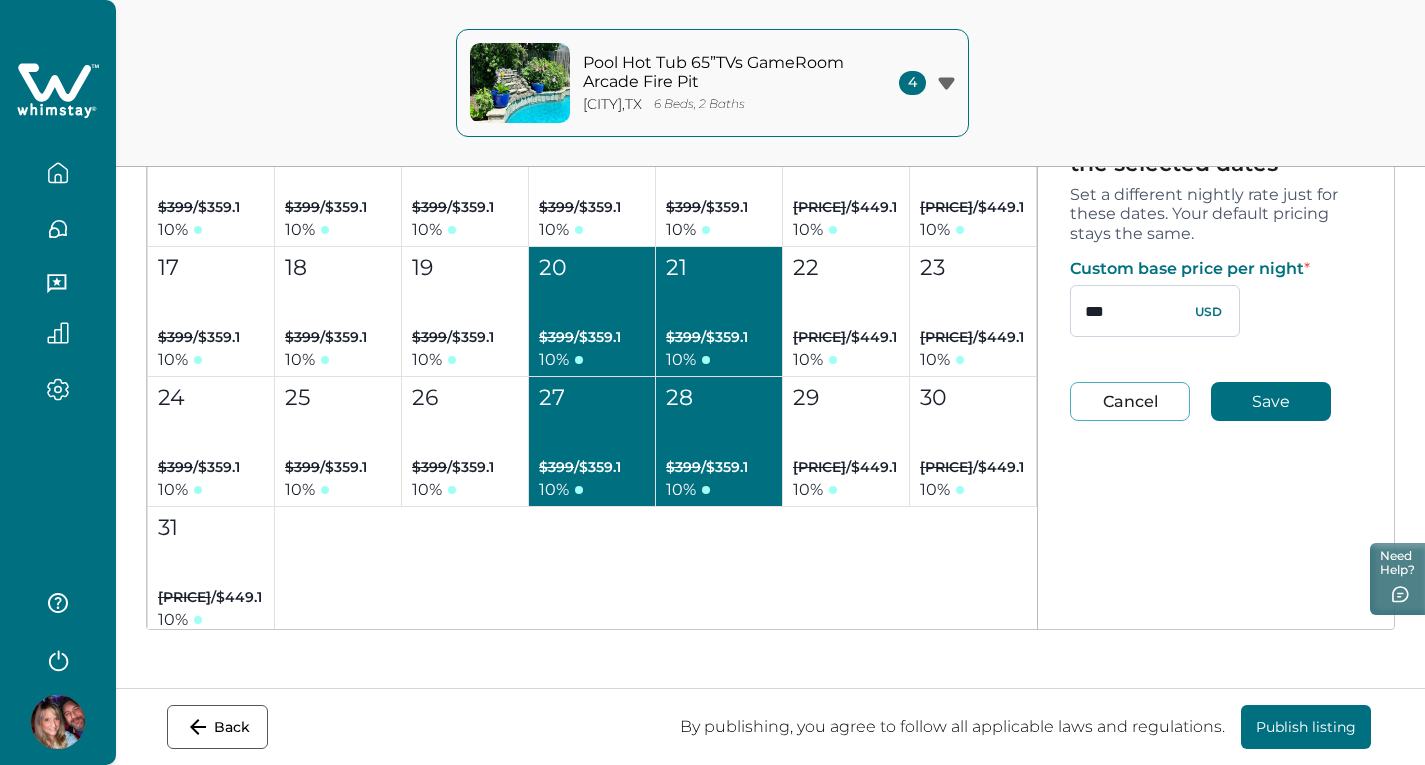 drag, startPoint x: 1131, startPoint y: 312, endPoint x: 1090, endPoint y: 313, distance: 41.01219 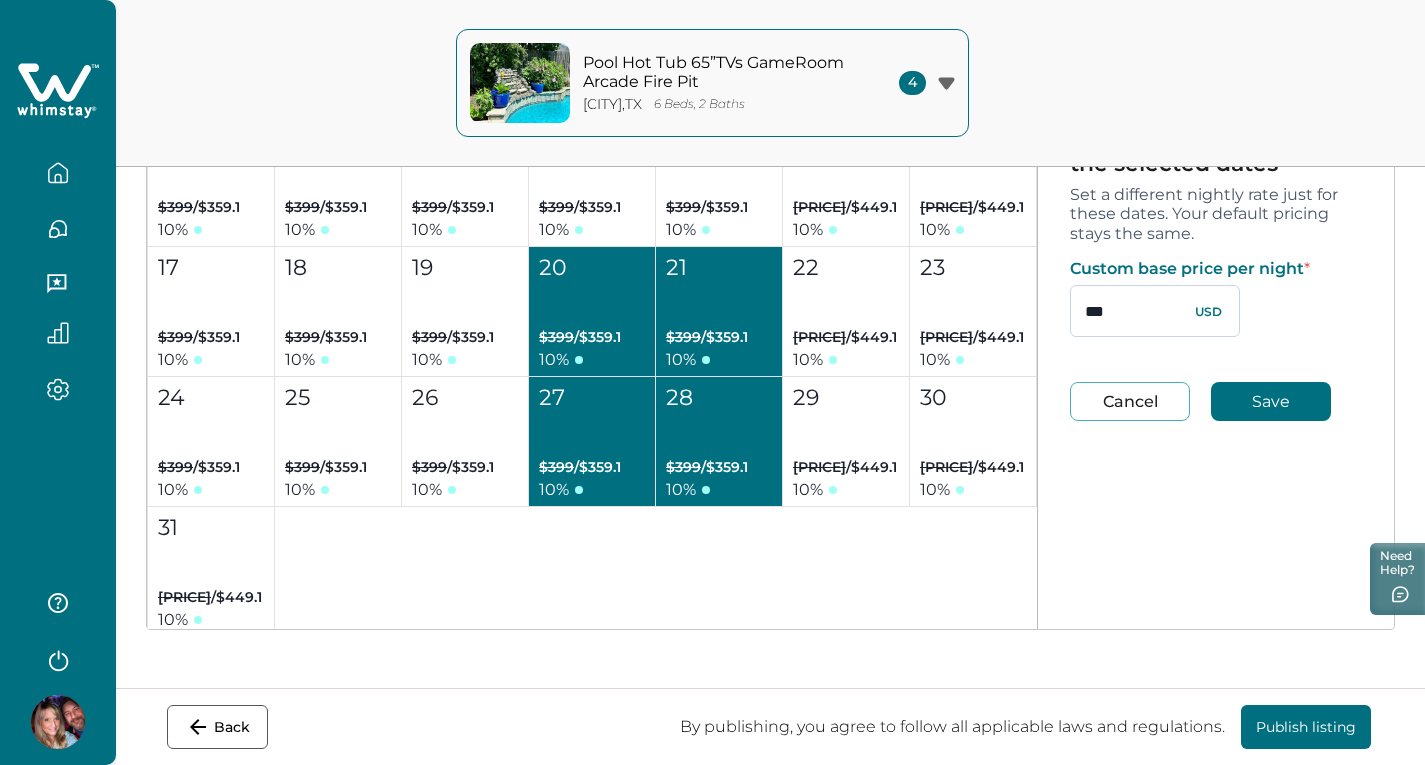 click on "***" at bounding box center (1155, 311) 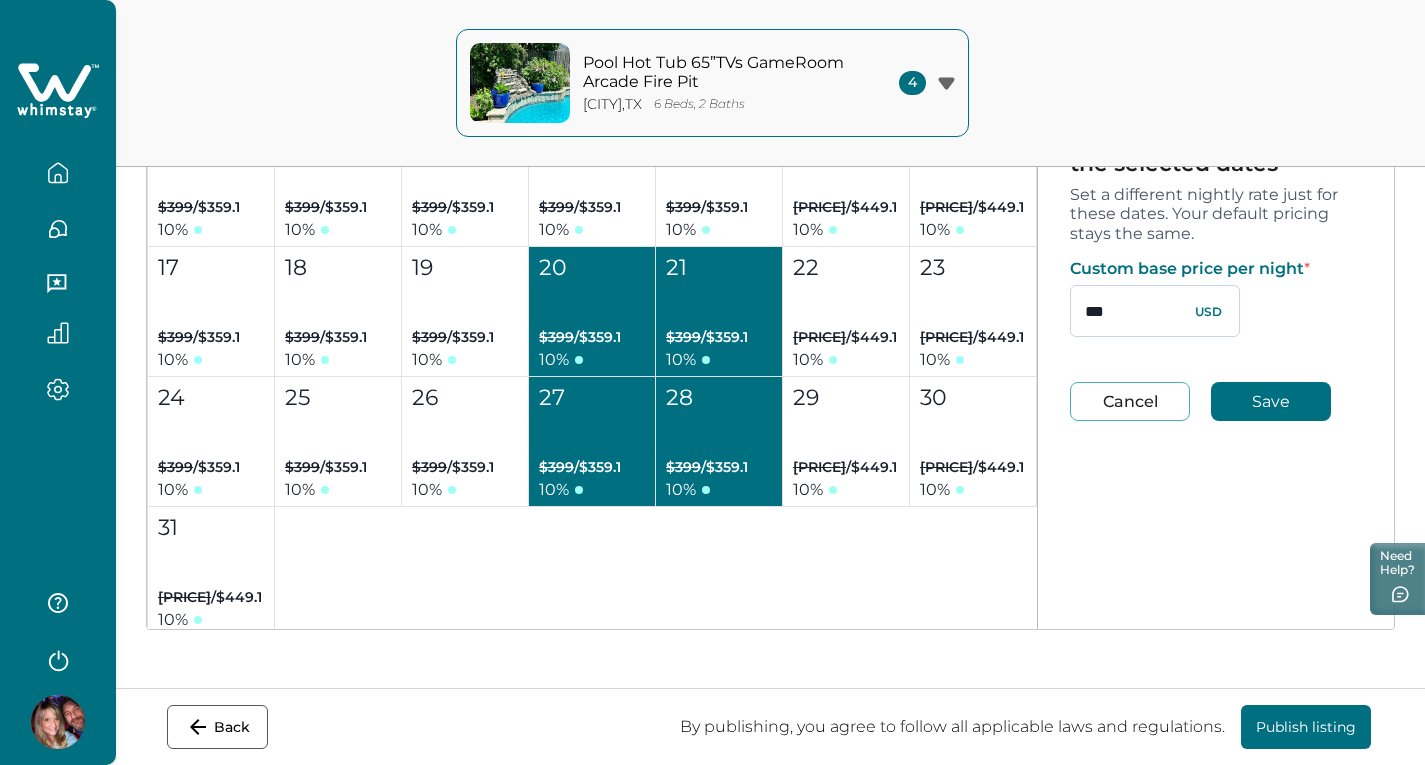 type on "*" 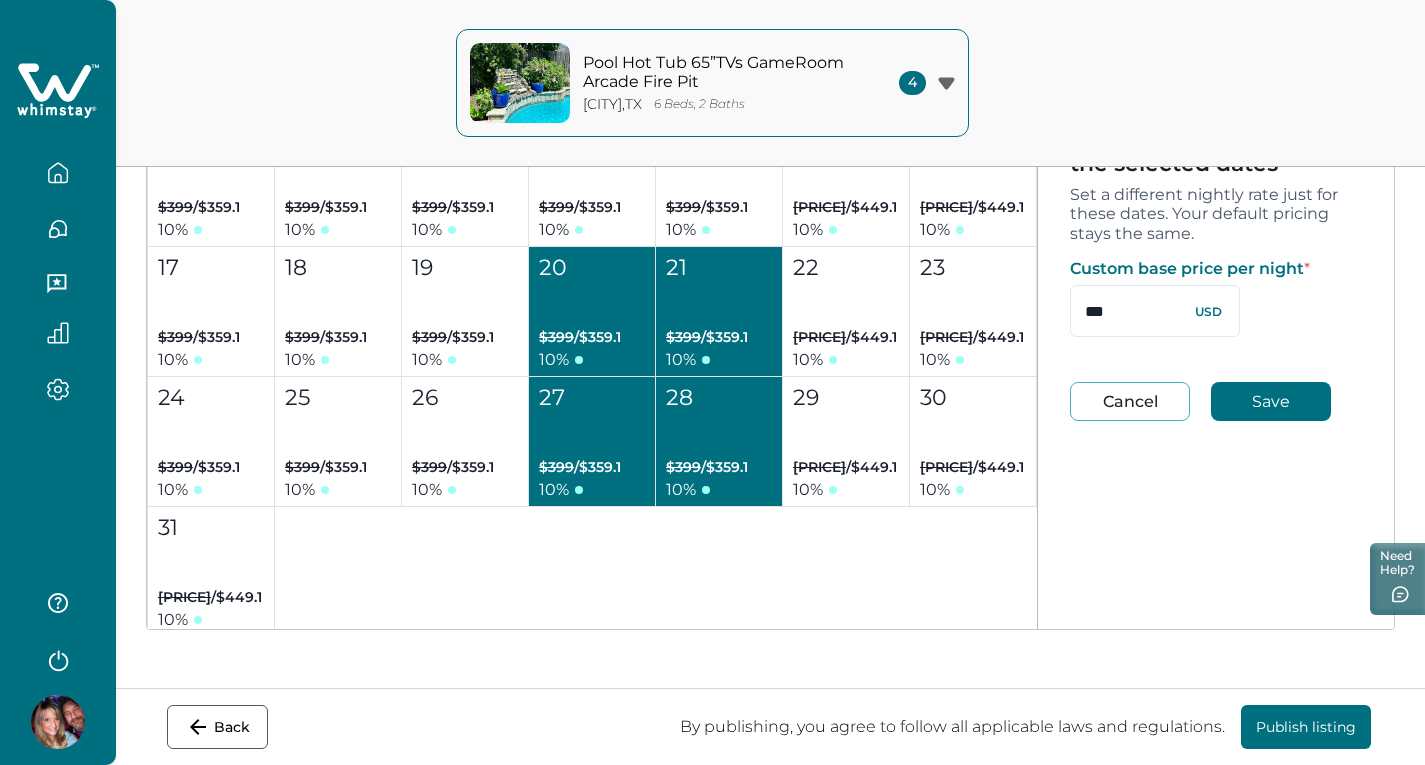 type on "***" 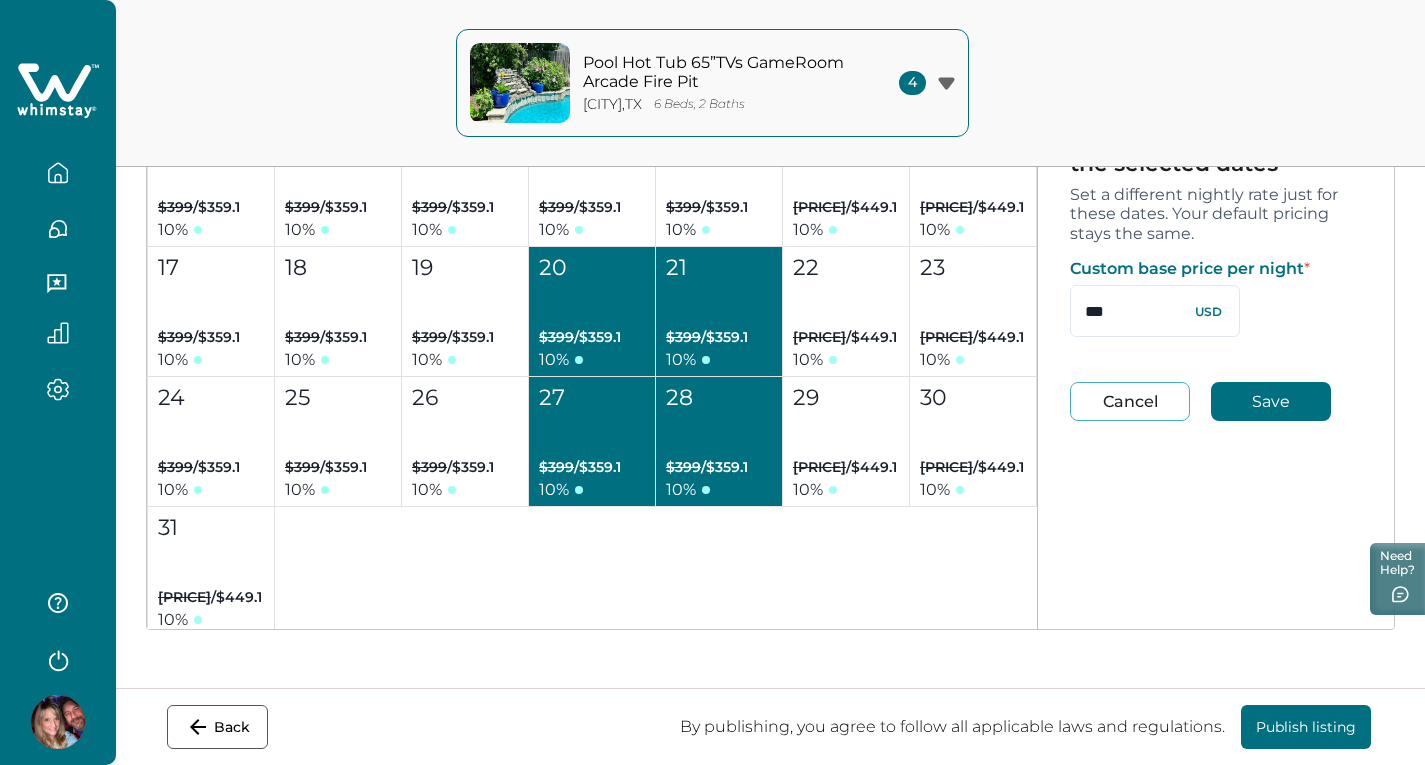 click on "Save" at bounding box center [1271, 401] 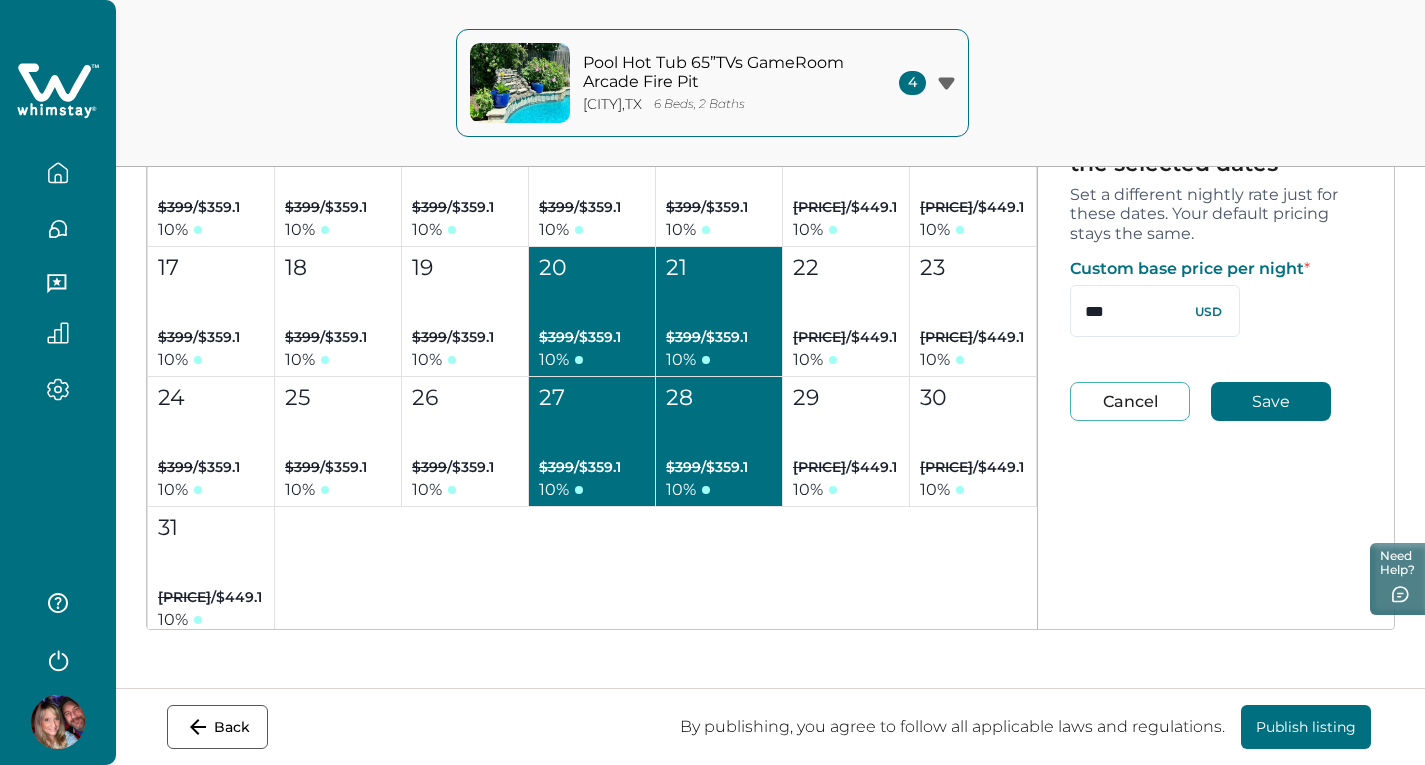 type 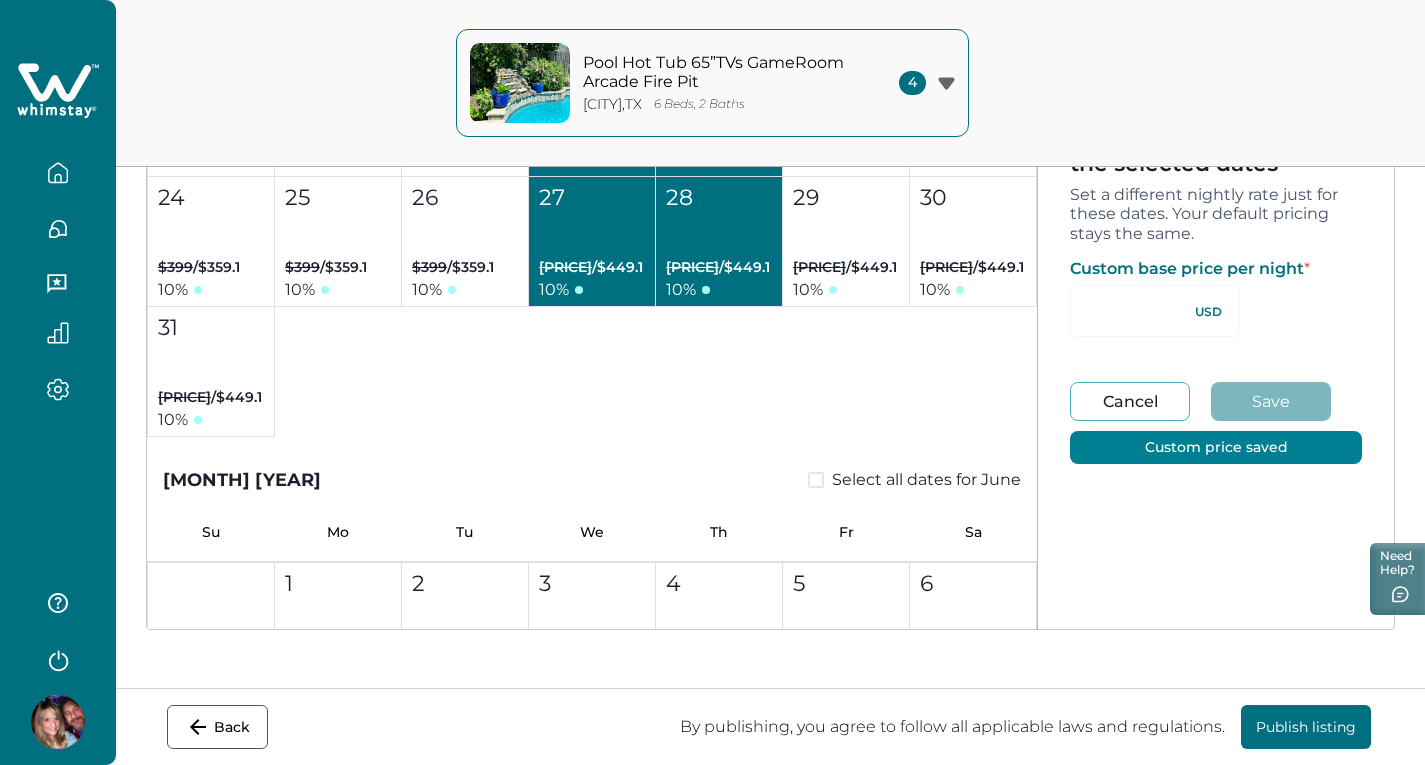 type on "**" 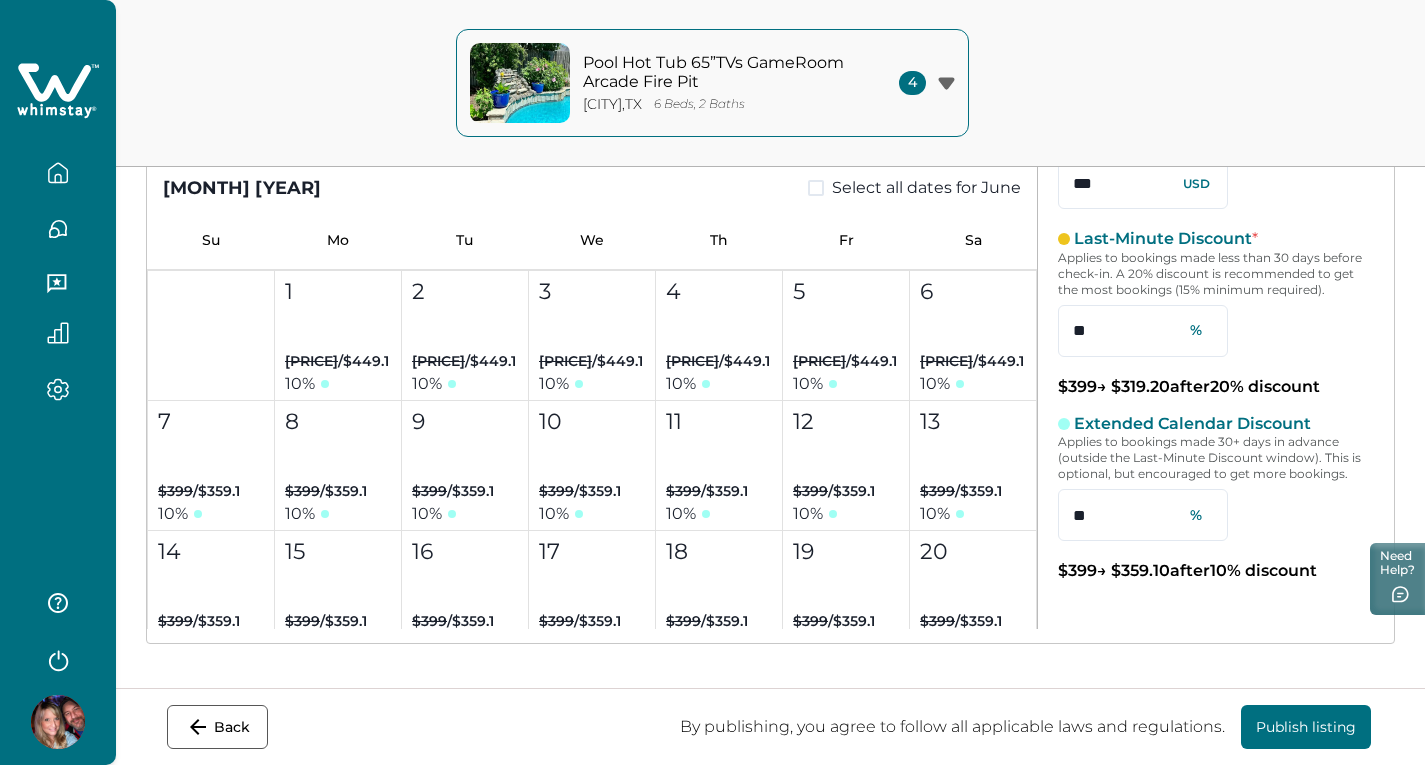 scroll, scrollTop: 8600, scrollLeft: 0, axis: vertical 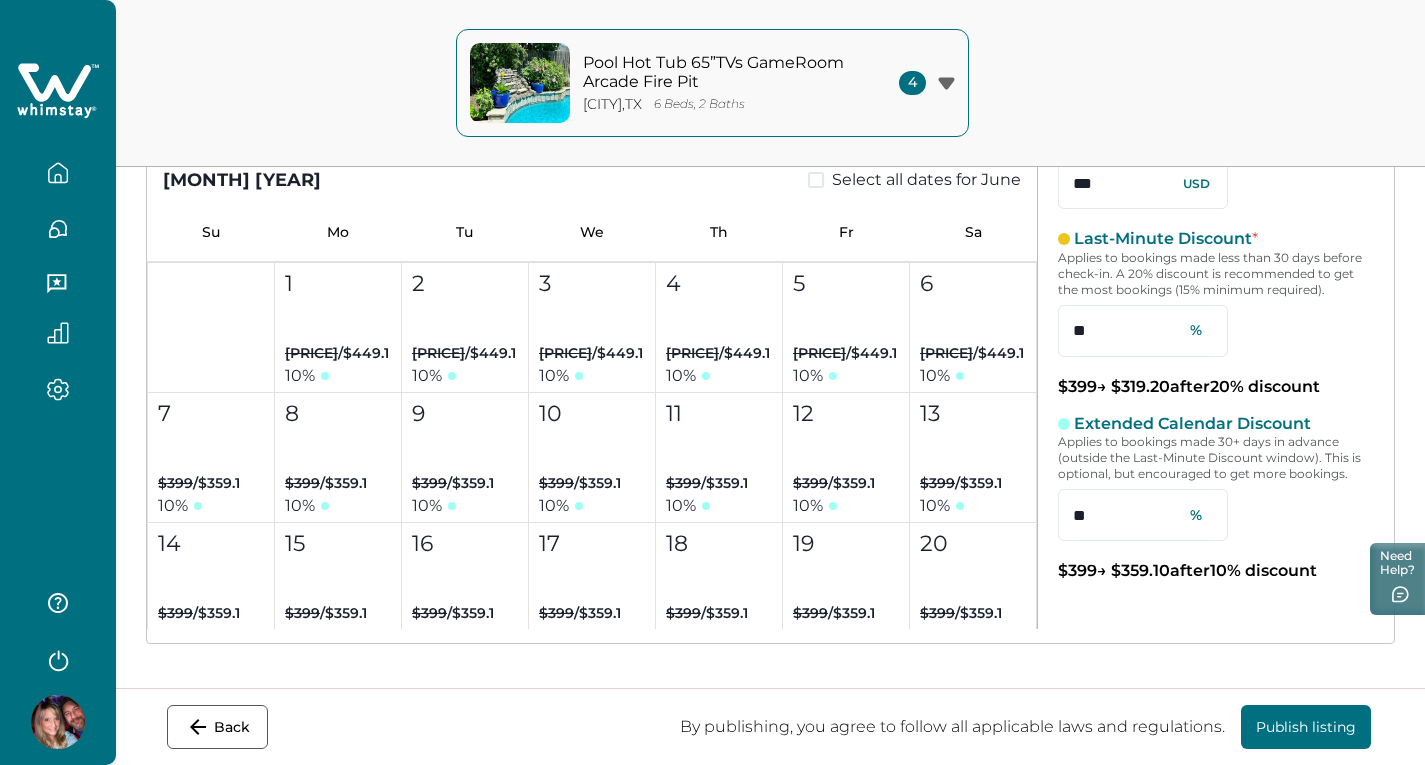 click at bounding box center [816, 180] 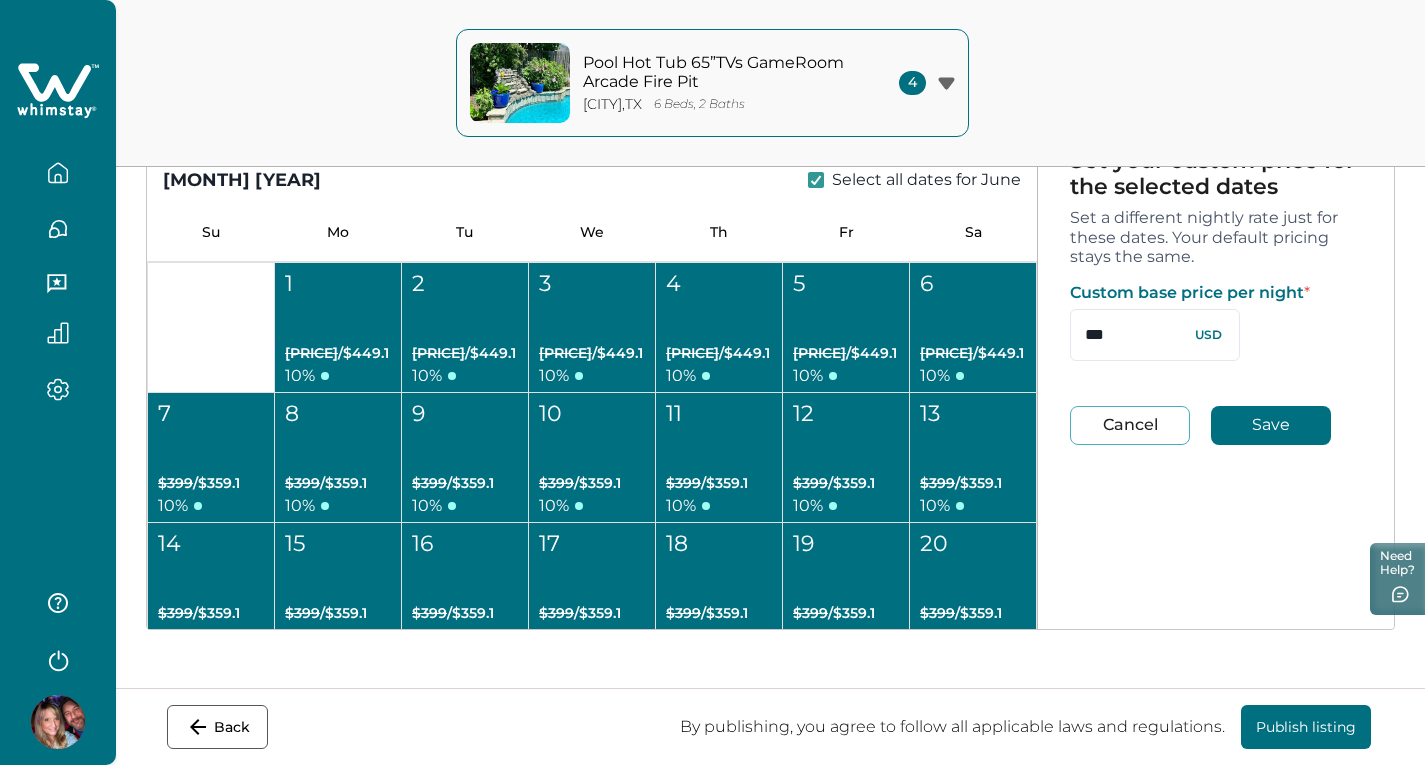 drag, startPoint x: 1037, startPoint y: 342, endPoint x: 1001, endPoint y: 342, distance: 36 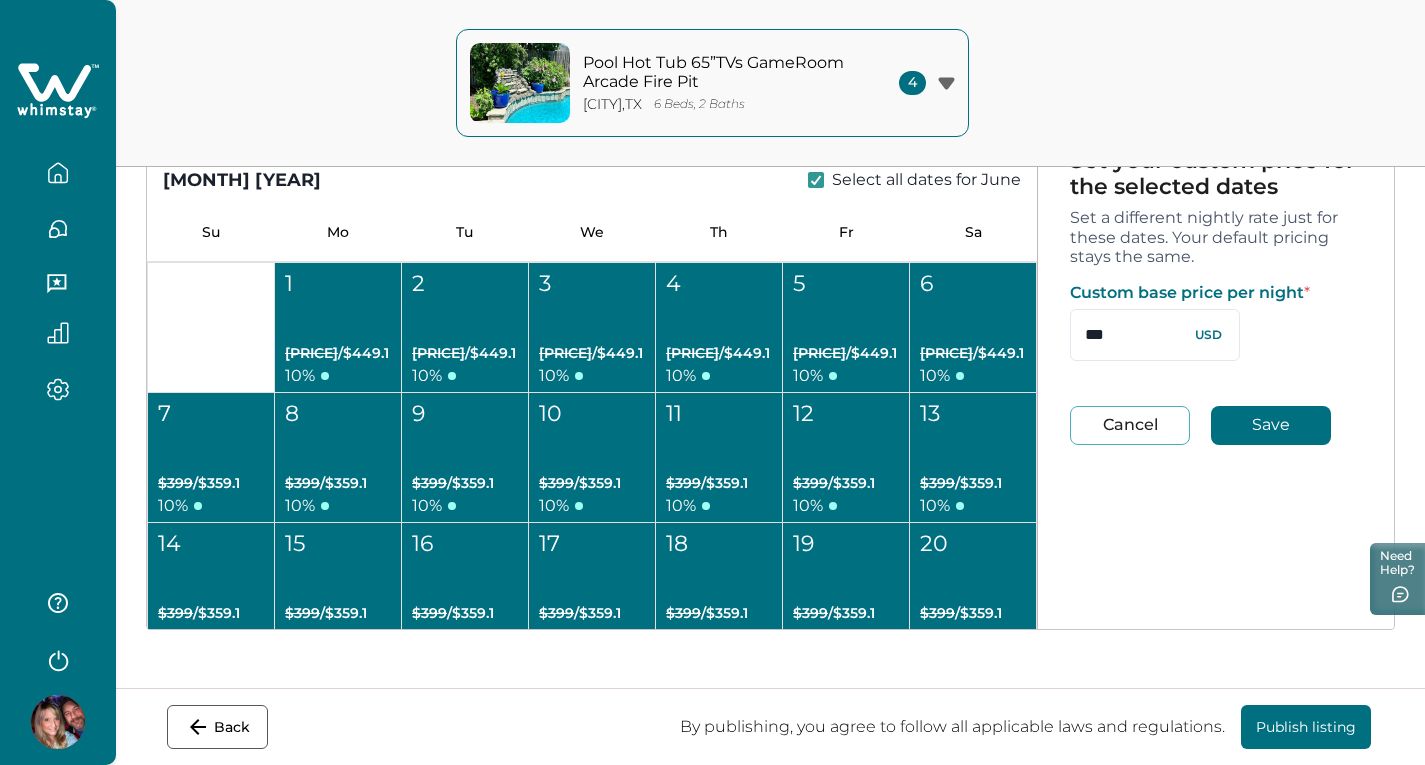 click on "[MONTH] [YEAR] Select all dates for   [MONTH] Su Mo Tu We Th Fr Sa 1 2 3 4 5 6 7 8 9 10 11 12 13 14 15 16 17 18 19 20 21 22 23 24 25 26 27 [PRICE] 28 [PRICE] 29 [PRICE] 30 [PRICE] 31 [PRICE] [MONTH] [YEAR] Select all dates for   [MONTH] Su Mo Tu We Th Fr Sa 1 Booked or not available on Airbnb 2 Booked or not available on Airbnb 3 [PRICE] 4 [PRICE] 5 [PRICE] 6 [PRICE] 7 Booked or not available on Airbnb 8 Booked or not available on Airbnb 9 Booked or not available on Airbnb 10 Booked or not available on Airbnb 11 Booked or not available on Airbnb 12 Booked or not available on Airbnb 13 Booked or not available on Airbnb 14 Booked or not available on Airbnb 15 Booked or not available on Airbnb 16 Booked or not available on Airbnb 17 Booked or not available on Airbnb 18 Booked or not available on Airbnb 19 Booked or not available on Airbnb 20 Booked or not available on Airbnb 21 Booked or not available on Airbnb 22 23 [PRICE]" at bounding box center (770, 284) 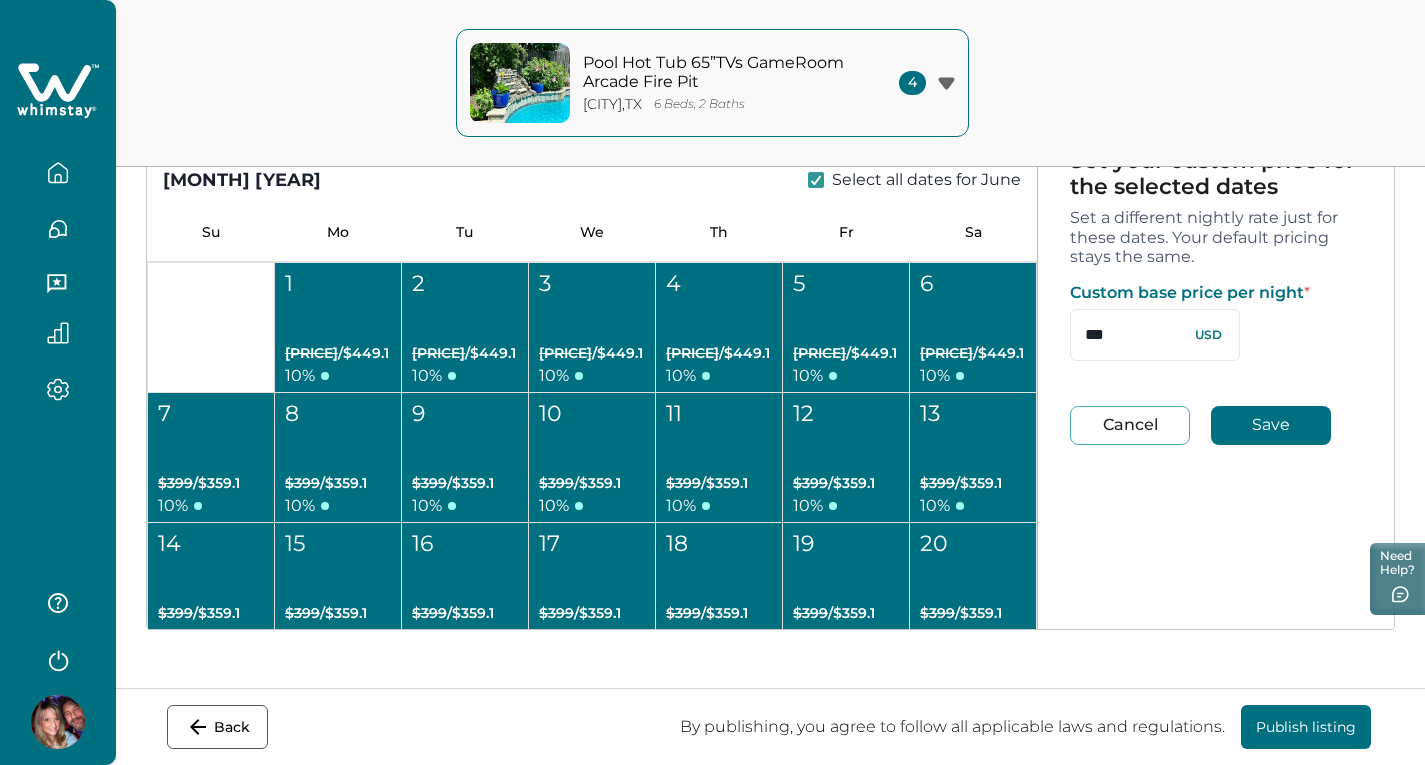 type on "***" 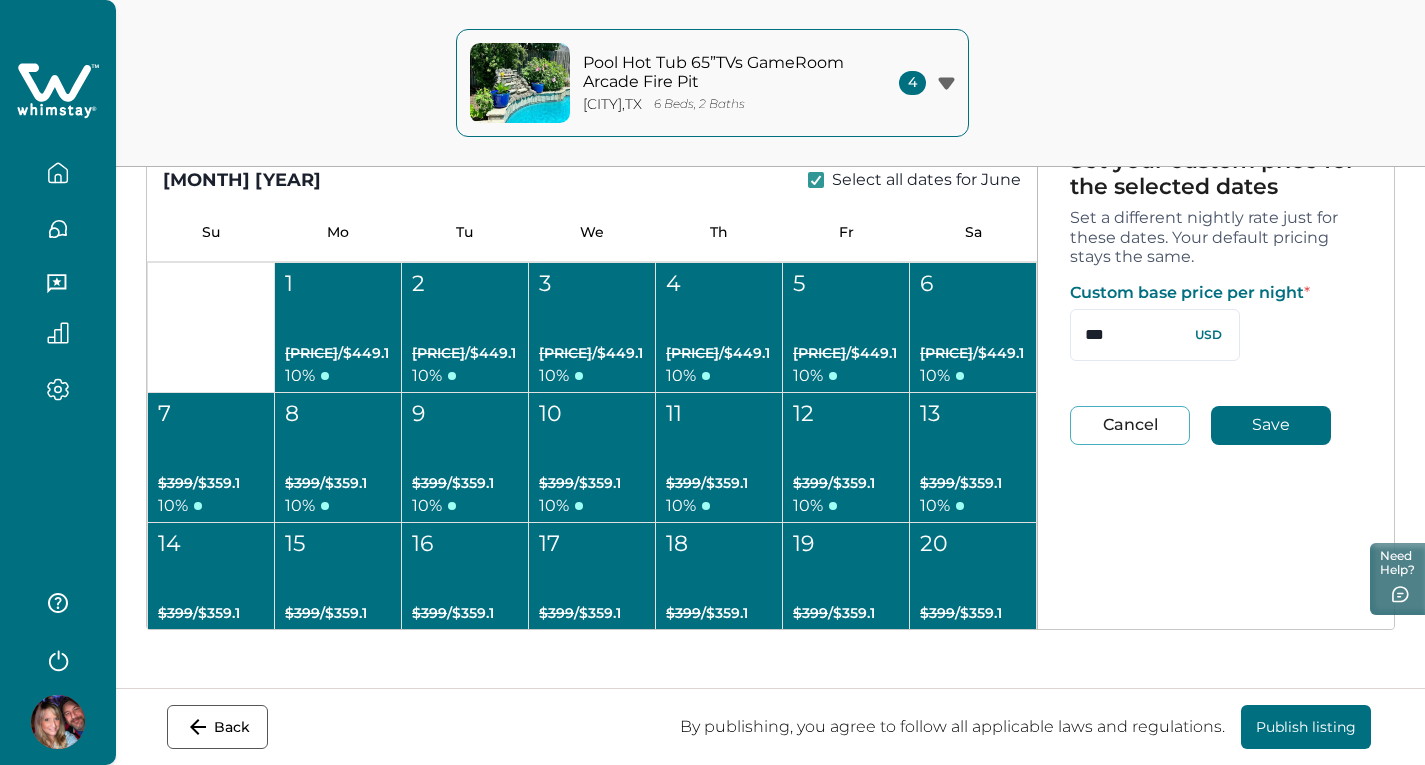 click on "Save" at bounding box center [1271, 425] 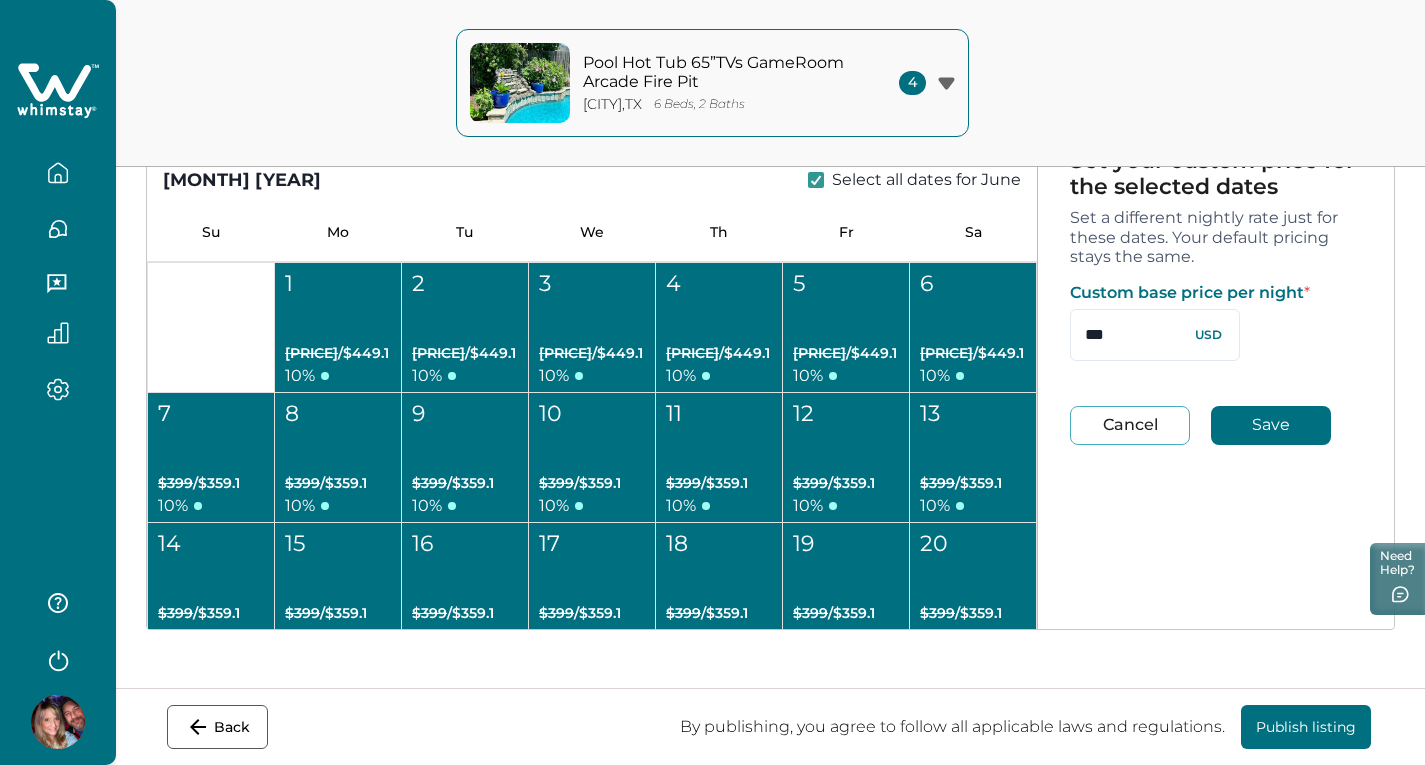 type 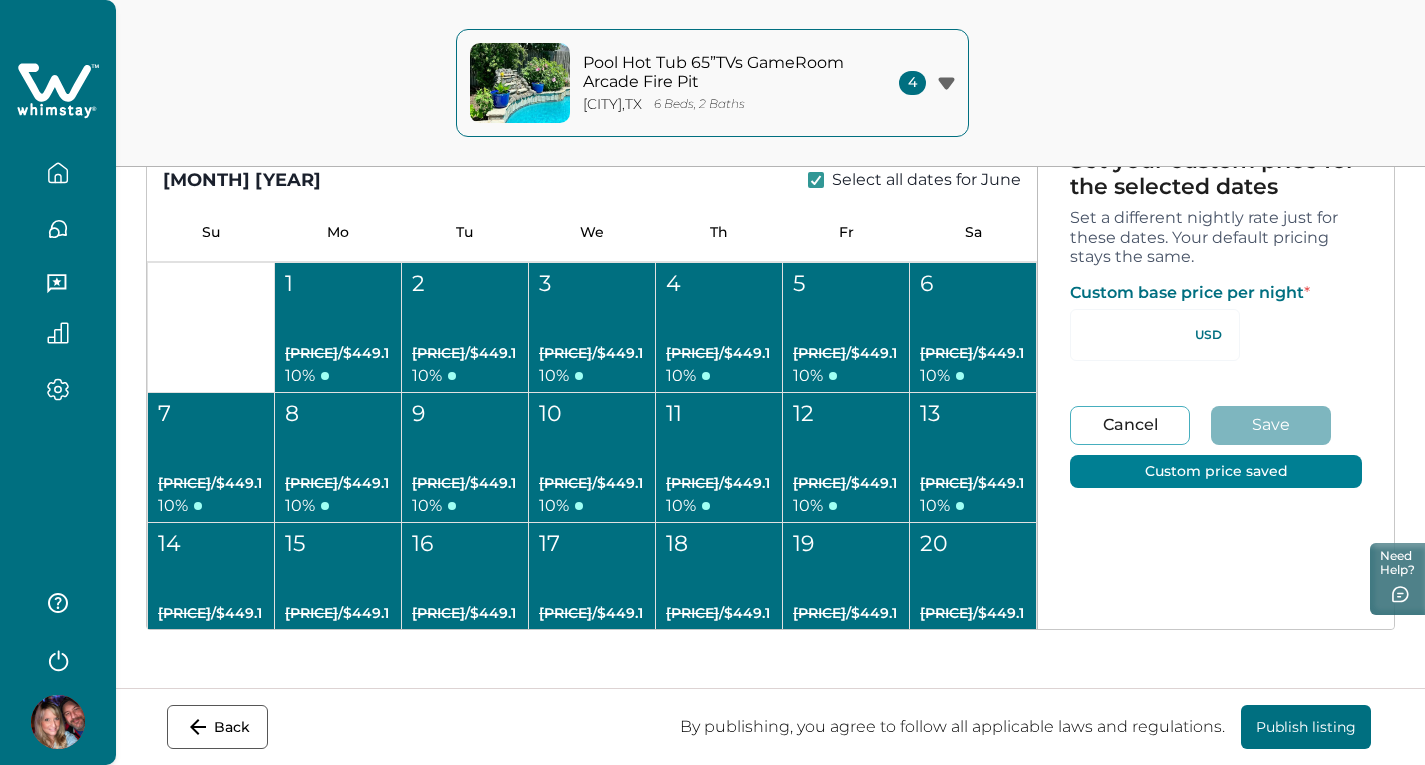 scroll, scrollTop: 8884, scrollLeft: 0, axis: vertical 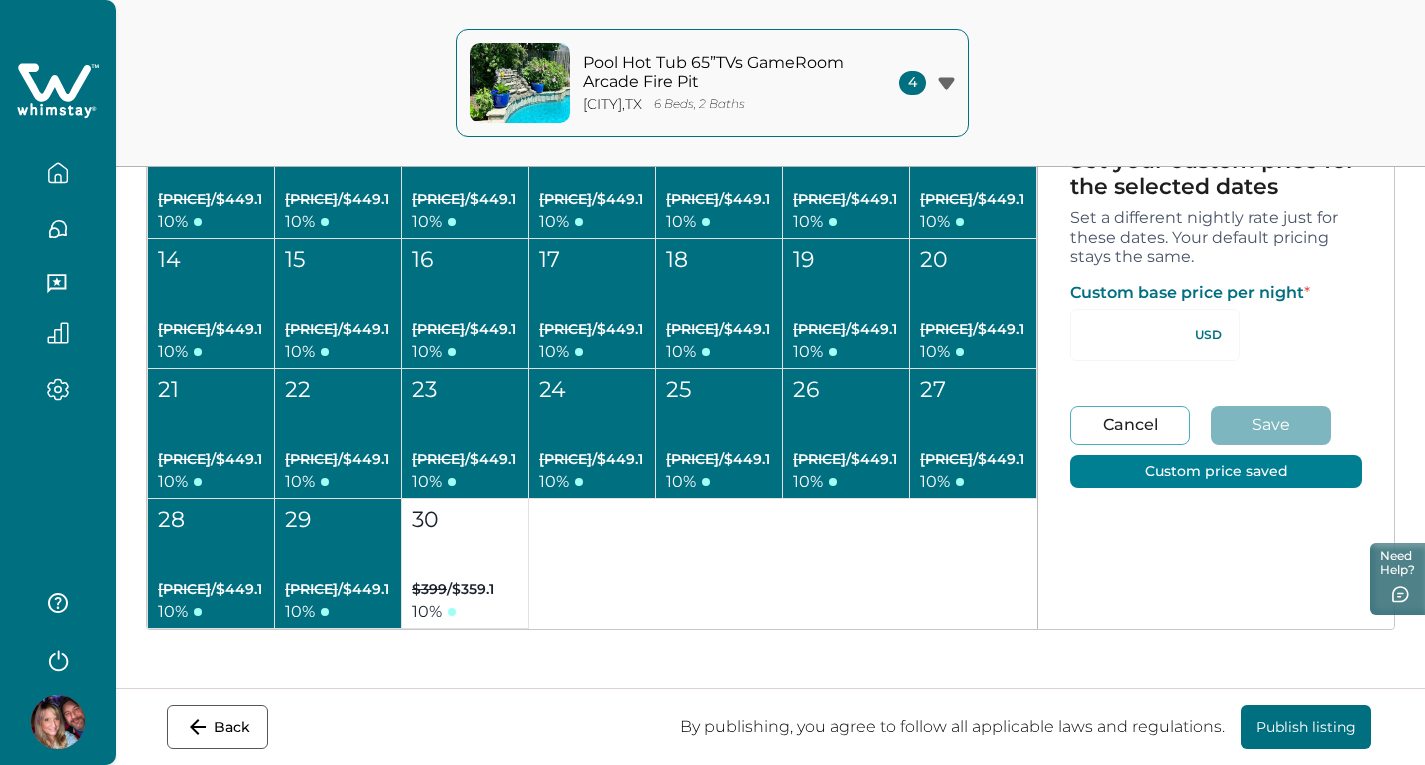 type on "**" 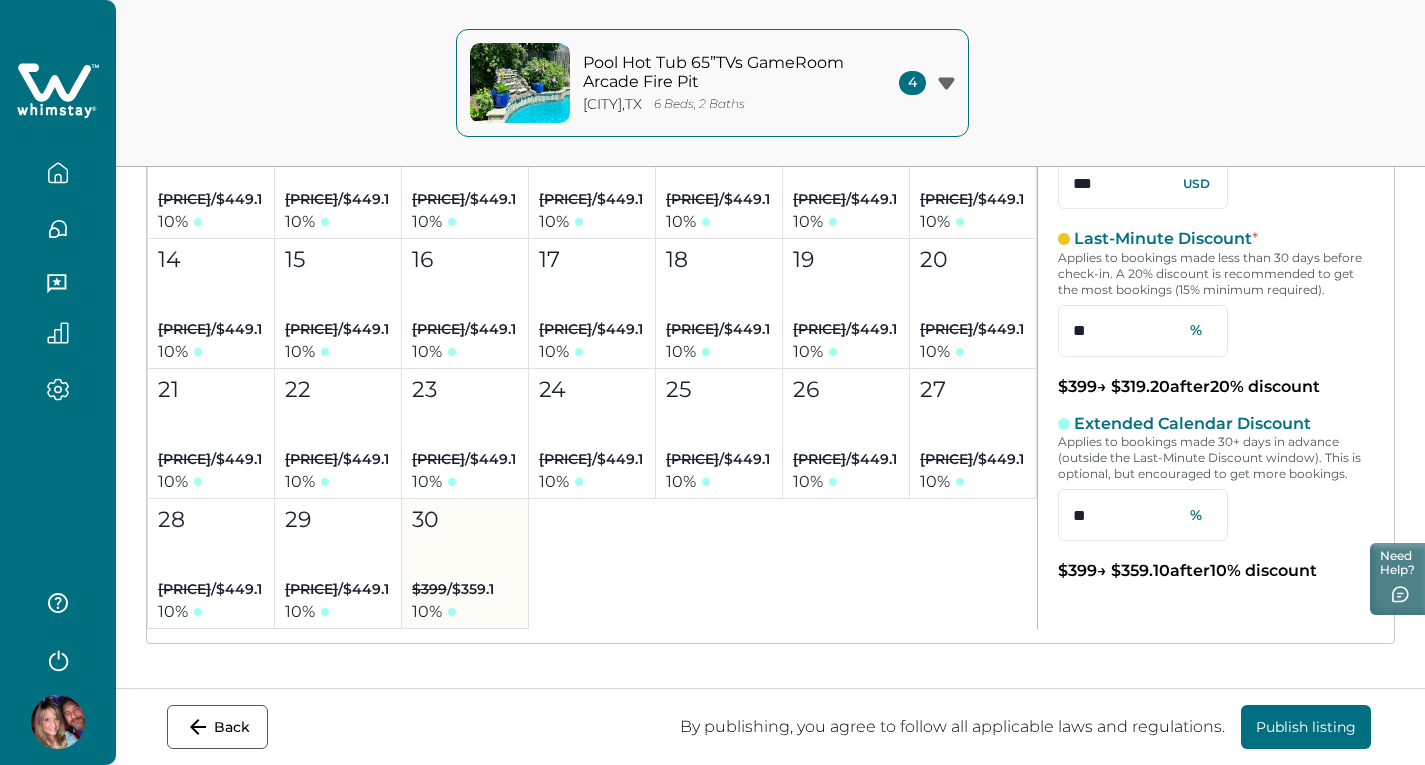 click on "30 $399  /  $359.1 10 %" at bounding box center (465, 564) 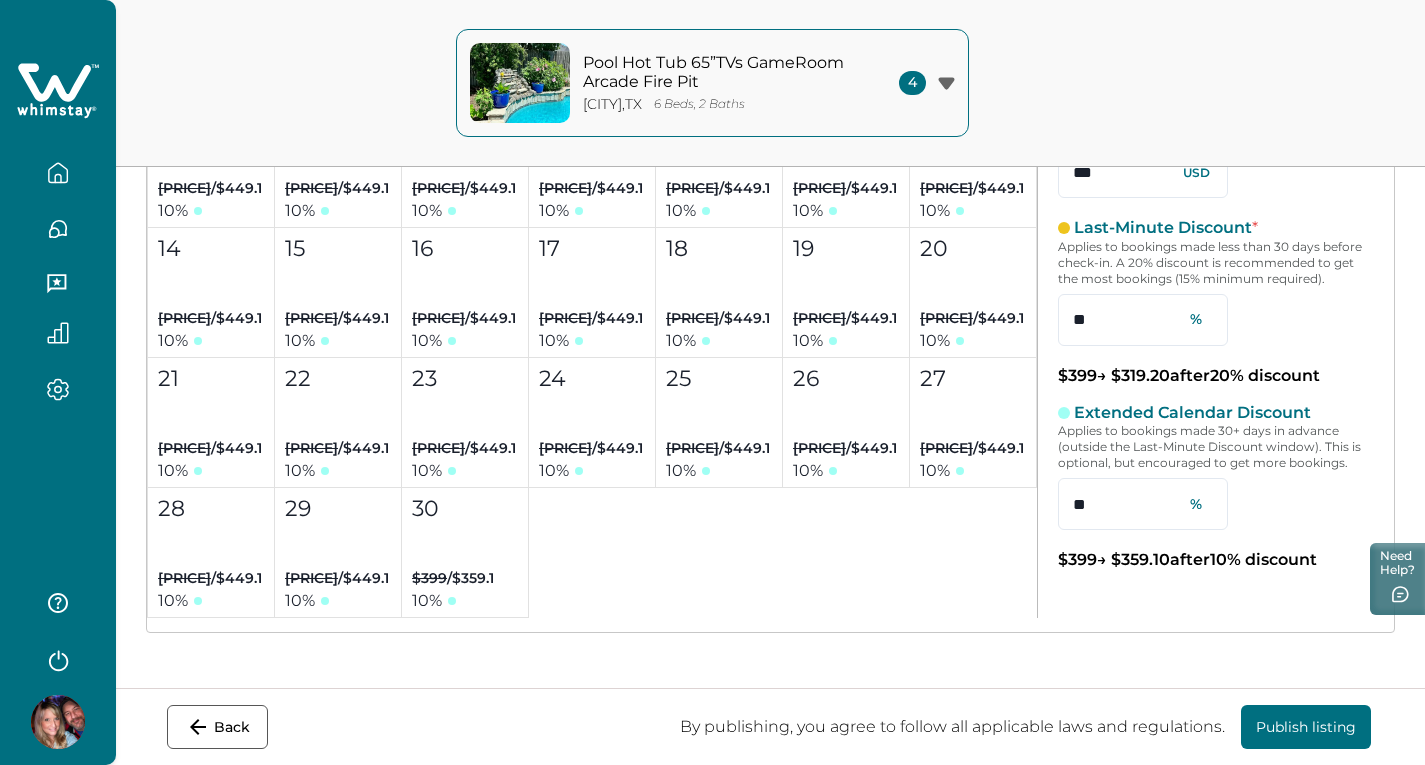 scroll, scrollTop: 414, scrollLeft: 0, axis: vertical 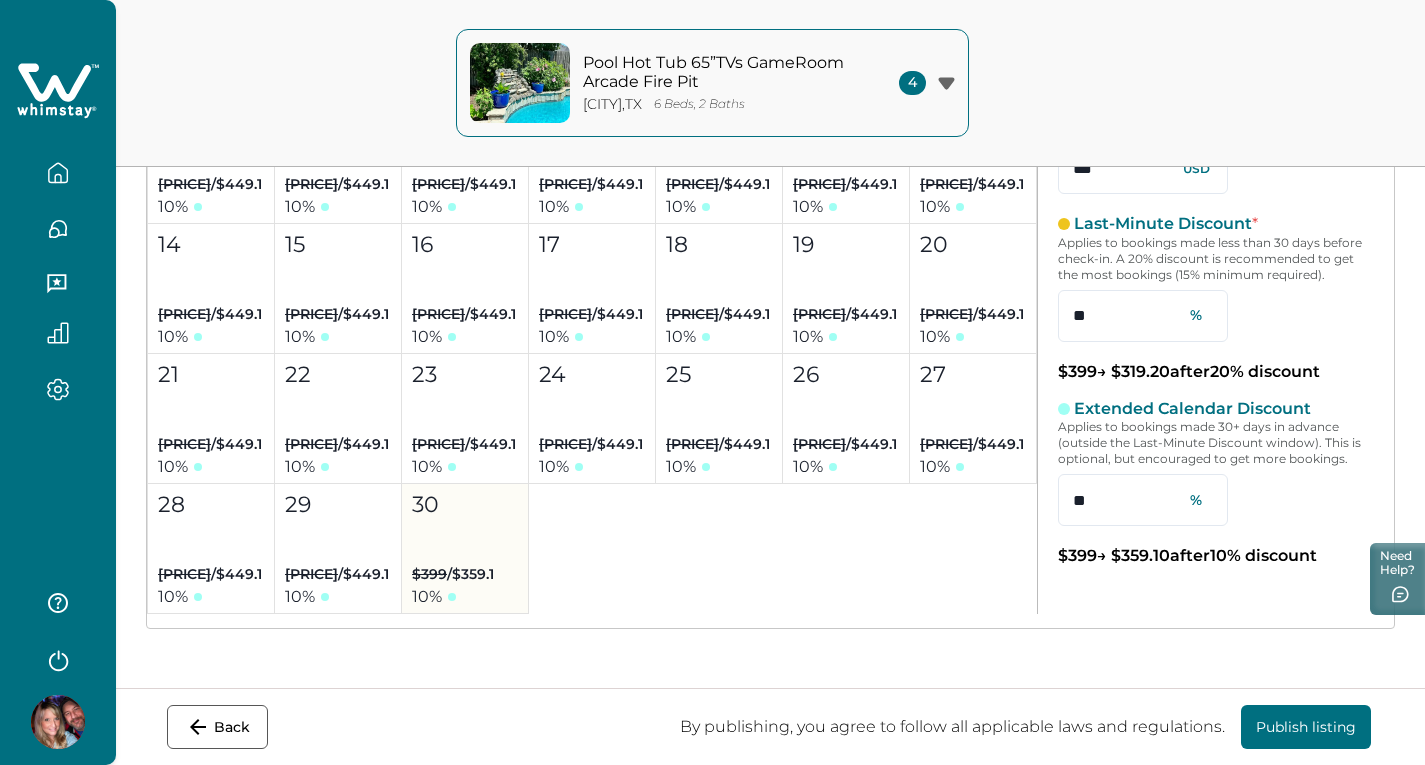 click on "30 $399  /  $359.1 10 %" at bounding box center [465, 549] 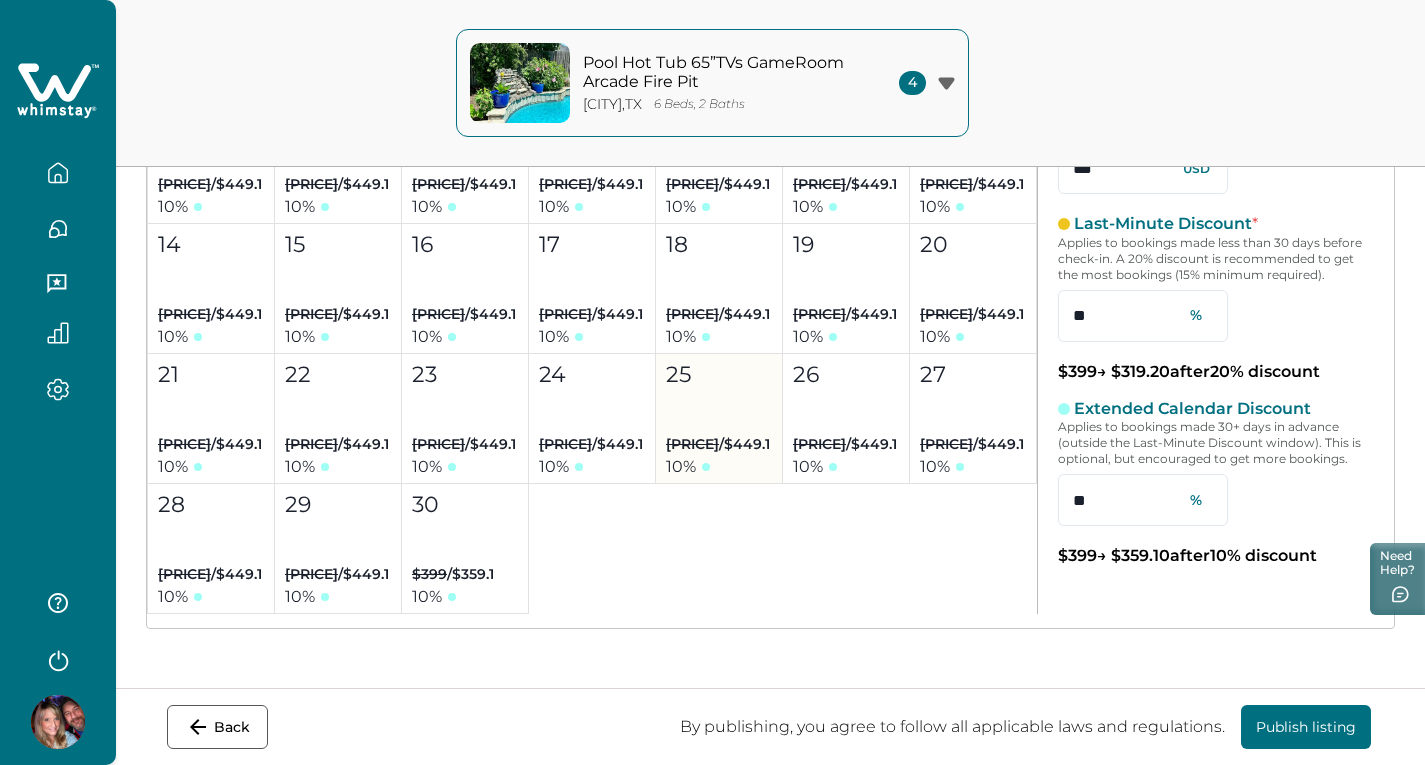 click on "25 $499  /  $449.1 10 %" at bounding box center (719, 419) 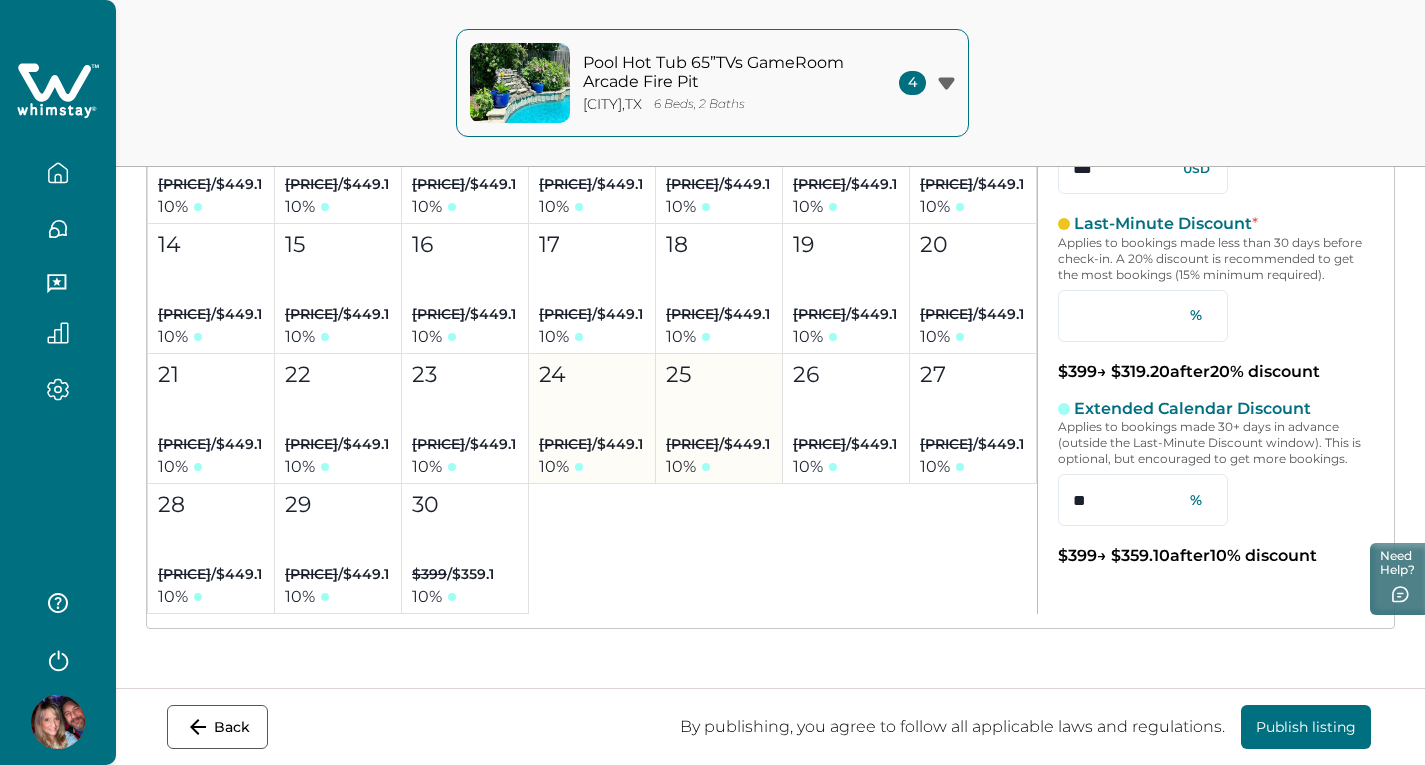 scroll, scrollTop: 399, scrollLeft: 0, axis: vertical 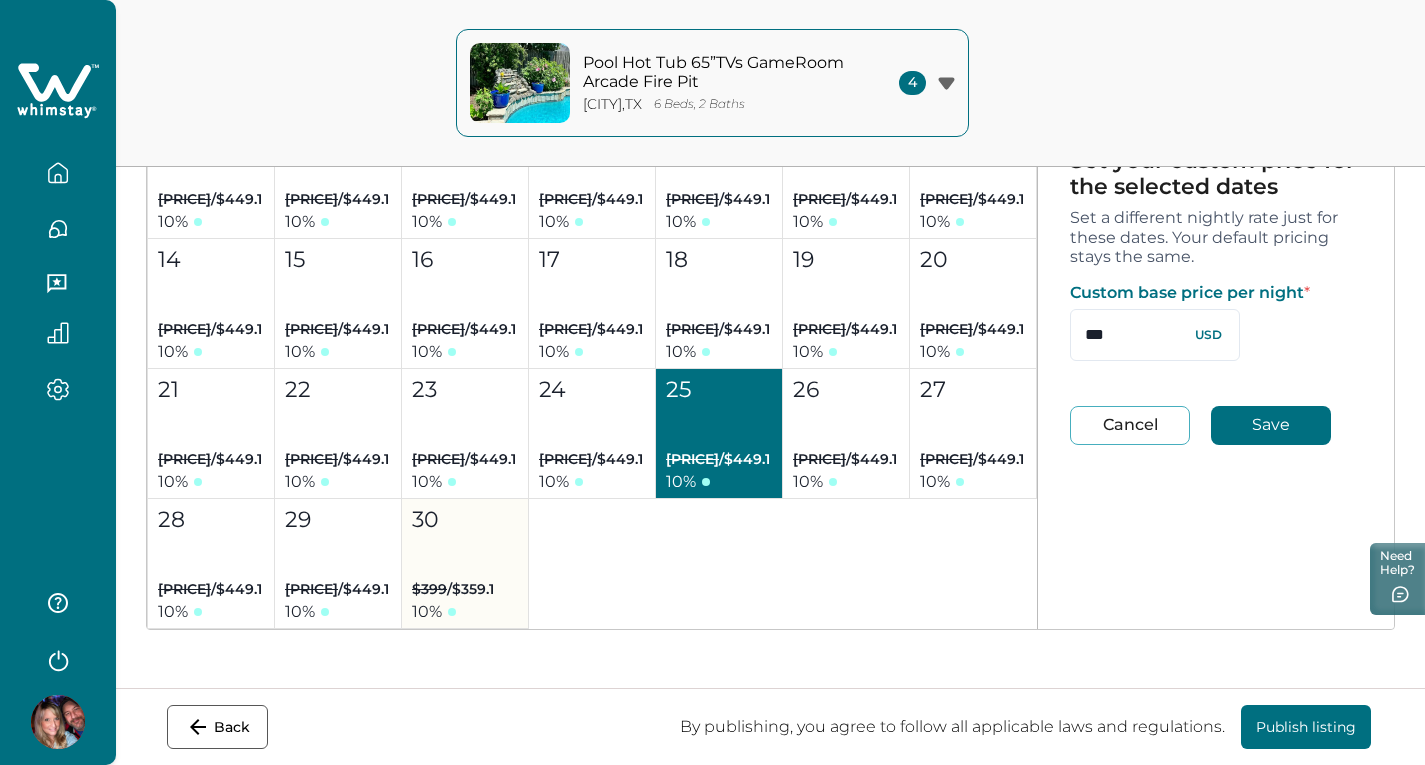 click on "$399  /  $359.1" at bounding box center (453, 589) 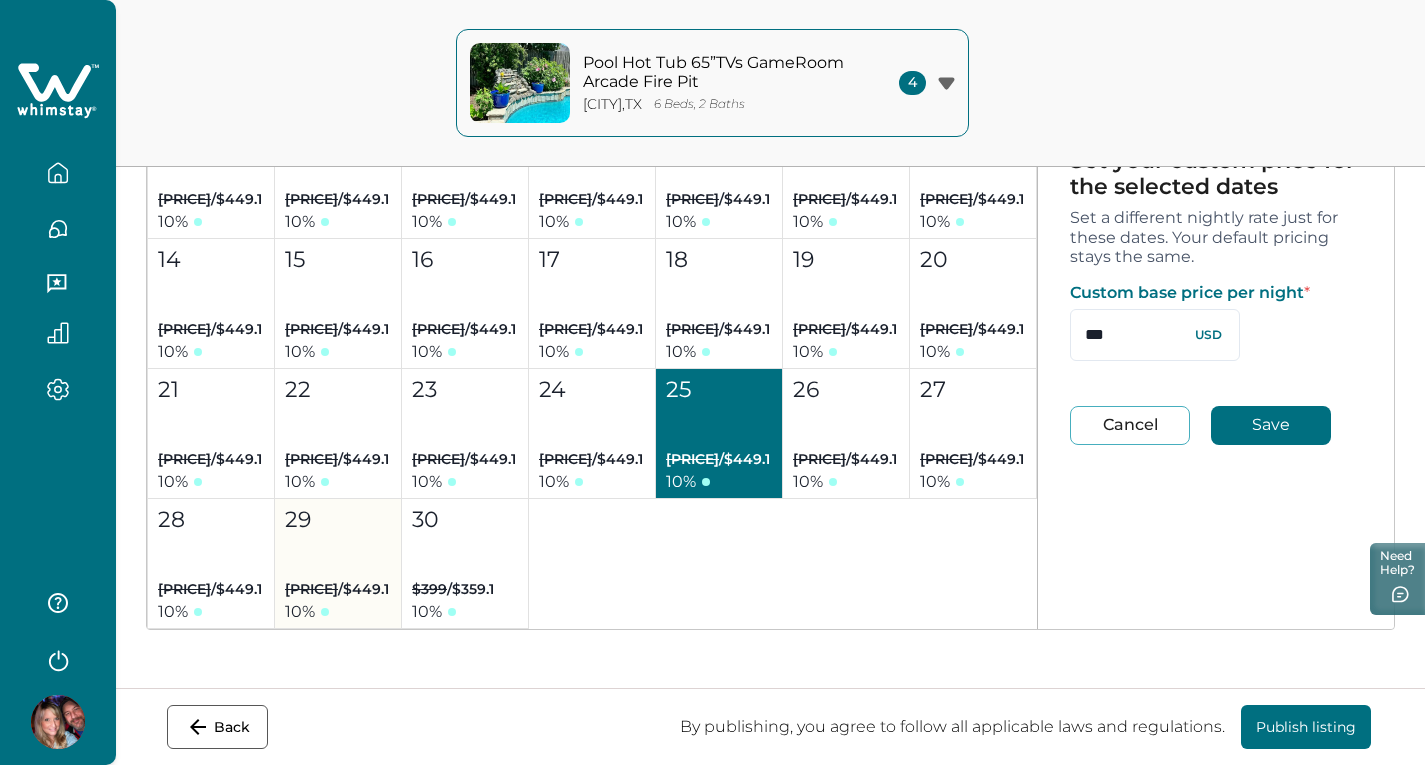 click on "29 $499  /  $449.1 10 %" at bounding box center (338, 564) 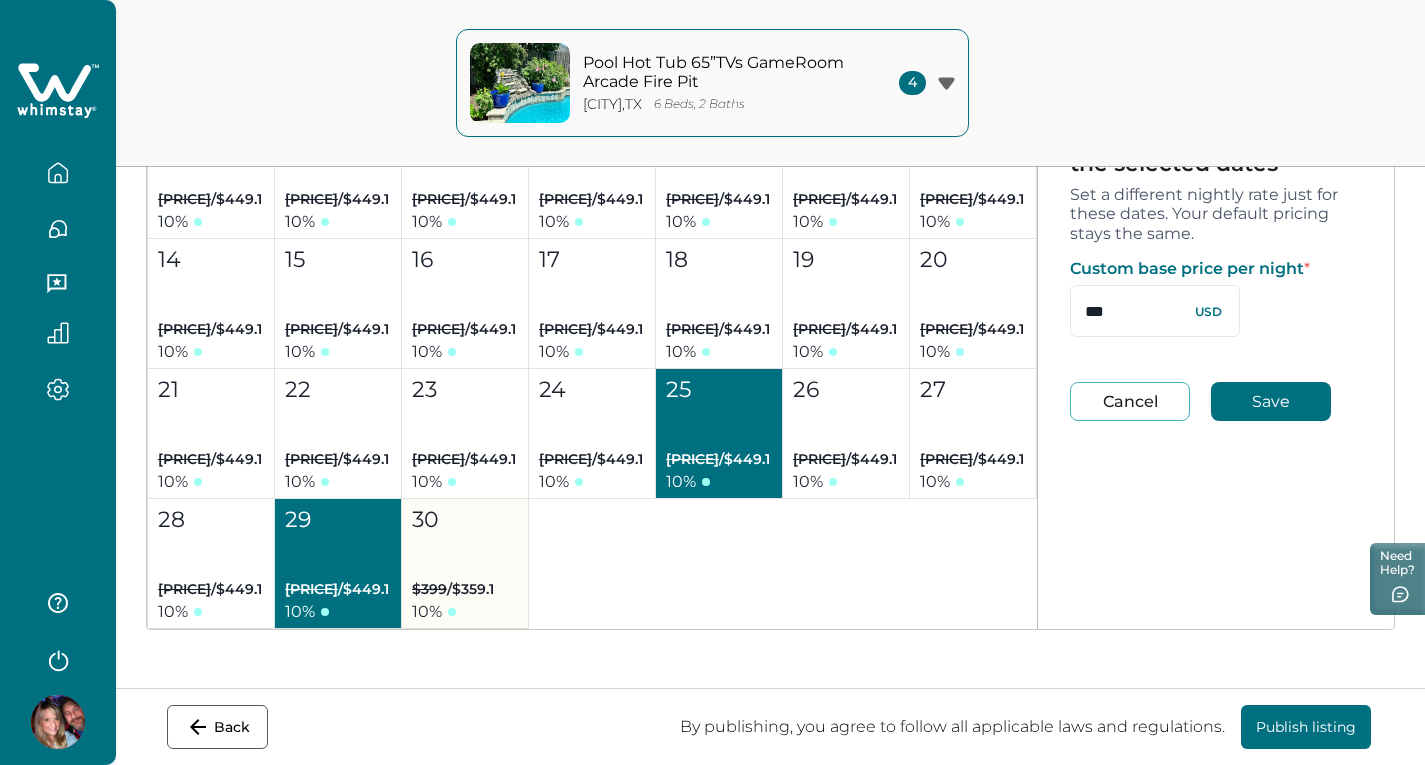 click on "30 $399  /  $359.1 10 %" at bounding box center [465, 564] 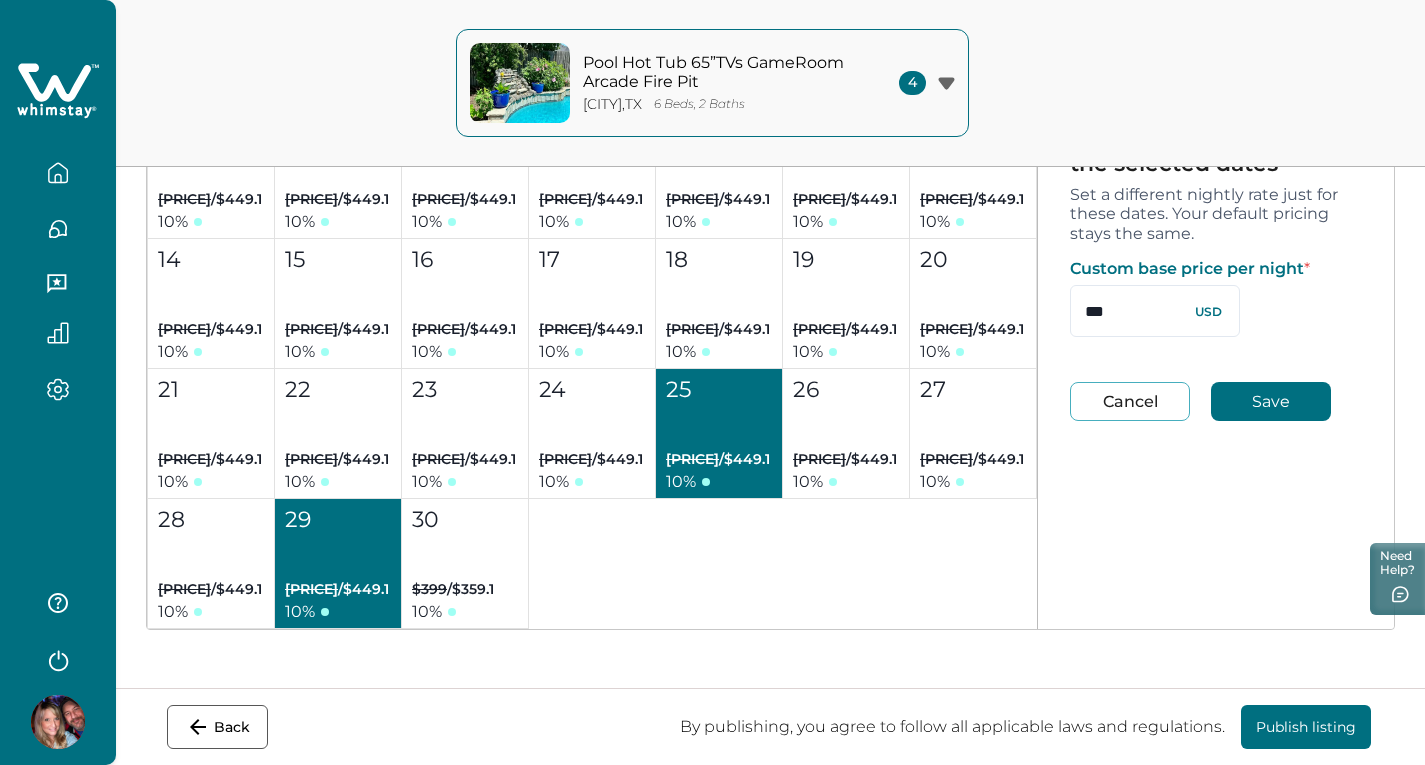 click on "25 $499  /  $449.1 10 %" at bounding box center (719, 434) 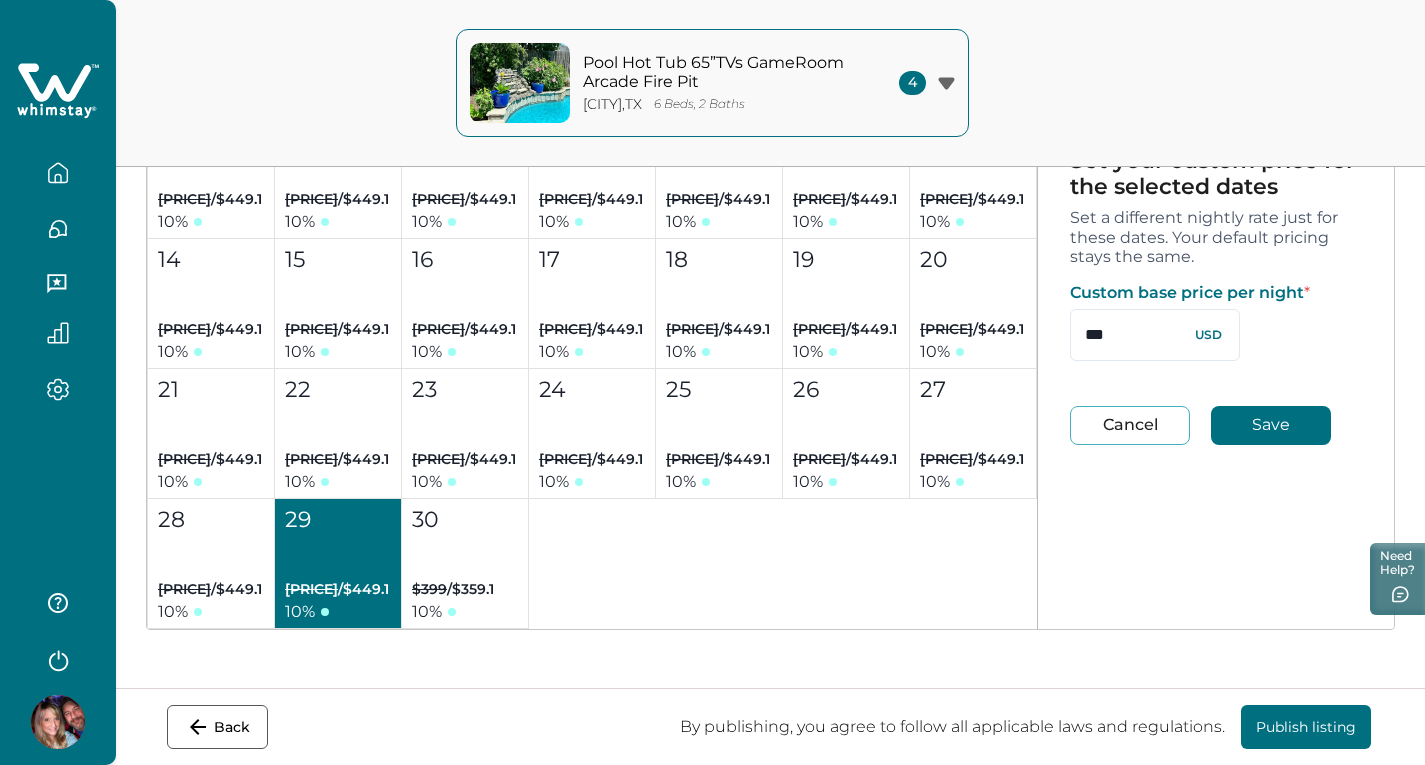 click on "29 $499  /  $449.1 10 %" at bounding box center [338, 564] 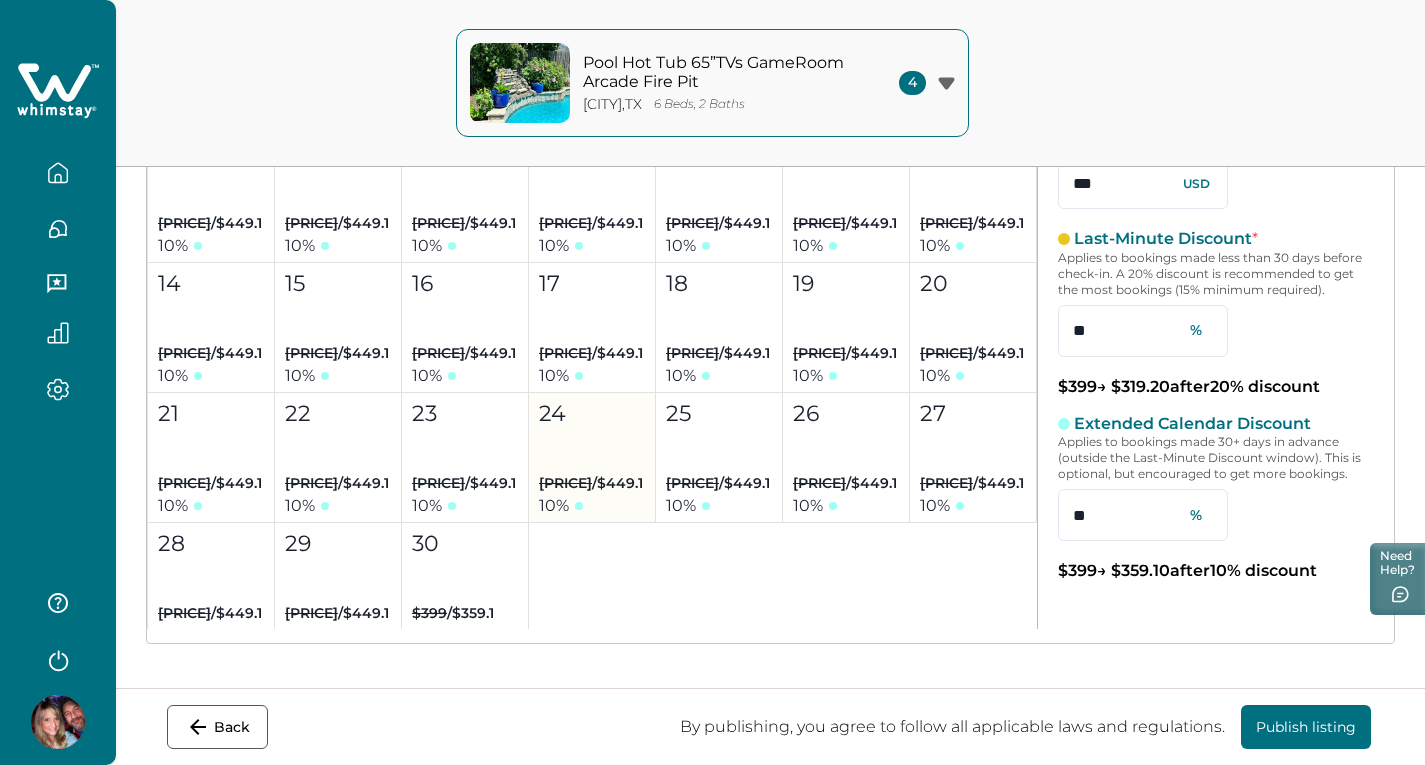 scroll, scrollTop: 8884, scrollLeft: 0, axis: vertical 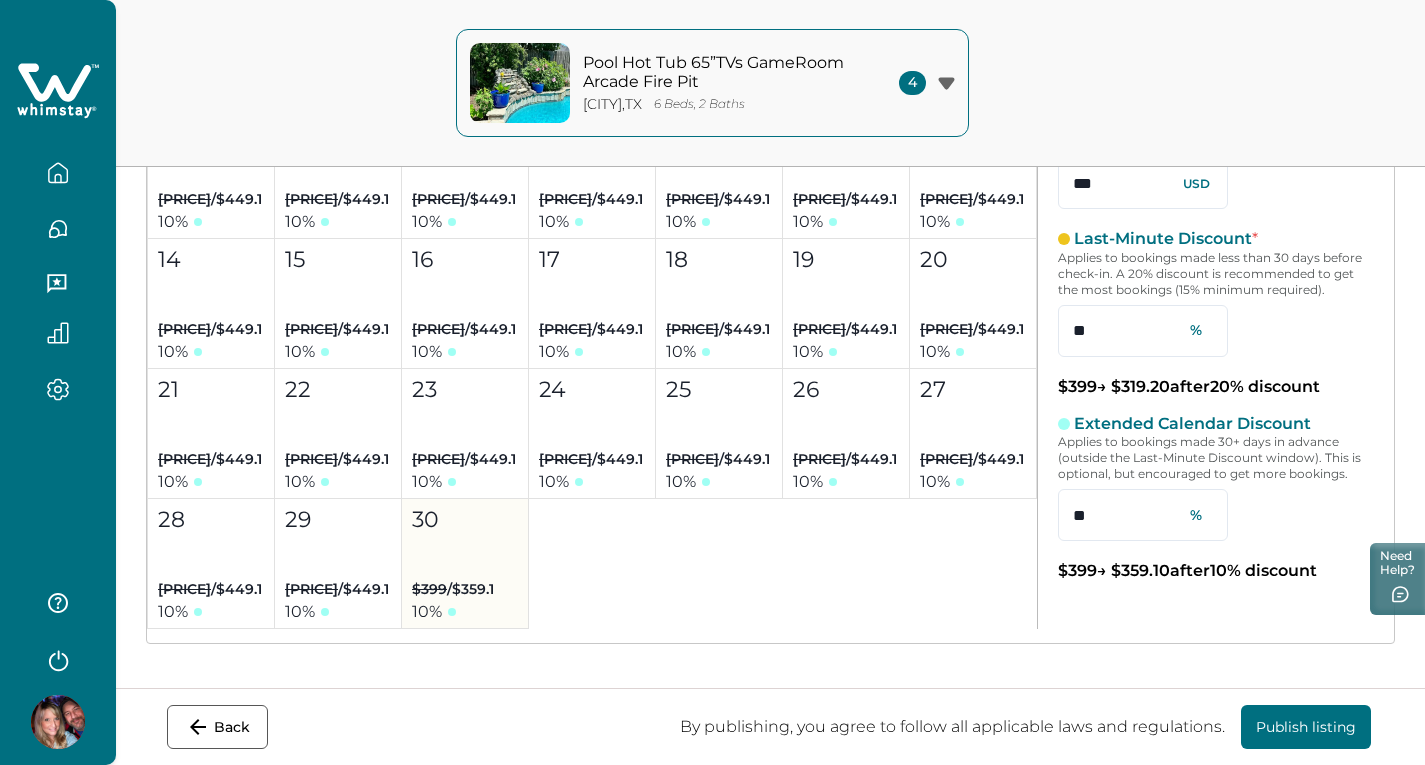 click on "30 $399  /  $359.1 10 %" at bounding box center (465, 564) 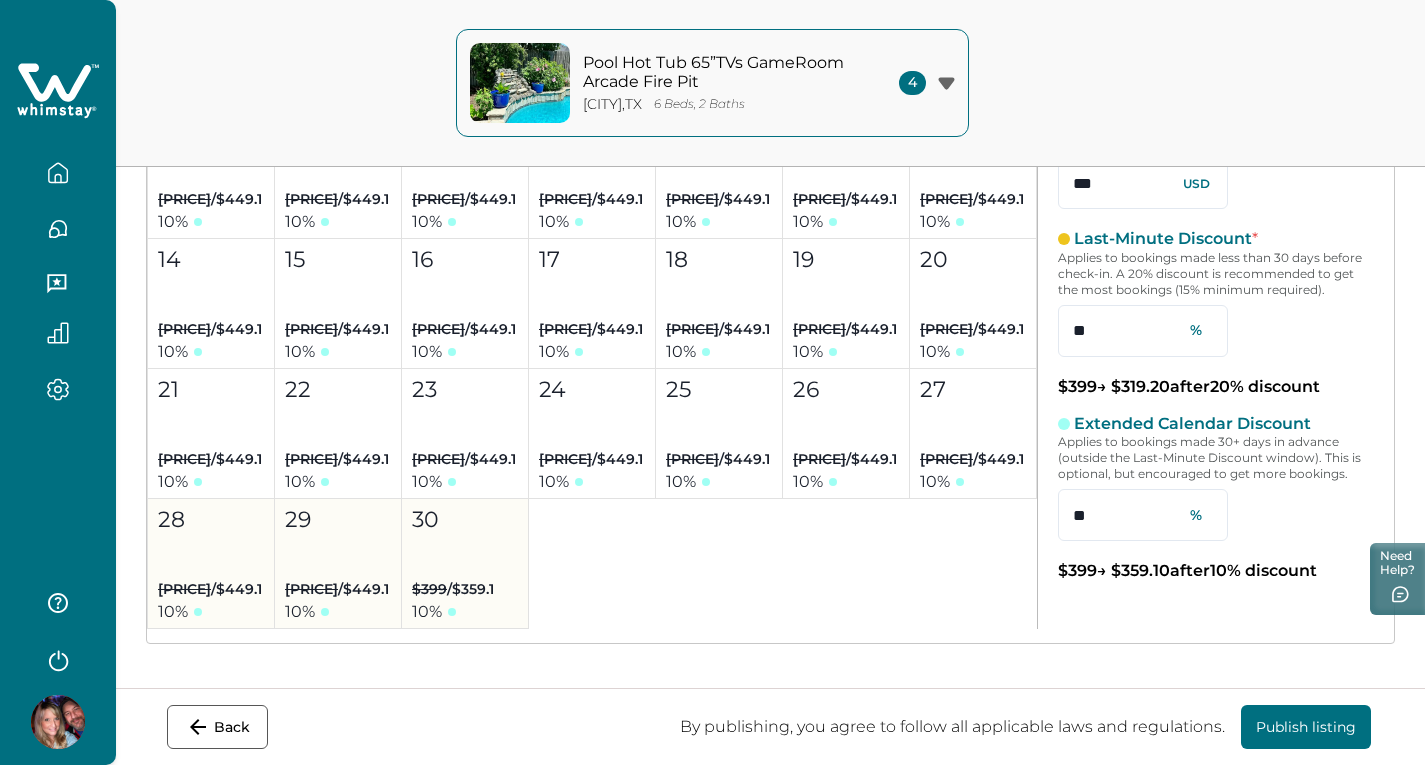 drag, startPoint x: 215, startPoint y: 565, endPoint x: 496, endPoint y: 582, distance: 281.51376 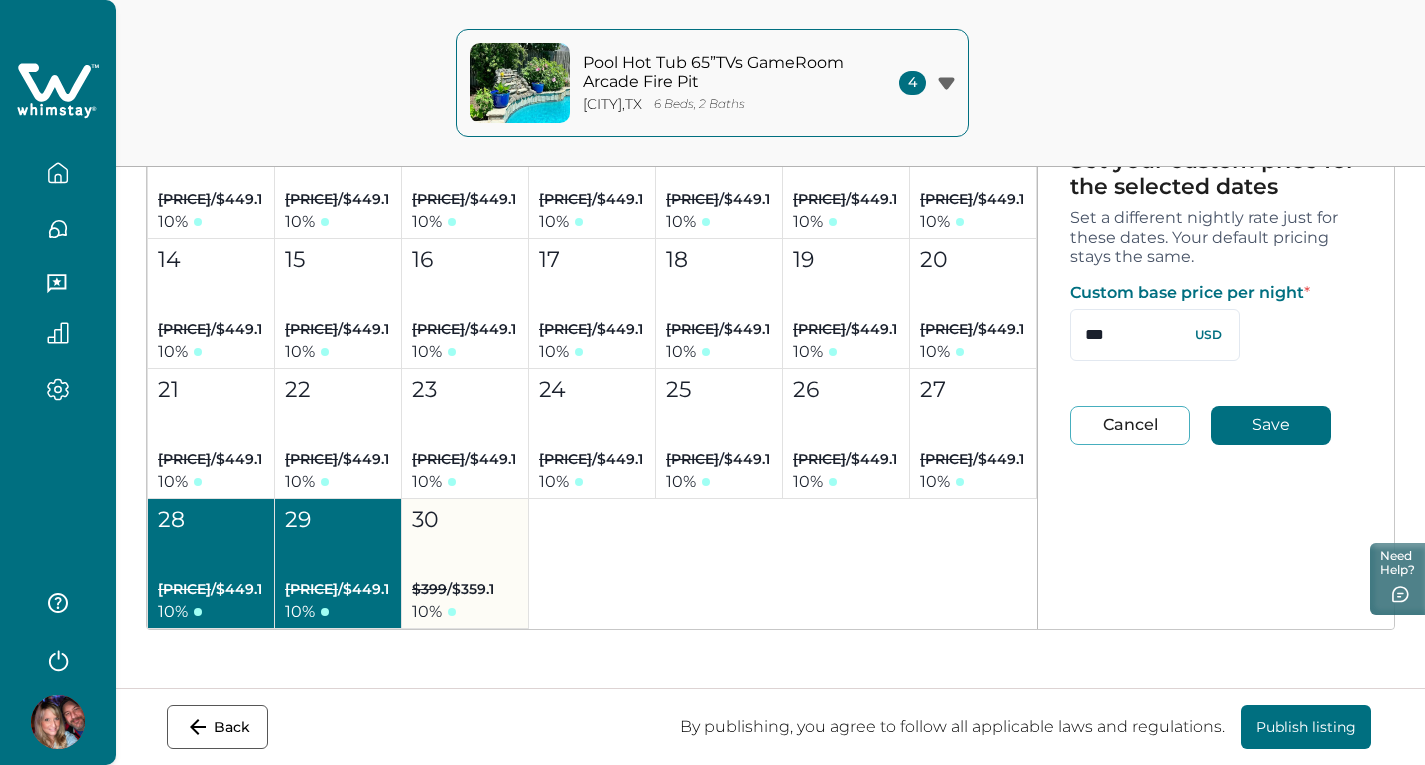 click on "30 $399  /  $359.1 10 %" at bounding box center [465, 564] 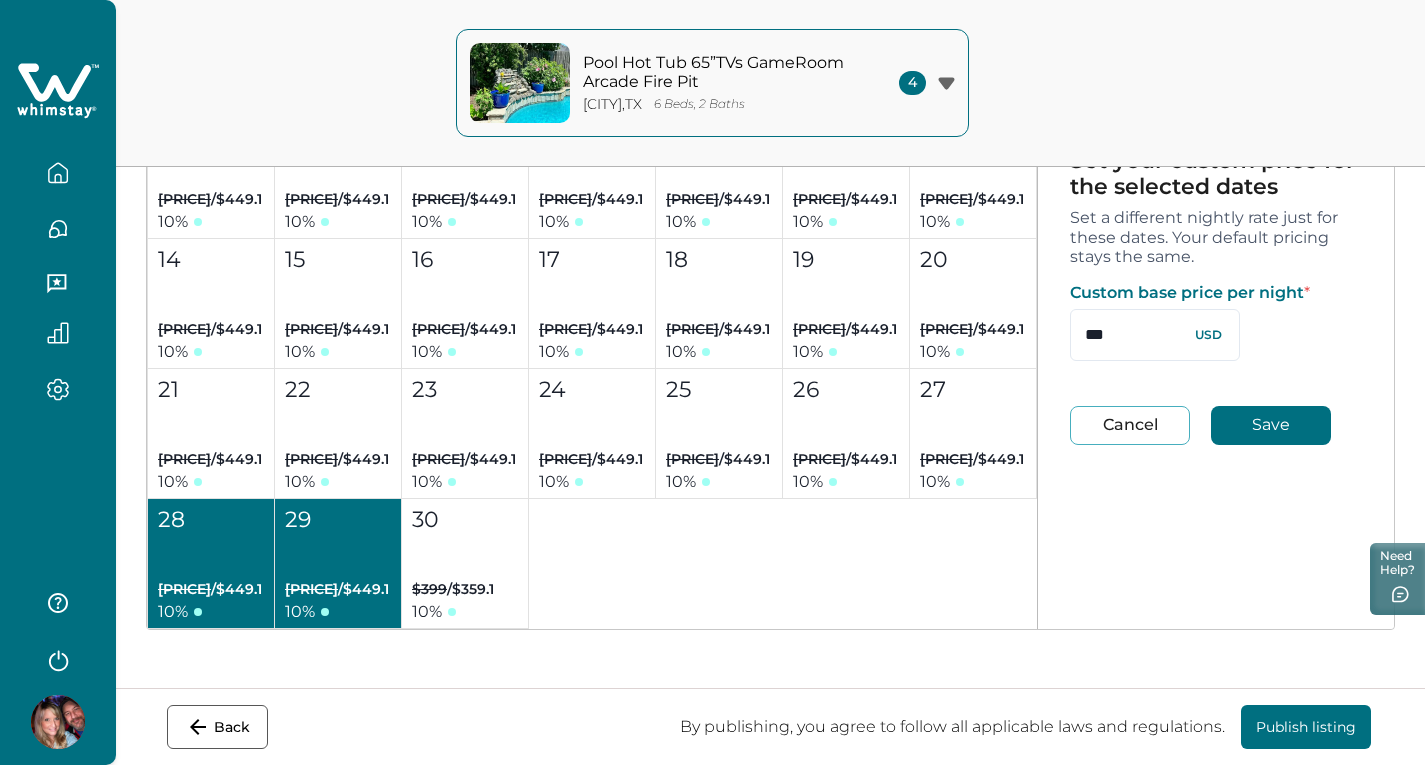 drag, startPoint x: 297, startPoint y: 573, endPoint x: 250, endPoint y: 567, distance: 47.38143 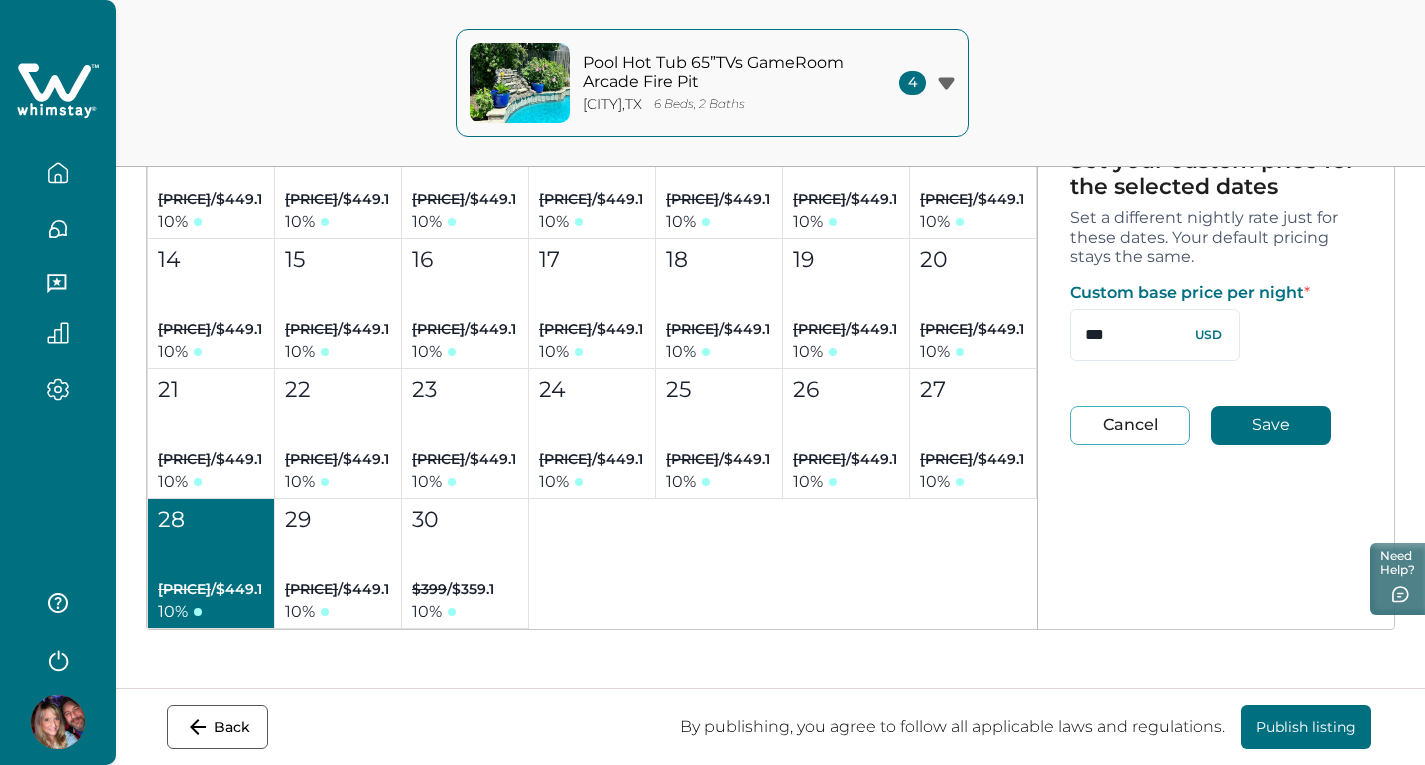 click on "28 $499  /  $449.1 10 %" at bounding box center [211, 564] 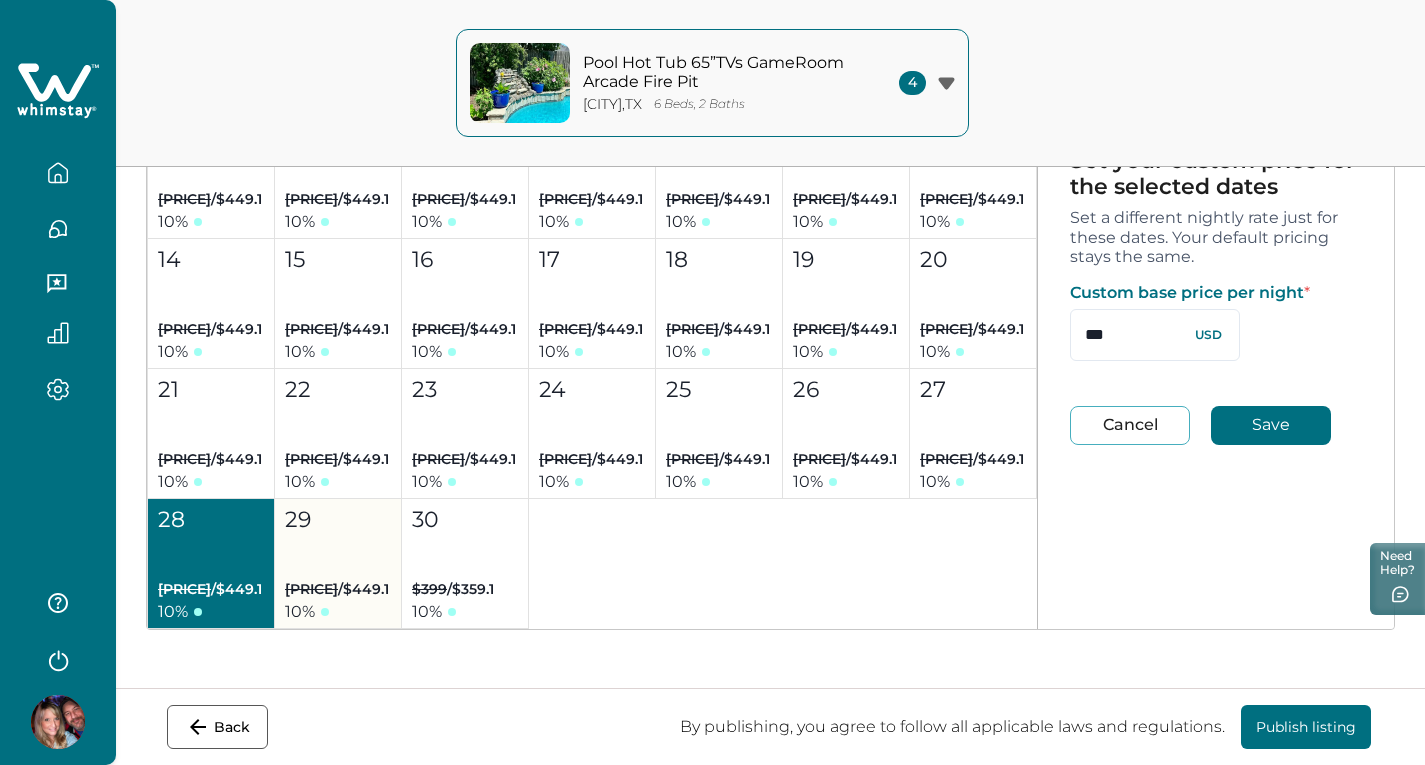 type on "**" 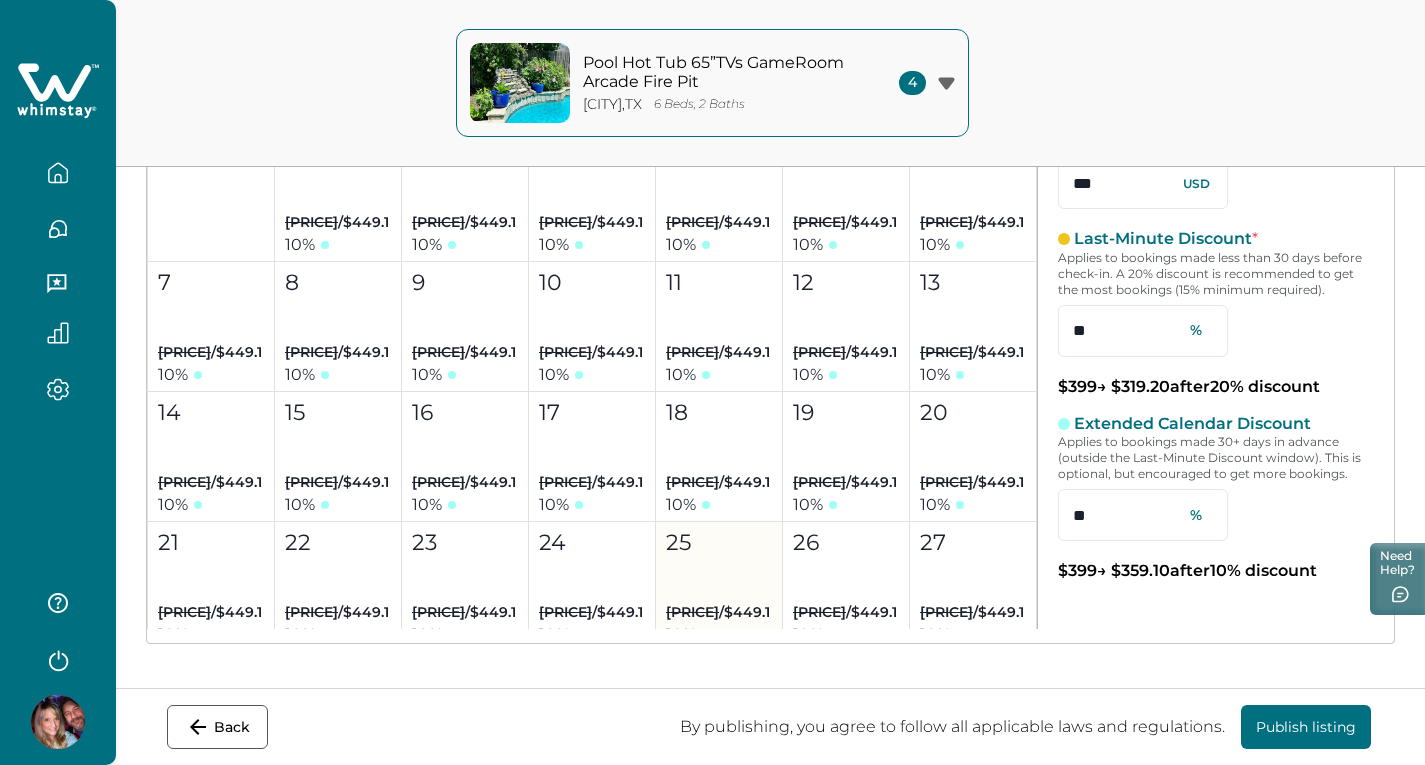 scroll, scrollTop: 8584, scrollLeft: 0, axis: vertical 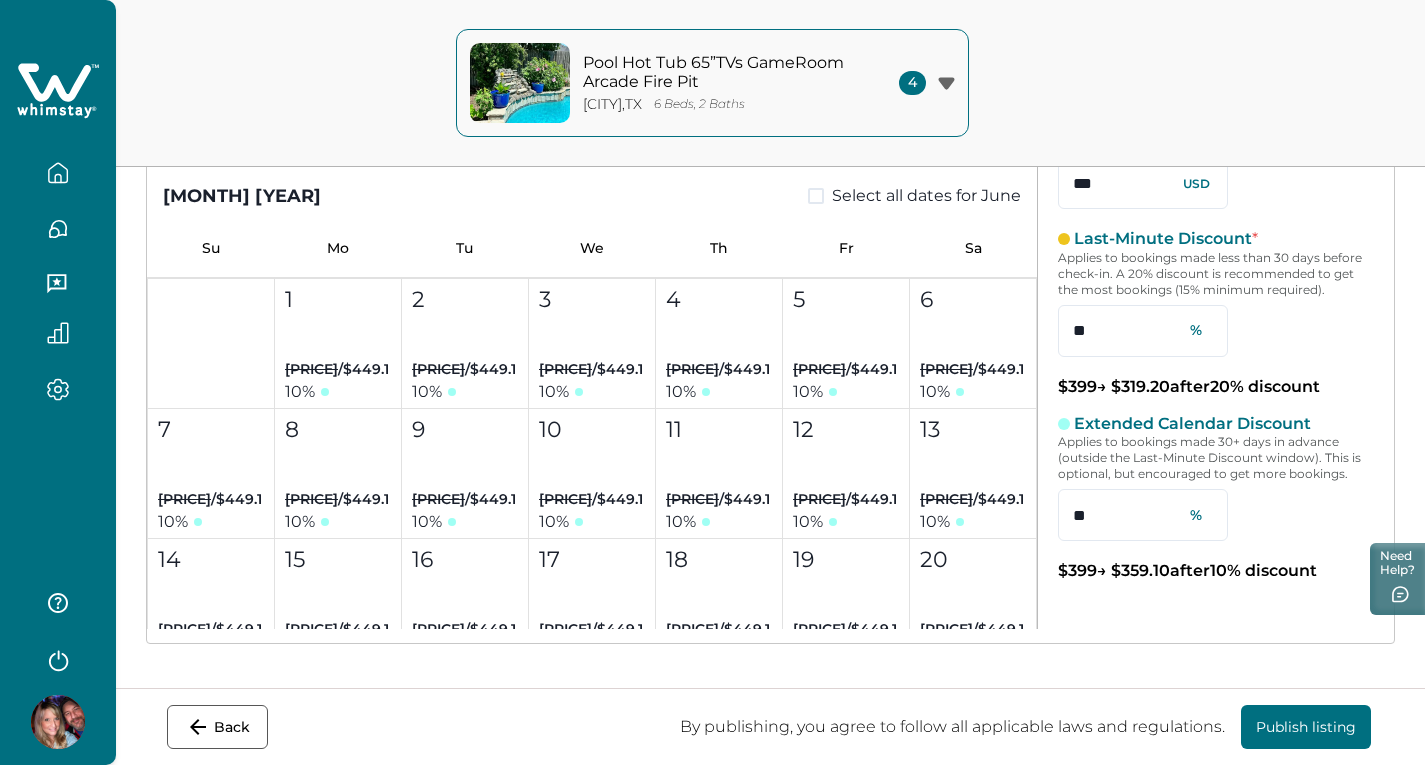 drag, startPoint x: 801, startPoint y: 198, endPoint x: 801, endPoint y: 237, distance: 39 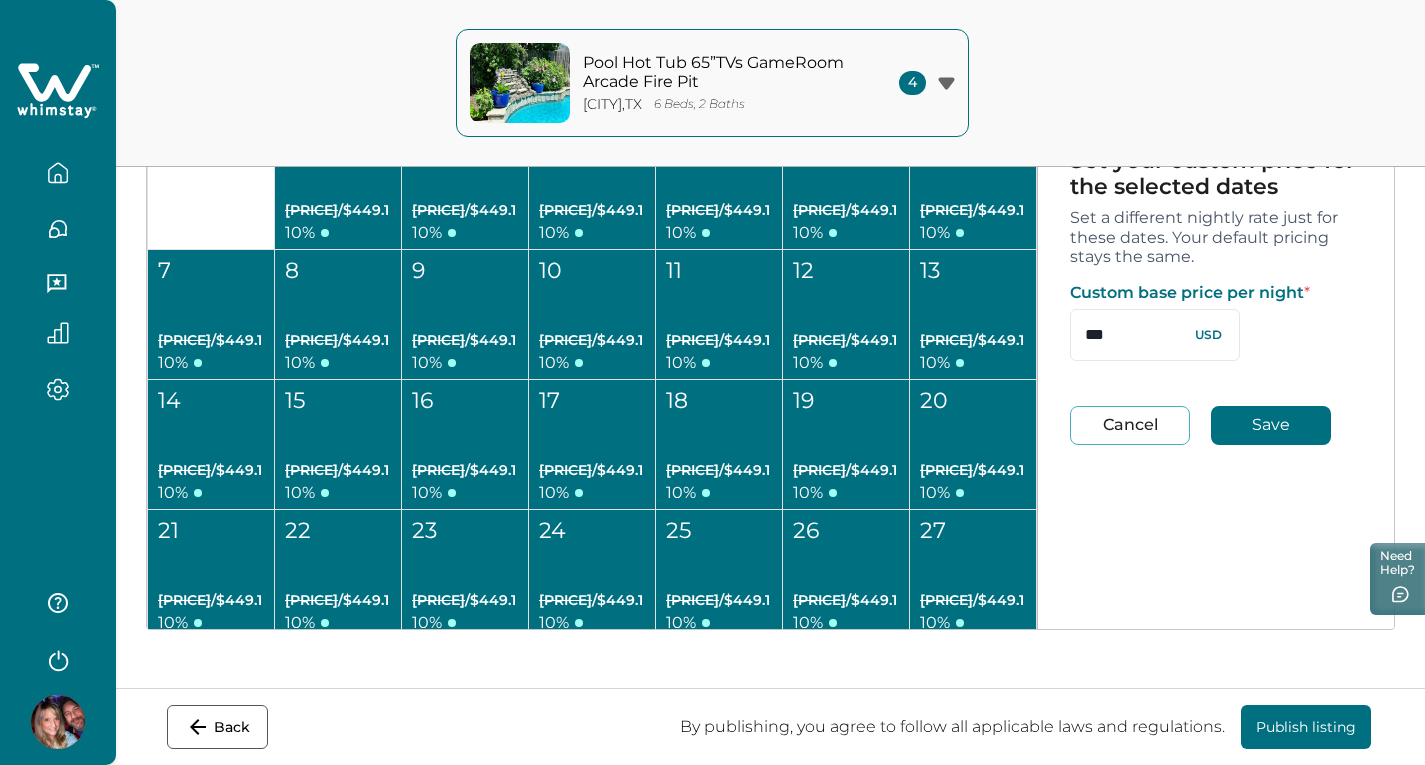scroll, scrollTop: 8884, scrollLeft: 0, axis: vertical 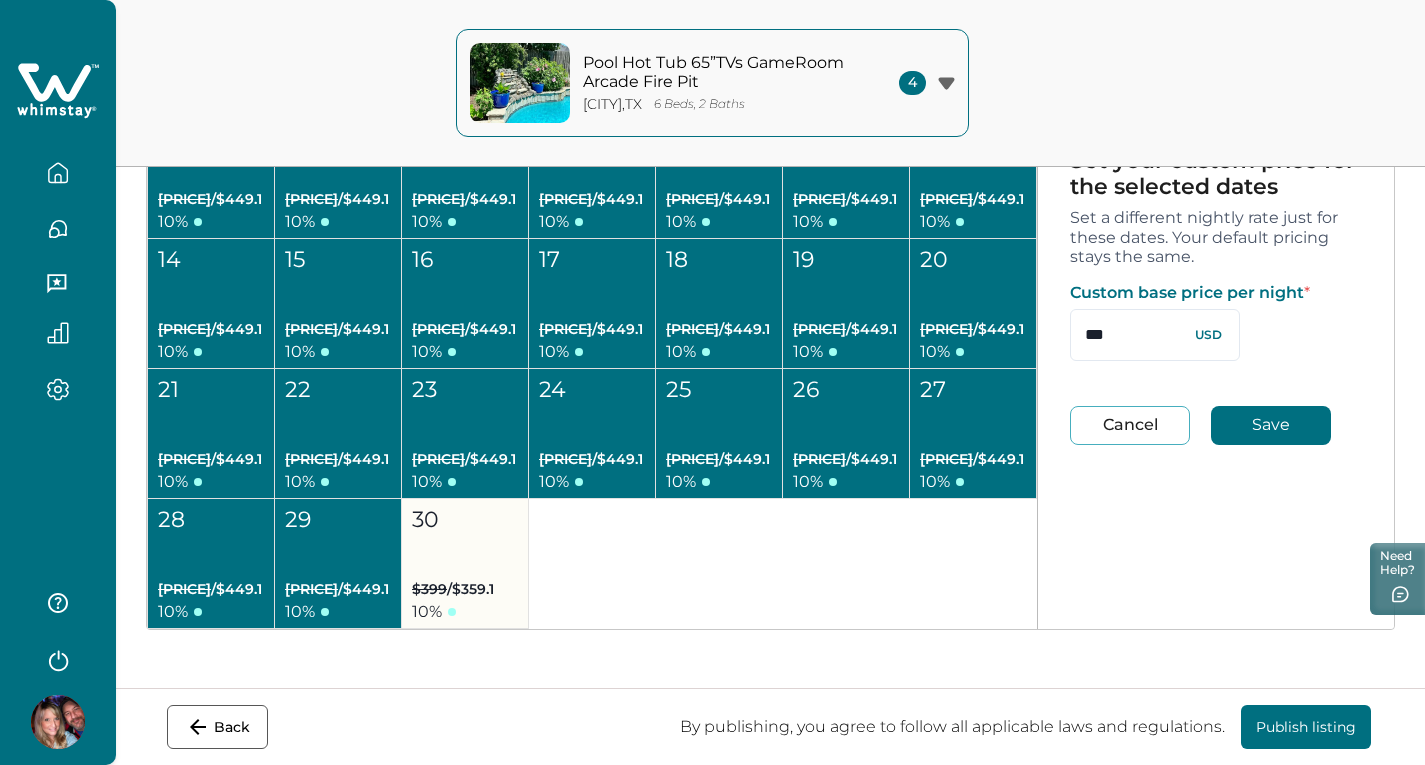 click on "30 $399  /  $359.1 10 %" at bounding box center [465, 564] 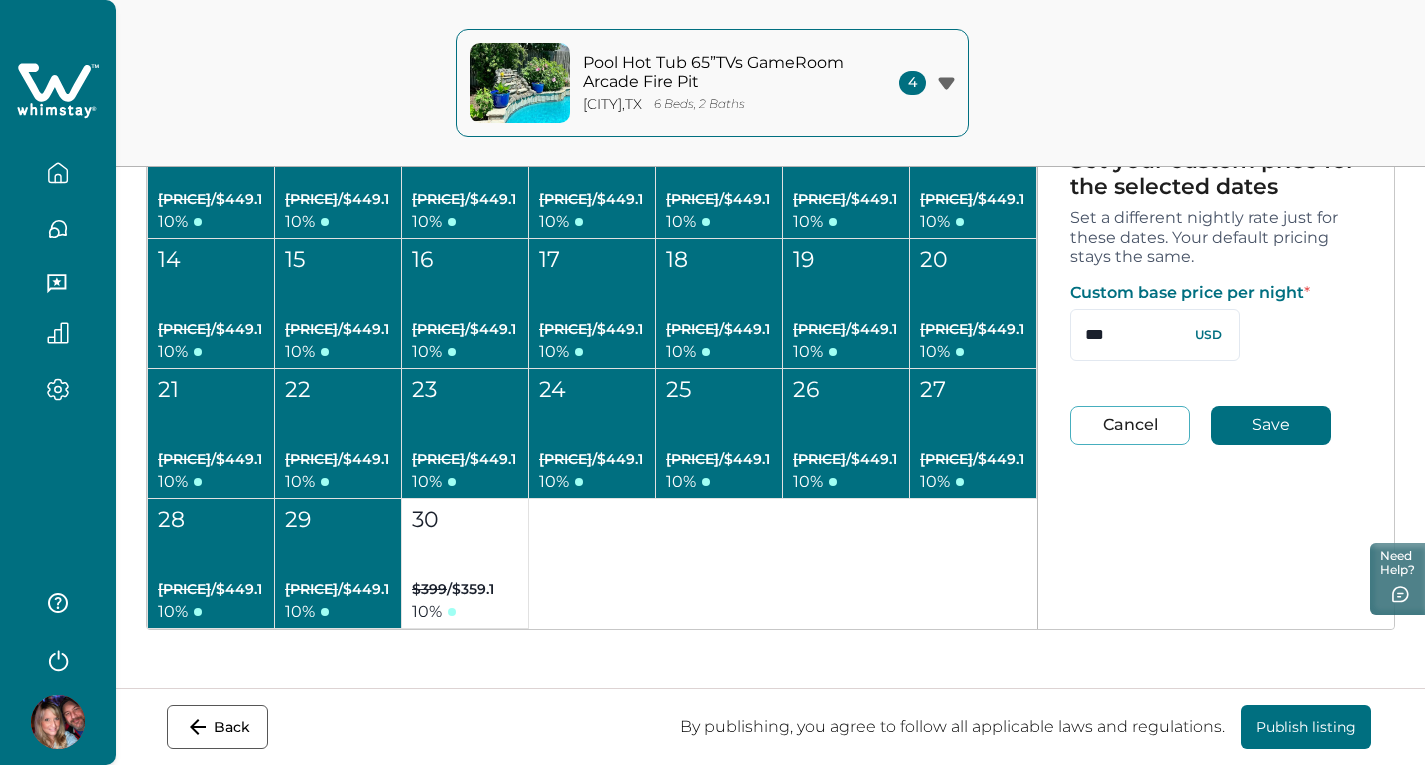 click on "Save" at bounding box center (1271, 425) 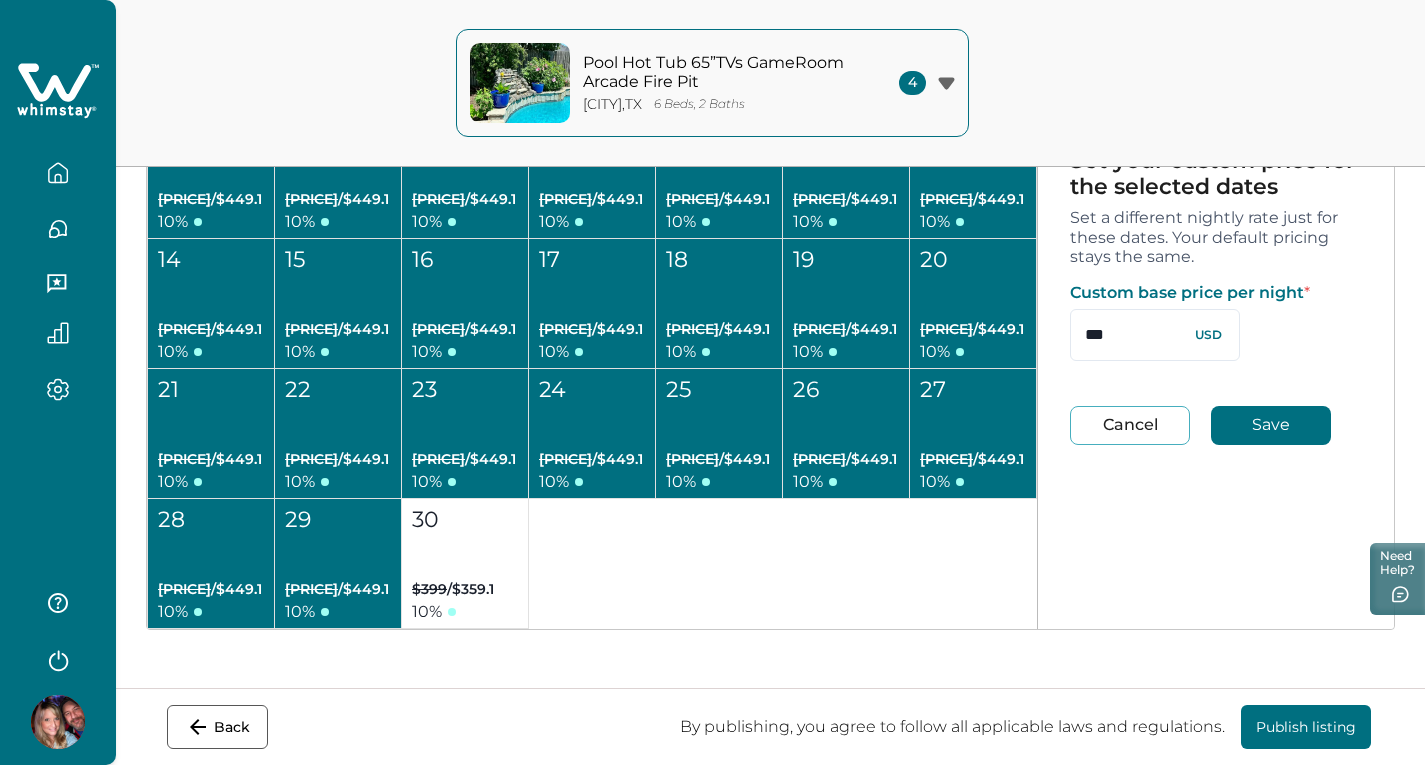 type 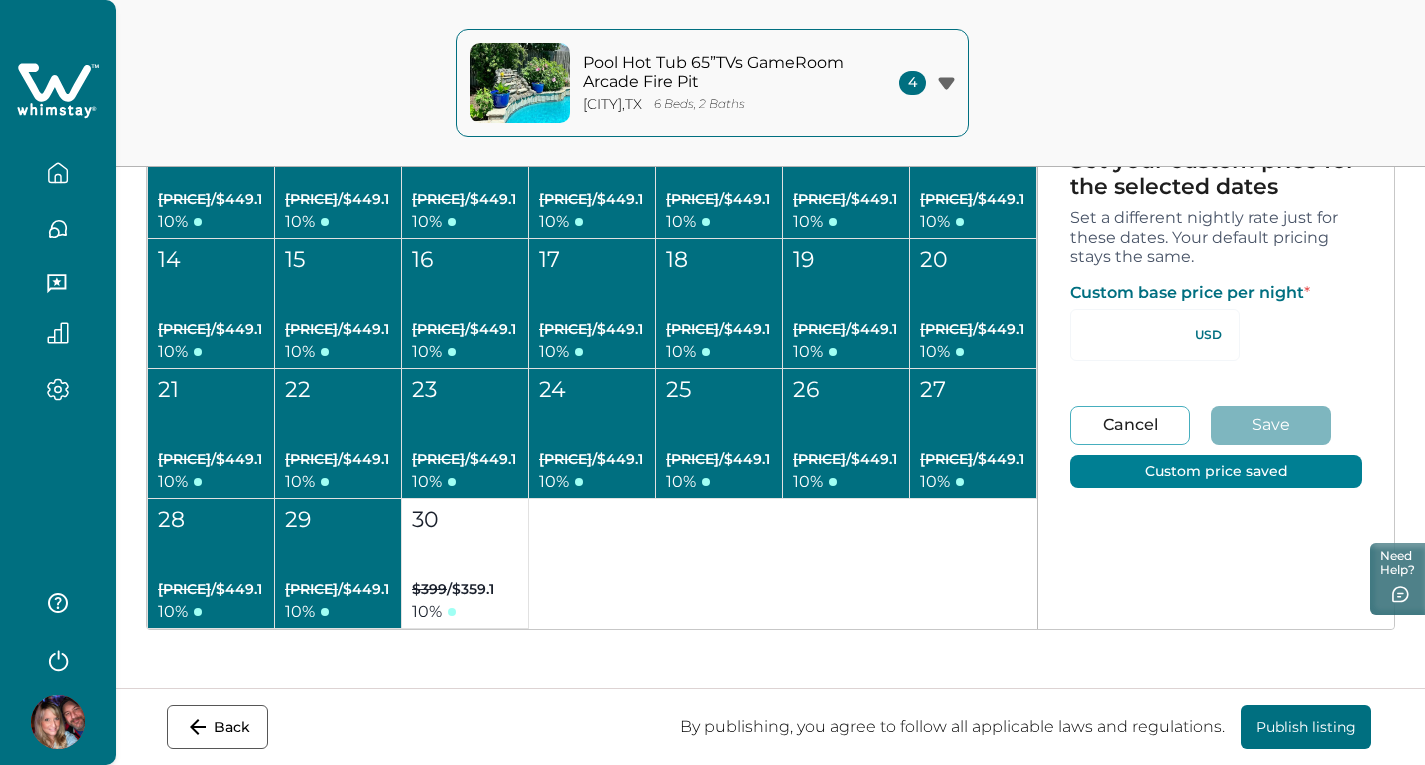 type on "**" 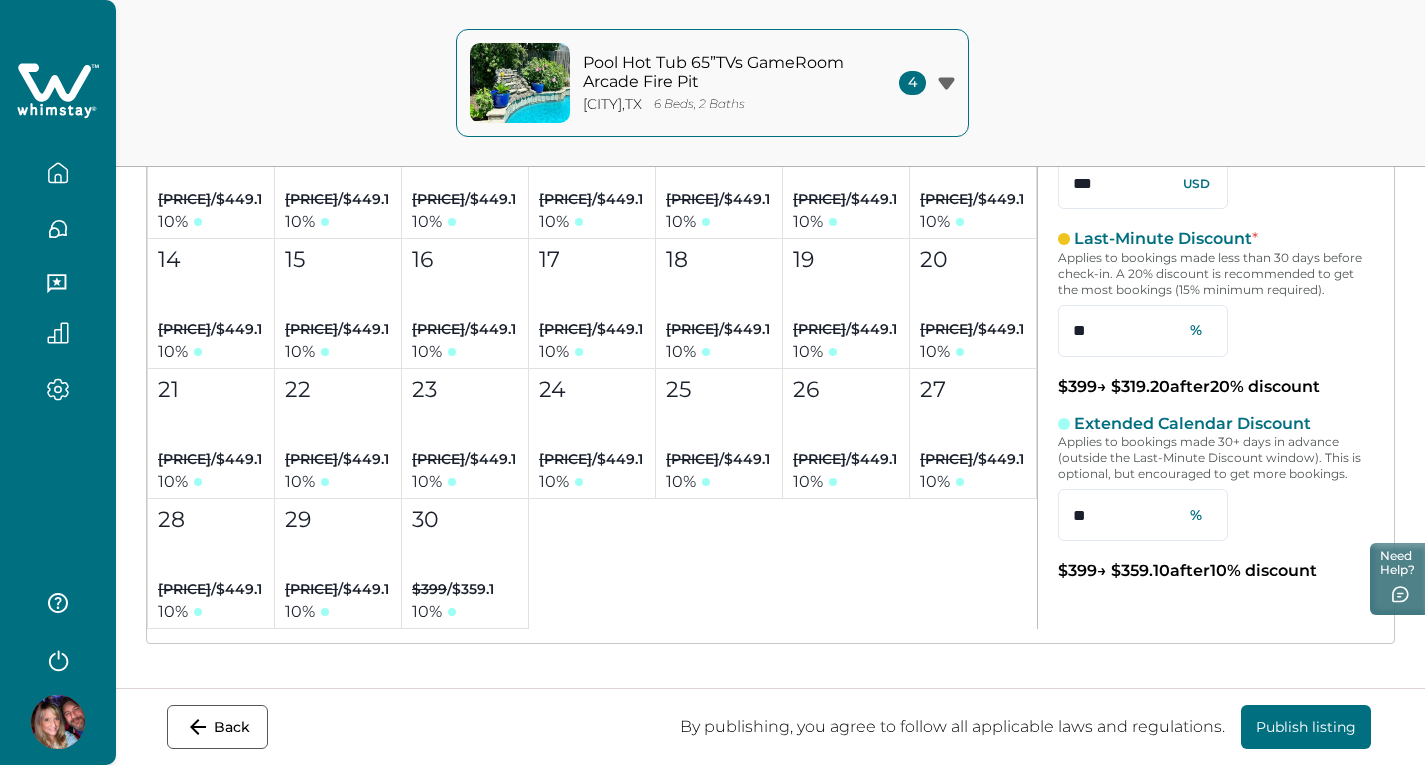 scroll, scrollTop: 414, scrollLeft: 0, axis: vertical 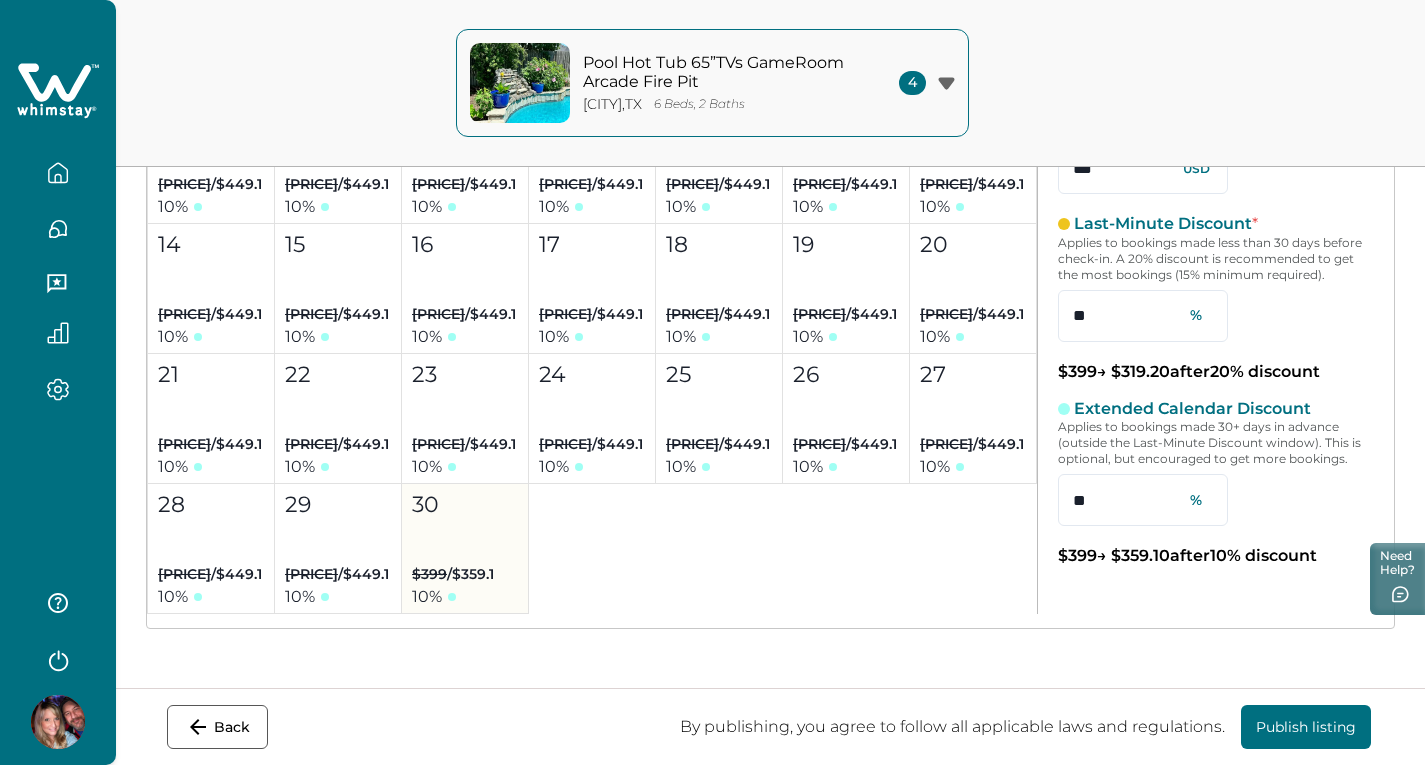 click on "30 $399  /  $359.1 10 %" at bounding box center (465, 549) 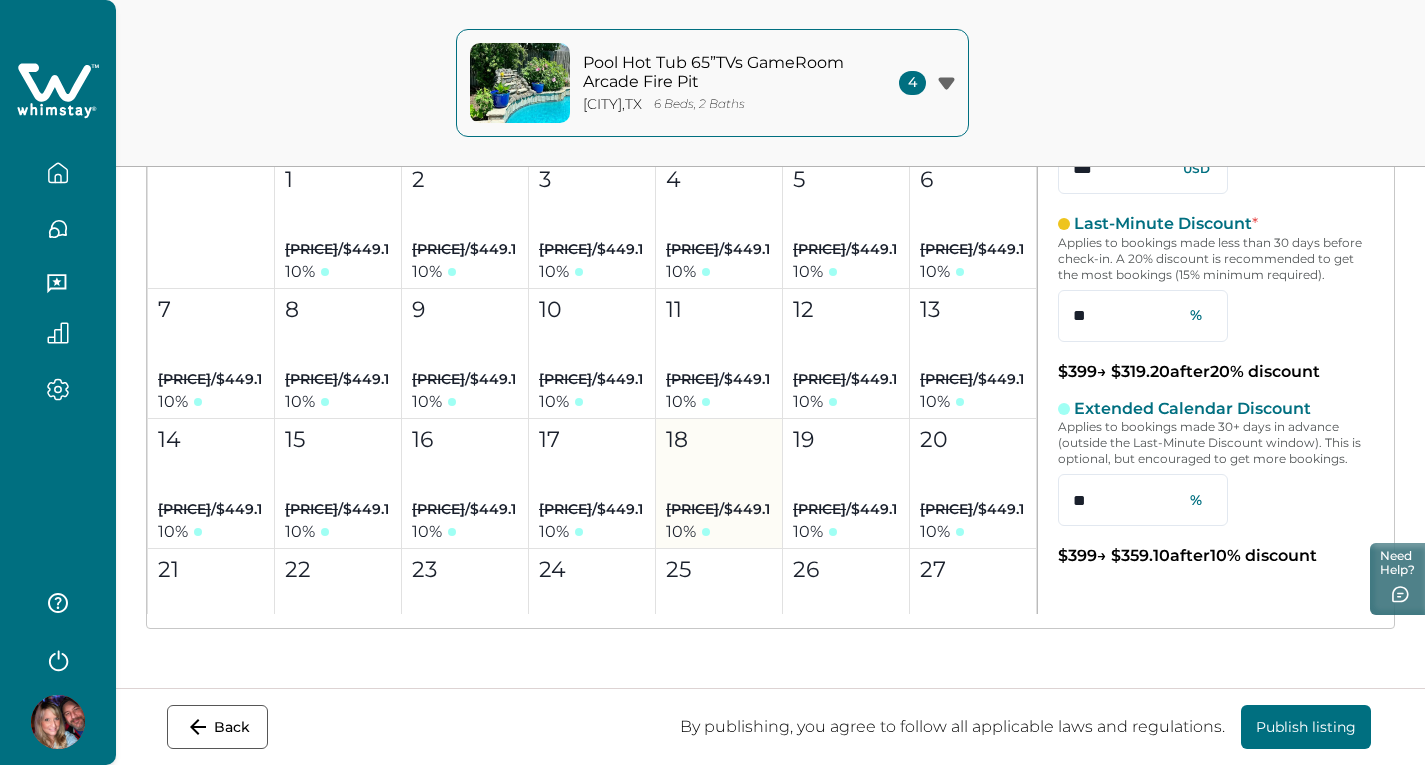 scroll, scrollTop: 8684, scrollLeft: 0, axis: vertical 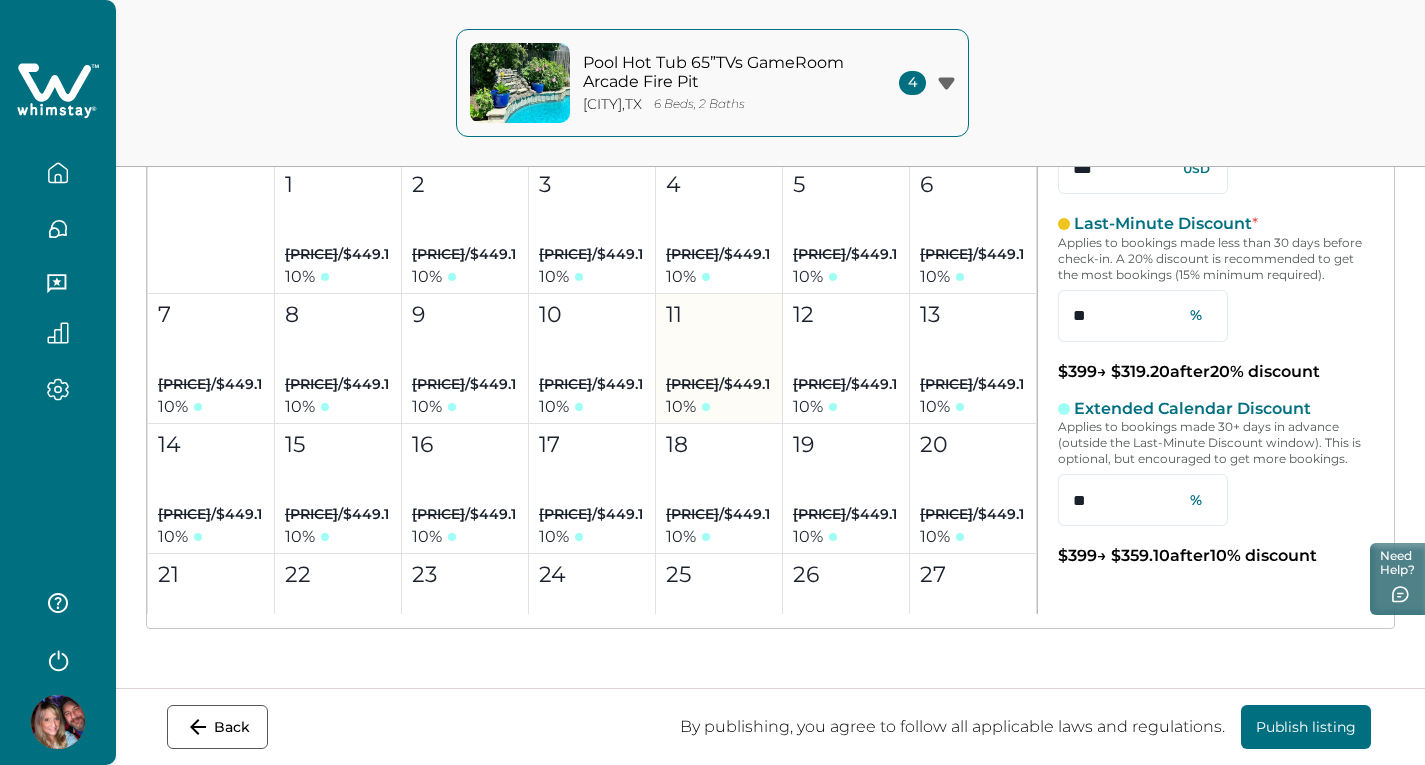 click on "[DAY] $[PRICE]  /  $[PRICE] [PERCENT]" at bounding box center [719, 359] 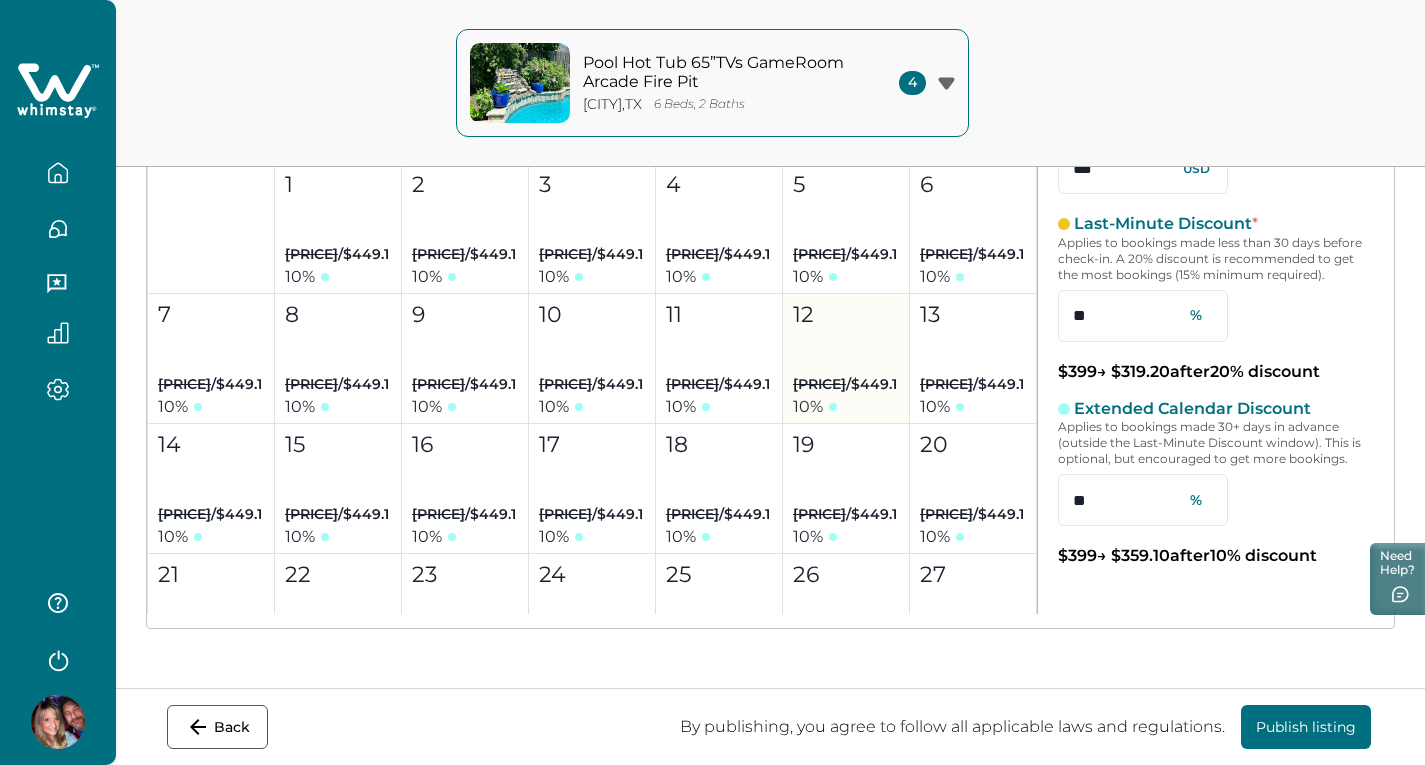 type 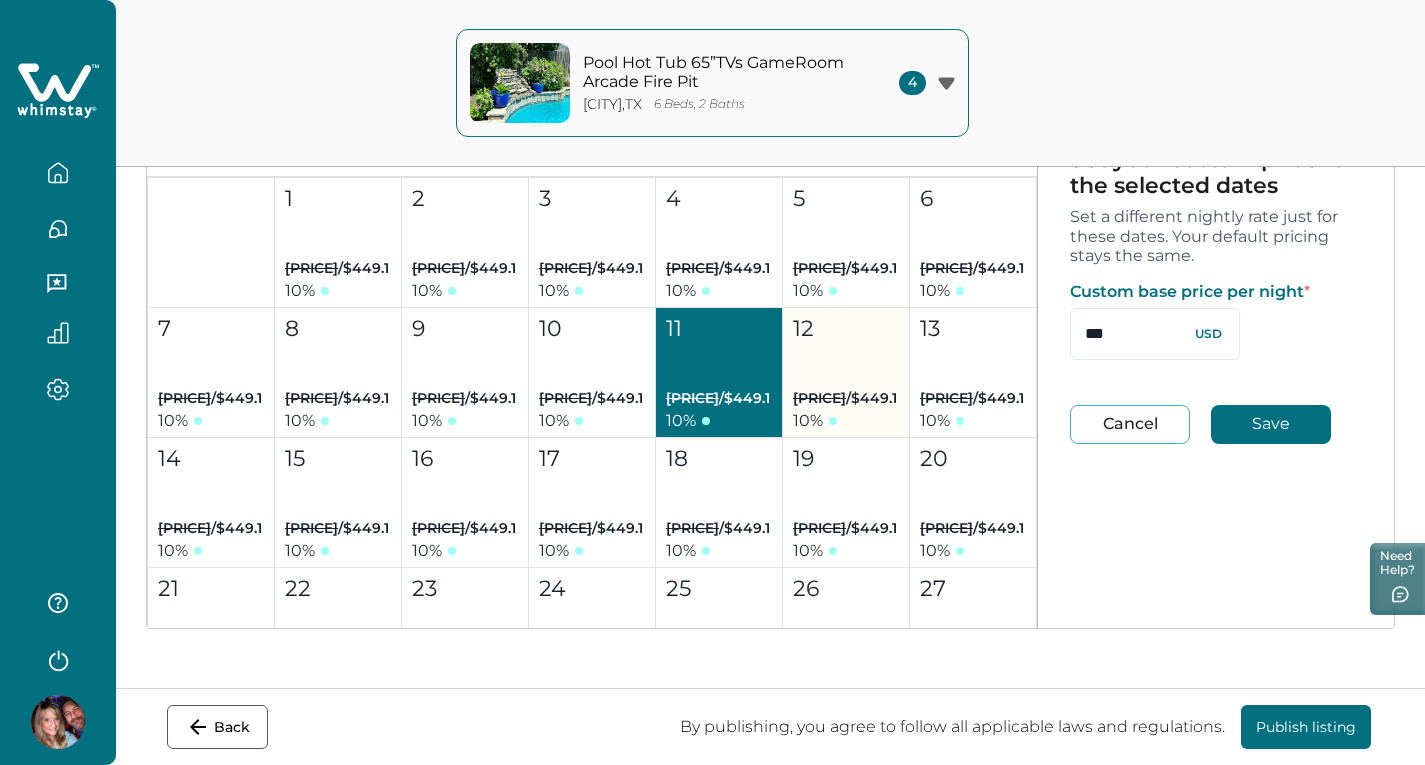 scroll, scrollTop: 399, scrollLeft: 0, axis: vertical 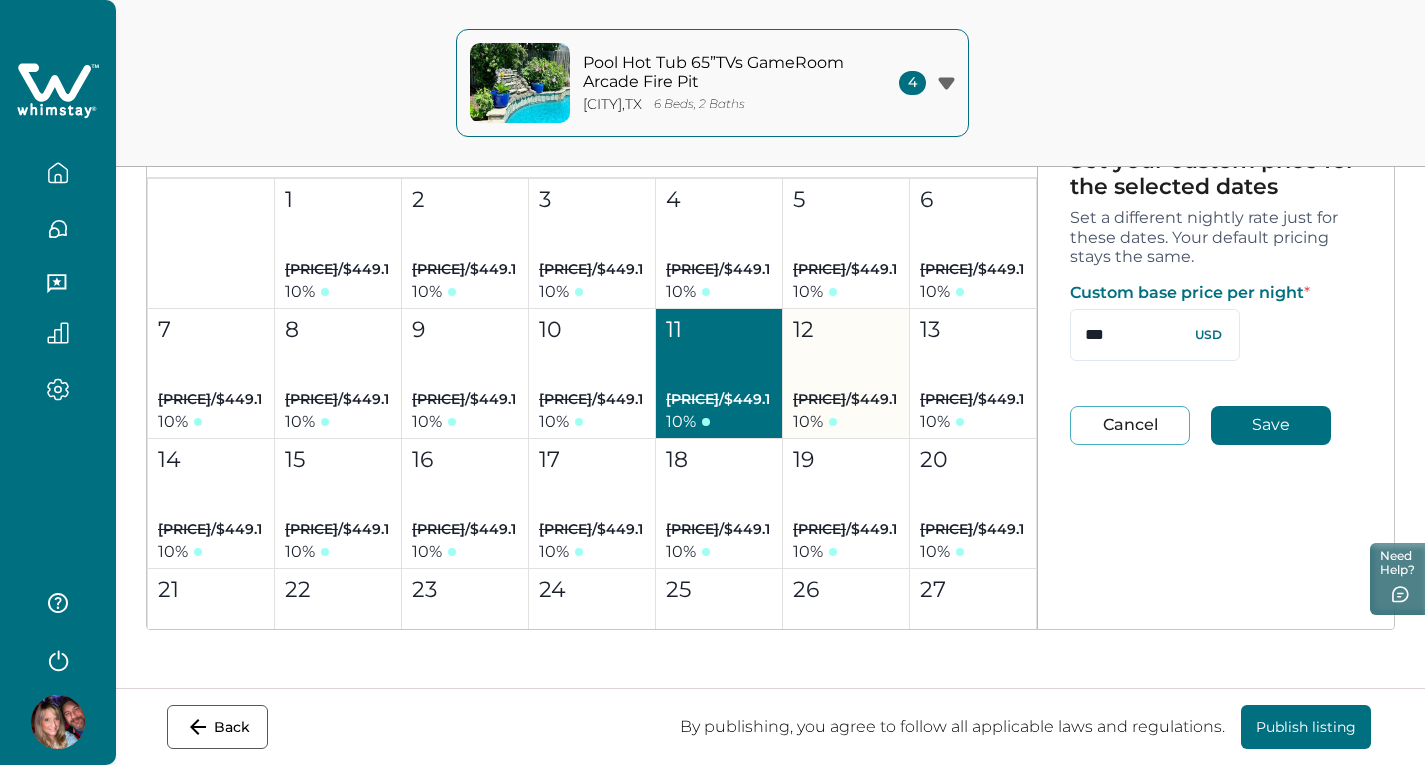 click on "12 $499  /  $449.1 10 %" at bounding box center [846, 374] 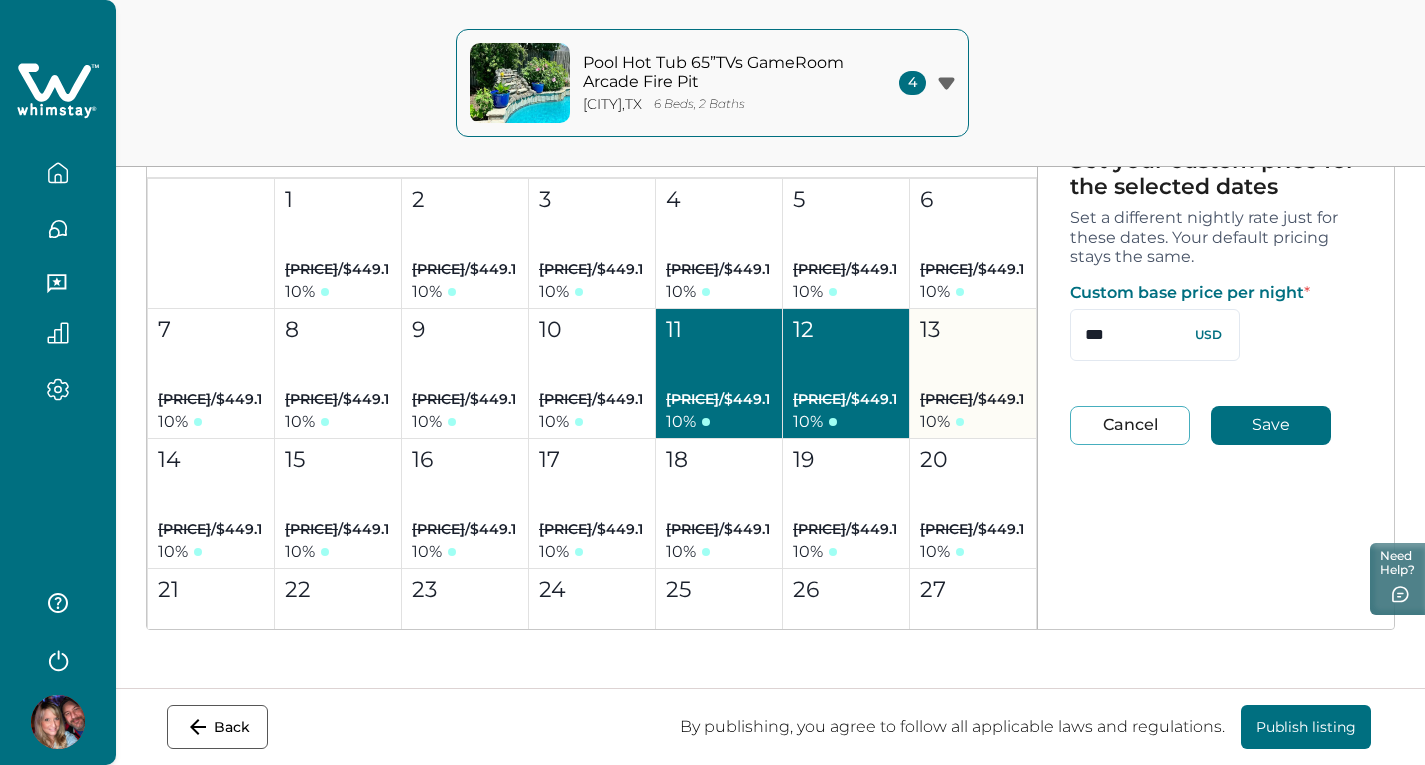 click on "13 $499  /  $449.1 10 %" at bounding box center [973, 374] 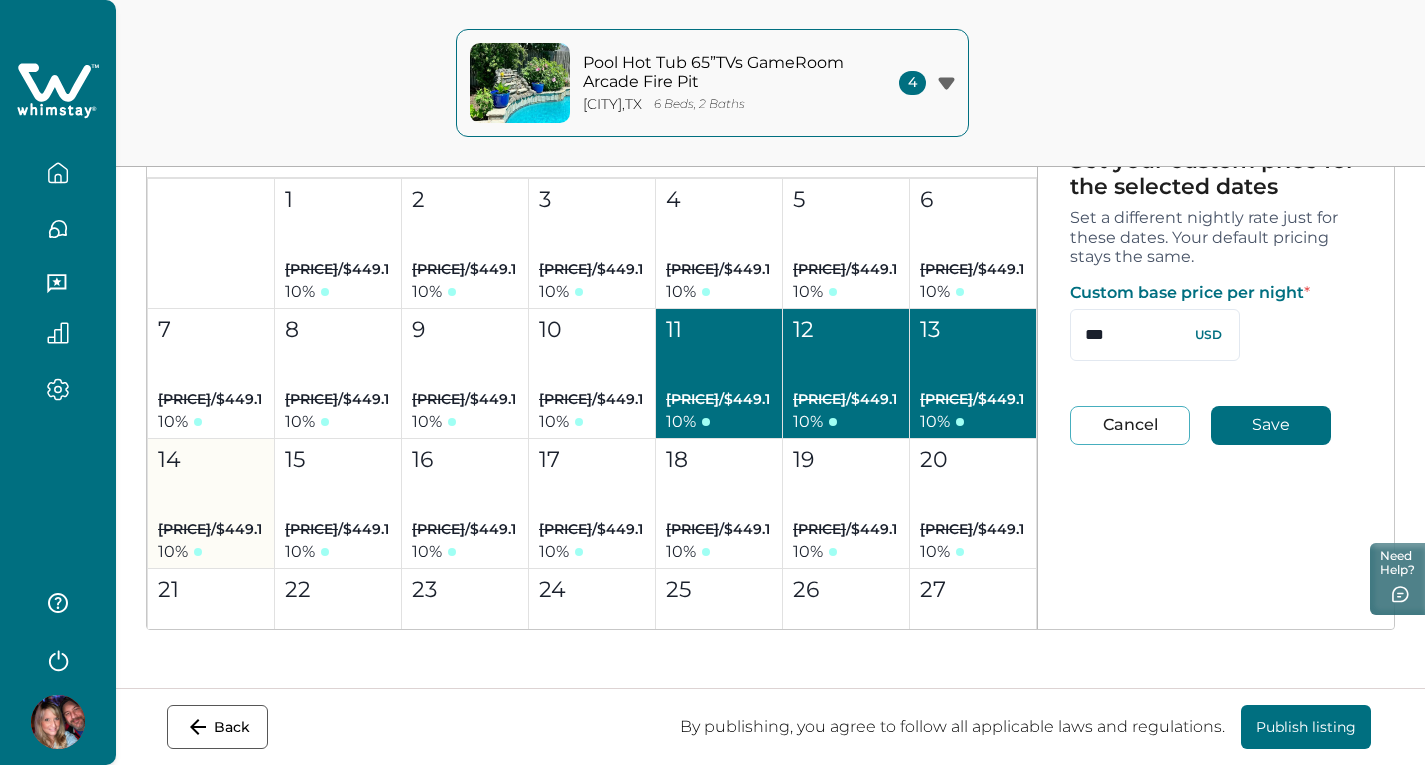 click on "[DAY] $[PRICE]  /  $[PRICE] [PERCENT]" at bounding box center (211, 504) 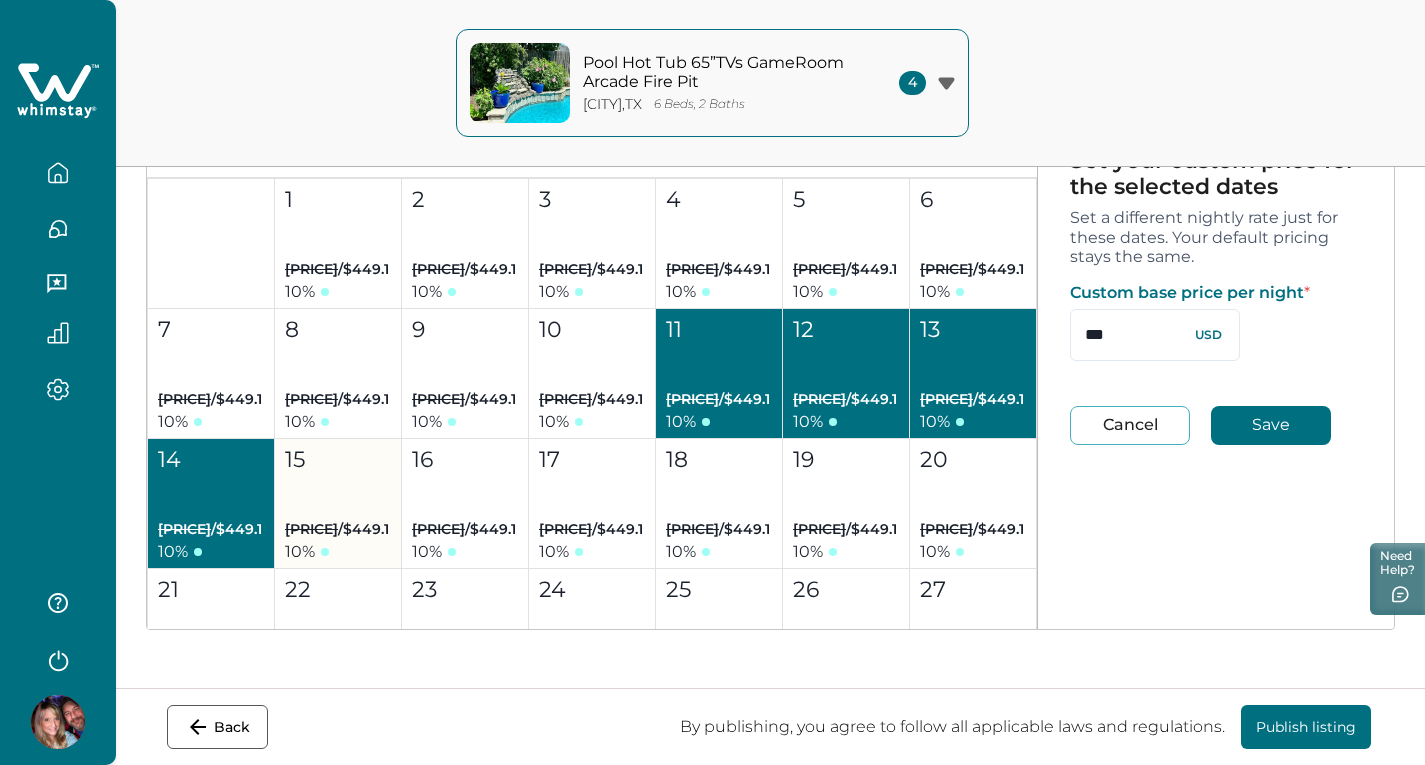 drag, startPoint x: 314, startPoint y: 504, endPoint x: 347, endPoint y: 494, distance: 34.48188 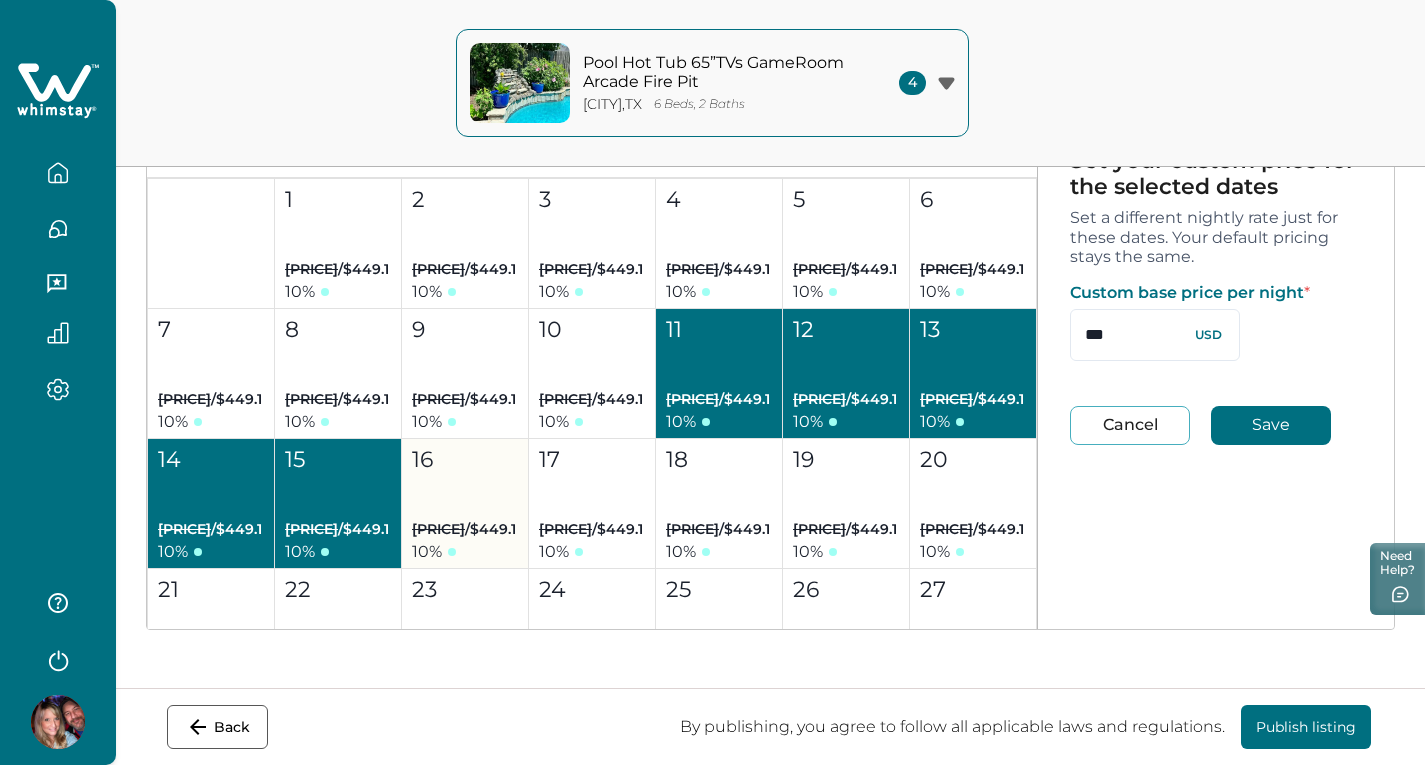 click on "16 $499  /  $449.1 10 %" at bounding box center [465, 504] 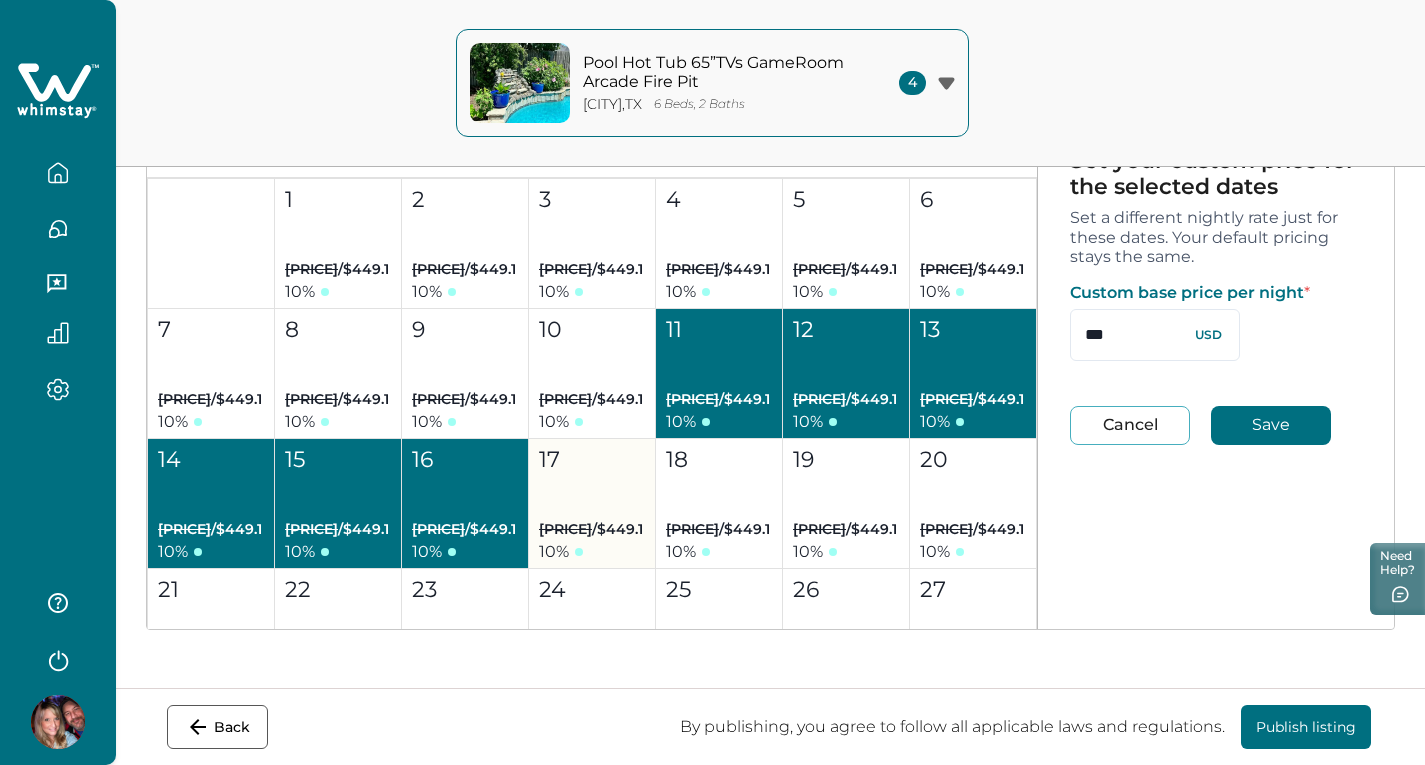 drag, startPoint x: 556, startPoint y: 500, endPoint x: 583, endPoint y: 497, distance: 27.166155 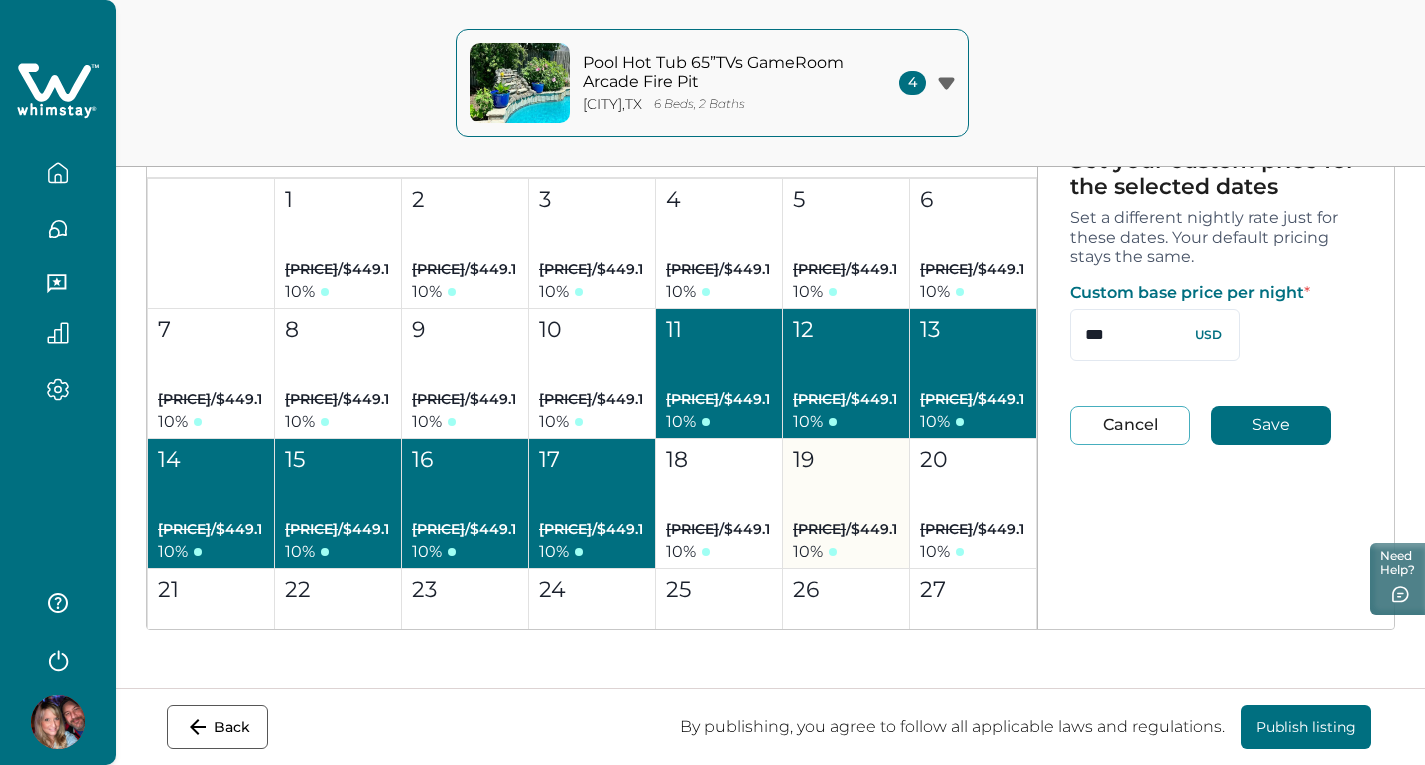 drag, startPoint x: 674, startPoint y: 500, endPoint x: 849, endPoint y: 503, distance: 175.02571 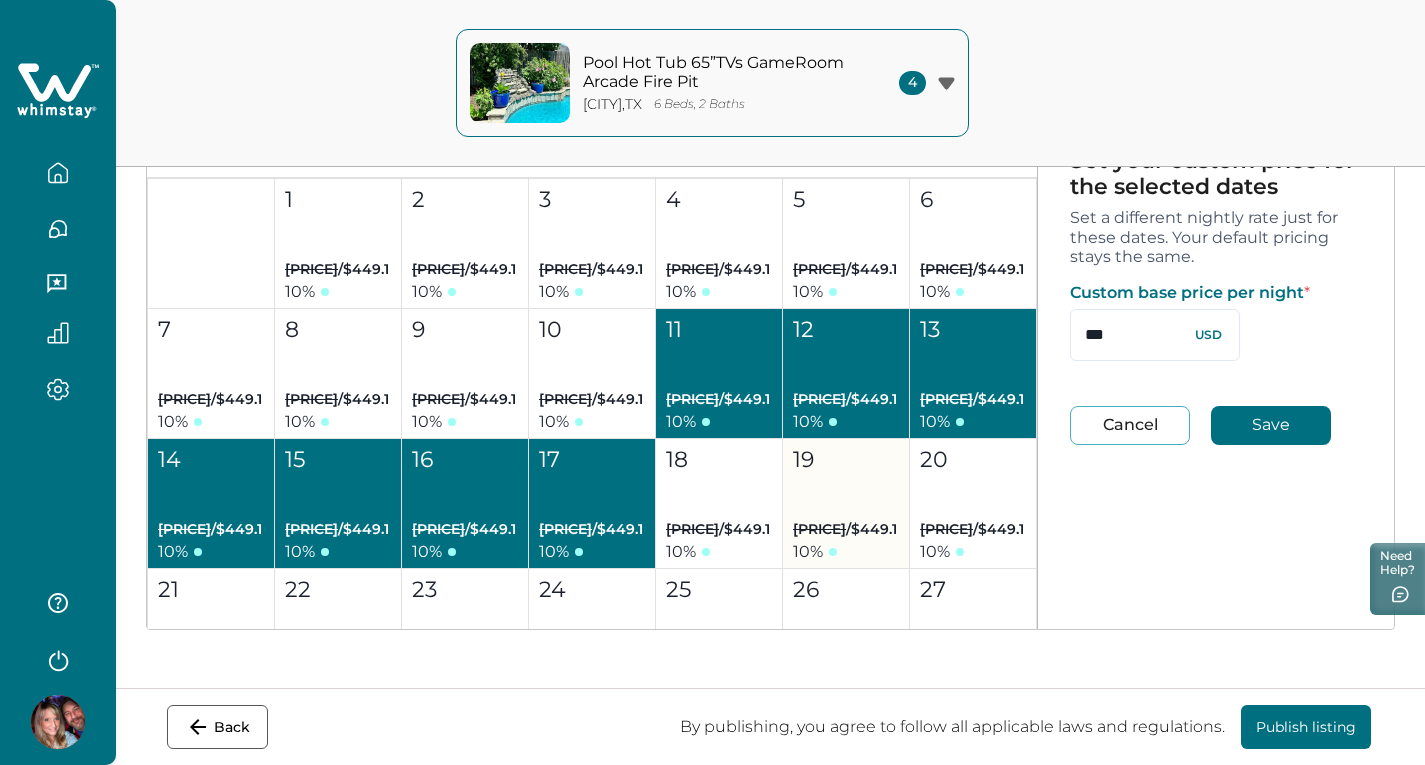 click on "[MONTH] [DD] - [MONTH] [DD], [YEAR]" at bounding box center (719, 504) 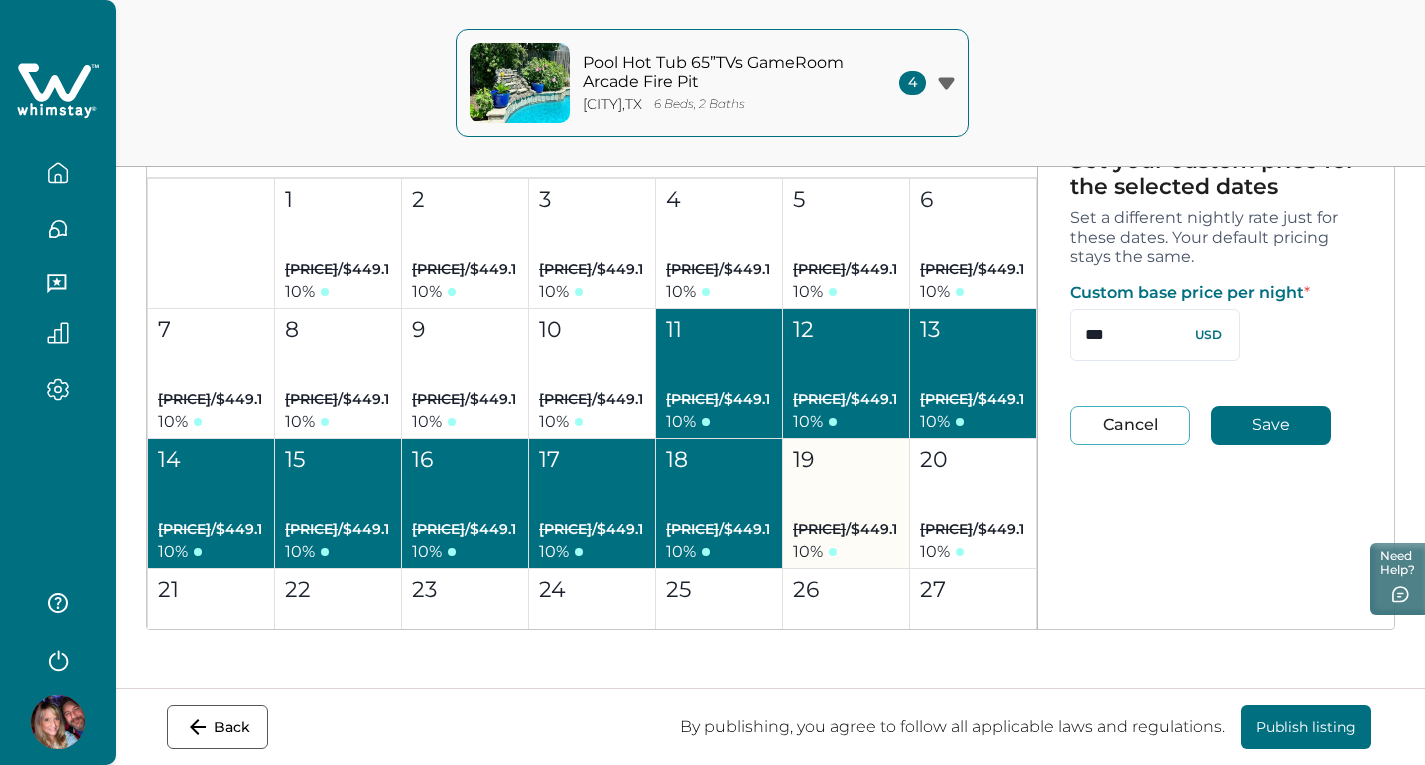 click on "19 $499  /  $449.1 10 %" at bounding box center (846, 504) 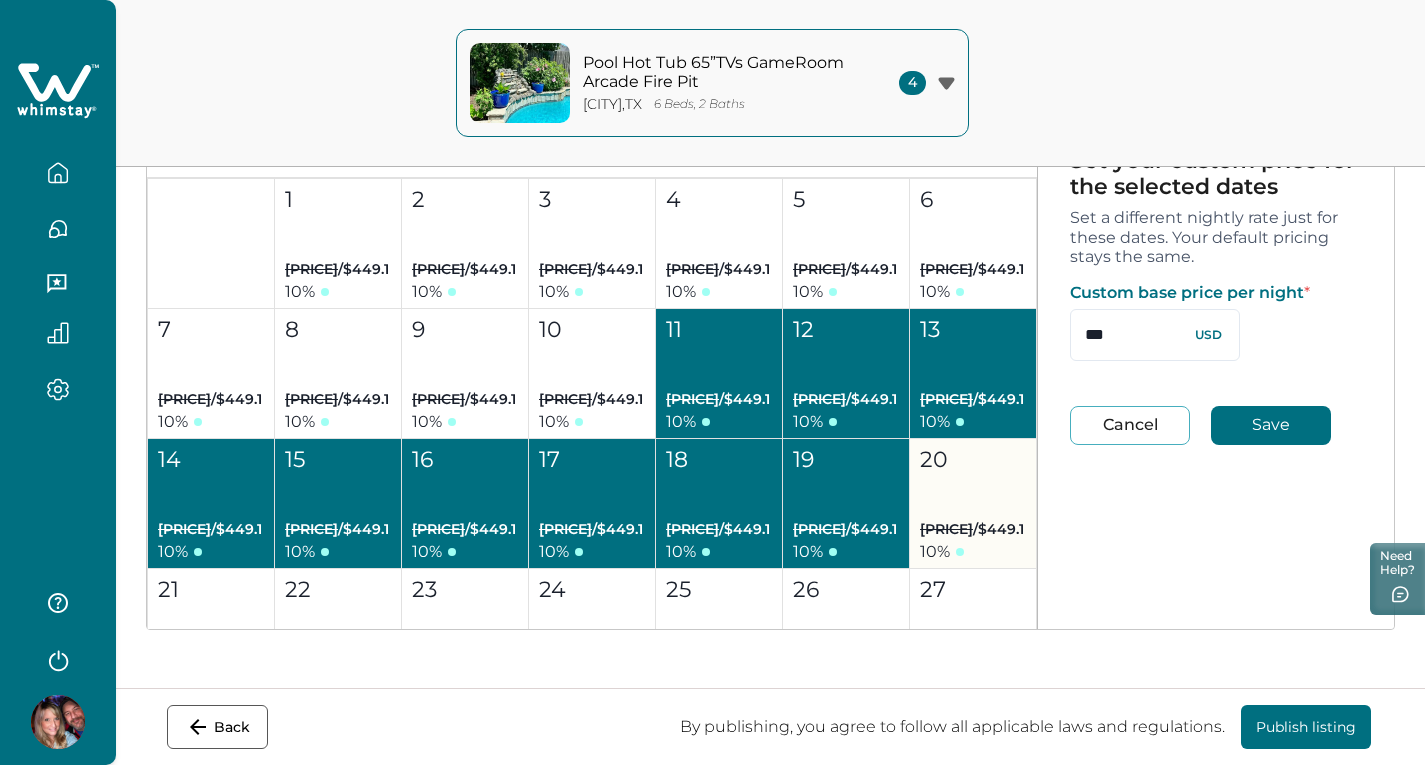 drag, startPoint x: 920, startPoint y: 498, endPoint x: 905, endPoint y: 488, distance: 18.027756 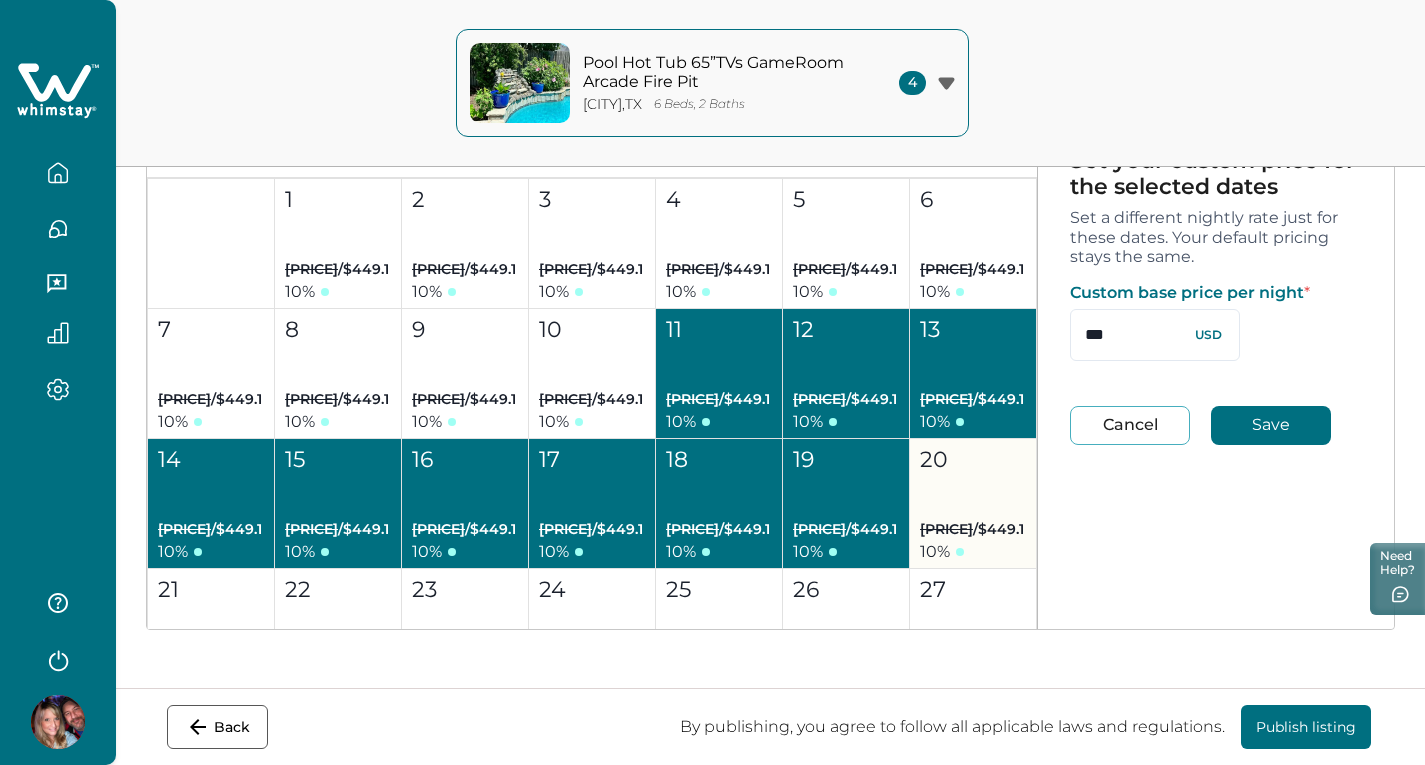 click on "20 $499  /  $449.1 10 %" at bounding box center [973, 504] 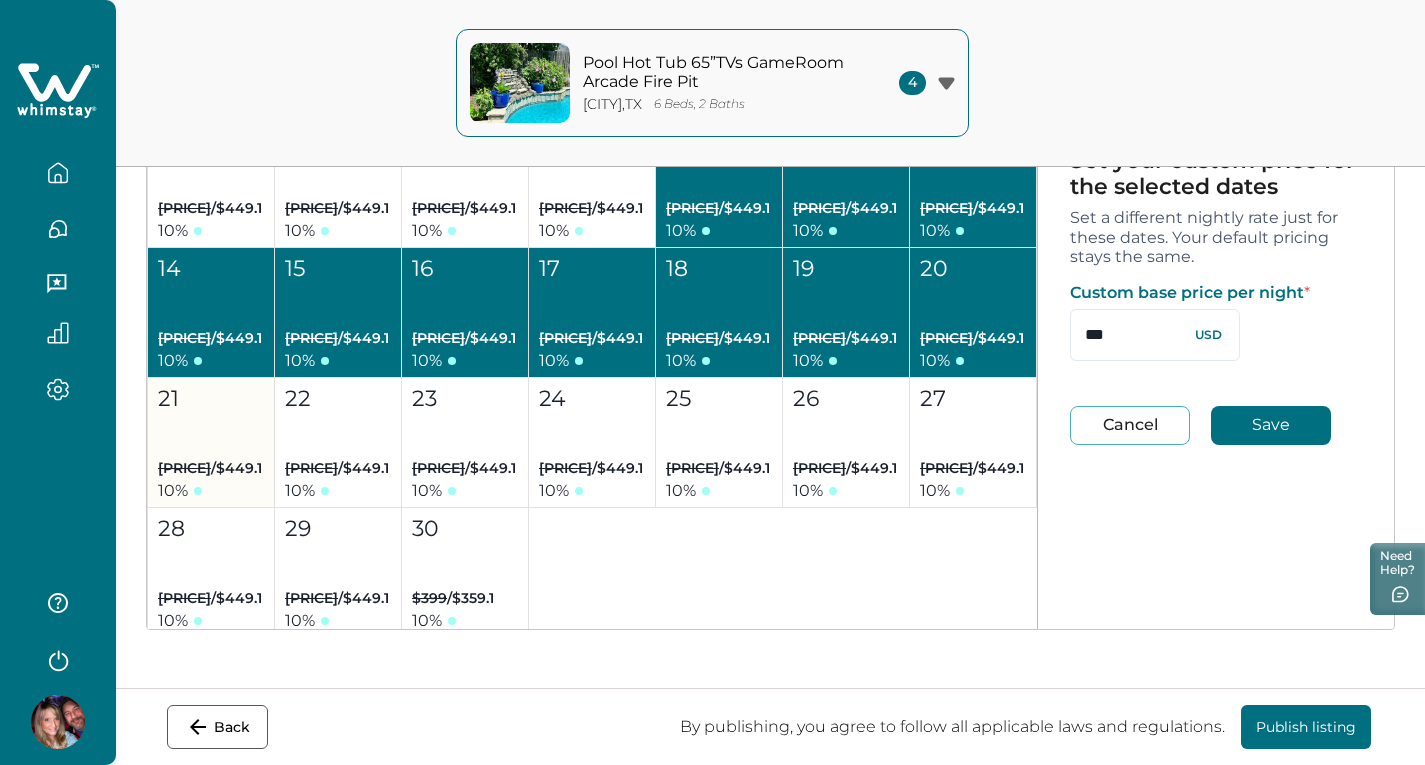 scroll, scrollTop: 8884, scrollLeft: 0, axis: vertical 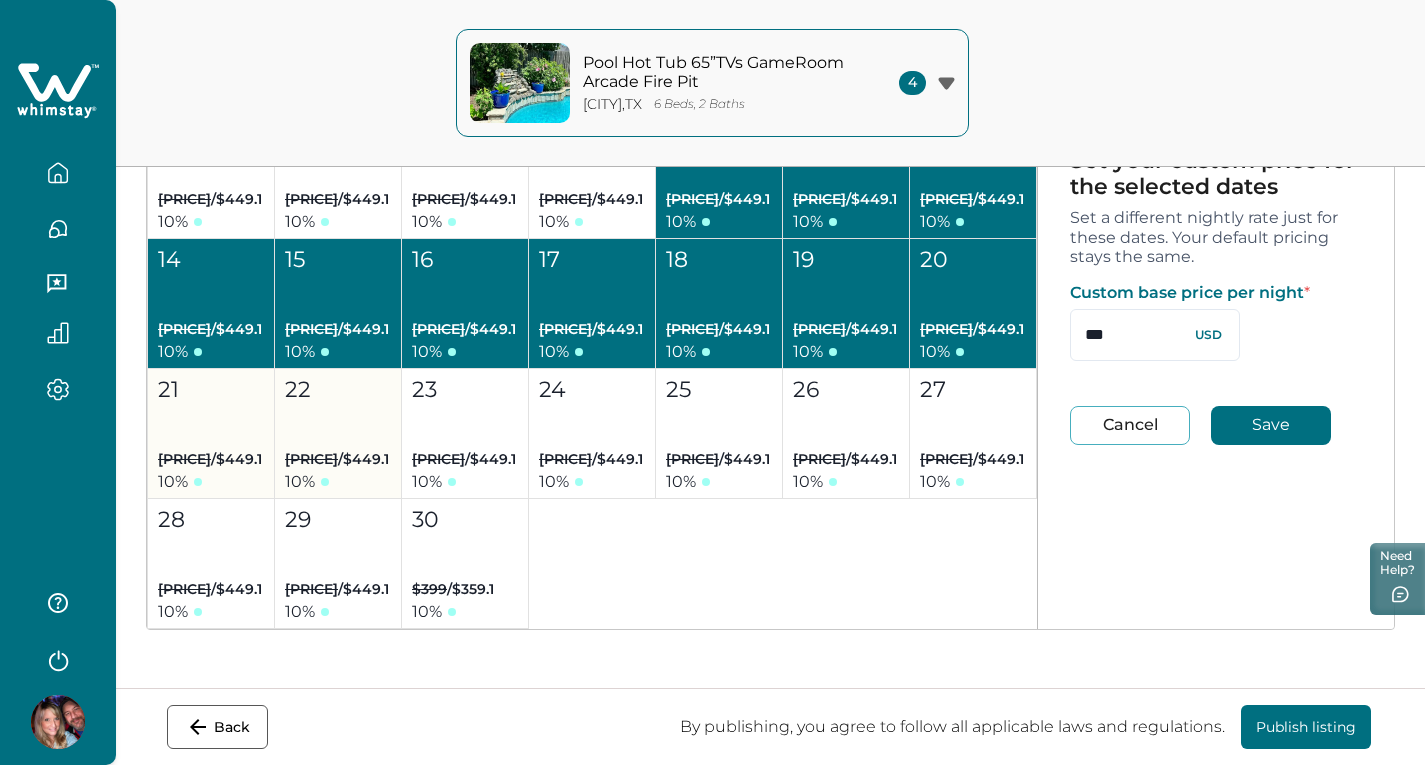 drag, startPoint x: 171, startPoint y: 407, endPoint x: 303, endPoint y: 404, distance: 132.03409 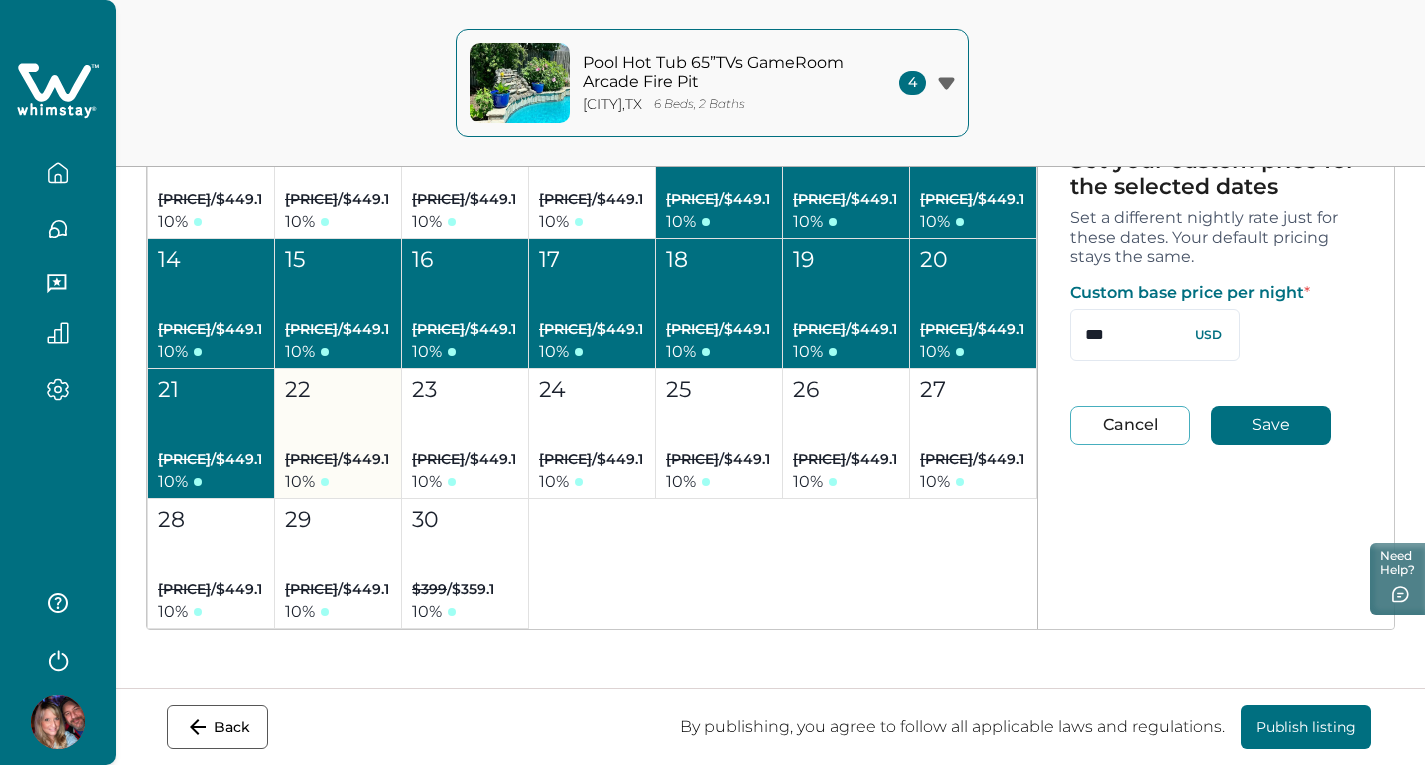 click on "22 $499  /  $449.1 10 %" at bounding box center [338, 434] 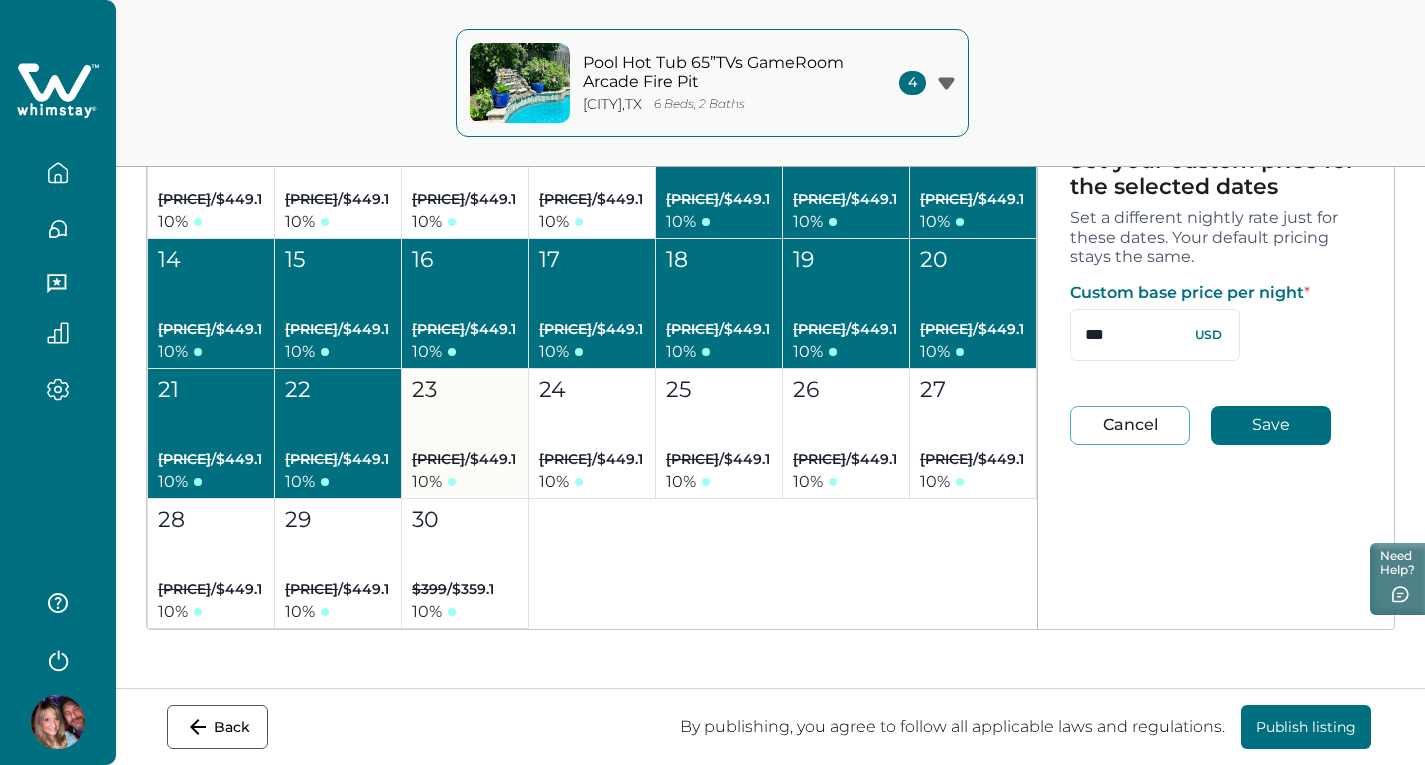 click on "23 $499  /  $449.1 10 %" at bounding box center [465, 434] 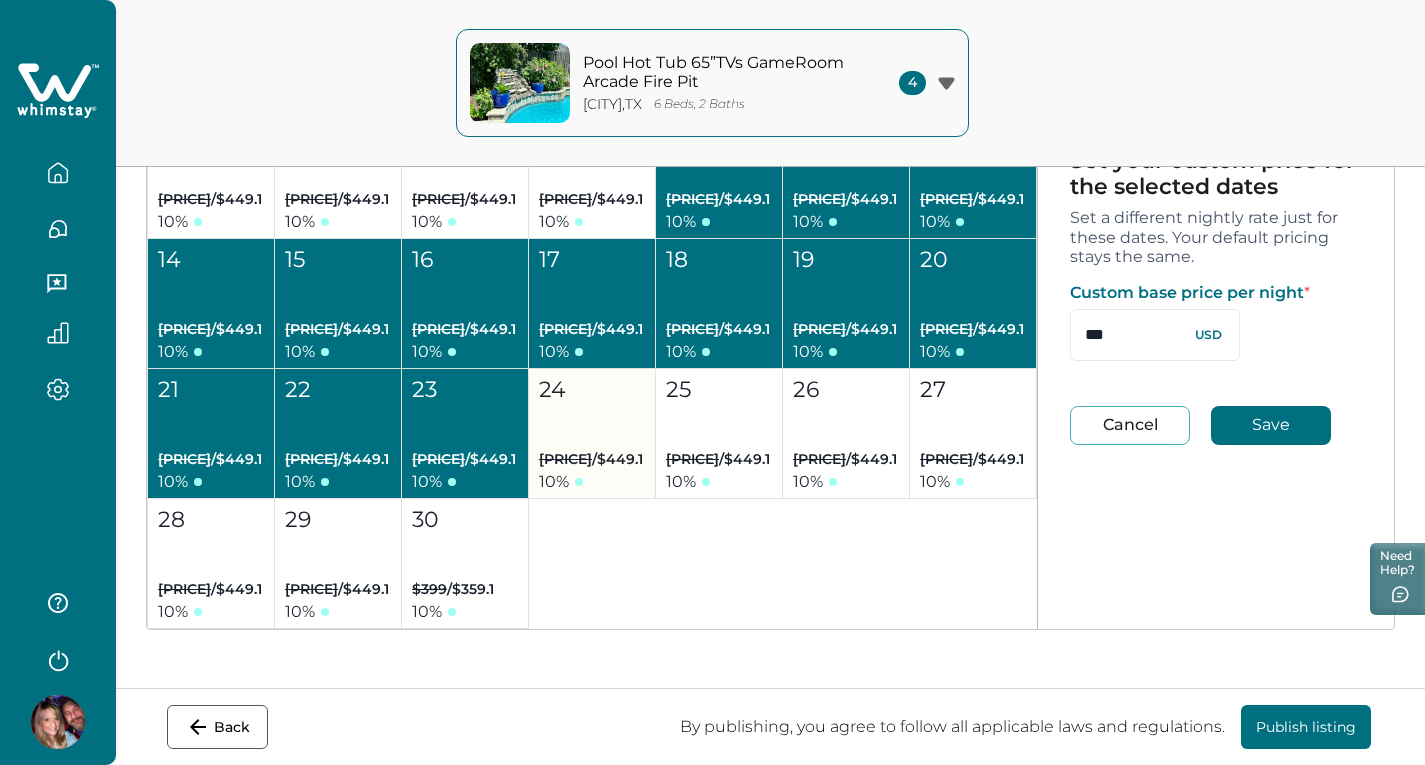 drag, startPoint x: 568, startPoint y: 425, endPoint x: 639, endPoint y: 426, distance: 71.00704 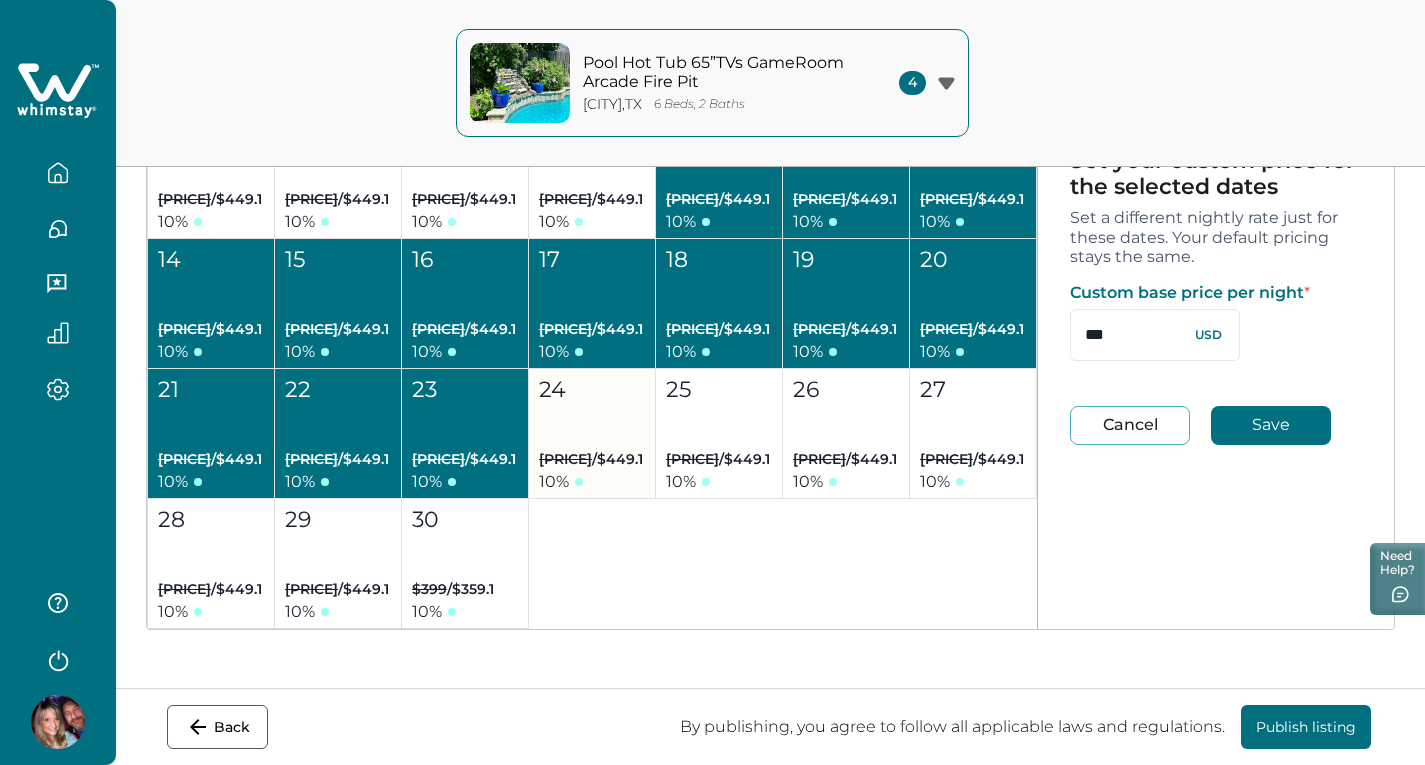 click on "24 $499  /  $449.1 10 %" at bounding box center (592, 434) 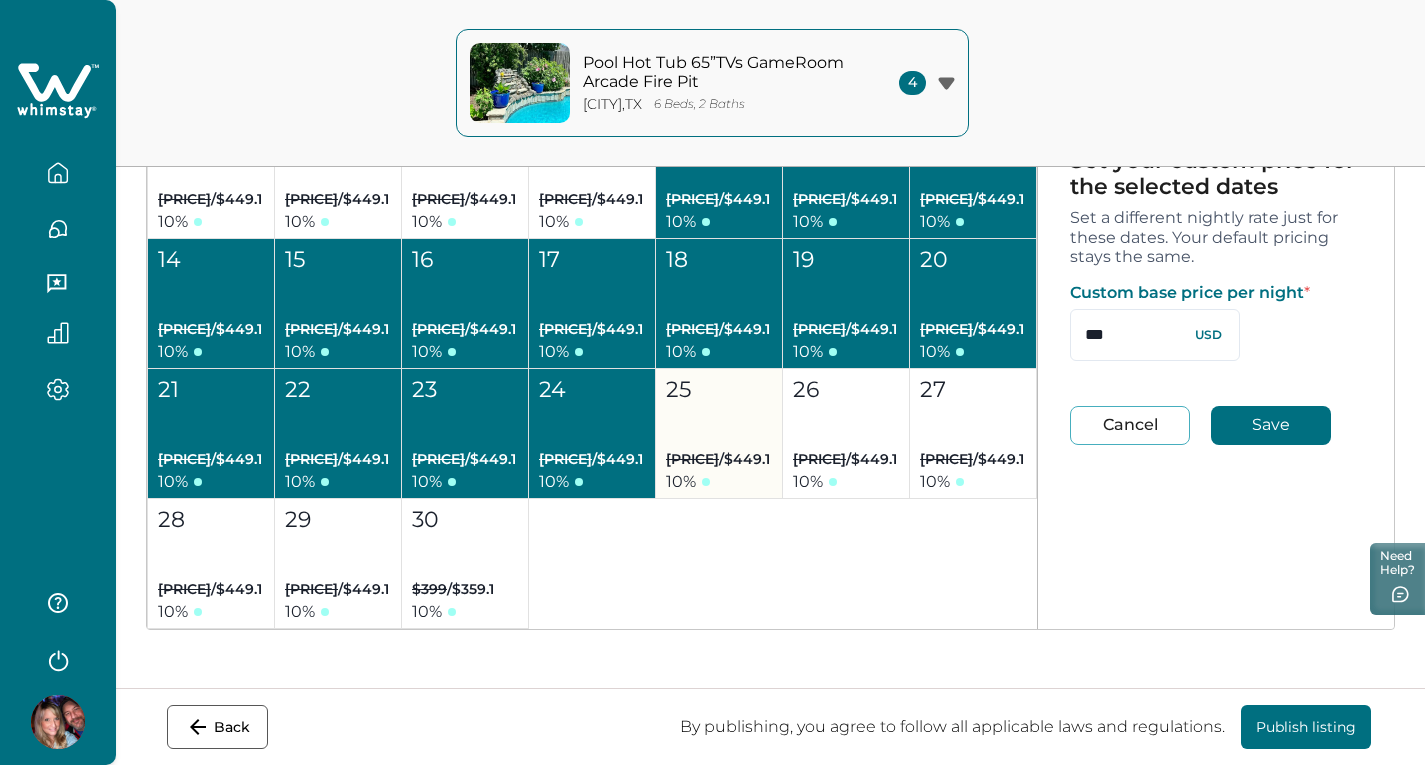 click on "25 $499  /  $449.1 10 %" at bounding box center (719, 434) 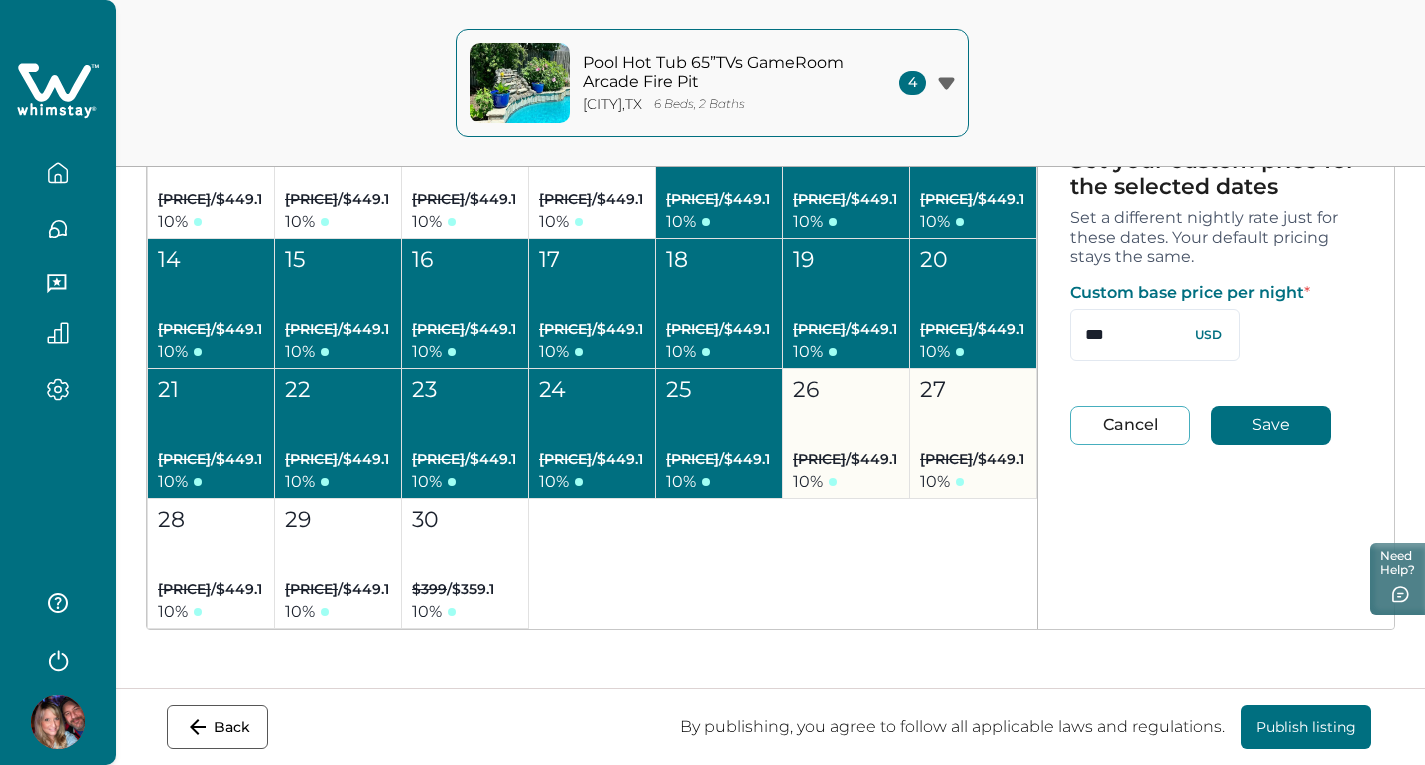 drag, startPoint x: 803, startPoint y: 434, endPoint x: 937, endPoint y: 424, distance: 134.37262 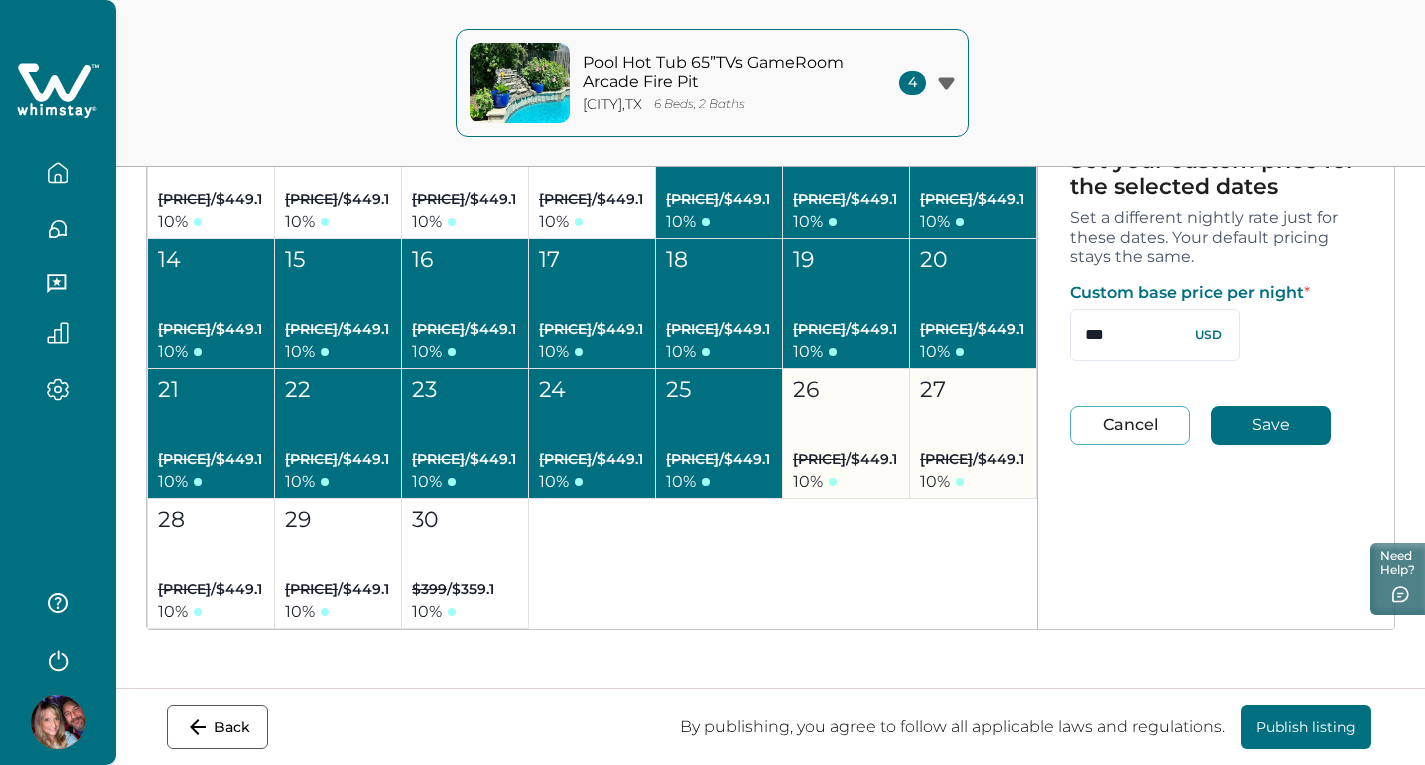 click on "26 $499  /  $449.1 10 %" at bounding box center (846, 434) 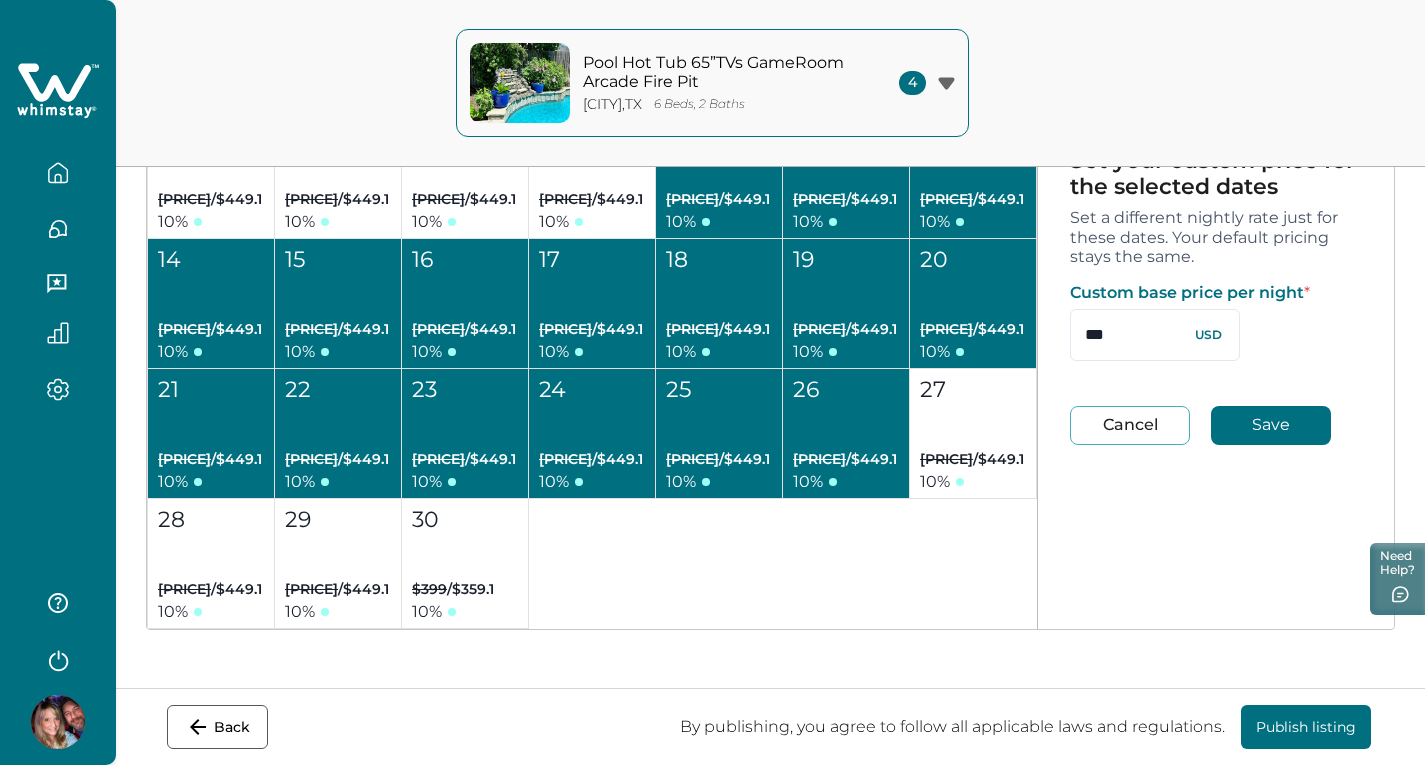 click on "27 $499  /  $449.1 10 %" at bounding box center [973, 434] 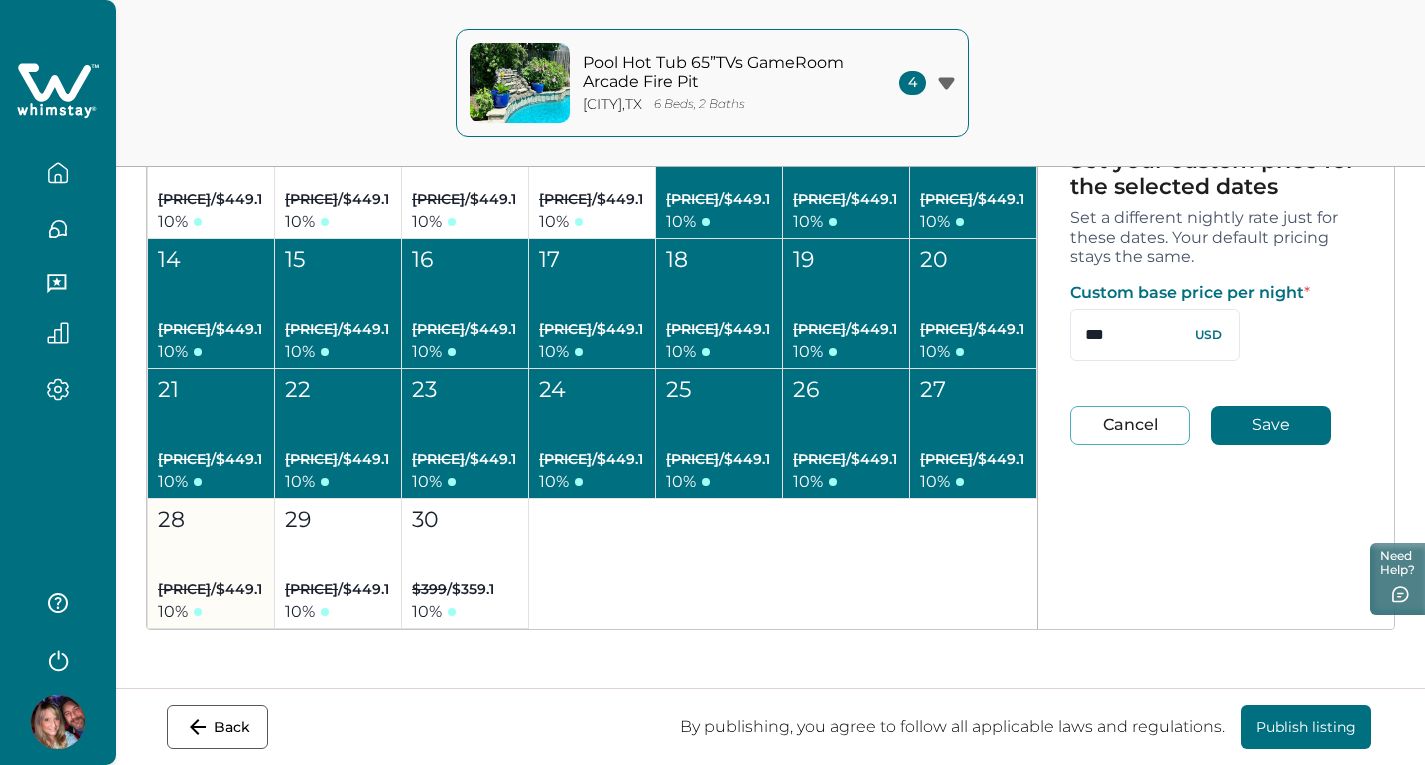 drag, startPoint x: 174, startPoint y: 564, endPoint x: 261, endPoint y: 556, distance: 87.36704 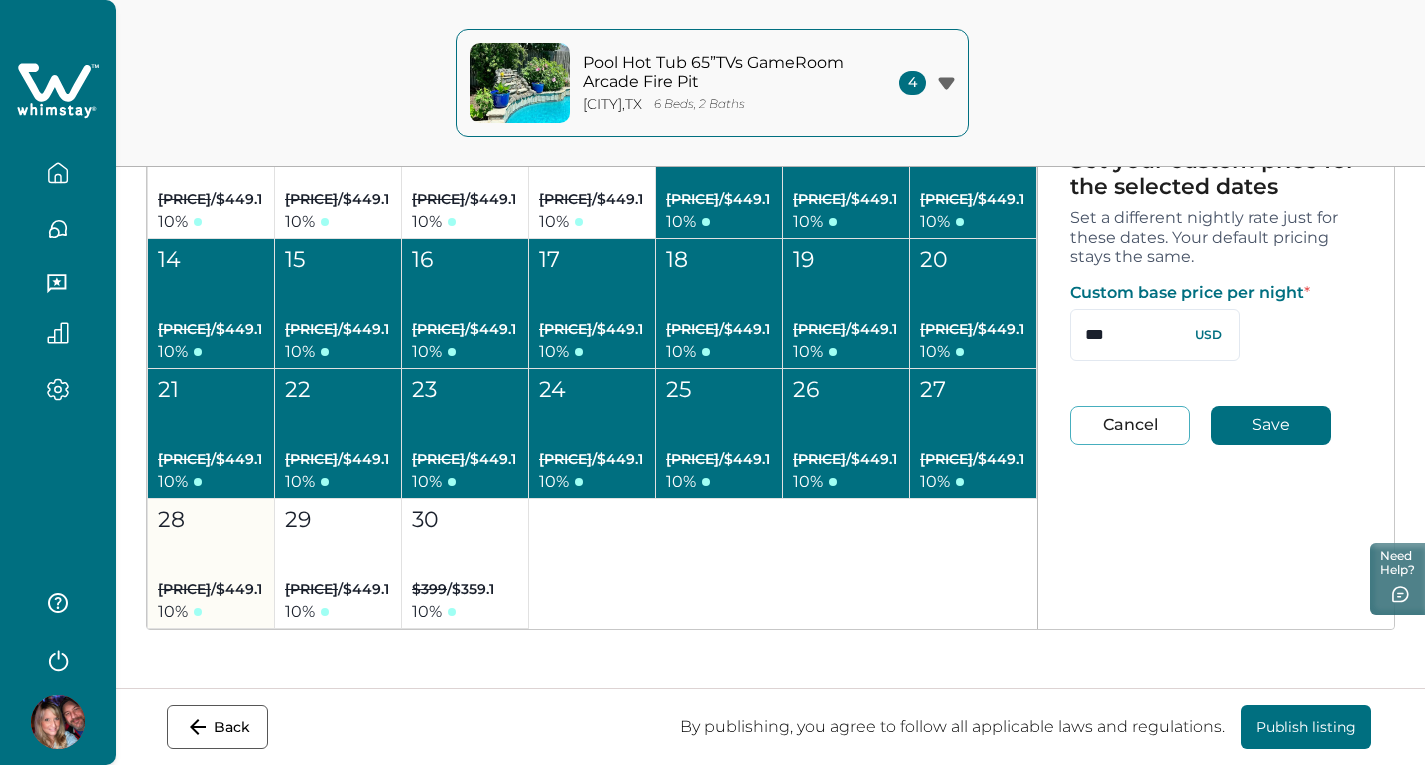 click on "28 $499  /  $449.1 10 %" at bounding box center [211, 564] 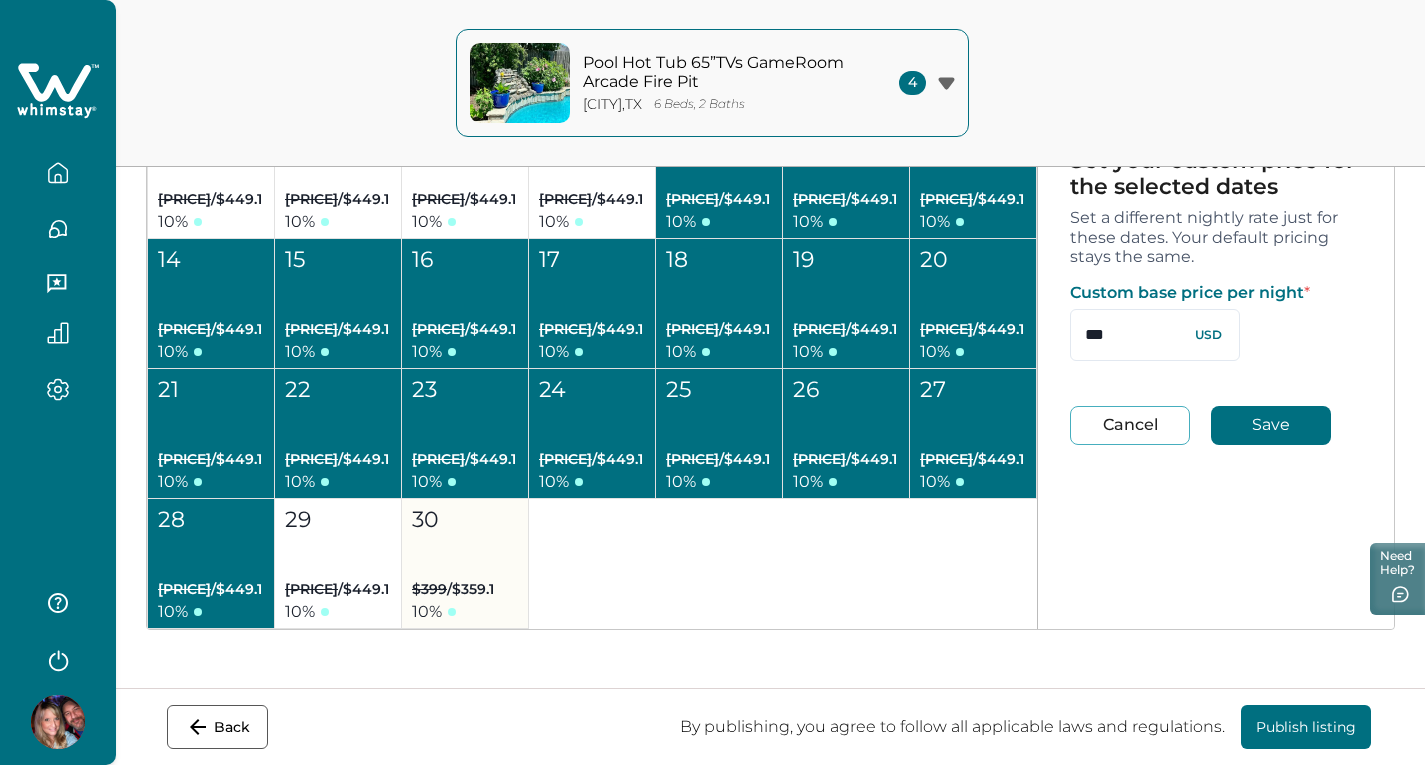 click on "29 $499  /  $449.1 10 %" at bounding box center (338, 564) 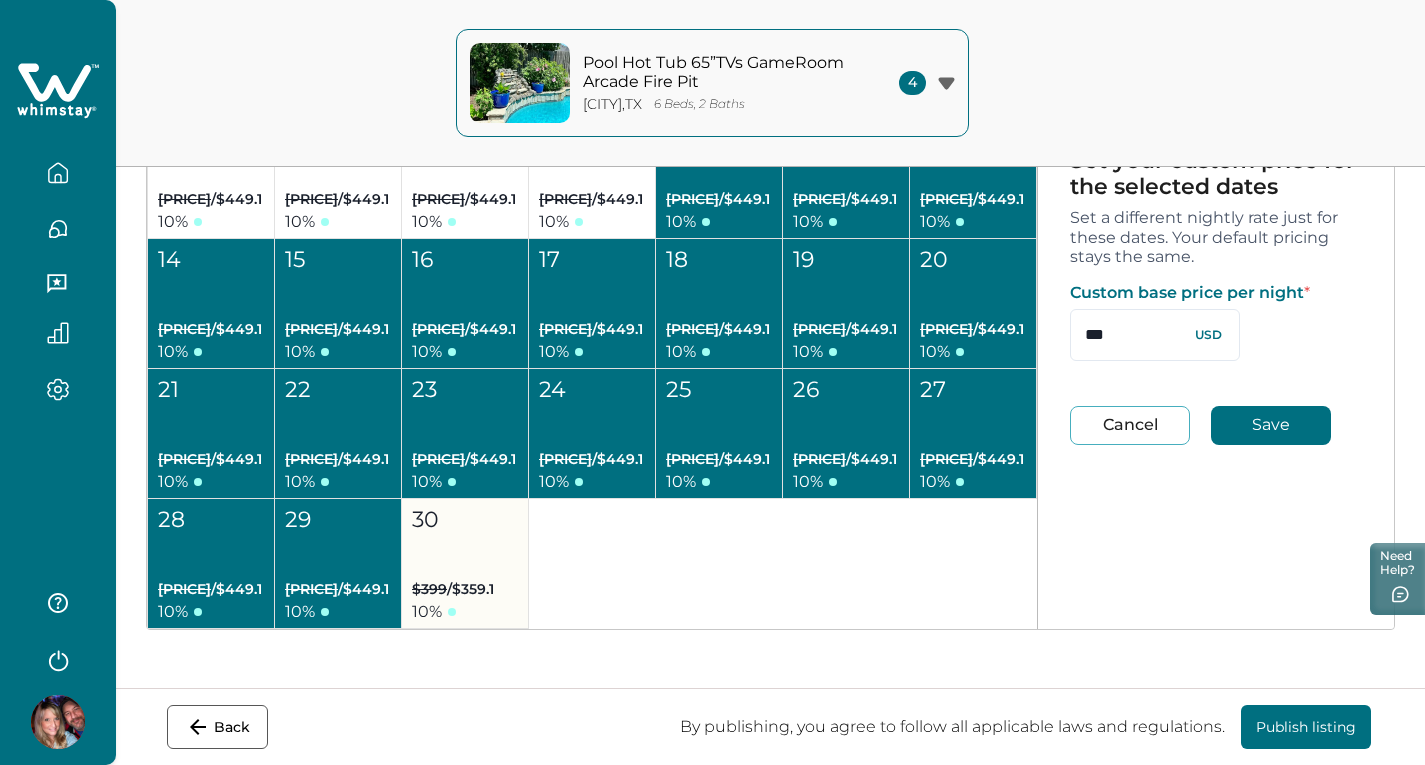click on "30 $399  /  $359.1 10 %" at bounding box center (465, 564) 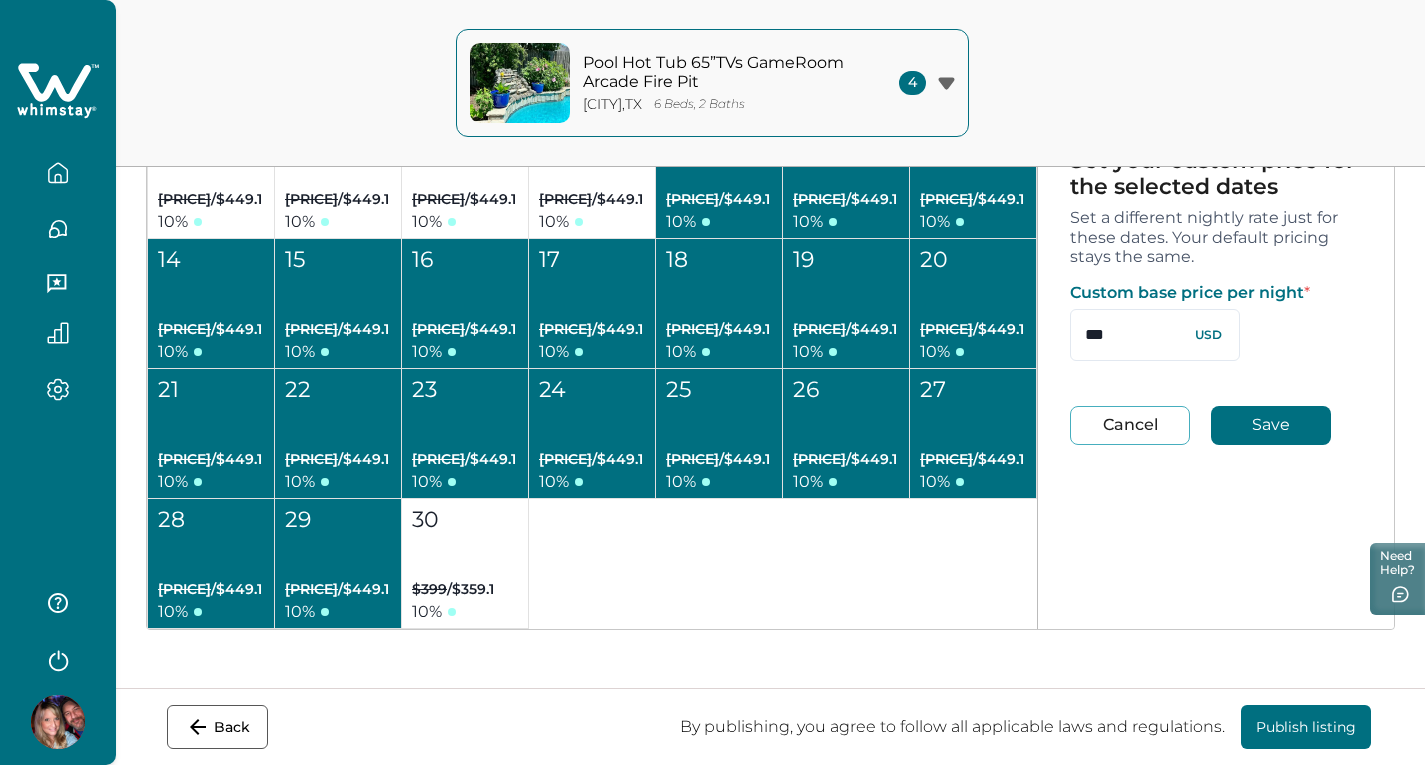 drag, startPoint x: 1125, startPoint y: 325, endPoint x: 963, endPoint y: 346, distance: 163.35544 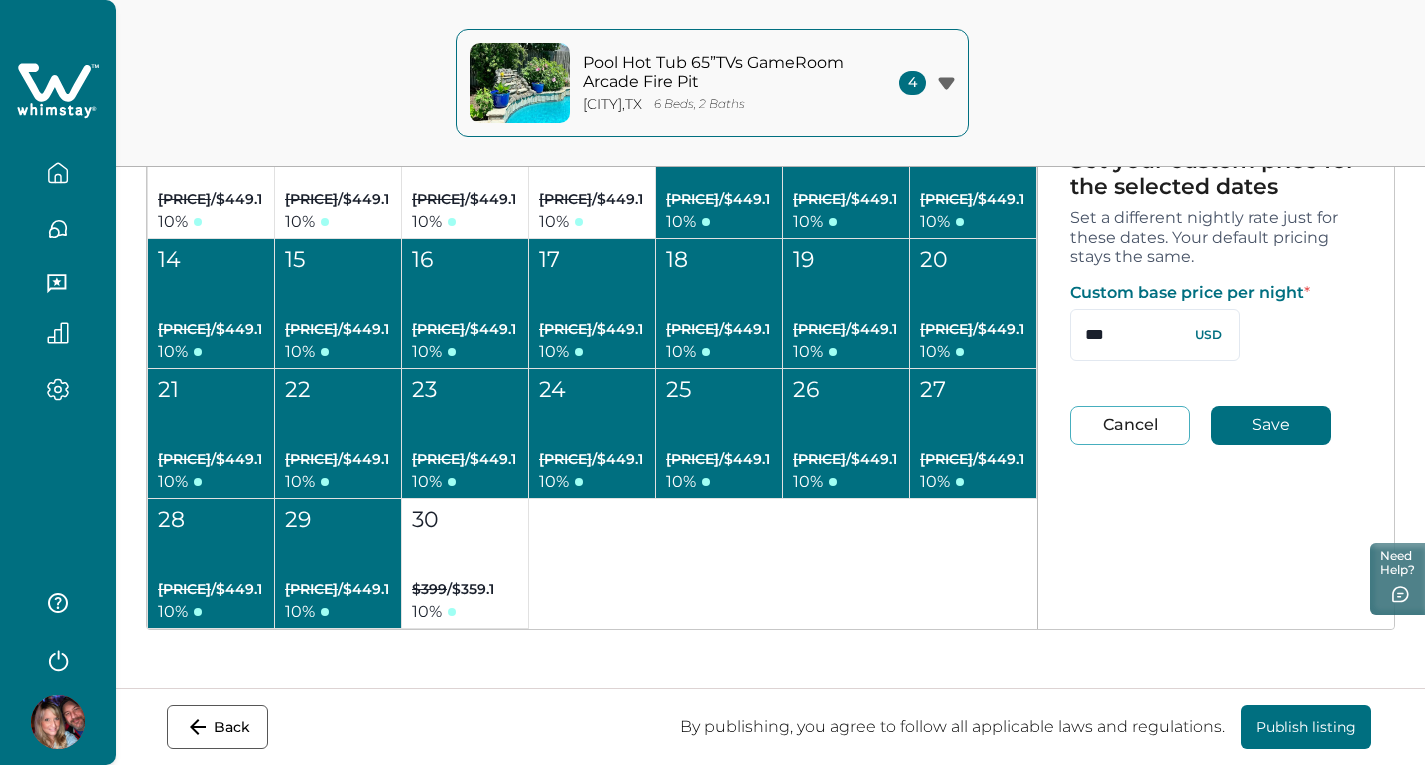 click on "[MONTH] [YEAR] Select all dates for   [MONTH] Su Mo Tu We Th Fr Sa 1 2 3 4 5 6 7 8 9 10 11 12 13 14 15 16 17 18 19 20 21 22 23 24 25 26 27 [PRICE] 28 [PRICE] 29 [PRICE] 30 [PRICE] 31 [PRICE] [MONTH] [YEAR] Select all dates for   [MONTH] Su Mo Tu We Th Fr Sa 1 Booked or not available on Airbnb 2 Booked or not available on Airbnb 3 [PRICE] 4 [PRICE] 5 [PRICE] 6 [PRICE] 7 Booked or not available on Airbnb 8 Booked or not available on Airbnb 9 Booked or not available on Airbnb 10 Booked or not available on Airbnb 11 Booked or not available on Airbnb 12 Booked or not available on Airbnb 13 Booked or not available on Airbnb 14 Booked or not available on Airbnb 15 Booked or not available on Airbnb 16 Booked or not available on Airbnb 17 Booked or not available on Airbnb 18 Booked or not available on Airbnb 19 Booked or not available on Airbnb 20 Booked or not available on Airbnb 21 Booked or not available on Airbnb 22 23 [PRICE]" at bounding box center (770, 284) 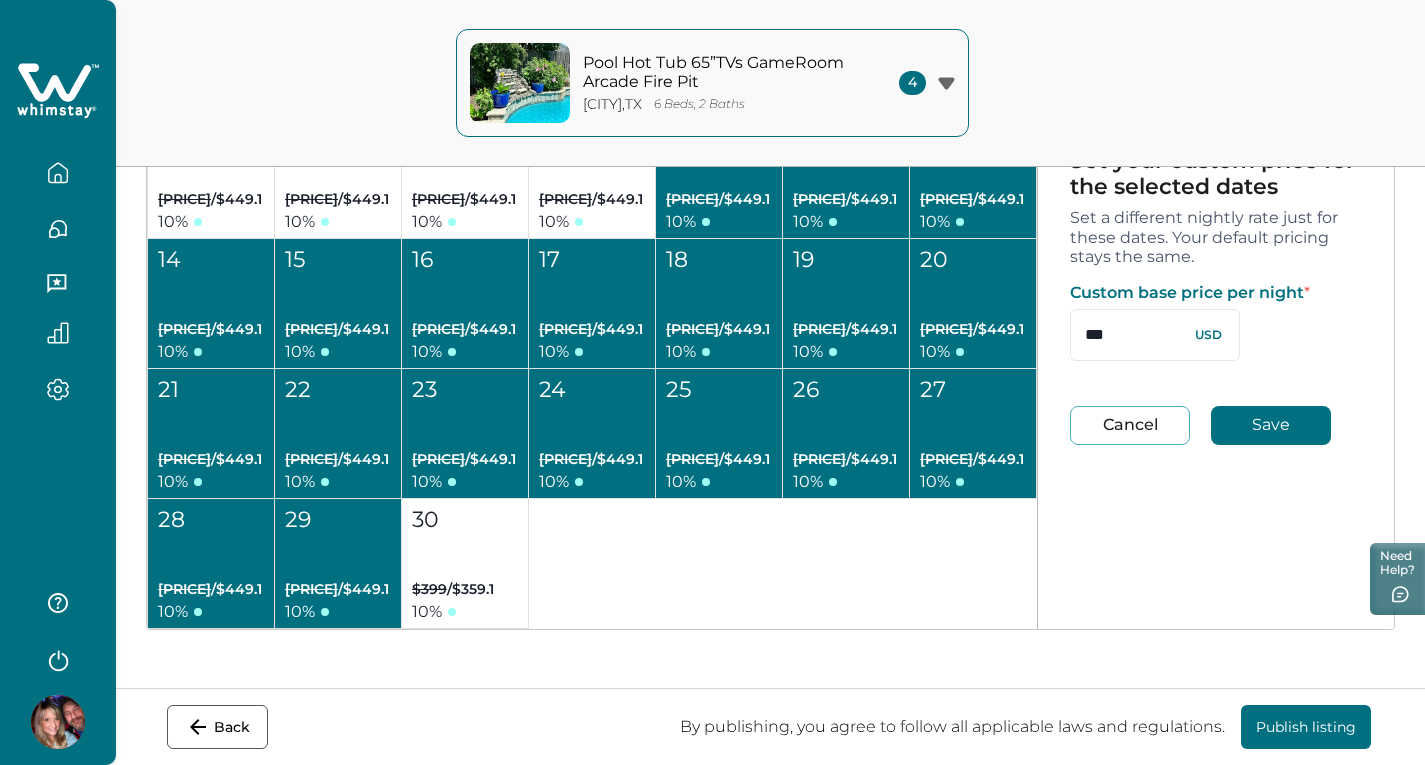 type on "***" 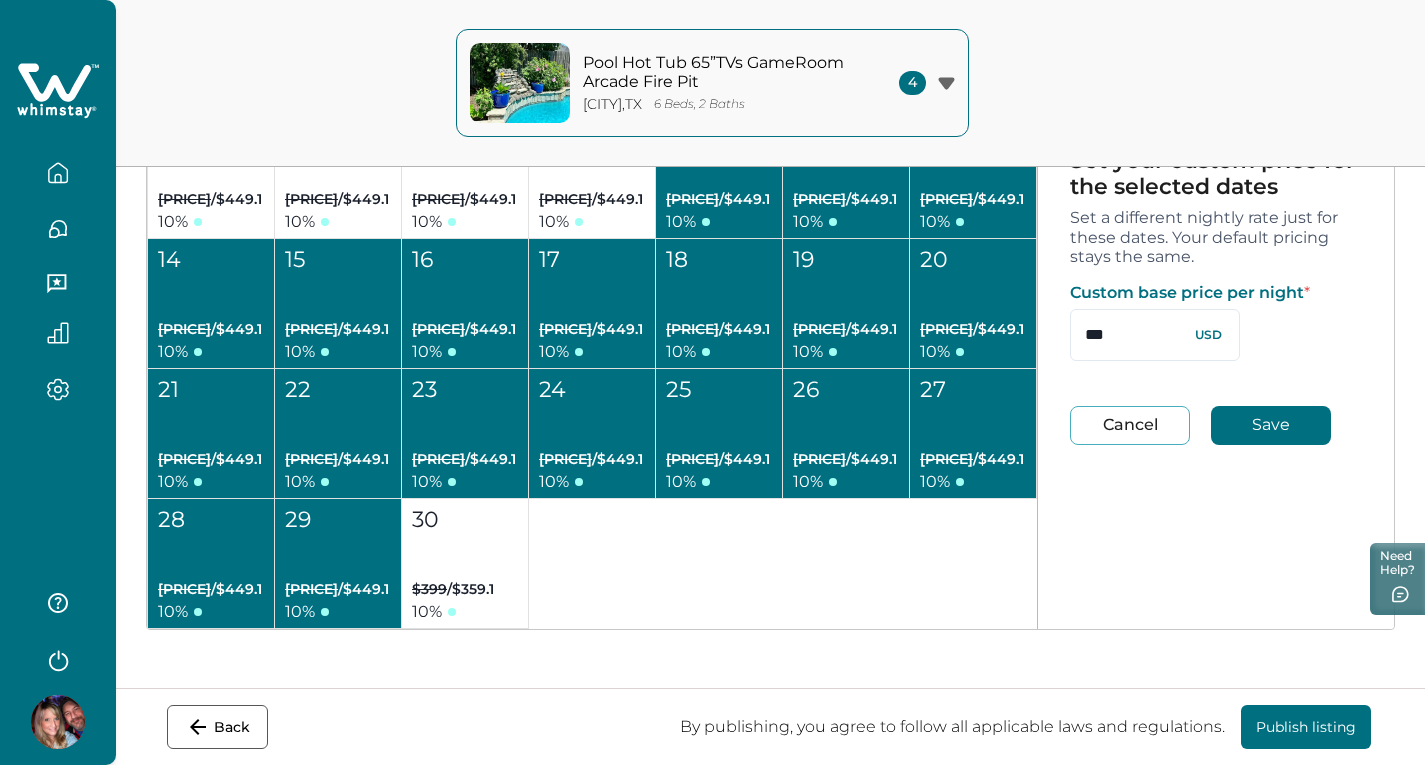 click on "Save" at bounding box center (1271, 425) 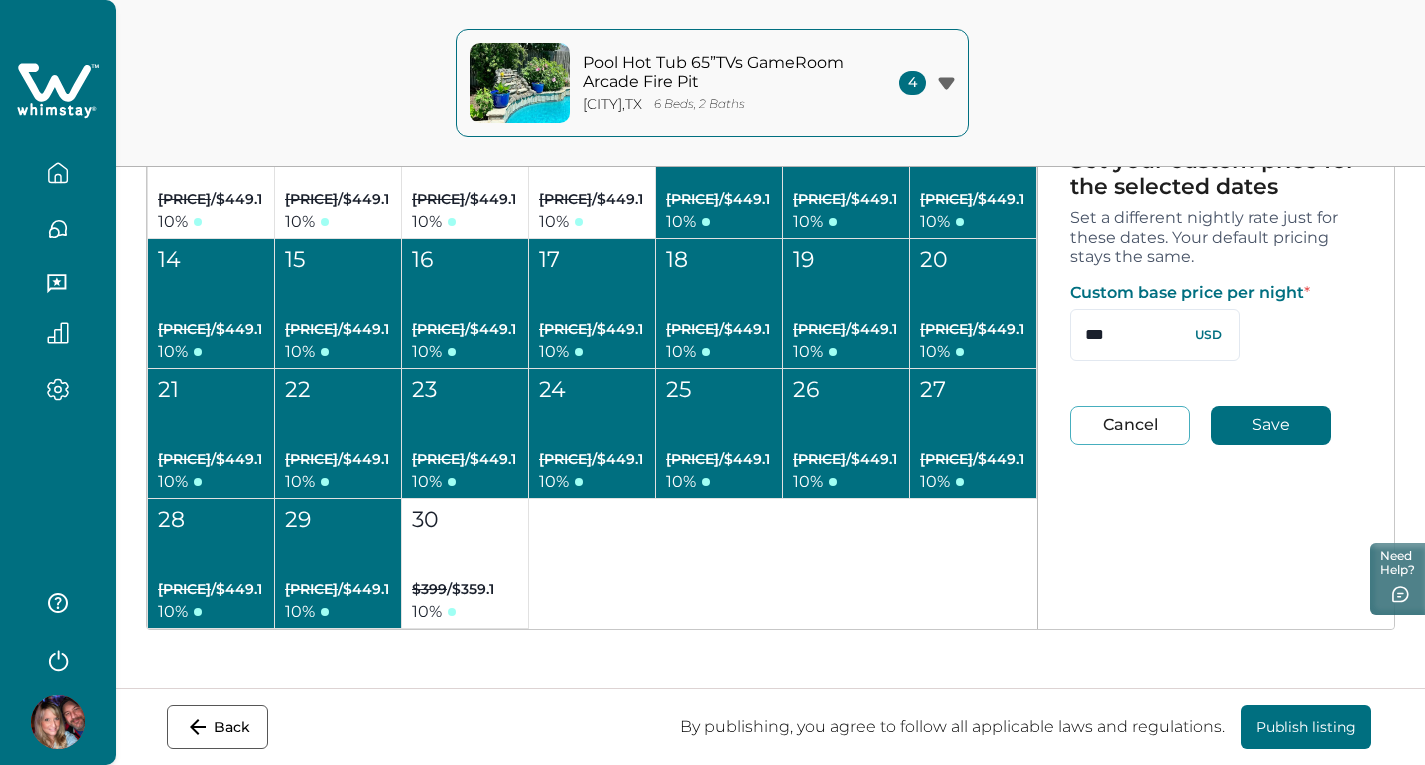 click on "Save" at bounding box center [1271, 425] 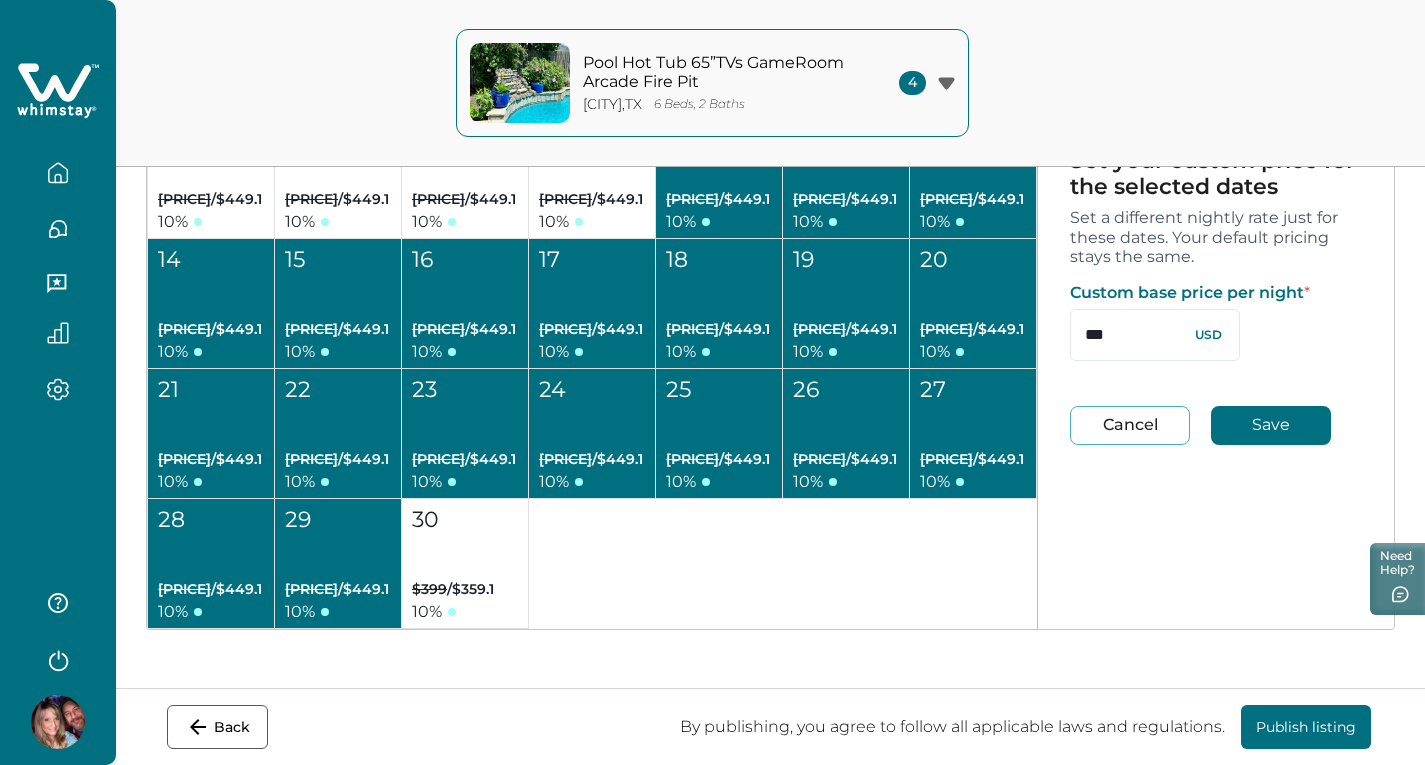 type 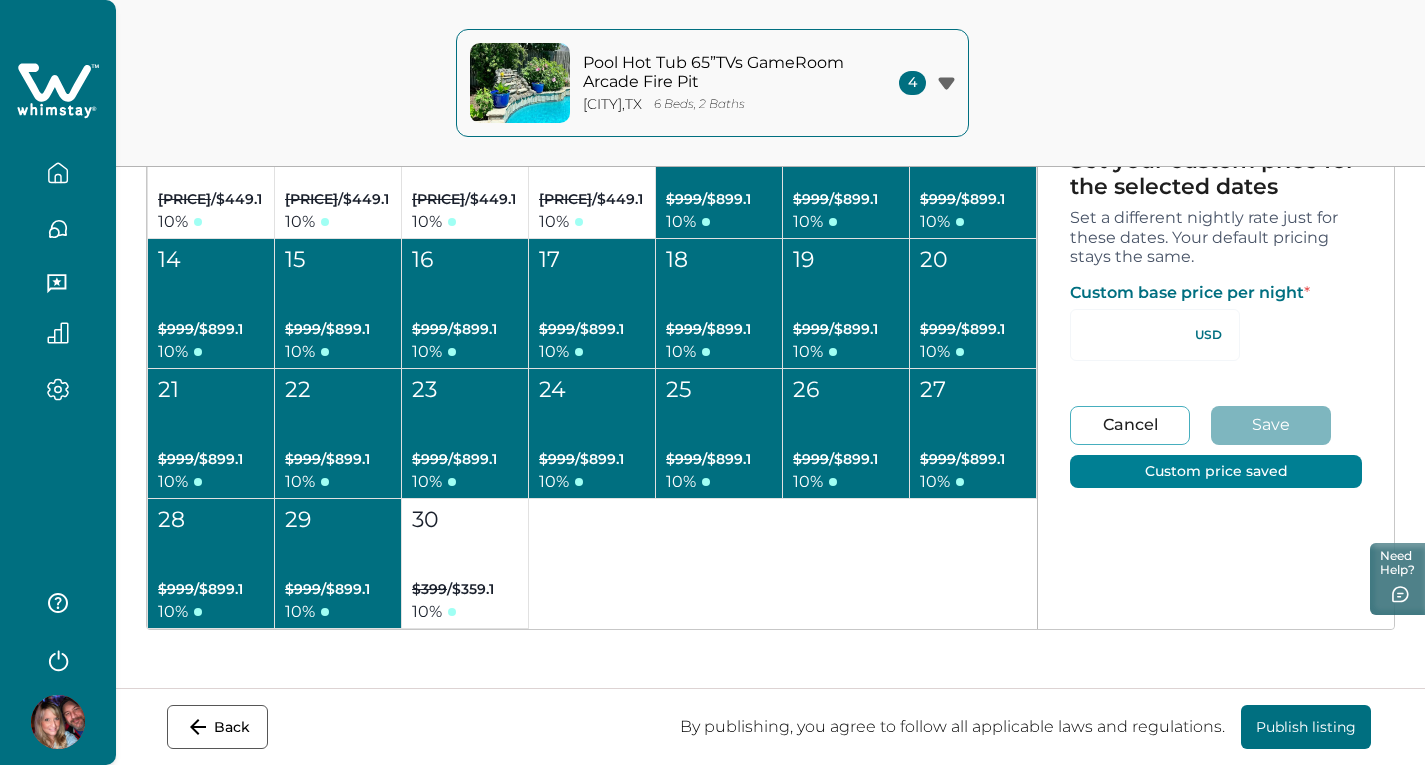 click on "1 $499  /  $449.1 10 % 2 $499  /  $449.1 10 % 3 $499  /  $449.1 10 % 4 $499  /  $449.1 10 % 5 $499  /  $449.1 10 % 6 $499  /  $449.1 10 % 7 $499  /  $449.1 10 % 8 $499  /  $449.1 10 % 9 $499  /  $449.1 10 % 10 $499  /  $449.1 10 % 11 $999  /  $899.1 10 % 12 $999  /  $899.1 10 % 13 $999  /  $899.1 10 % 14 $999  /  $899.1 10 % 15 $999  /  $899.1 10 % 16 $999  /  $899.1 10 % 17 $999  /  $899.1 10 % 18 $999  /  $899.1 10 % 19 $999  /  $899.1 10 % 20 $999  /  $899.1 10 % 21 $999  /  $899.1 10 % 22 $999  /  $899.1 10 % 23 $999  /  $899.1 10 % 24 $999  /  $899.1 10 % 25 $999  /  $899.1 10 % 26 $999  /  $899.1 10 % 27 $999  /  $899.1 10 % 28 $999  /  $899.1 10 % 29 $999  /  $899.1 10 % 30 $399  /  $359.1 10 %" at bounding box center [592, 303] 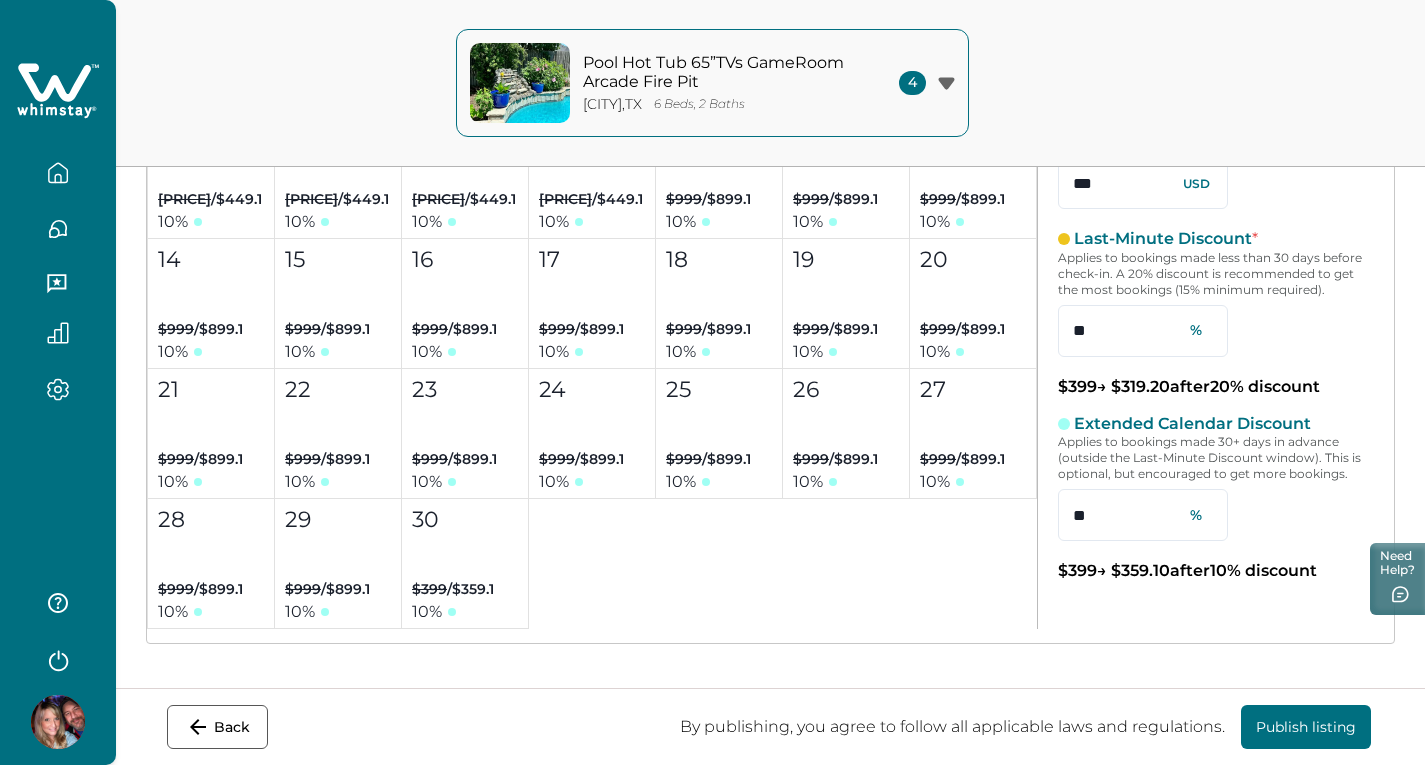 scroll, scrollTop: 414, scrollLeft: 0, axis: vertical 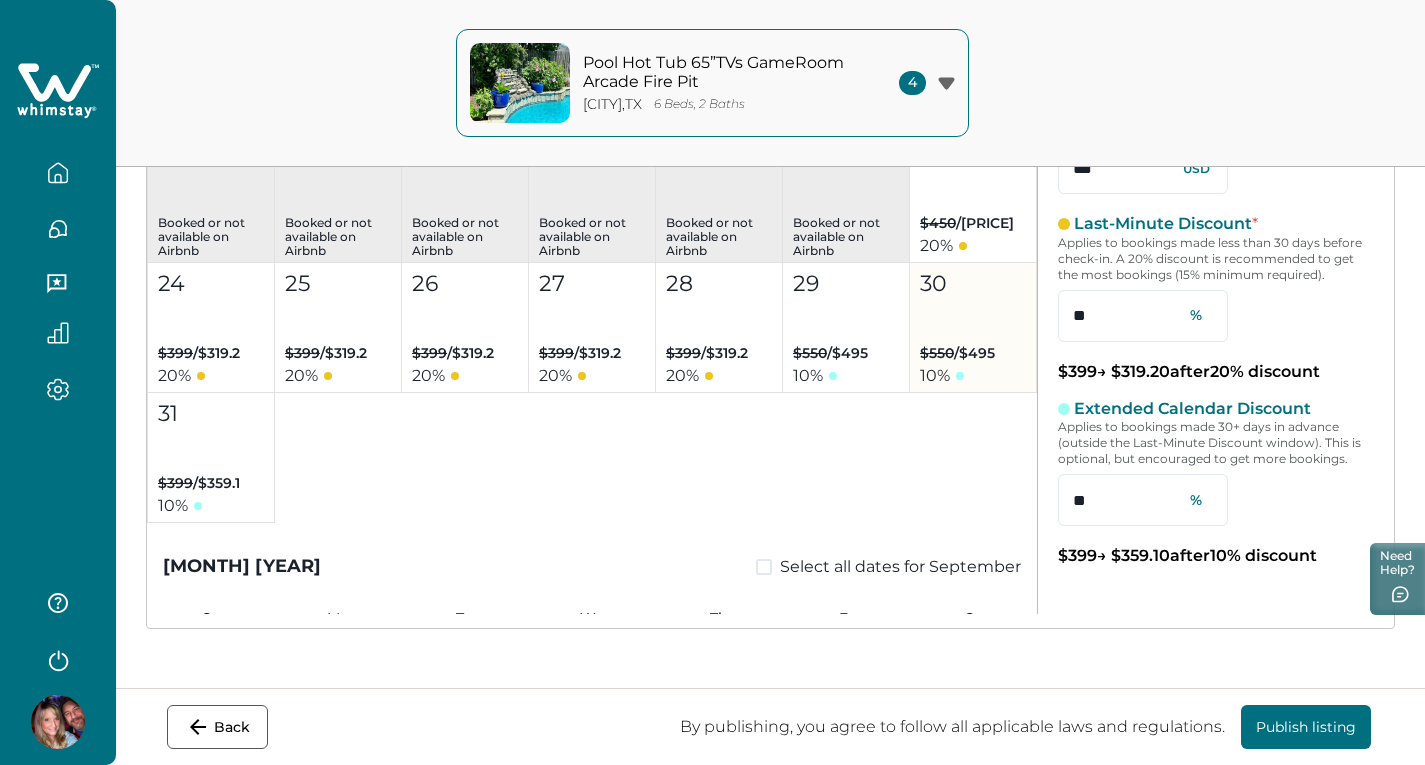 click on "30 $550  /  $495 10 %" at bounding box center (973, 328) 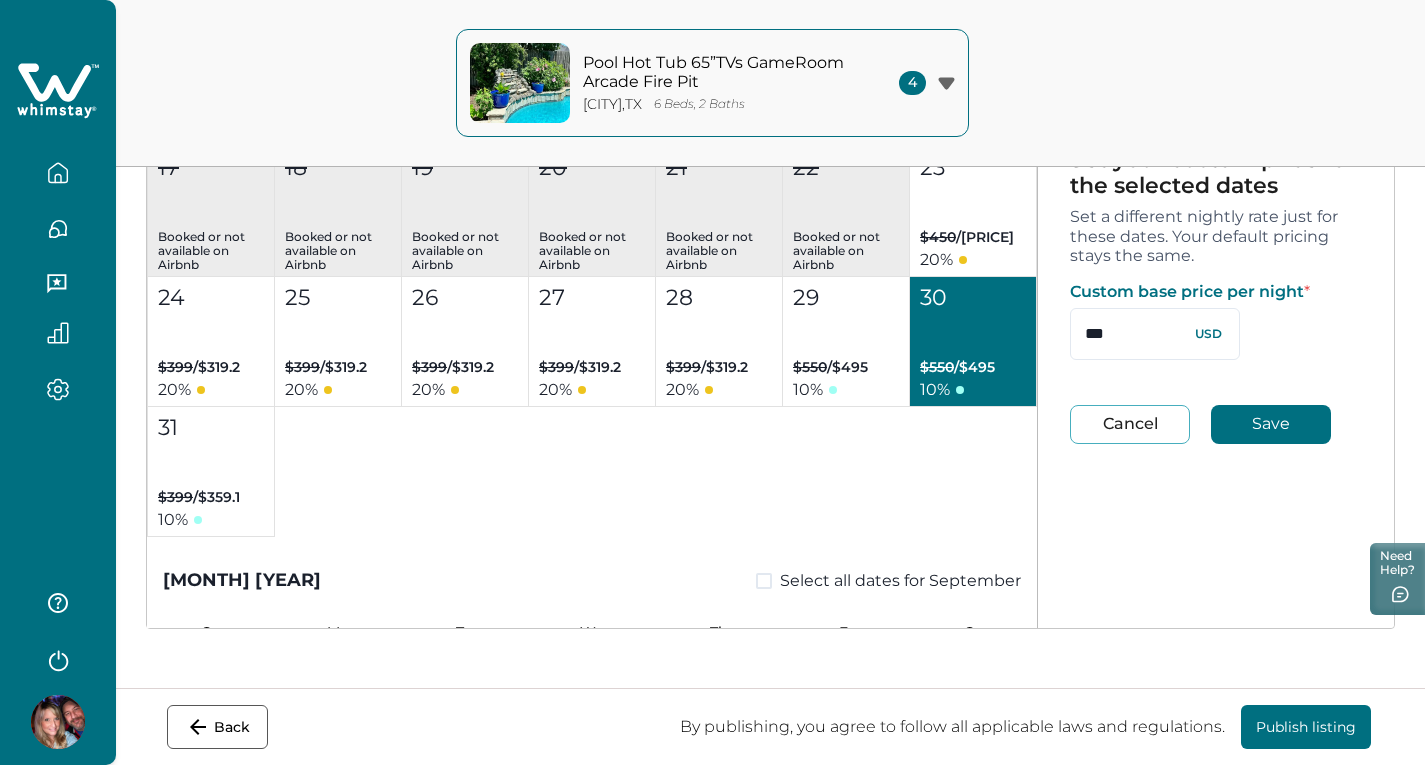 scroll, scrollTop: 399, scrollLeft: 0, axis: vertical 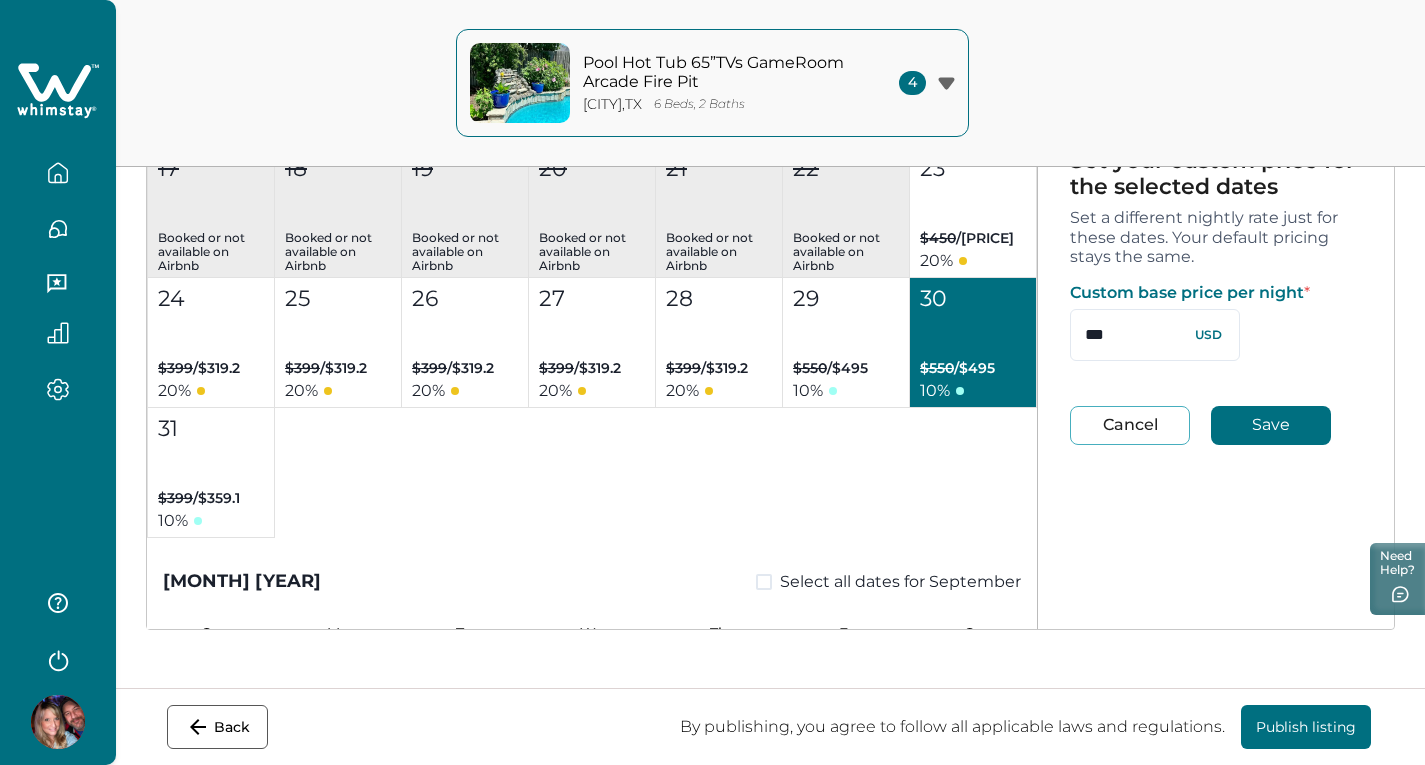 drag, startPoint x: 1124, startPoint y: 332, endPoint x: 1047, endPoint y: 336, distance: 77.10383 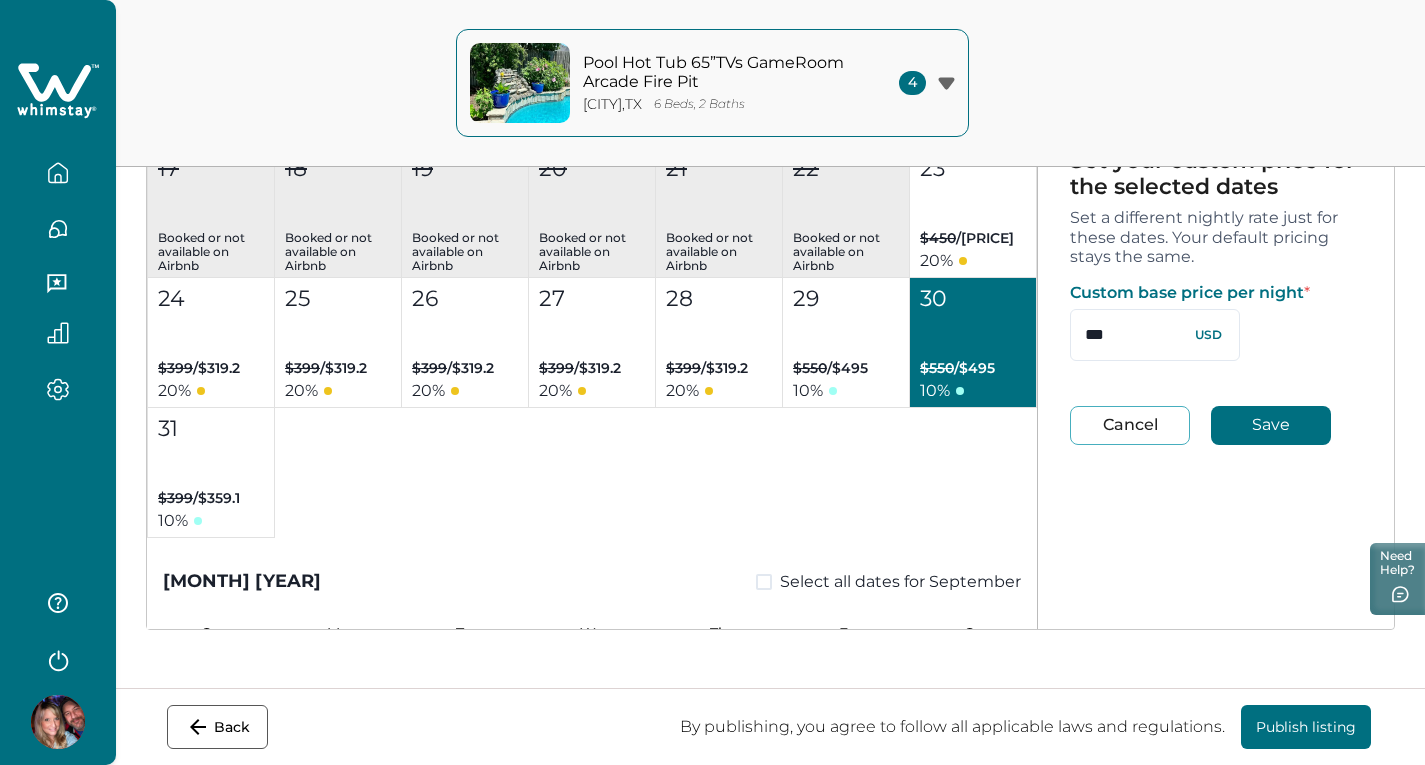 click on "Set a different nightly rate just for these dates. Your default pricing stays the same. Custom base price per night * *** USD Cancel Save Set your custom discount for the selected dates Set a different discount just for these dates. Your default discounts stay the same. Extended Calendar Discount Applies to bookings made 30+ days in advance (outside the Last-Minute Discount window). This is optional, but encouraged to get more bookings. ** % Cancel Save" at bounding box center [1216, 271] 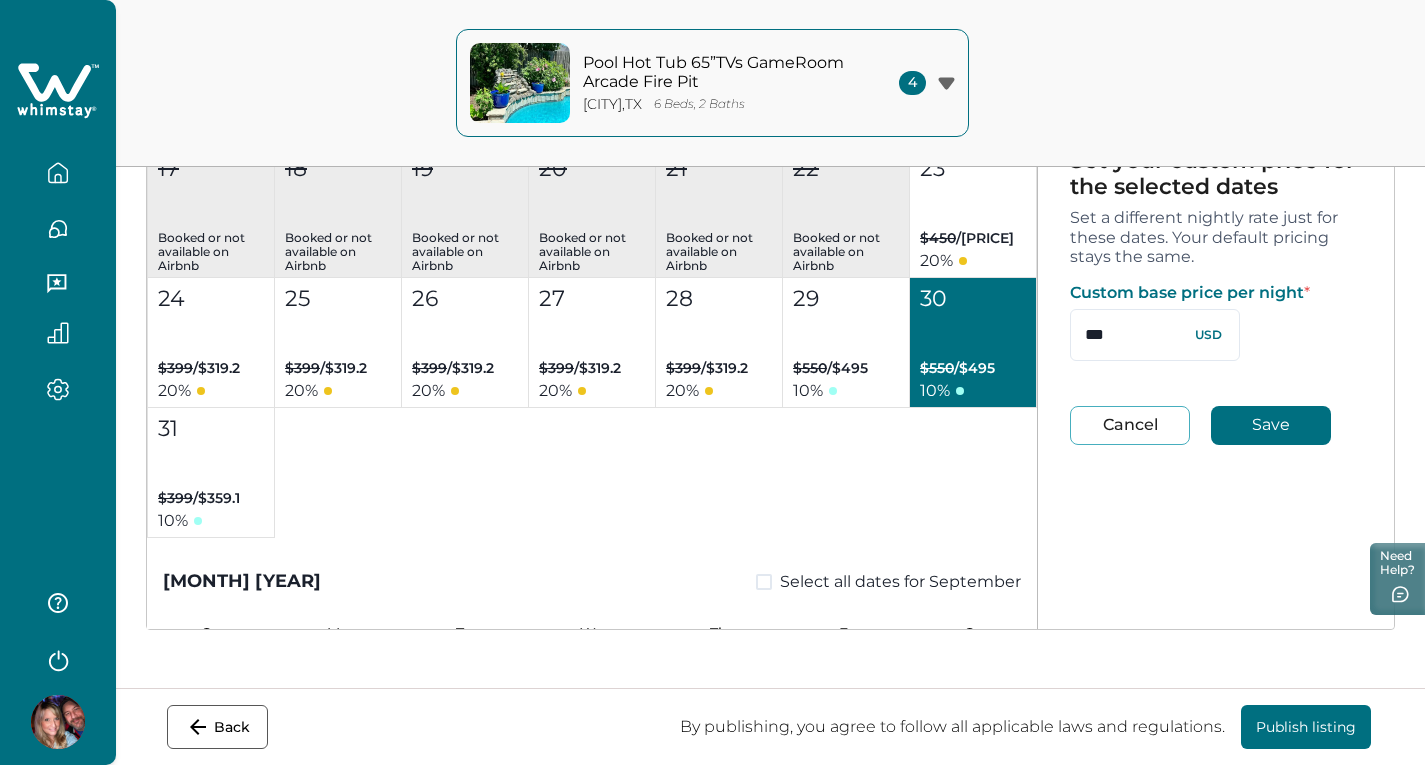 type 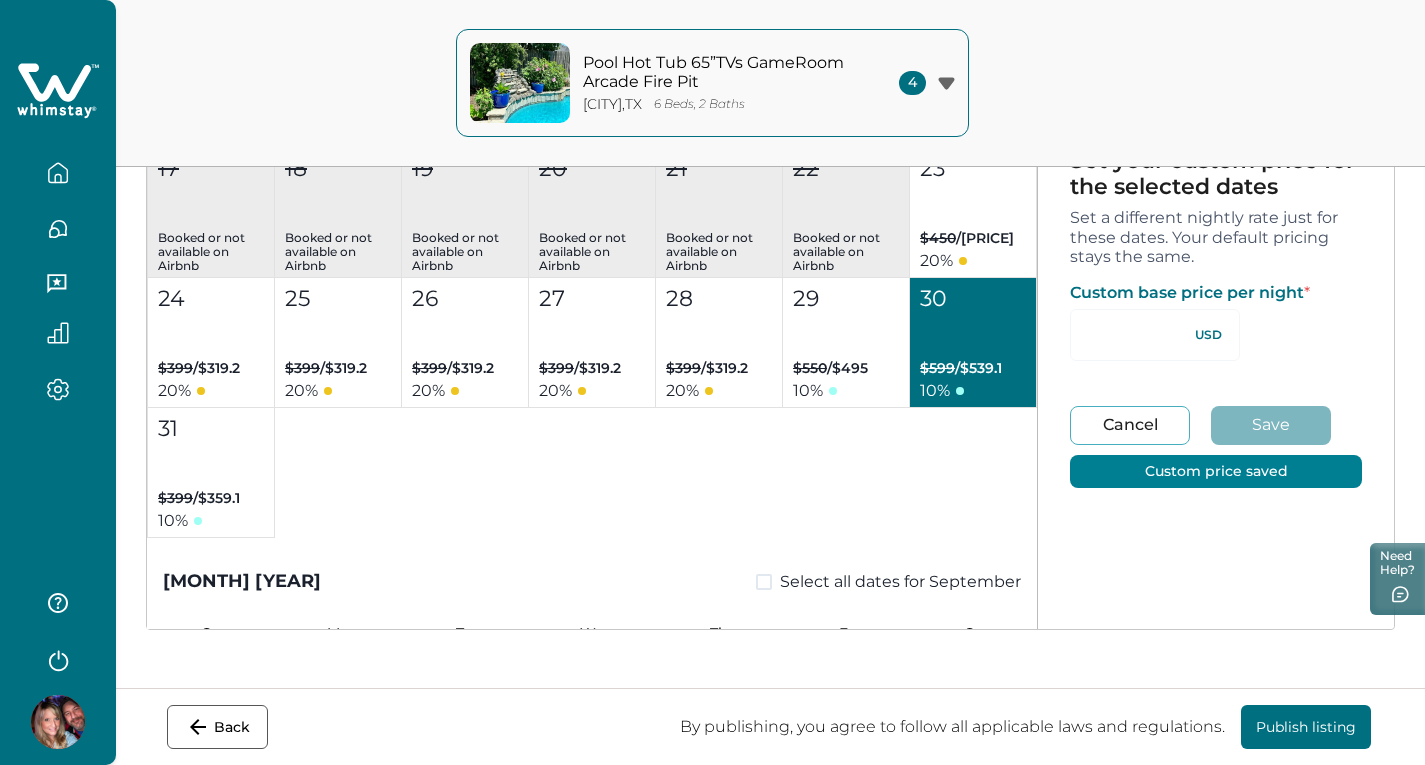 type on "**" 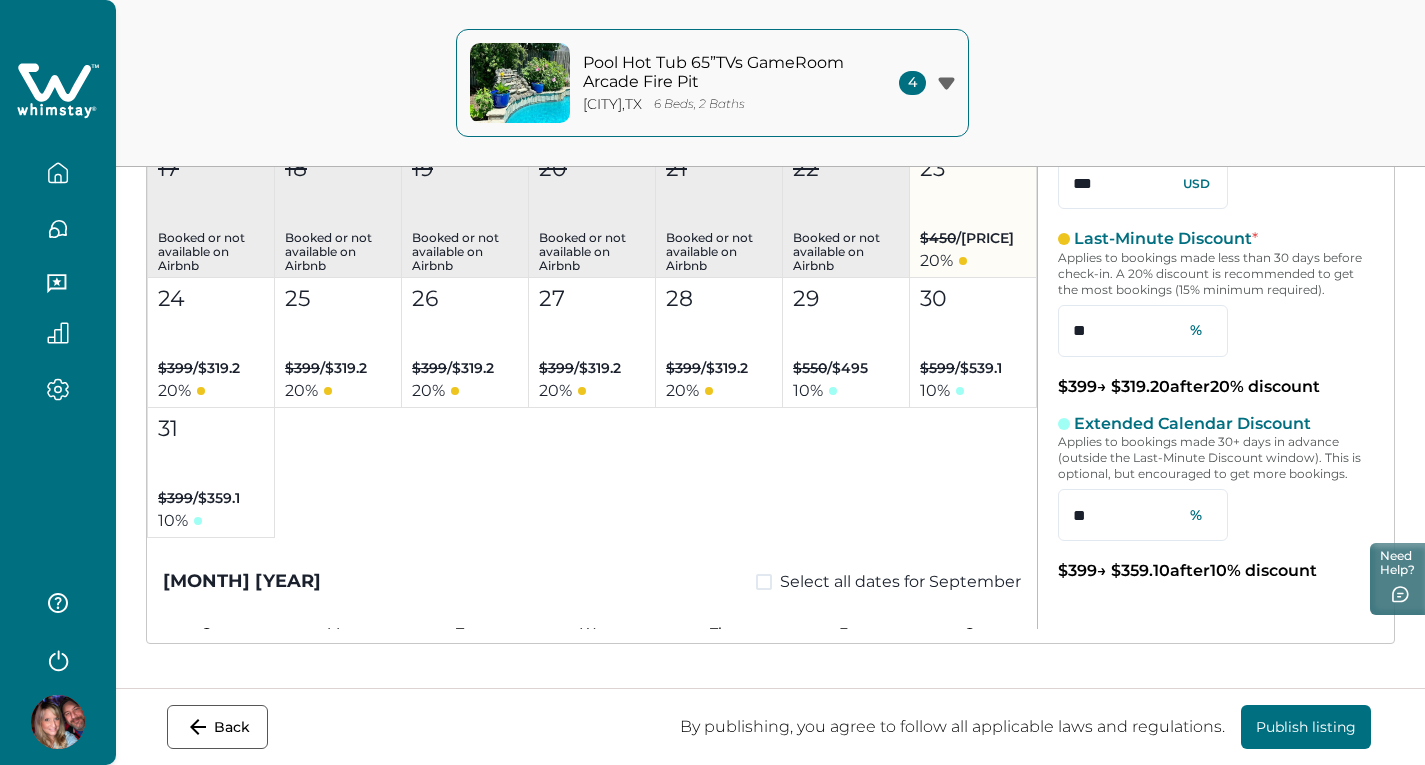 click on "23 $450  /  $360 20 %" at bounding box center (973, 213) 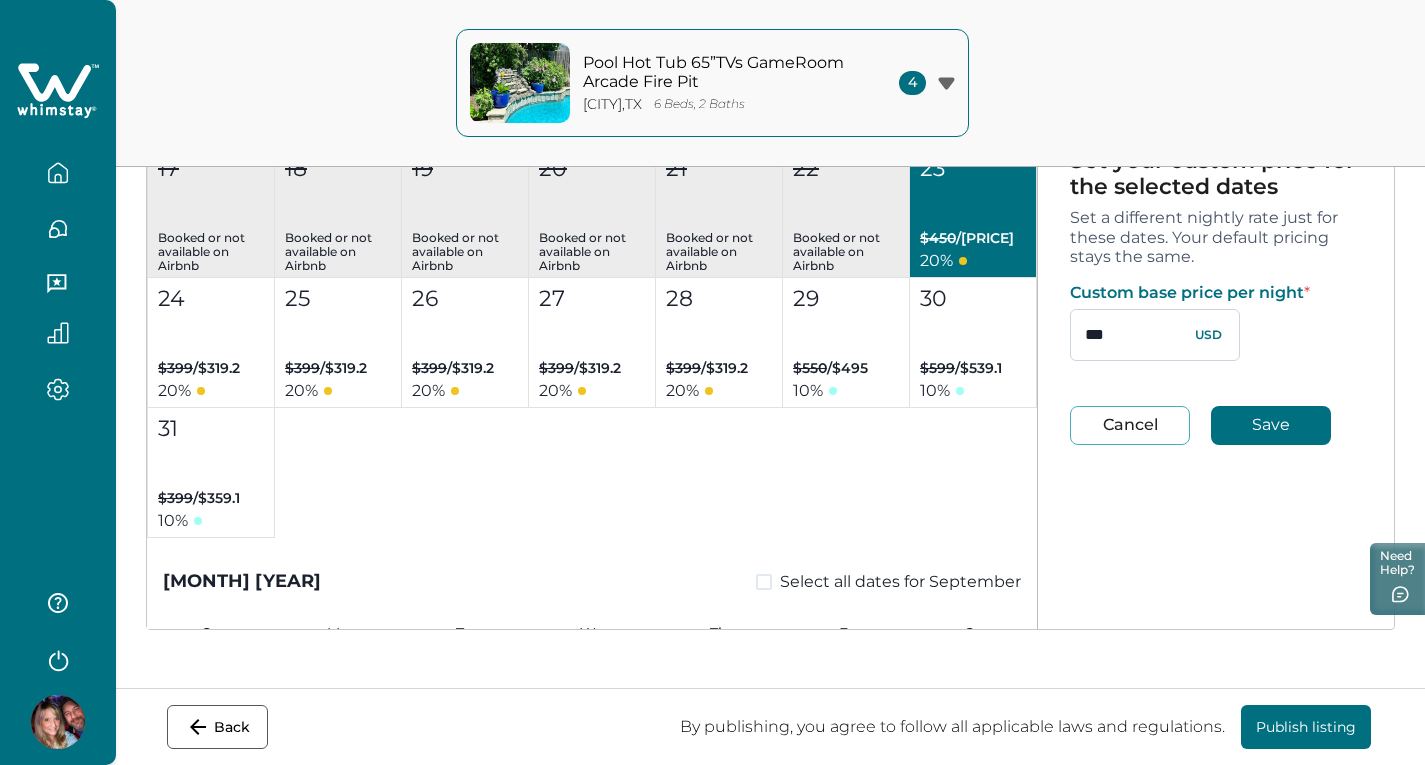 click on "***" at bounding box center (1155, 335) 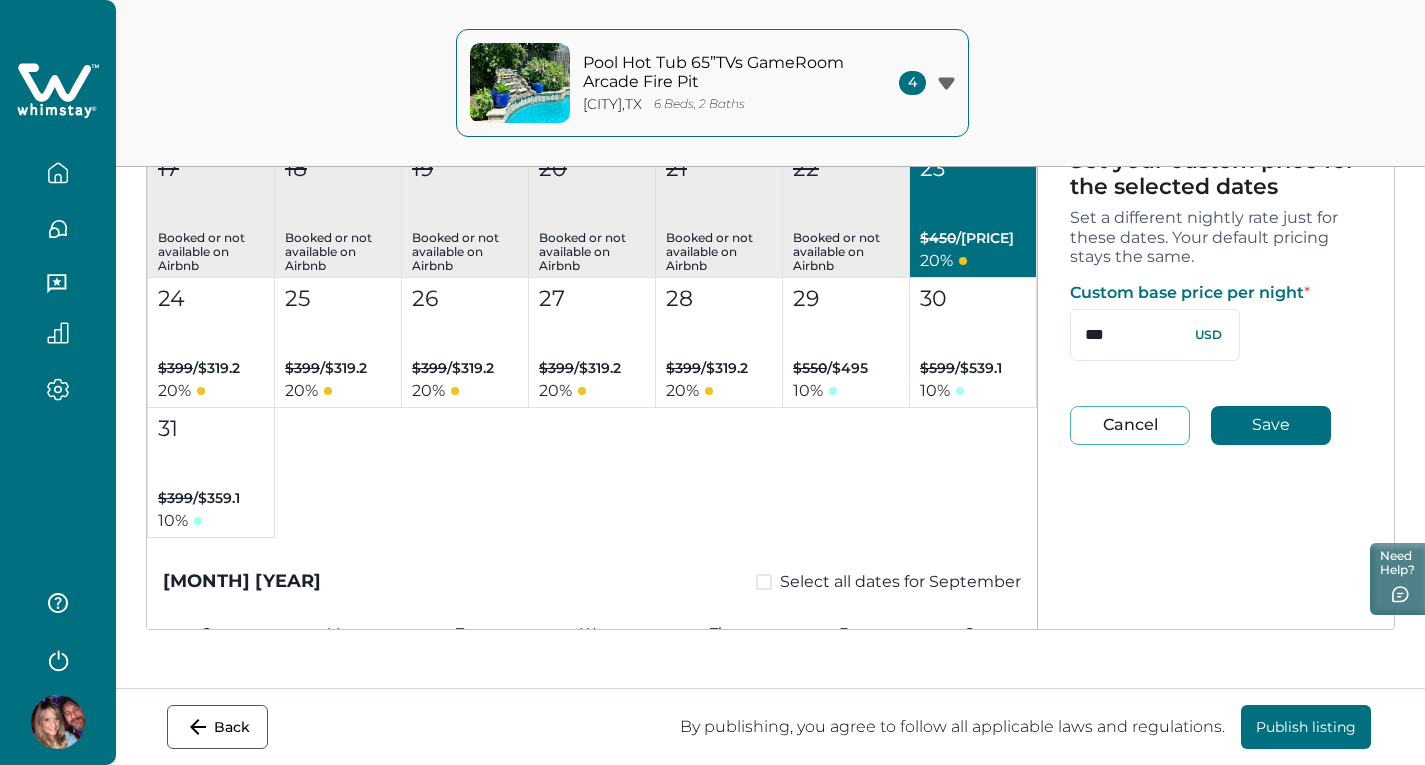 type on "***" 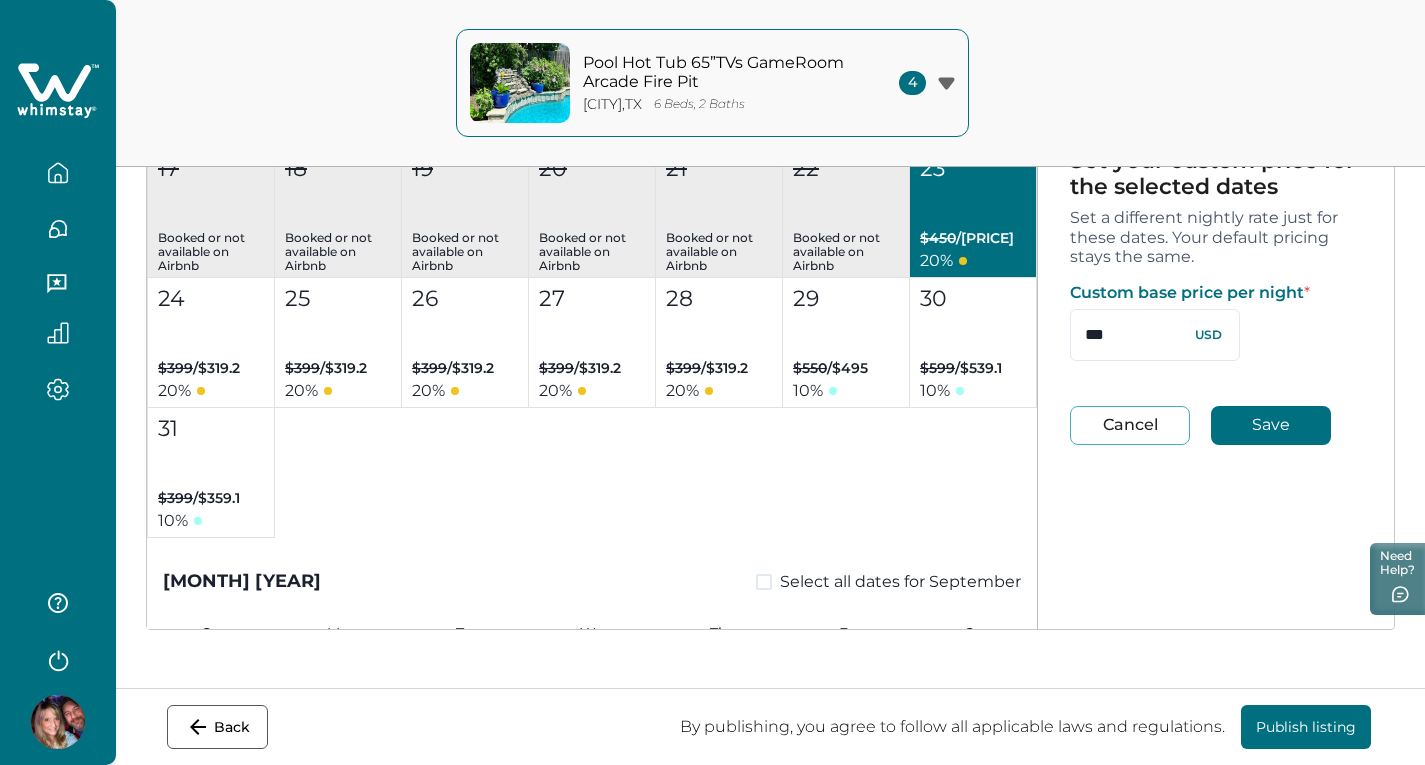 type 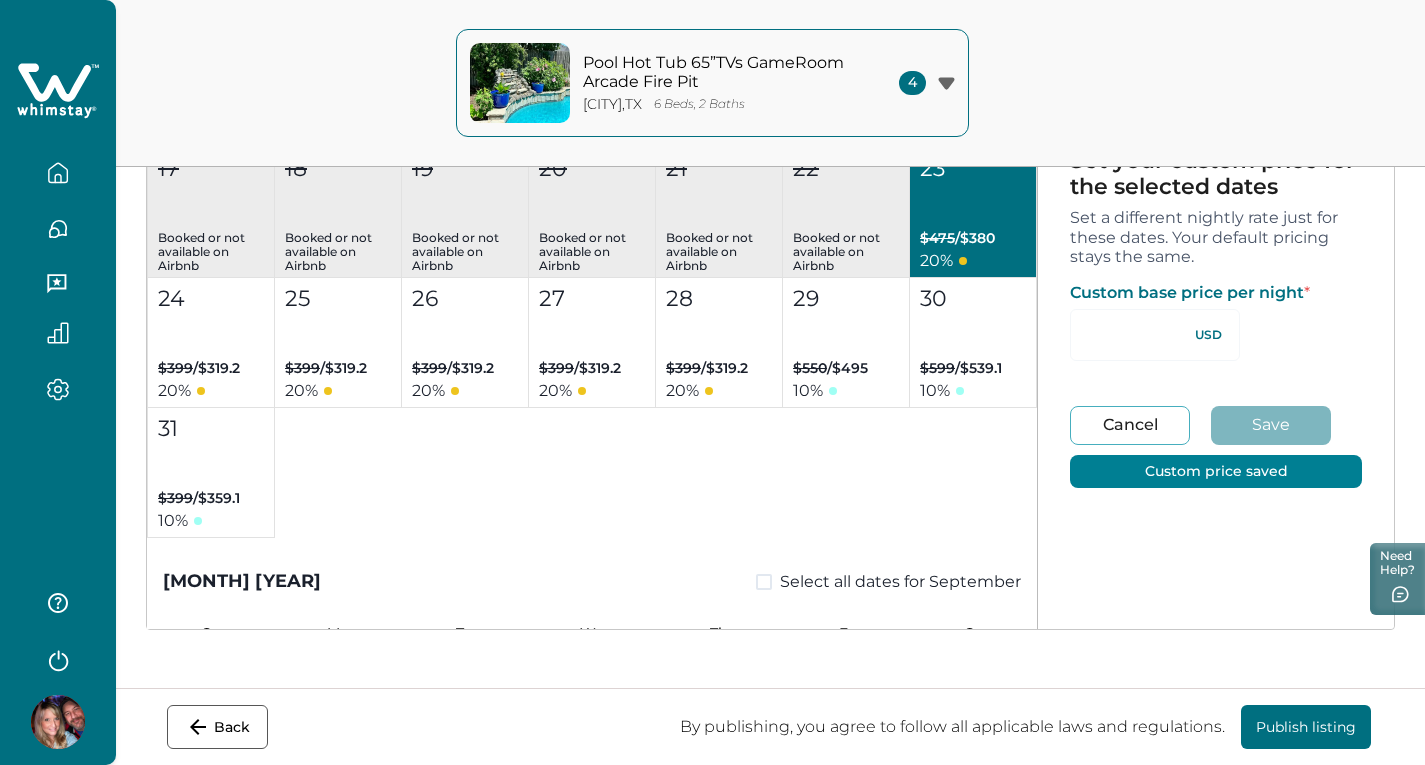 click on "Selected dates [MONTH] 23, [YEAR] Custom price Custom discounts Set your custom price for the selected dates Set a different nightly rate just for these dates. Your default pricing stays the same. Custom base price per night * USD Cancel Save Custom price saved Set your custom discount for the selected dates Set a different discount just for these dates. Your default discounts stay the same. Last-Minute Discount * Applies to bookings made less than 30 days before check-in. A 20% discount is recommended to get the most bookings (15% minimum required). ** % Cancel Save" at bounding box center [1216, 284] 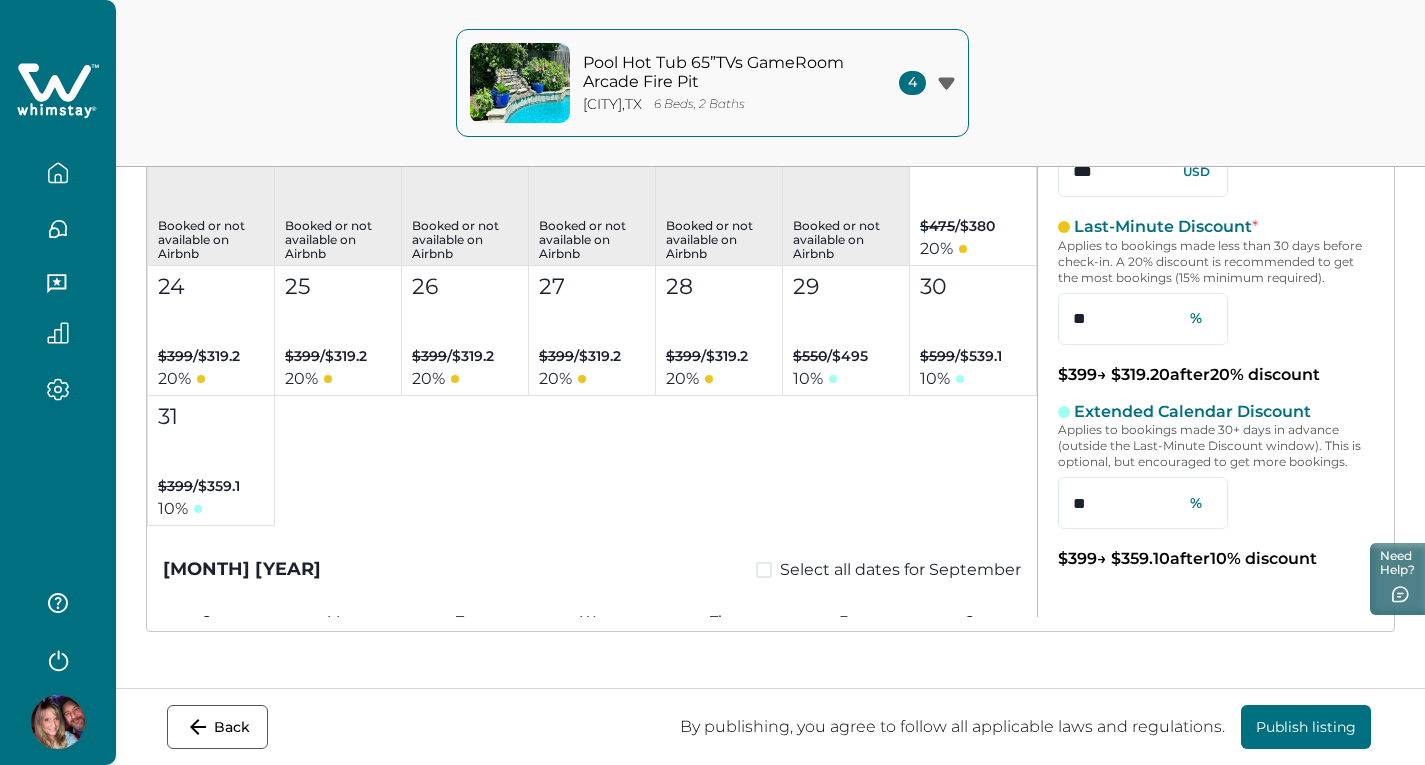 scroll, scrollTop: 414, scrollLeft: 0, axis: vertical 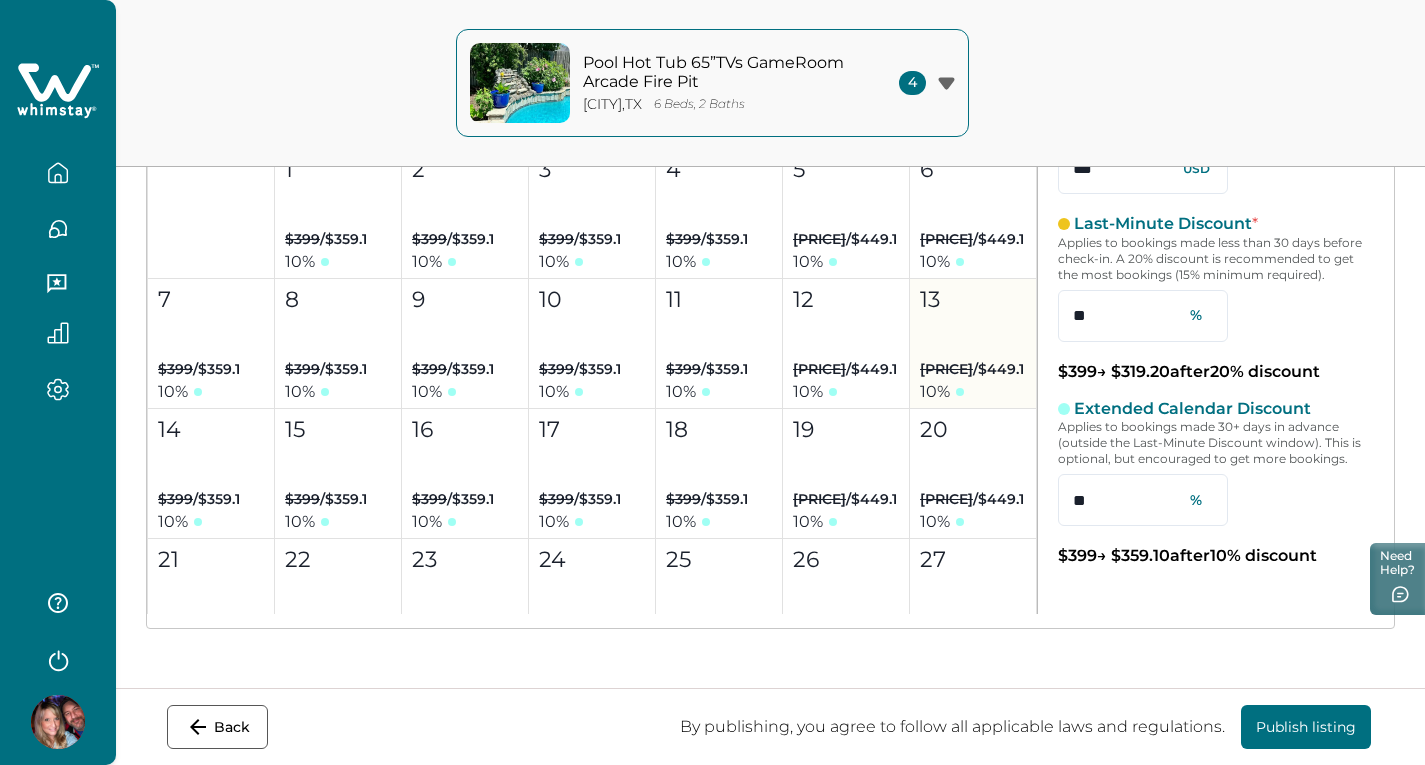 click on "13 $499  /  $449.1 10 %" at bounding box center [973, 344] 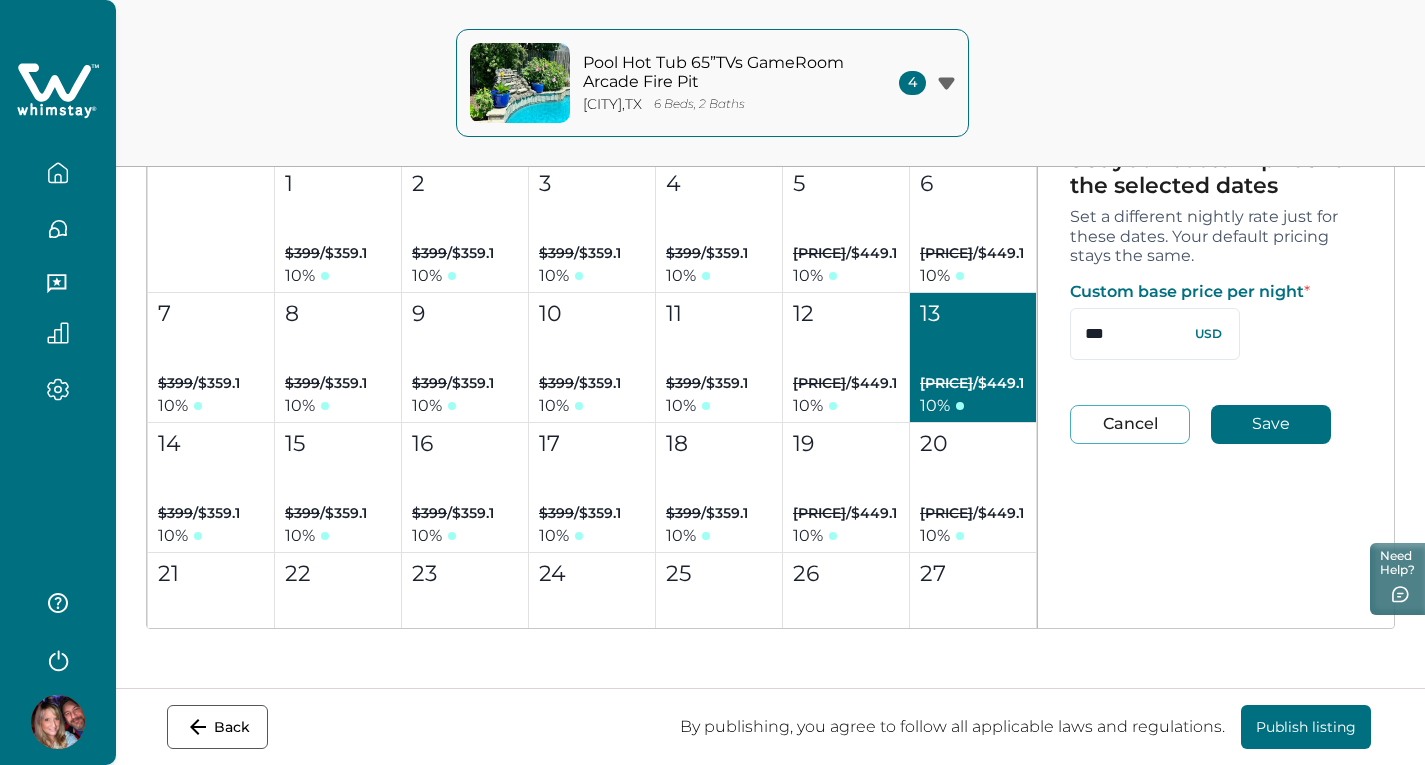scroll, scrollTop: 399, scrollLeft: 0, axis: vertical 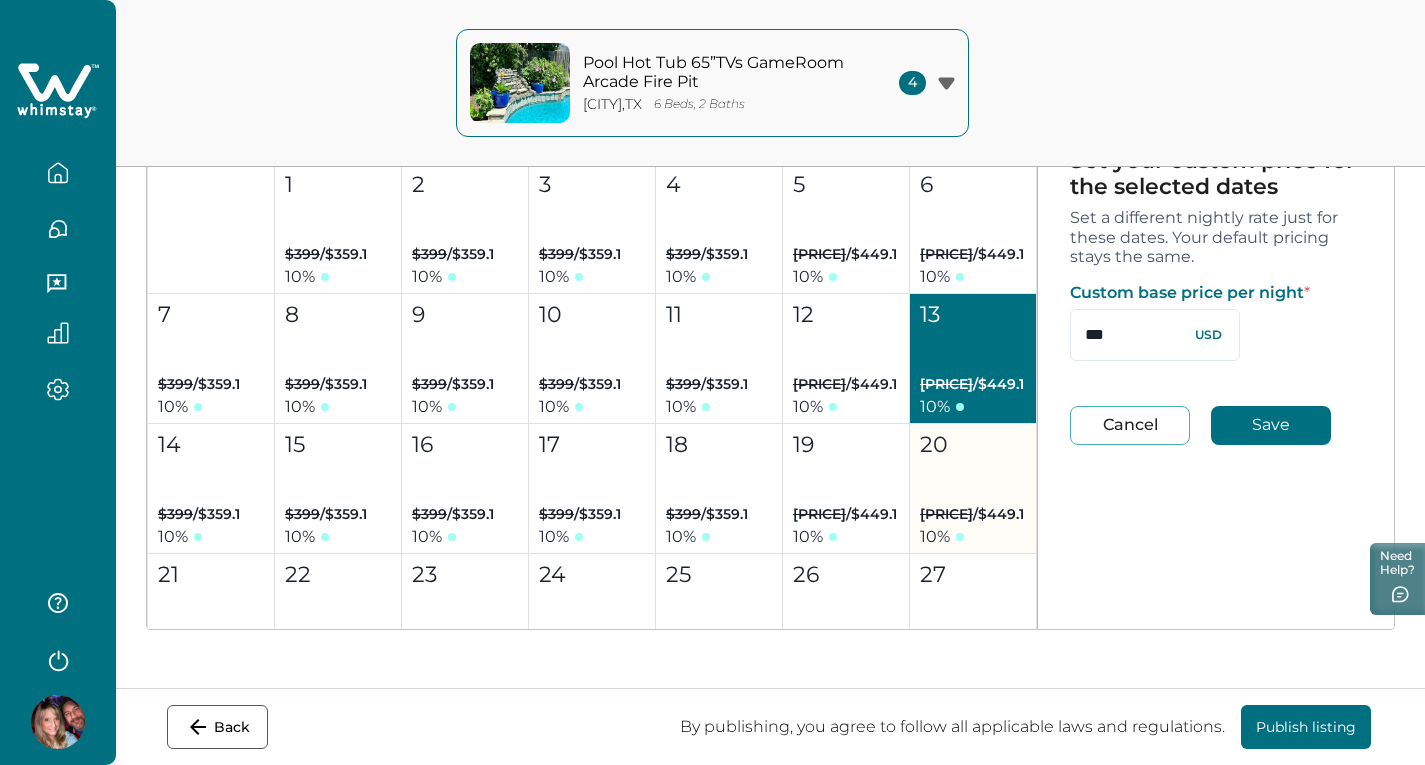 click on "20 $499  /  $449.1 10 %" at bounding box center (973, 489) 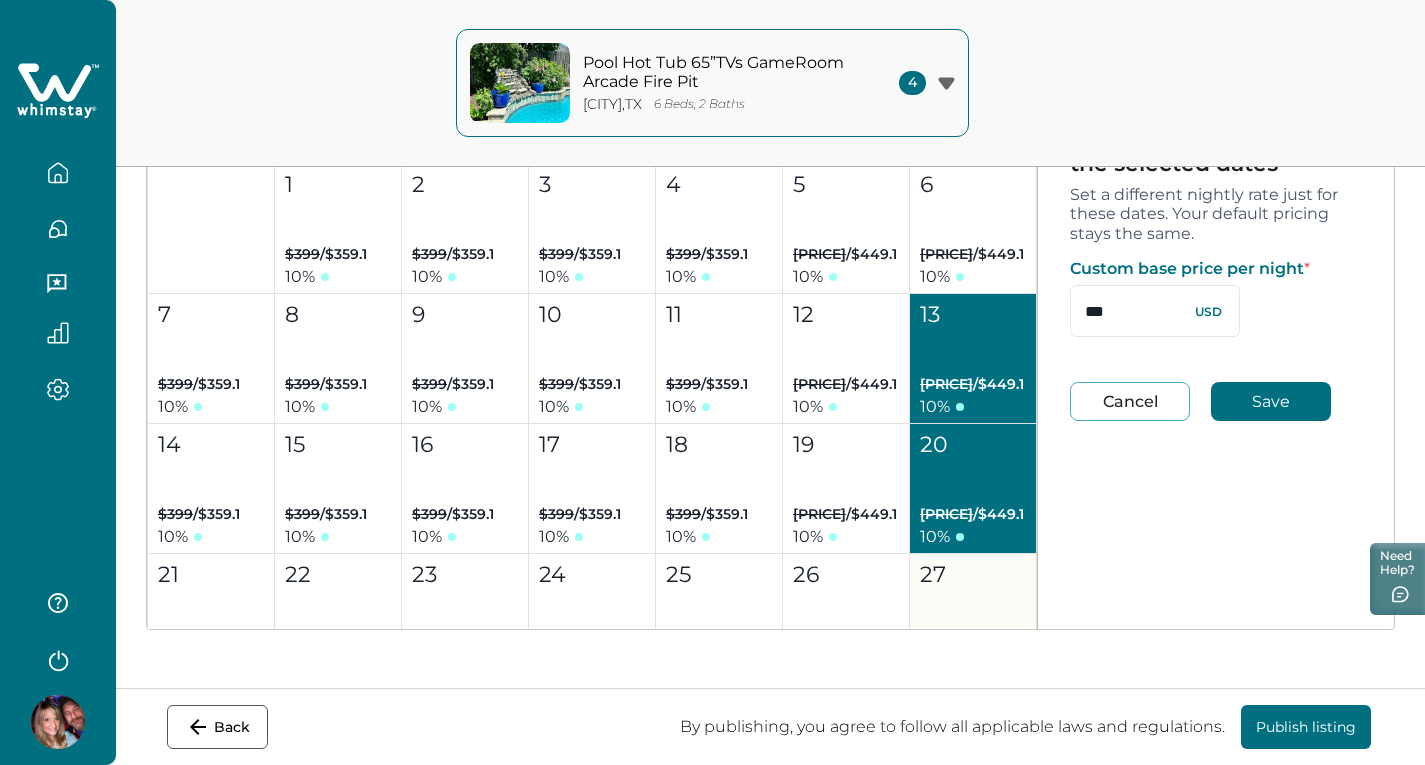 click on "27 $499  /  $449.1 10 %" at bounding box center [973, 619] 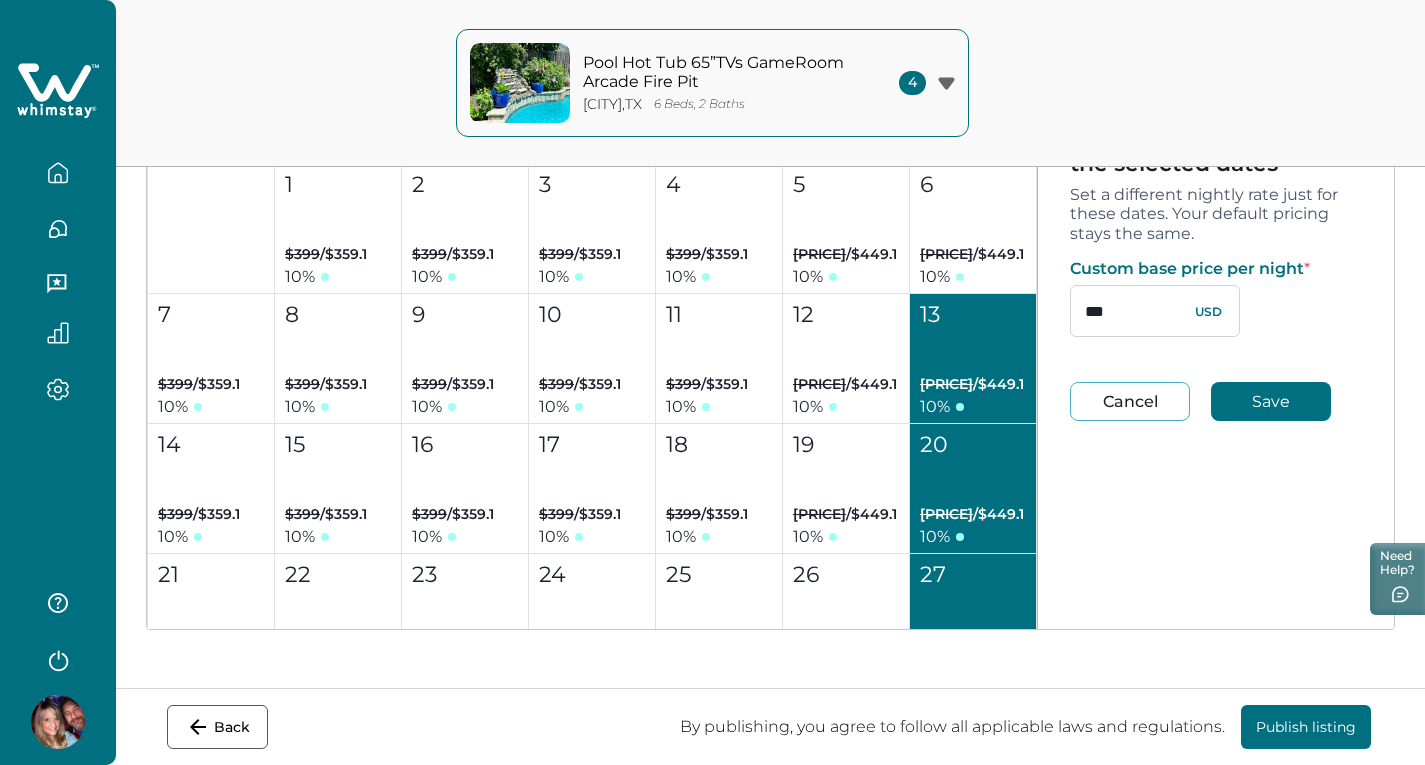 drag, startPoint x: 1147, startPoint y: 321, endPoint x: 1083, endPoint y: 320, distance: 64.00781 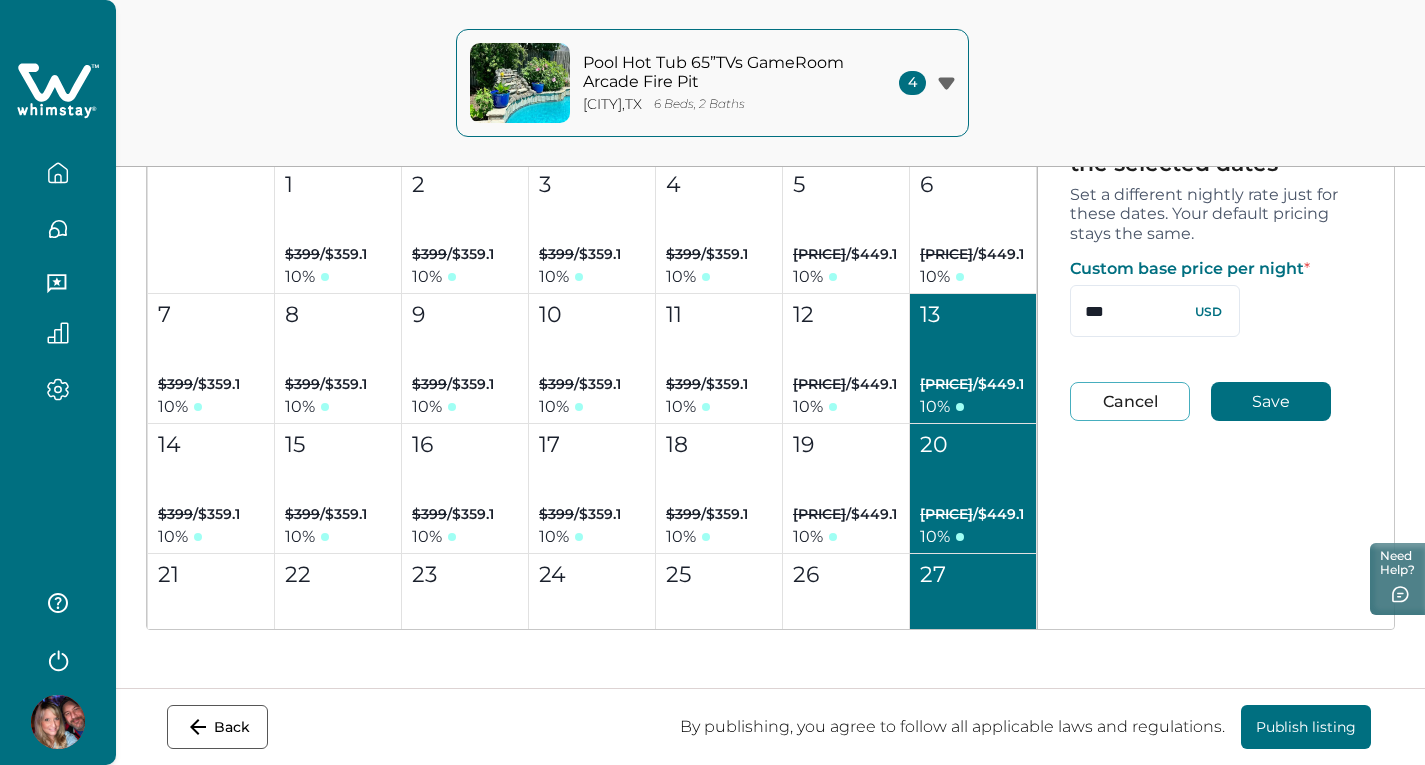 type on "***" 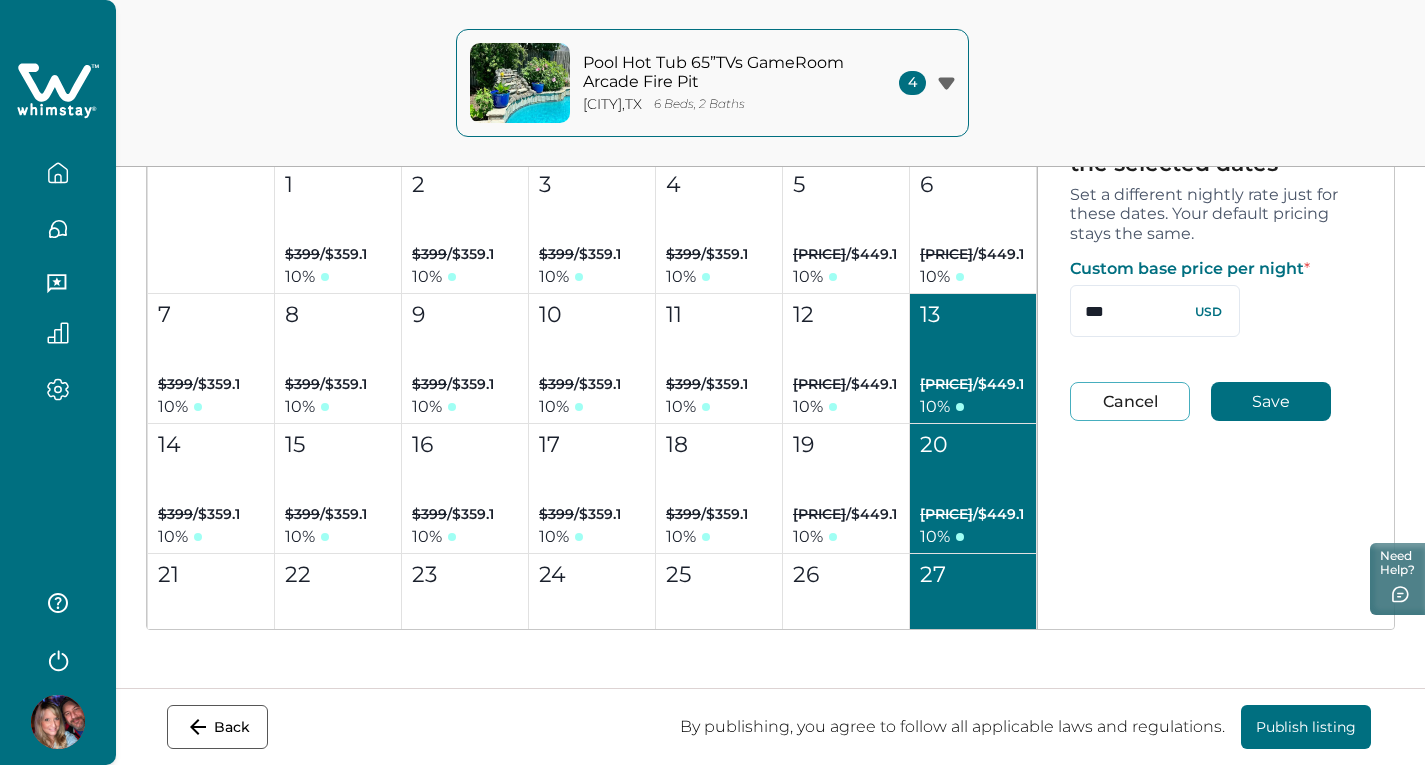 type 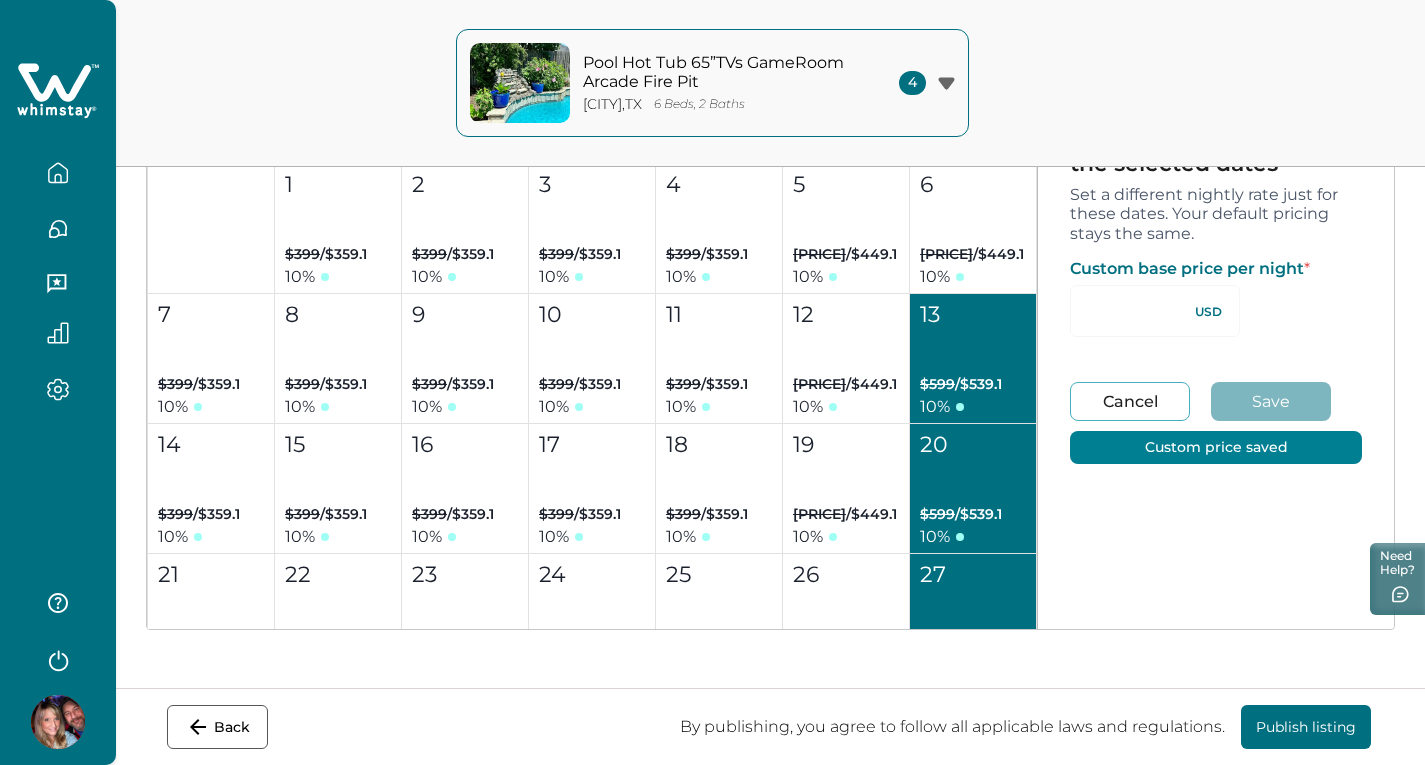 type on "**" 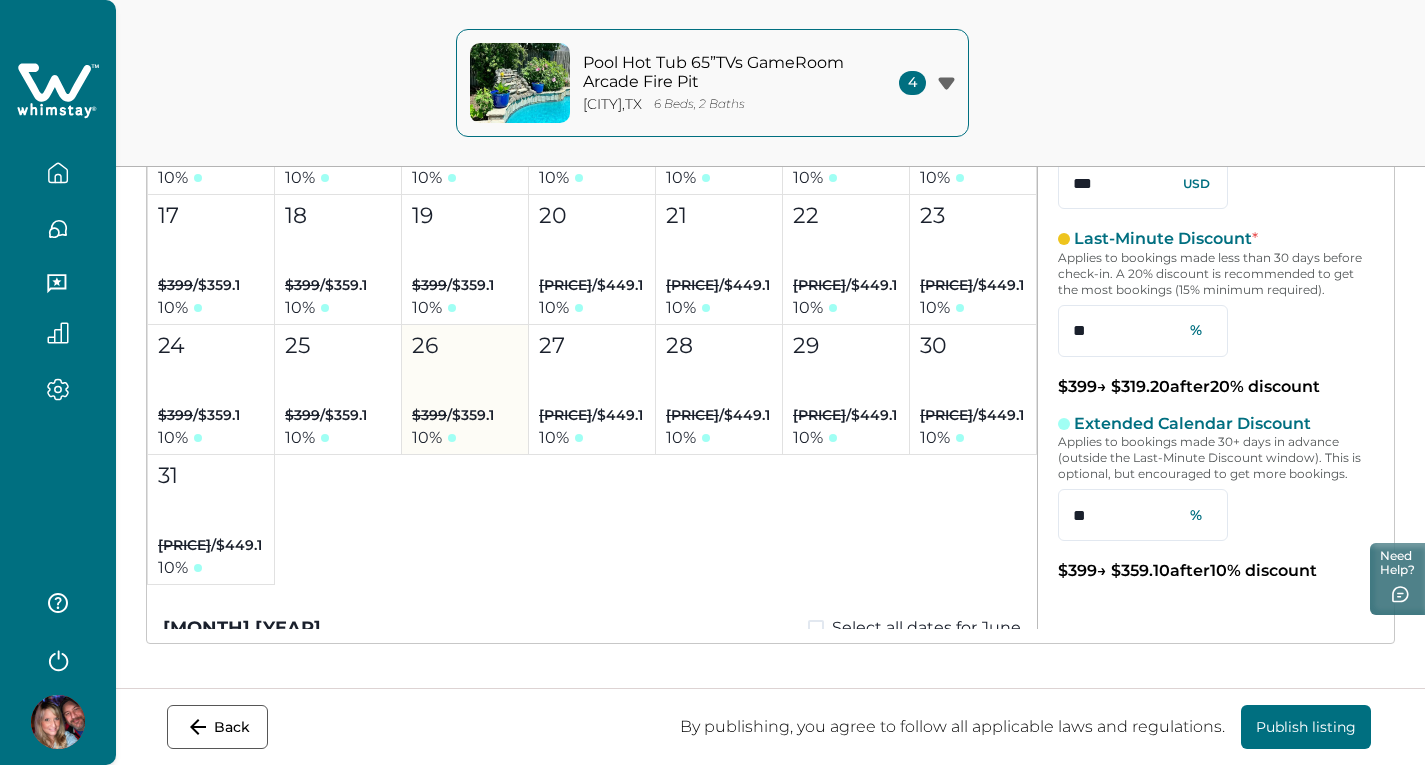 scroll, scrollTop: 8184, scrollLeft: 0, axis: vertical 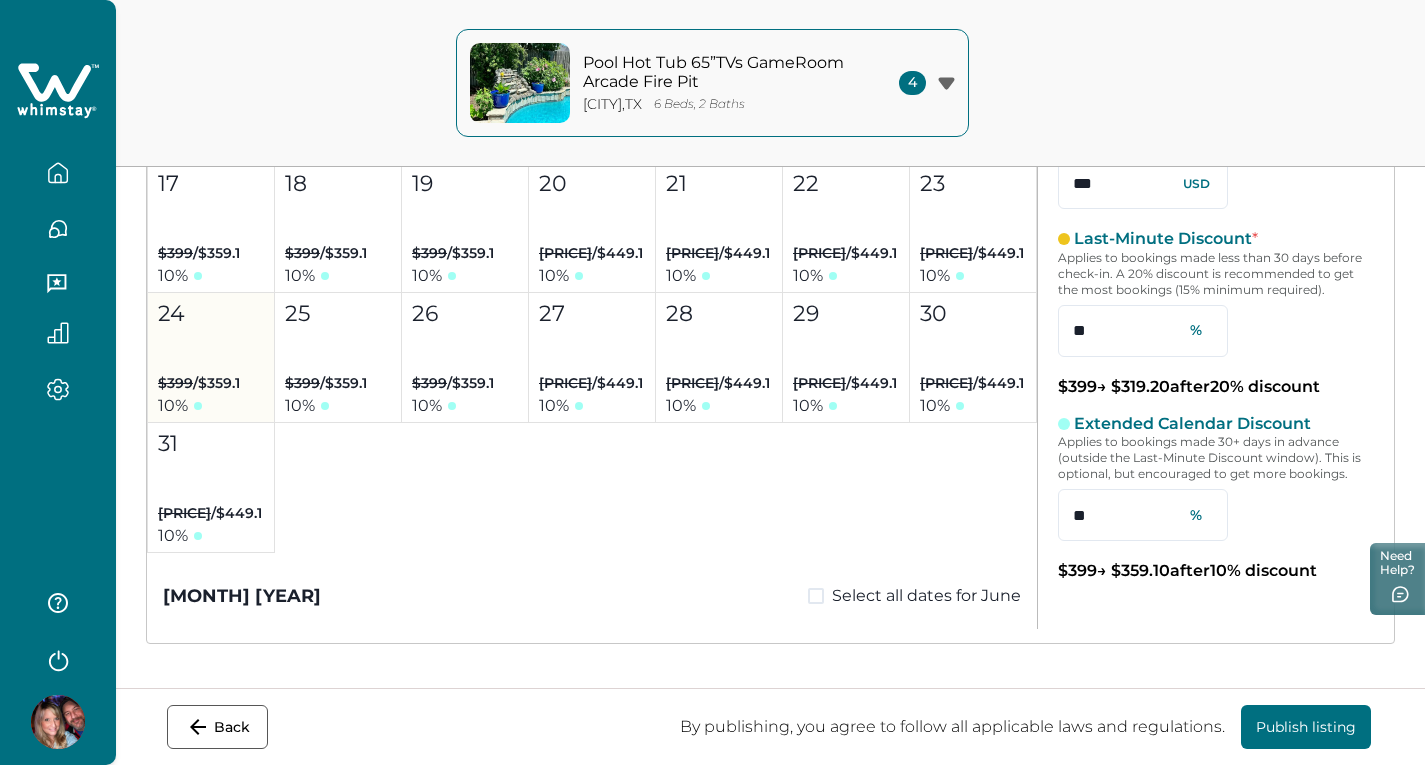click on "24 $399 / $359.1 10 %" at bounding box center [211, 358] 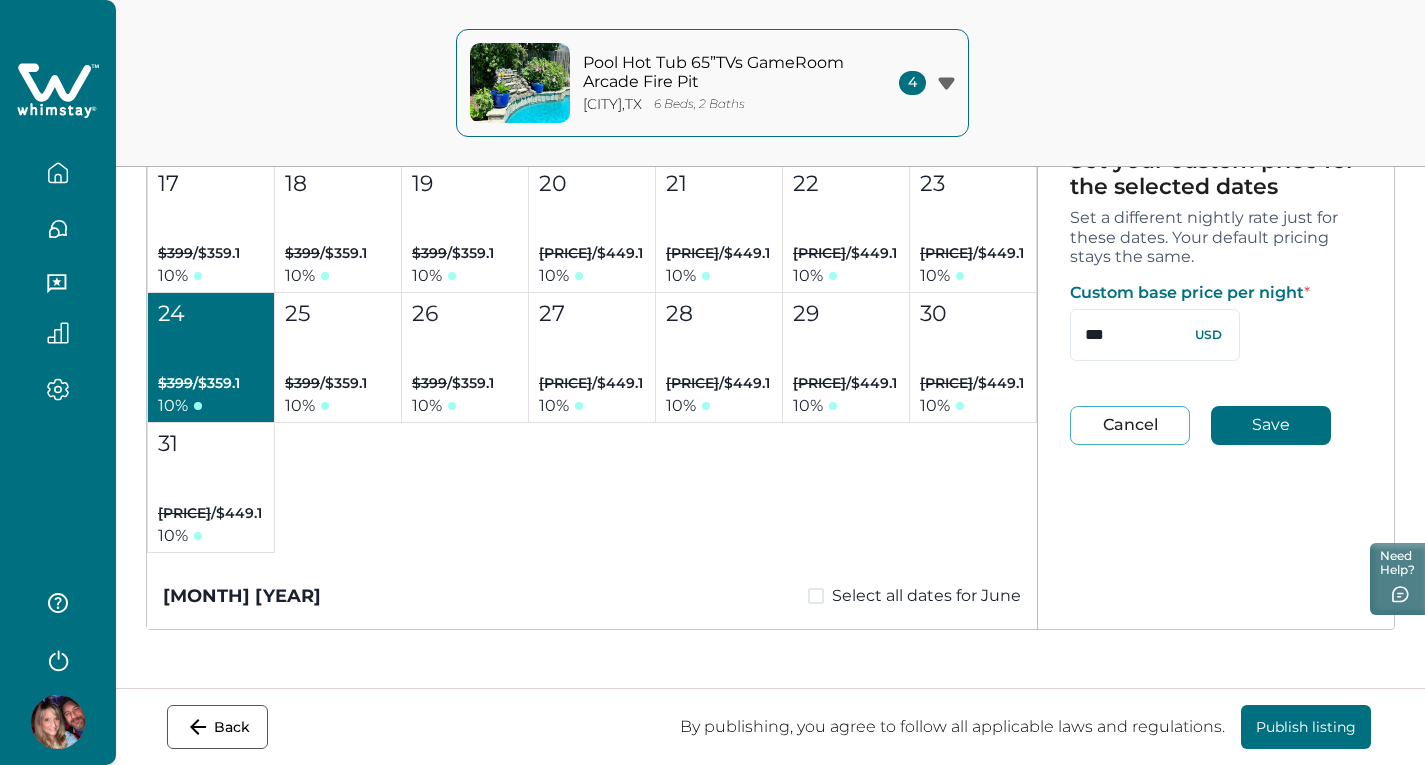 drag, startPoint x: 1128, startPoint y: 339, endPoint x: 1029, endPoint y: 344, distance: 99.12618 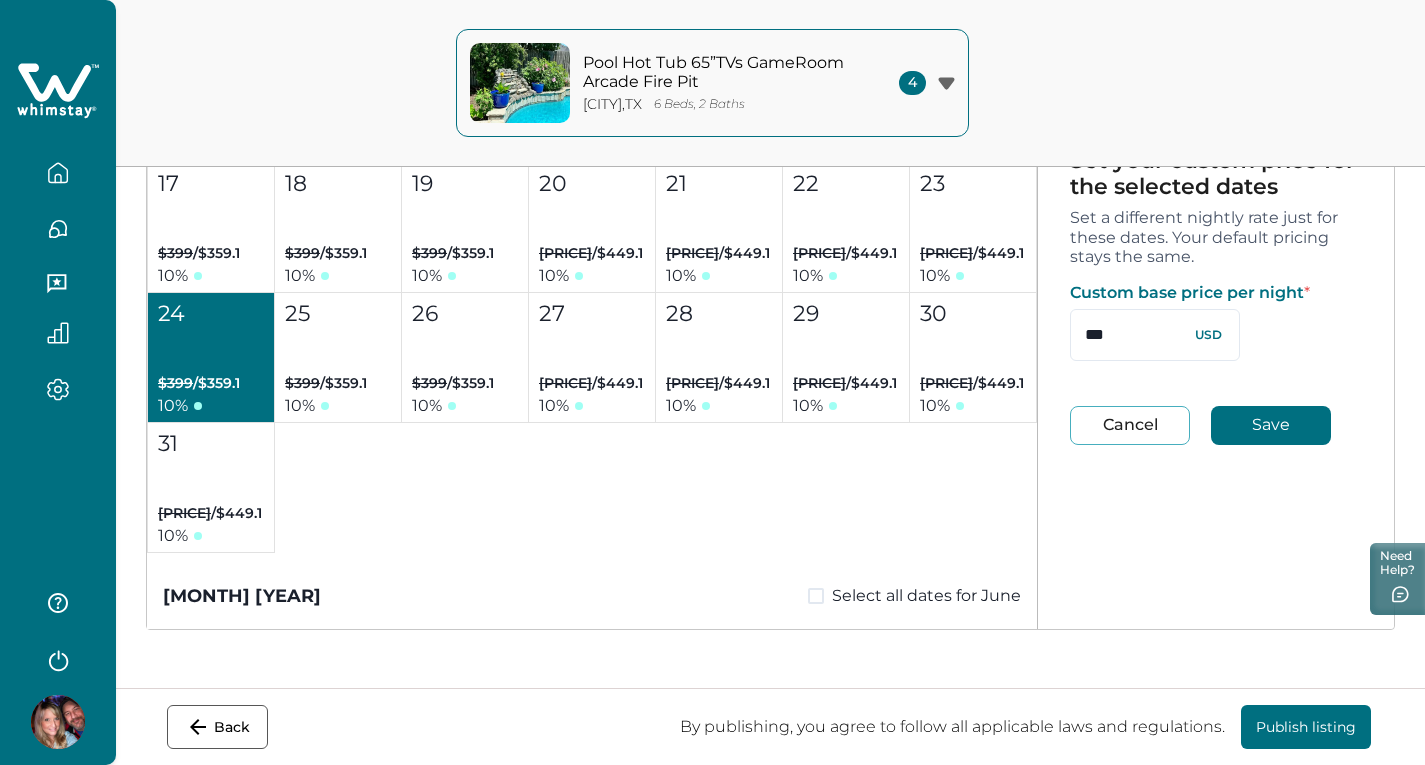 click on "[MONTH] [YEAR] Select all dates for   [MONTH] Su Mo Tu We Th Fr Sa 1 2 3 4 5 6 7 8 9 10 11 12 13 14 15 16 17 18 19 20 21 22 23 24 25 26 27 28 $[PRICE]  /  $[PRICE] [PERCENT] 29 $[PRICE]  /  $[PRICE] [PERCENT] 30 $[PRICE]  /  $[PRICE] [PERCENT] 31 $[PRICE]  /  $[PRICE] [PERCENT] [MONTH] [YEAR] Select all dates for   [MONTH] Su Mo Tu We Th Fr Sa 1 Booked or not available on Airbnb 2 Booked or not available on Airbnb 3 $[PRICE]  /  $[PRICE] [PERCENT] 4 $[PRICE]  /  $[PRICE] [PERCENT] 5 $[PRICE]  /  $[PRICE] [PERCENT] 6 $[PRICE]  /  $[PRICE] [PERCENT] 7 Booked or not available on Airbnb 8 Booked or not available on Airbnb 9 Booked or not available on Airbnb 10 Booked or not available on Airbnb 11 Booked or not available on Airbnb 12 Booked or not available on Airbnb 13 Booked or not available on Airbnb 14 Booked or not available on Airbnb 15 Booked or not available on Airbnb 16 Booked or not available on Airbnb 17 Booked or not available on Airbnb 18 Booked or not available on Airbnb 19 Booked or not available on Airbnb 20 Booked or not available on Airbnb 21 Booked or not available on Airbnb 22 23 $[PRICE]  /  [PERCENT]" at bounding box center [770, 284] 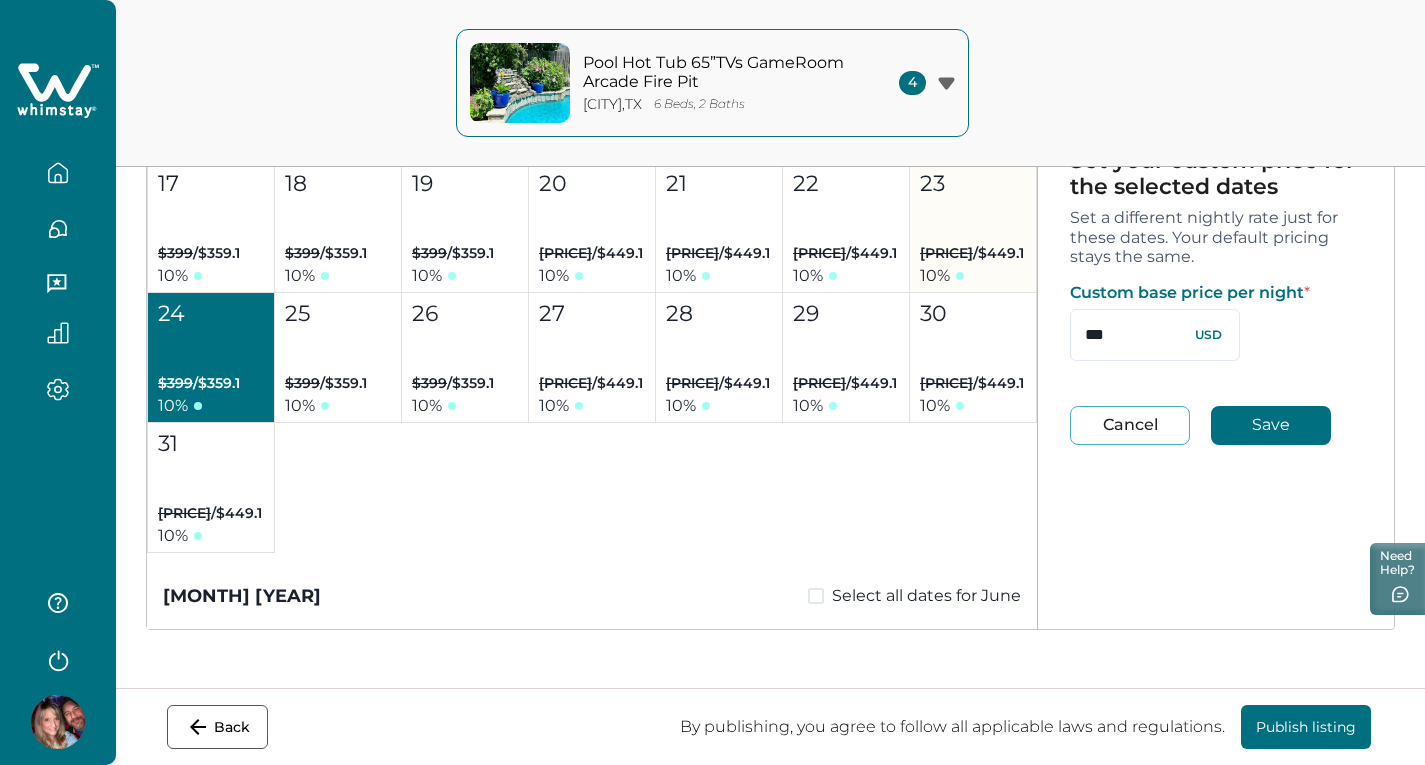 type 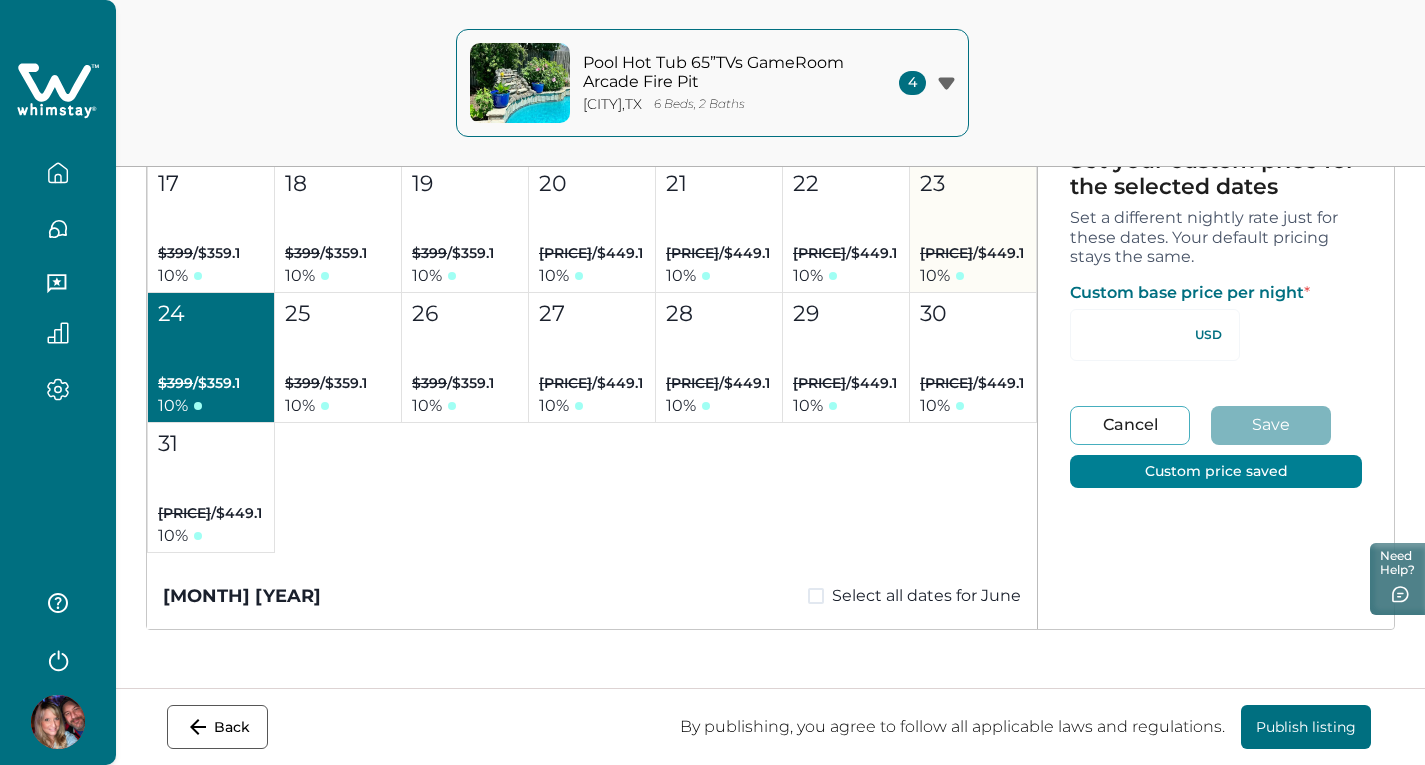 click on "$[PRICE]  /  $[PRICE]" at bounding box center [972, 253] 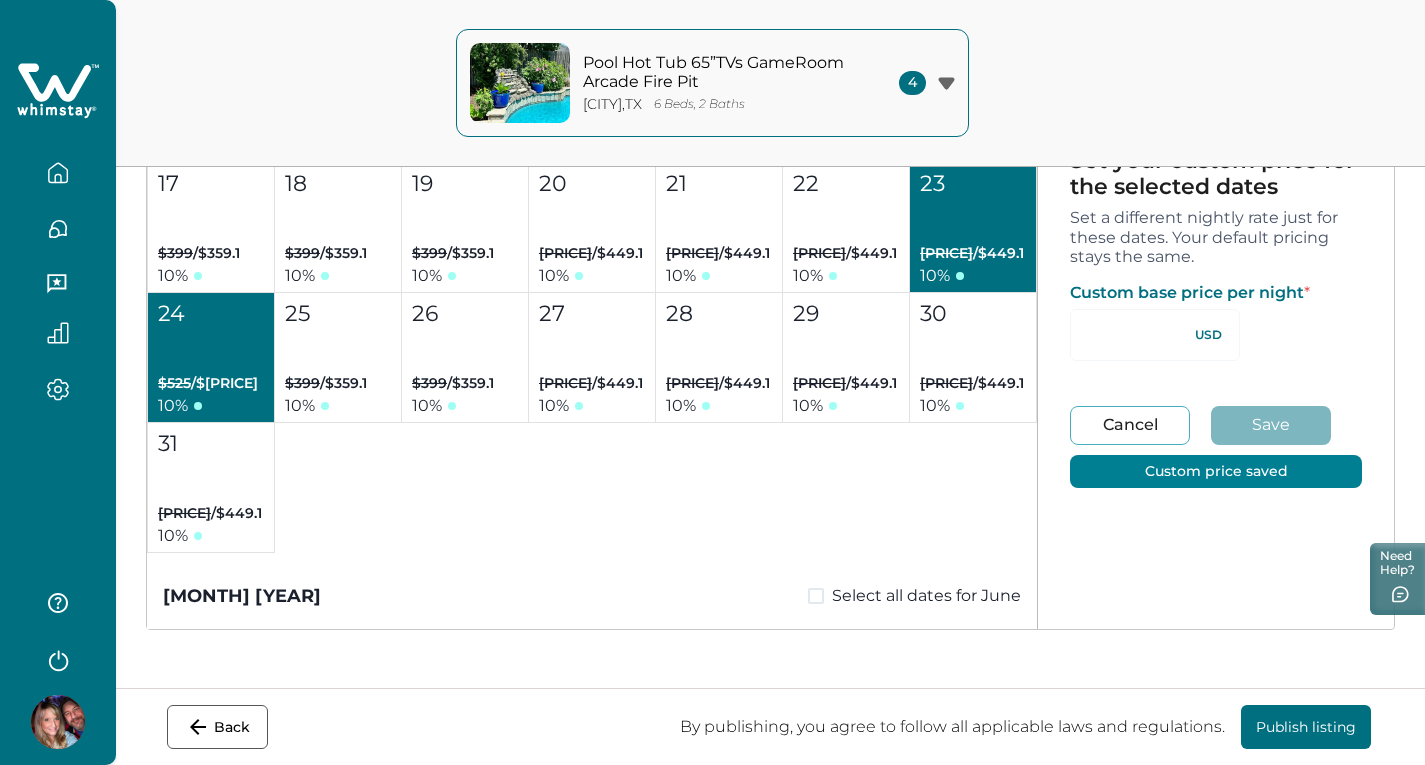 click on "$[PRICE]  /  $[PRICE]" at bounding box center [972, 253] 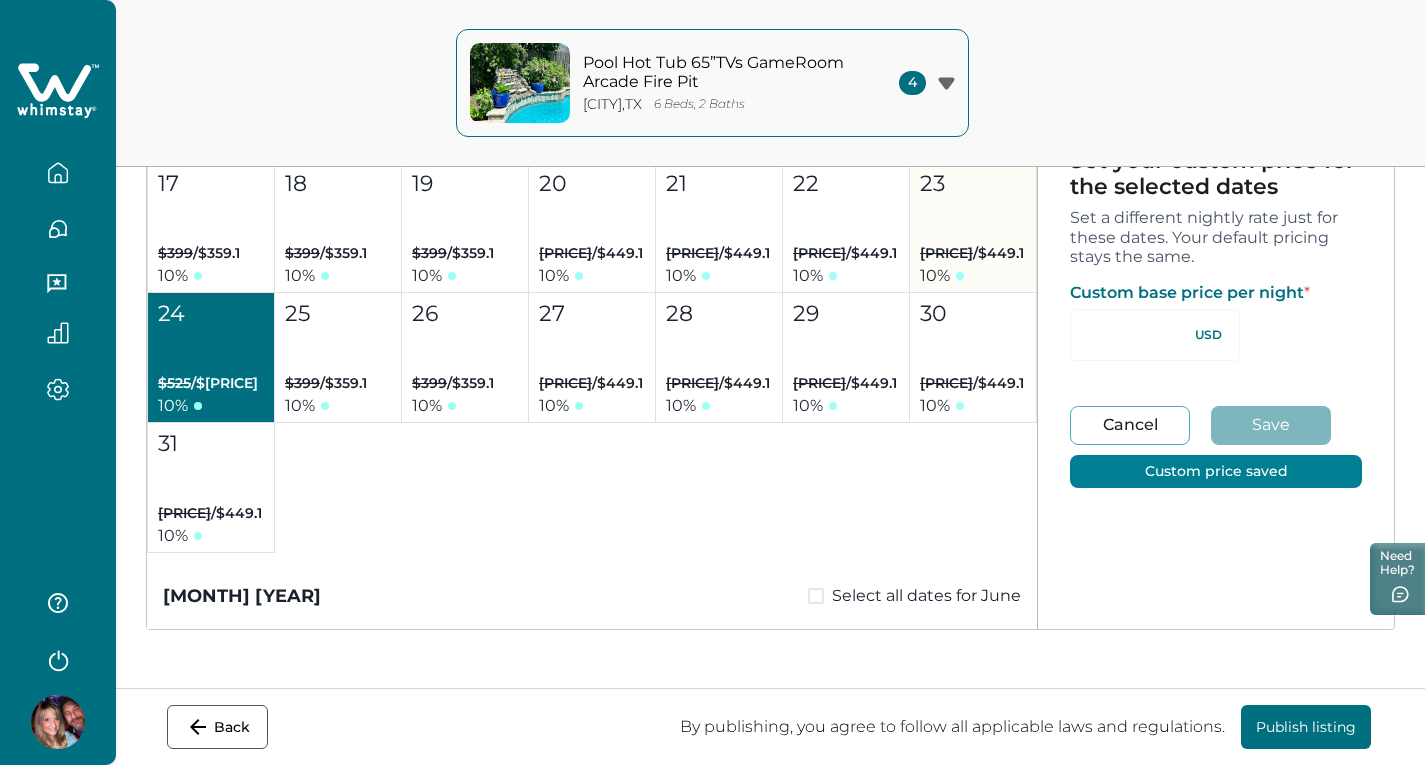 click on "10 %" at bounding box center (972, 276) 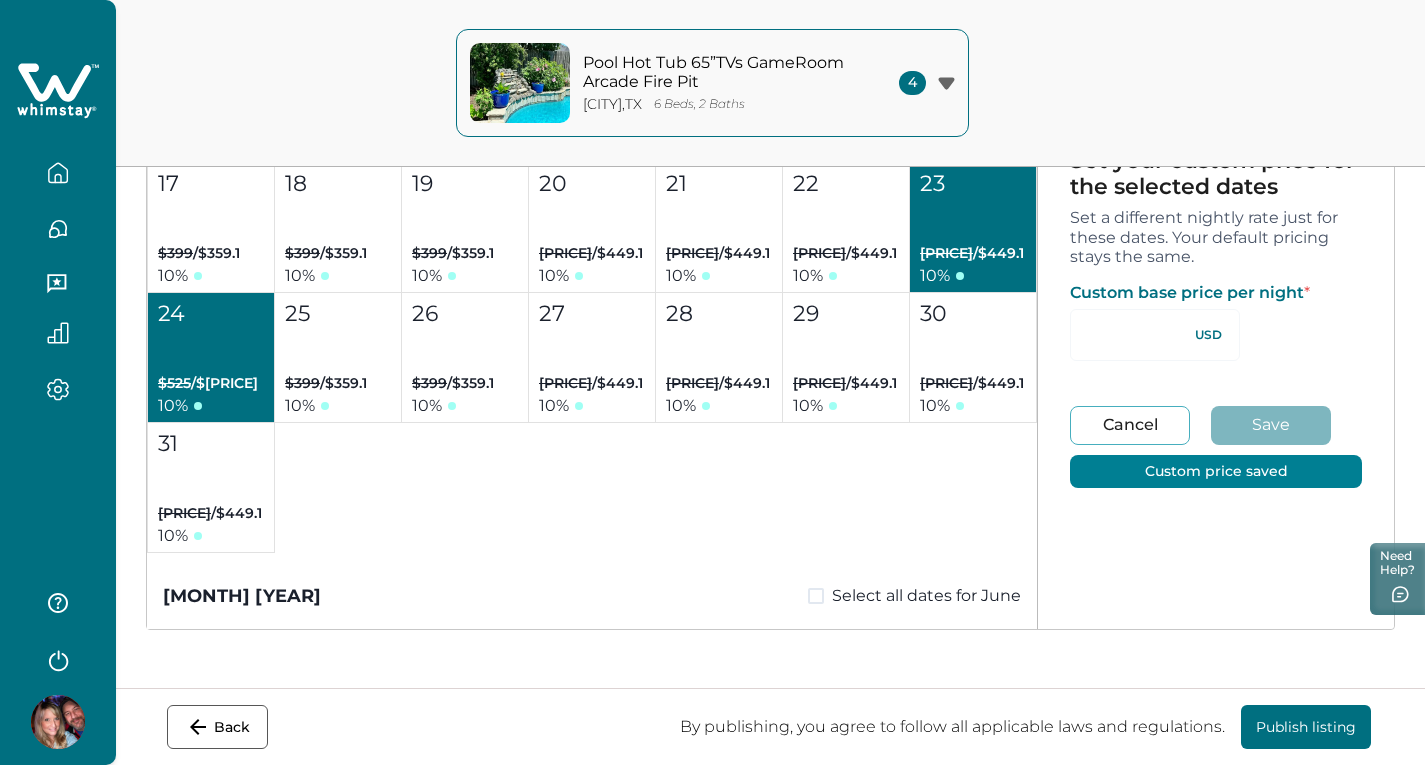 type on "**" 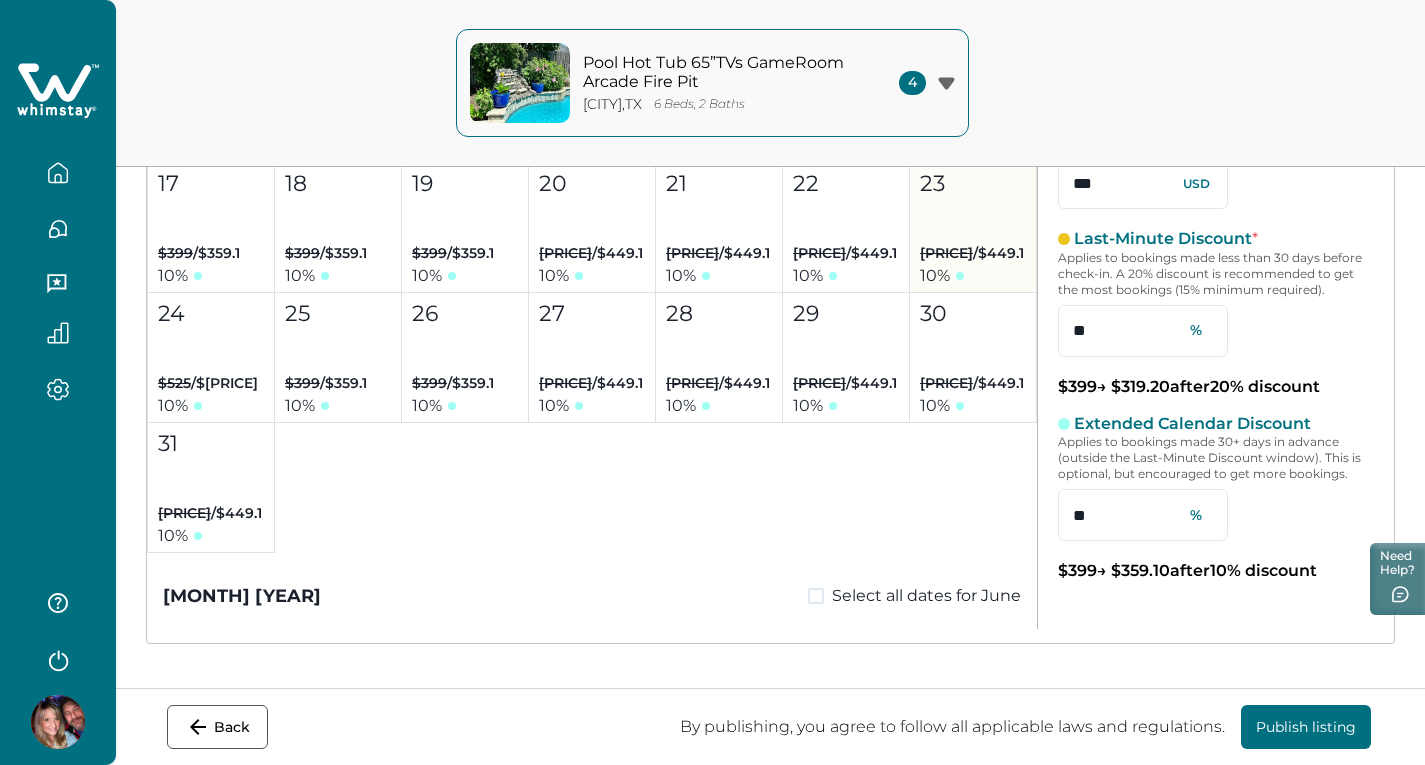 click on "$[PRICE]  /  $[PRICE]" at bounding box center [972, 253] 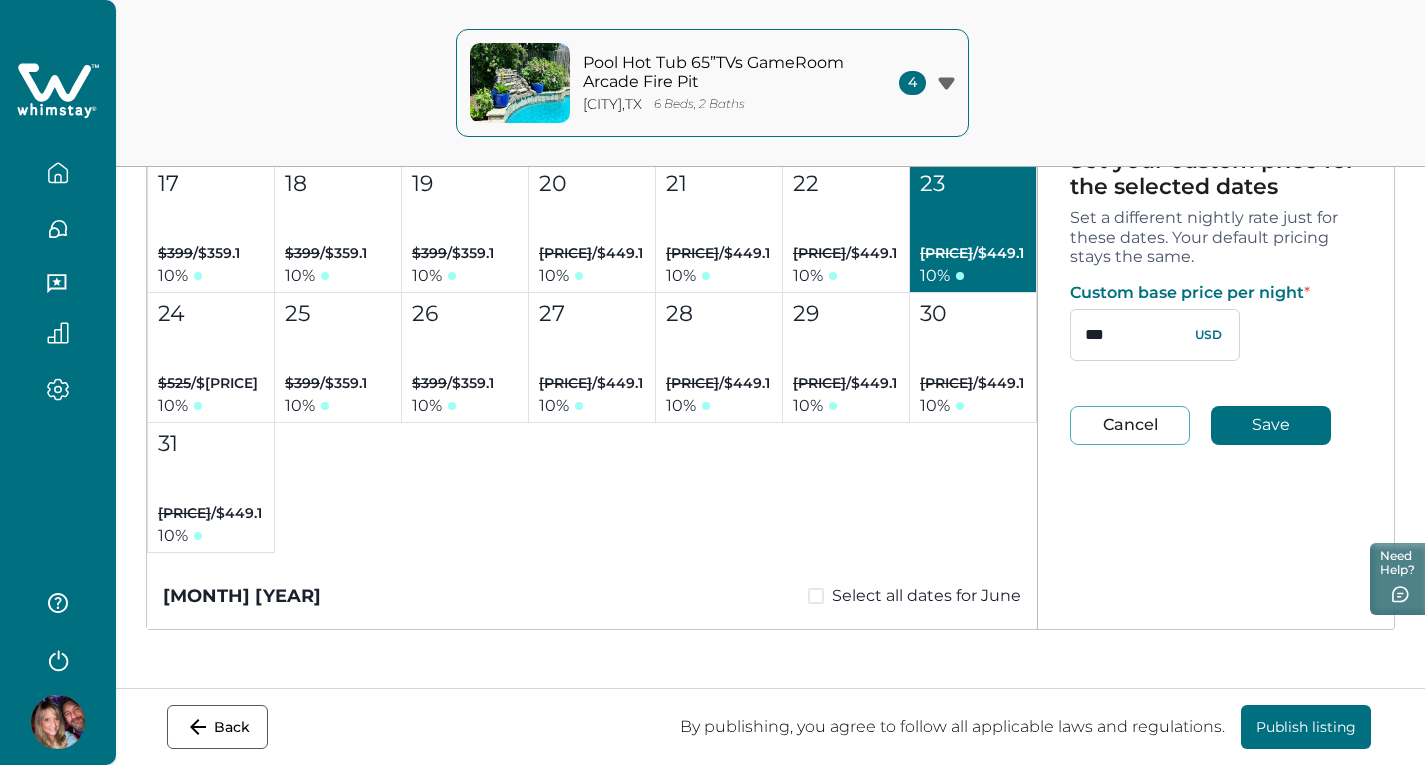 click on "***" at bounding box center [1155, 335] 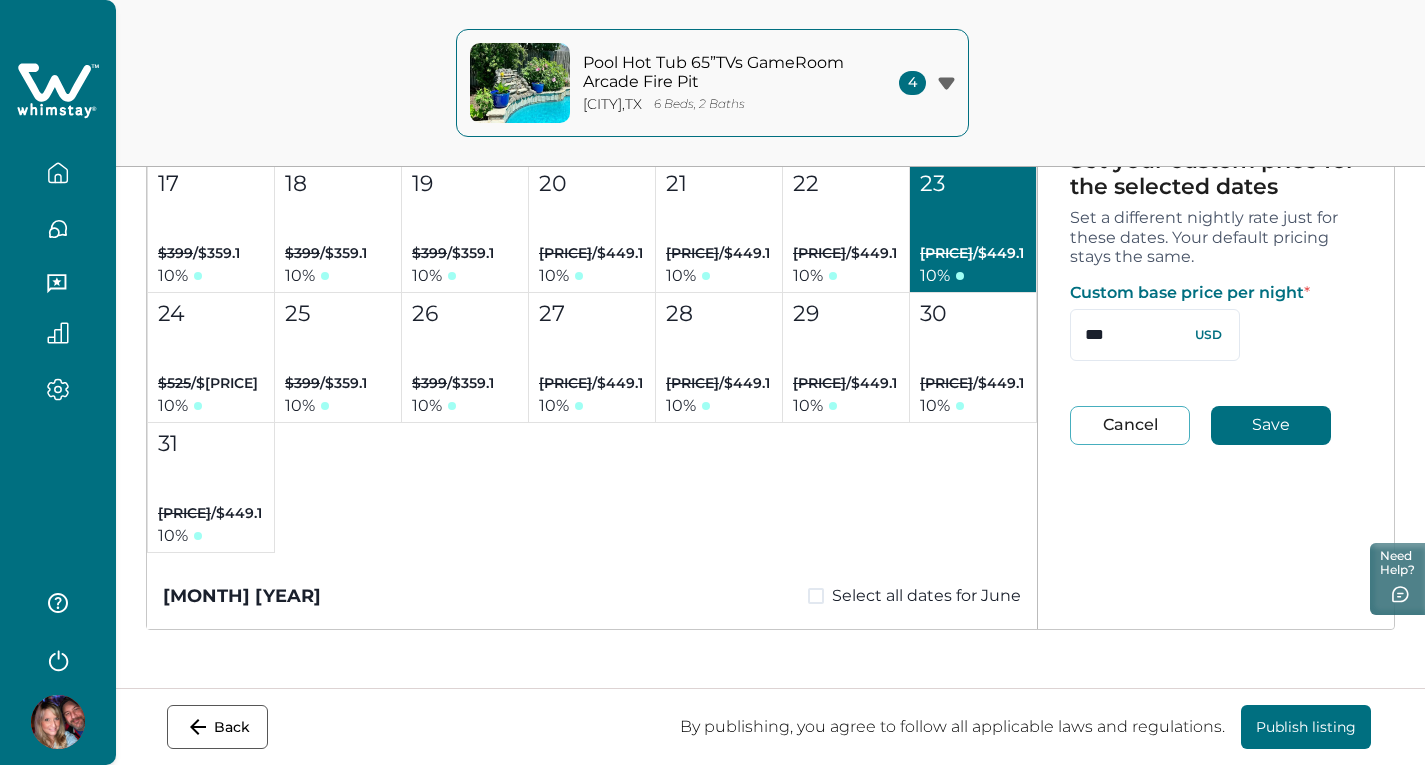 type on "*" 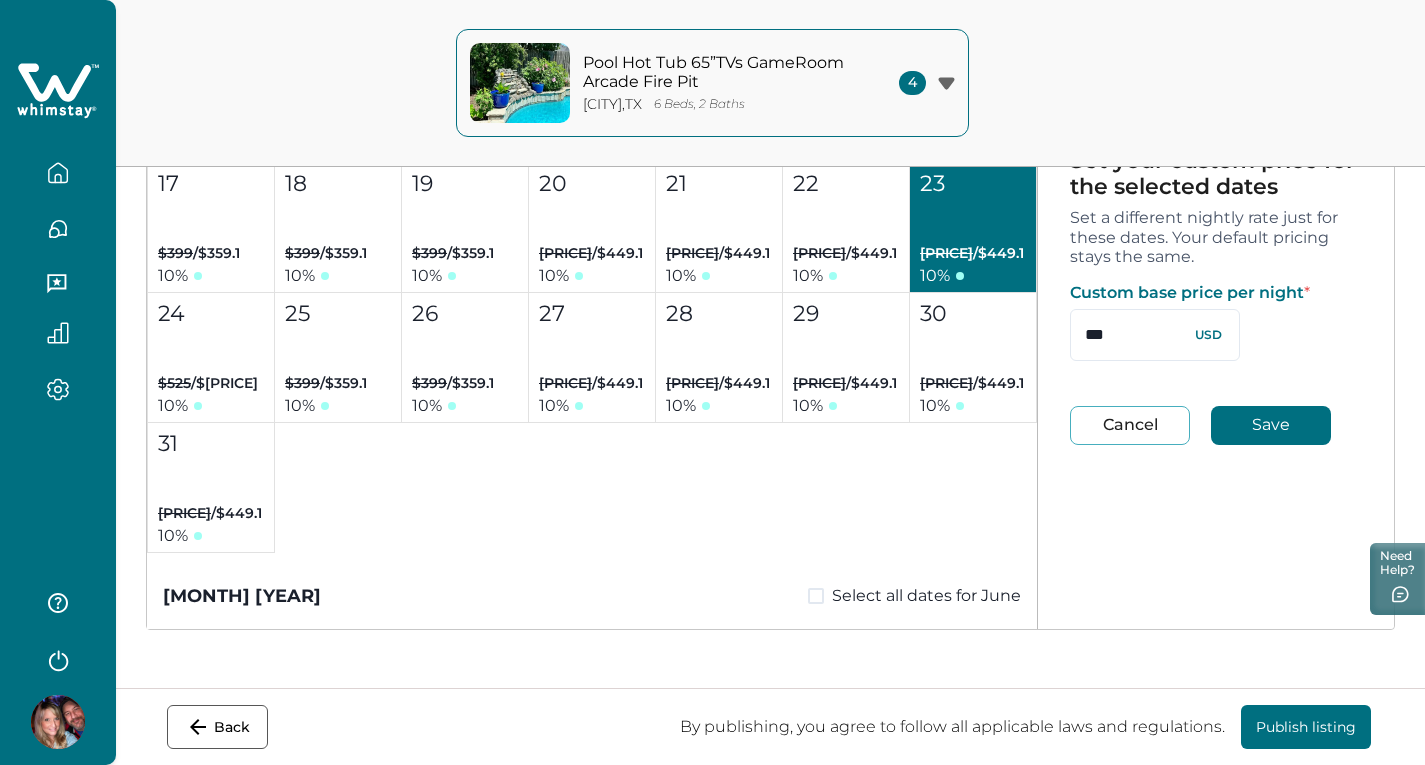 type on "***" 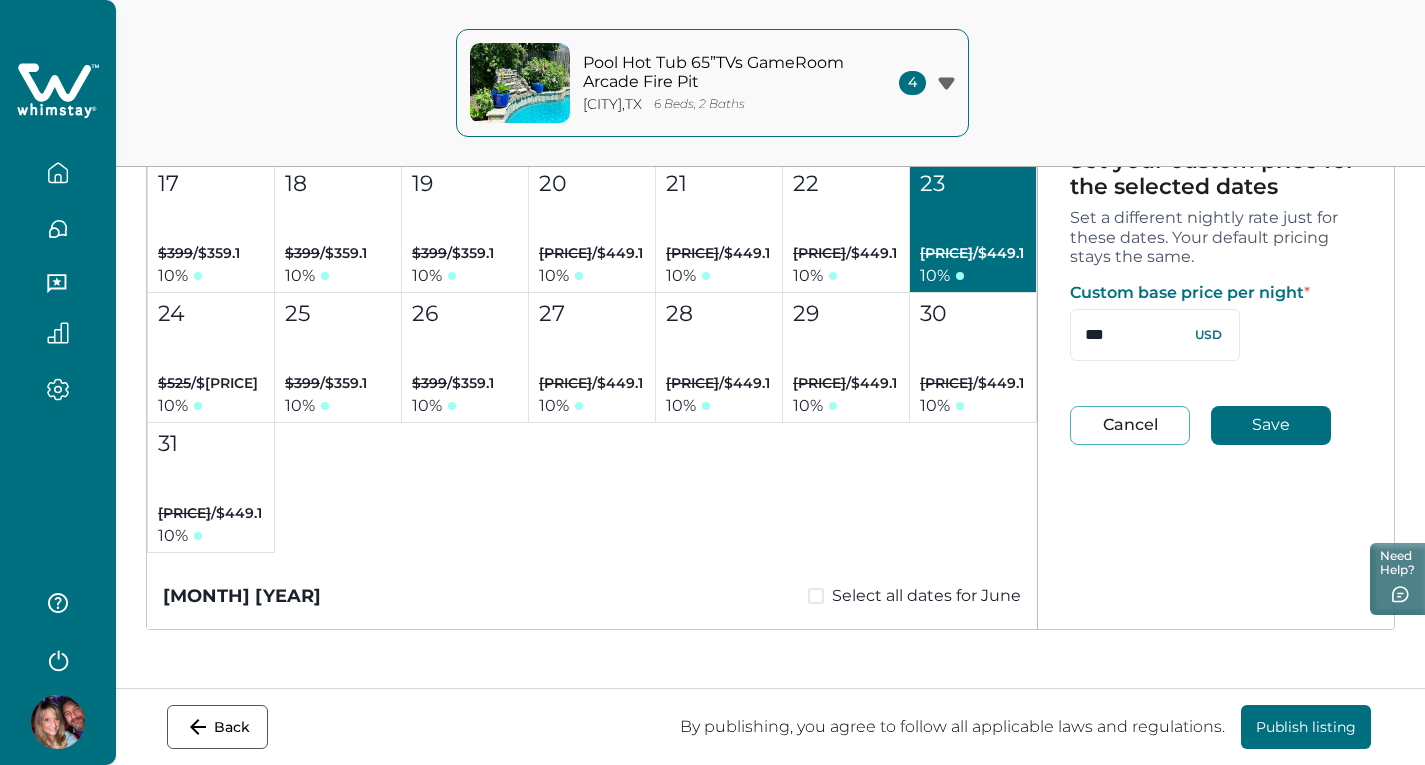 type 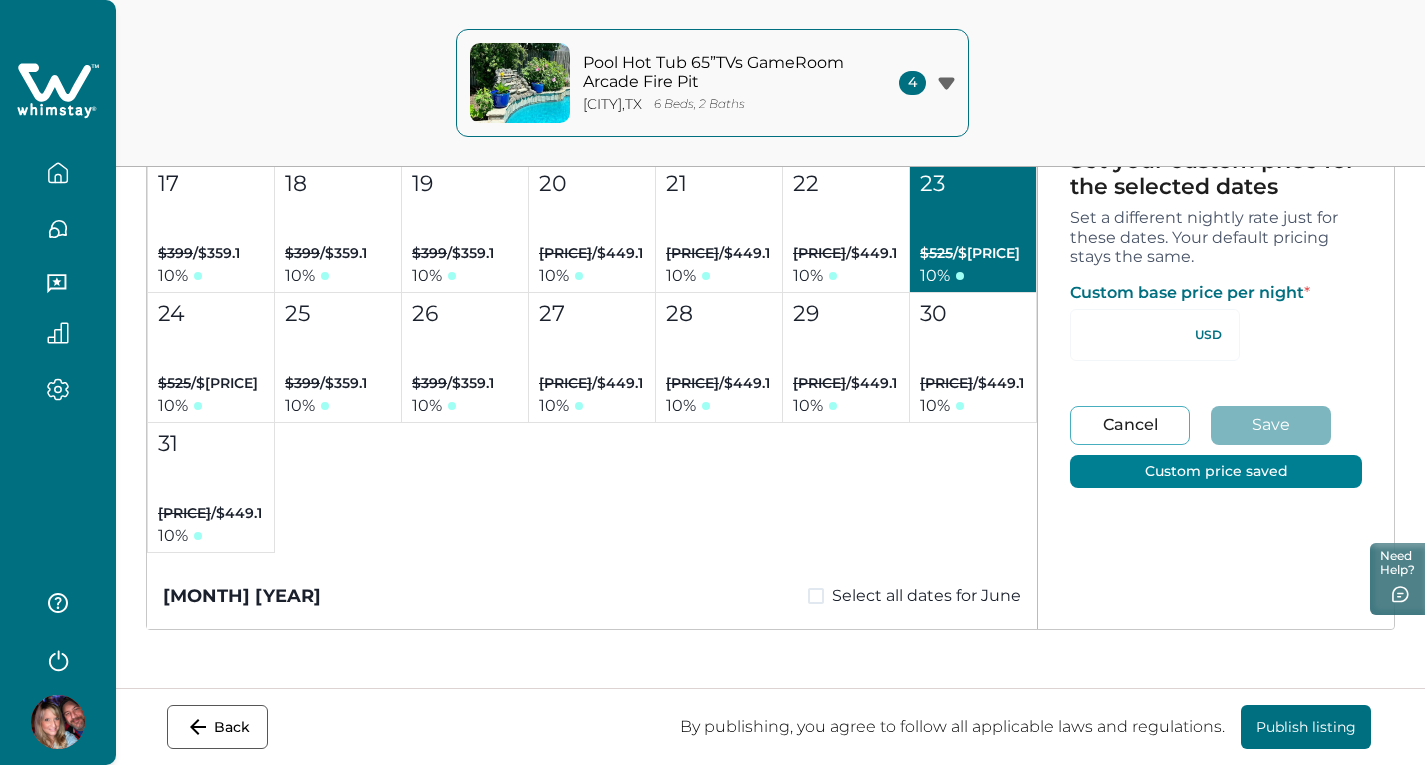 click on "1 [PRICE] 2 [PRICE] 3 [PRICE] 4 [PRICE] 5 [PRICE] 6 [PRICE] 7 [PRICE] 8 [PRICE] 9 [PRICE] 10 [PRICE] 11 [PRICE] 12 [PRICE] 13 [PRICE] 14 [PRICE] 15 [PRICE] 16 [PRICE] 17 [PRICE] 18 [PRICE] 19 [PRICE] 20 [PRICE] 21 [PRICE] 22 [PRICE] 23 [PRICE] 24 [PRICE] 25 [PRICE] 26 [PRICE] 27 [PRICE] 28 [PRICE] 29 [PRICE] 30 [PRICE] 31 [PRICE]" at bounding box center (592, 162) 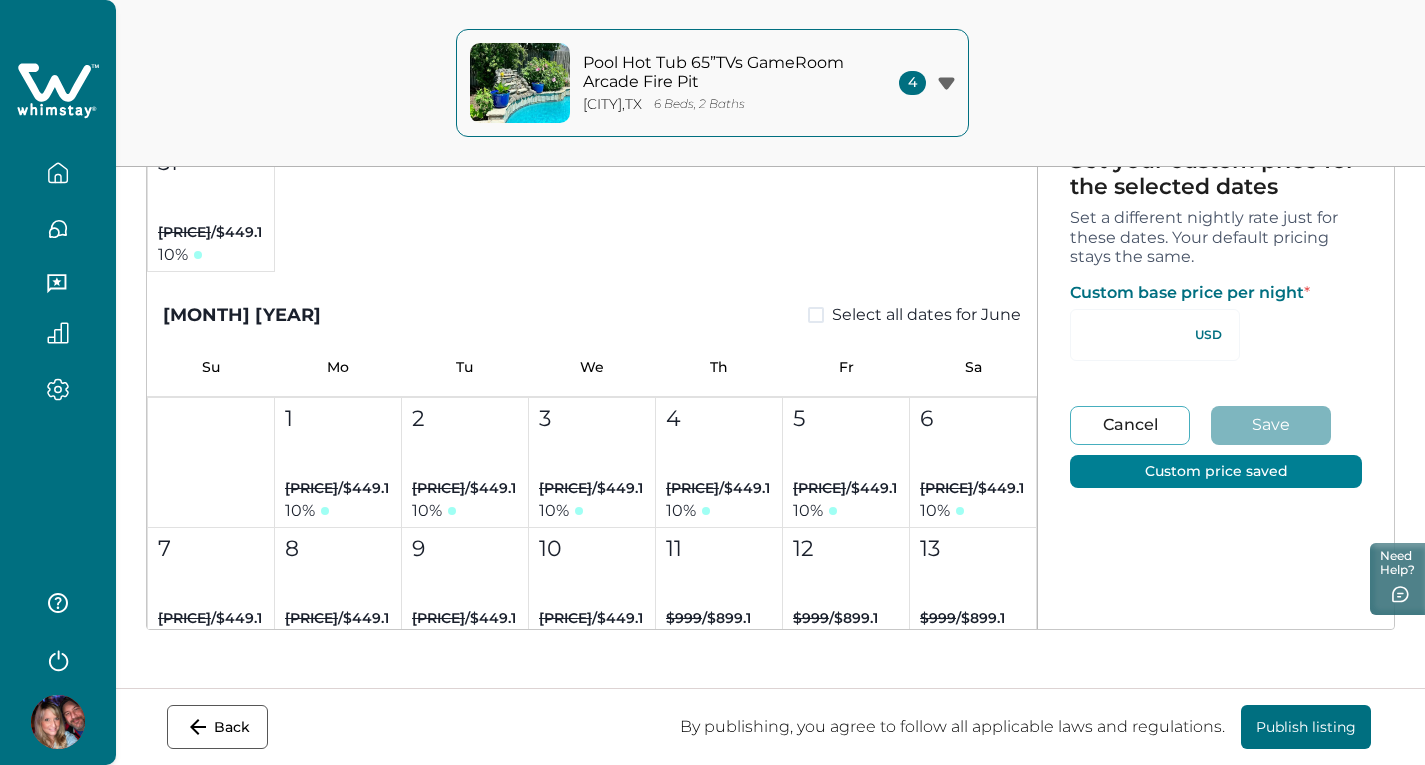 scroll, scrollTop: 8484, scrollLeft: 0, axis: vertical 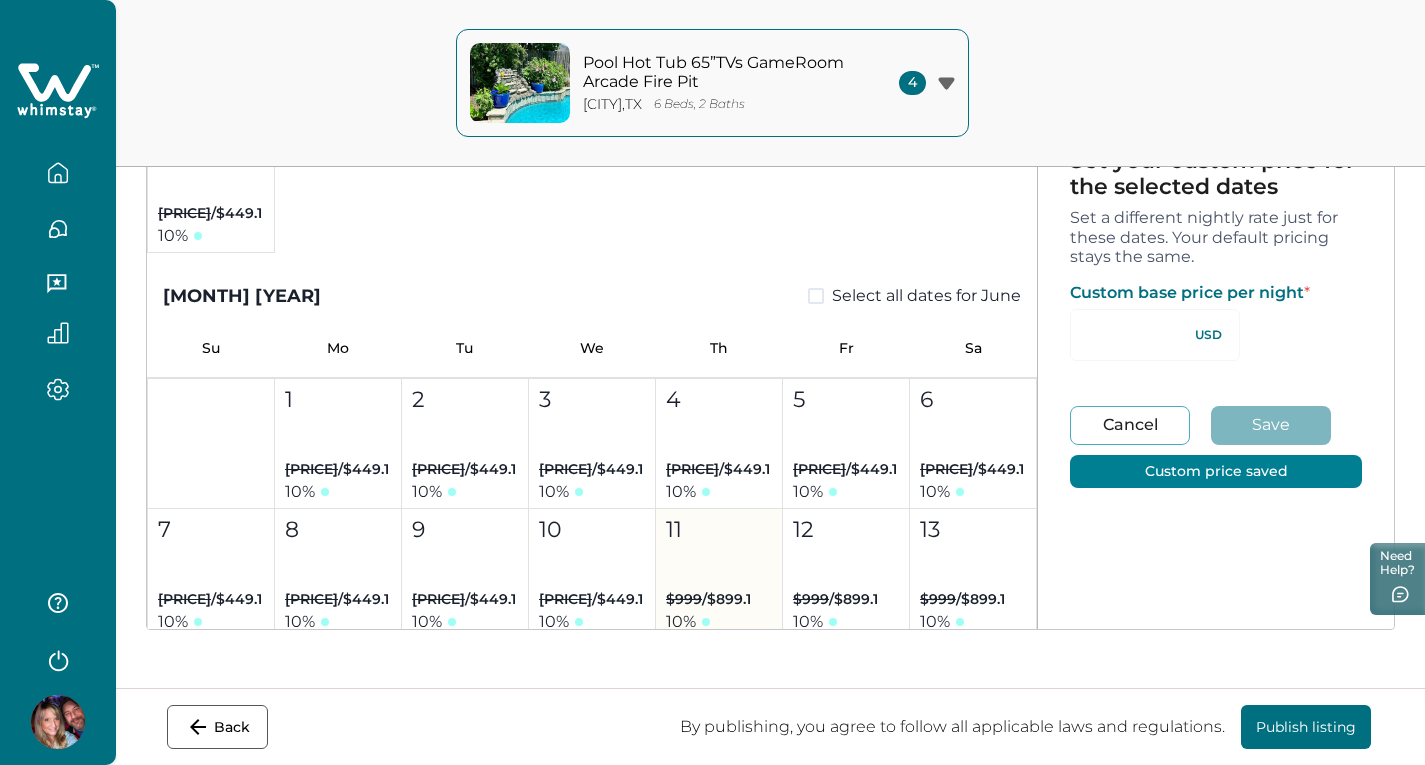 type on "**" 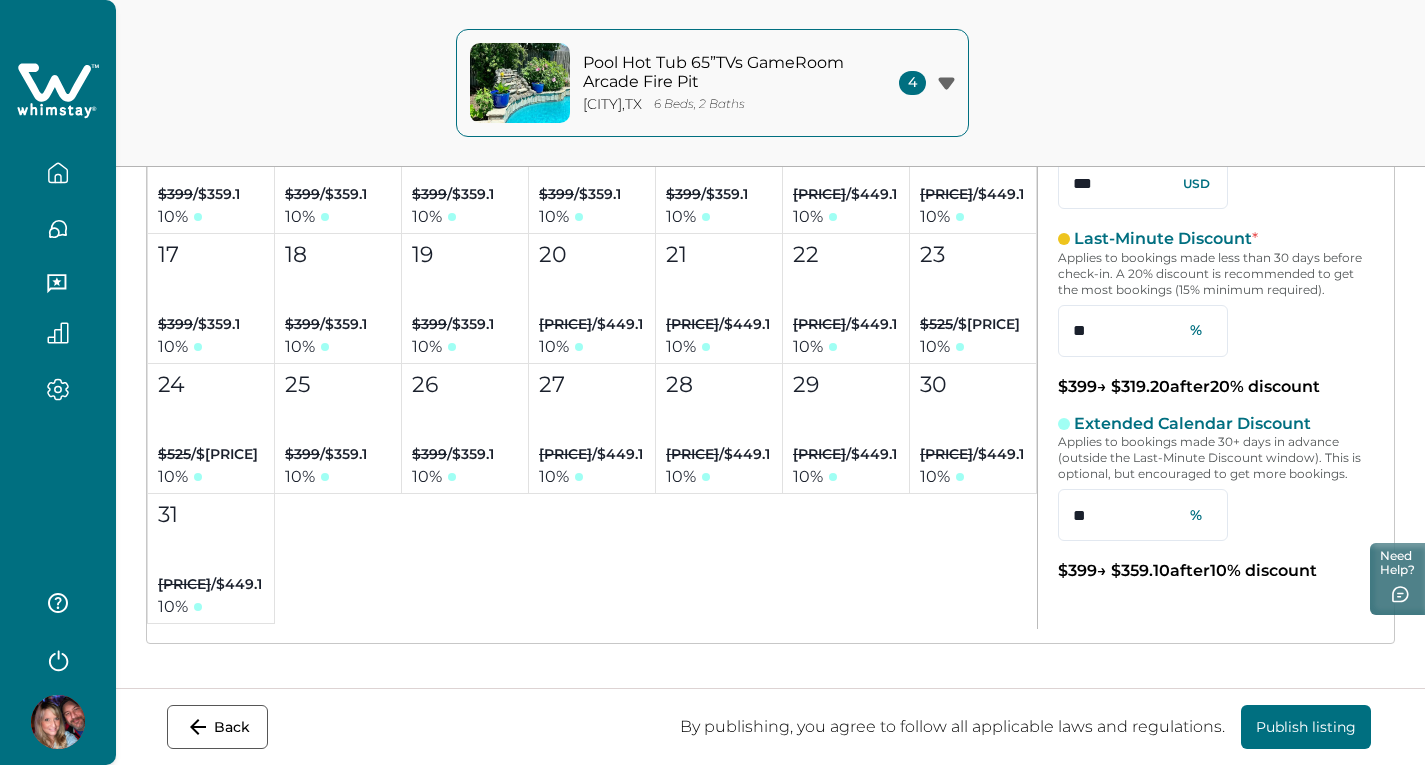 scroll, scrollTop: 8084, scrollLeft: 0, axis: vertical 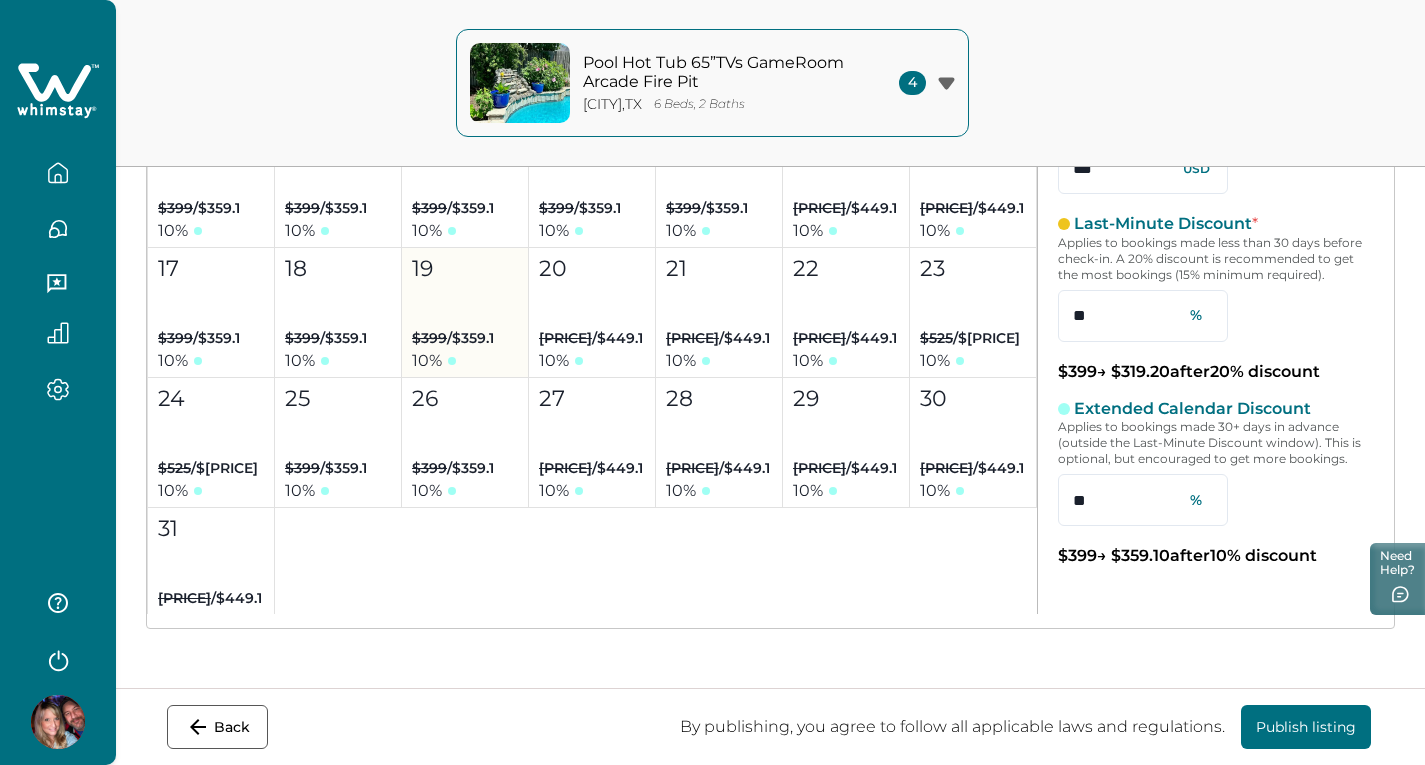 click on "10 %" at bounding box center [453, 361] 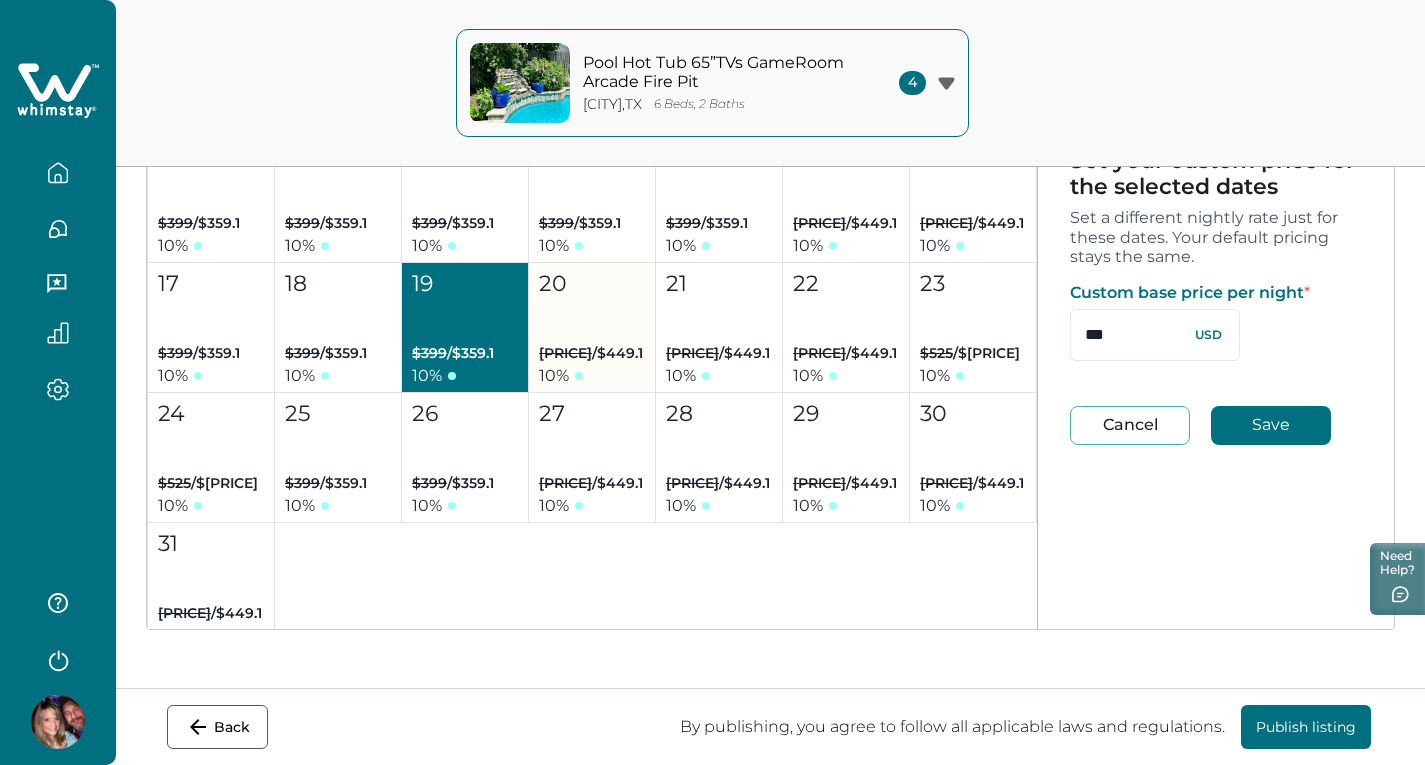 click on "20 $499  /  $449.1 10 %" at bounding box center (592, 328) 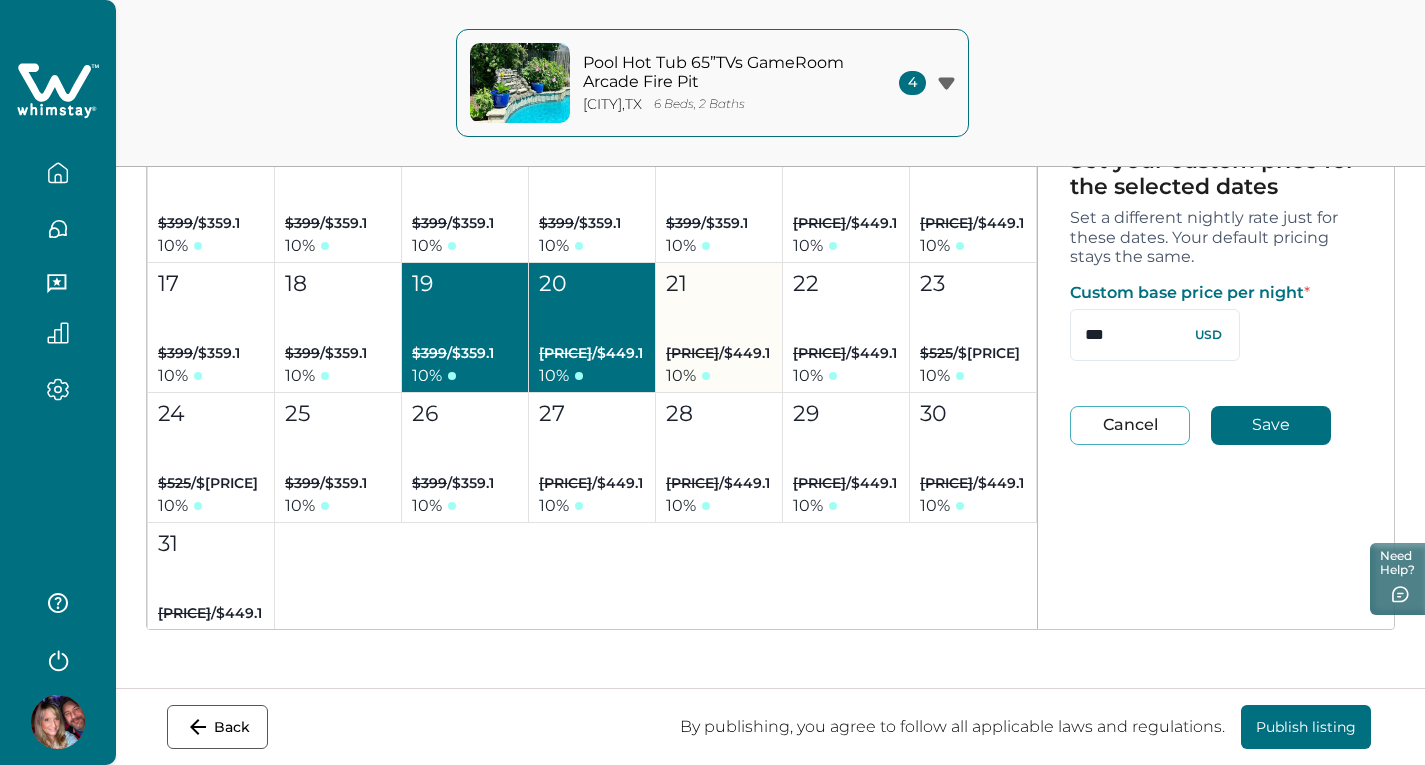 click on "21 $499  /  $449.1 10 %" at bounding box center (719, 328) 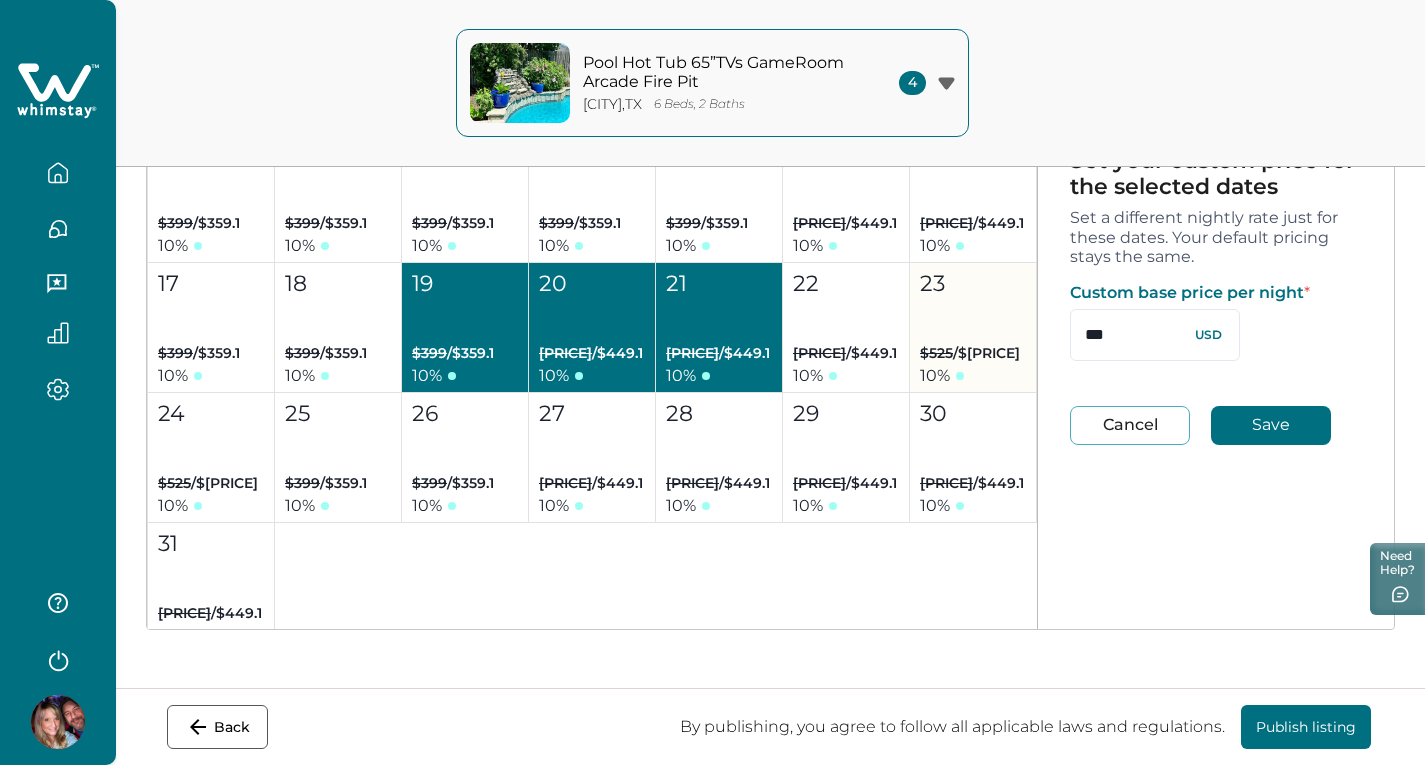 click on "22 $499  /  $449.1 10 %" at bounding box center (846, 328) 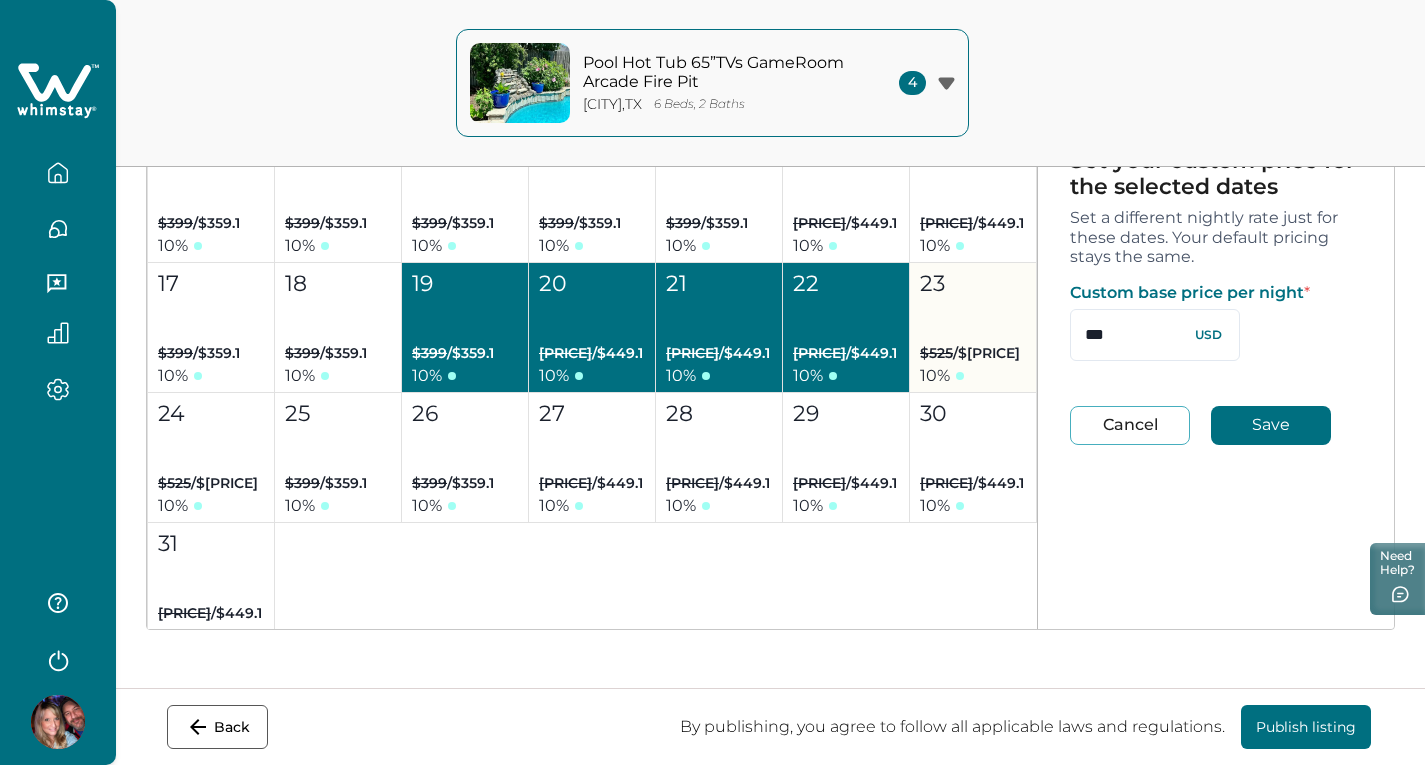 click on "23 $525 / $472.5 10 %" at bounding box center [973, 328] 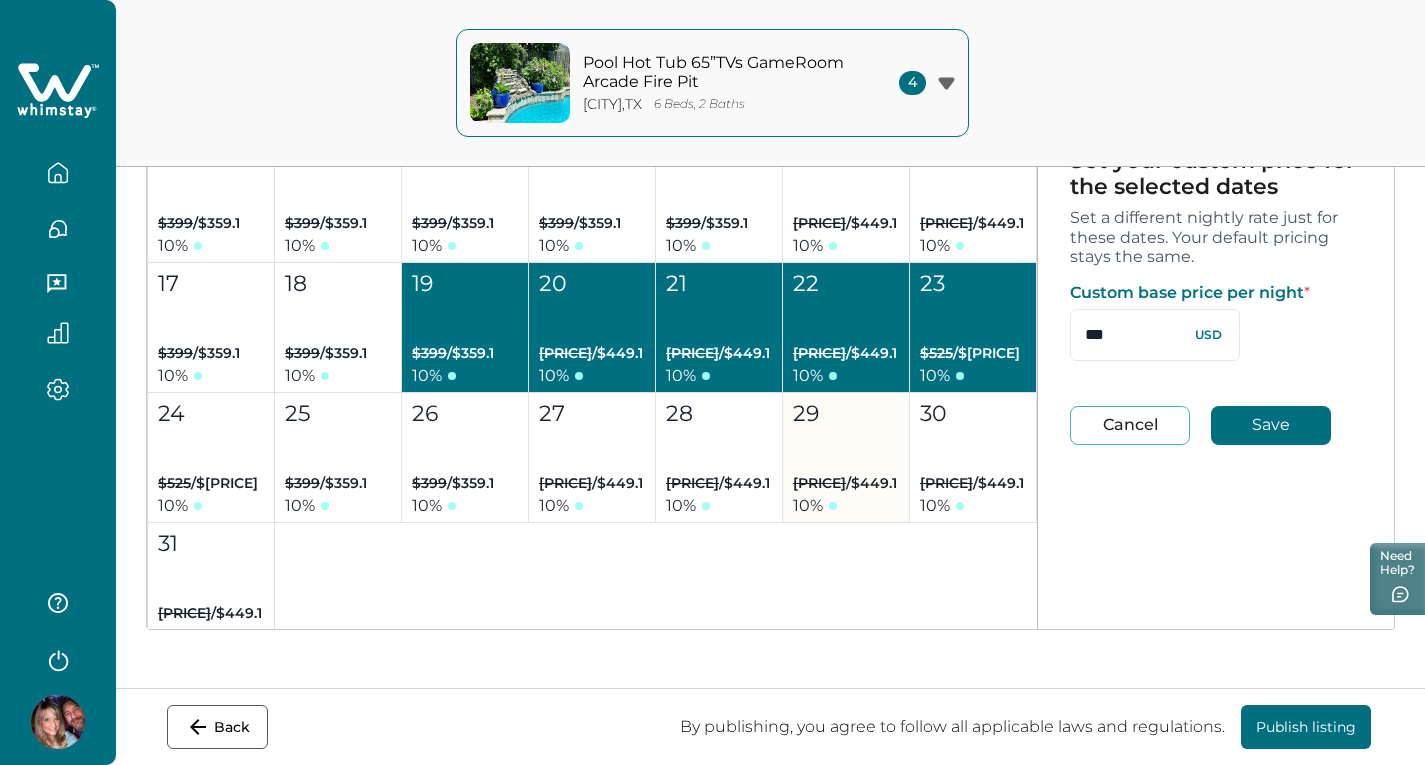 click on "29 $499  /  $449.1 10 %" at bounding box center [846, 458] 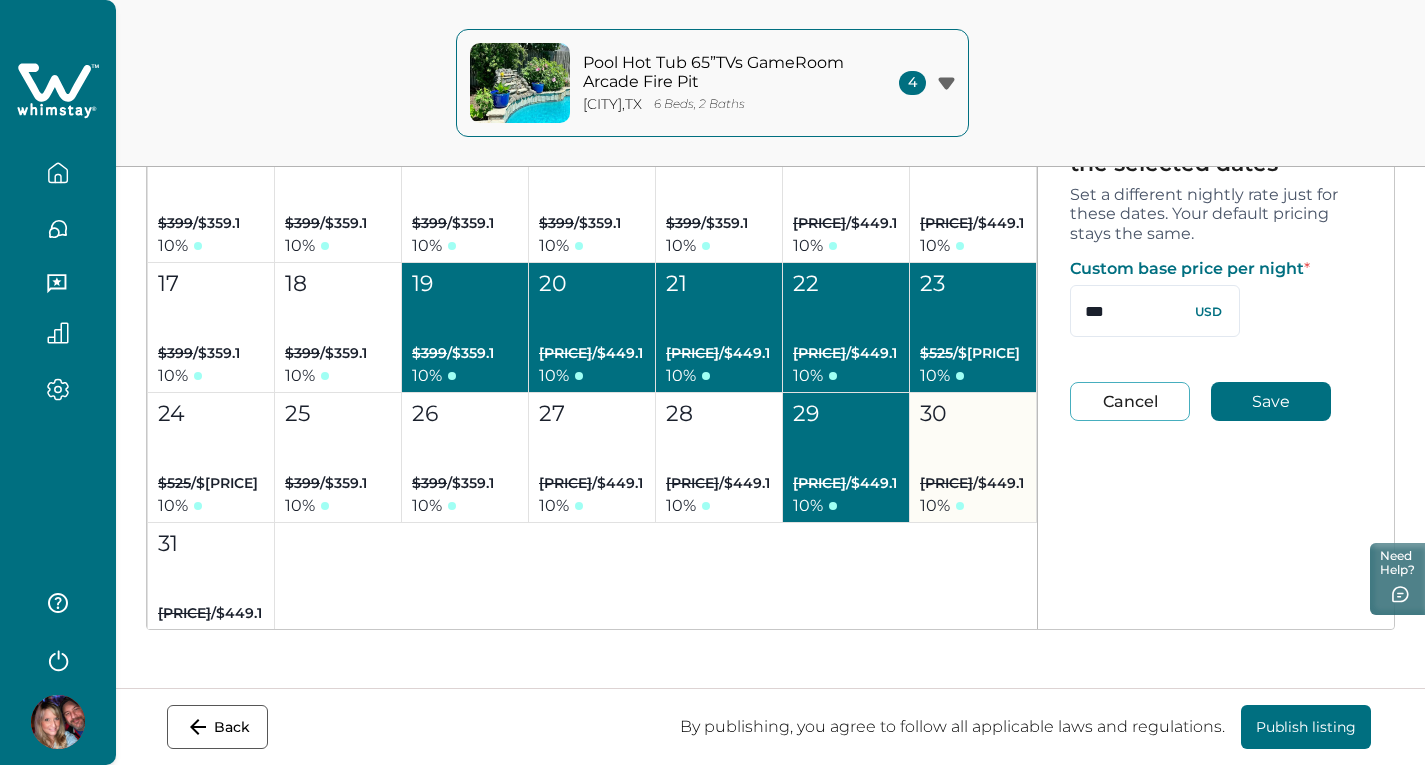 click on "30 $499  /  $449.1 10 %" at bounding box center (973, 458) 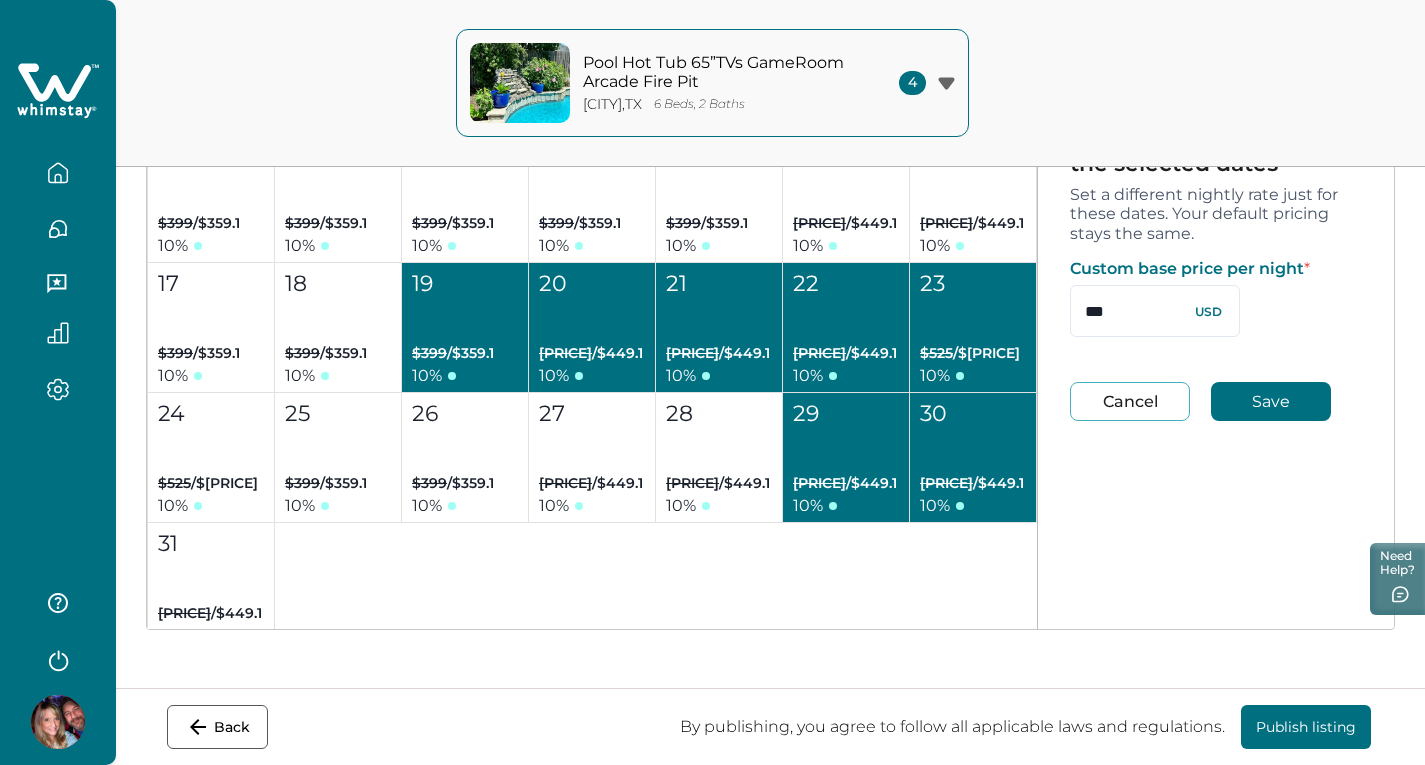drag, startPoint x: 1142, startPoint y: 307, endPoint x: 1061, endPoint y: 314, distance: 81.3019 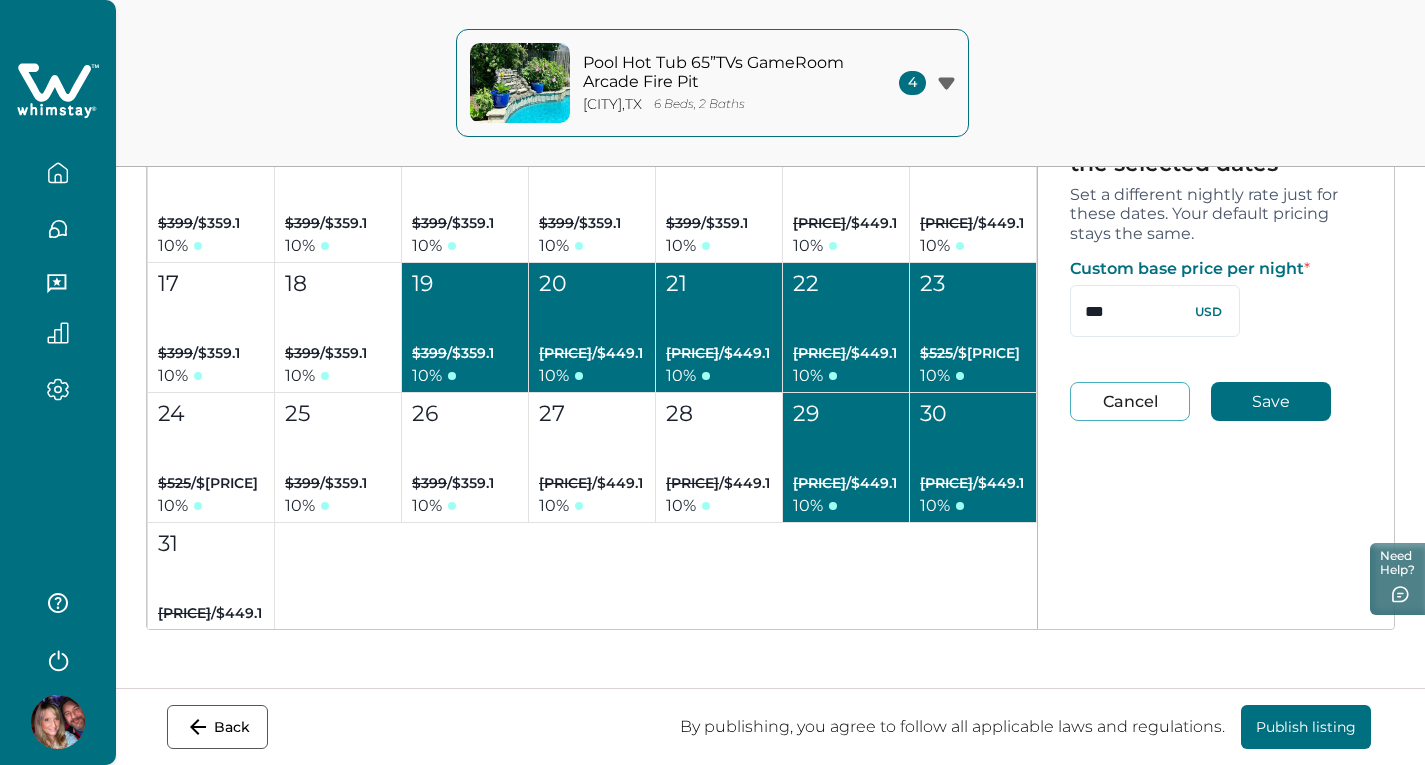click on "Set your custom price for the selected dates Set a different nightly rate just for these dates. Your default pricing stays the same. Custom base price per night * *** USD Cancel Save" at bounding box center (1216, 273) 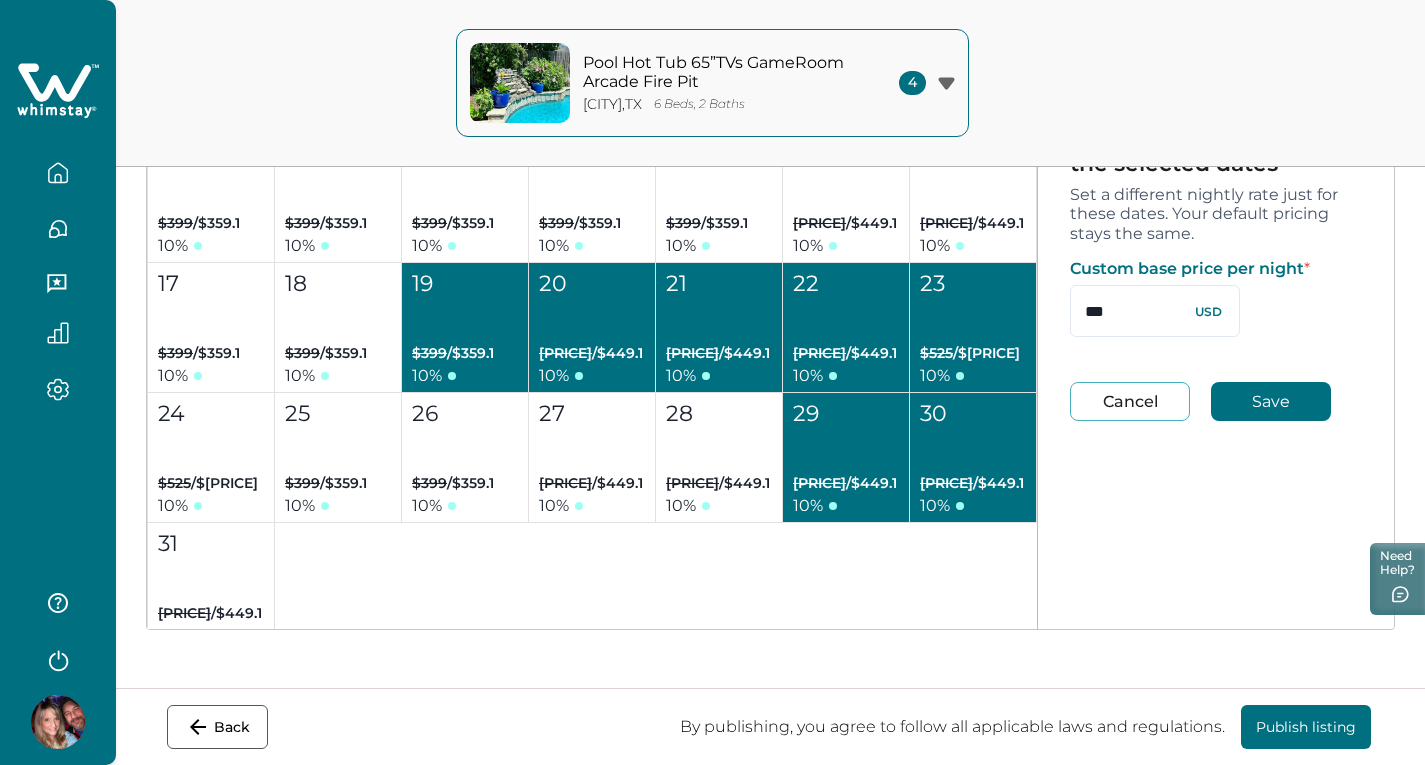 type on "***" 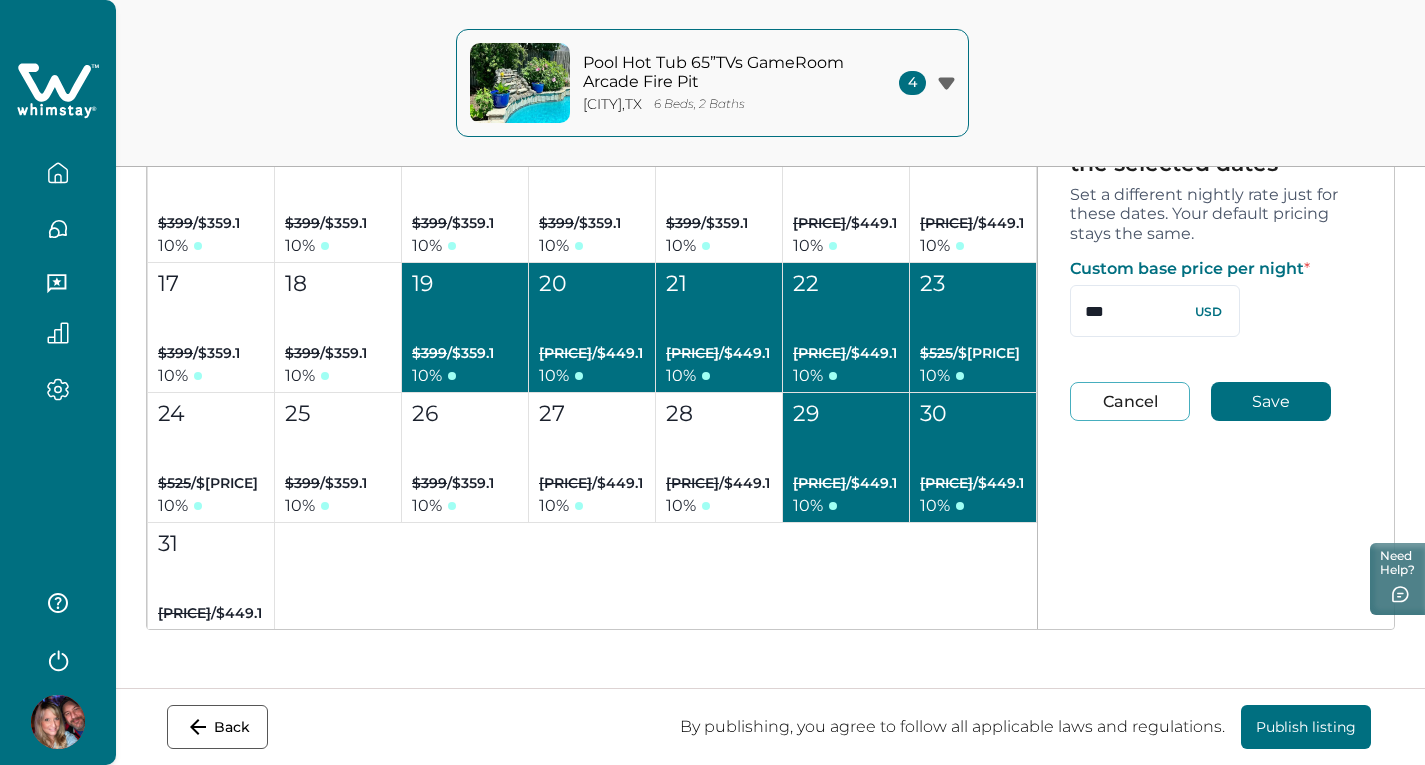 click on "Save" at bounding box center (1271, 401) 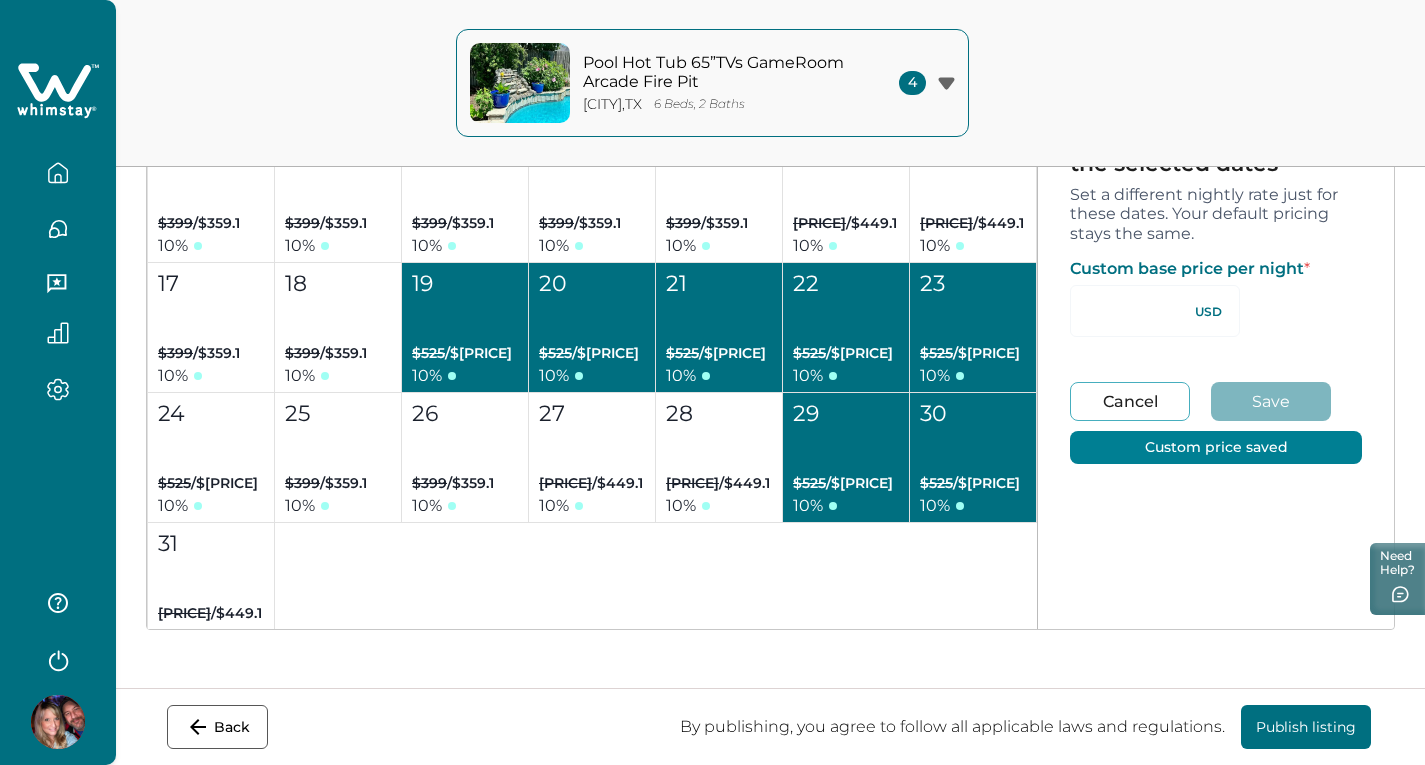 type on "**" 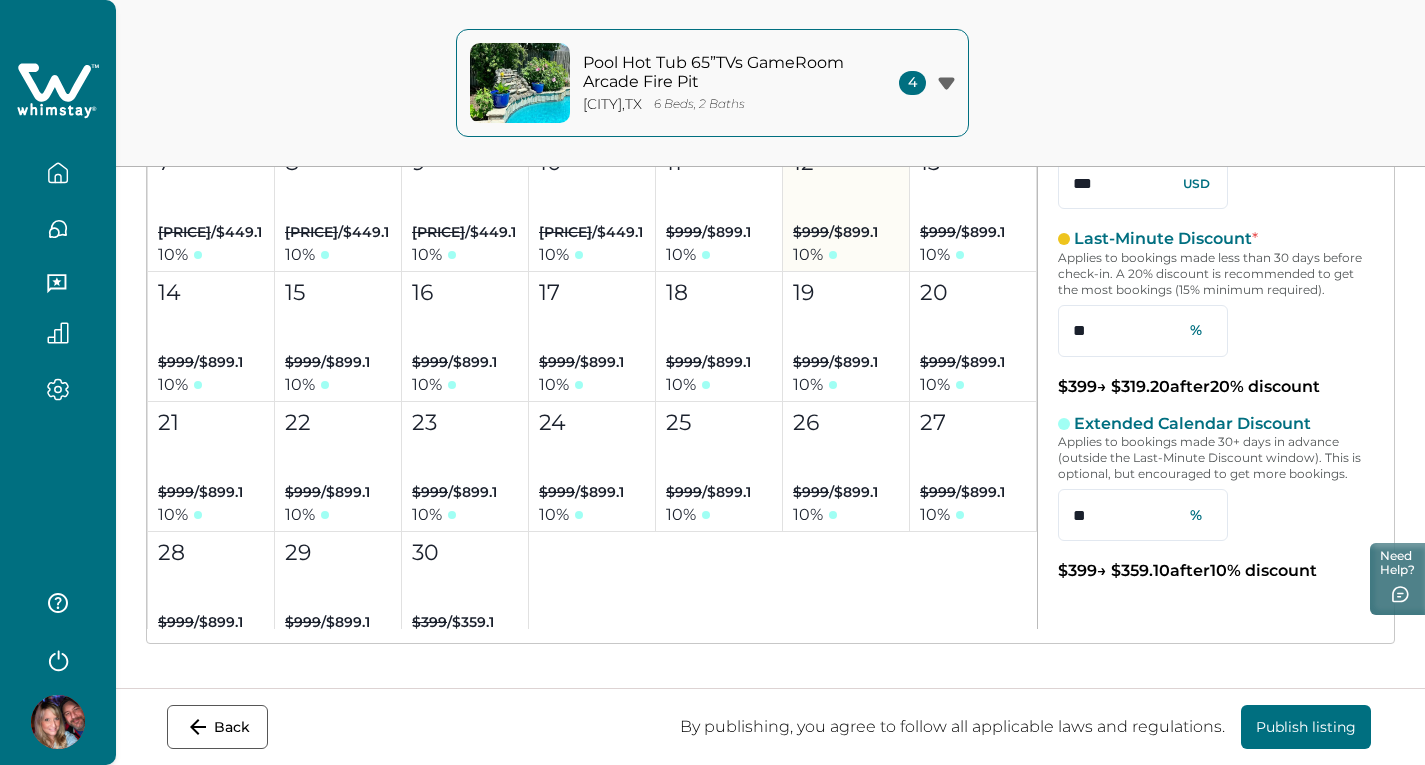 scroll, scrollTop: 8884, scrollLeft: 0, axis: vertical 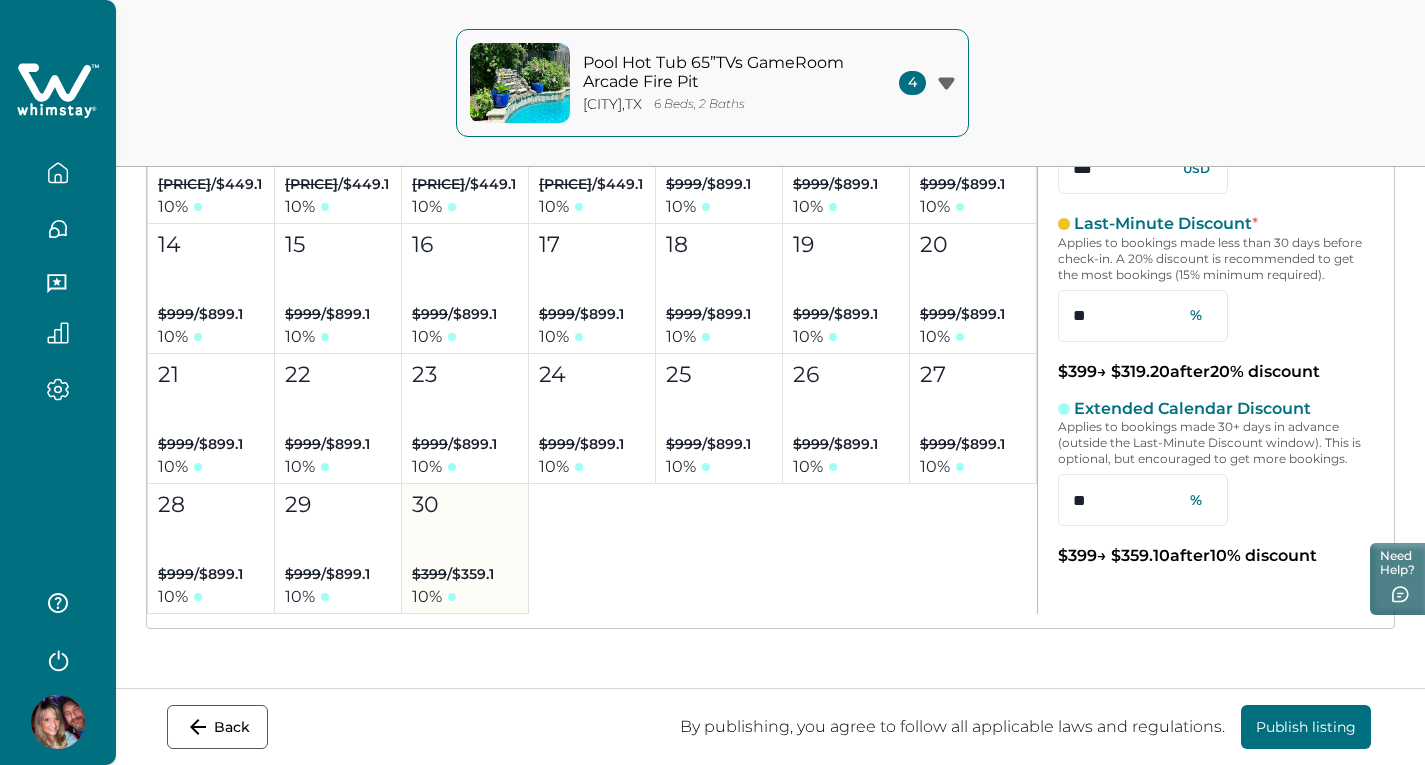 click on "$399  /  $359.1" at bounding box center [453, 574] 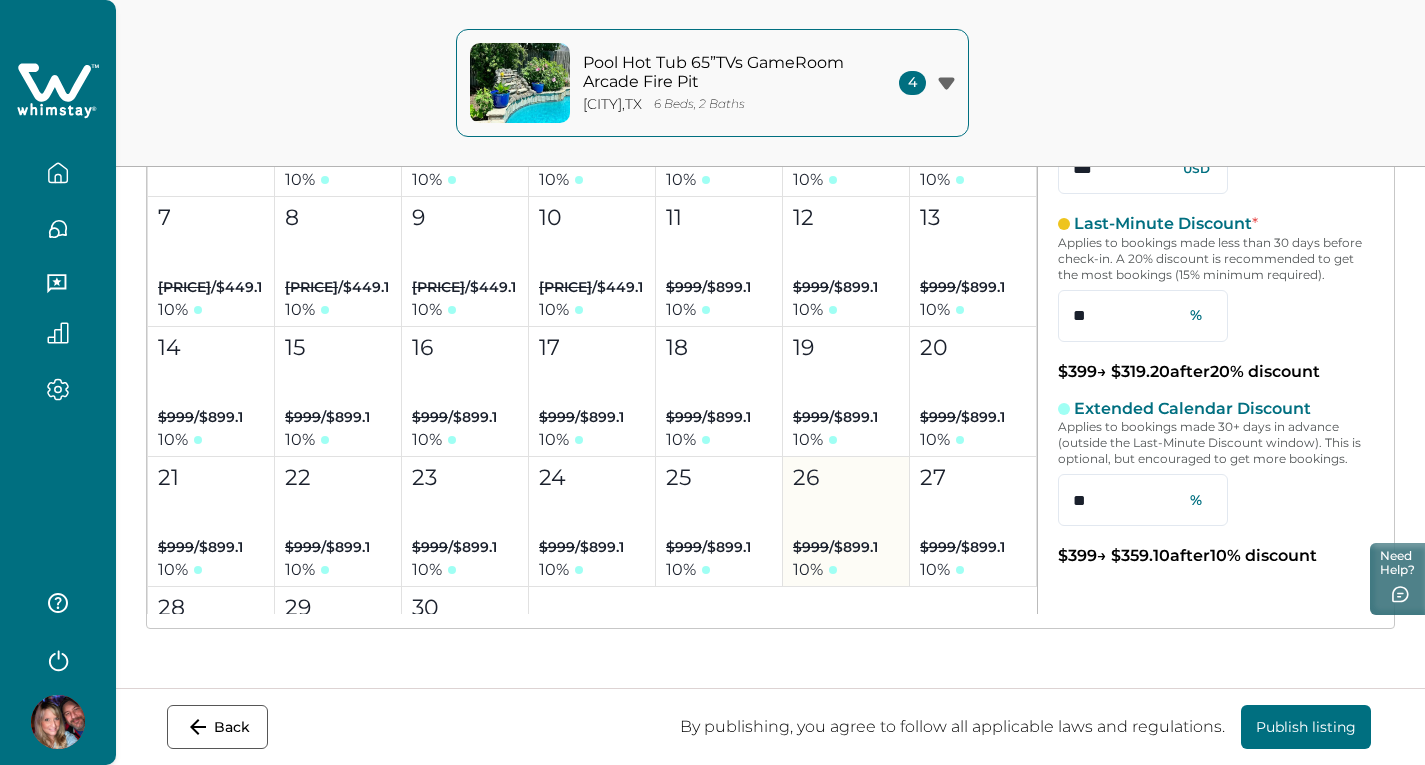 scroll, scrollTop: 8884, scrollLeft: 0, axis: vertical 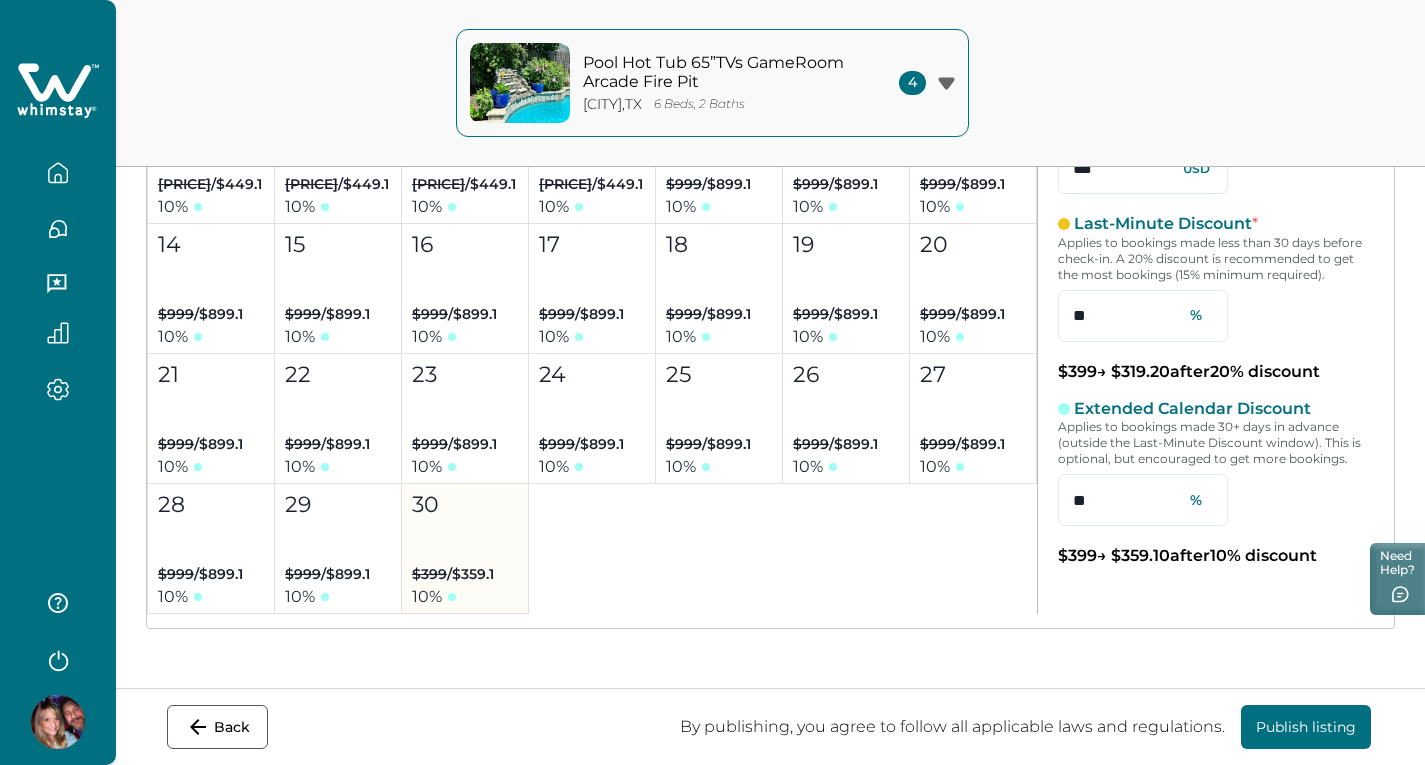 click on "30 $399  /  $359.1 10 %" at bounding box center (465, 549) 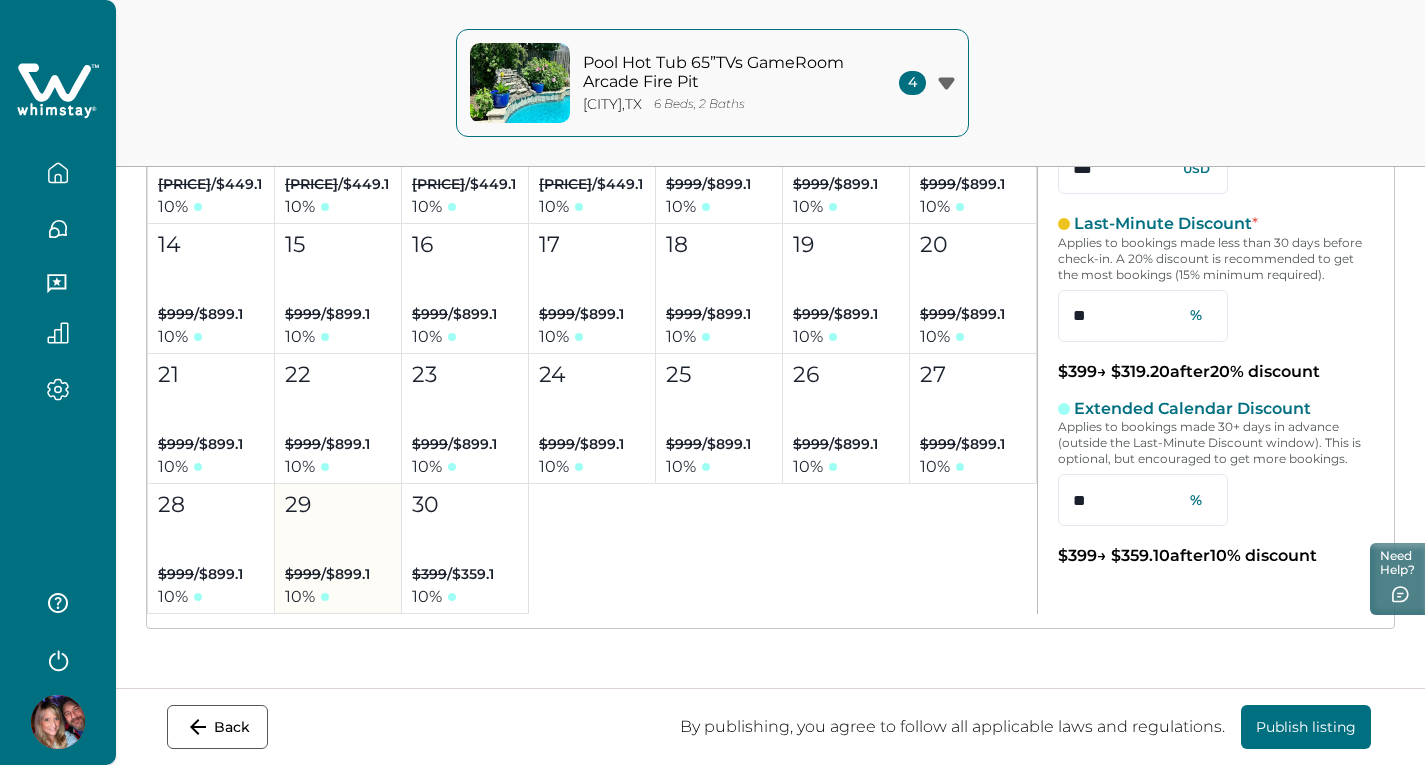 click on "29 $999  /  $899.1 10 %" at bounding box center [338, 549] 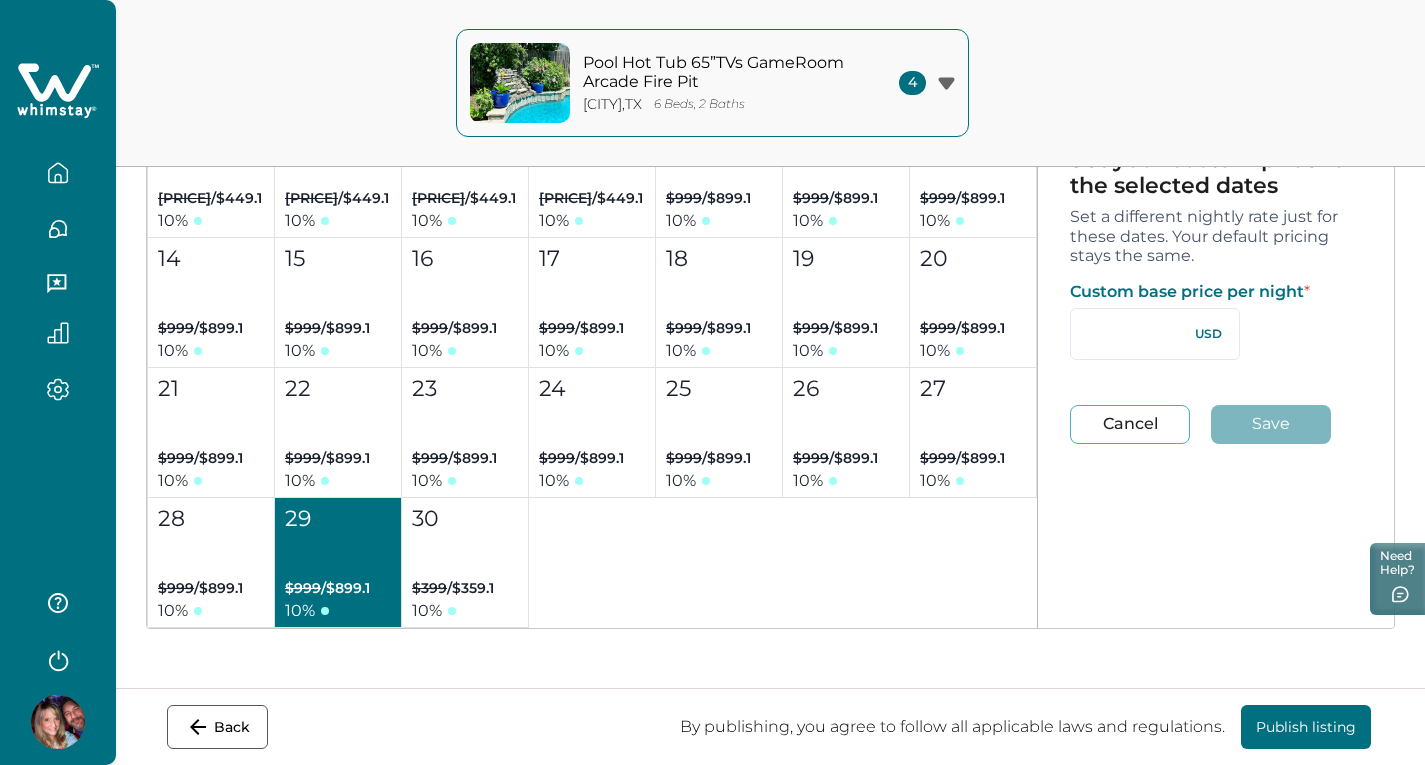 type 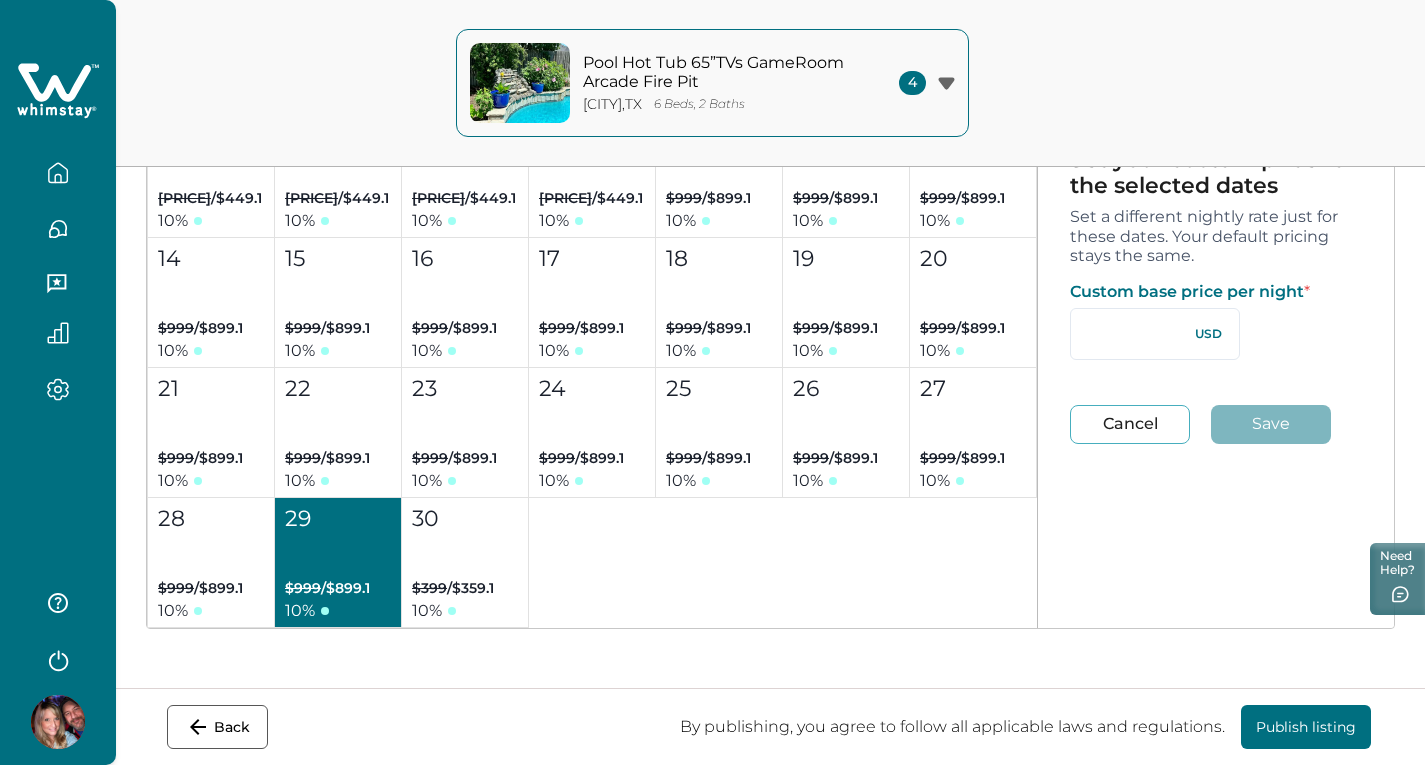 type on "***" 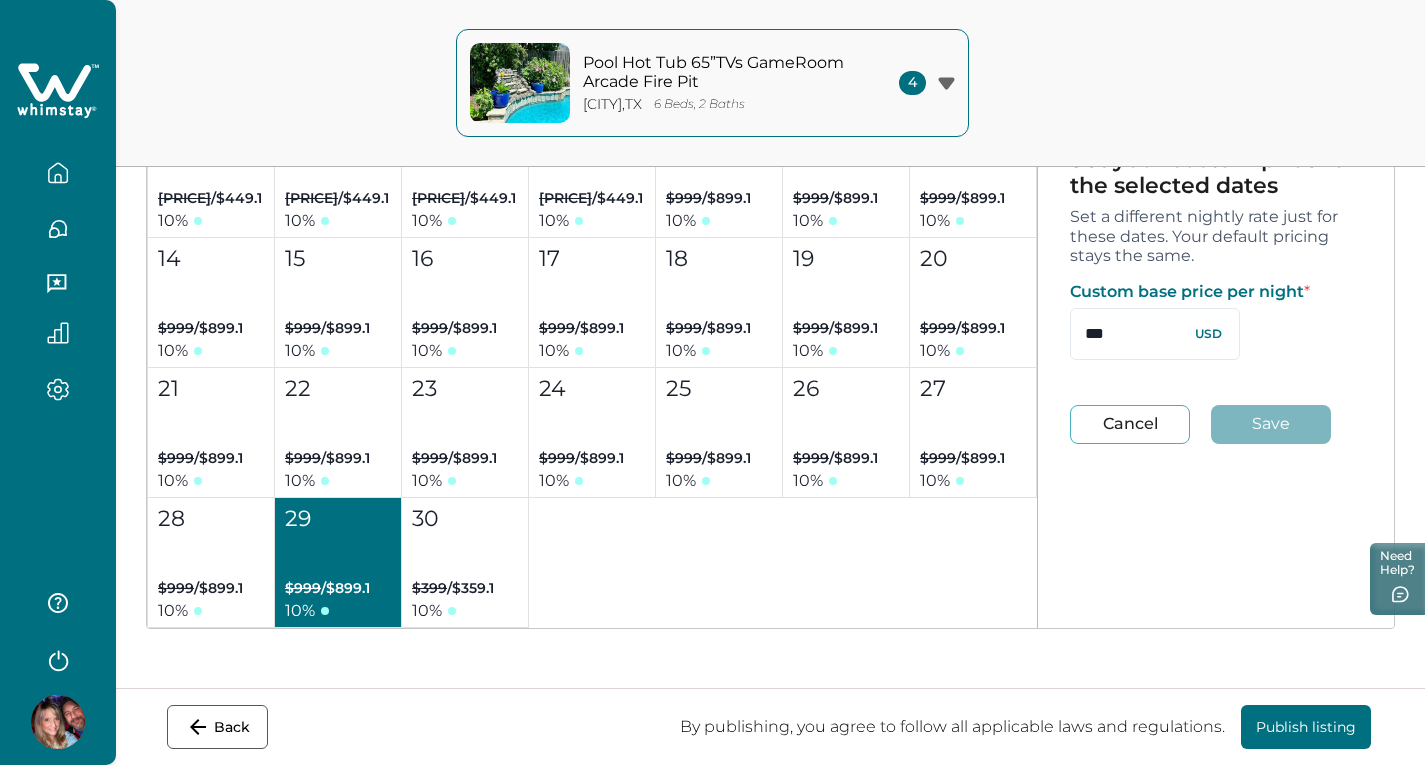 scroll, scrollTop: 399, scrollLeft: 0, axis: vertical 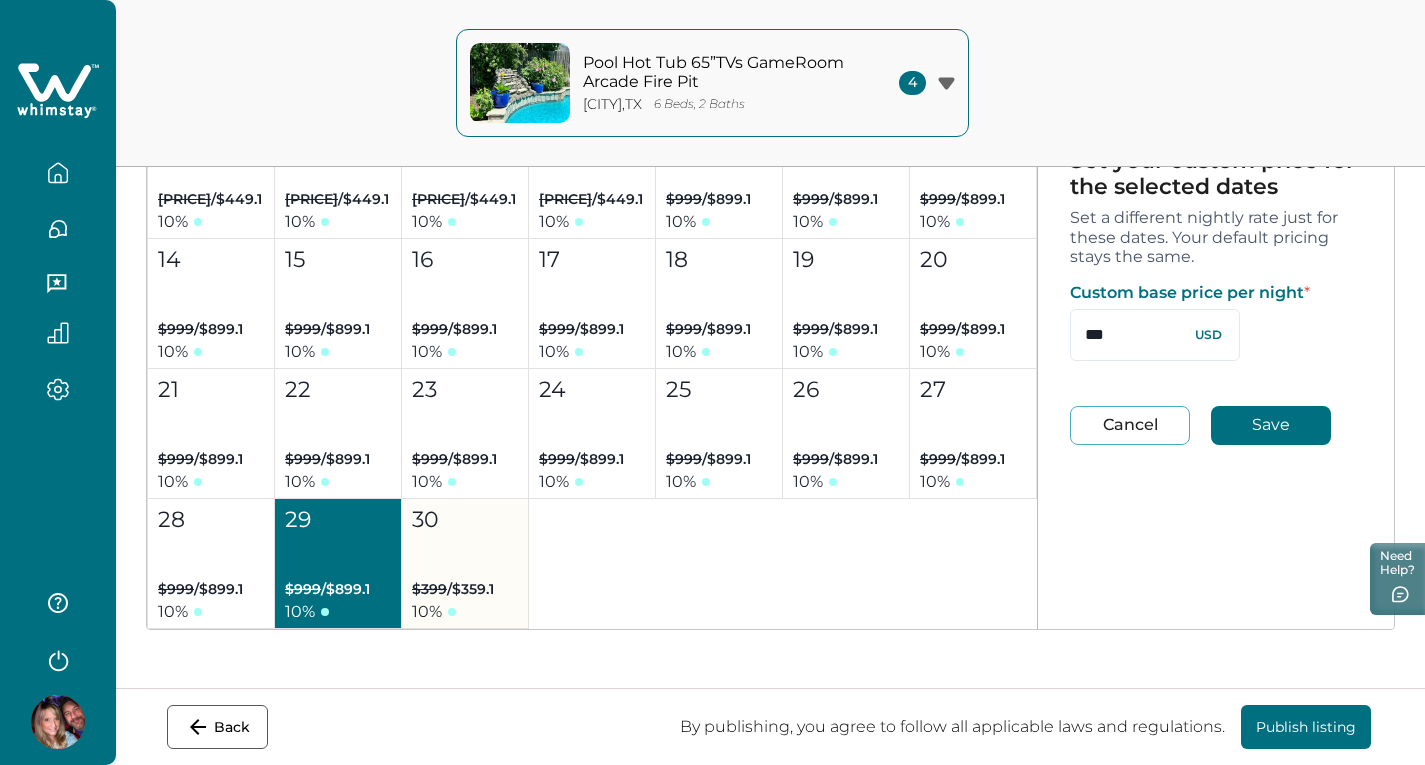 click on "30 $399  /  $359.1 10 %" at bounding box center (465, 564) 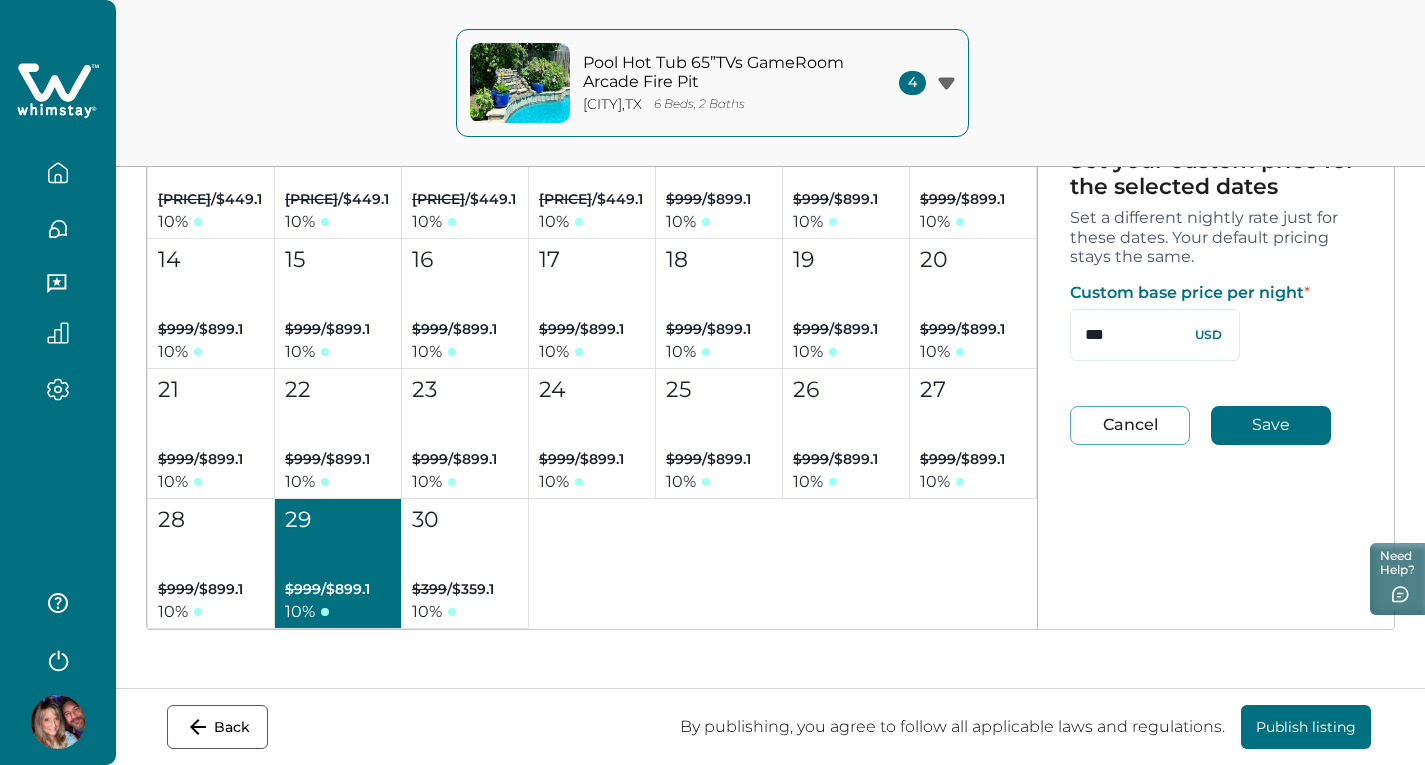 click on "29 $999  /  $899.1 10 %" at bounding box center (338, 564) 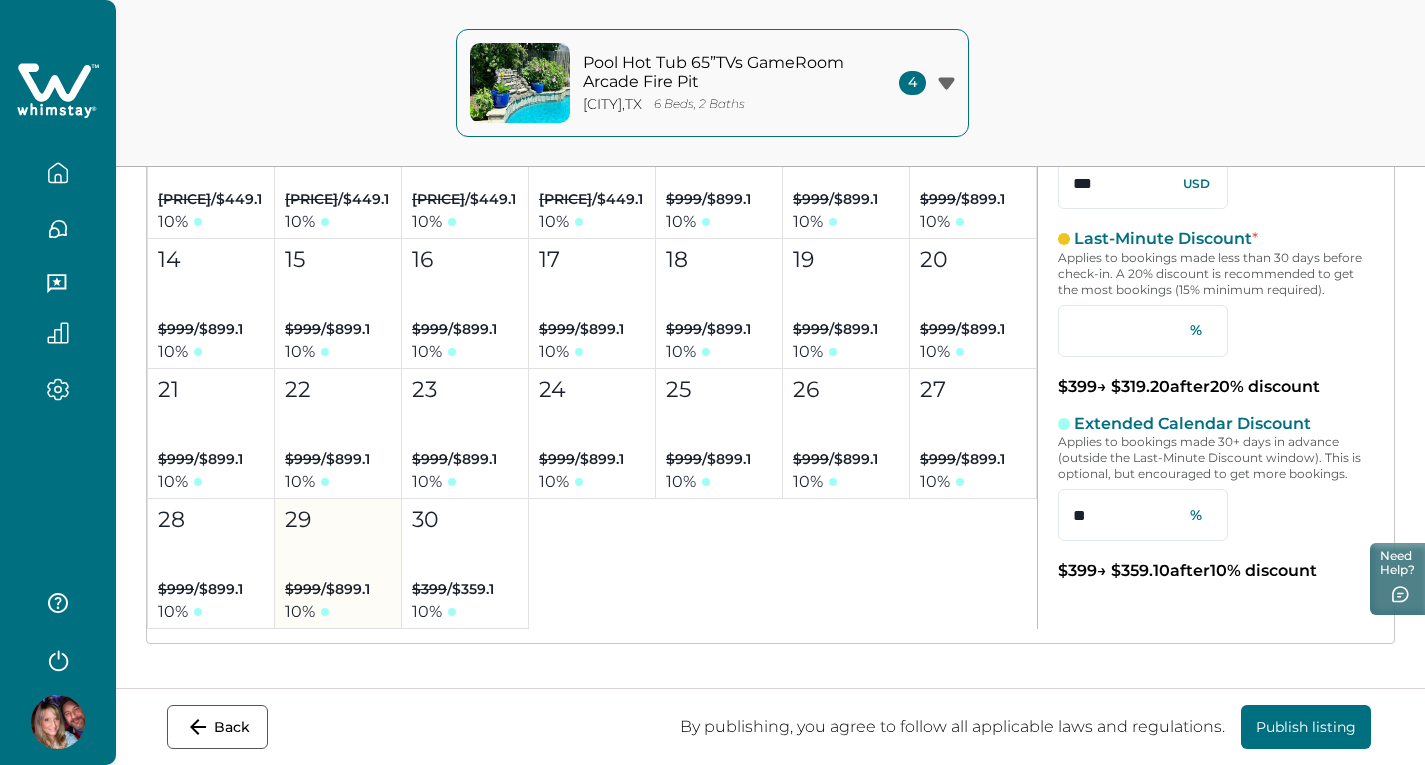type on "**" 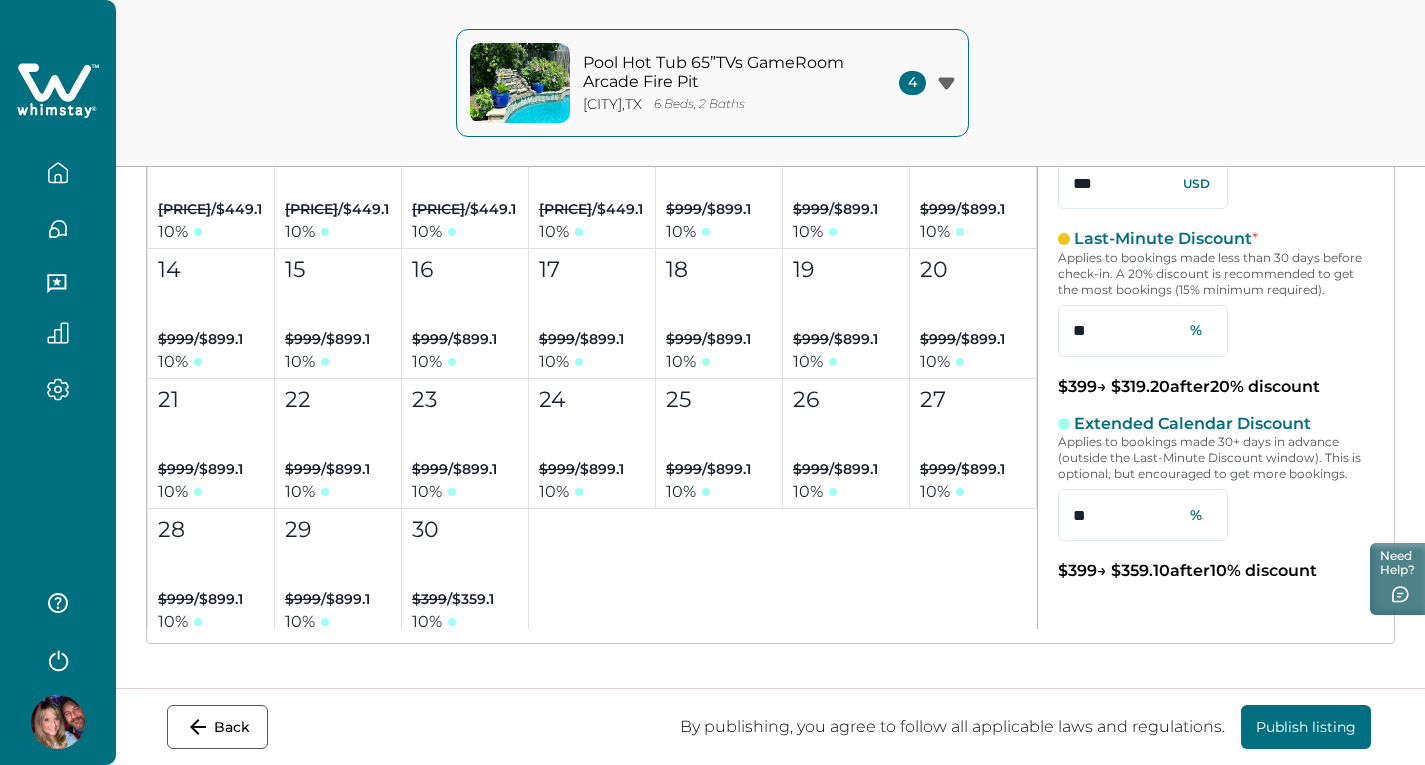 scroll, scrollTop: 8884, scrollLeft: 0, axis: vertical 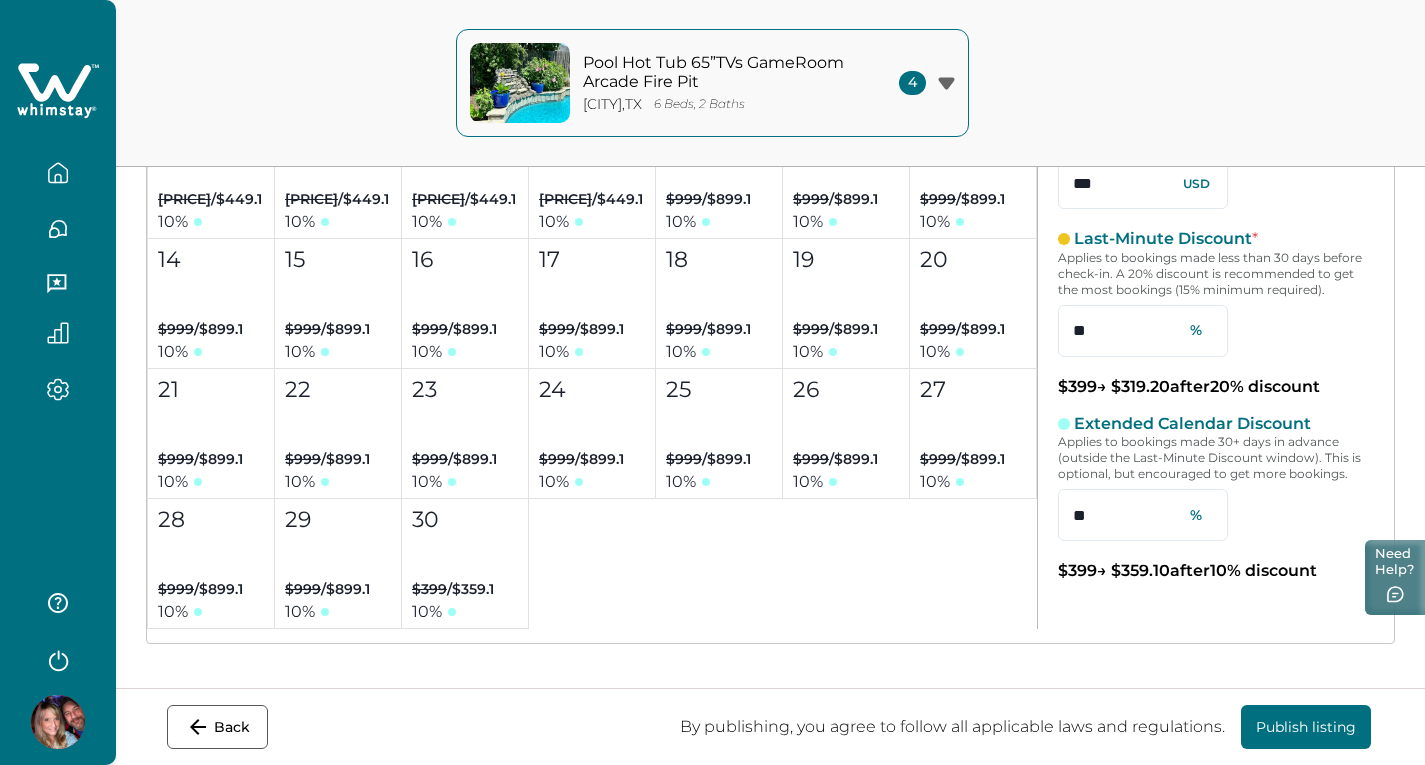 click on "Need Help?" at bounding box center [1395, 577] 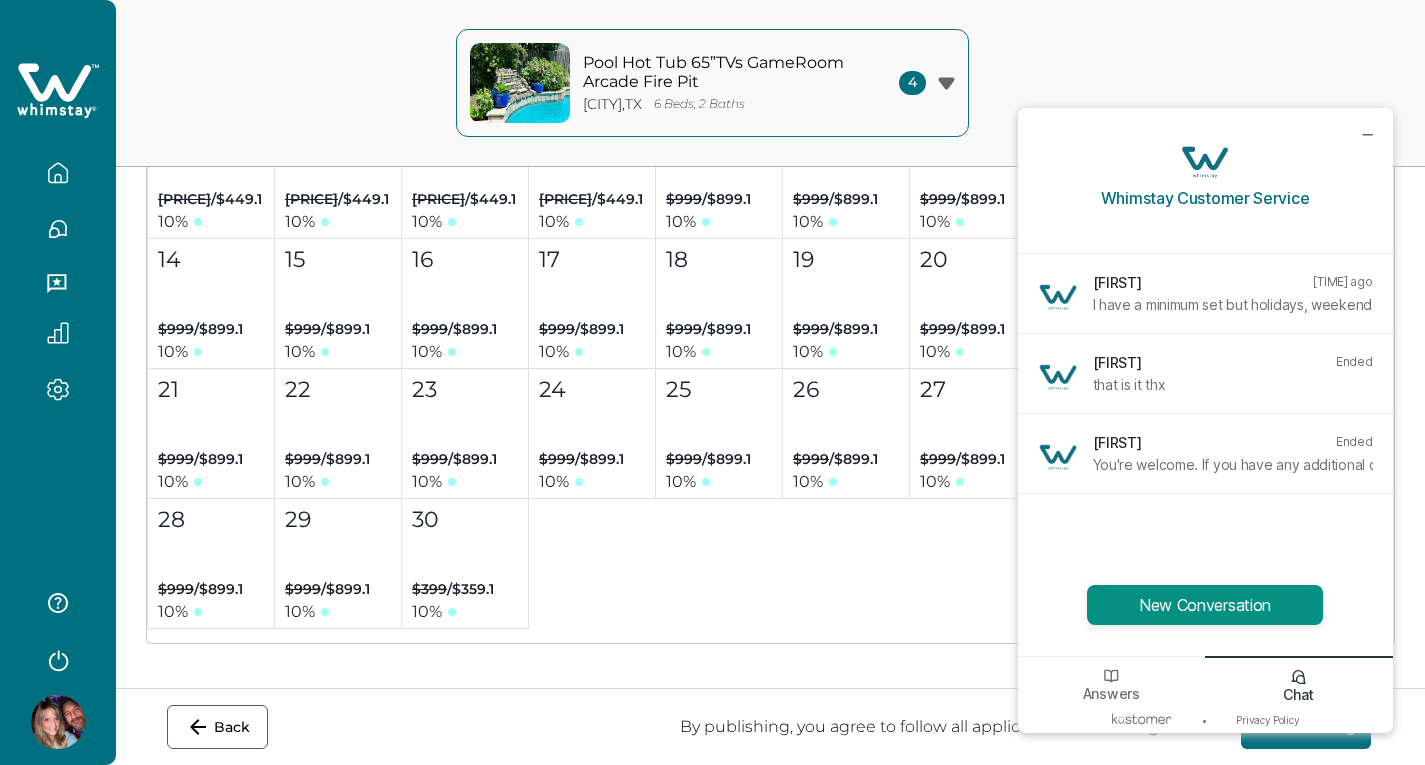 click on "New Conversation" at bounding box center [1205, 605] 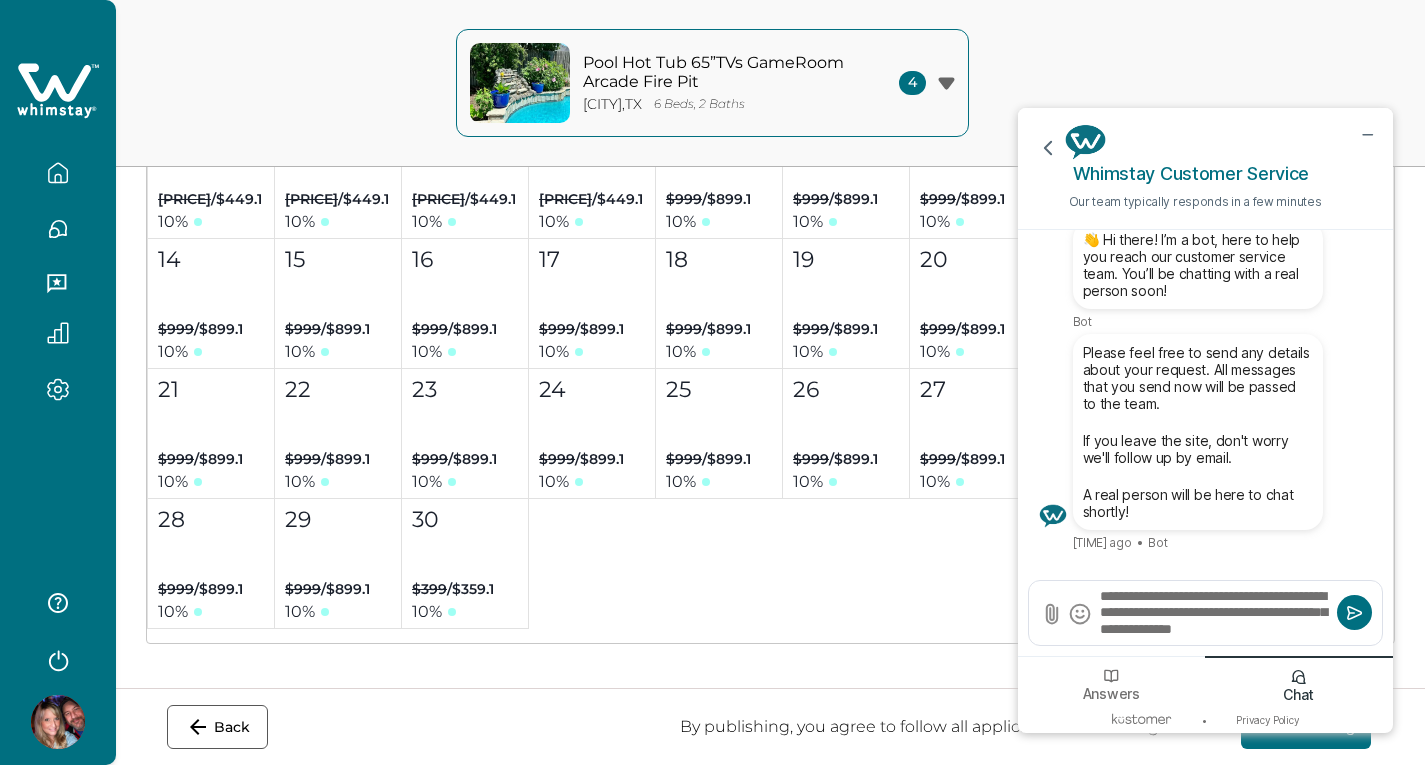 type on "**********" 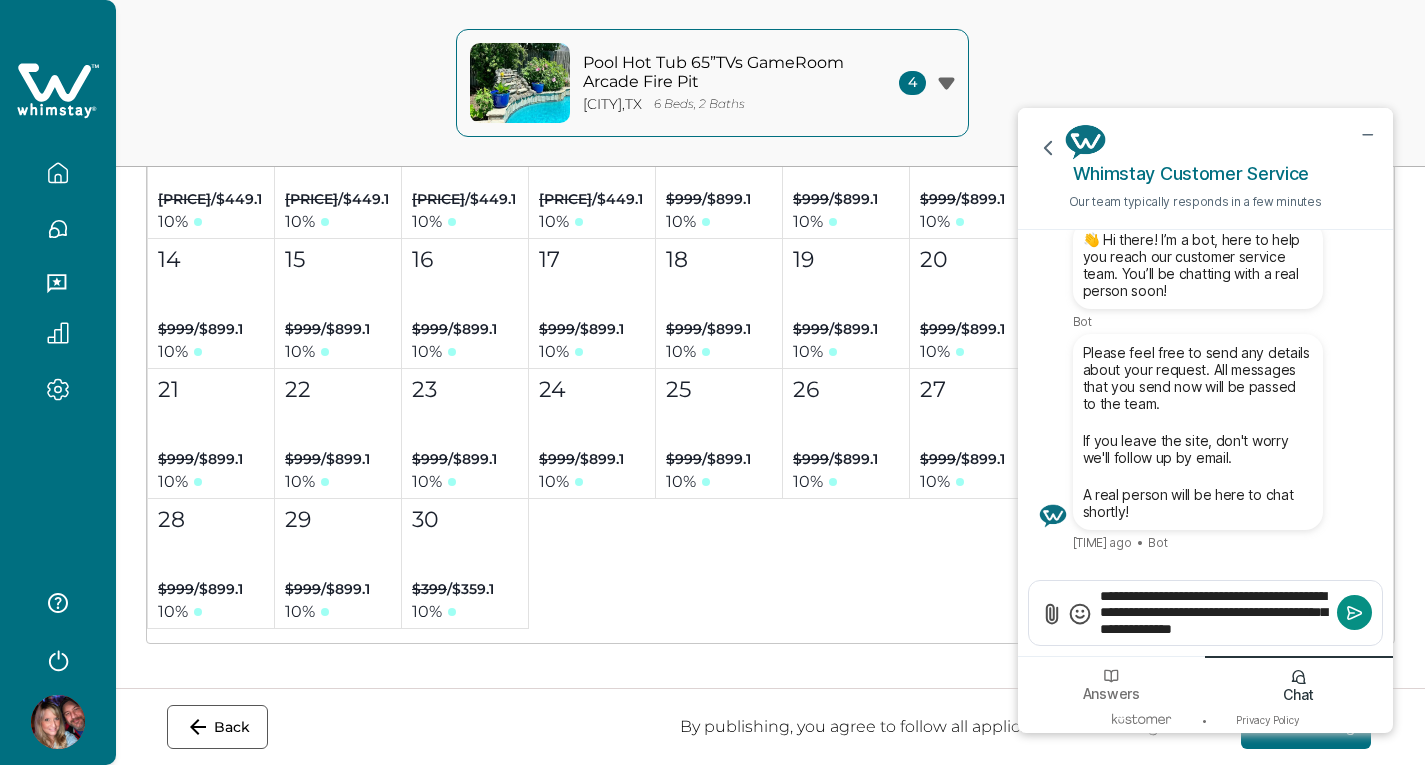 type 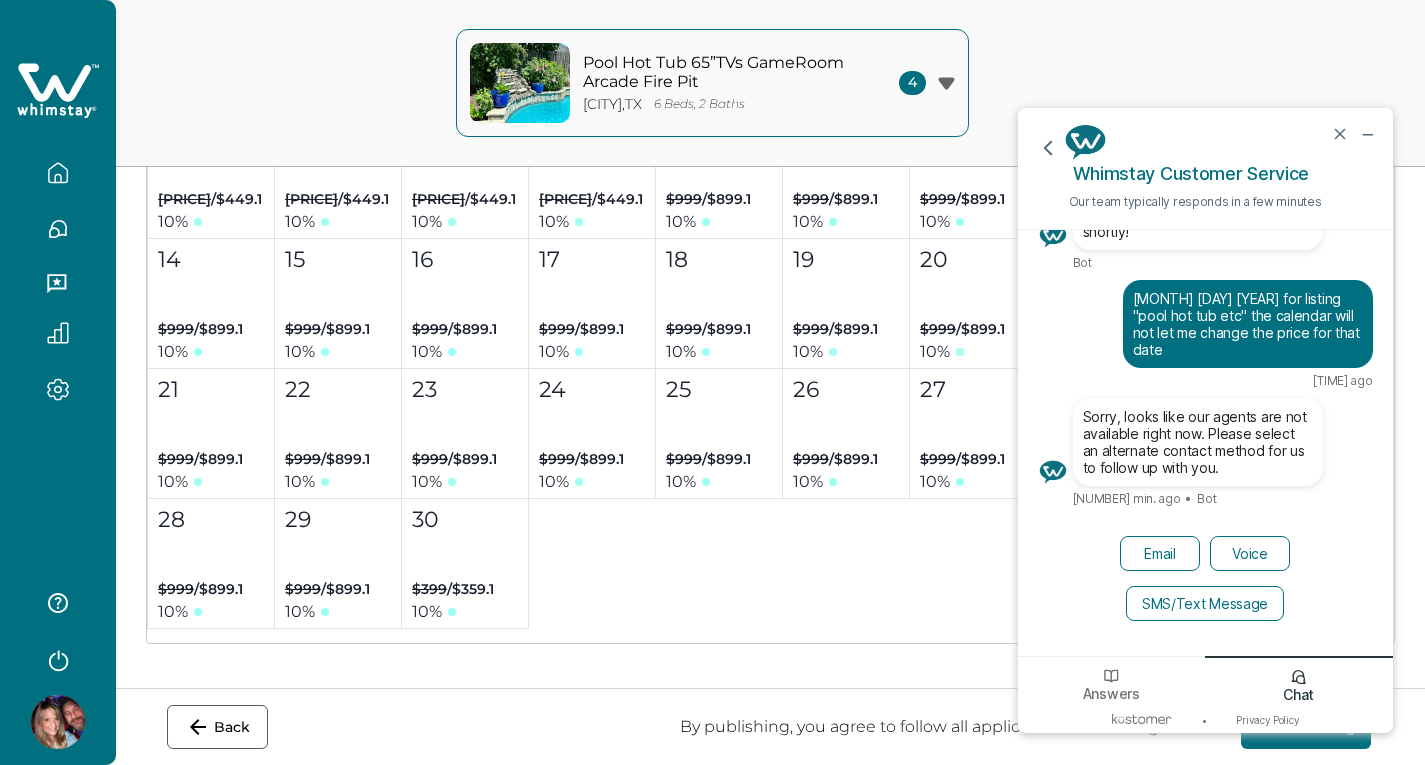 scroll, scrollTop: 414, scrollLeft: 0, axis: vertical 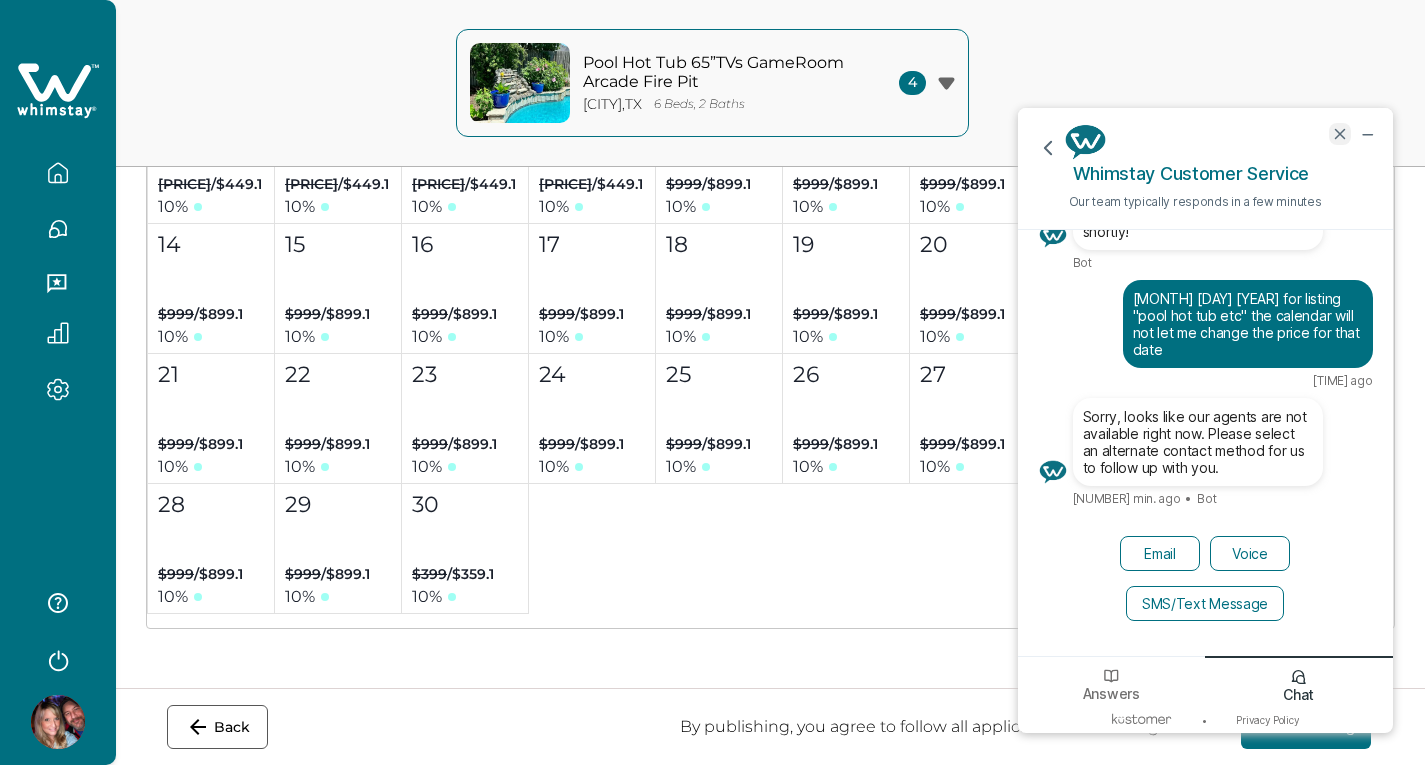 click 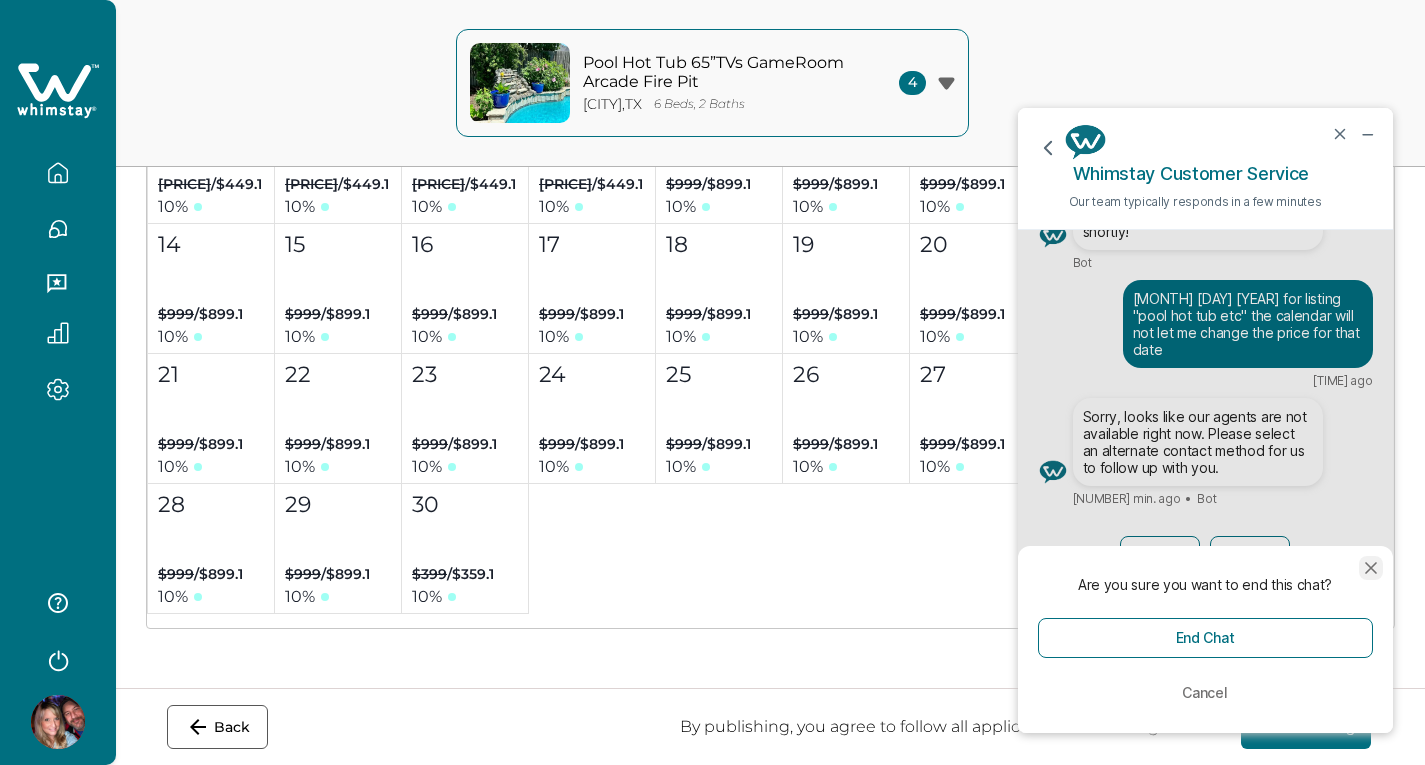 click 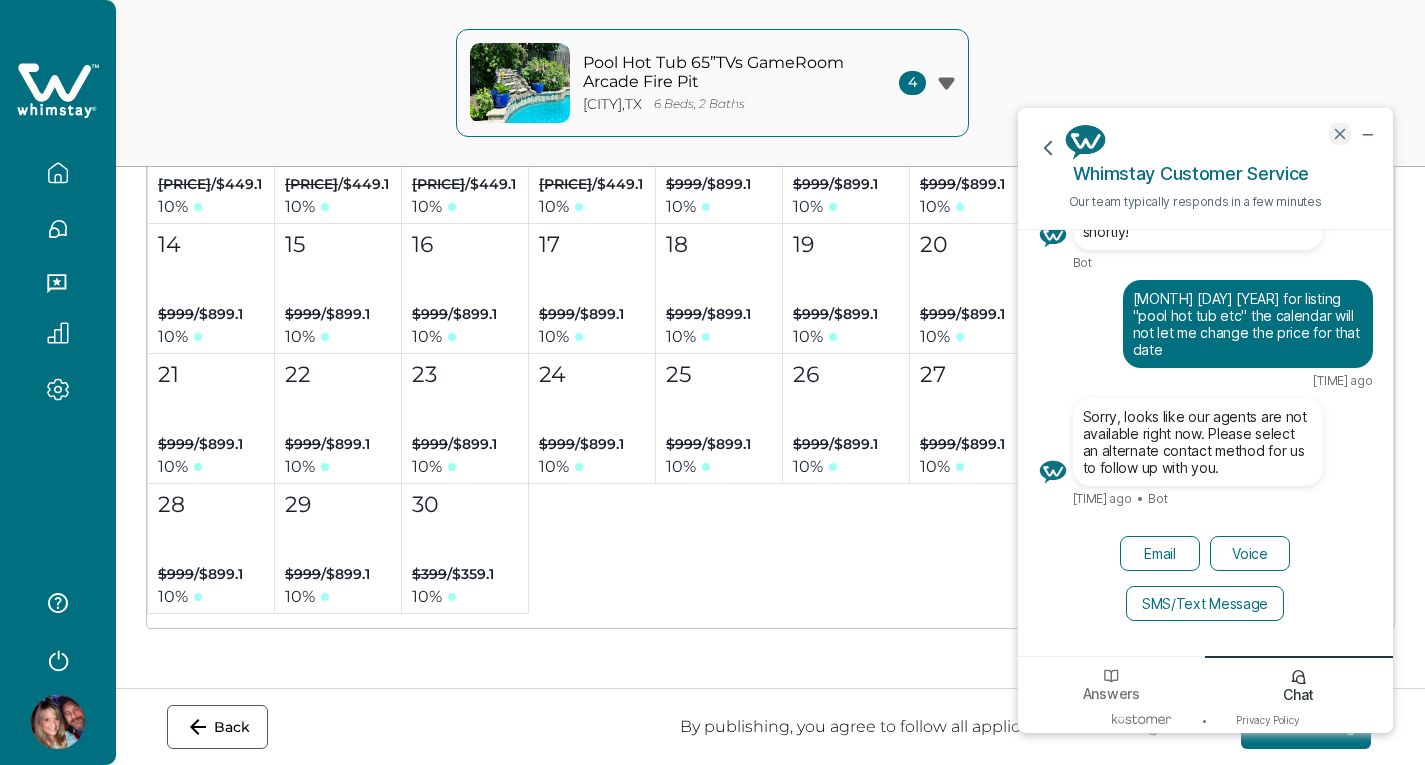click 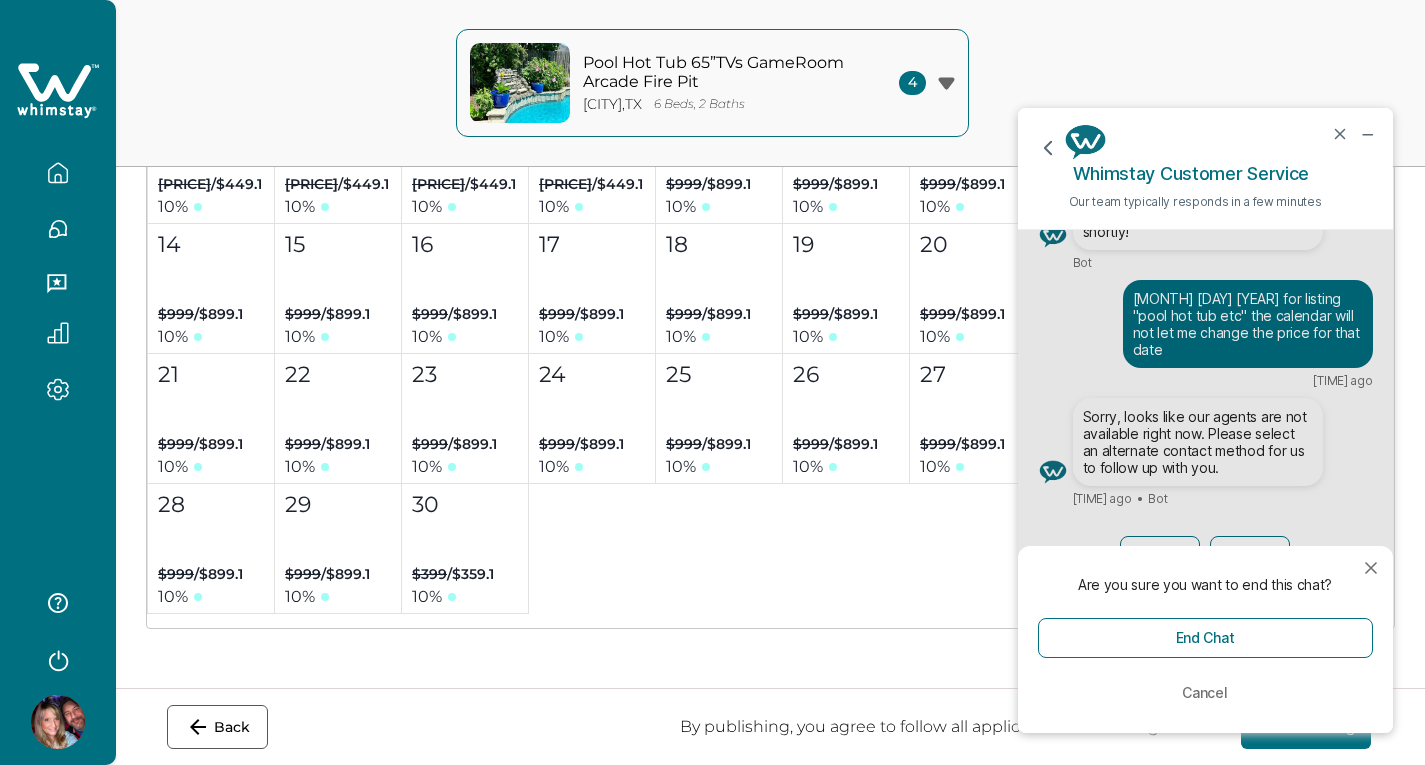 click on "End Chat" at bounding box center (1205, 638) 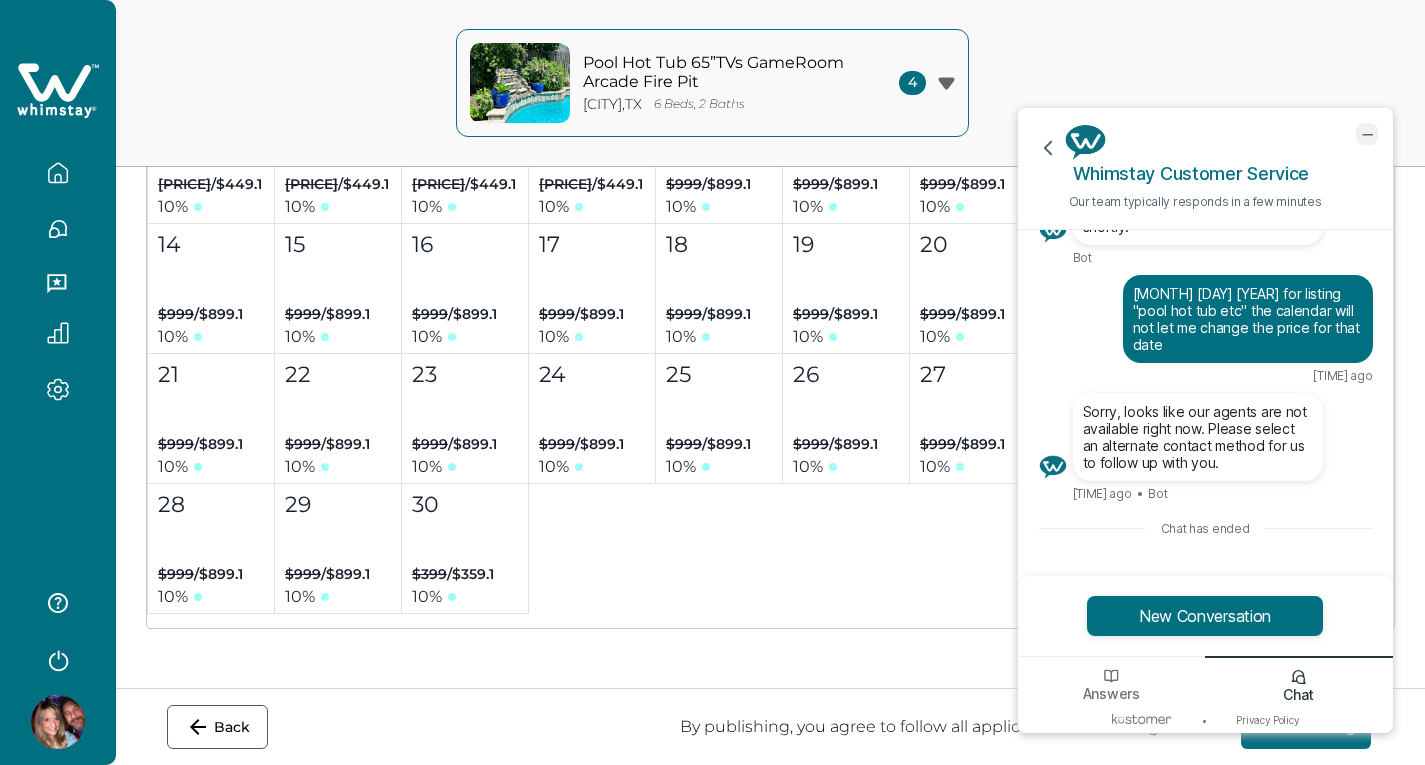 drag, startPoint x: 2374, startPoint y: 223, endPoint x: 1369, endPoint y: 128, distance: 1009.48004 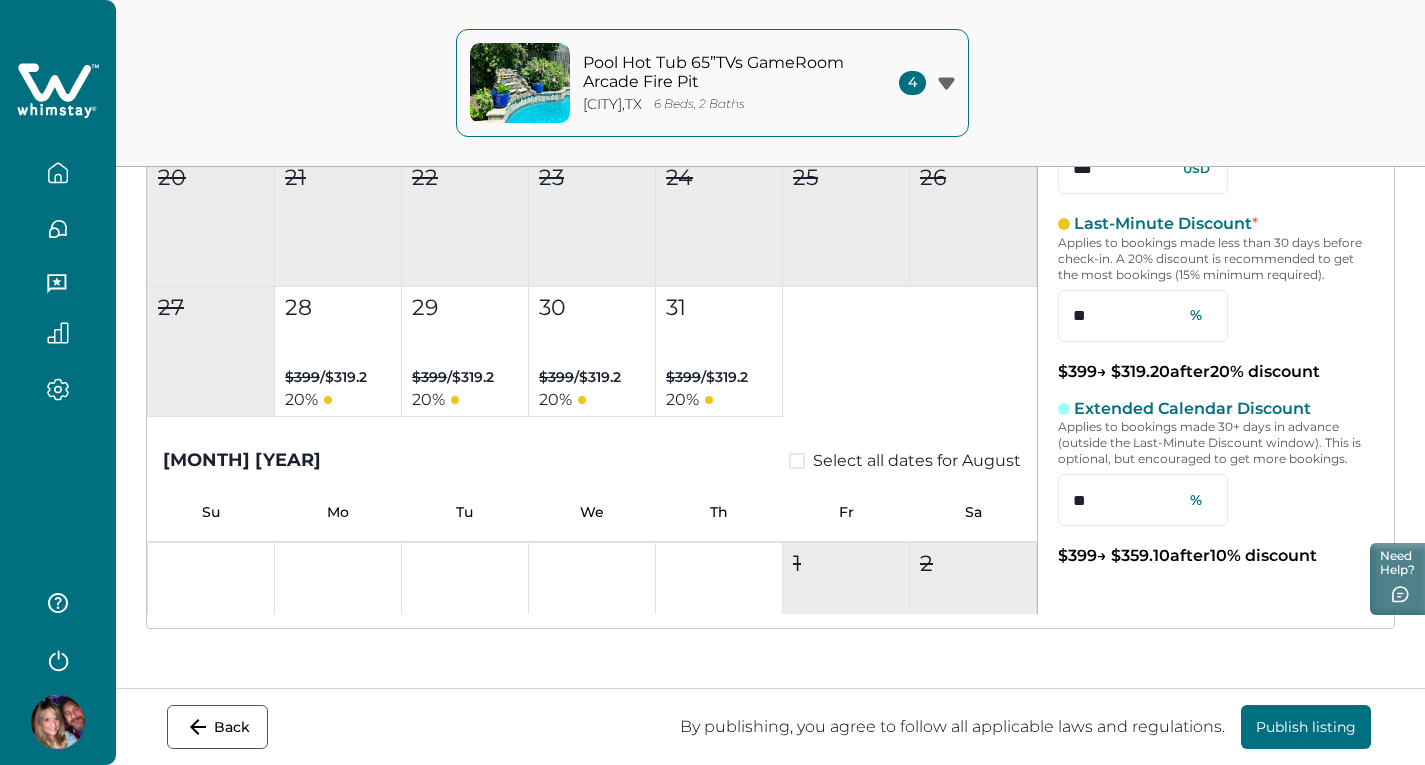 scroll, scrollTop: 184, scrollLeft: 0, axis: vertical 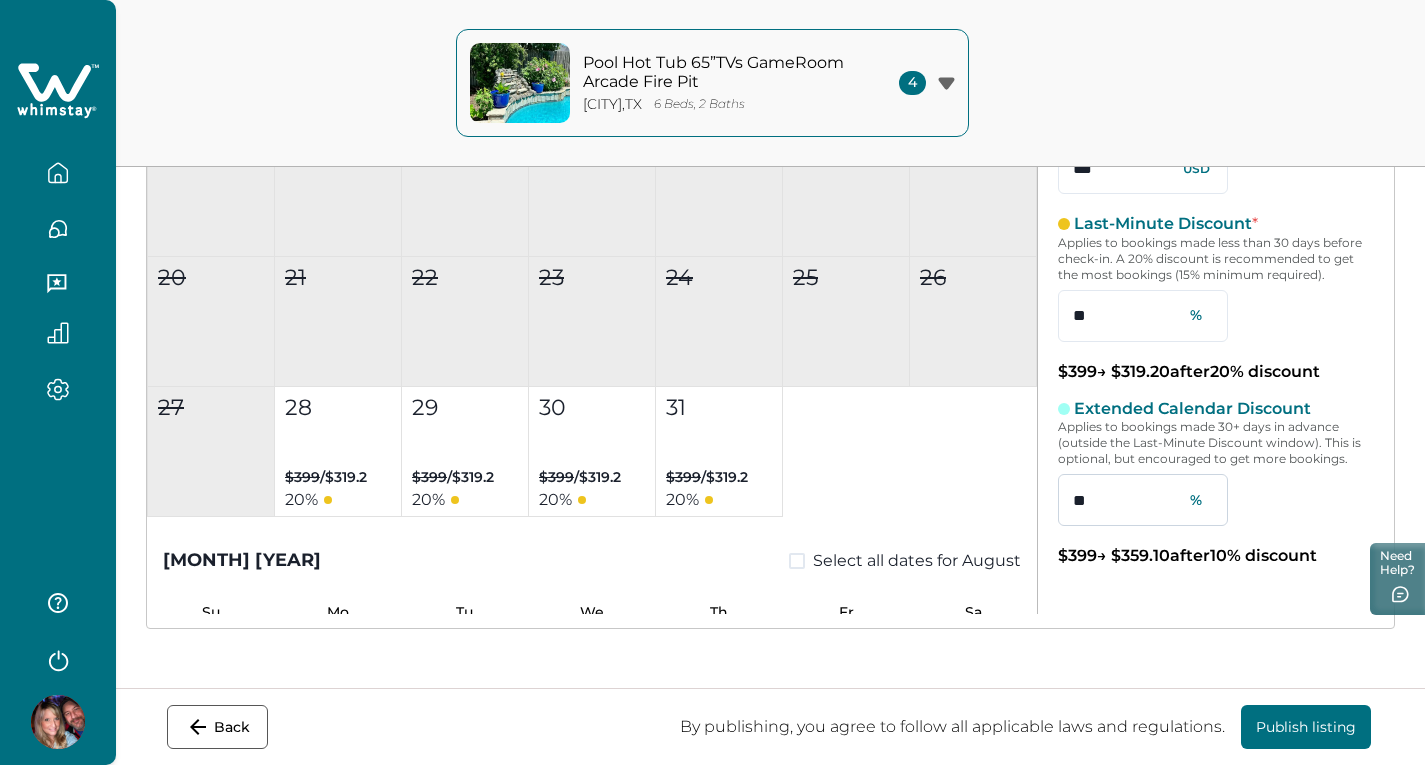 click on "**" at bounding box center [1143, 500] 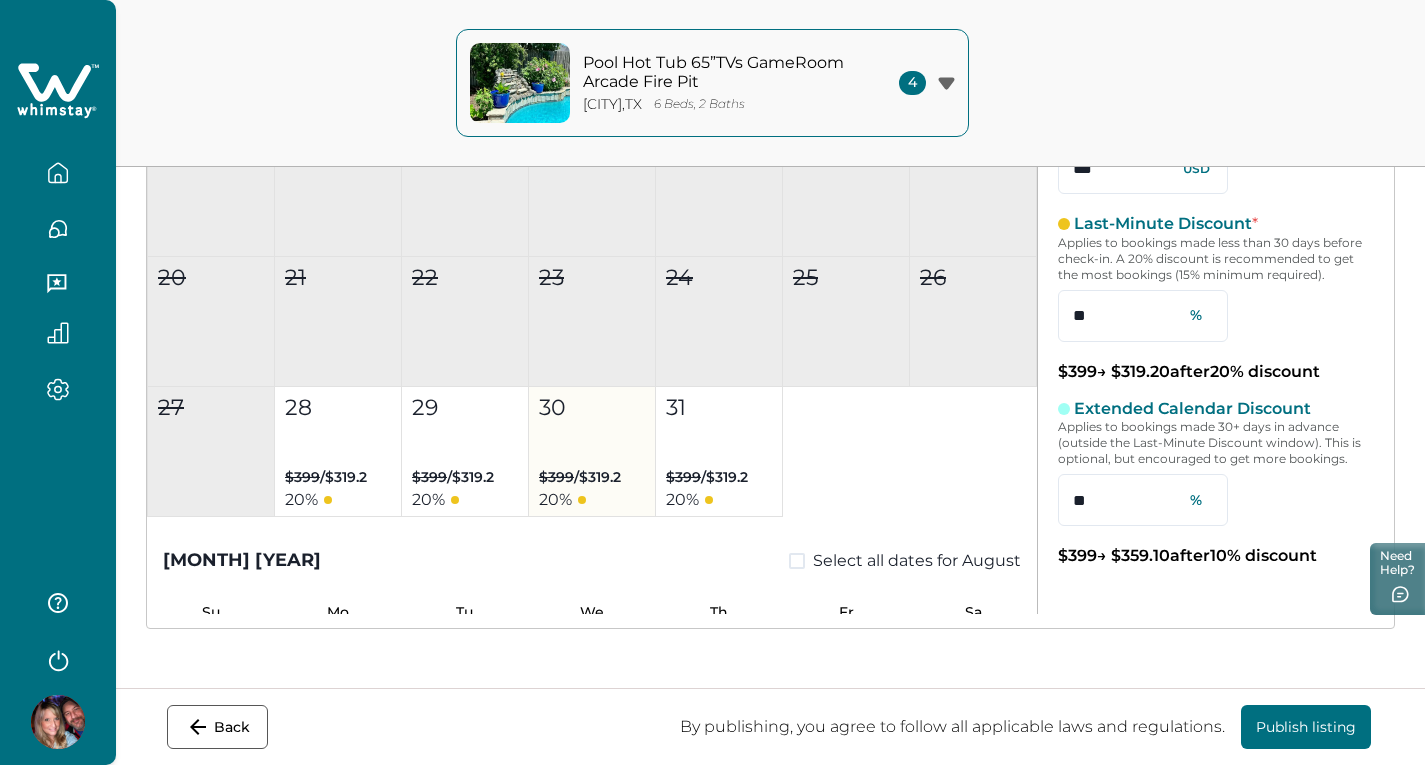 type on "*" 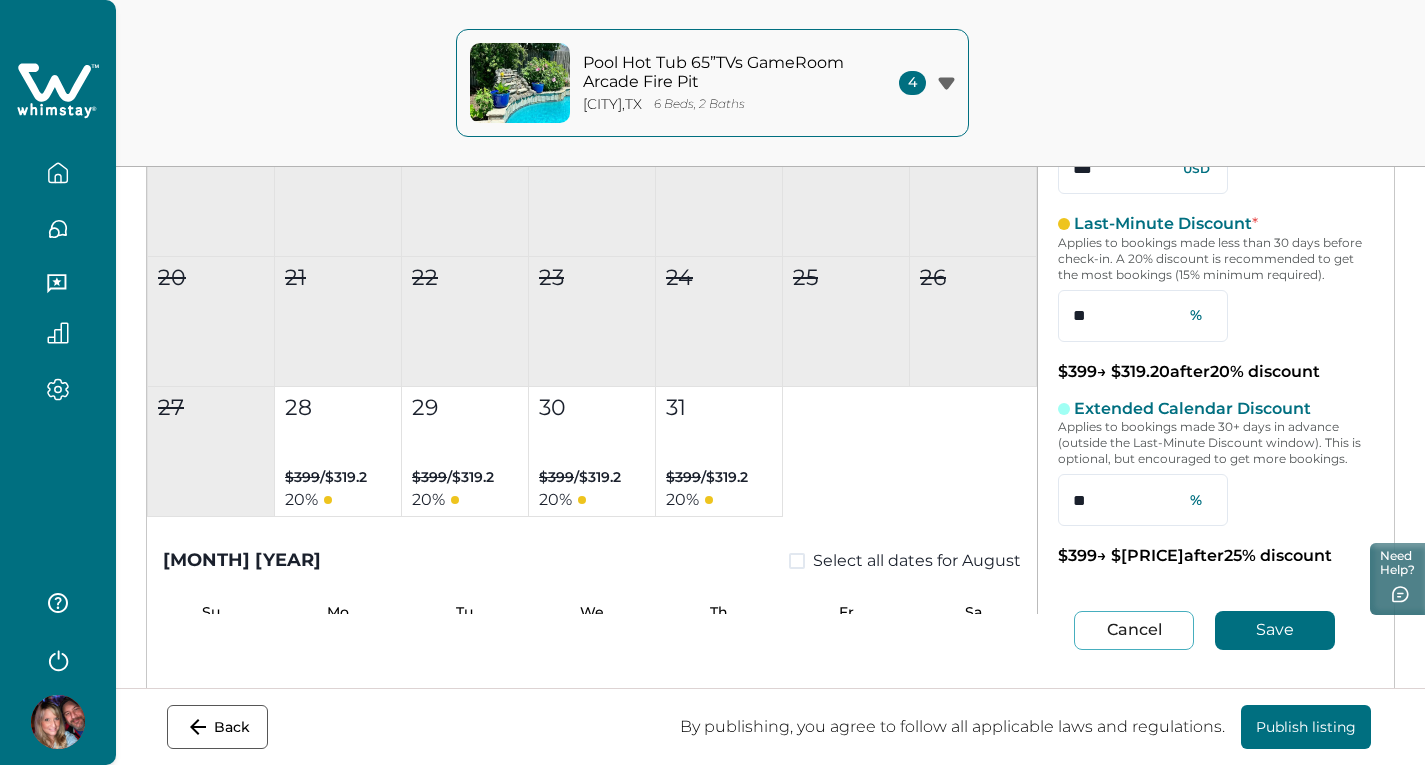 type on "*" 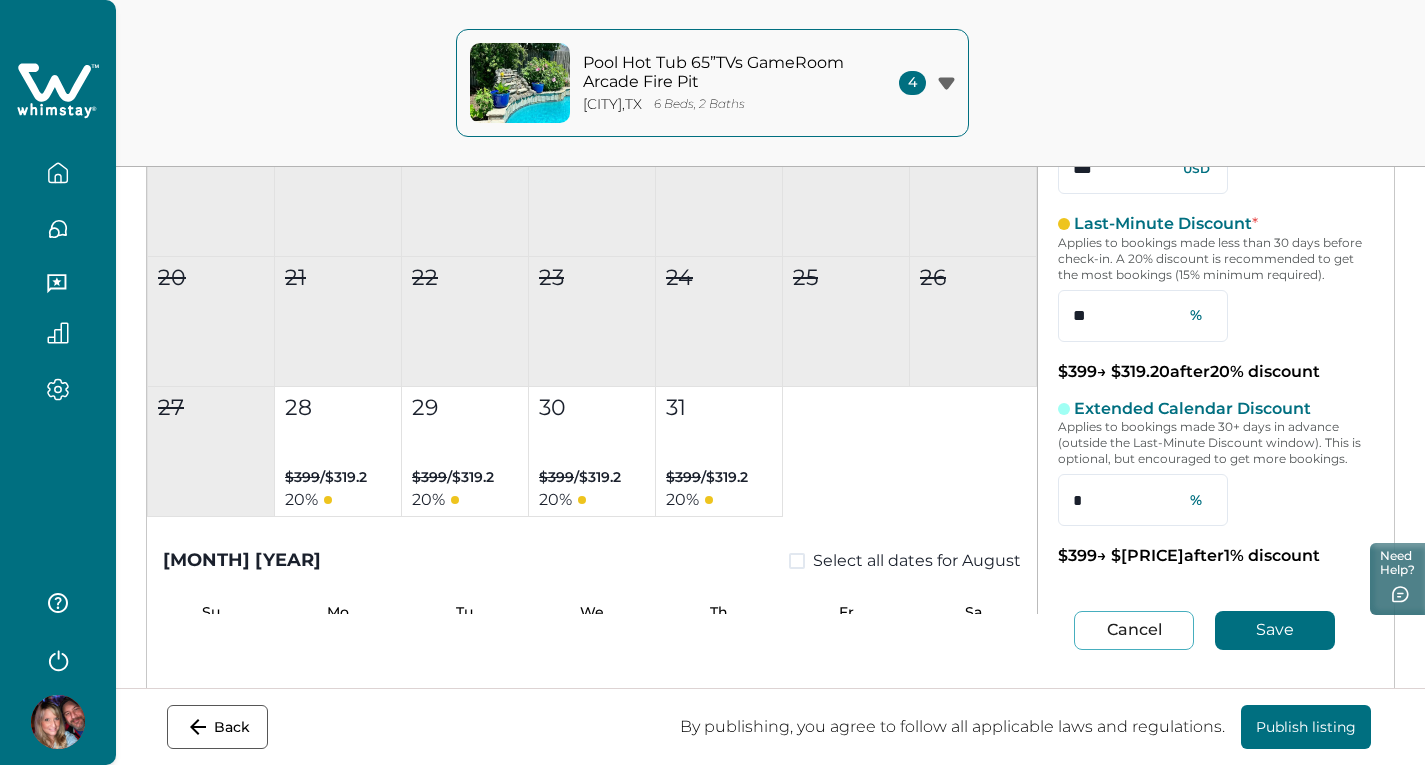 type on "**" 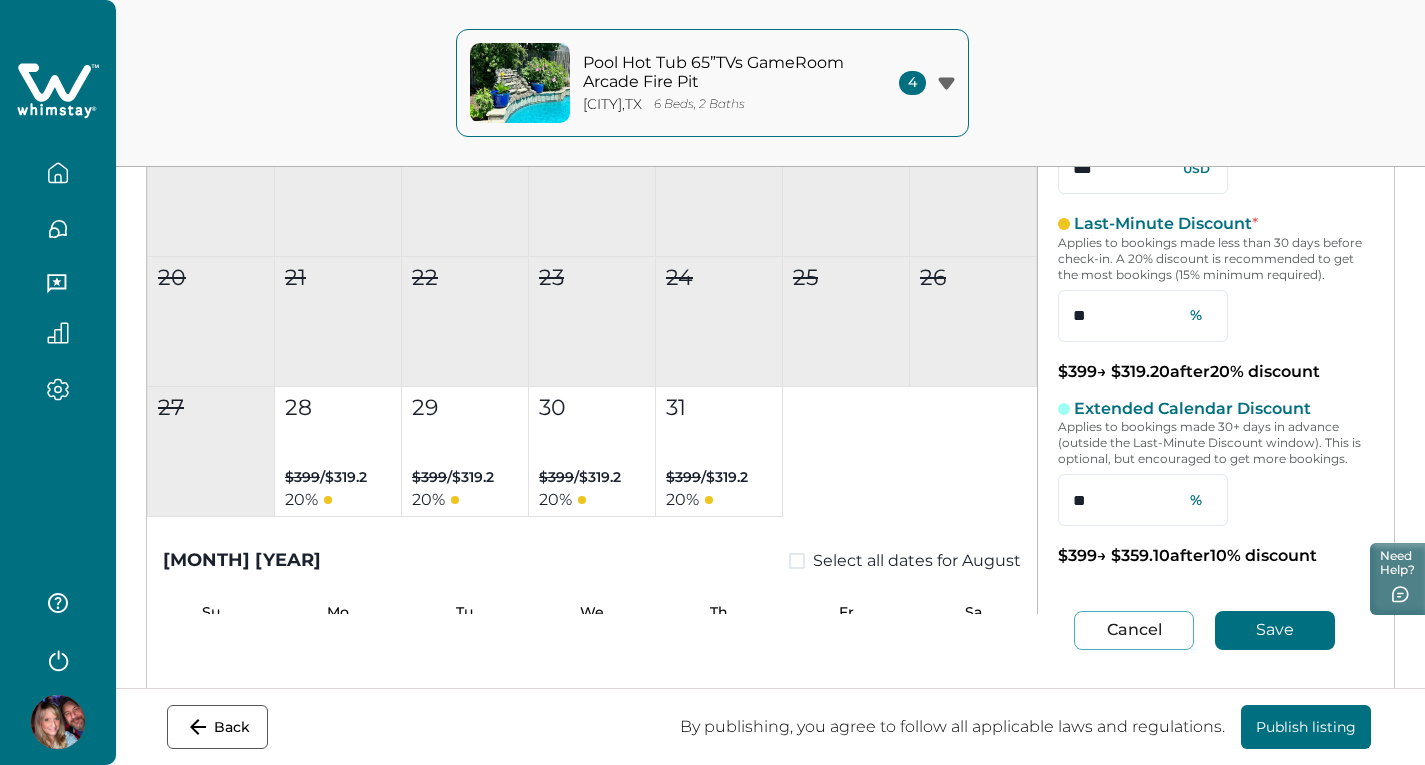 click on "Save" at bounding box center [1275, 630] 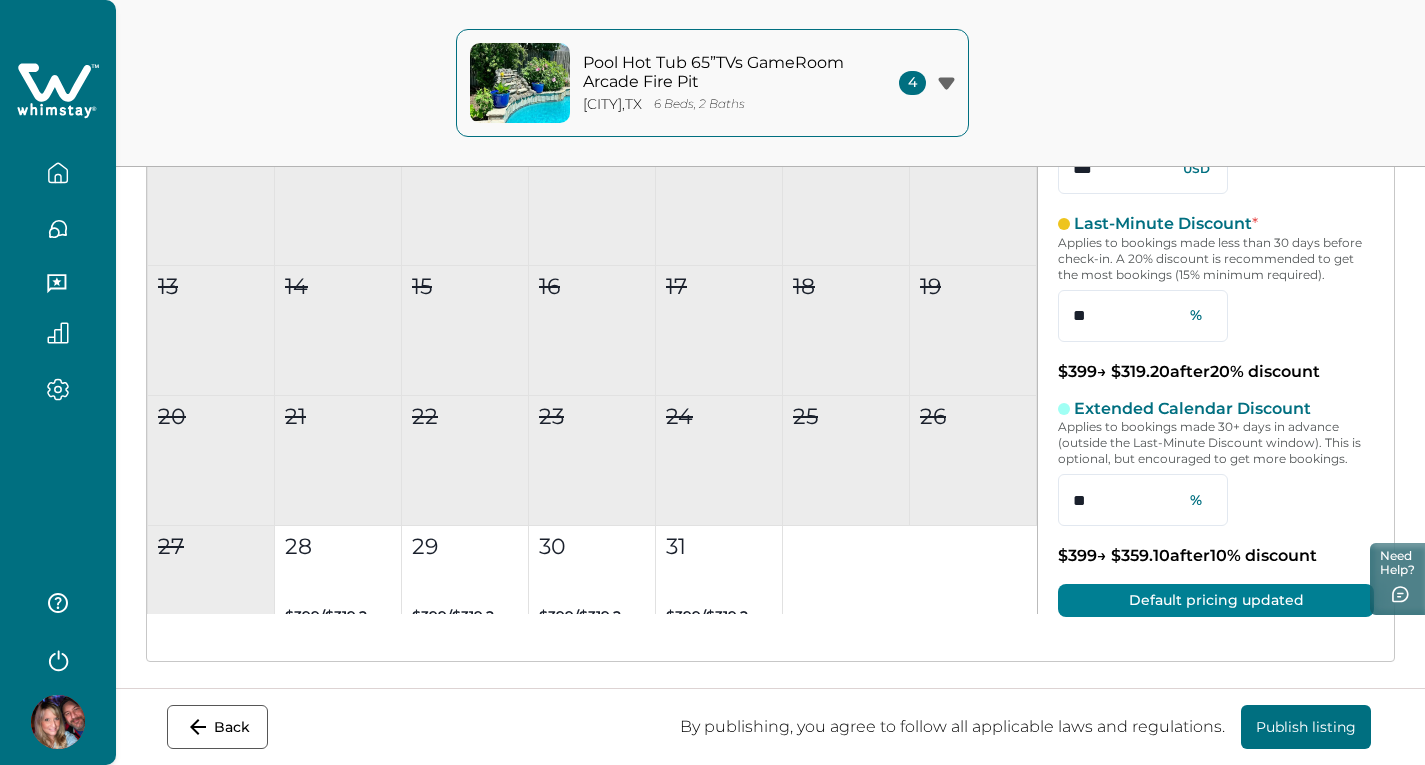 scroll, scrollTop: 0, scrollLeft: 0, axis: both 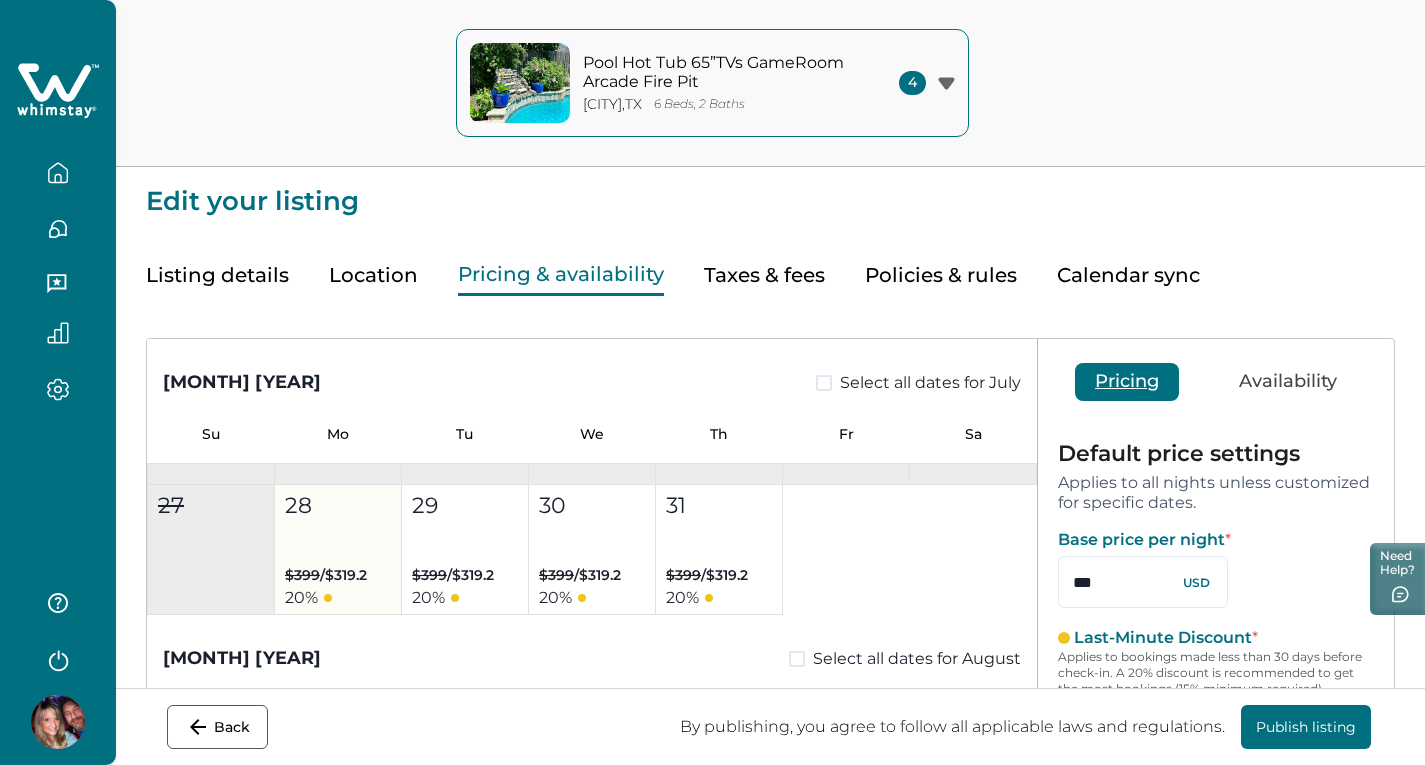 click on "28 $399 / $319.2 20 %" at bounding box center (338, 550) 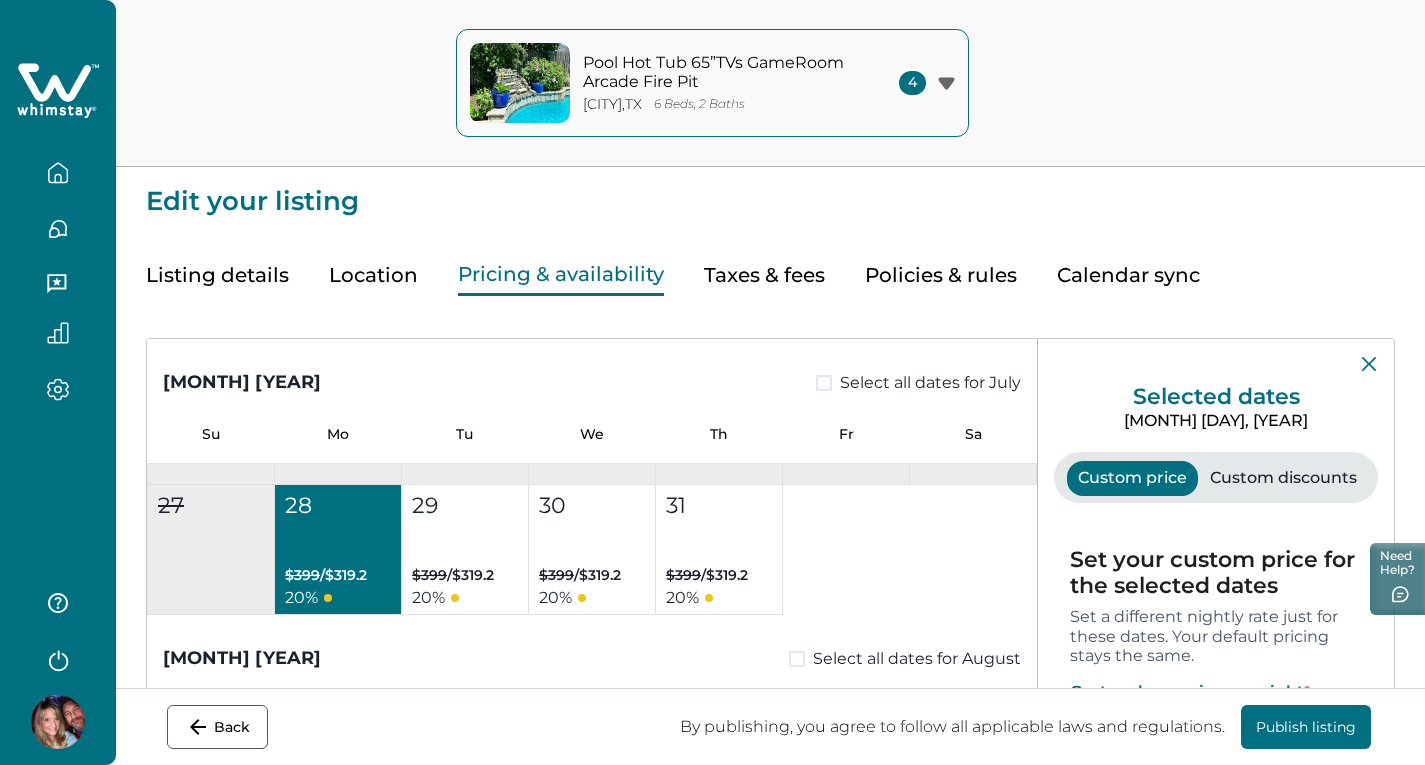 type 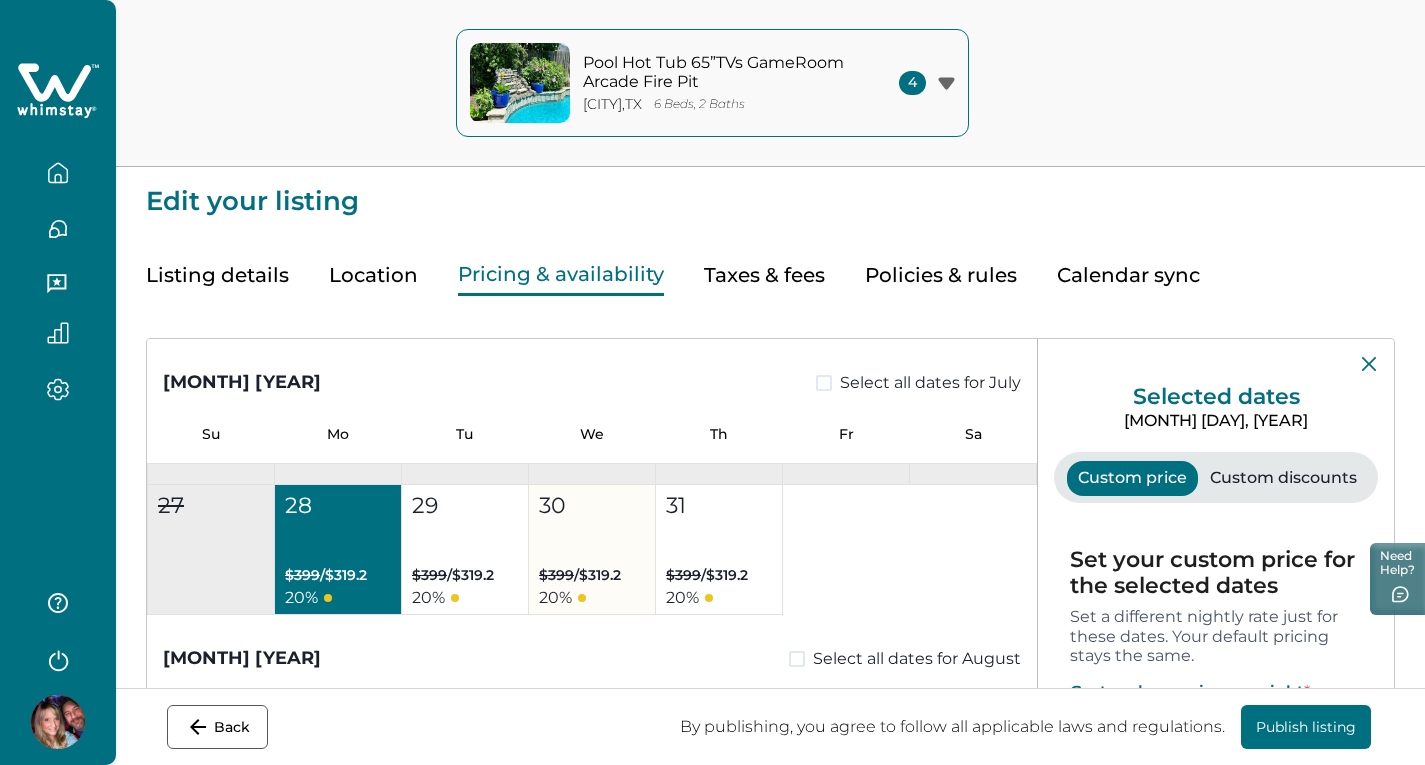 click on "29 $399  /  $319.2 20 %" at bounding box center [465, 550] 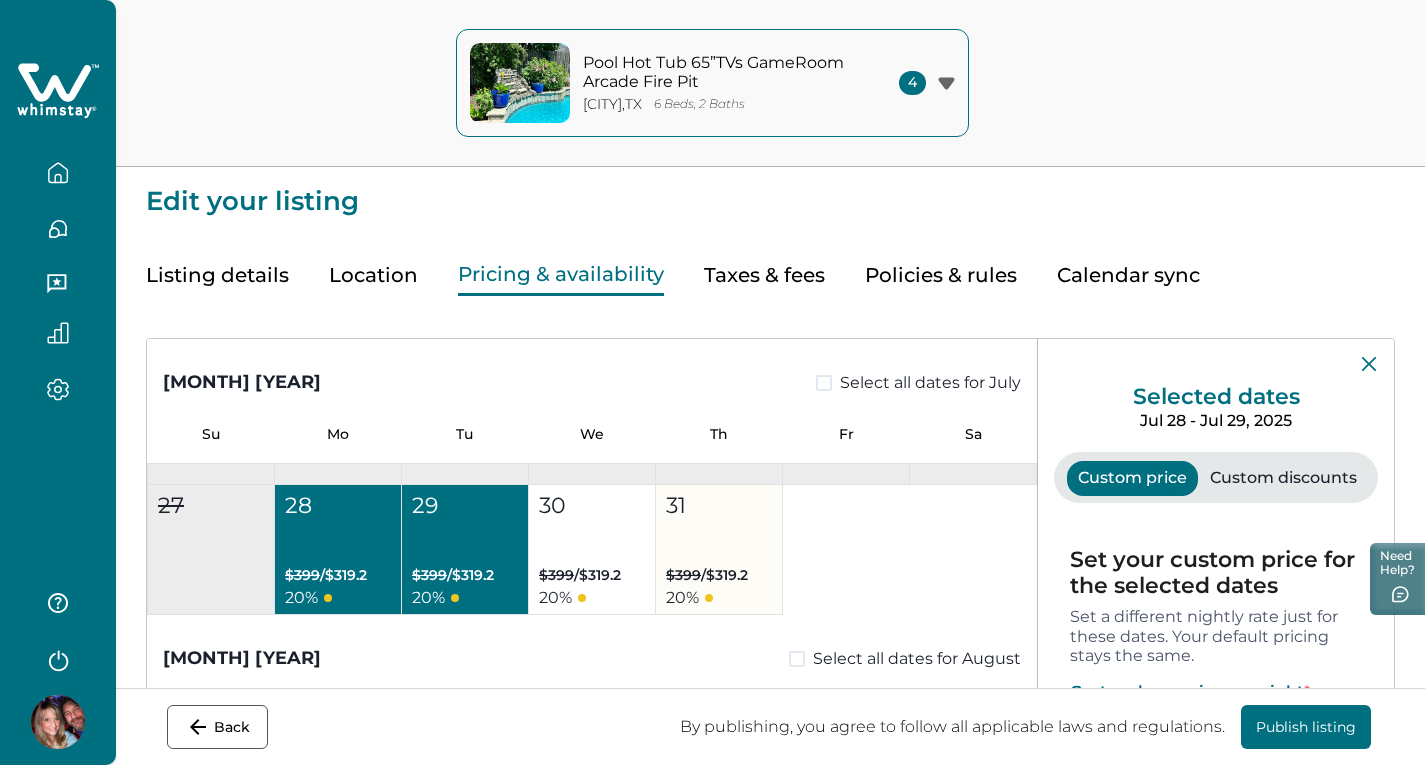 click on "30 $399  /  $319.2 20 %" at bounding box center (592, 550) 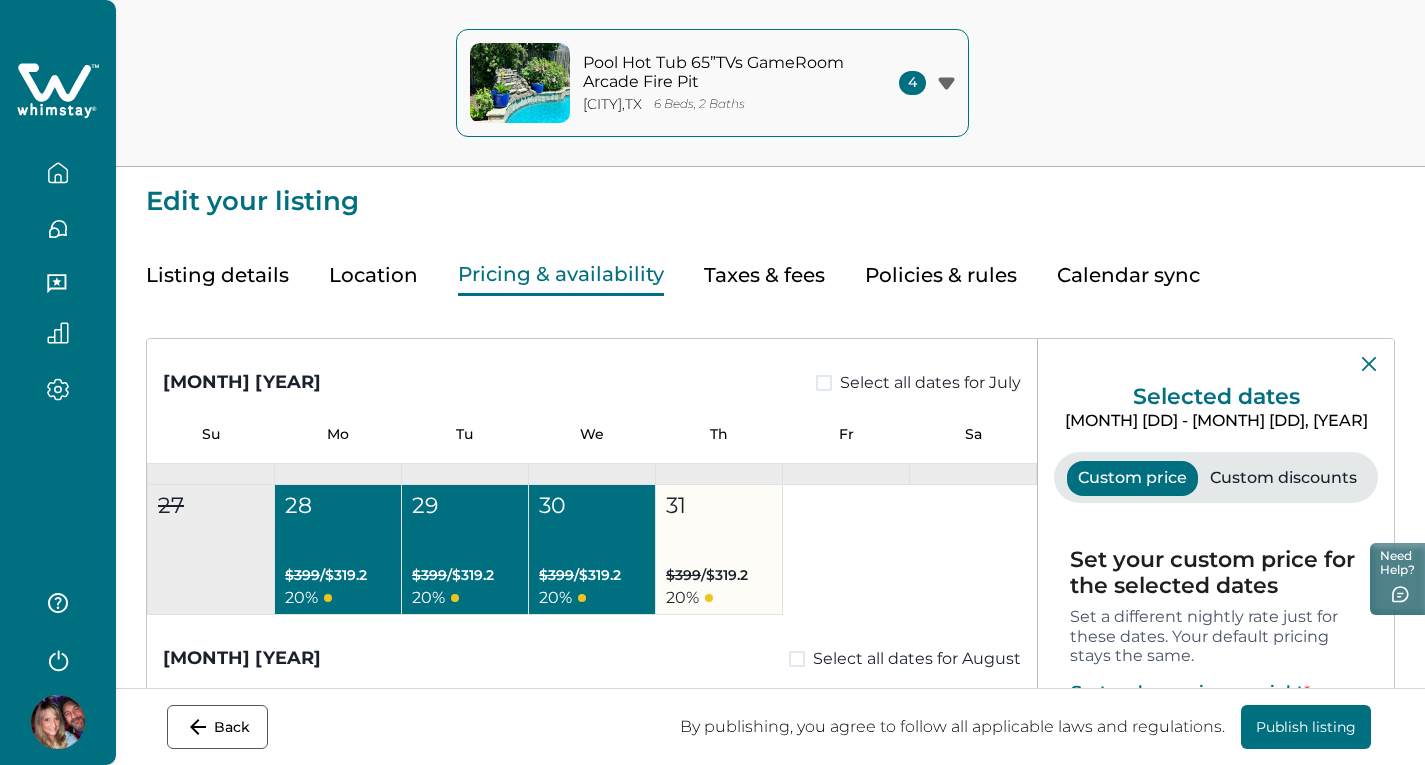 drag, startPoint x: 664, startPoint y: 554, endPoint x: 1202, endPoint y: 565, distance: 538.1124 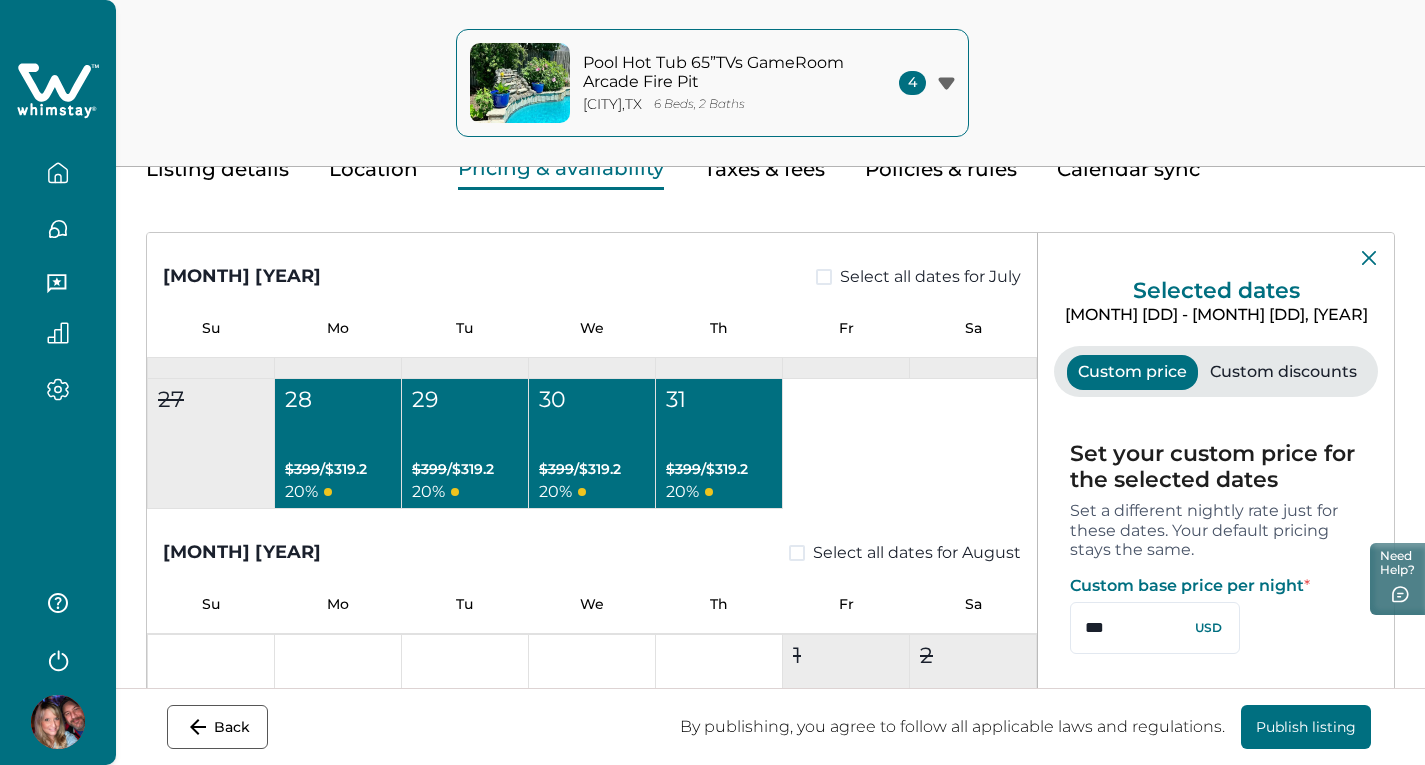 scroll, scrollTop: 0, scrollLeft: 0, axis: both 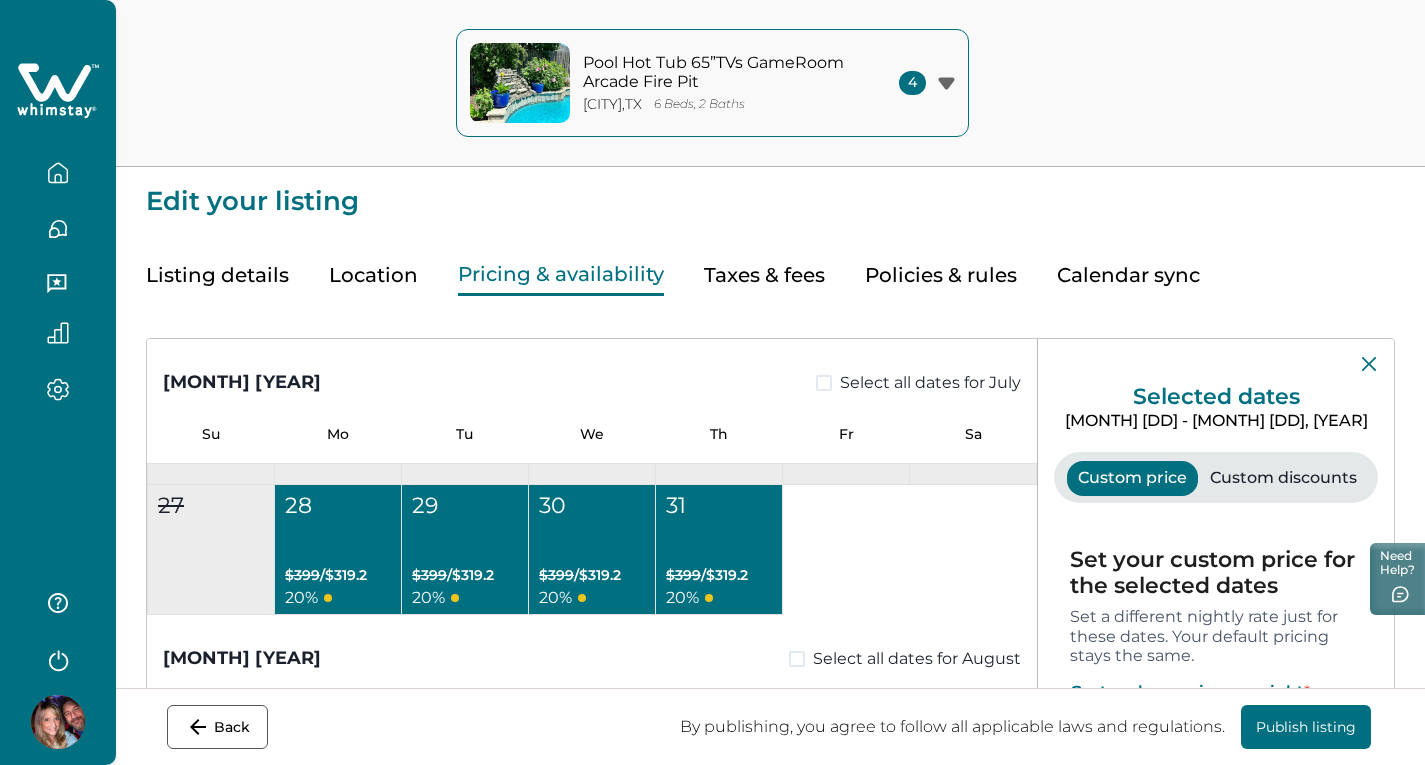 click 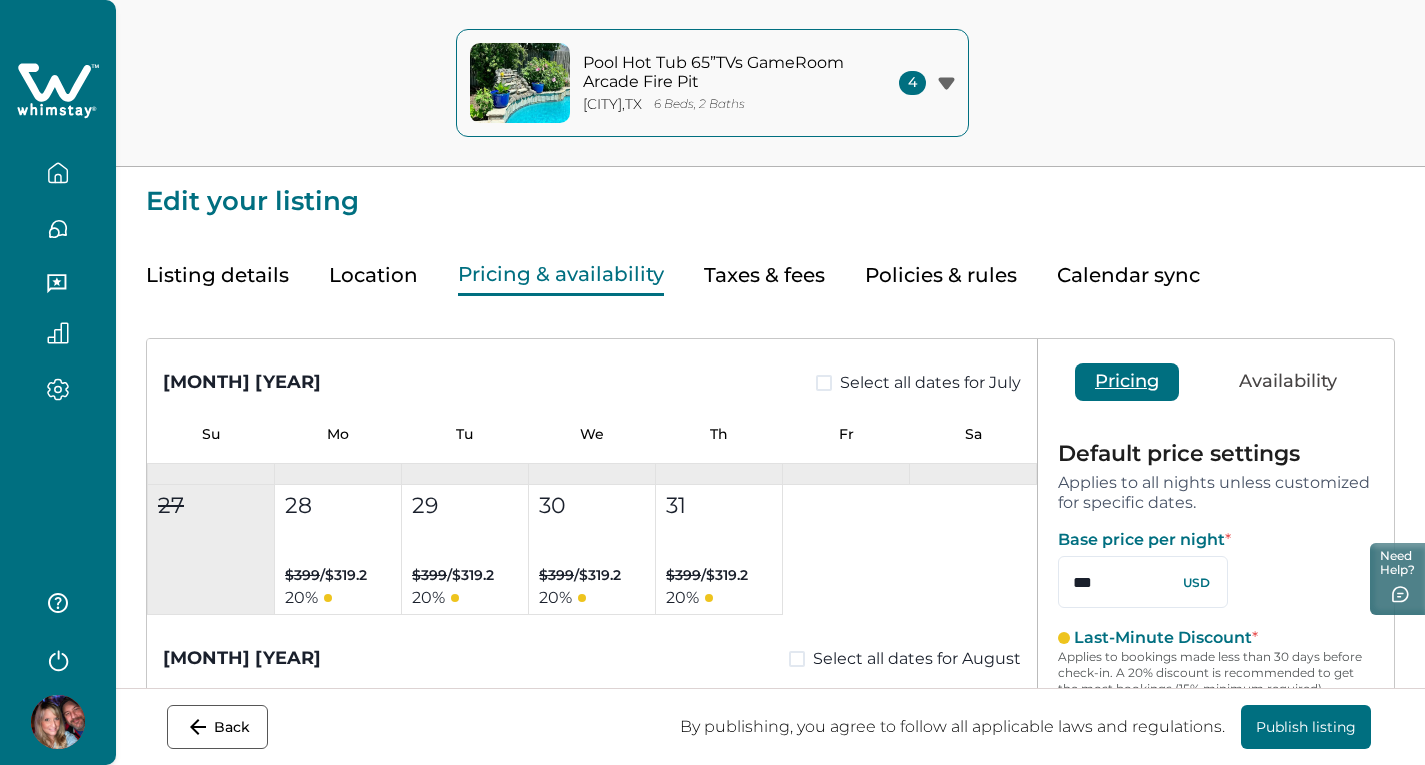 click on "Availability" at bounding box center (1288, 382) 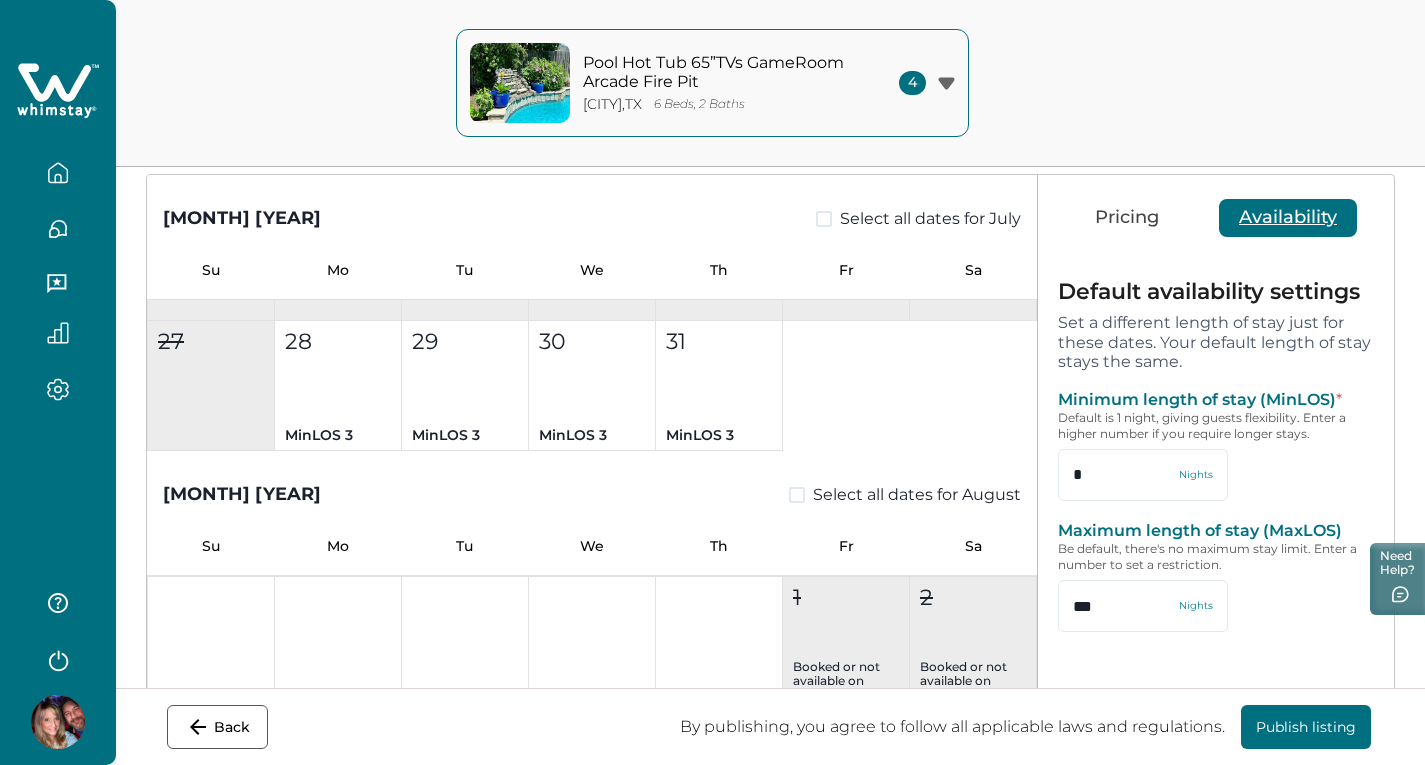 scroll, scrollTop: 300, scrollLeft: 0, axis: vertical 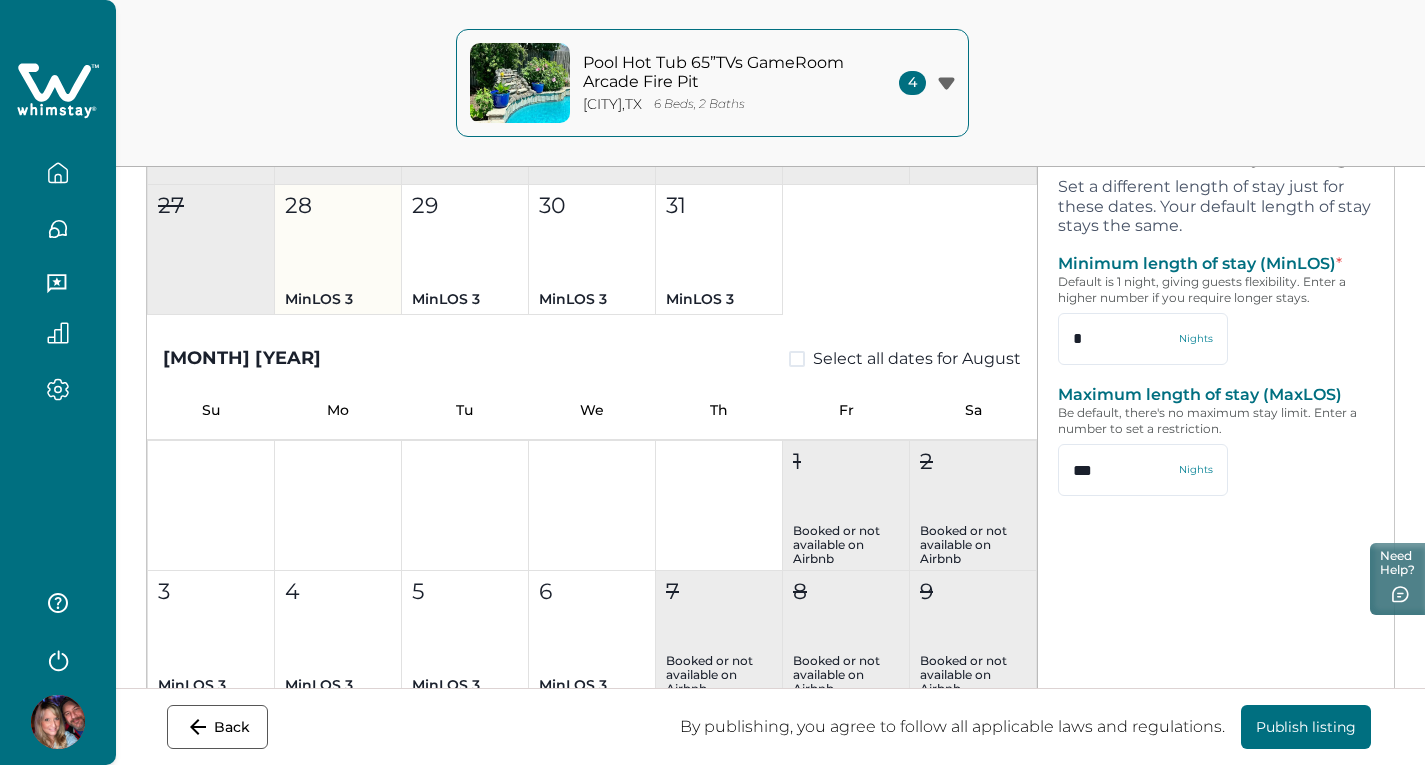 click on "28 MinLOS 3" at bounding box center [338, 250] 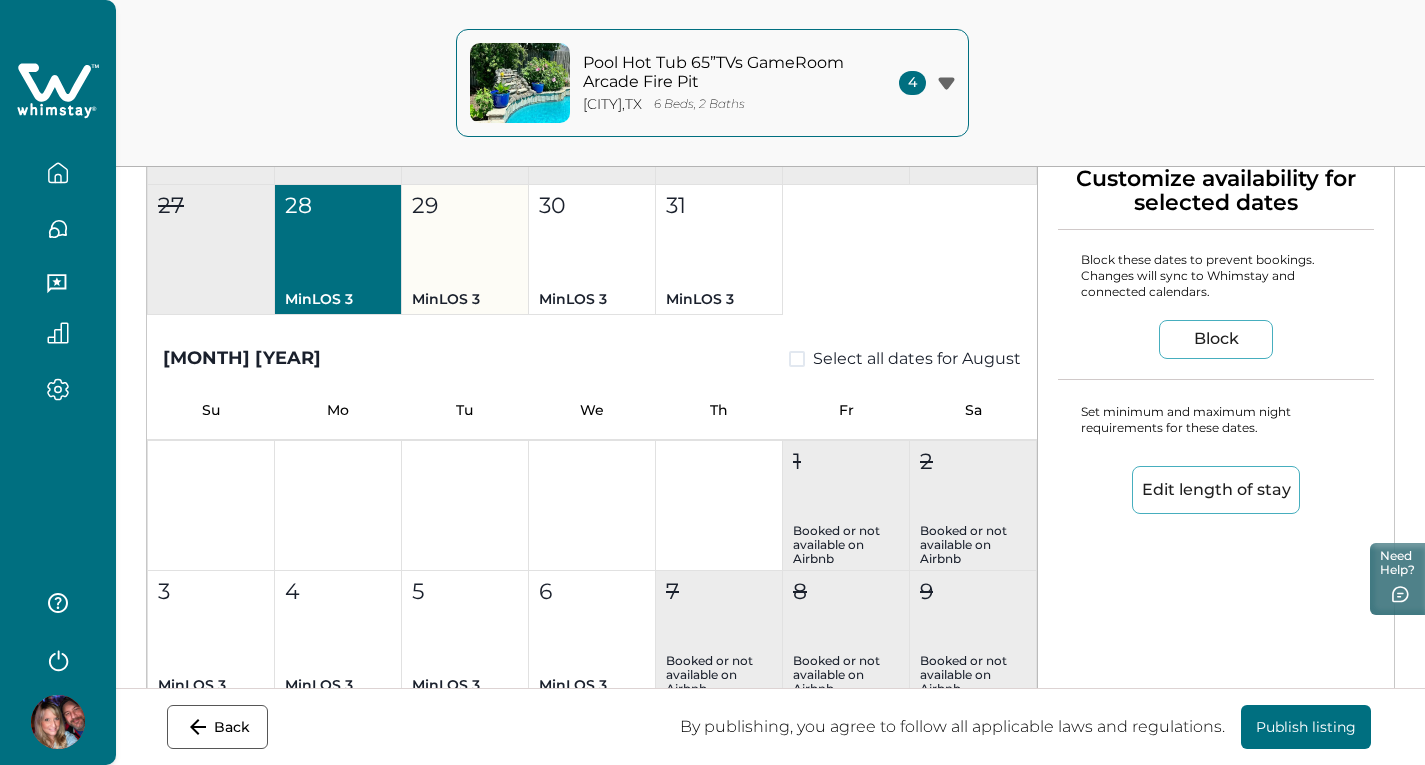 click on "29 MinLOS 3" at bounding box center [465, 250] 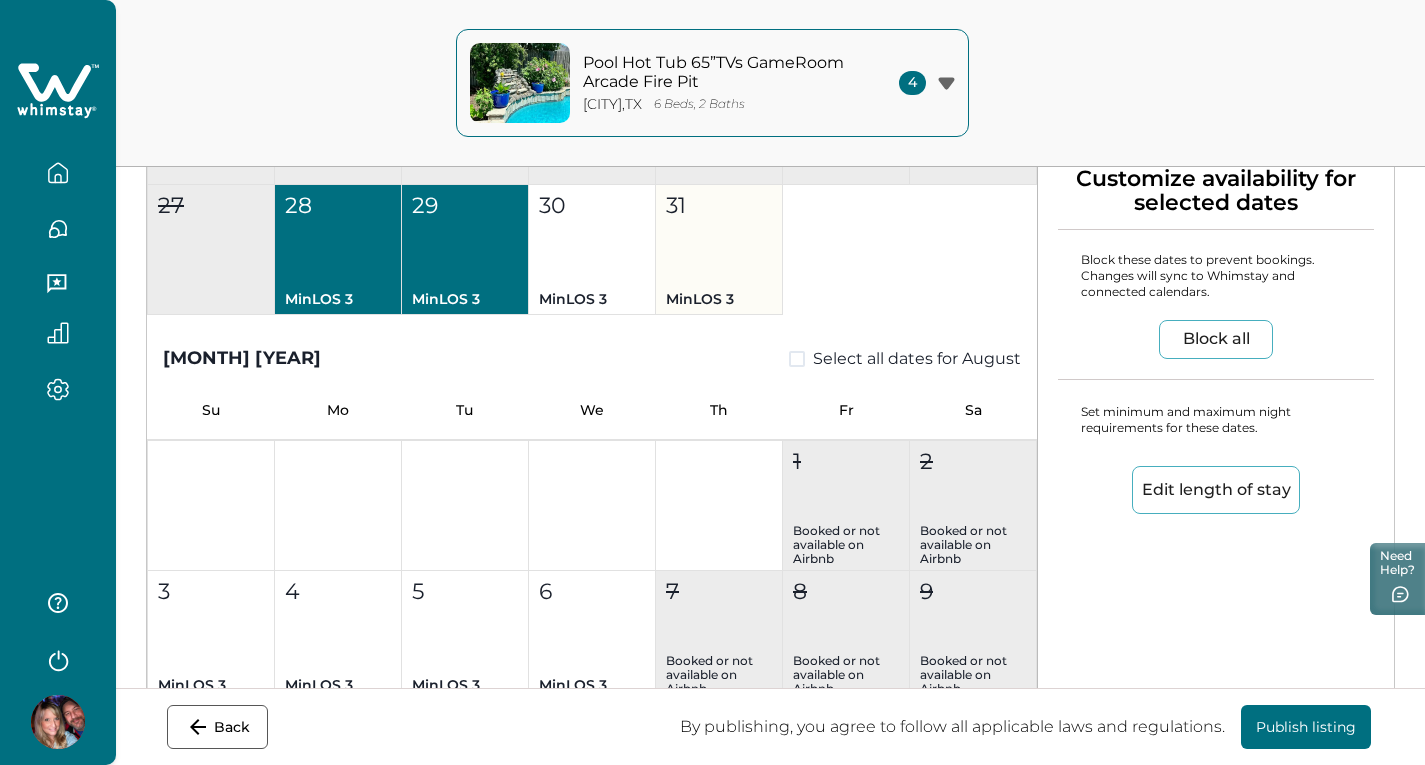 drag, startPoint x: 566, startPoint y: 236, endPoint x: 654, endPoint y: 245, distance: 88.45903 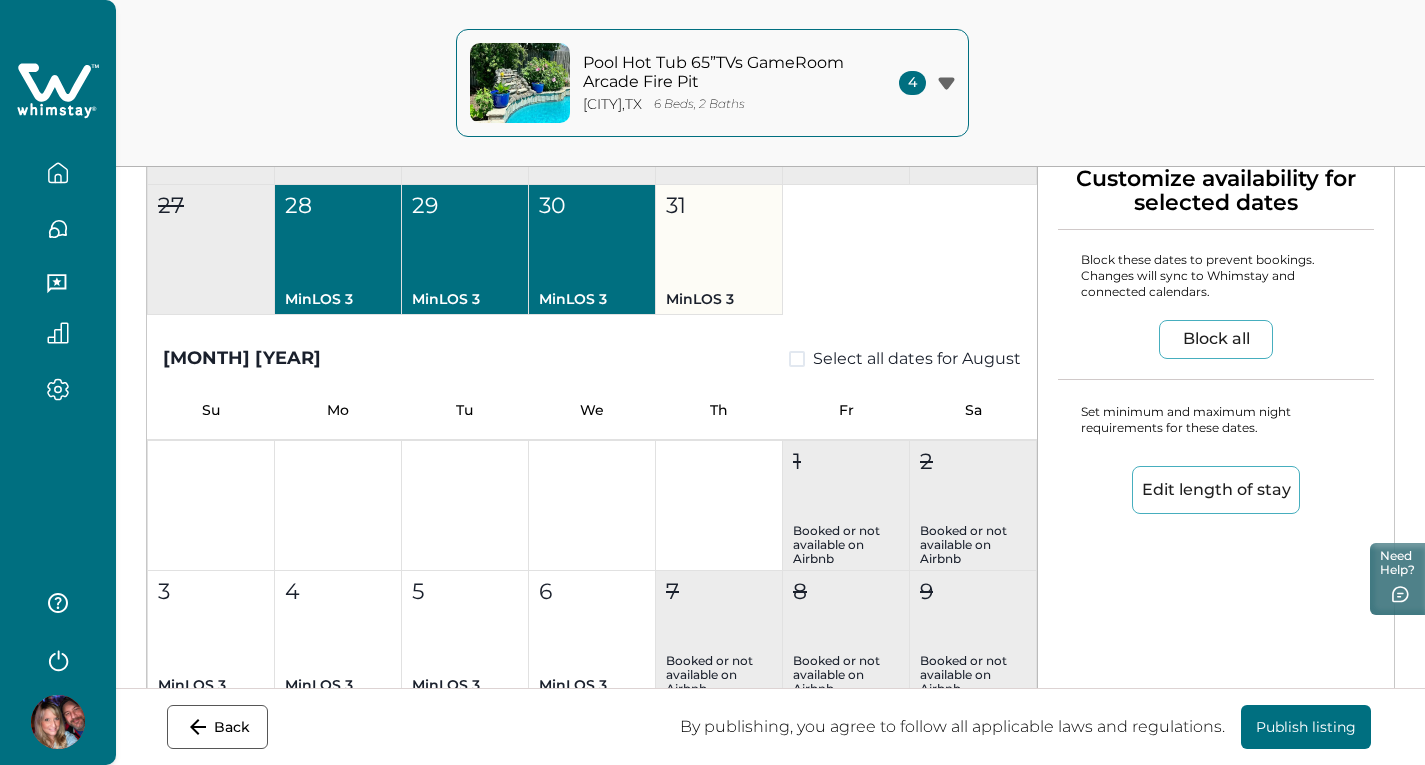 click on "31 MinLOS 3" at bounding box center [719, 250] 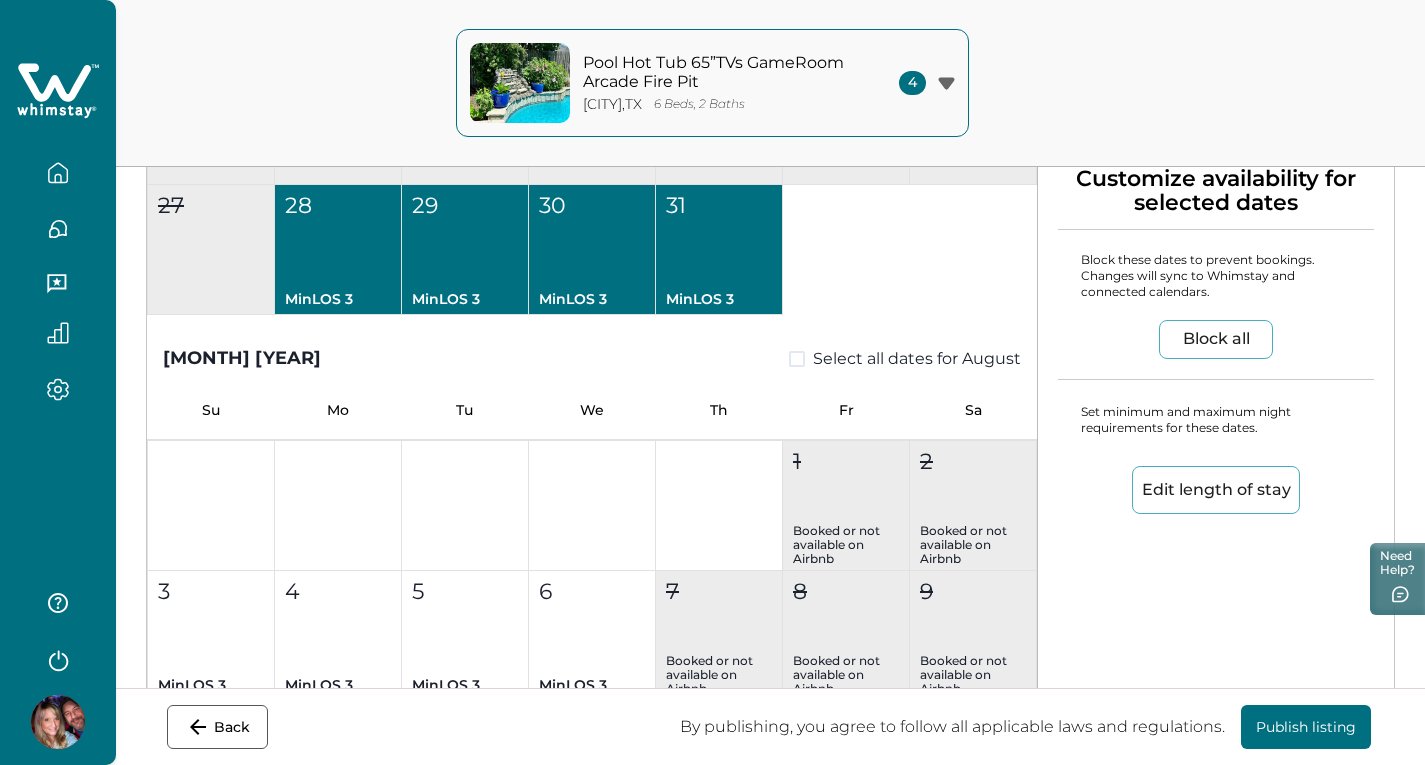 click on "Edit length of stay" at bounding box center [1216, 490] 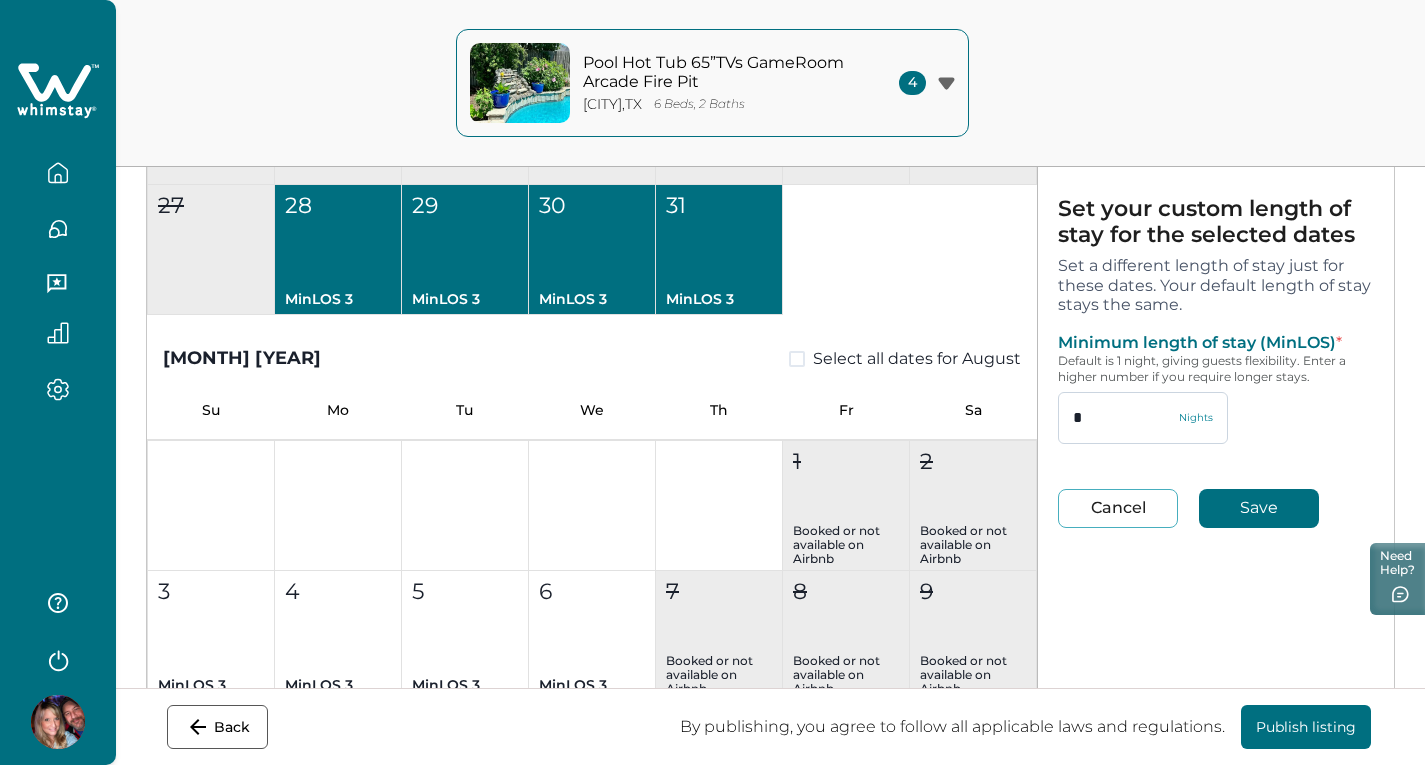 drag, startPoint x: 1102, startPoint y: 408, endPoint x: 1061, endPoint y: 410, distance: 41.04875 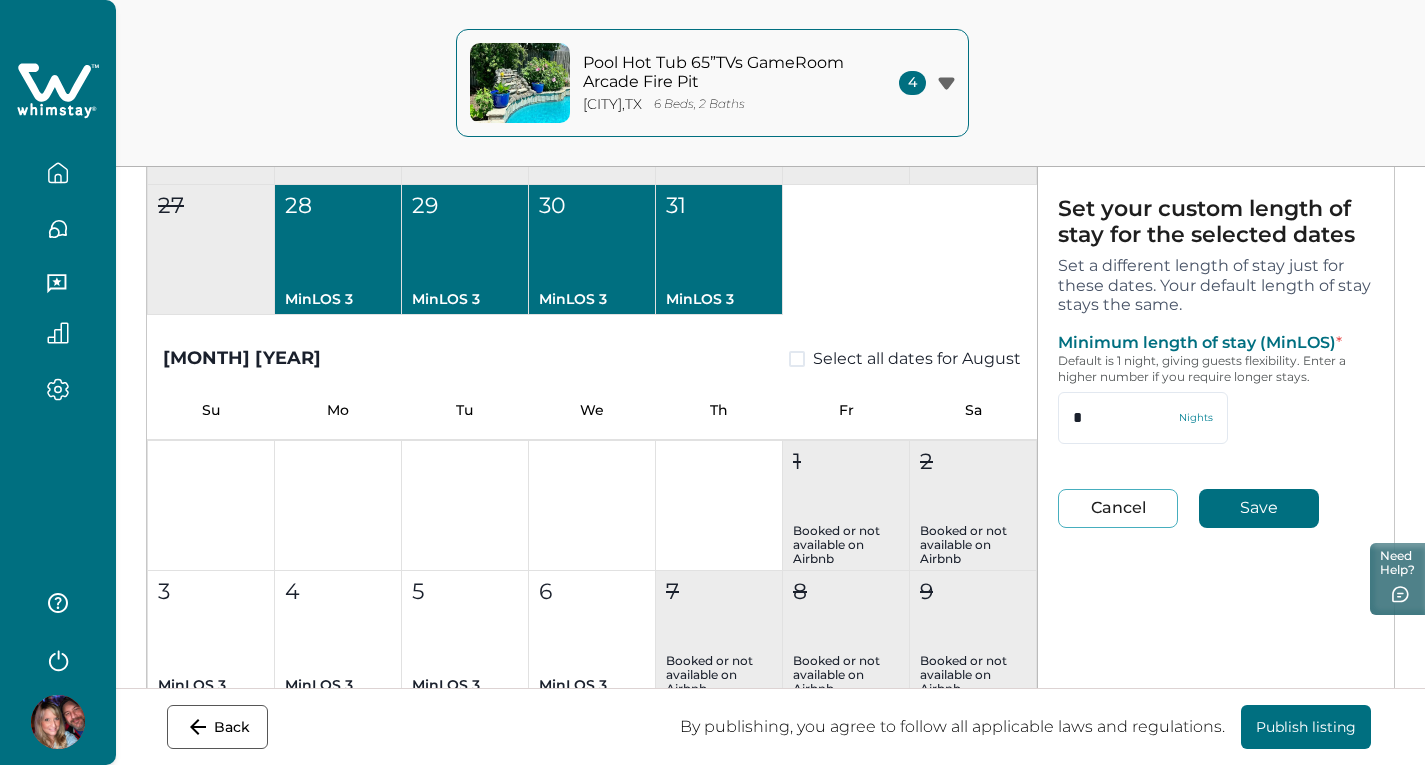 type on "*" 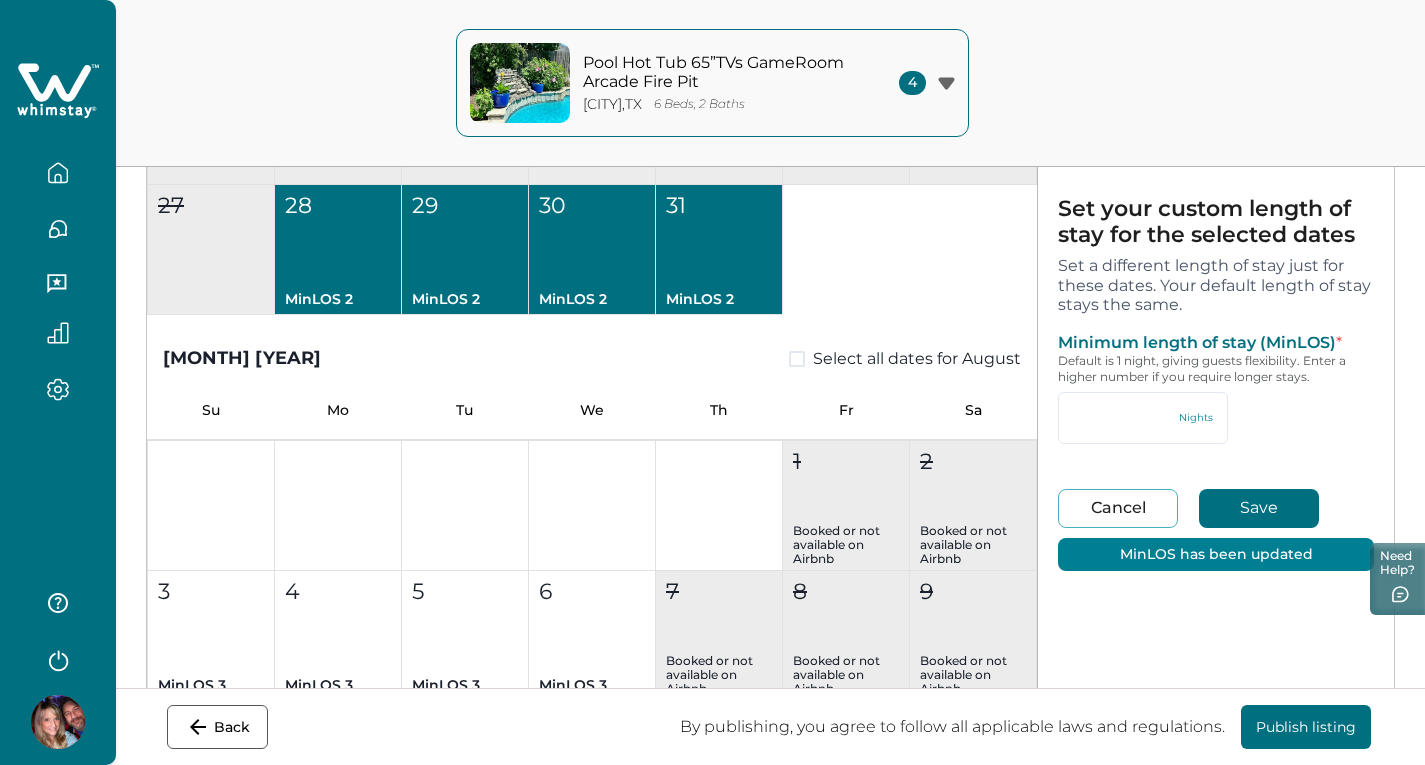 type on "*" 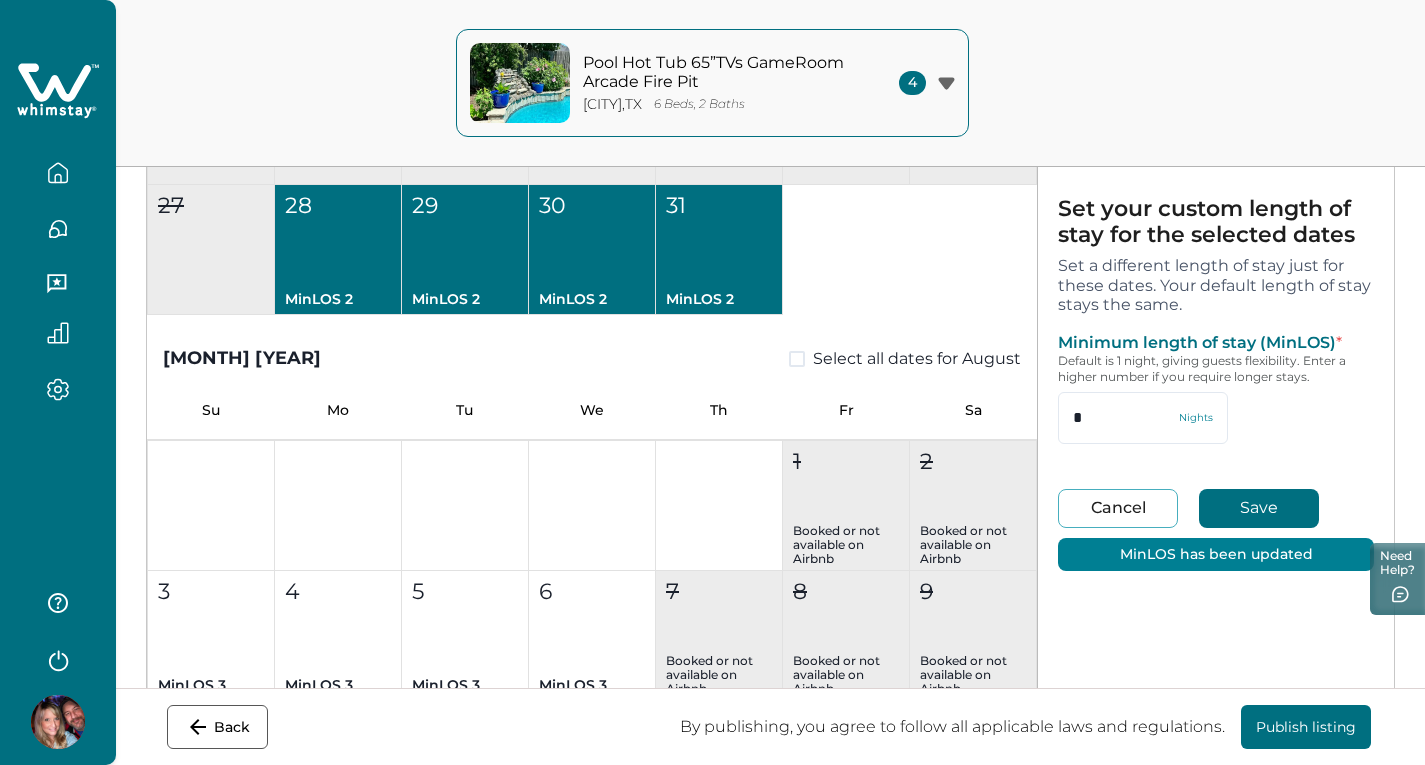 type on "*" 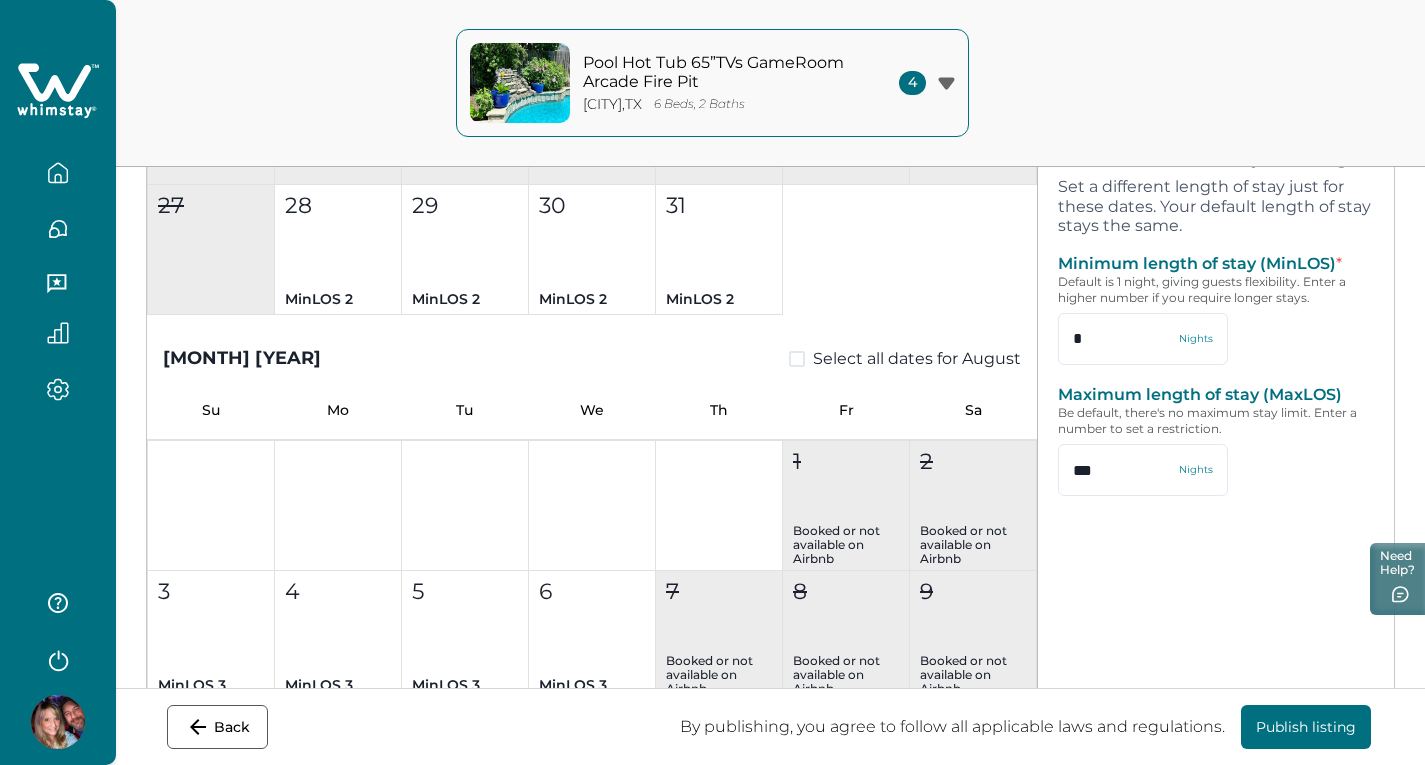 click at bounding box center [1576, 383] 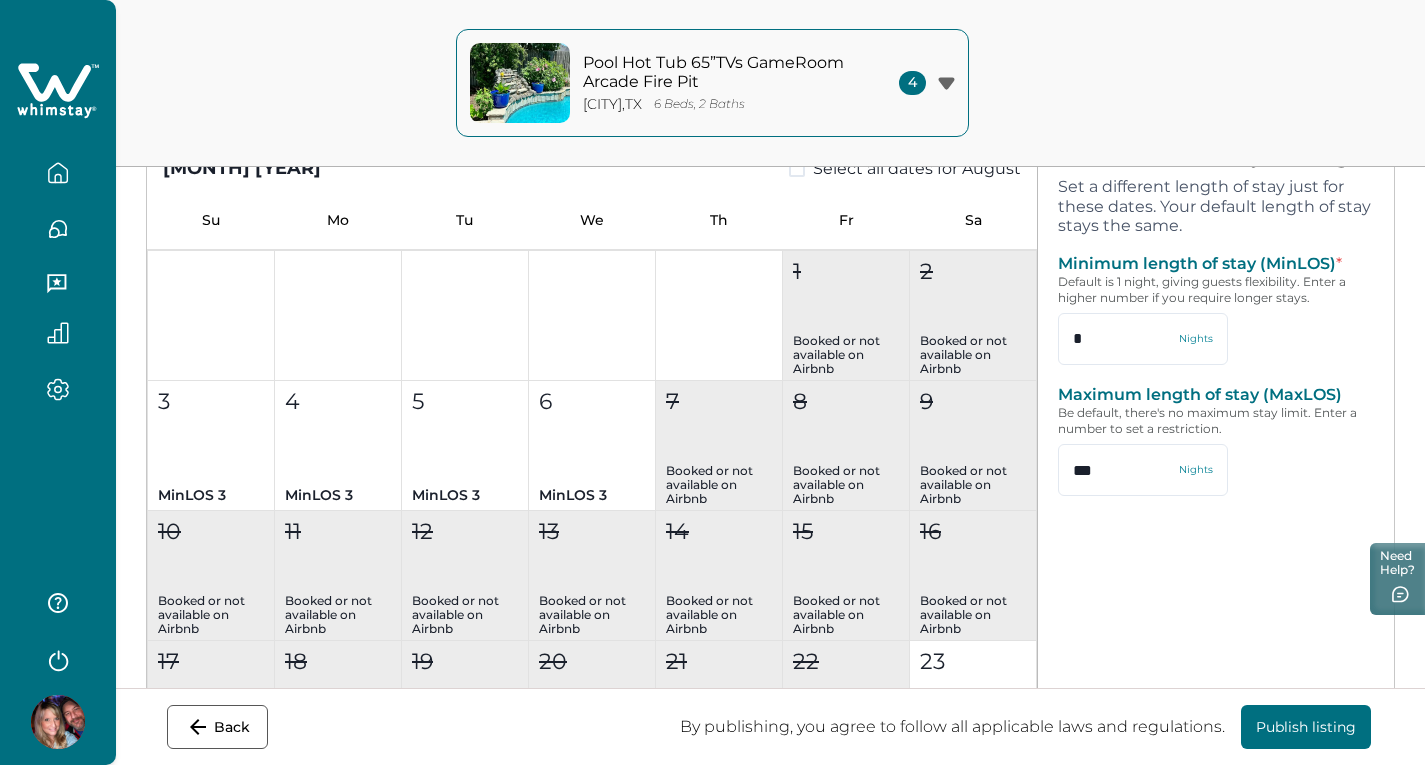 scroll, scrollTop: 700, scrollLeft: 0, axis: vertical 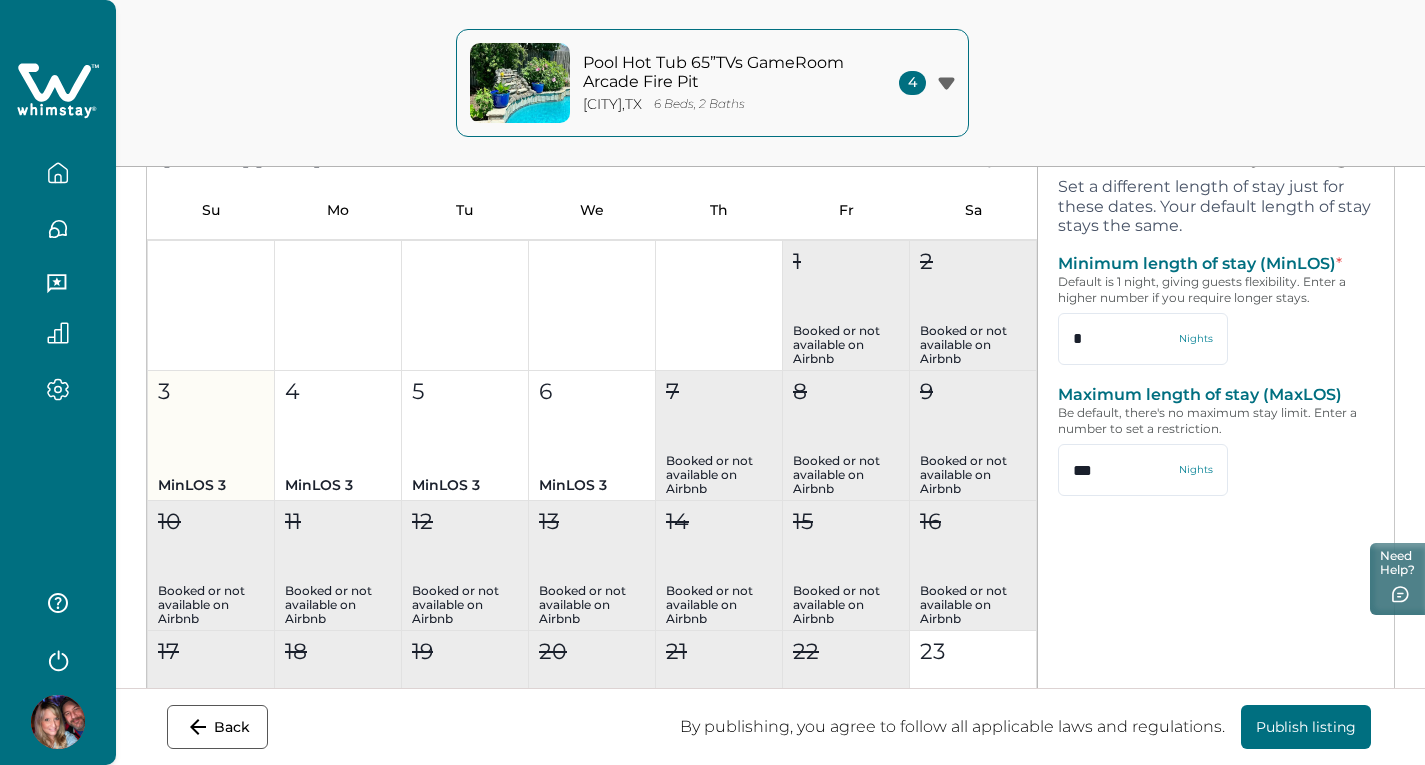 click on "3 MinLOS 3" at bounding box center [211, 436] 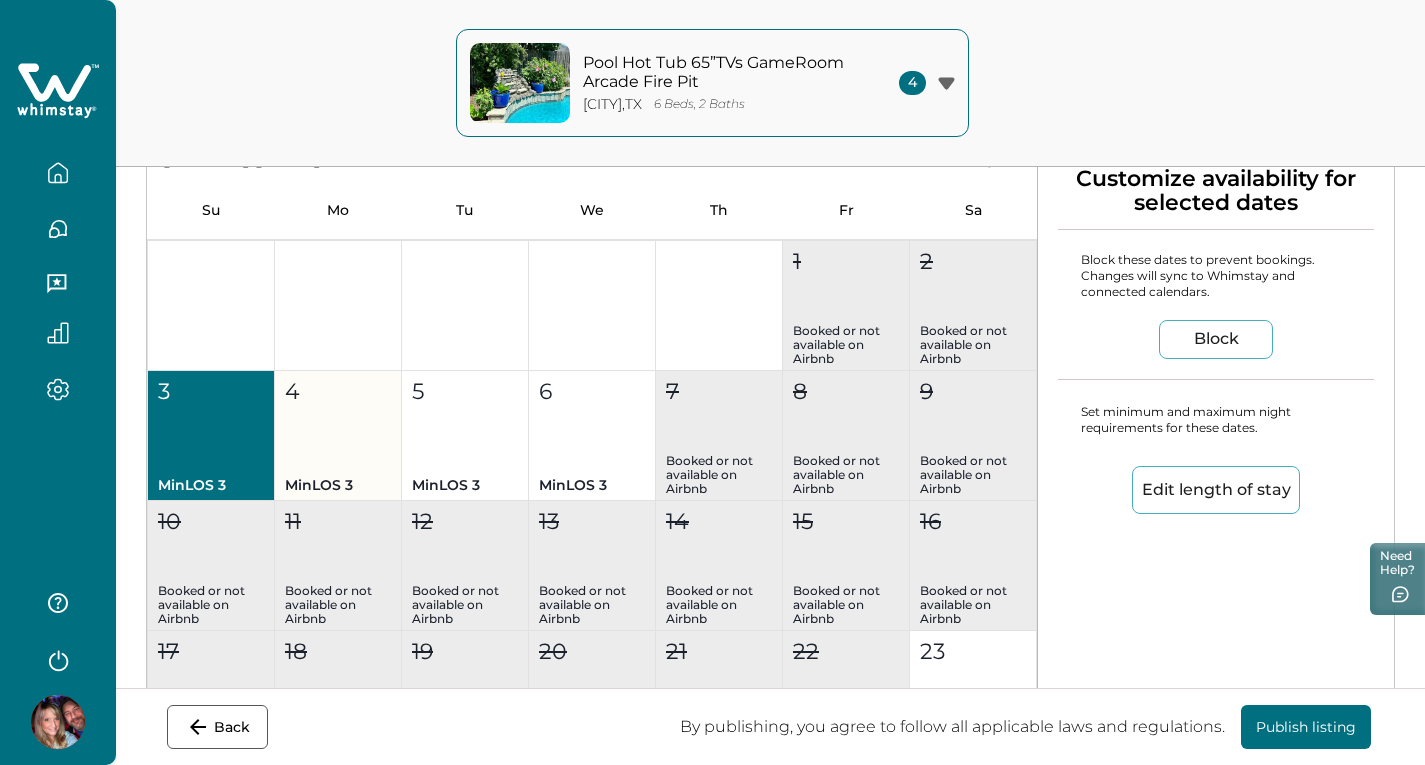 click on "[DAY] MinLOS [NUMBER]" at bounding box center (338, 436) 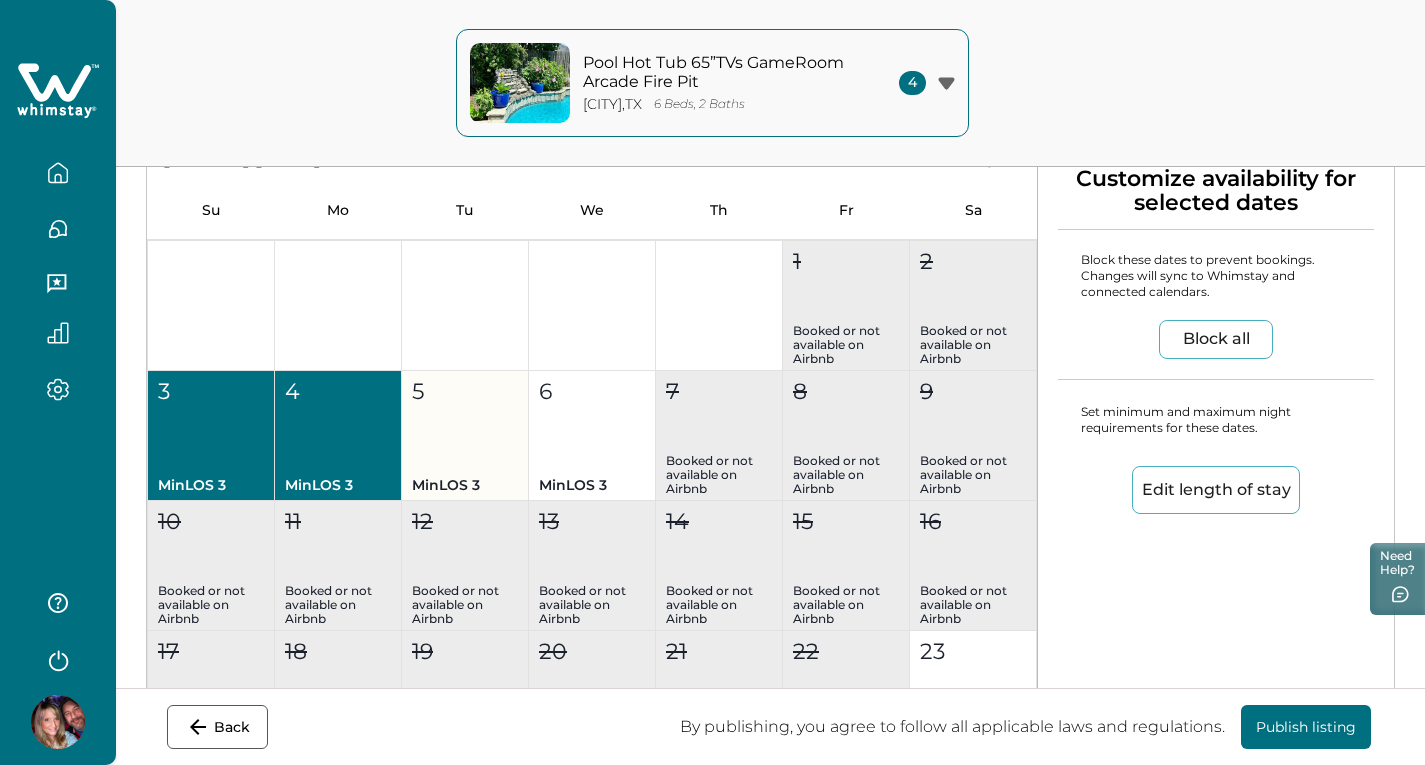 click on "5 MinLOS 3" at bounding box center (465, 436) 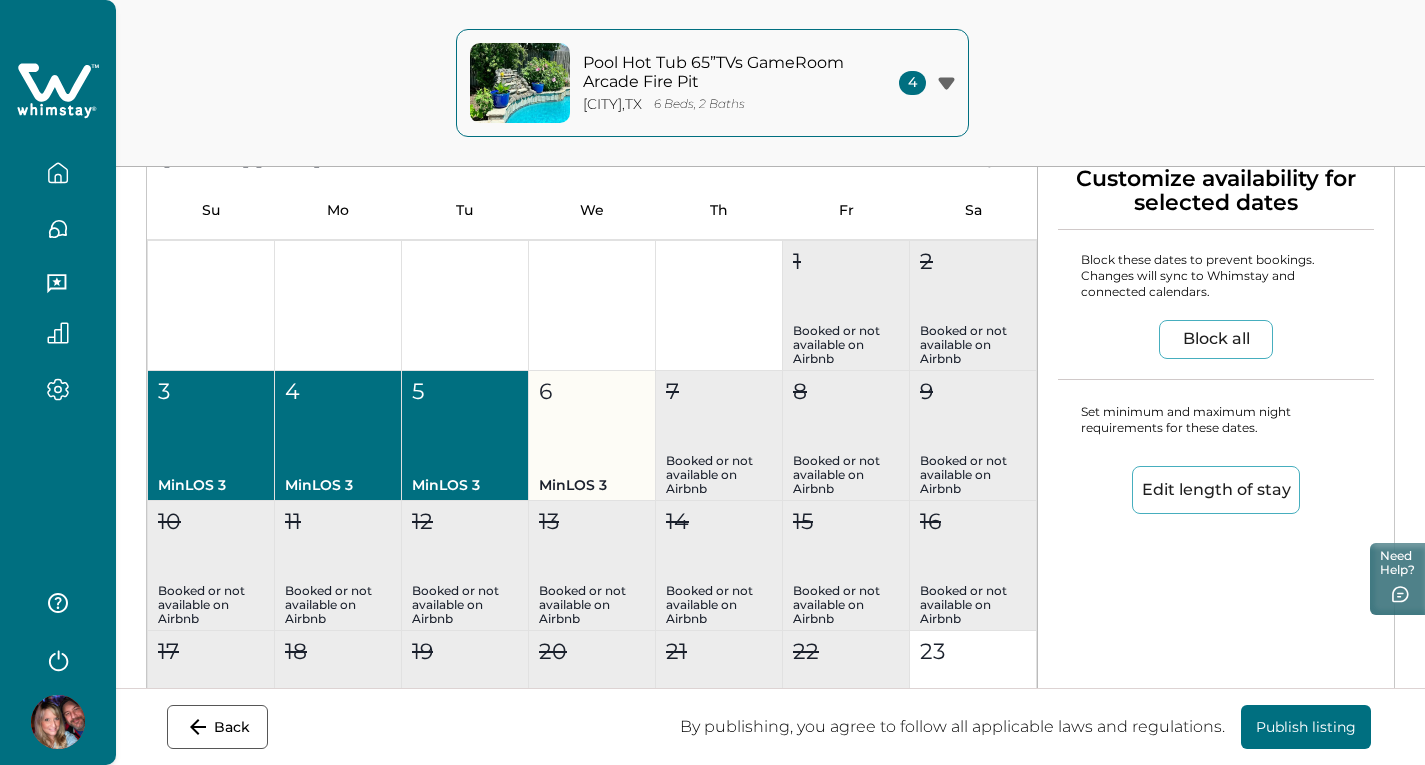 click on "6 MinLOS 3" at bounding box center (592, 436) 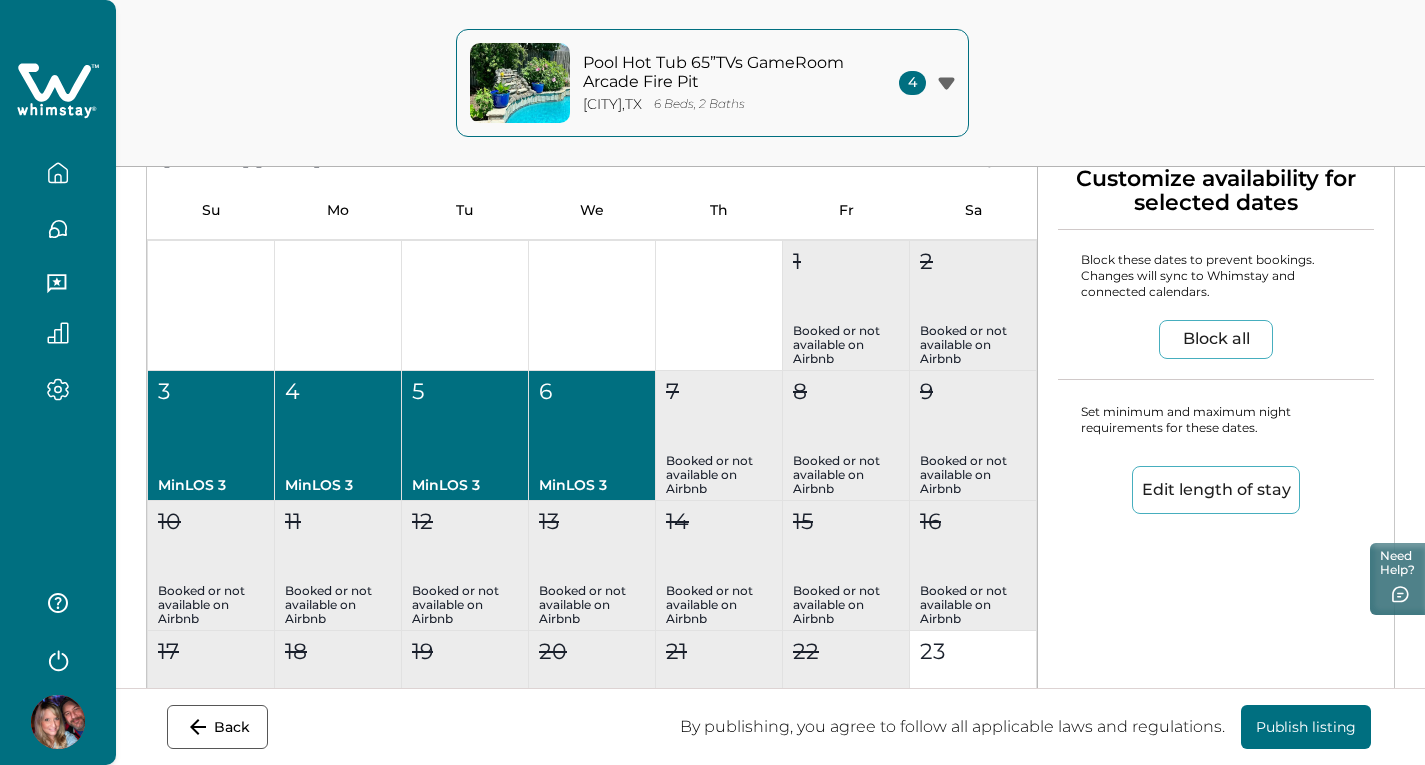 click on "Edit length of stay" at bounding box center [1216, 490] 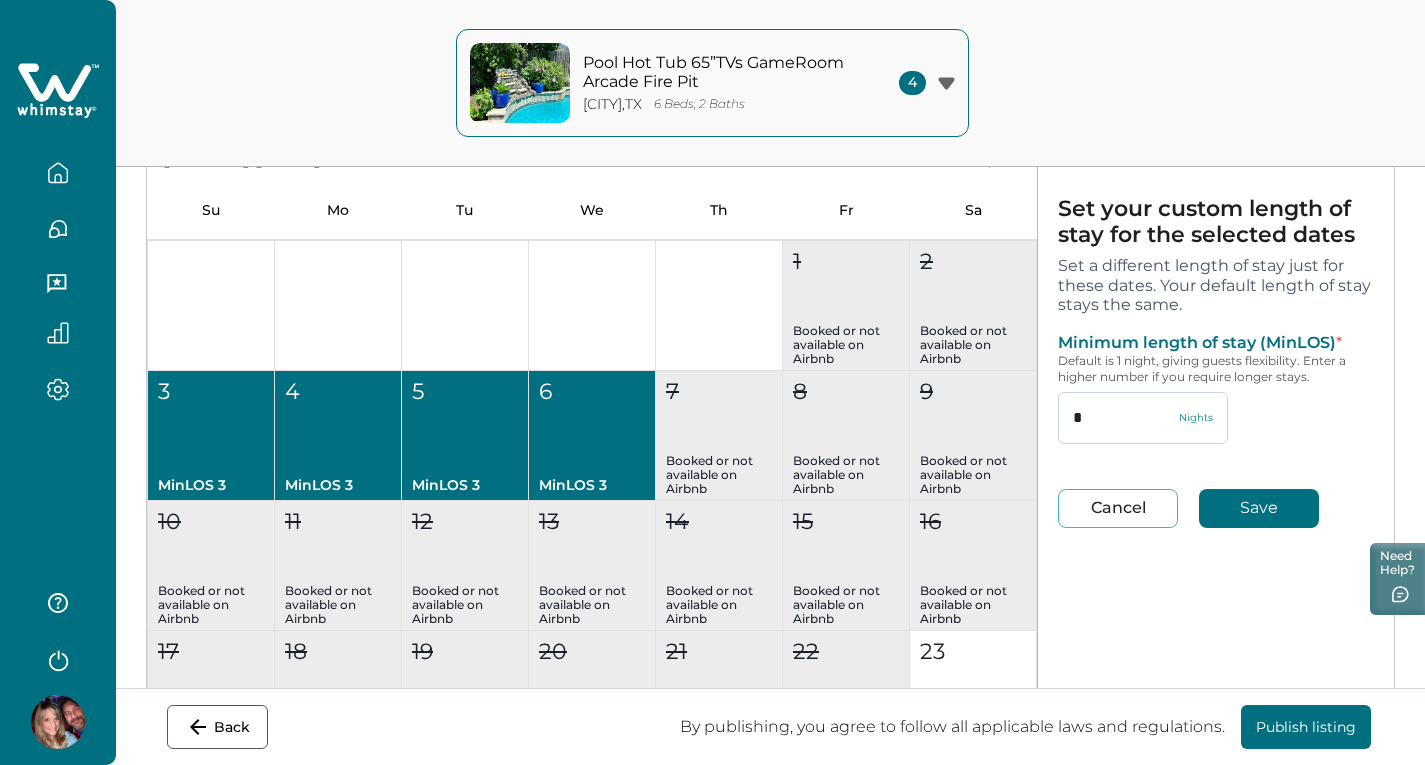 click on "*" at bounding box center [1143, 418] 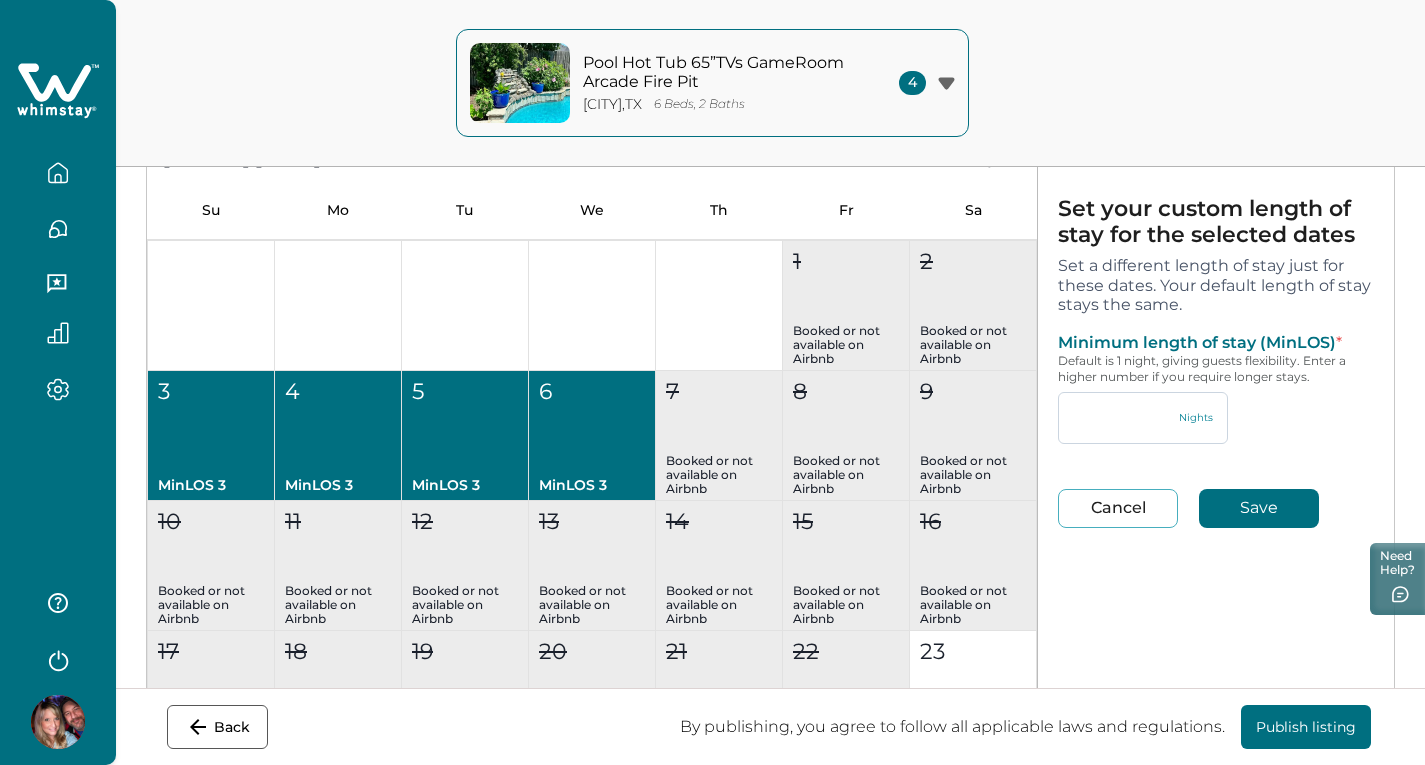 type 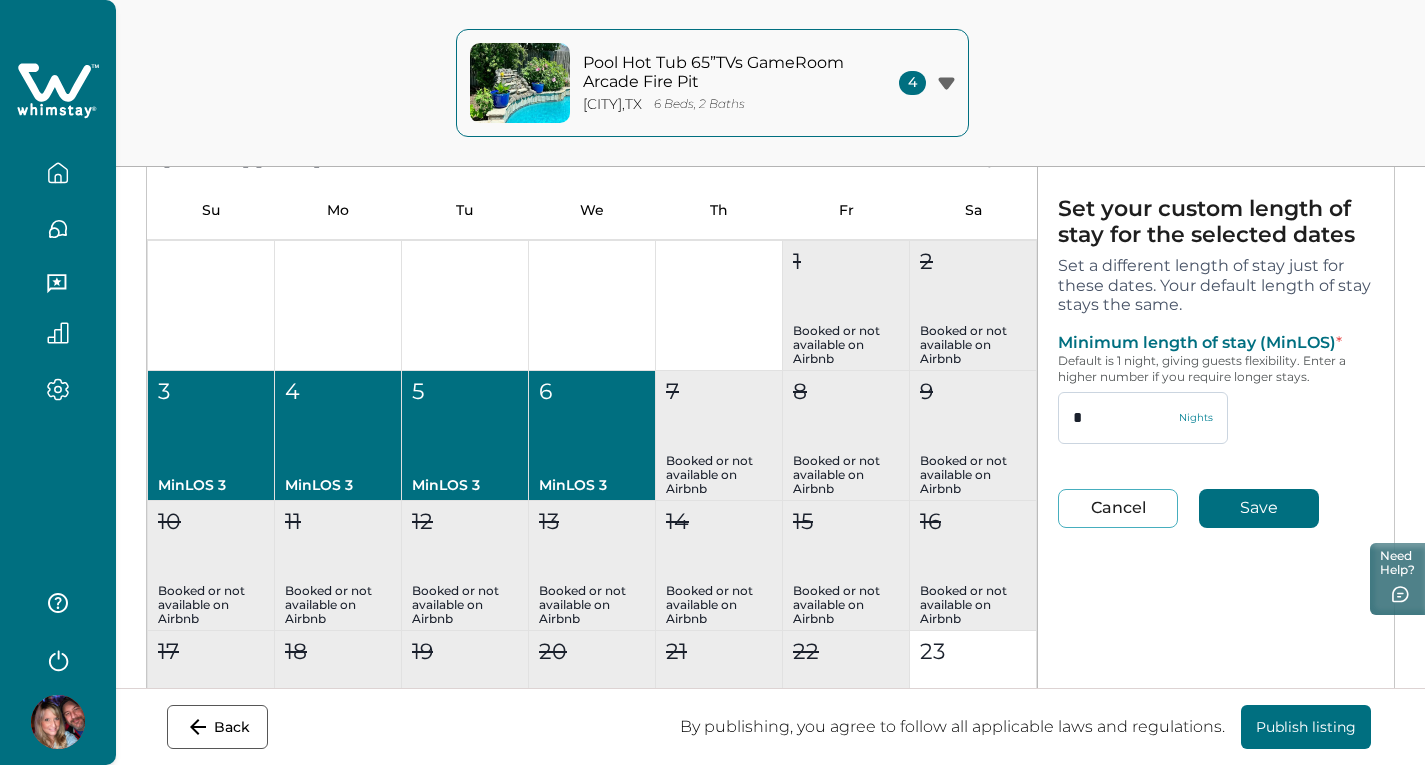 type on "*" 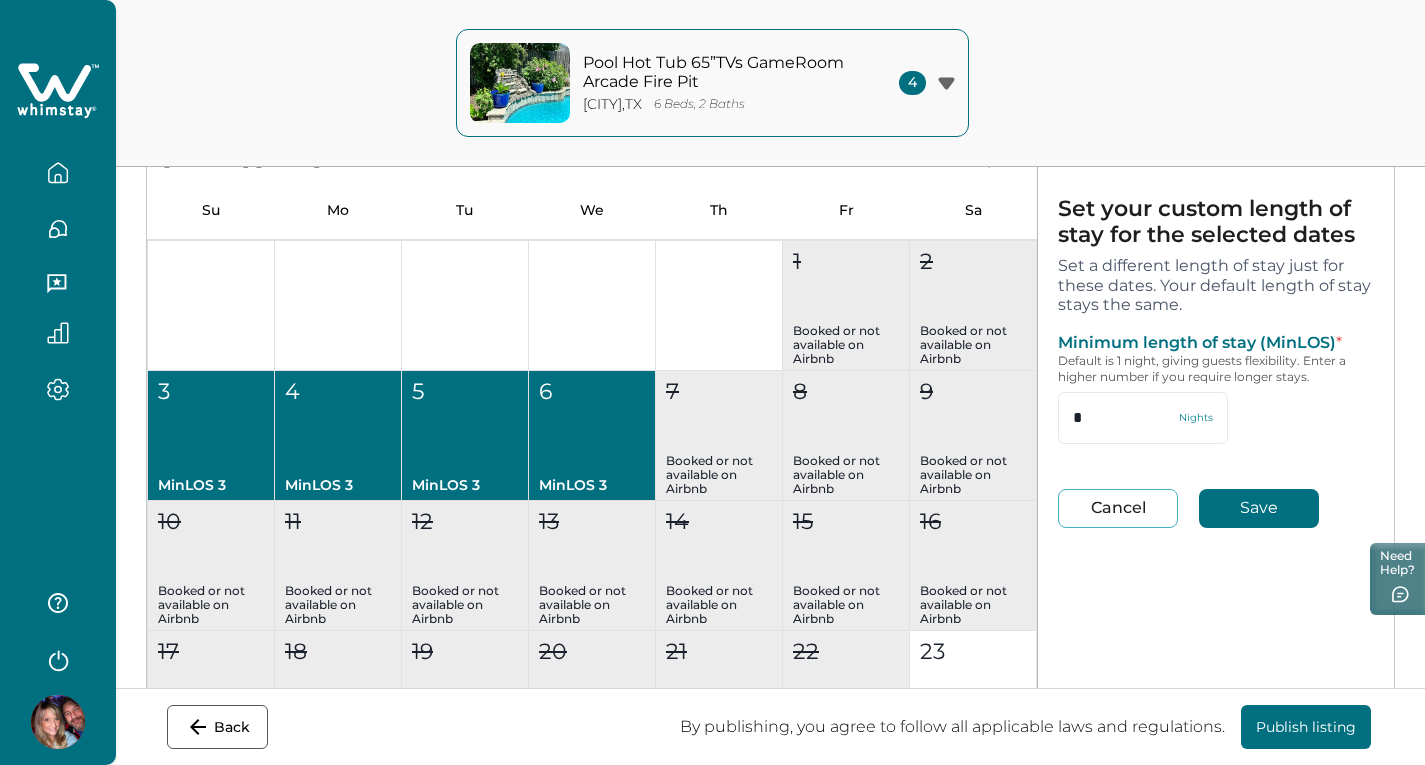 type on "*" 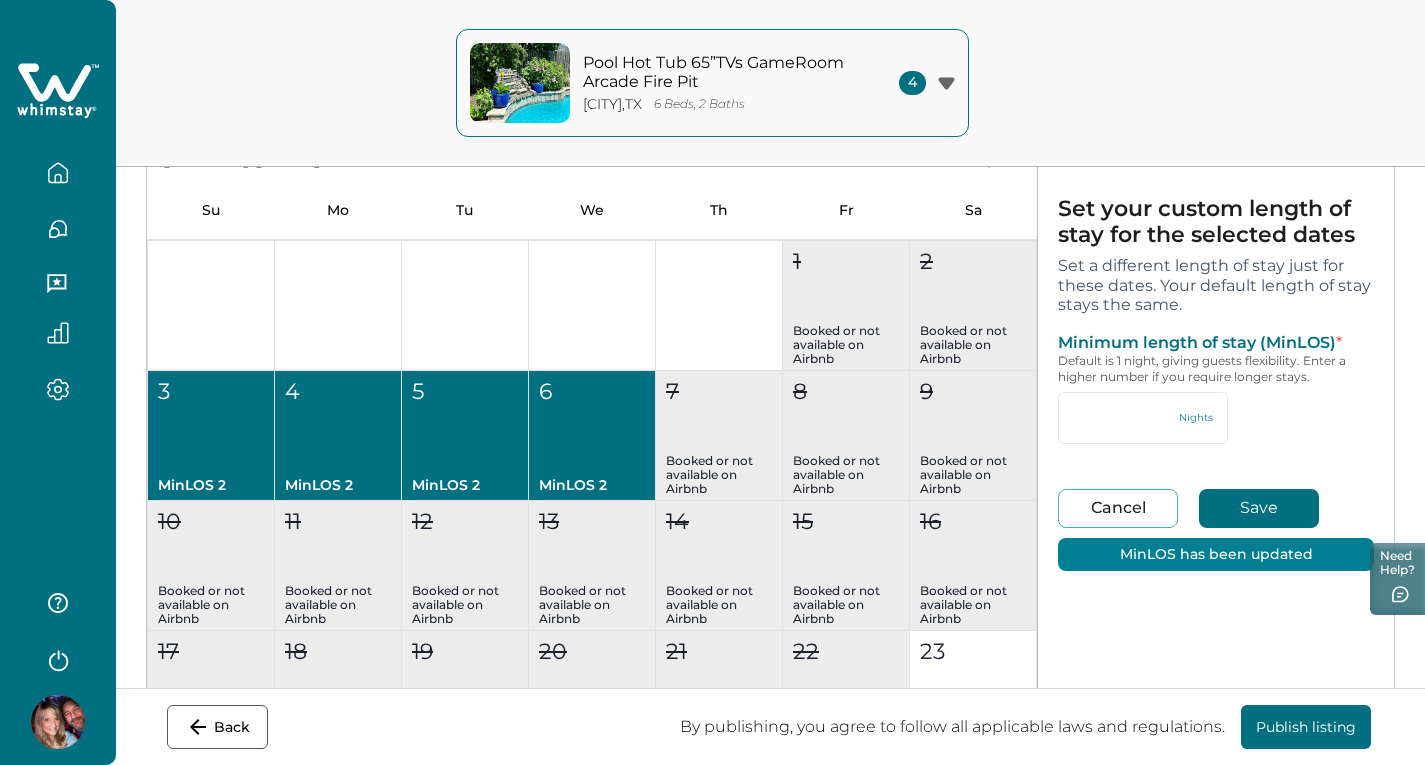 type on "*" 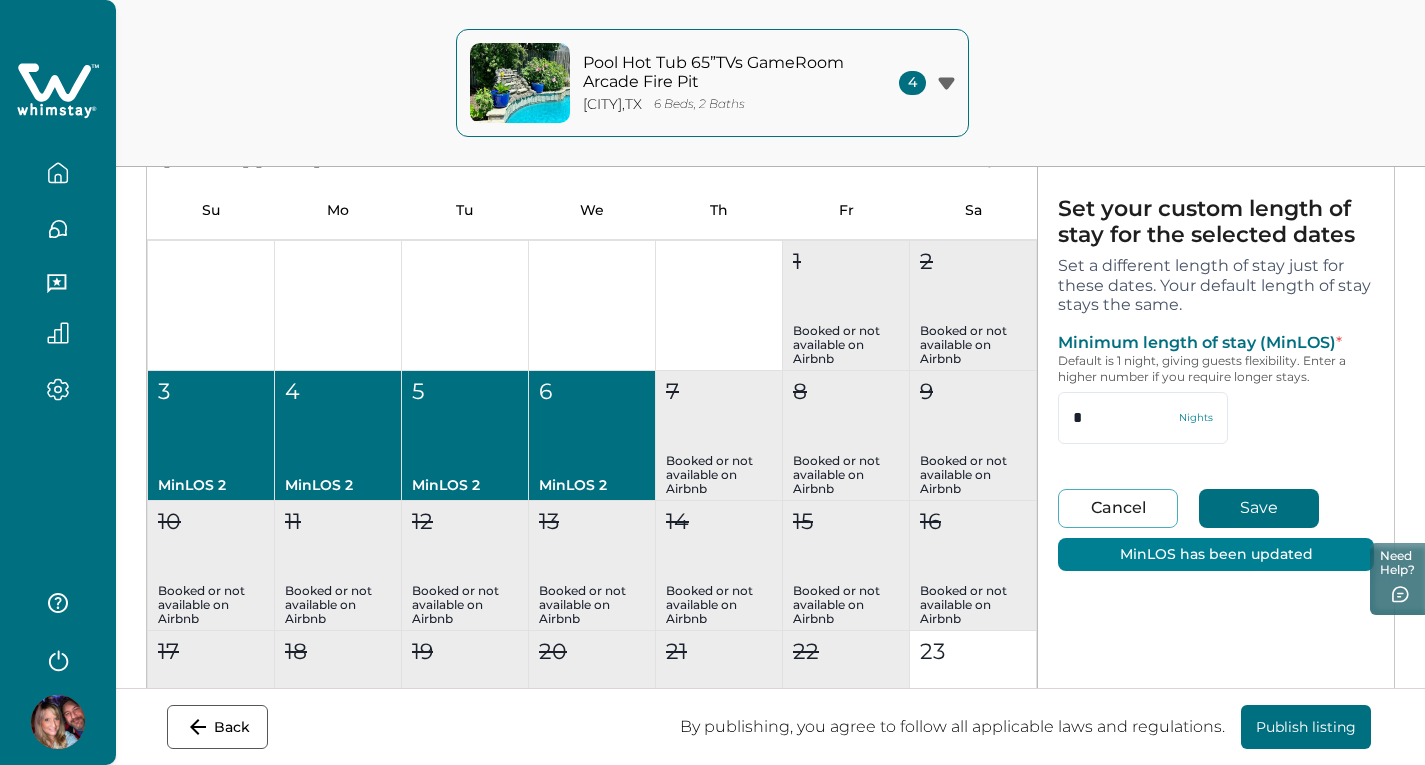 type on "*" 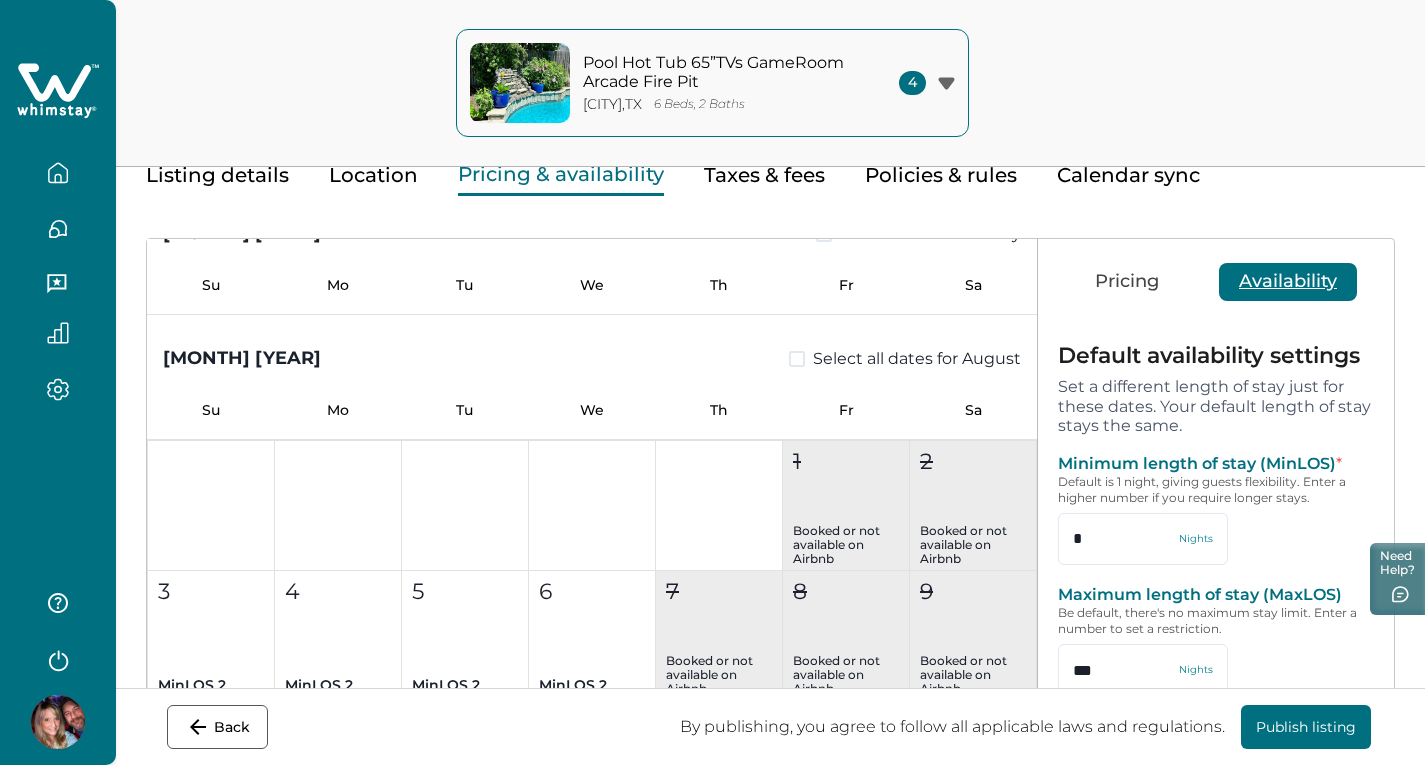 scroll, scrollTop: 100, scrollLeft: 0, axis: vertical 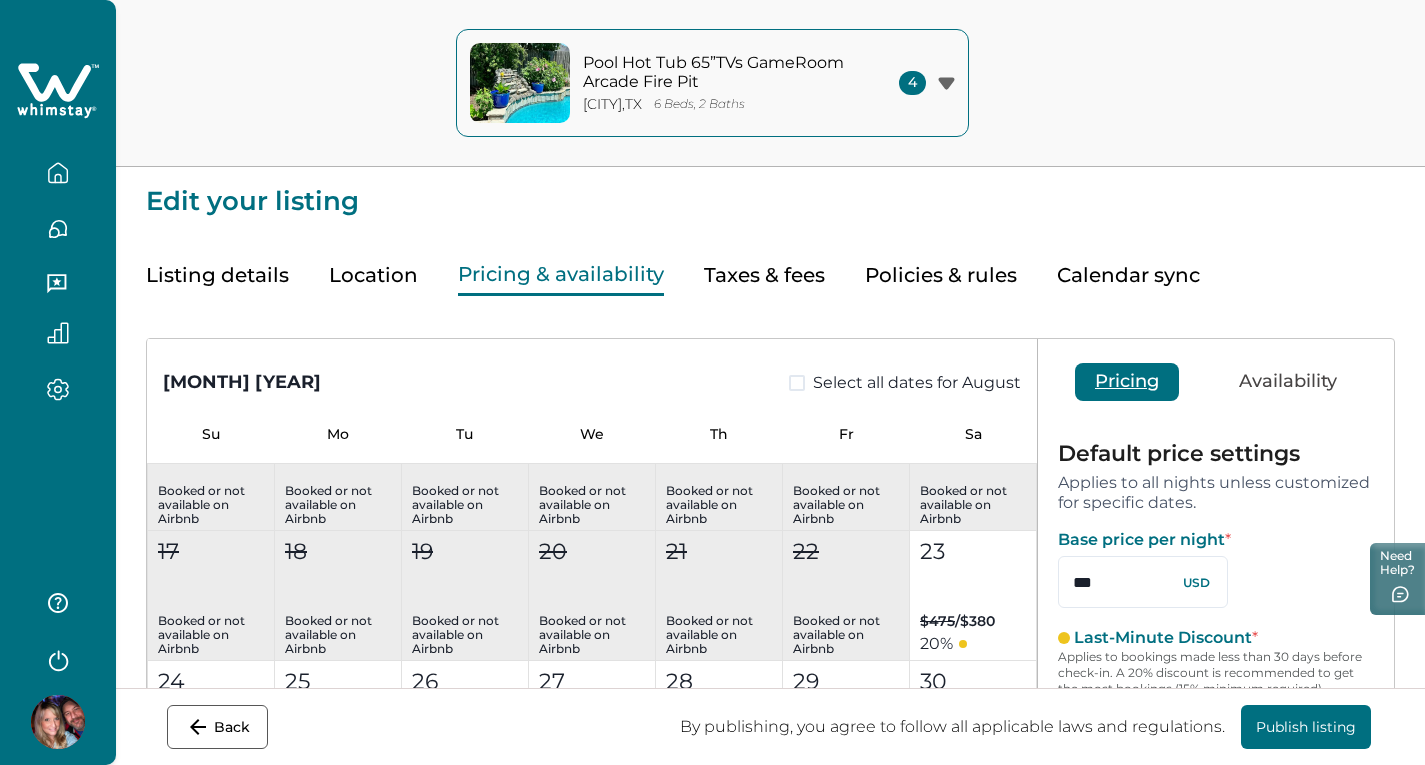 click on "Availability" at bounding box center (1288, 382) 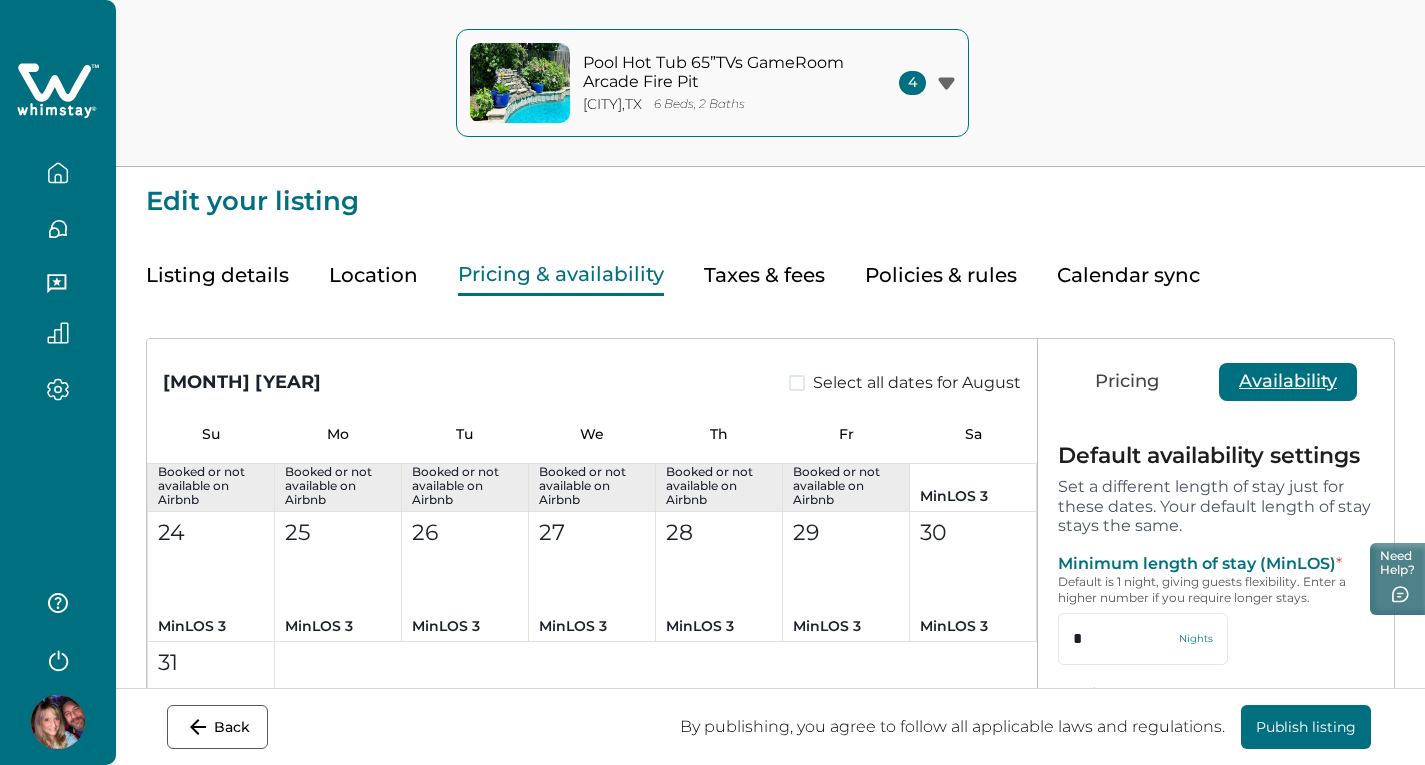 scroll, scrollTop: 1224, scrollLeft: 0, axis: vertical 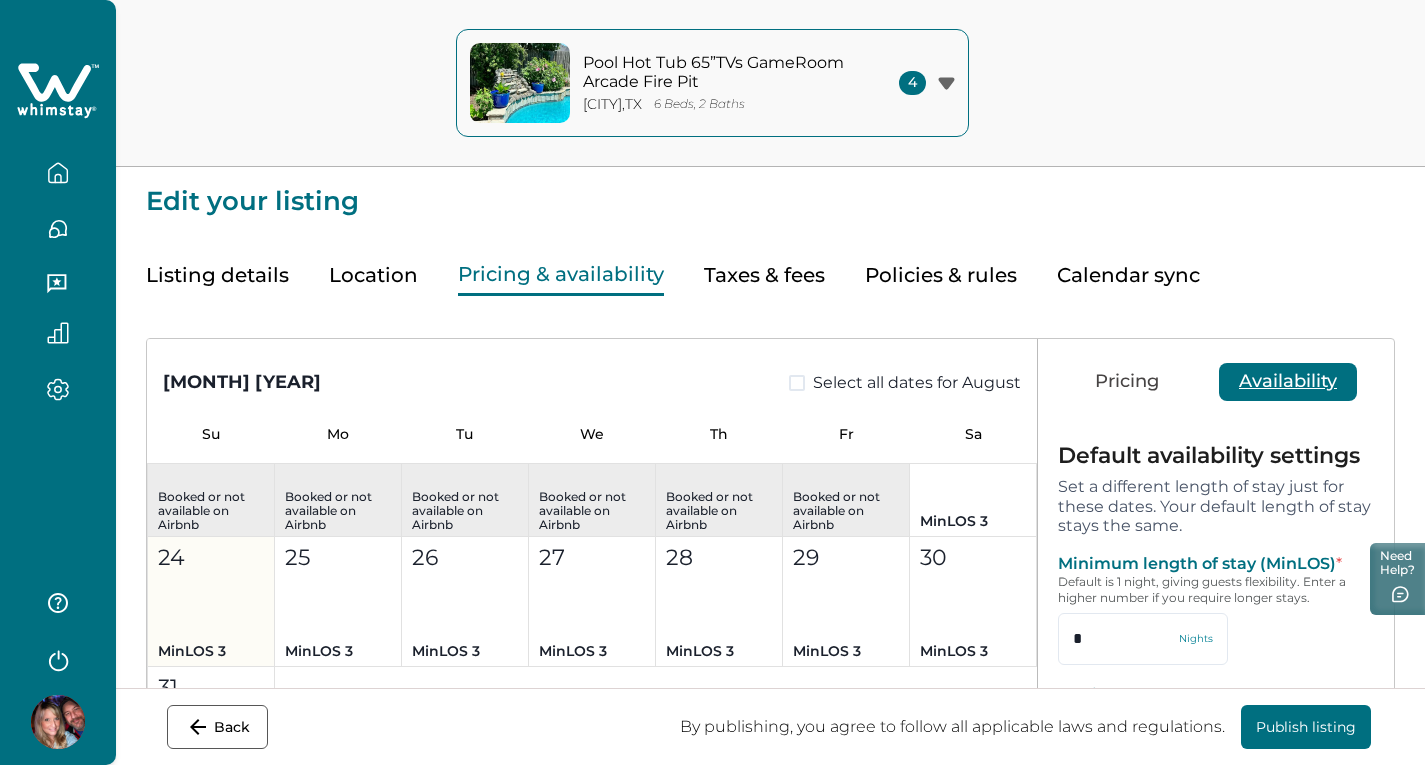 click on "[DAY] MinLOS [NUMBER]" at bounding box center (211, 602) 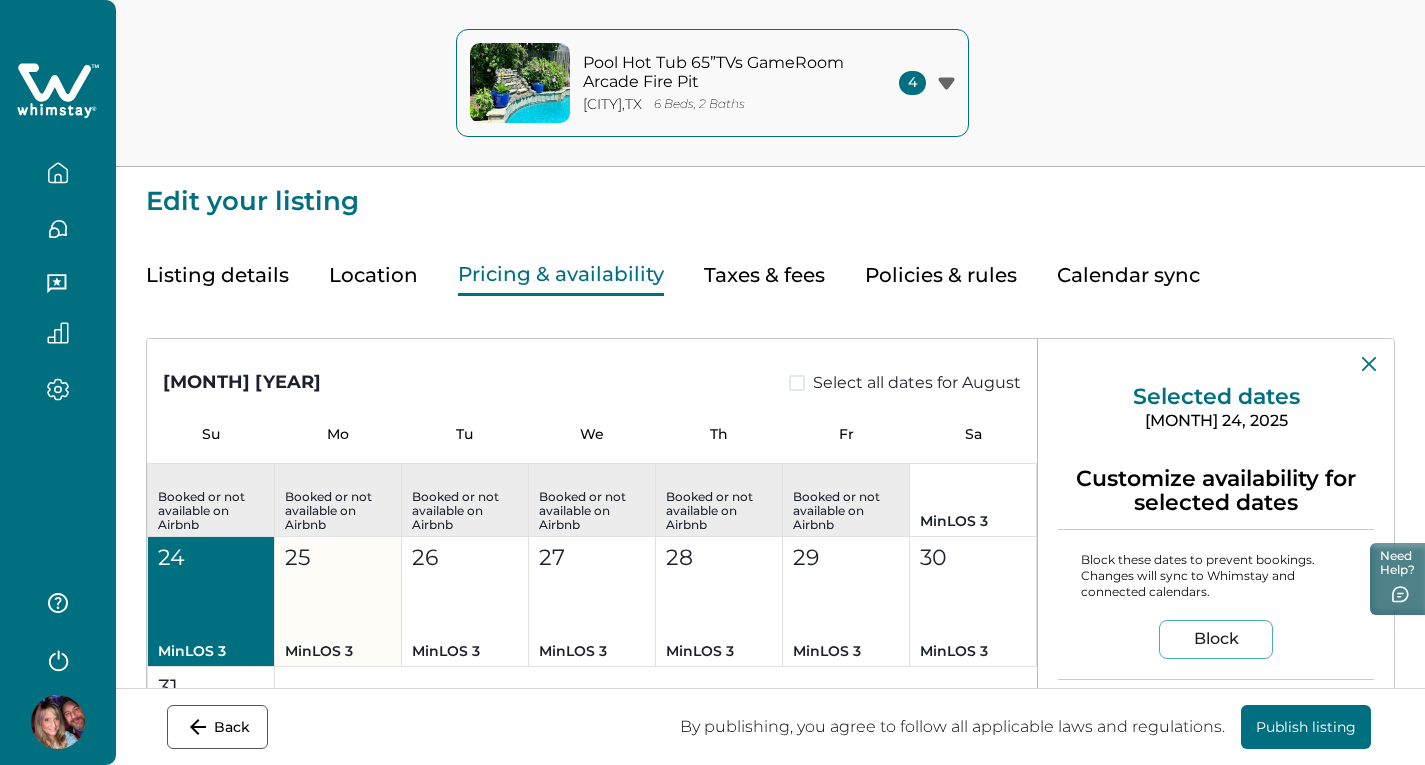 click on "25 MinLOS 3" at bounding box center (338, 602) 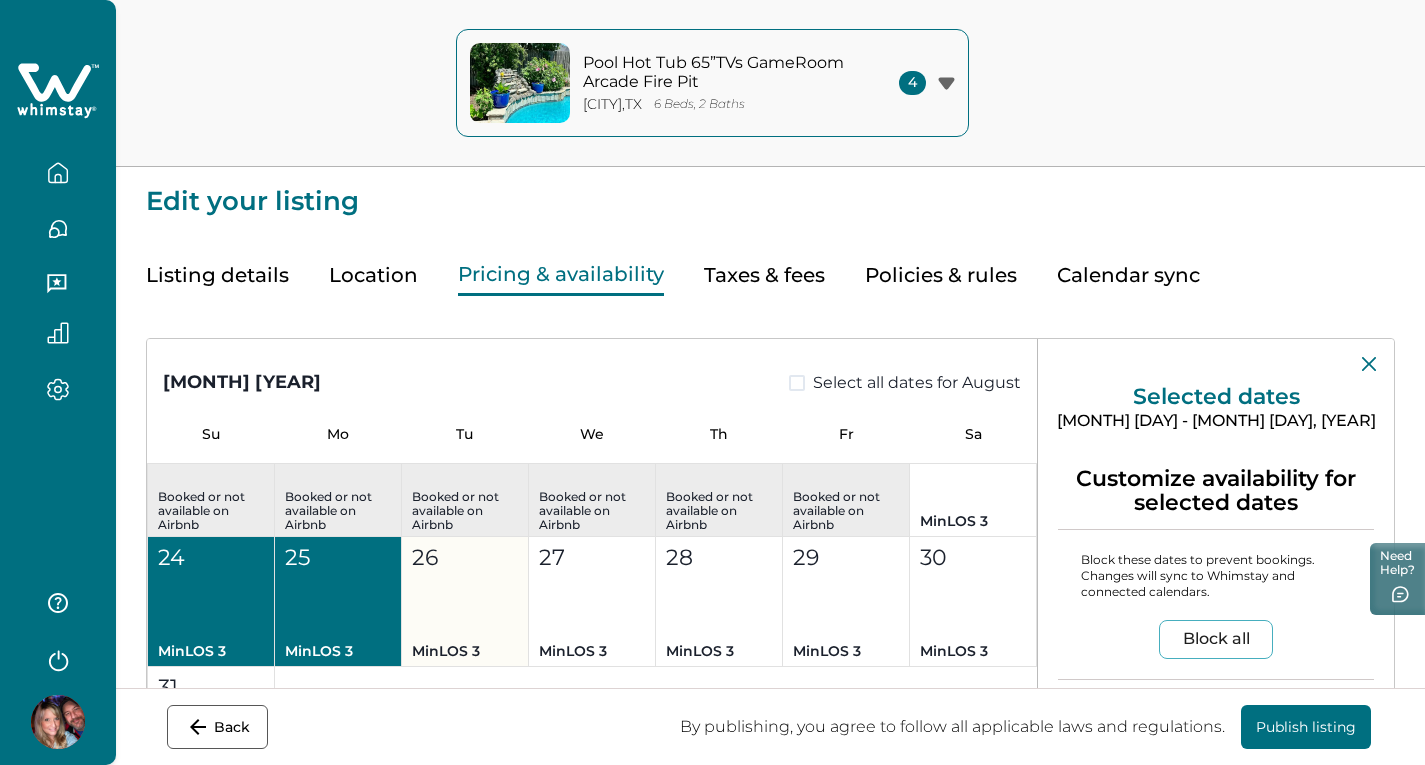 click on "26 MinLOS 3" at bounding box center (465, 602) 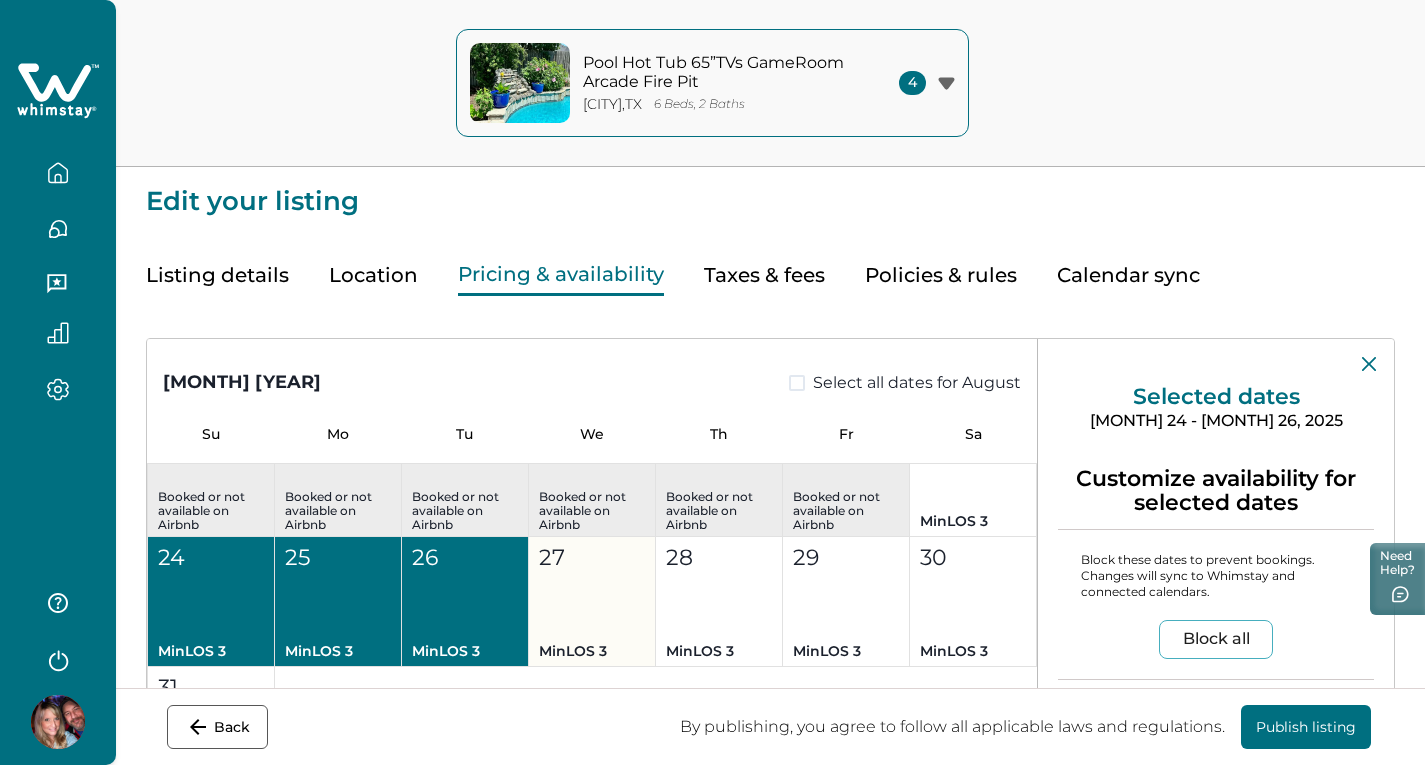 click on "26 MinLOS 3" at bounding box center [465, 602] 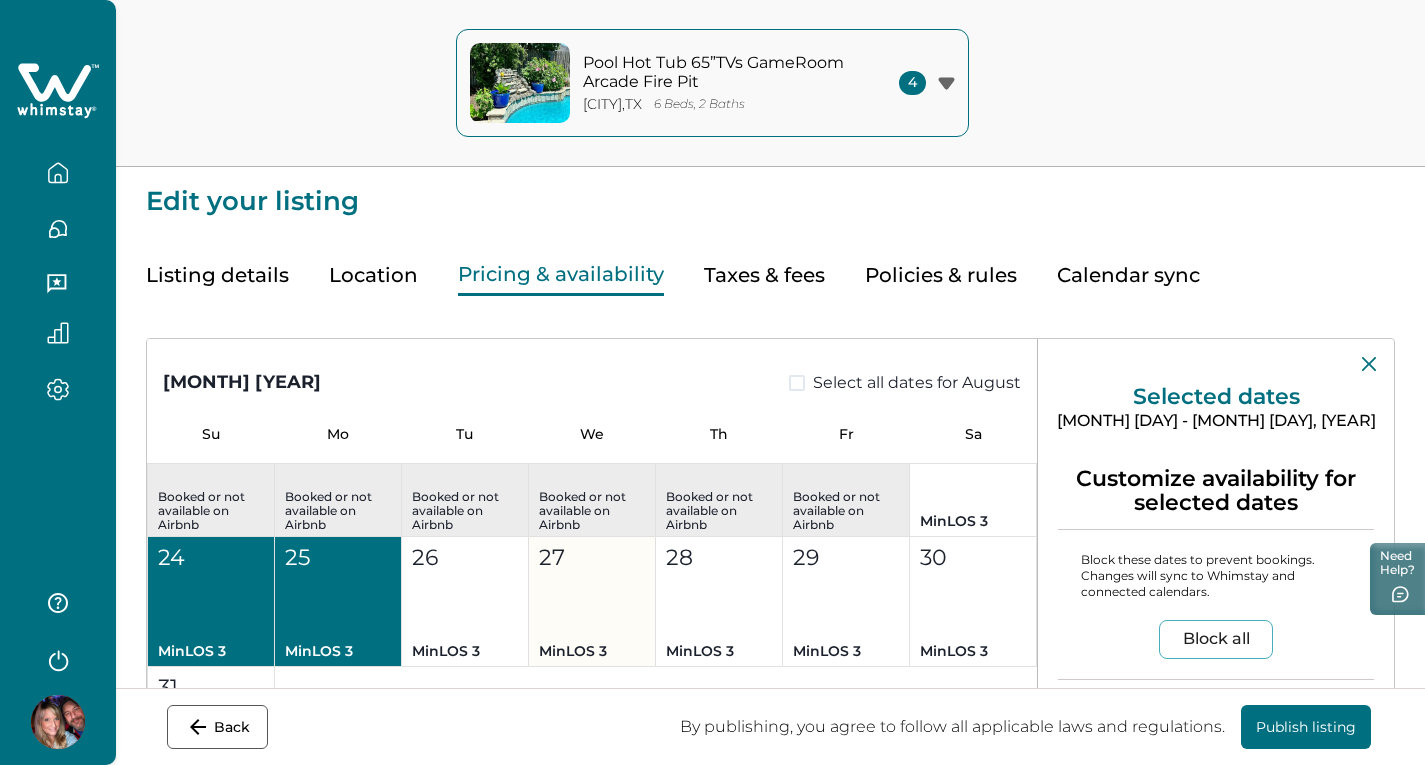click on "[DAY] MinLOS [NUMBER]" at bounding box center [592, 602] 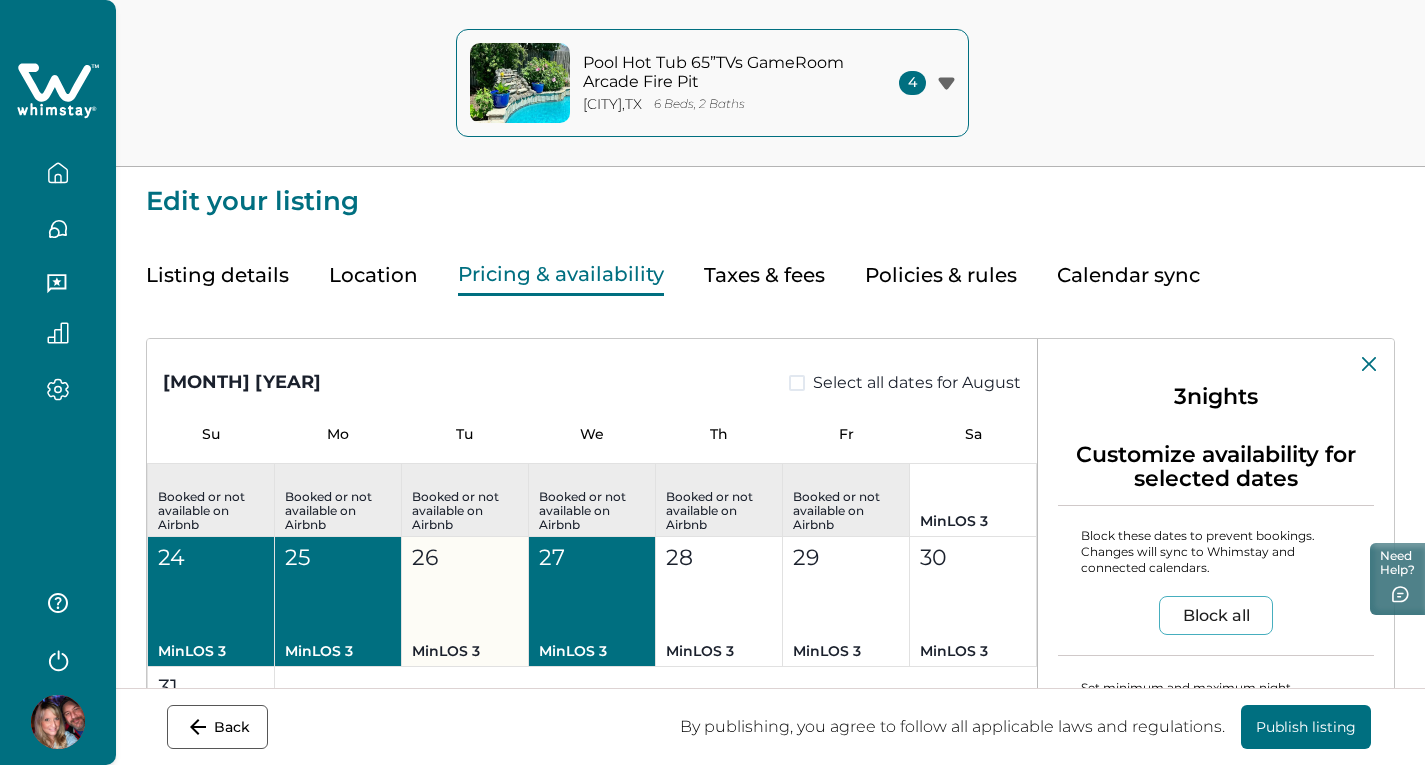 click on "26 MinLOS 3" at bounding box center [465, 602] 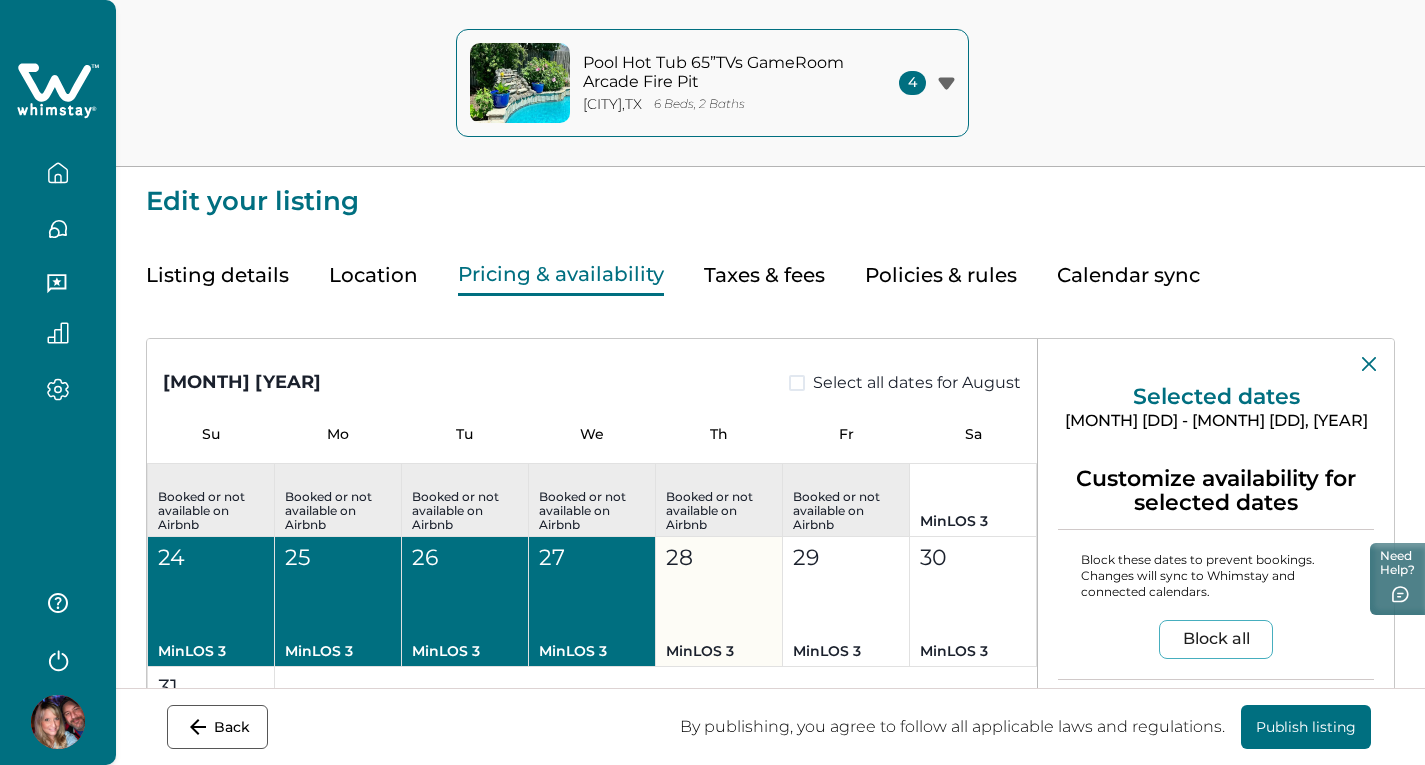 click on "28 MinLOS 3" at bounding box center [719, 602] 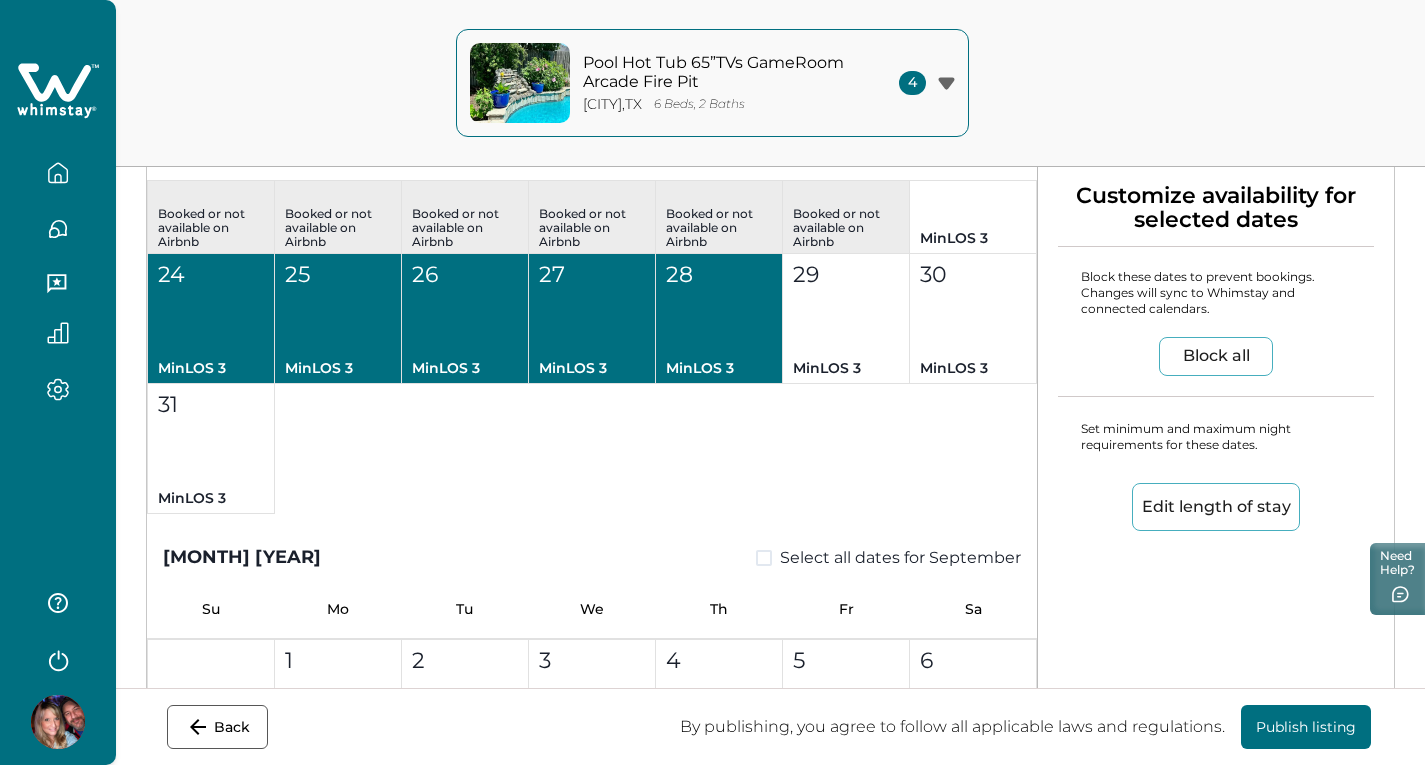 scroll, scrollTop: 300, scrollLeft: 0, axis: vertical 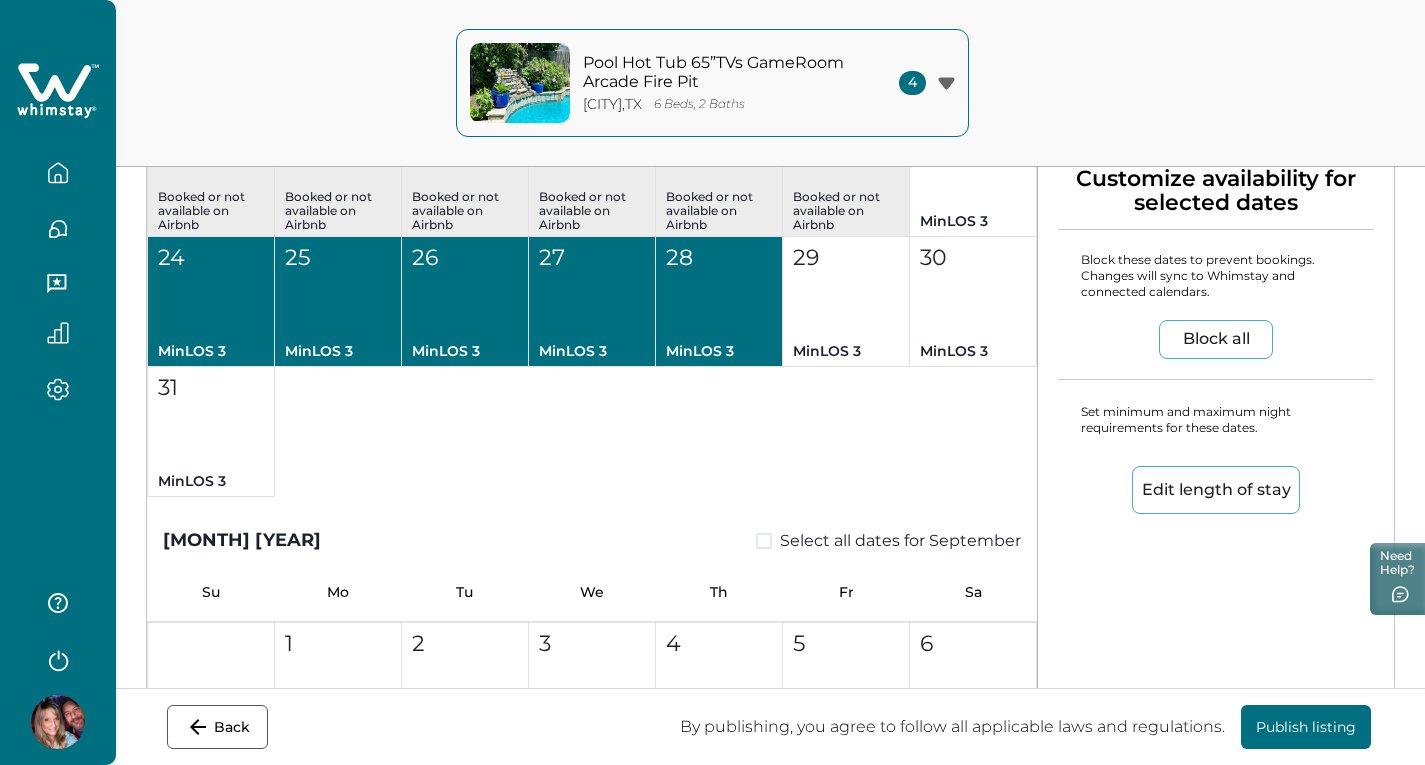 click on "Edit length of stay" at bounding box center [1216, 490] 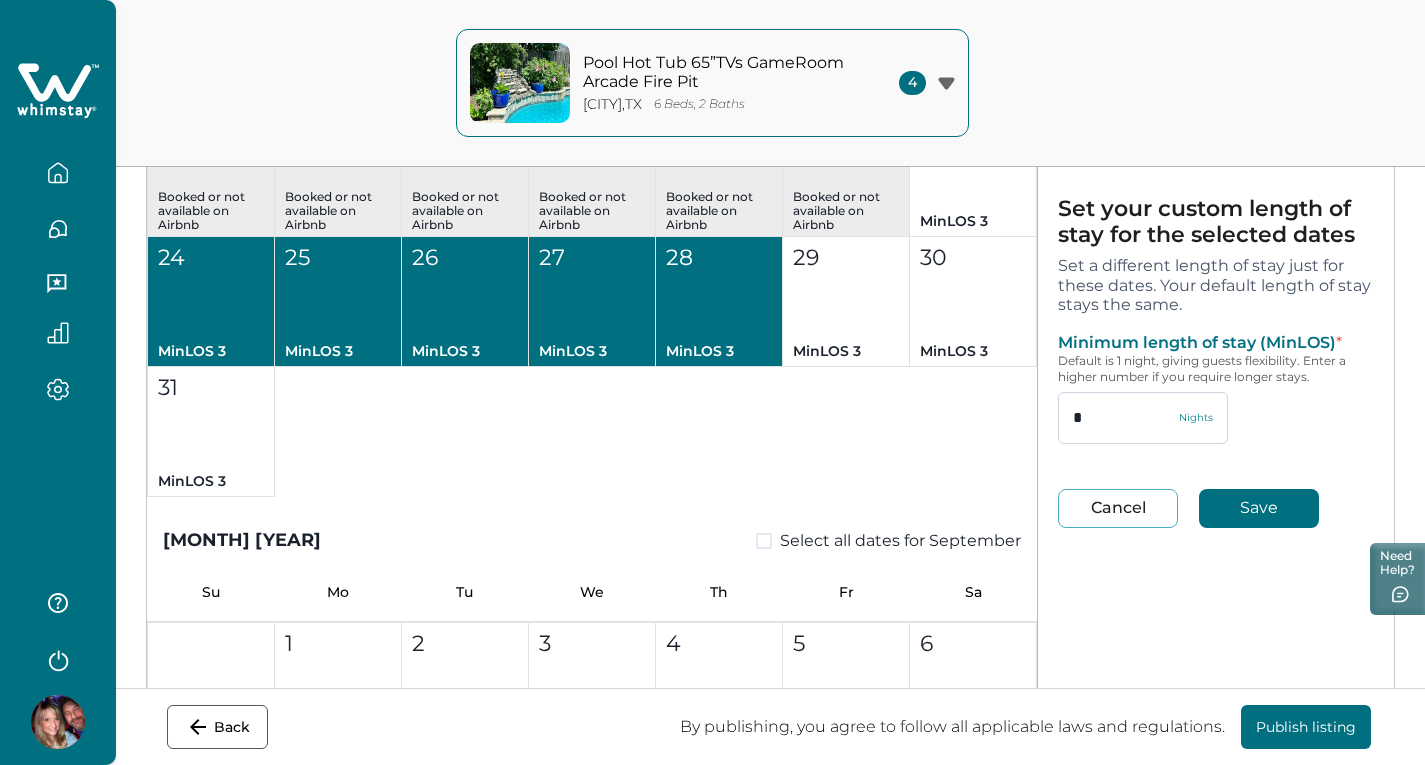 click on "*" at bounding box center (1143, 418) 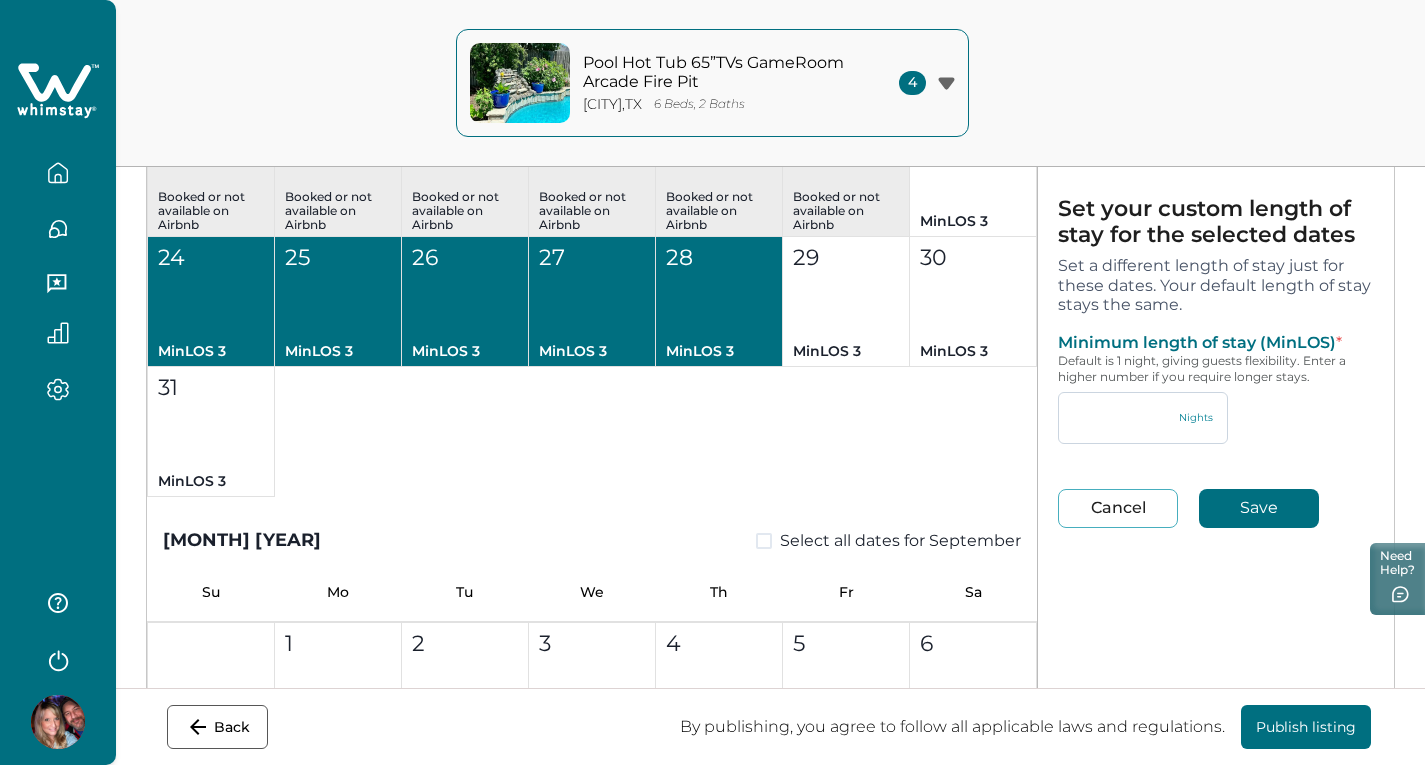 type 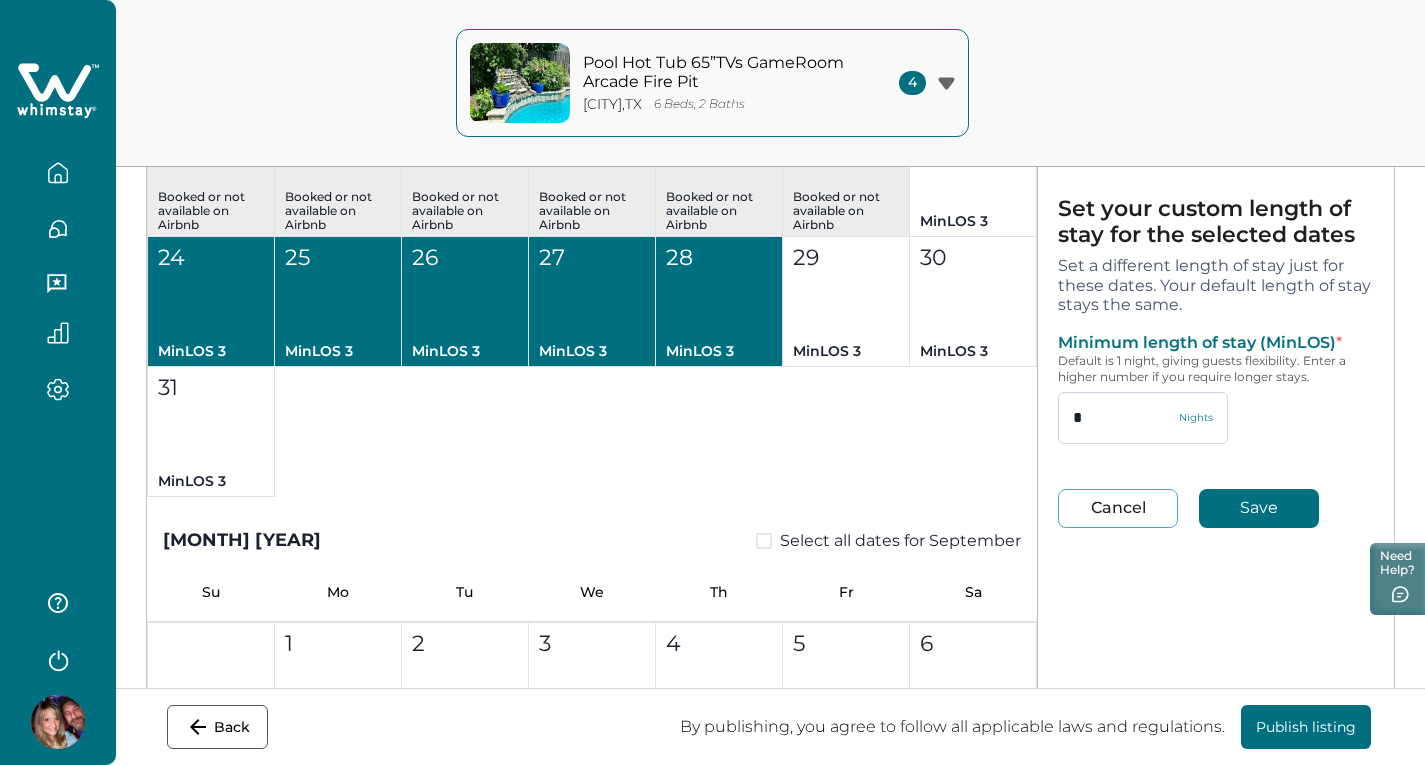 type on "*" 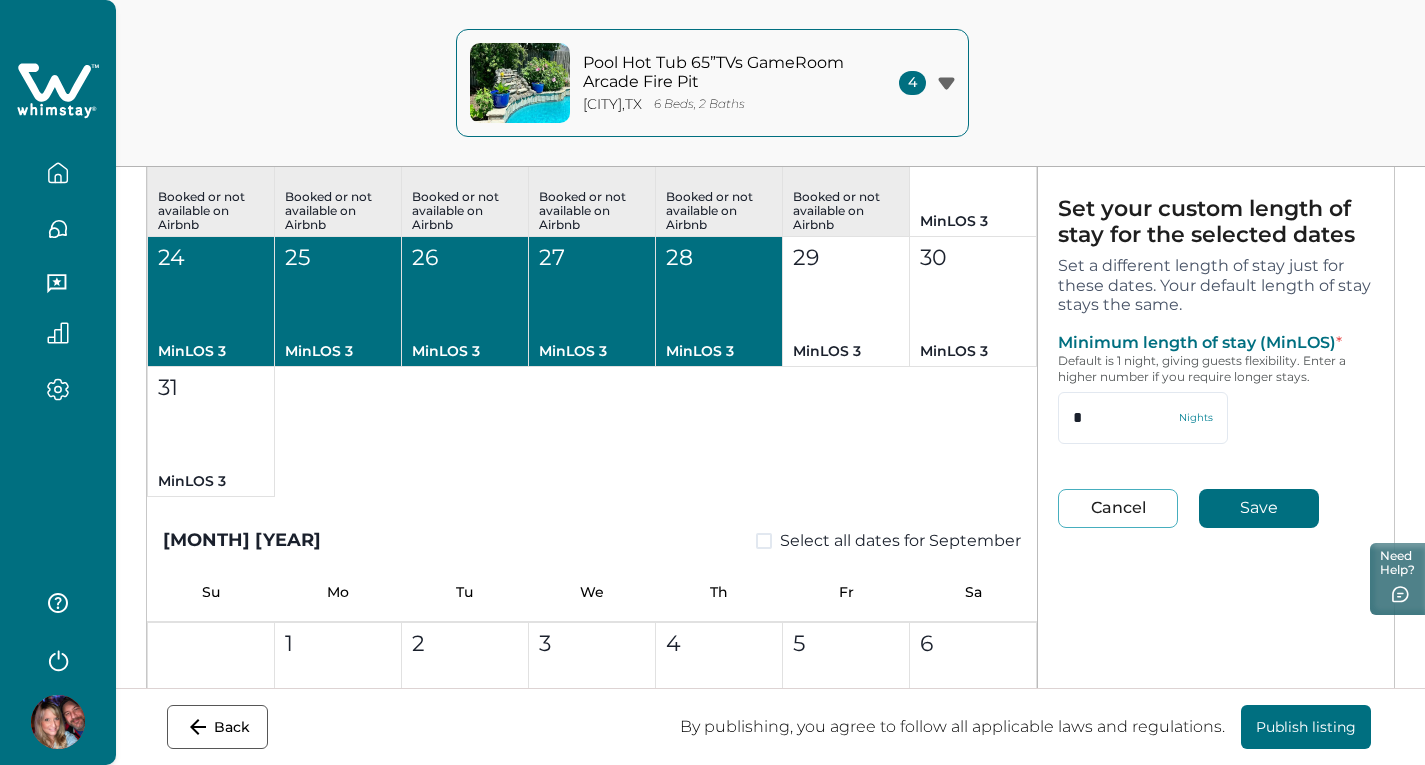 type on "*" 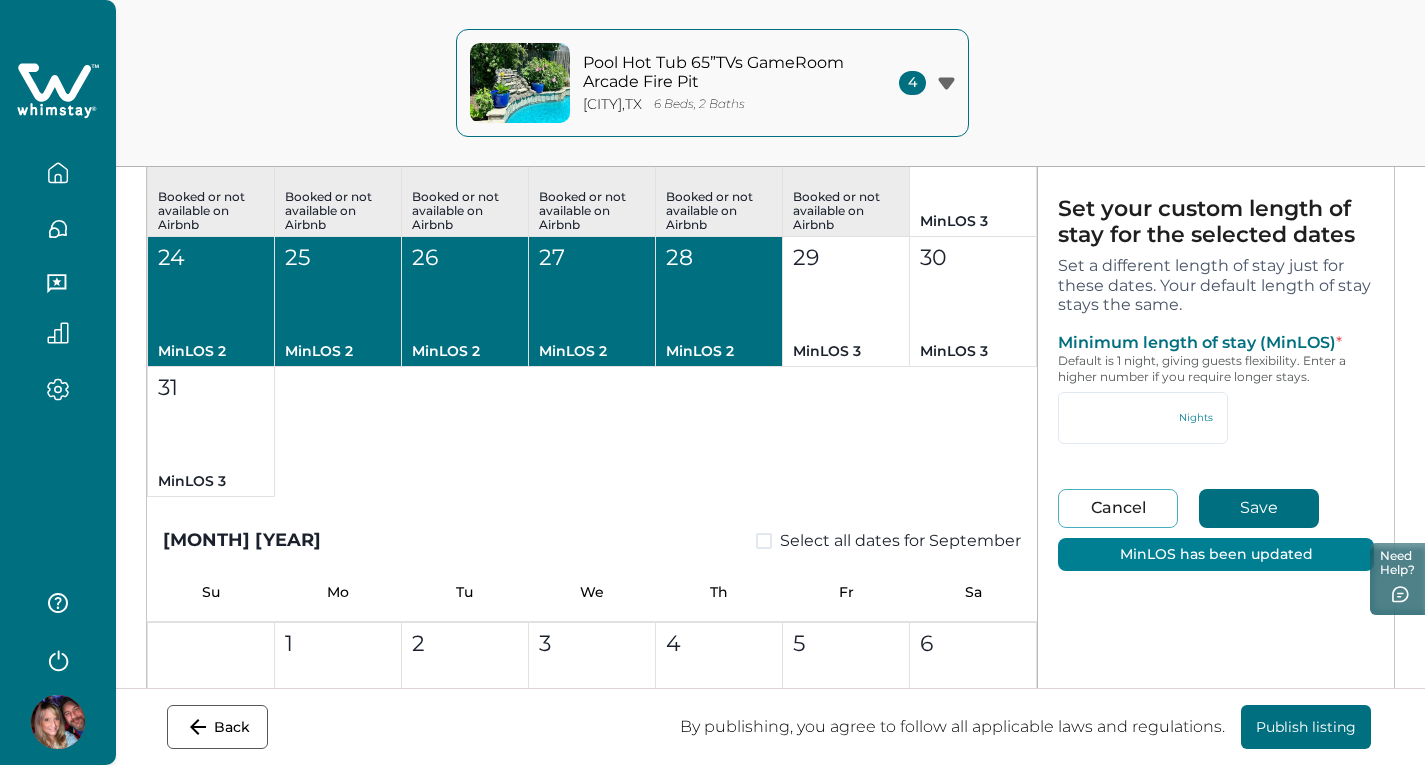 type on "*" 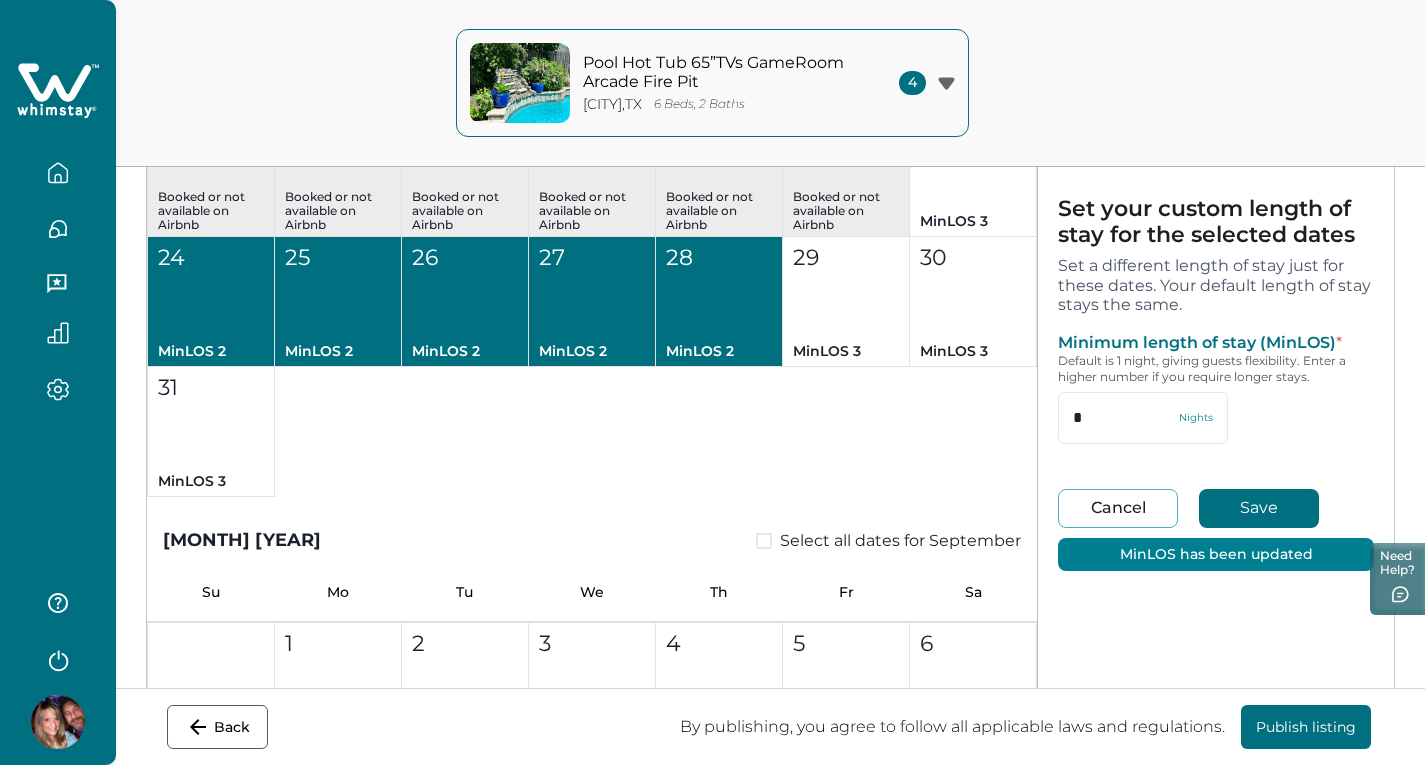 type on "*" 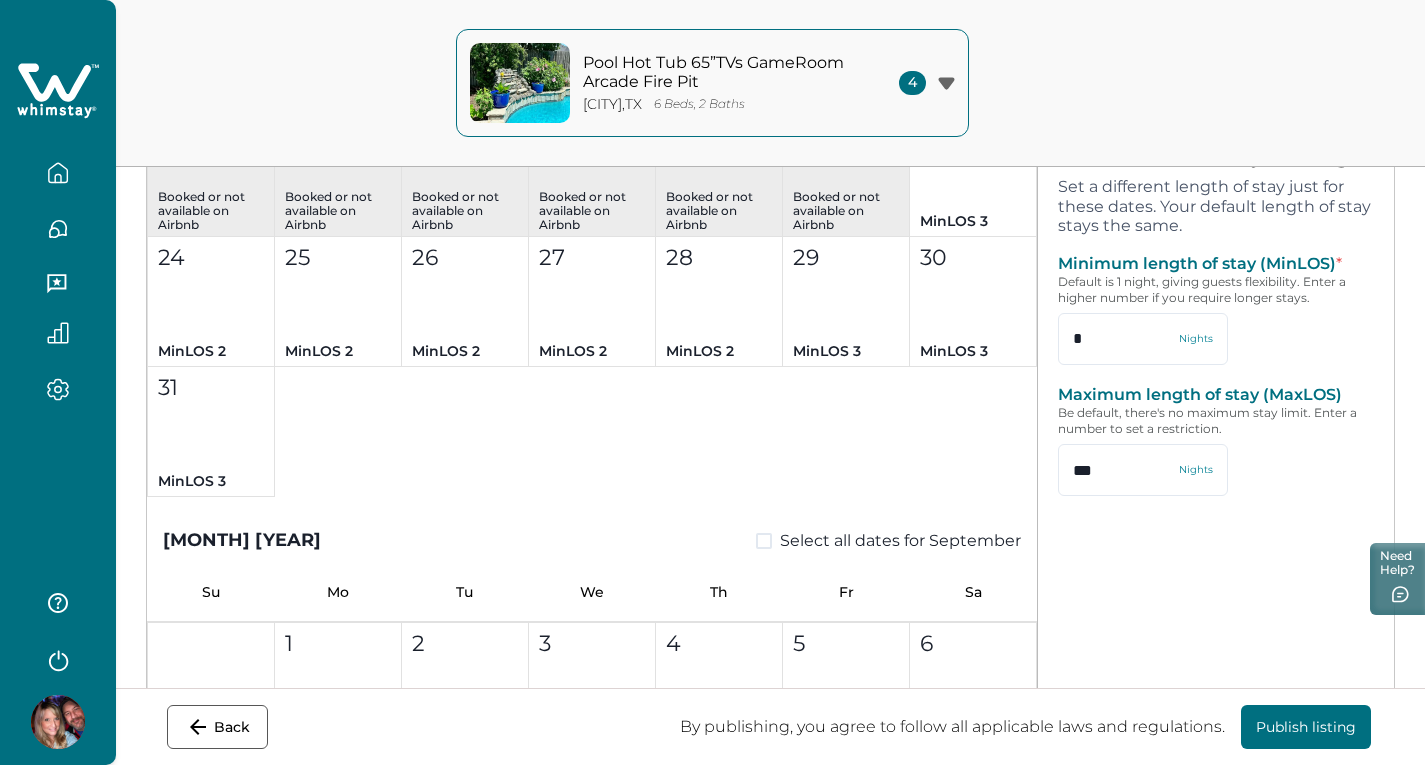 scroll, scrollTop: 0, scrollLeft: 0, axis: both 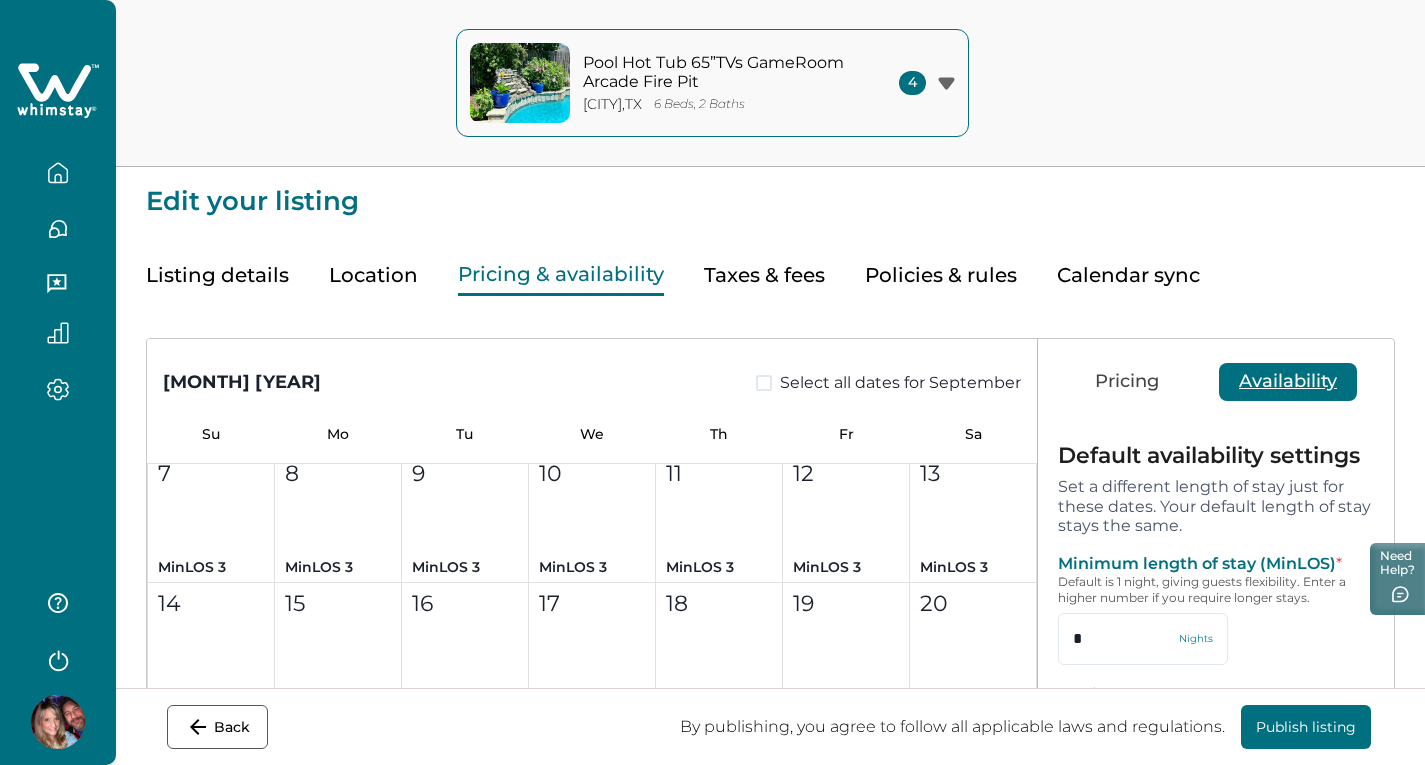 click on "Pricing" at bounding box center (1127, 382) 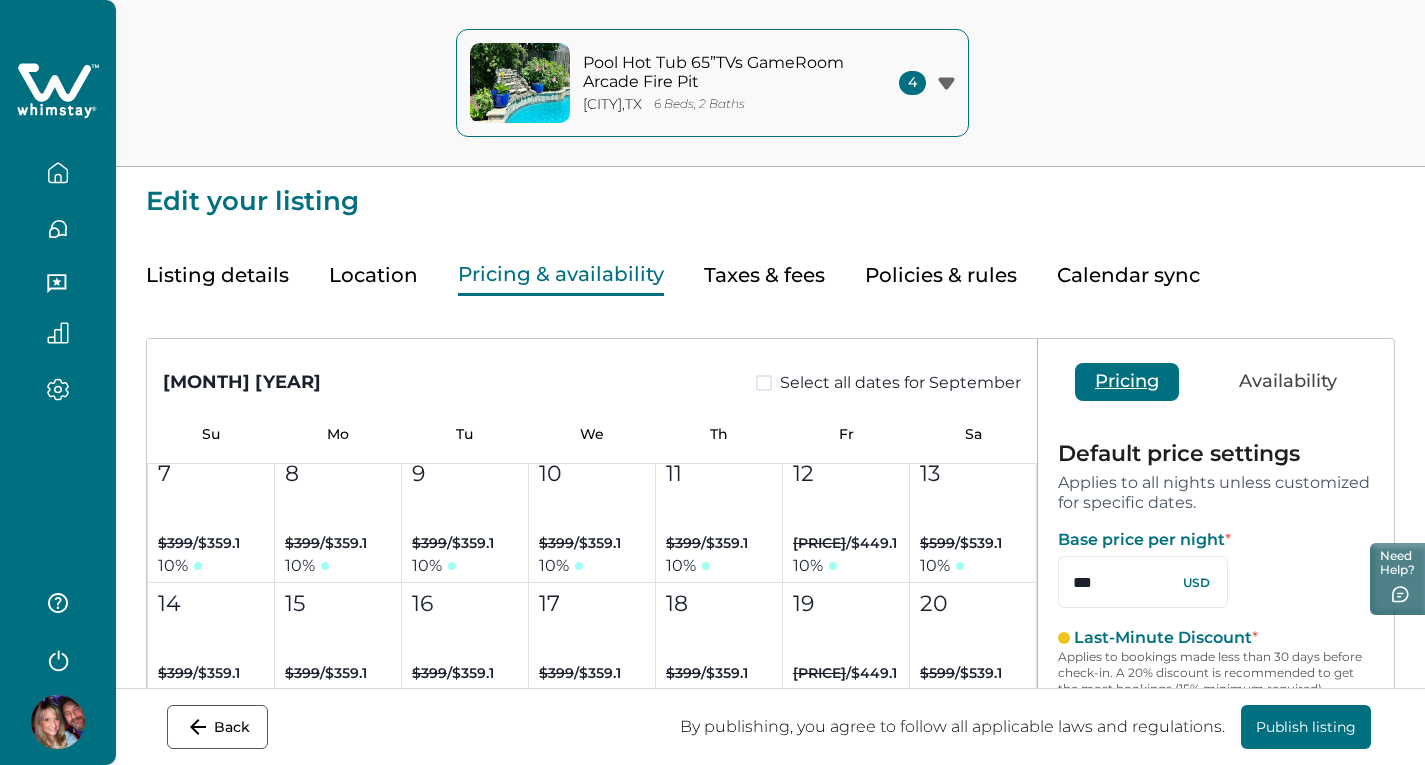 click on "Policies & rules" at bounding box center (941, 275) 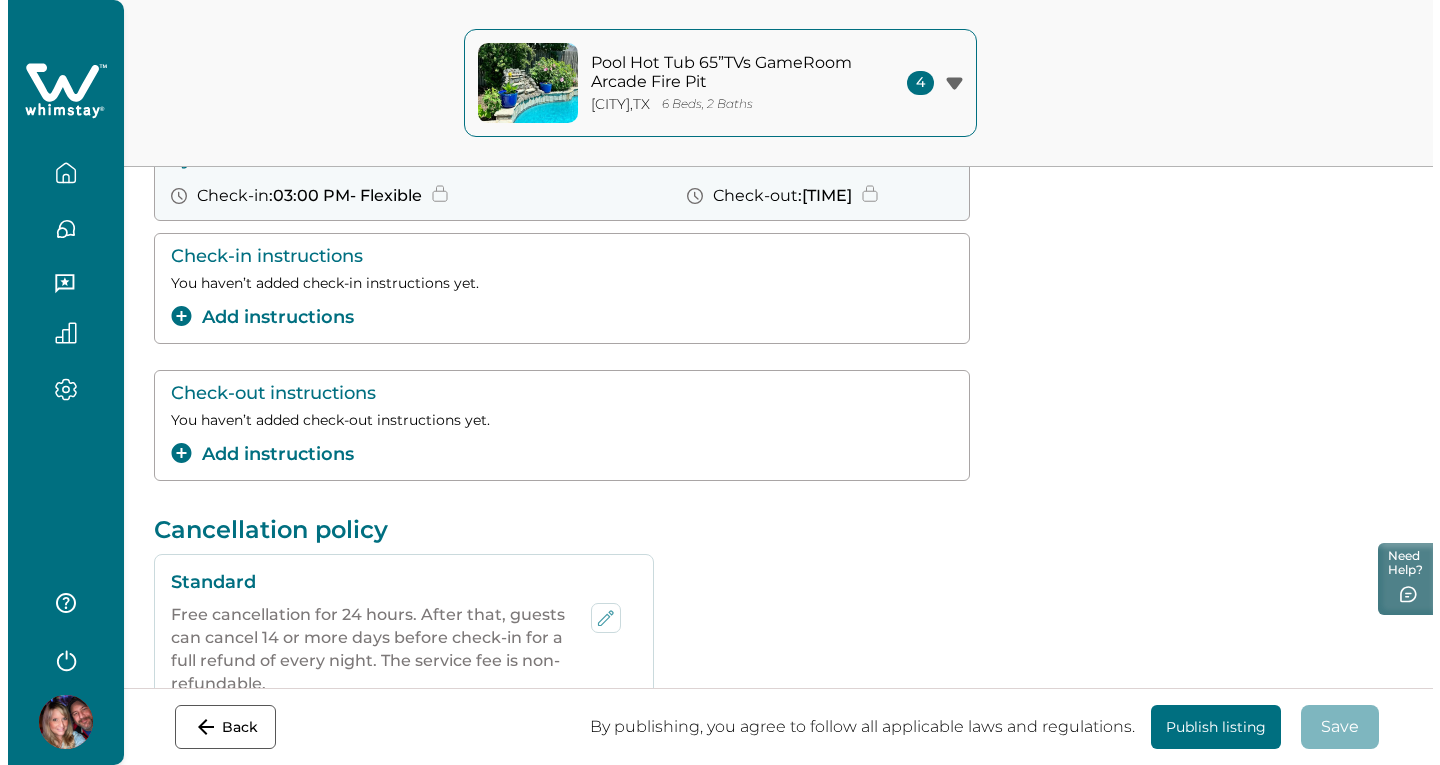scroll, scrollTop: 111, scrollLeft: 0, axis: vertical 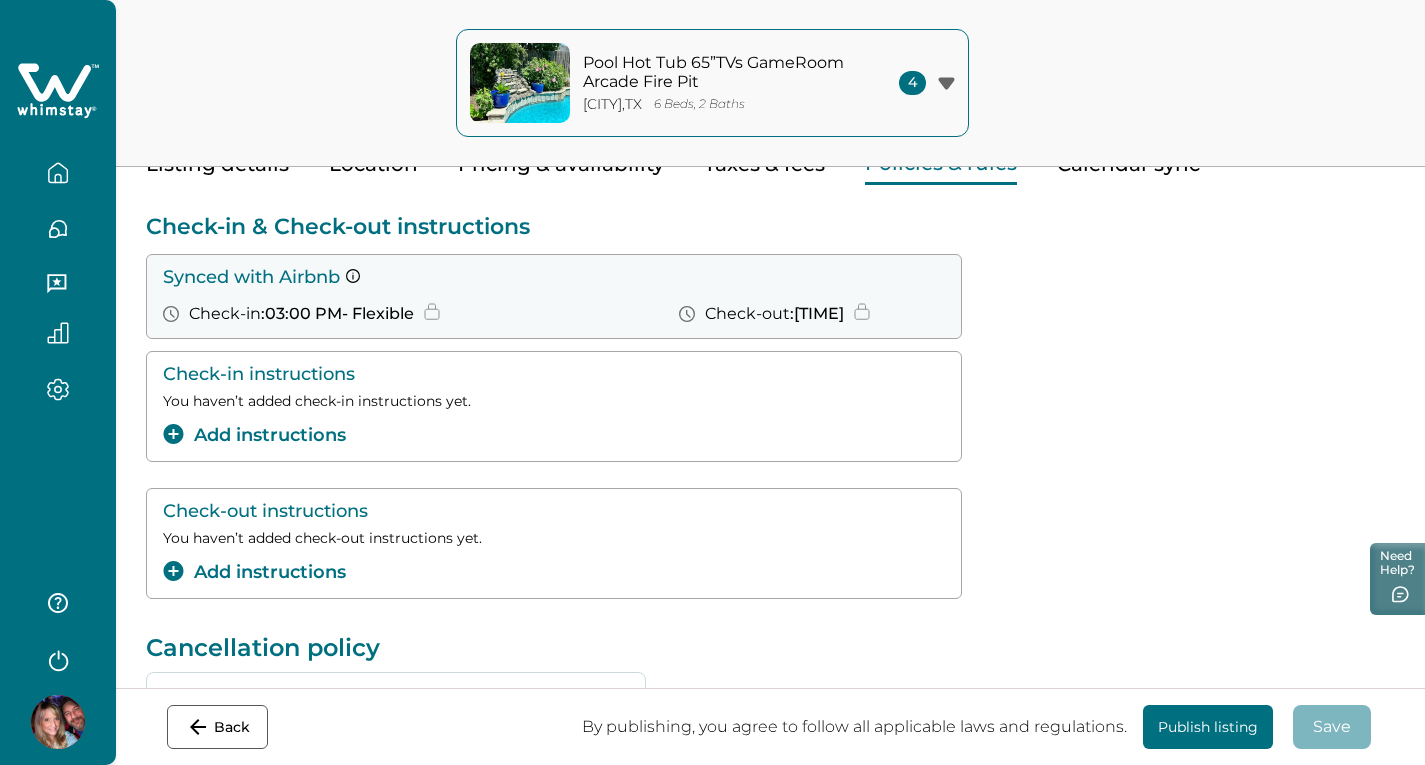 click on "Add instructions" at bounding box center (254, 572) 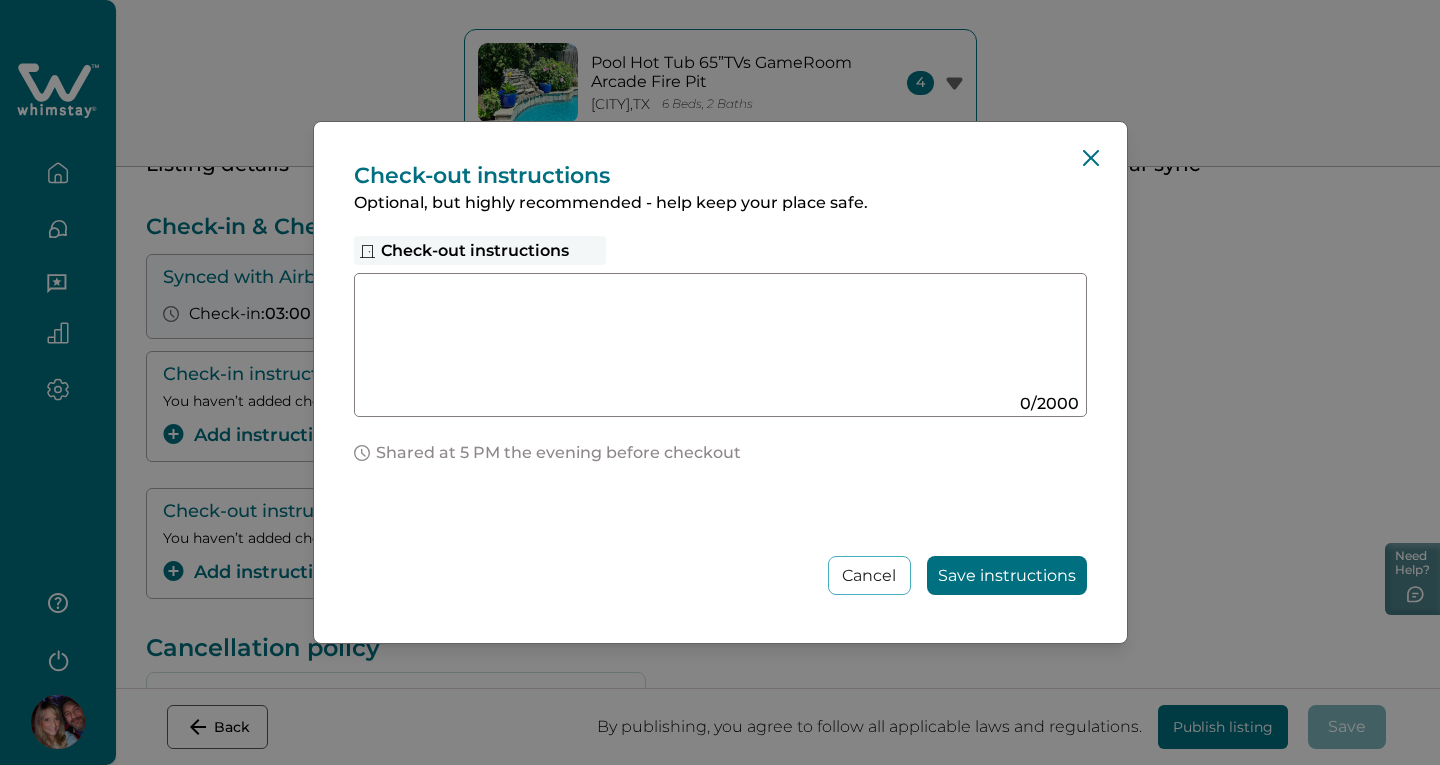 click at bounding box center [701, 337] 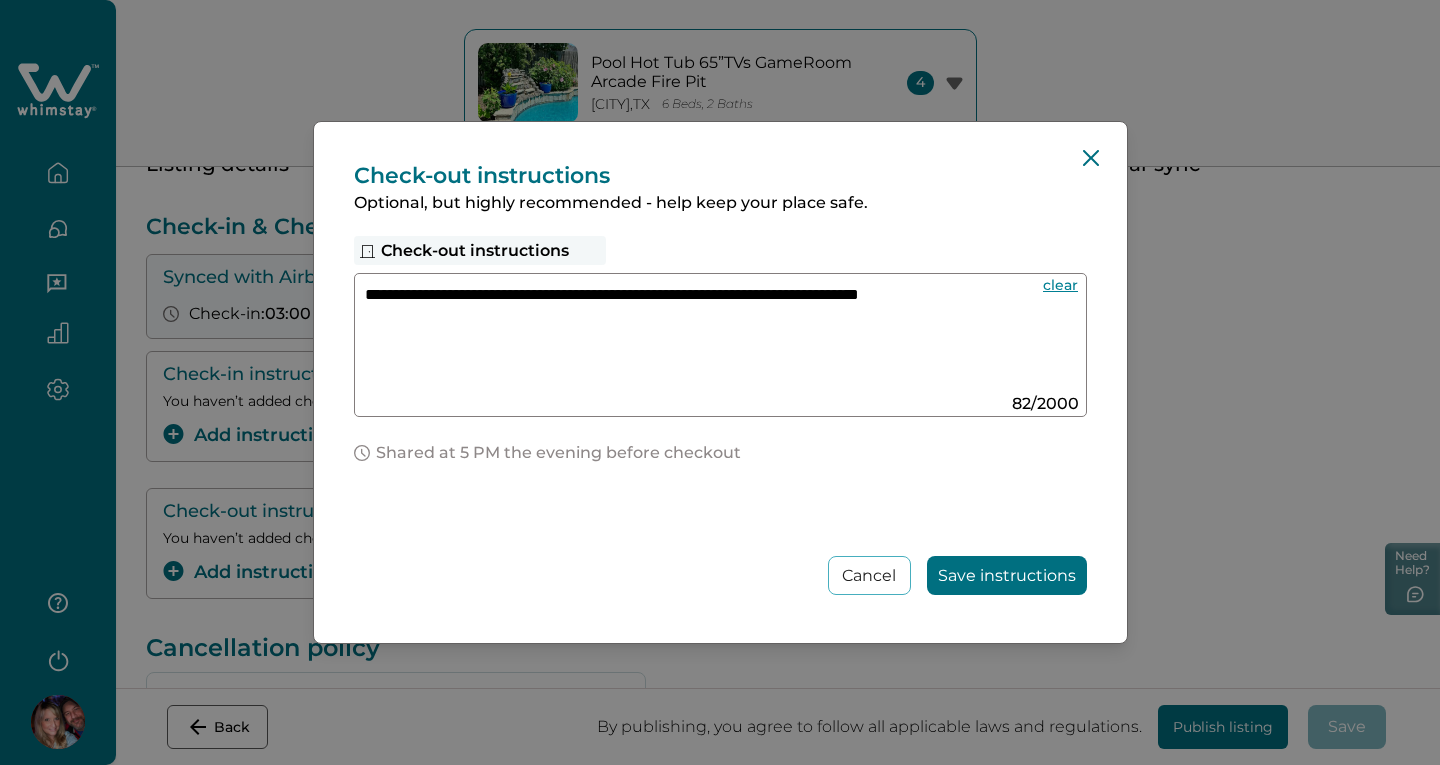 click on "**********" at bounding box center [701, 337] 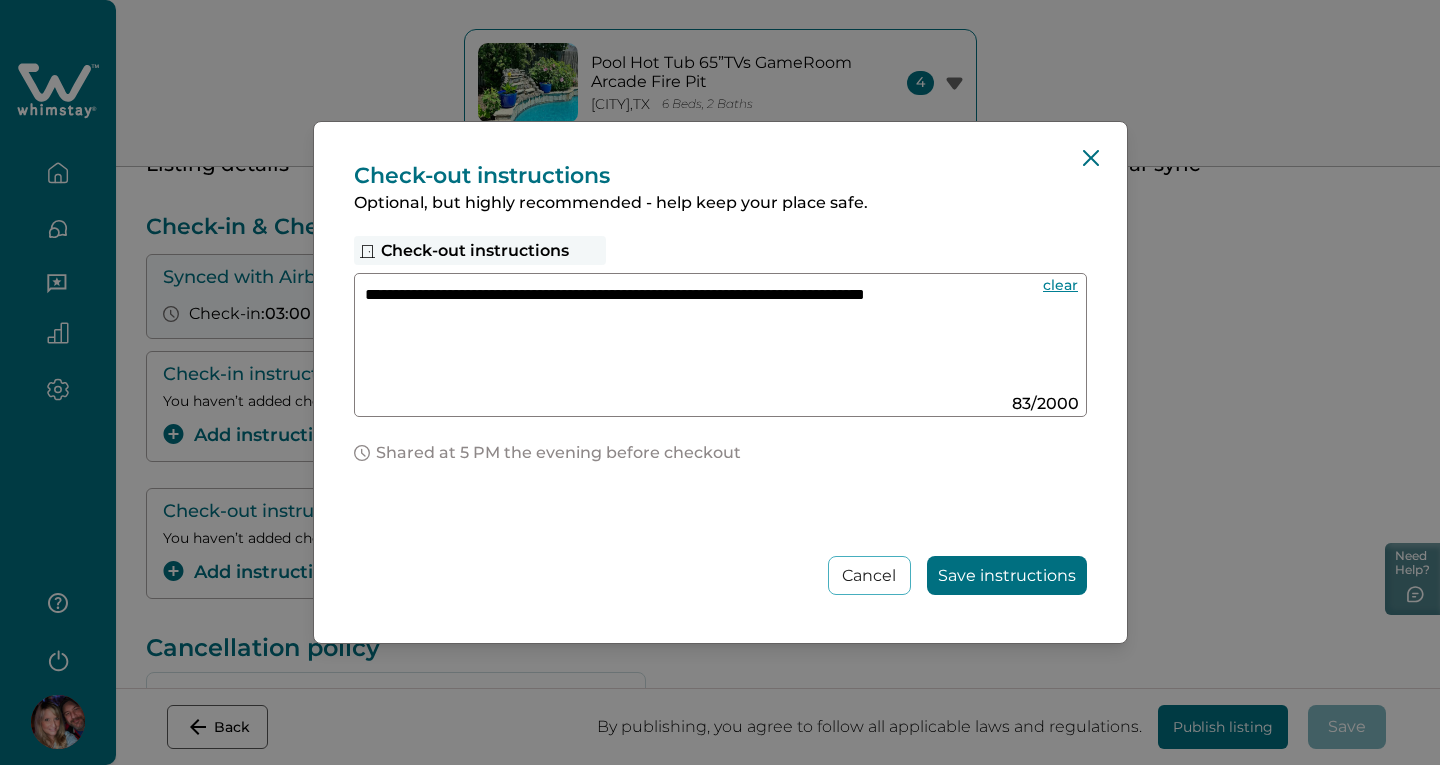 click on "**********" at bounding box center (701, 337) 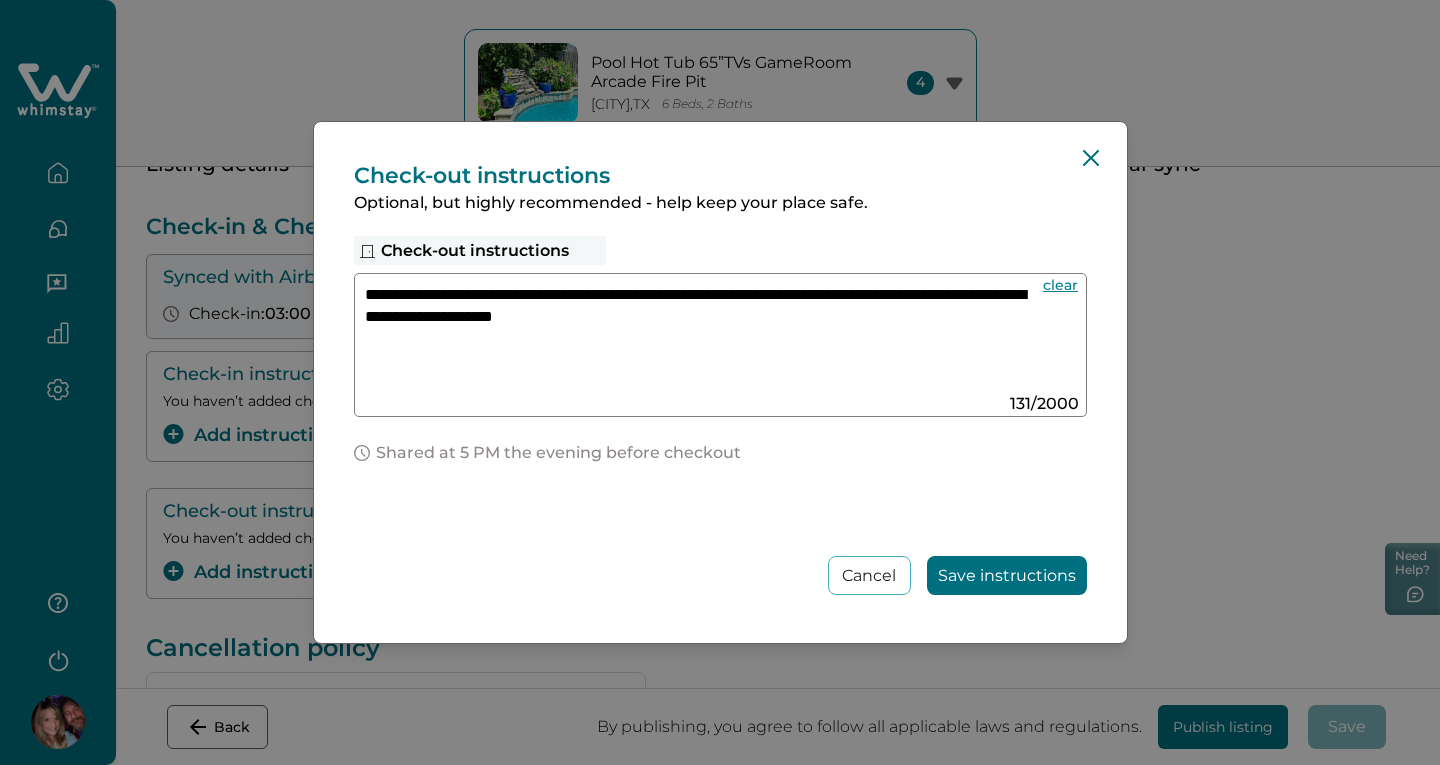 type on "**********" 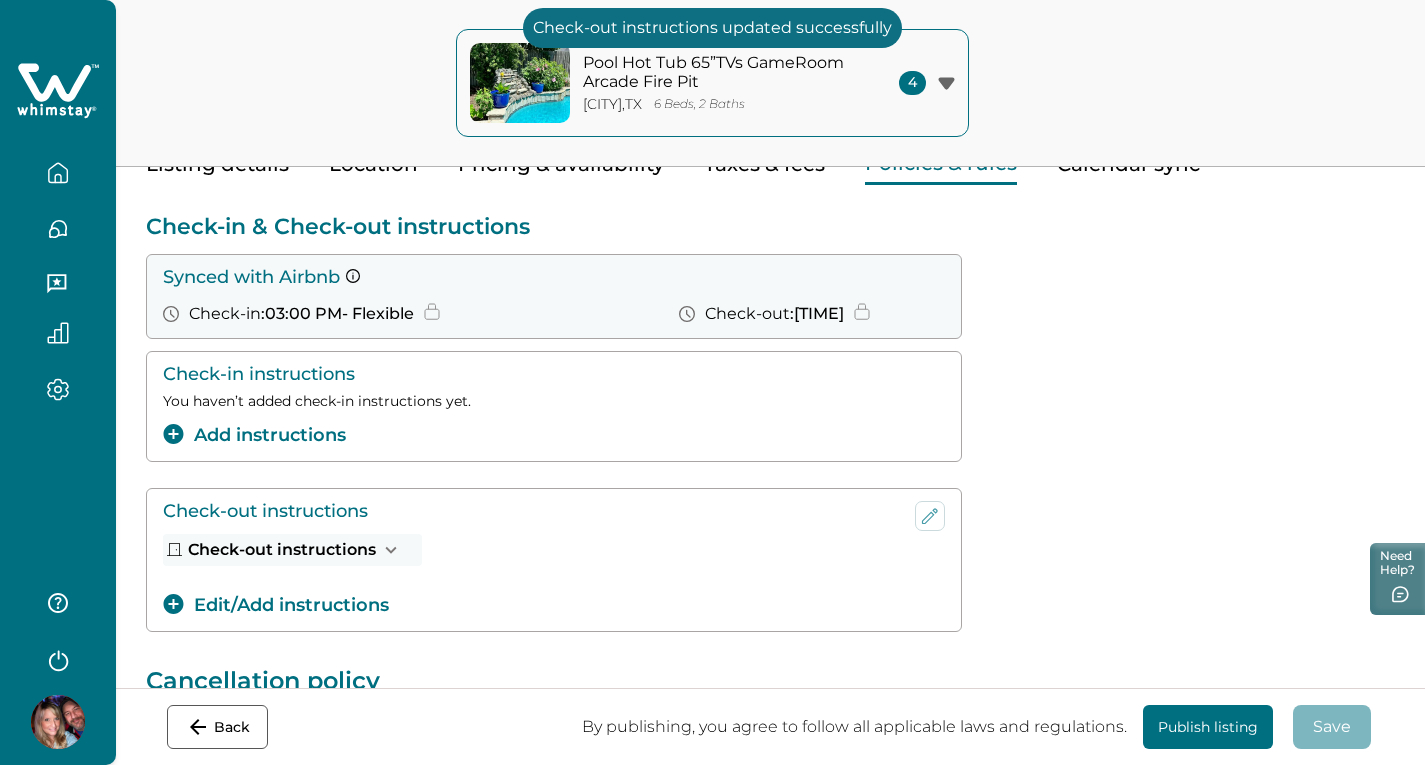 click on "Add instructions" at bounding box center [254, 435] 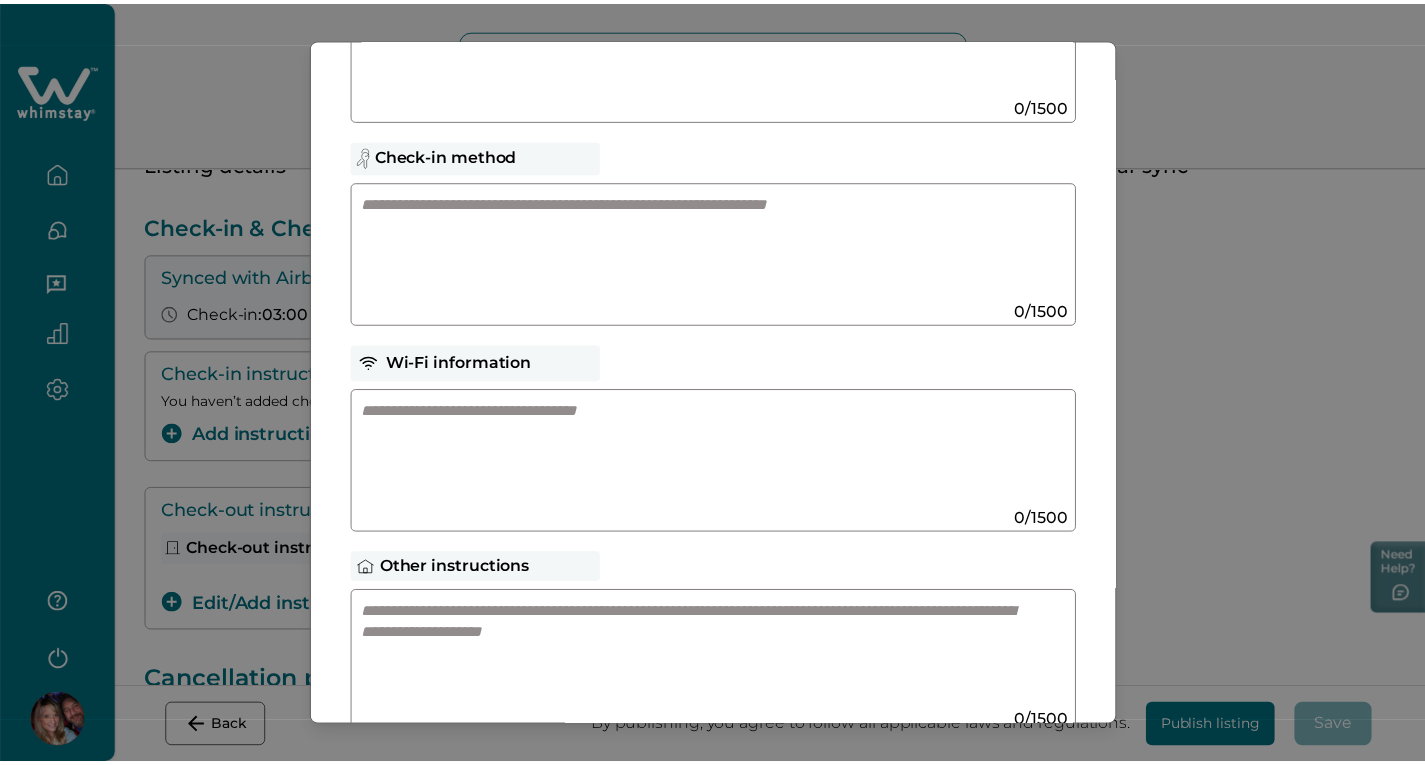 scroll, scrollTop: 54, scrollLeft: 0, axis: vertical 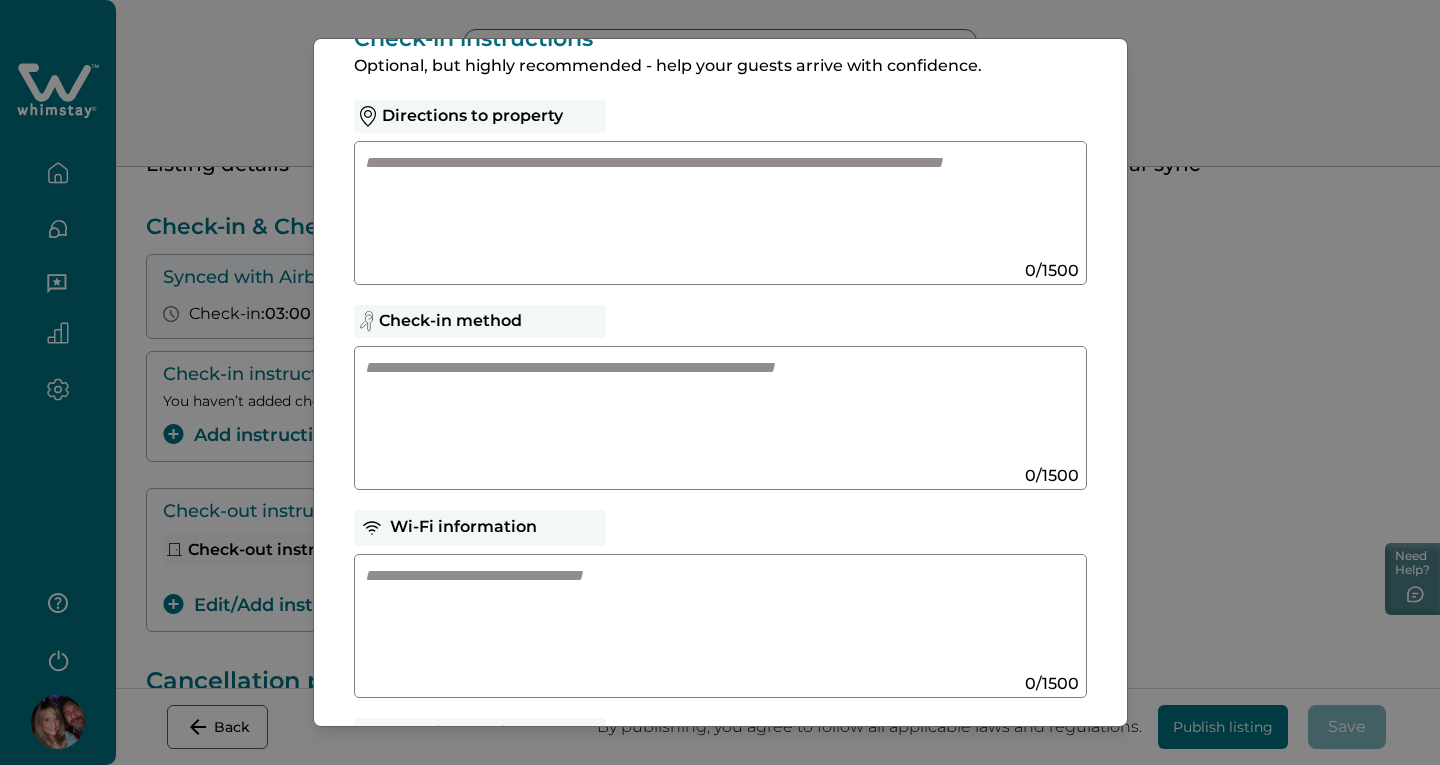 click on "Check-in instructions Optional, but highly recommended - help your guests arrive with confidence. Directions to property     0 / 1500 Check-in method     0 / 1500 Wi-Fi information     0 / 1500 Other instructions     0 / 1500   Shared 24-48 hours before check in Cancel Save instructions" at bounding box center [720, 382] 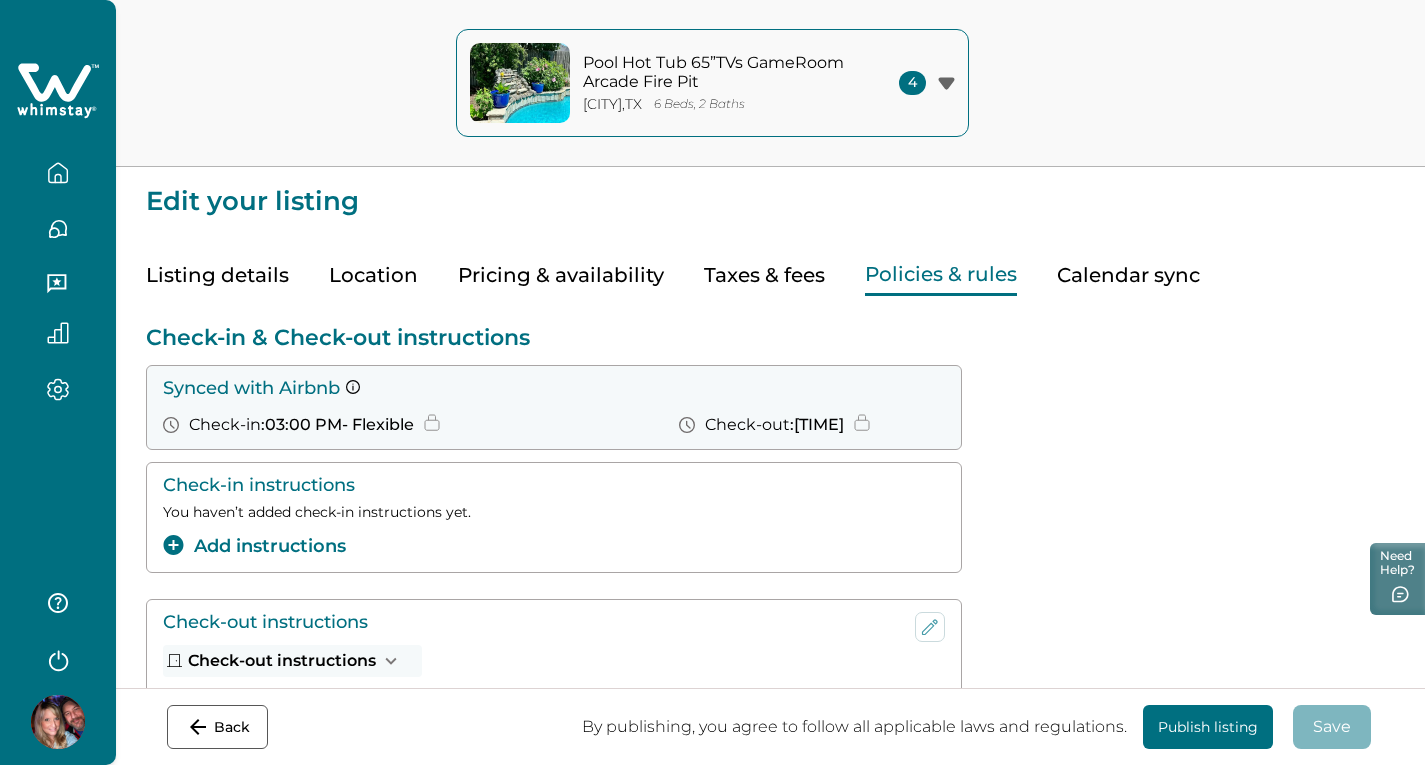 scroll, scrollTop: 0, scrollLeft: 0, axis: both 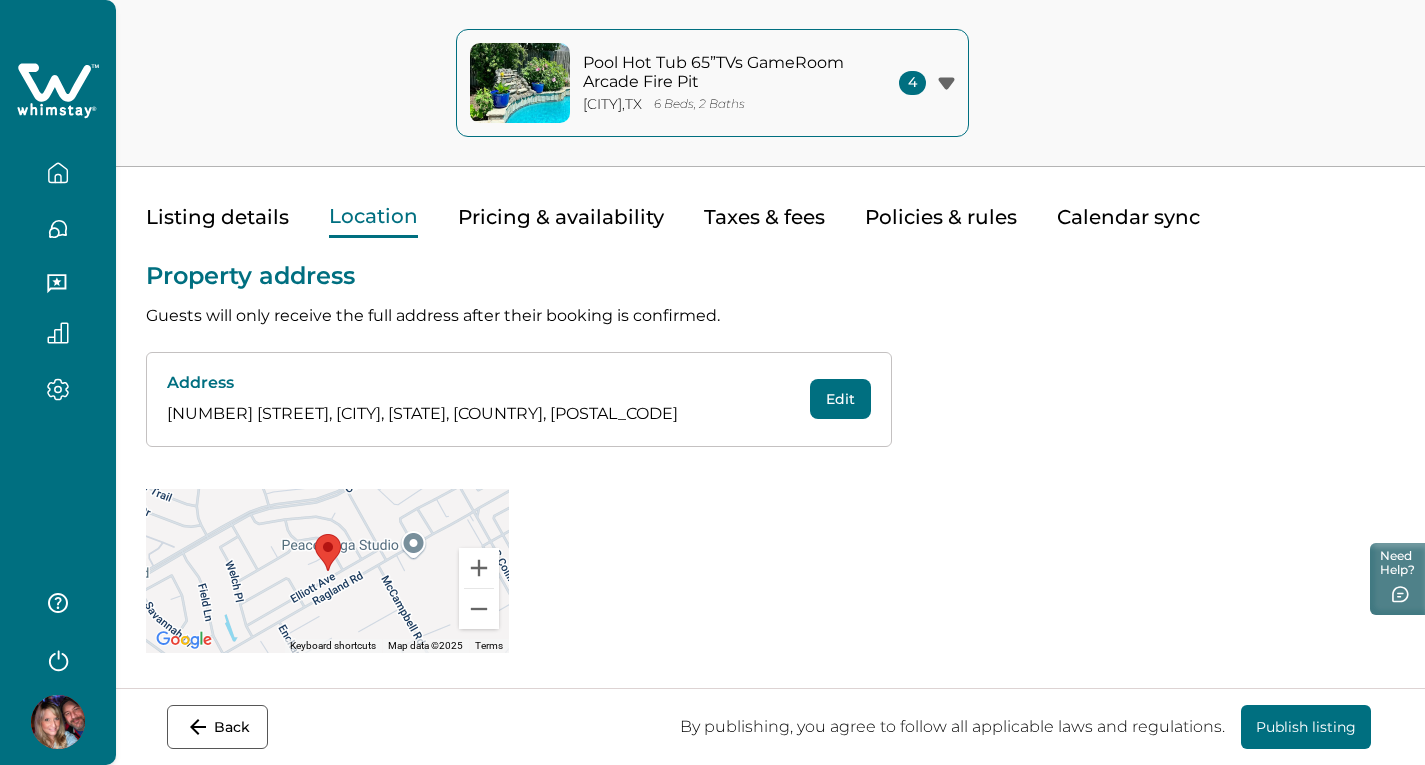 click on "Listing details" at bounding box center (217, 217) 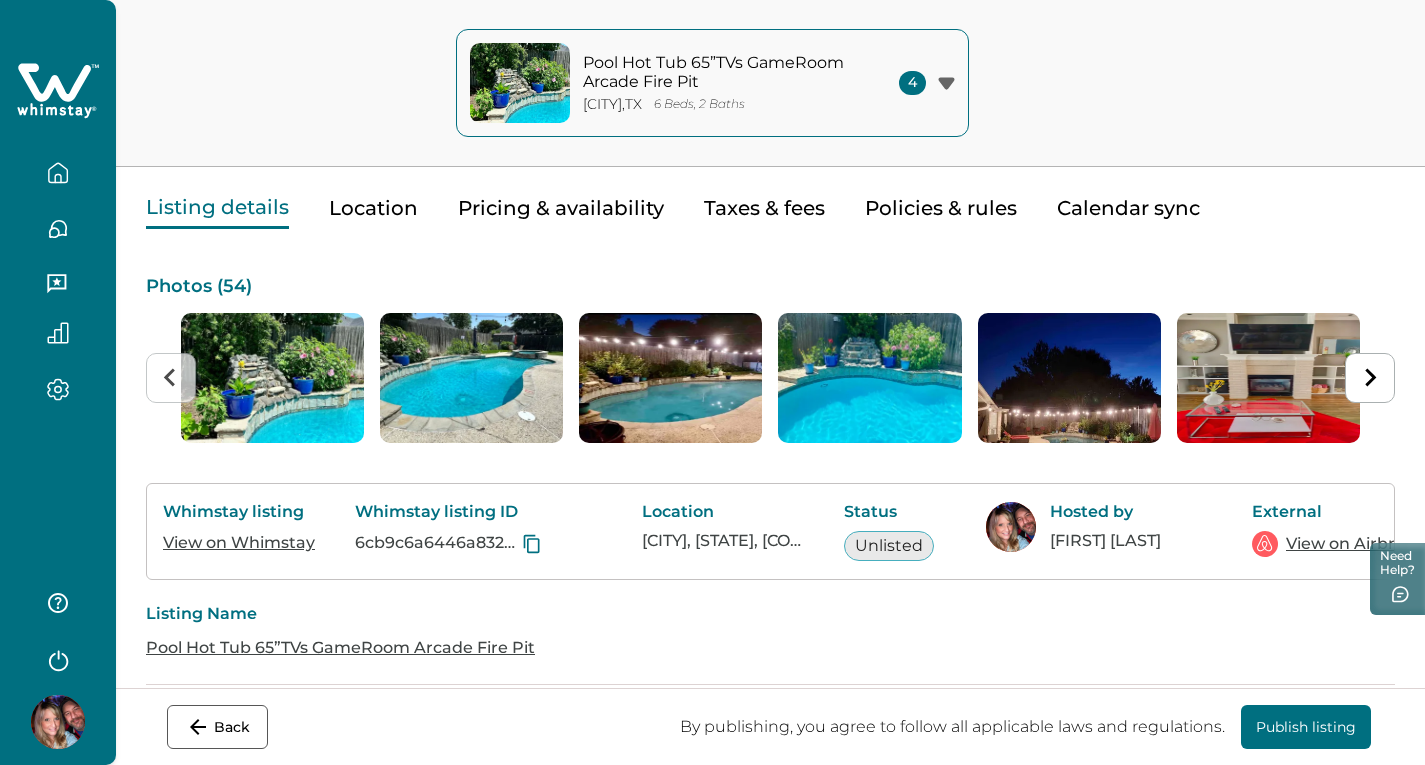 scroll, scrollTop: 58, scrollLeft: 0, axis: vertical 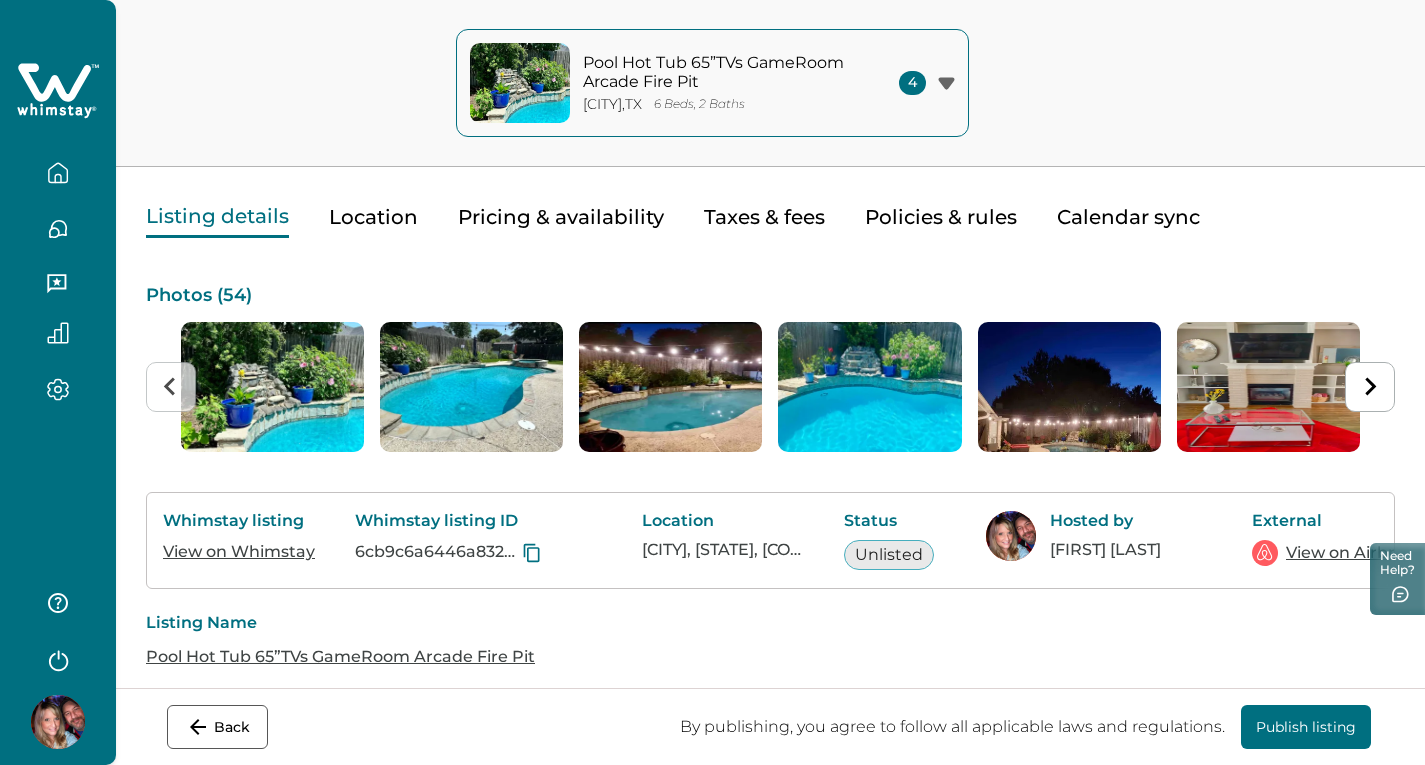 click on "Pricing & availability" at bounding box center [561, 217] 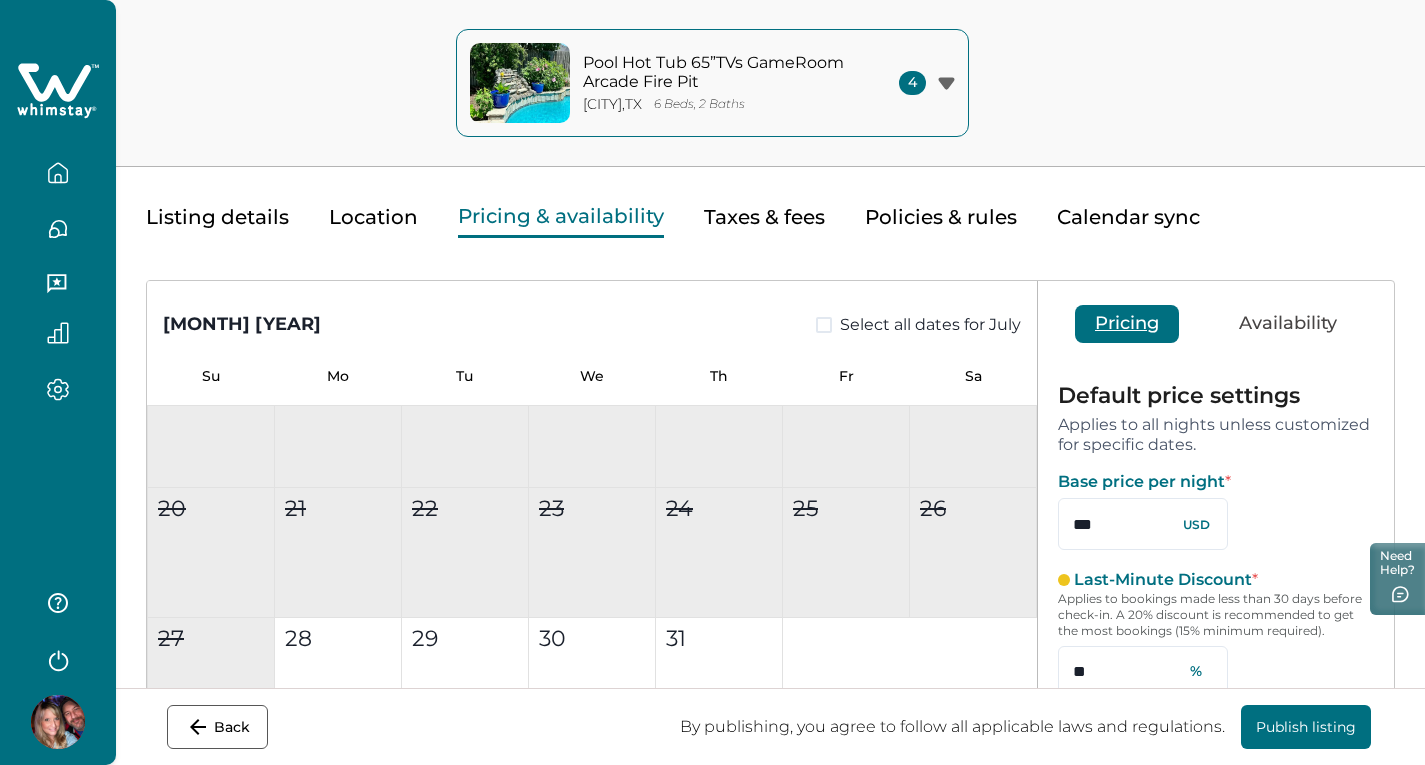 scroll, scrollTop: 0, scrollLeft: 0, axis: both 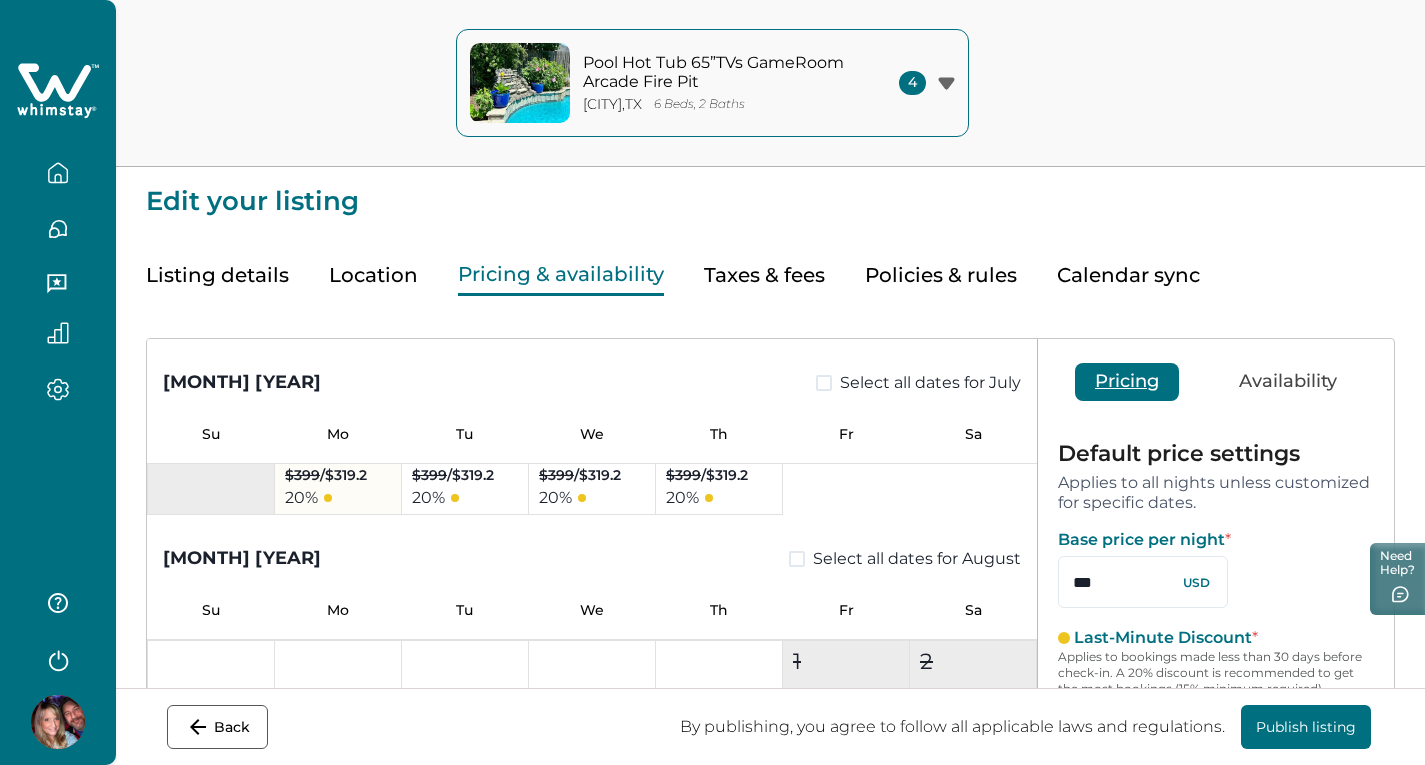 click on "$399  /  $319.2" at bounding box center (326, 475) 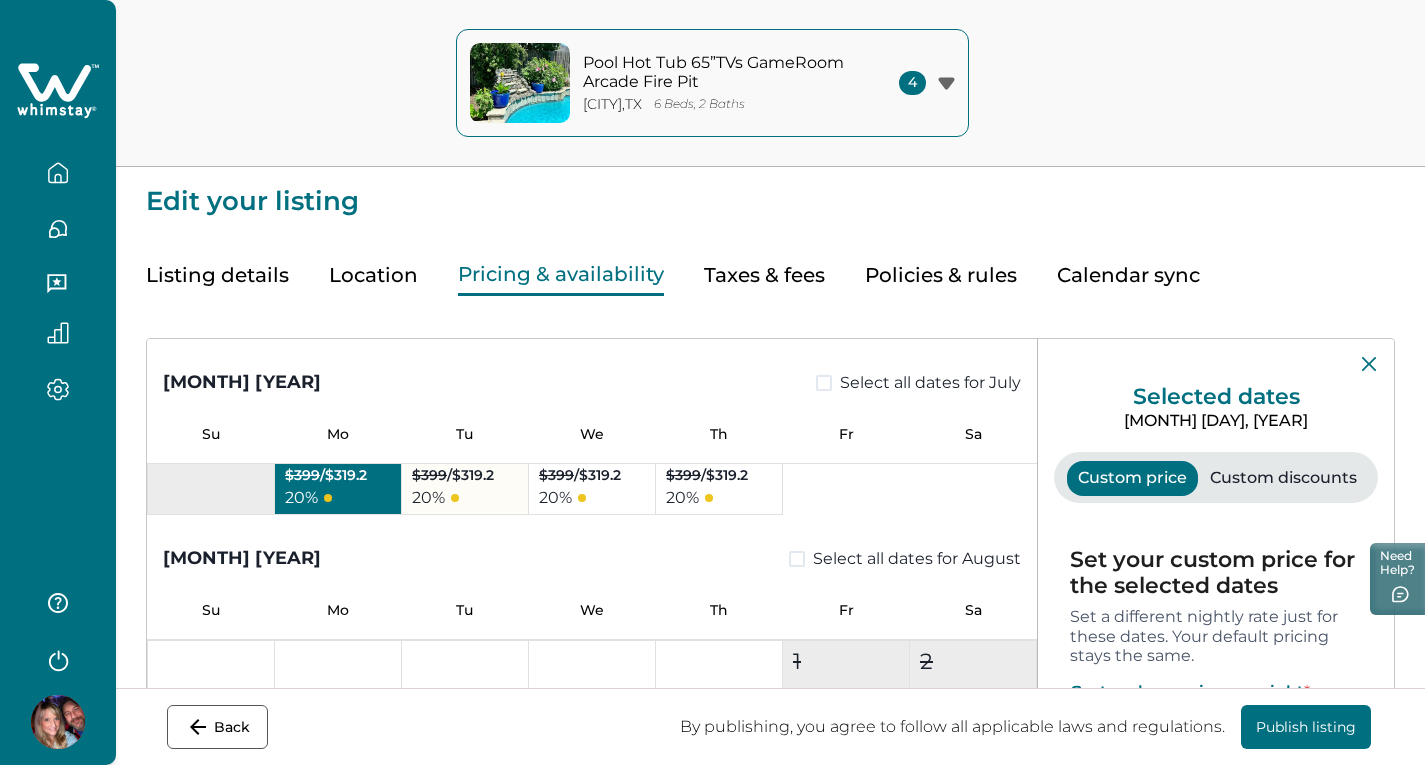 click on "$399  /  $319.2" at bounding box center (453, 475) 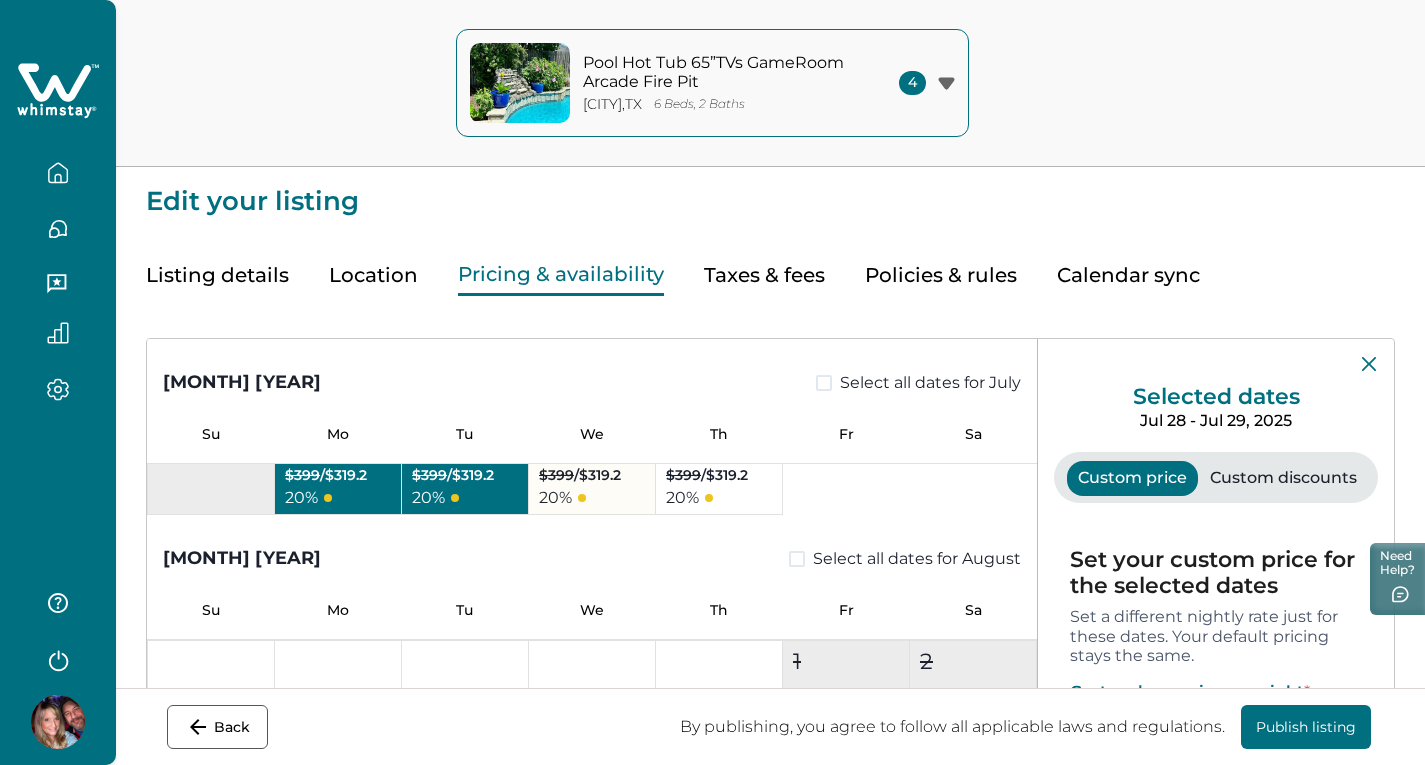 click on "20 %" at bounding box center [580, 498] 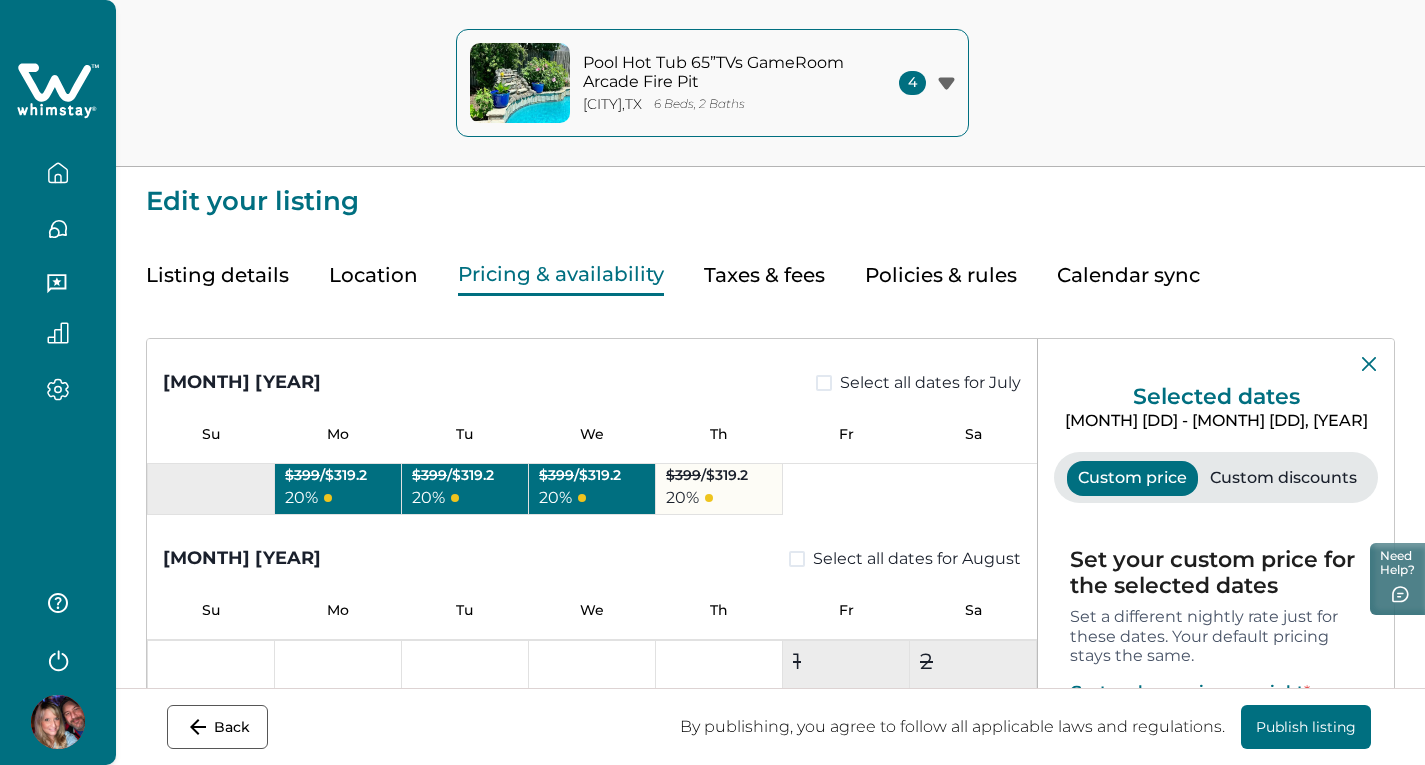 click on "20 %" at bounding box center [707, 498] 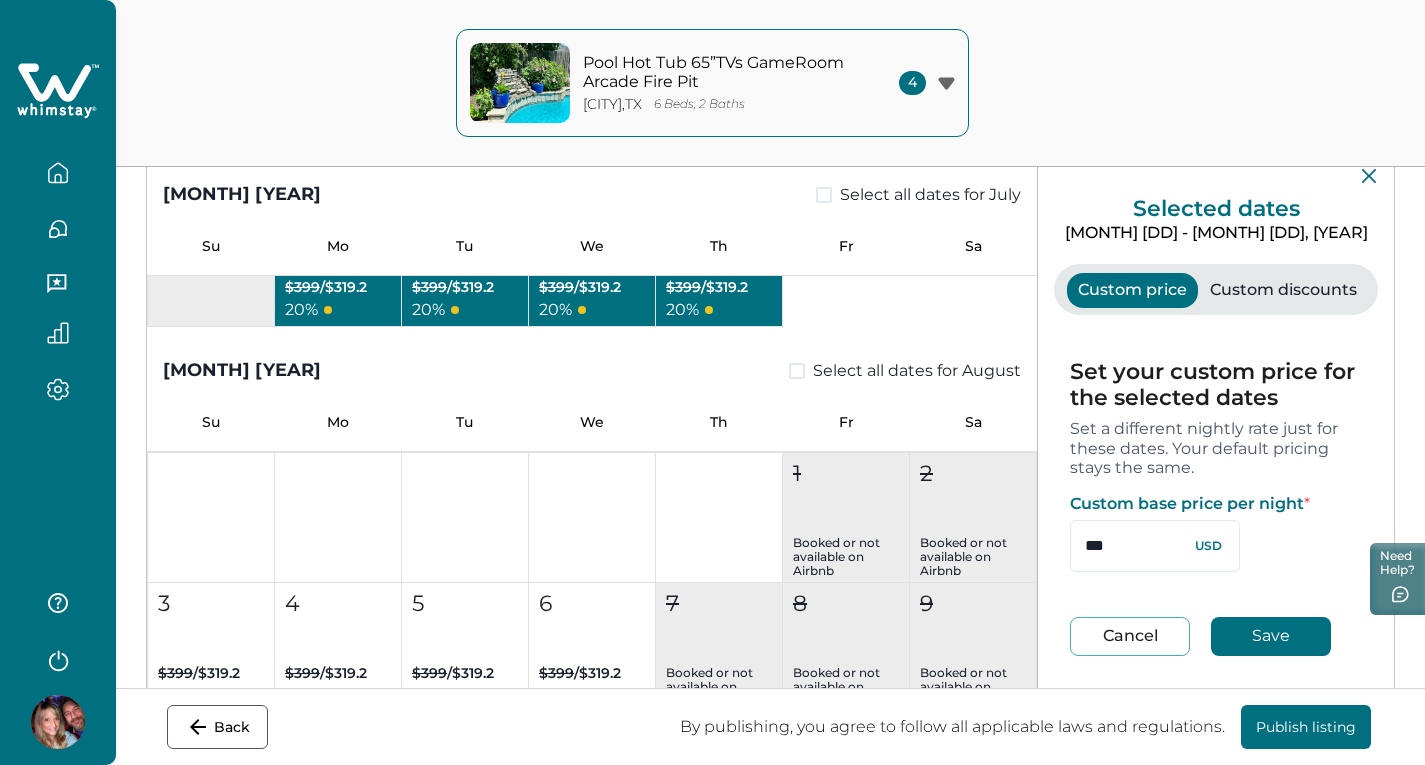 scroll, scrollTop: 200, scrollLeft: 0, axis: vertical 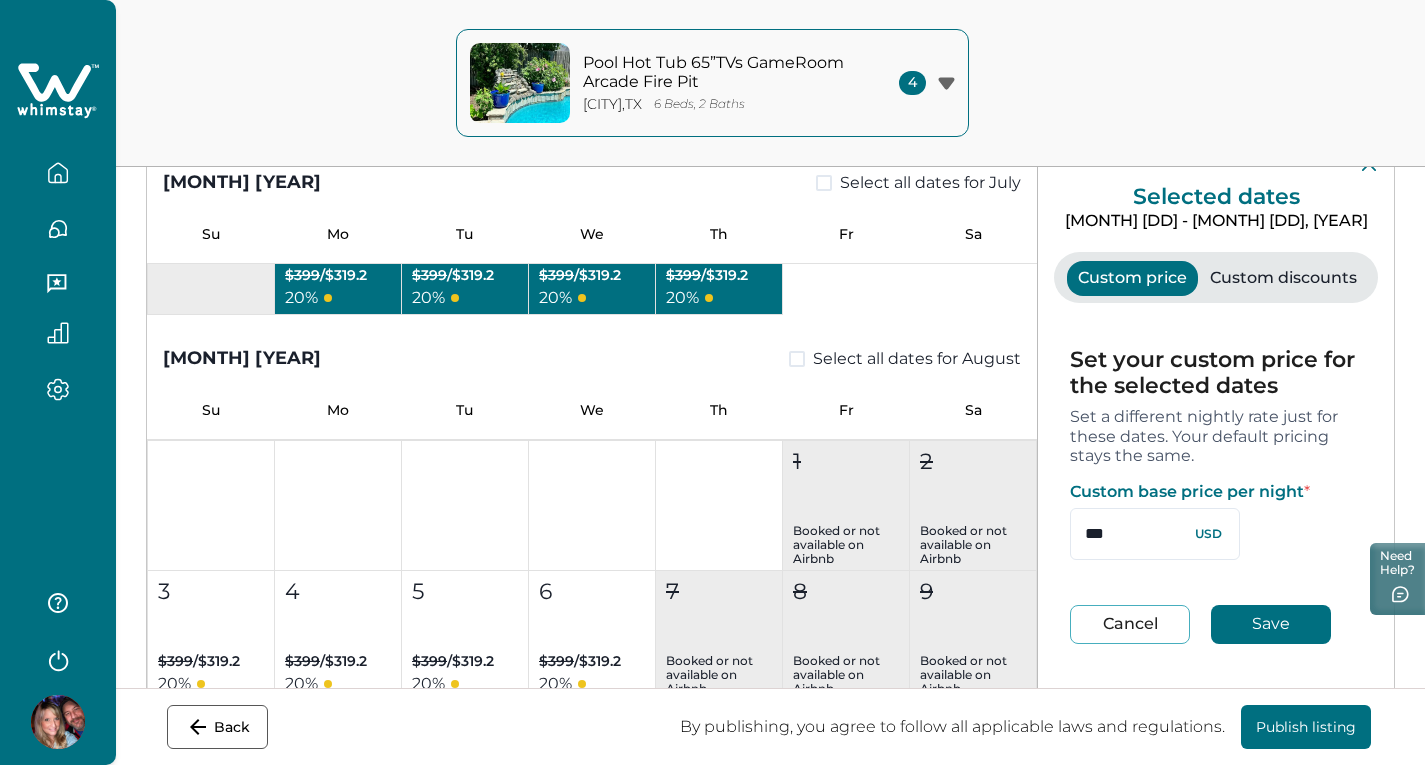 drag, startPoint x: 1096, startPoint y: 613, endPoint x: 650, endPoint y: 438, distance: 479.10437 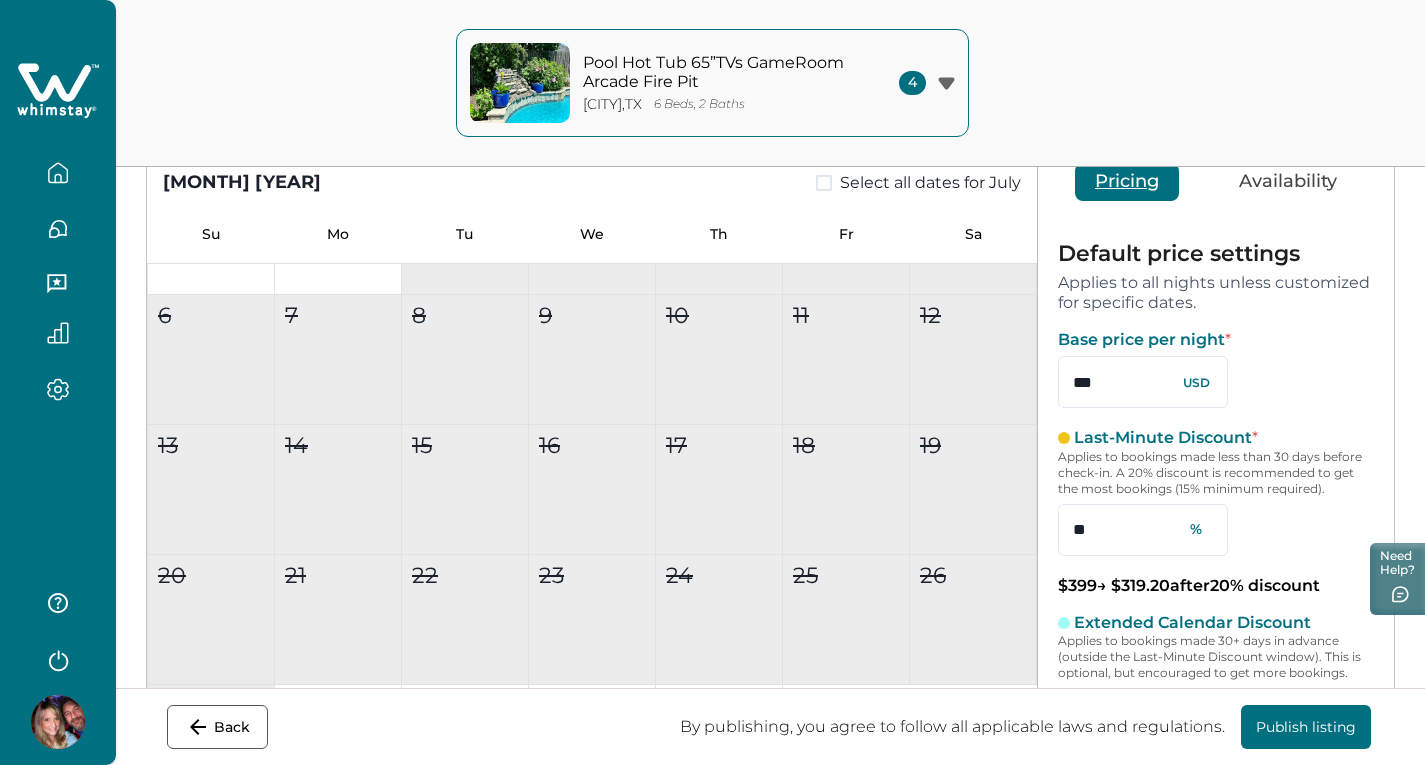 scroll, scrollTop: 600, scrollLeft: 0, axis: vertical 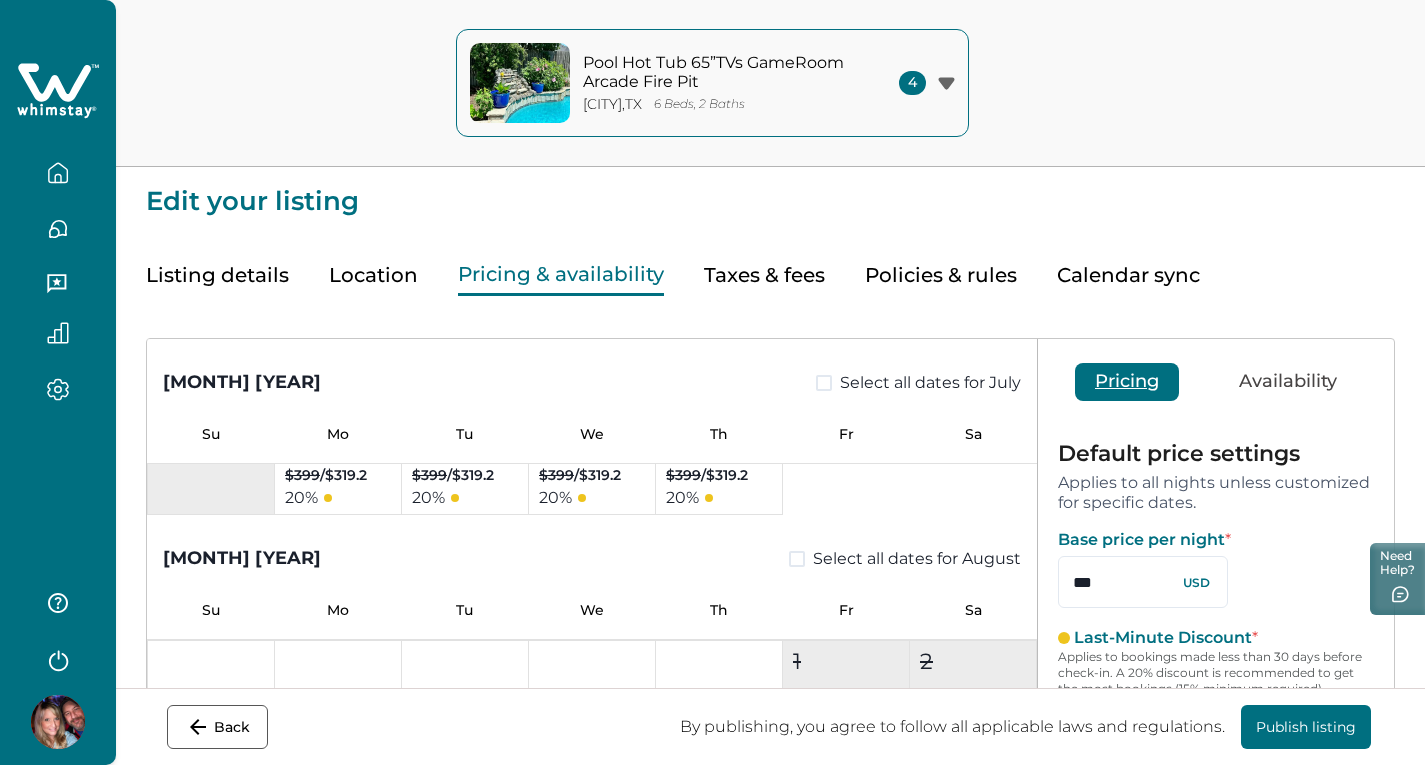 click on "Taxes & fees" at bounding box center (764, 275) 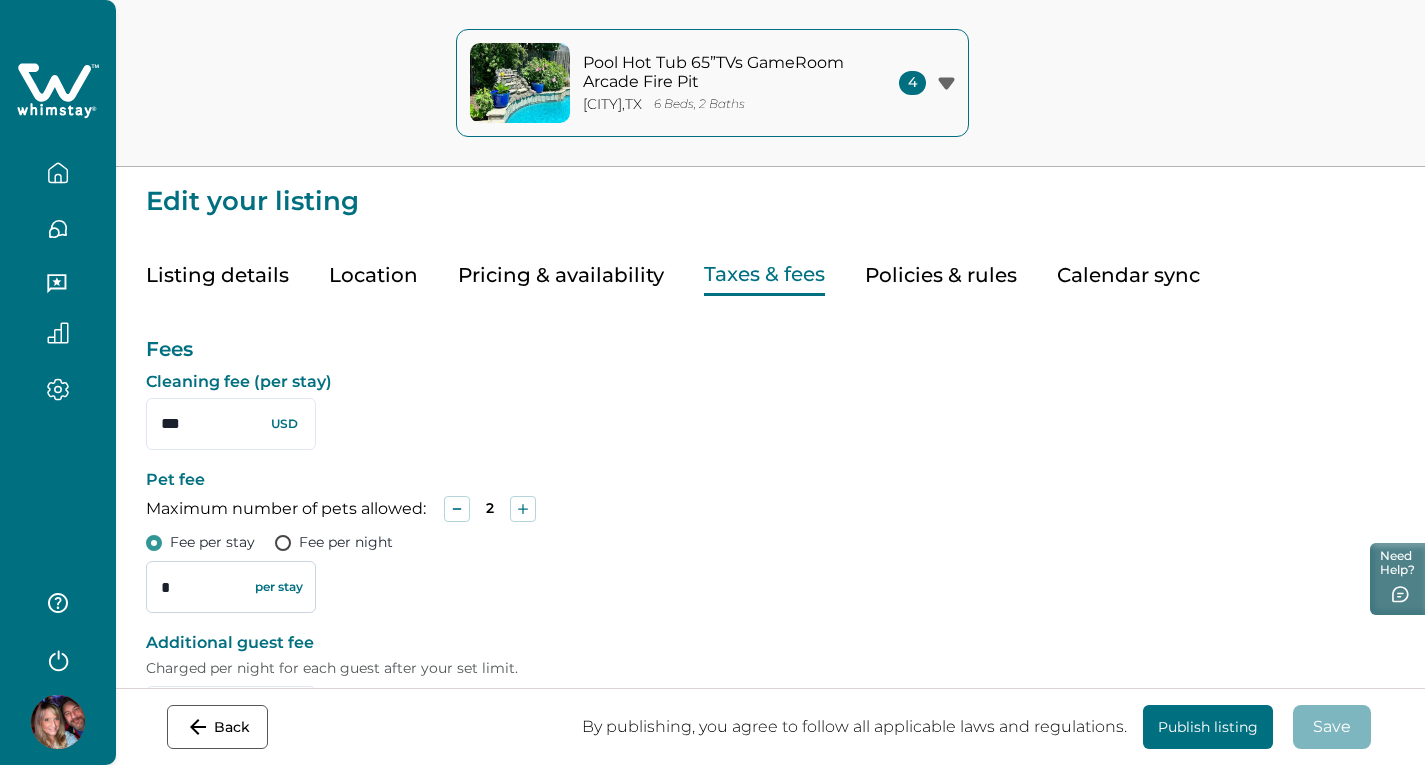 click on "*" at bounding box center [231, 587] 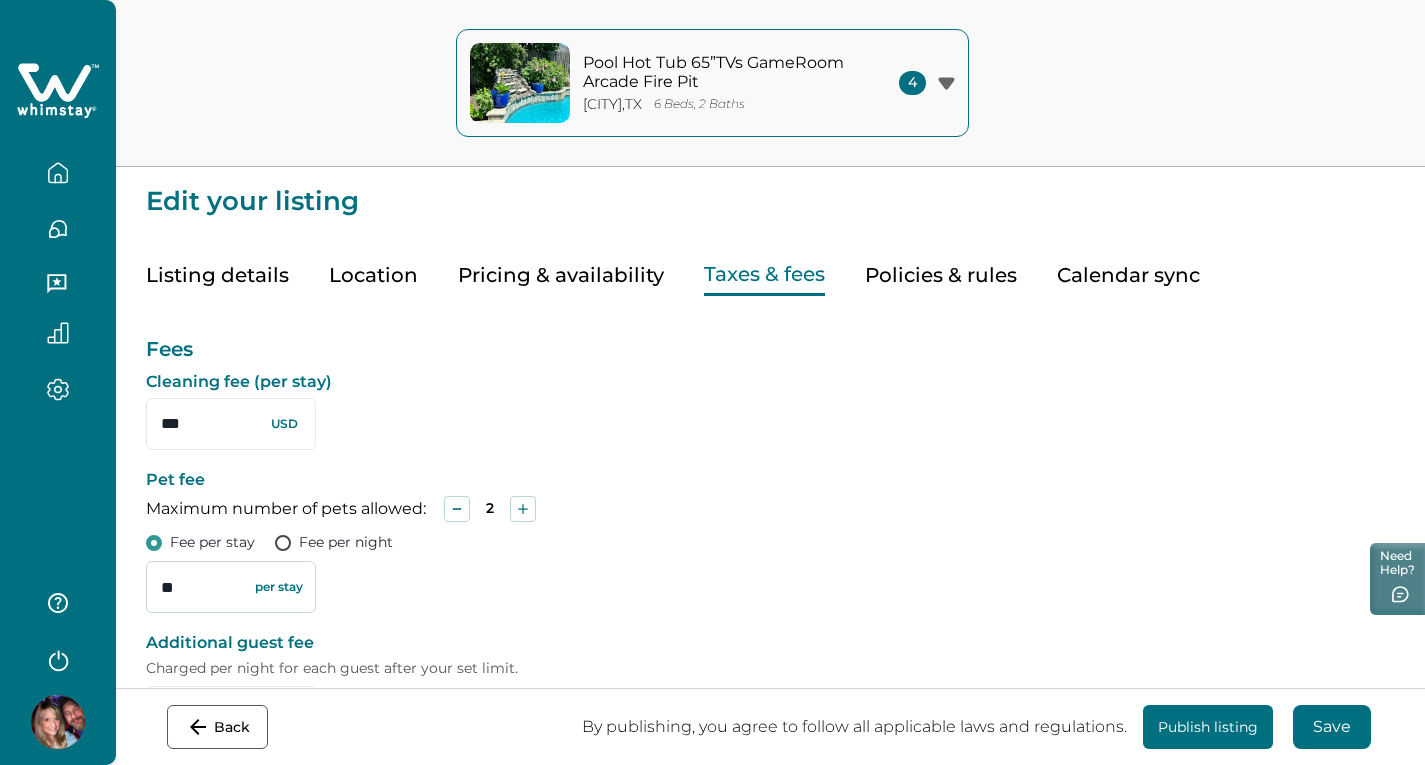 type on "***" 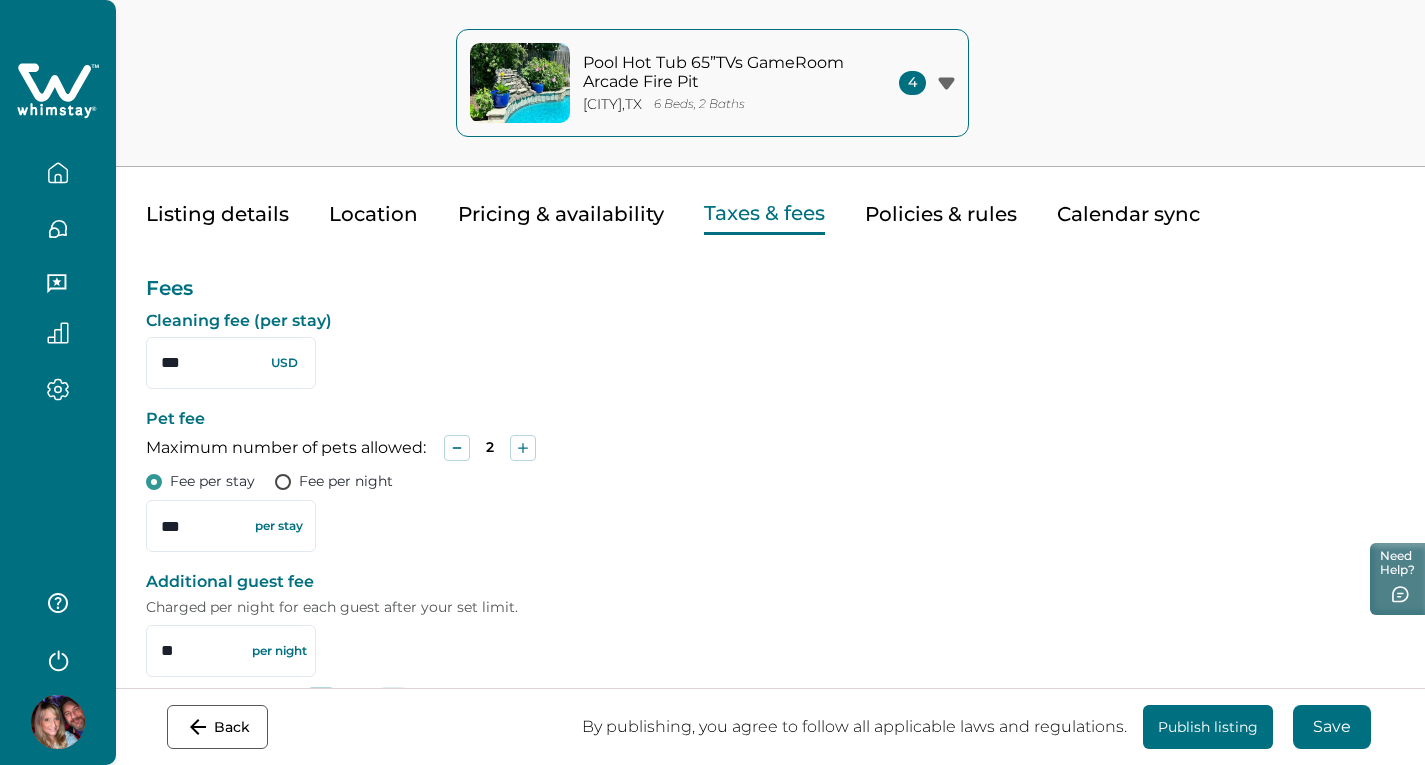 scroll, scrollTop: 0, scrollLeft: 0, axis: both 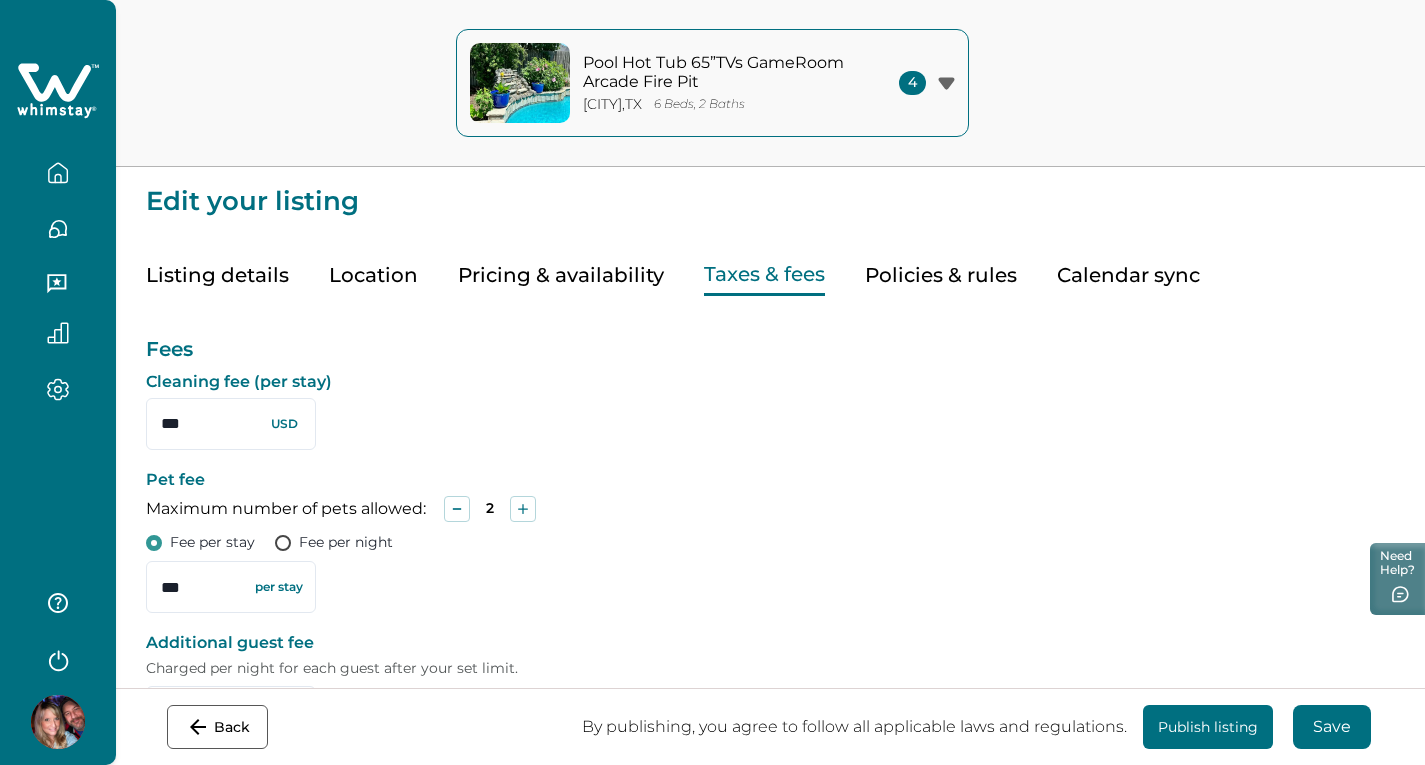 click on "Policies & rules" at bounding box center (941, 275) 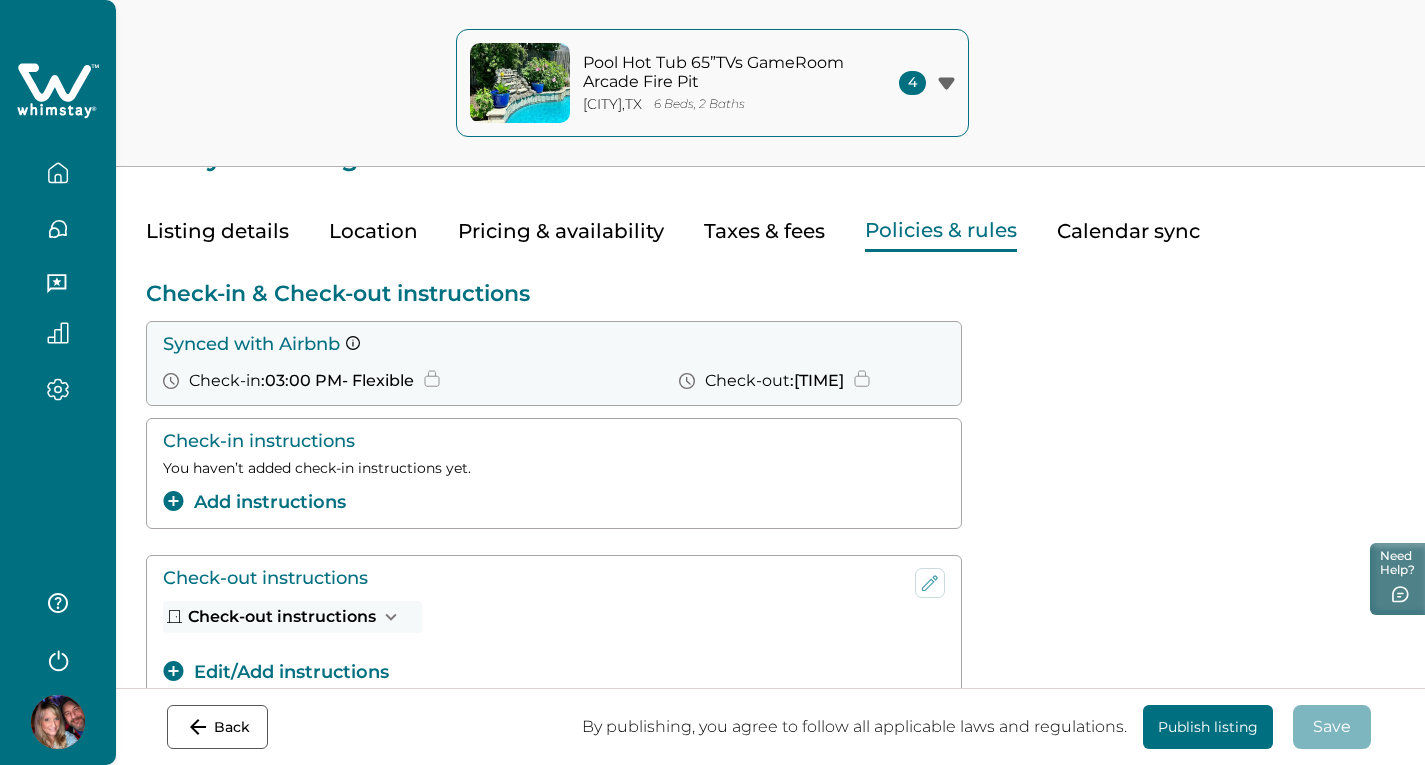 scroll, scrollTop: 0, scrollLeft: 0, axis: both 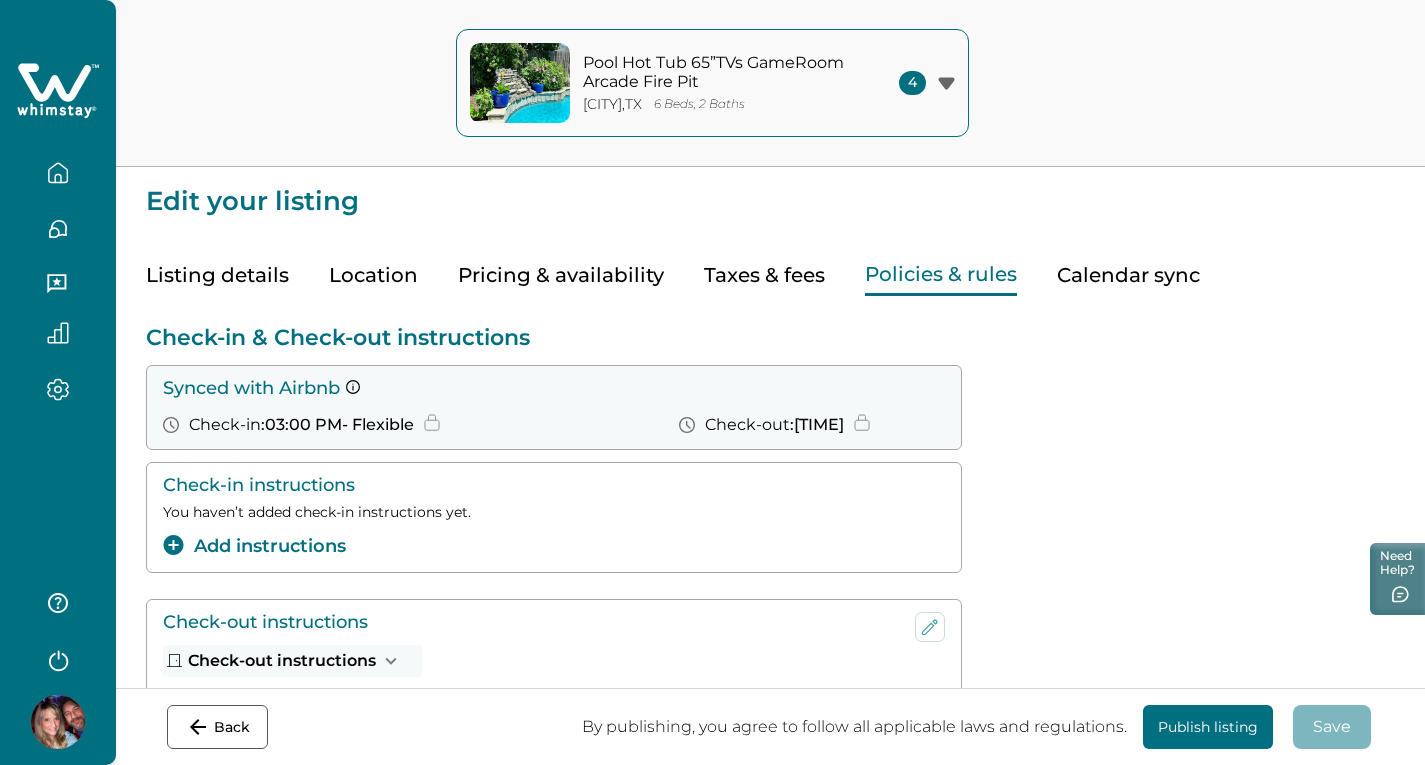 click on "Calendar sync" at bounding box center (1128, 275) 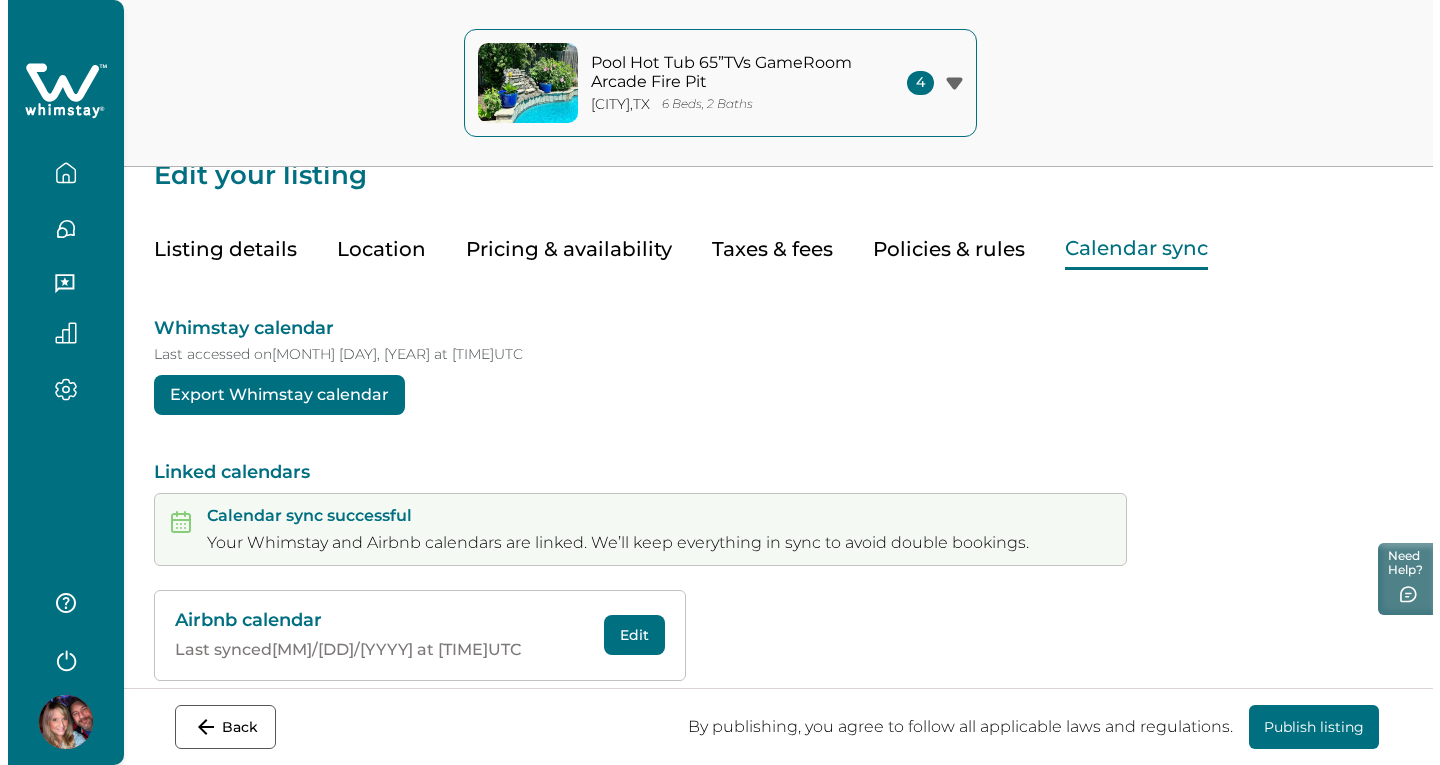scroll, scrollTop: 0, scrollLeft: 0, axis: both 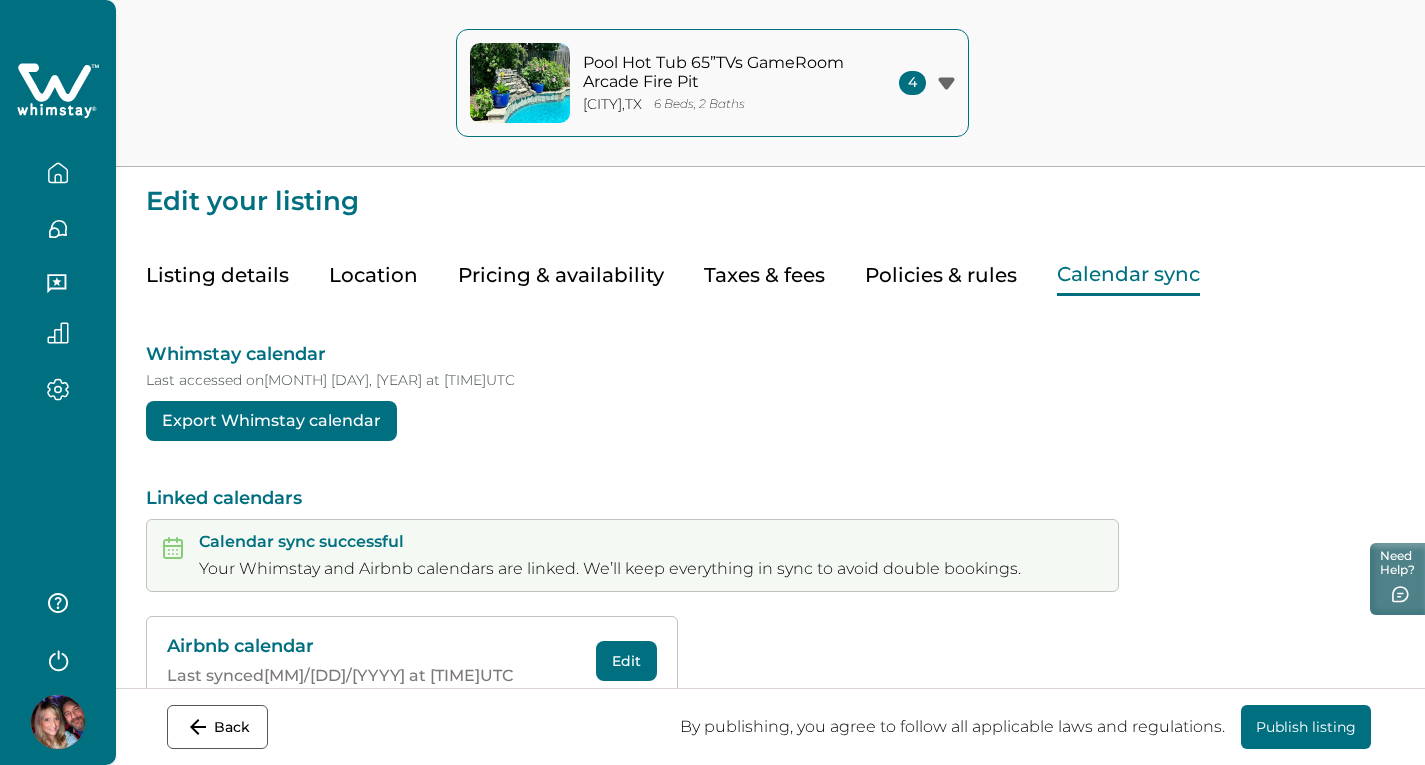 click on "Policies & rules" at bounding box center [941, 275] 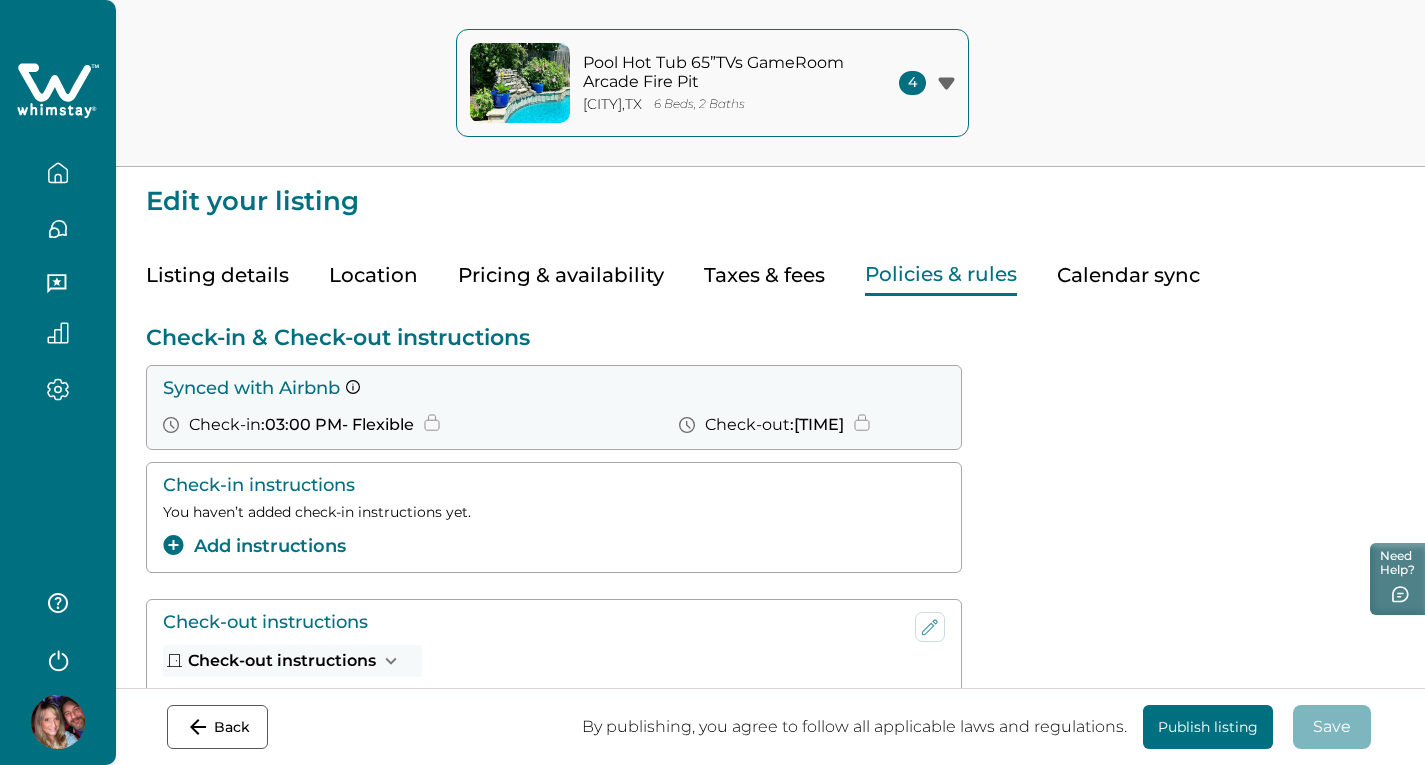 click on "Add instructions" at bounding box center [254, 546] 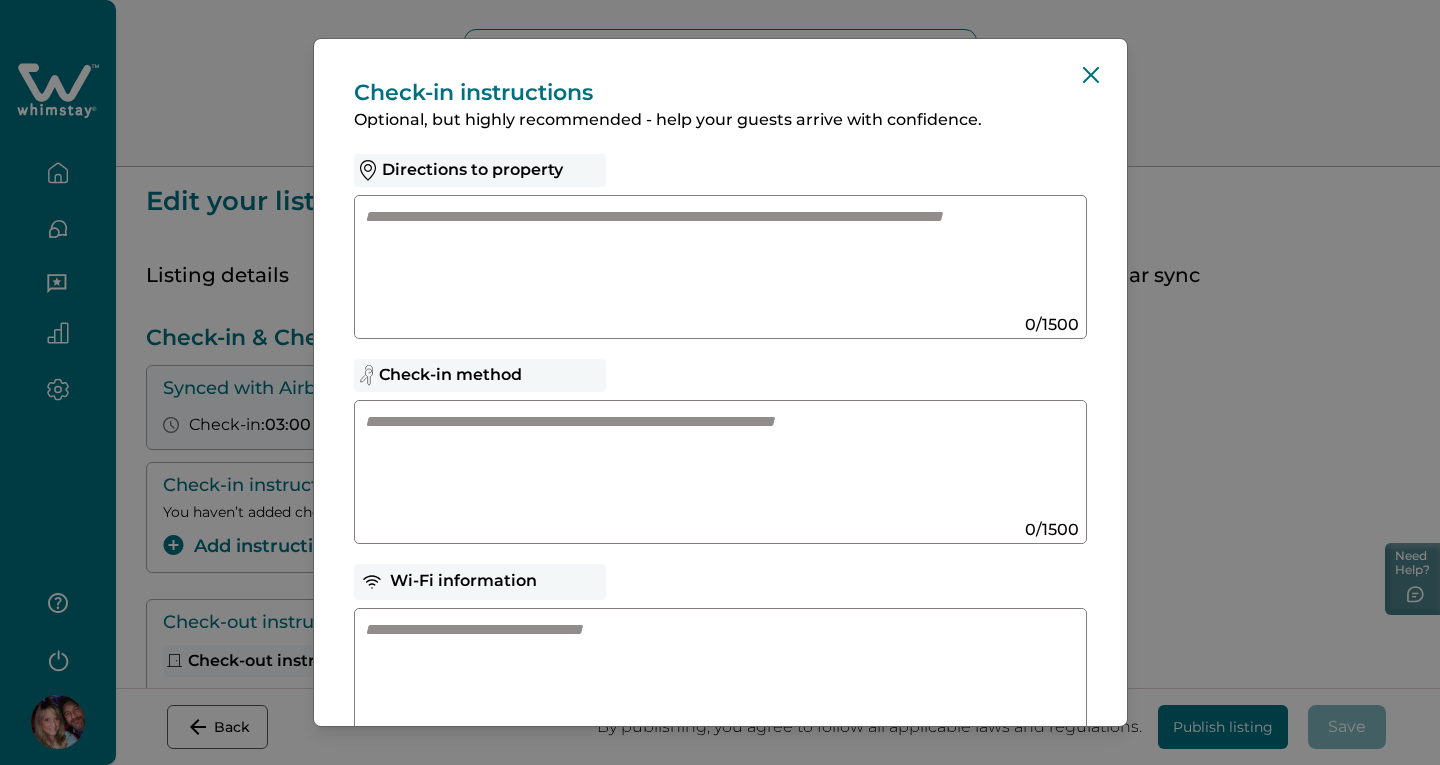 click at bounding box center (701, 464) 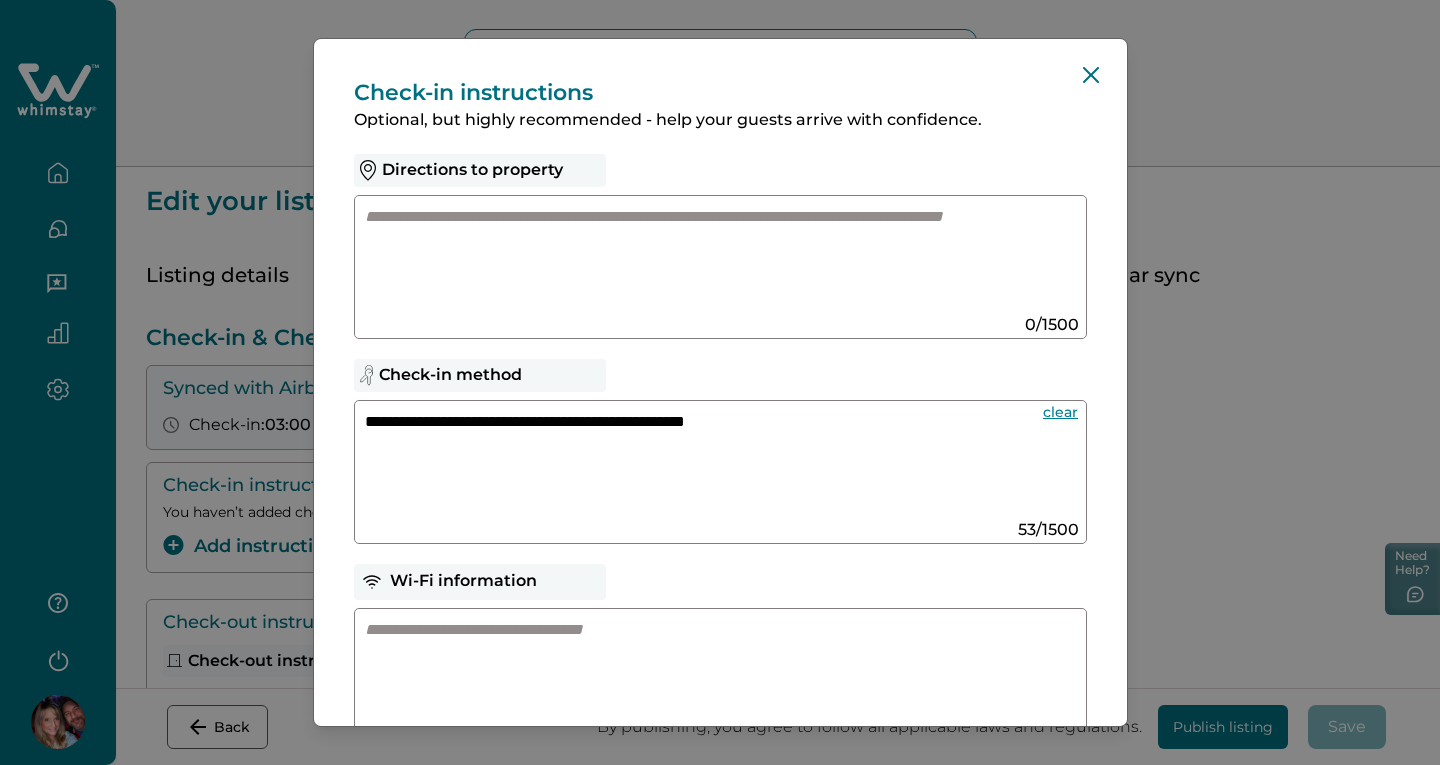 type on "**********" 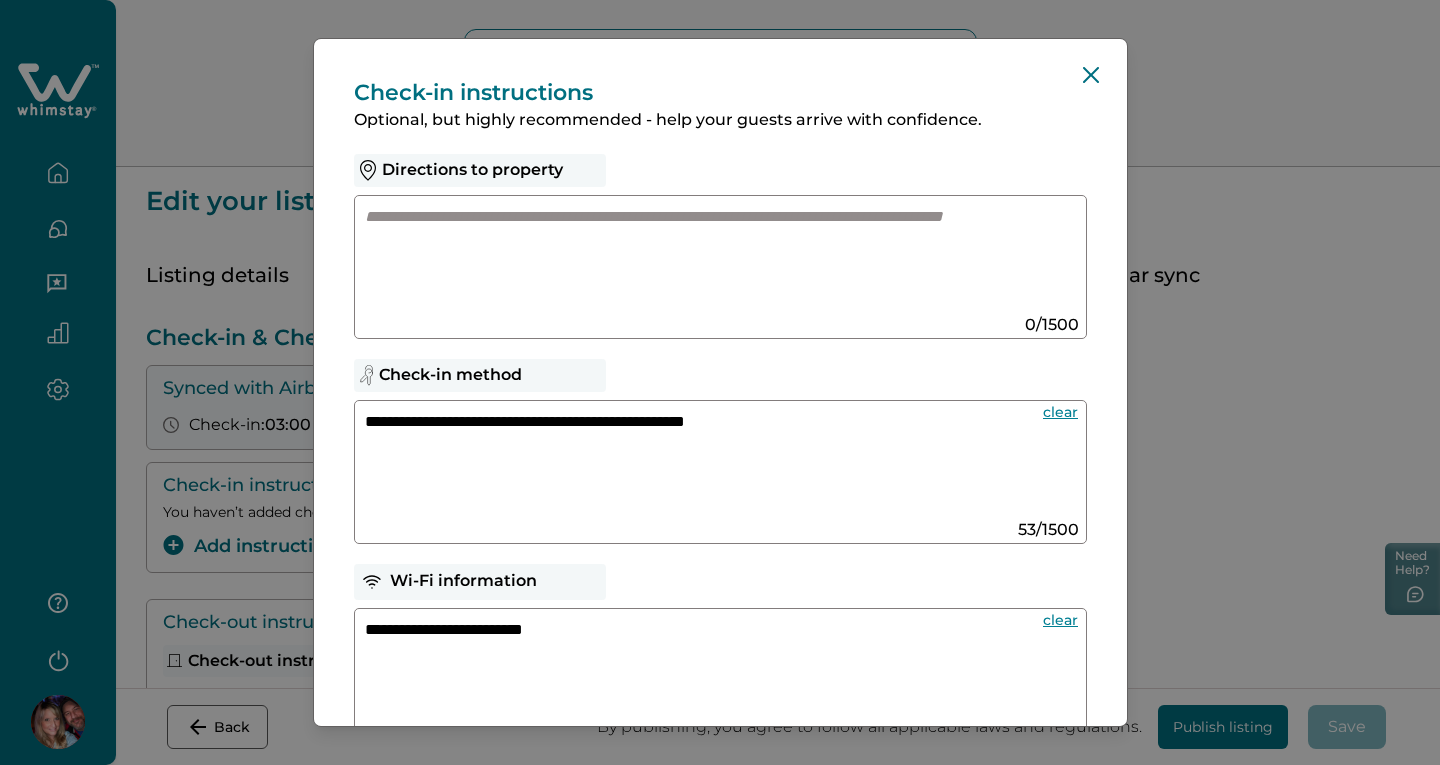 type on "**********" 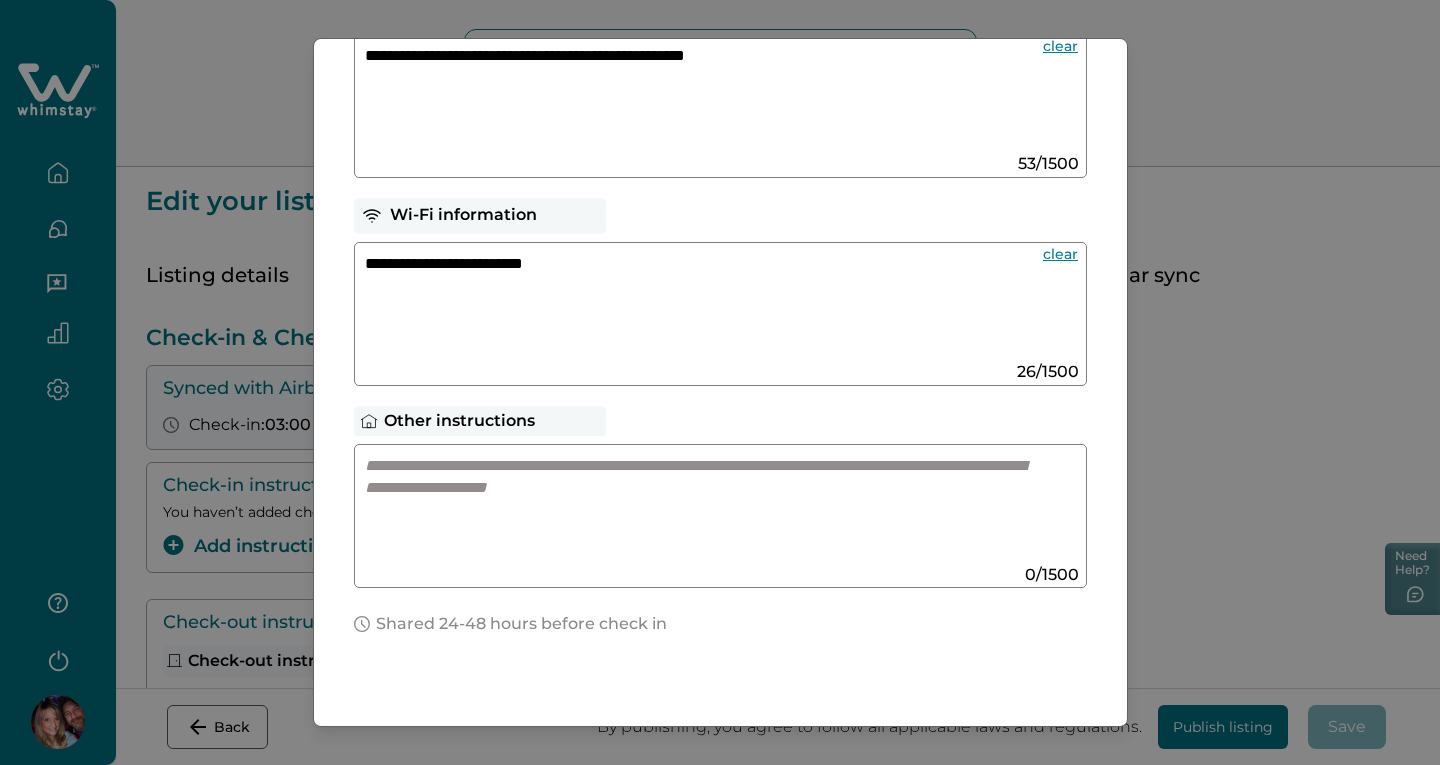 scroll, scrollTop: 376, scrollLeft: 0, axis: vertical 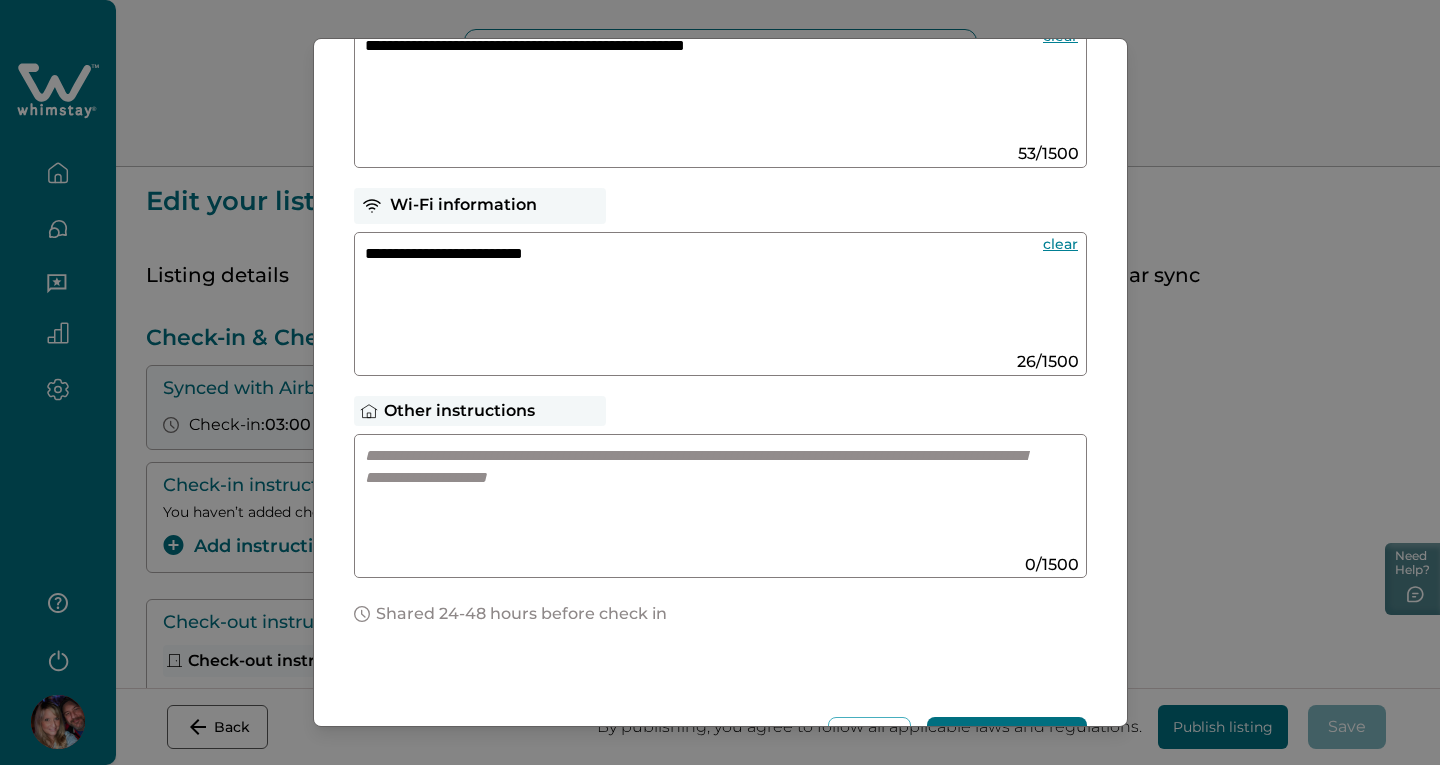 click at bounding box center (701, 498) 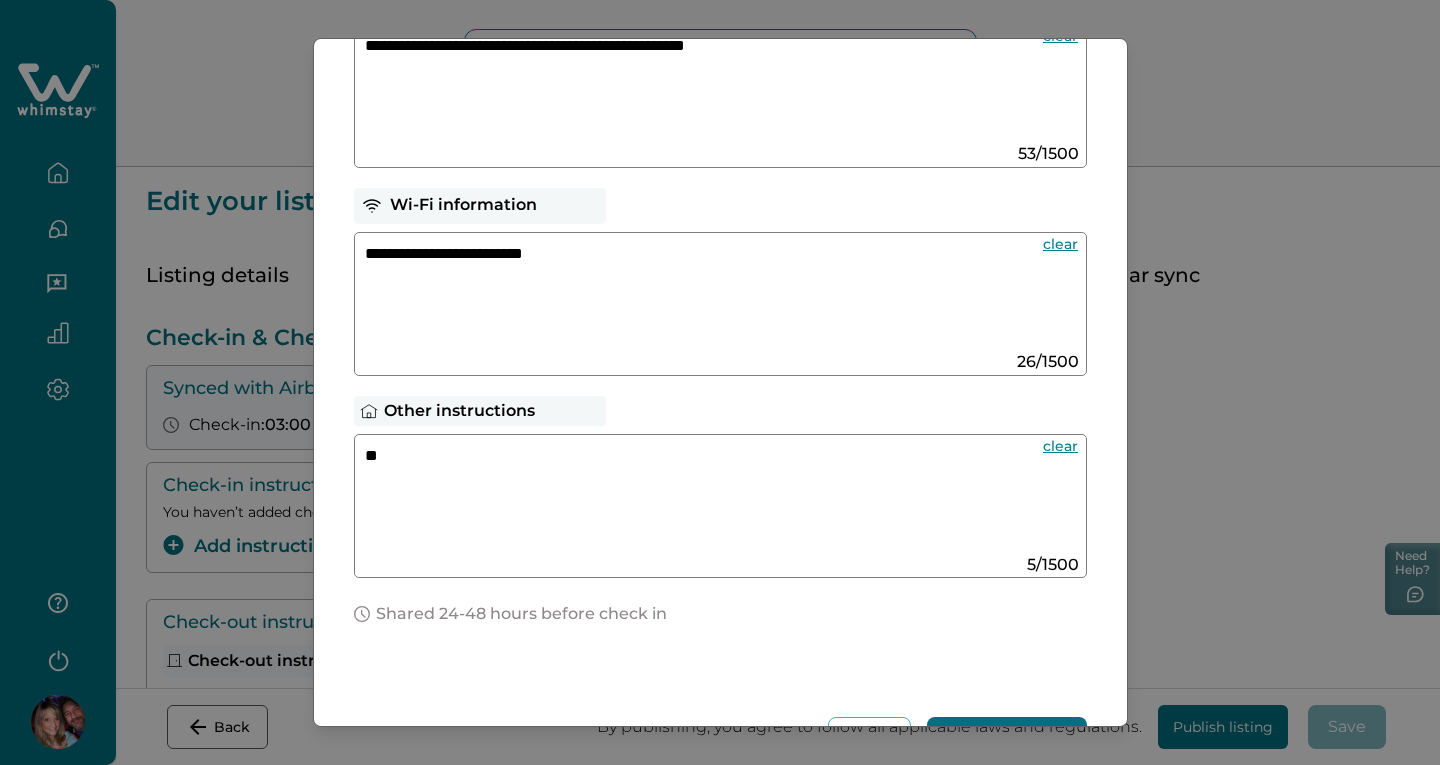 type on "*" 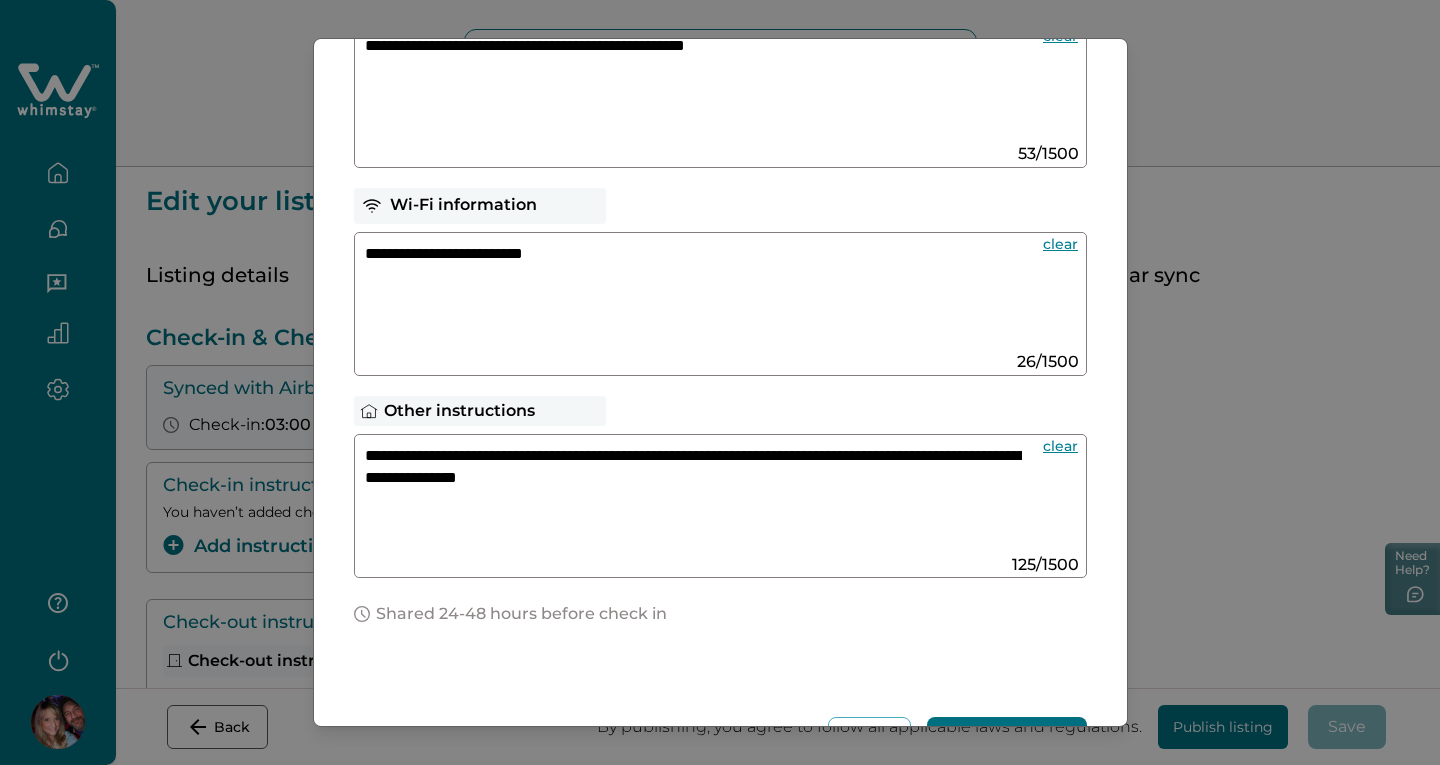 click on "**********" at bounding box center (693, 498) 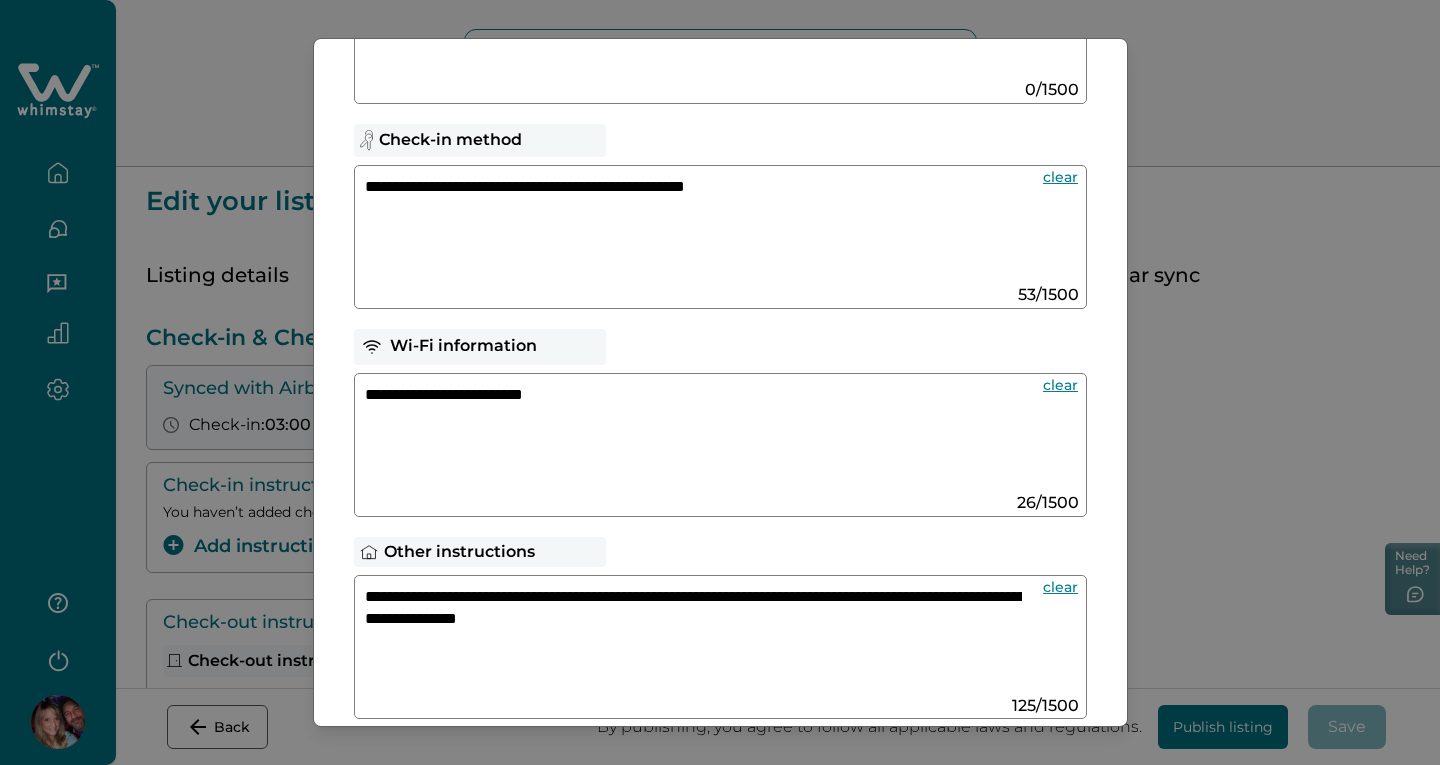 scroll, scrollTop: 233, scrollLeft: 0, axis: vertical 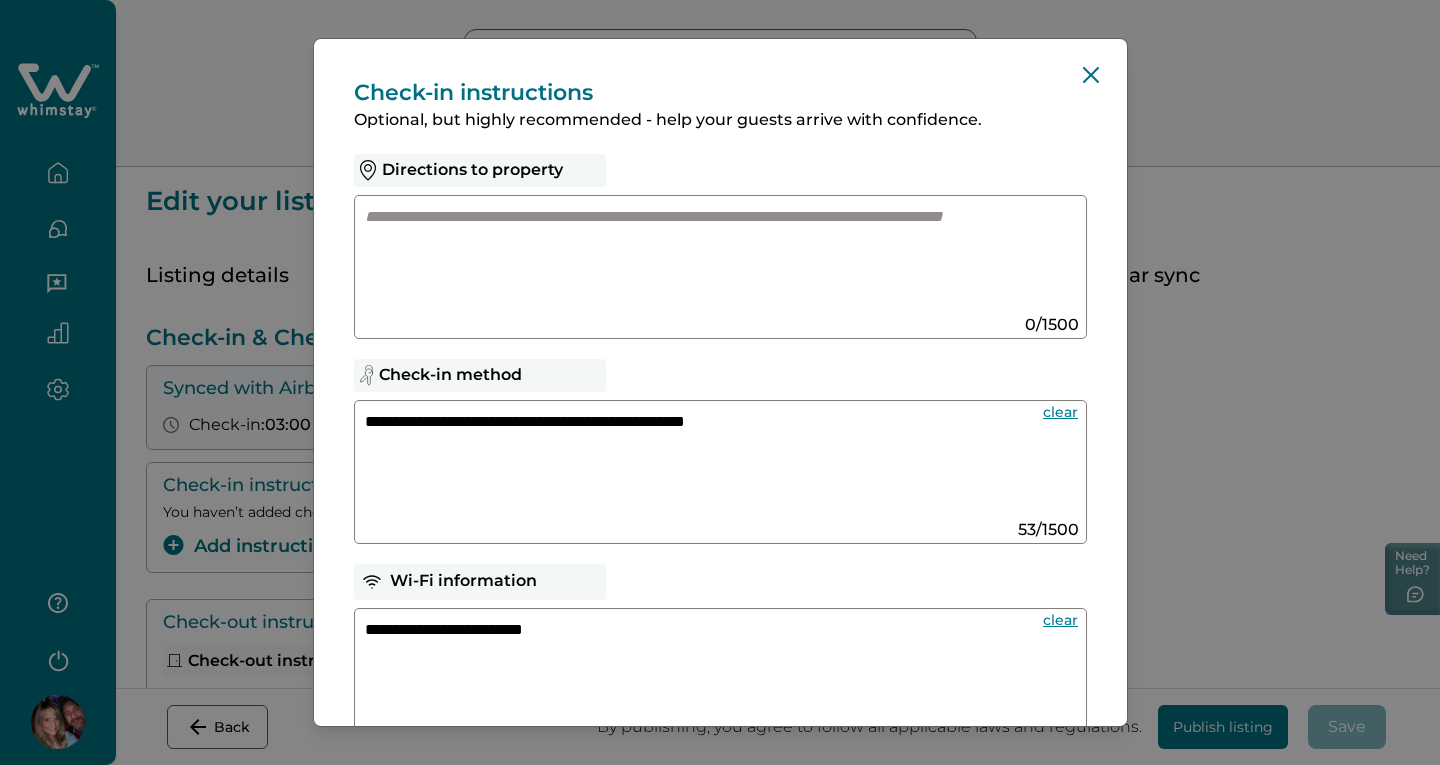 type on "**********" 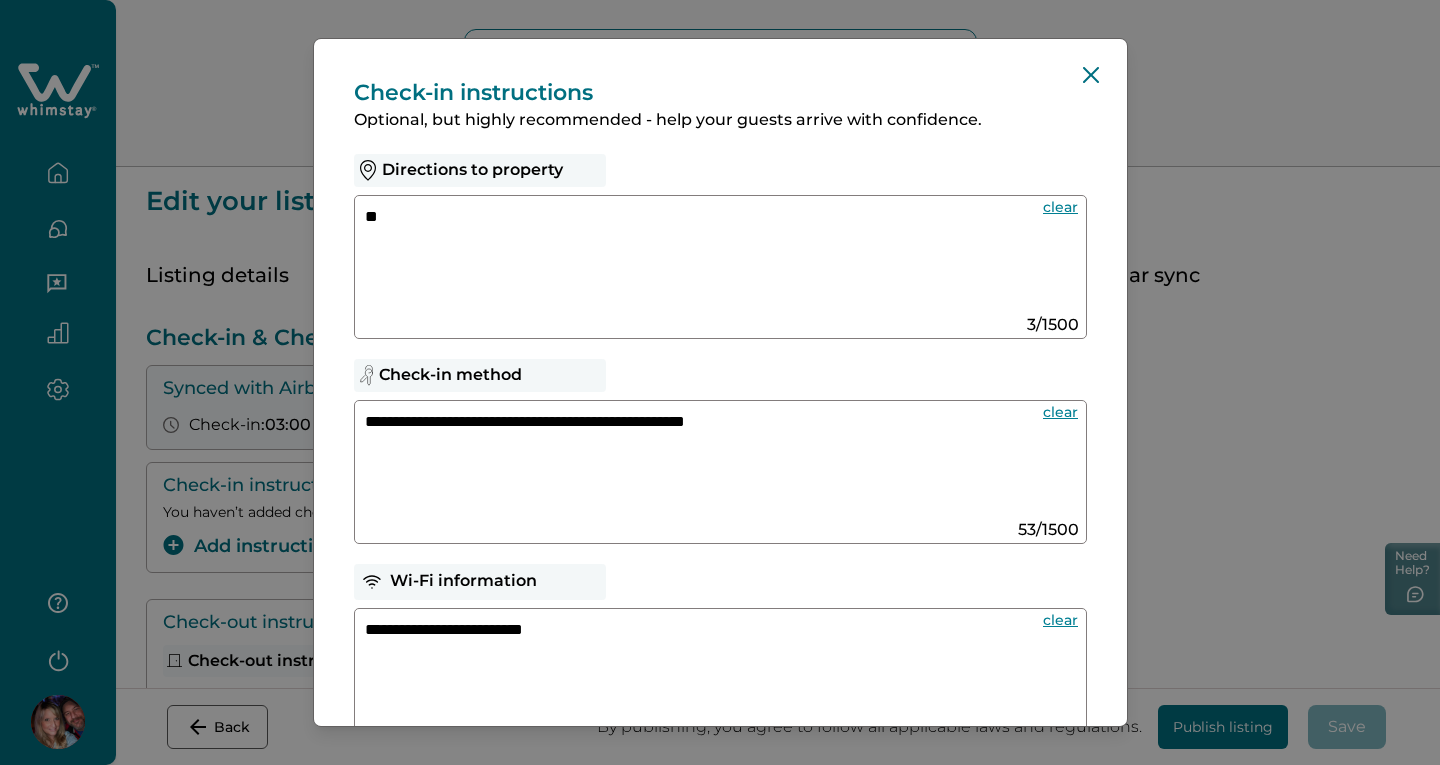 type on "*" 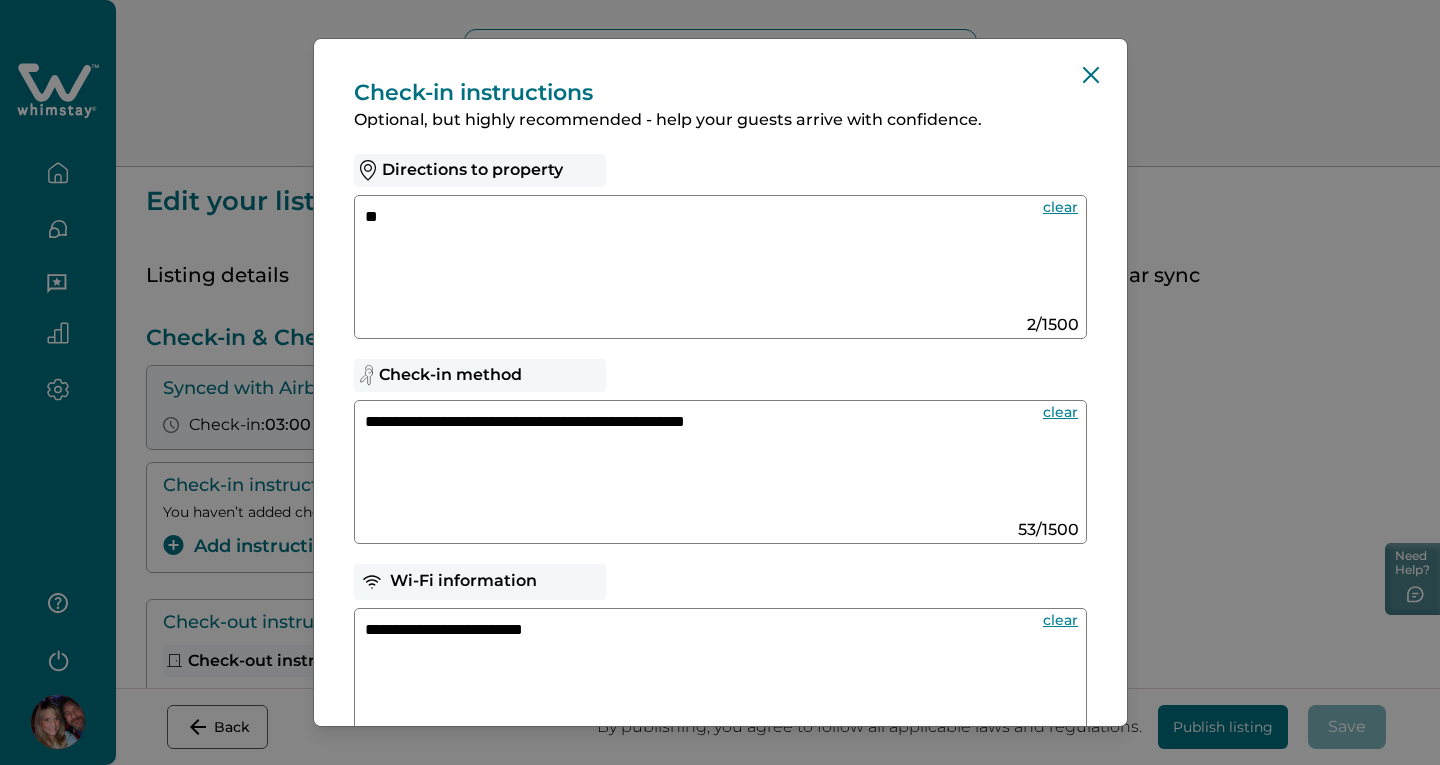 type on "*" 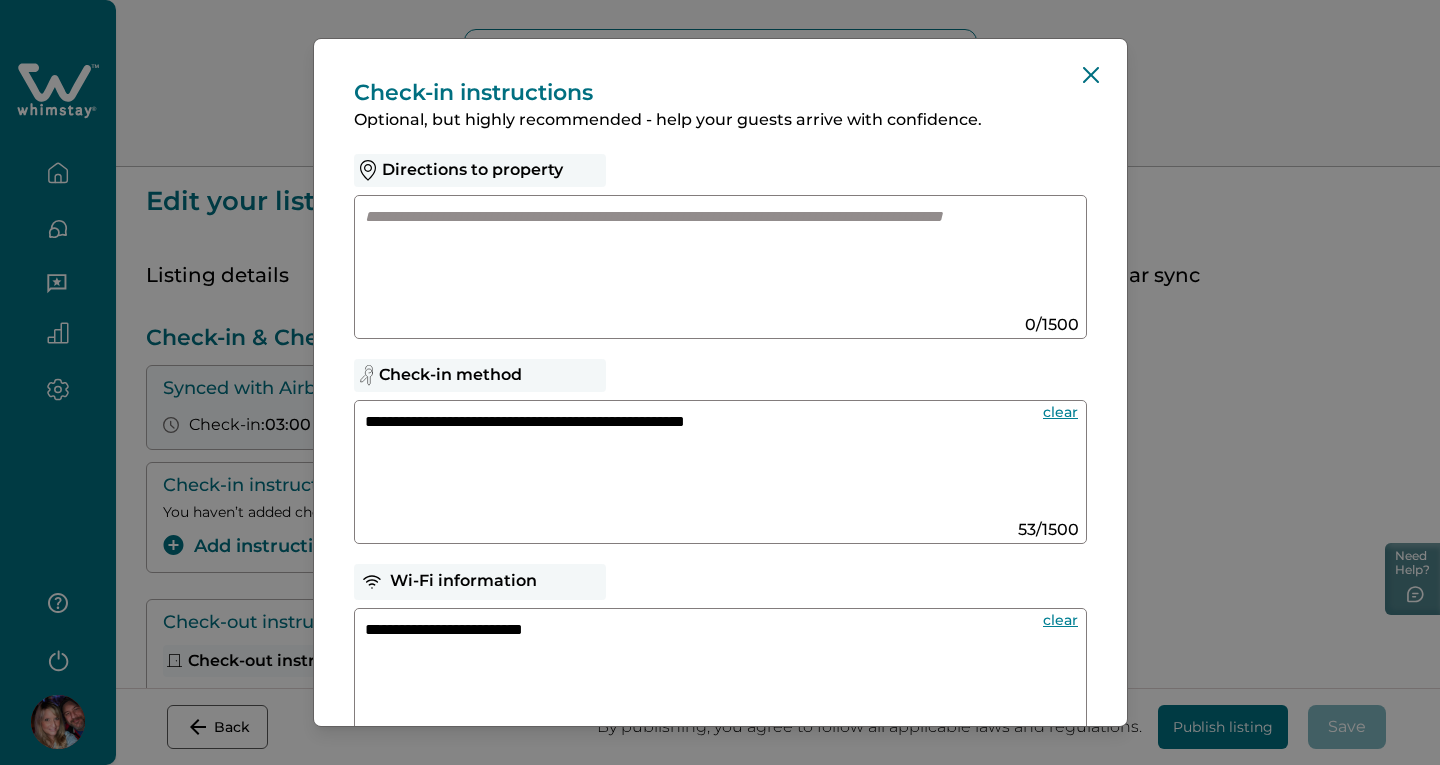 paste on "**********" 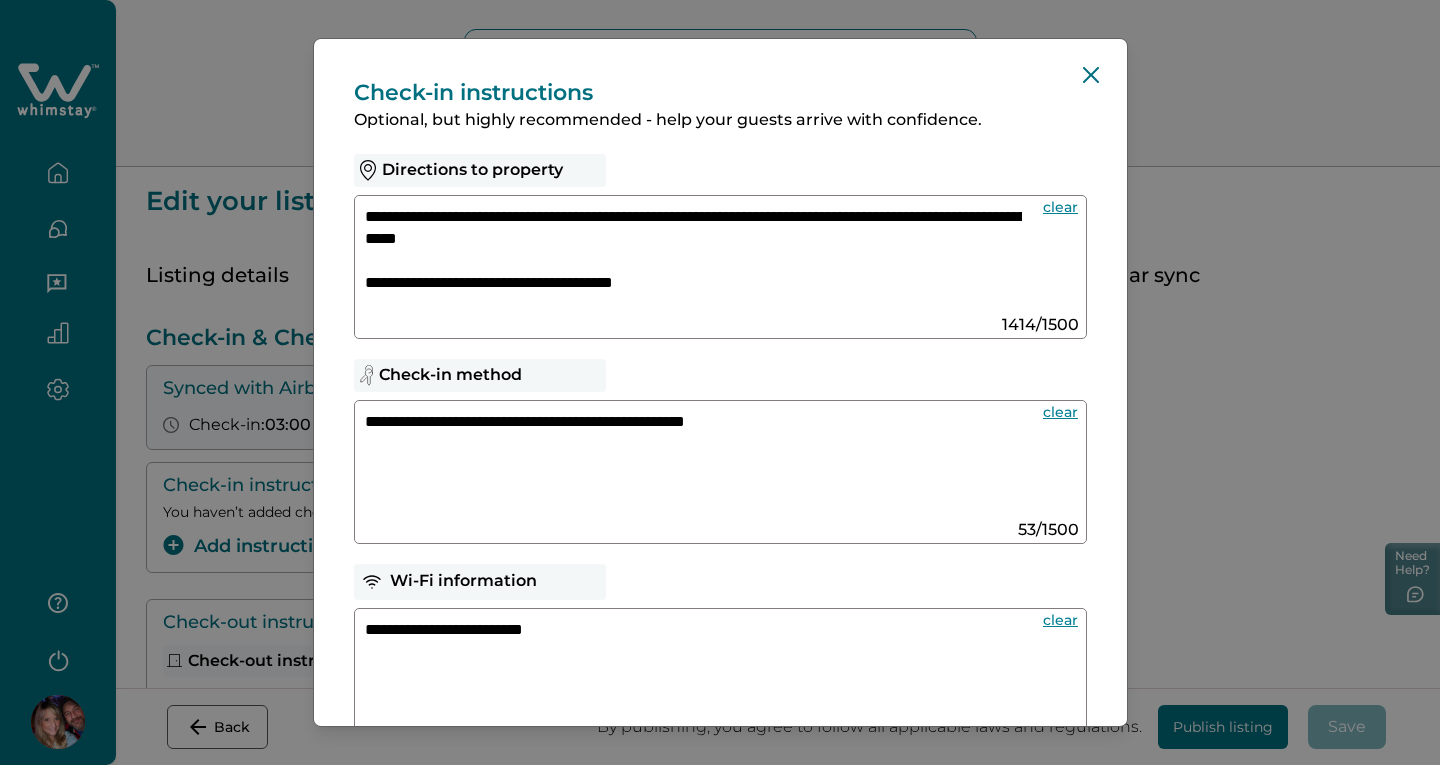 scroll, scrollTop: 530, scrollLeft: 0, axis: vertical 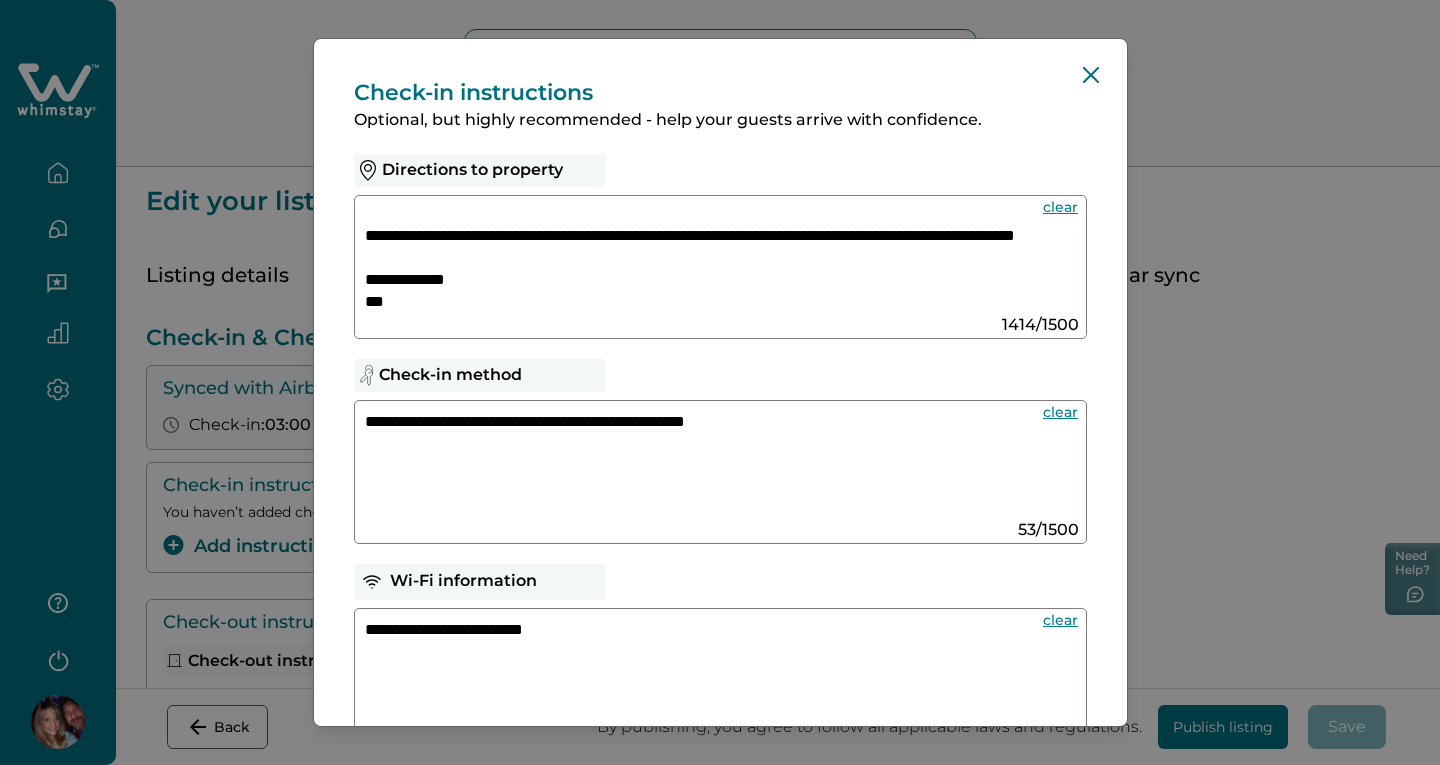 click at bounding box center [693, 259] 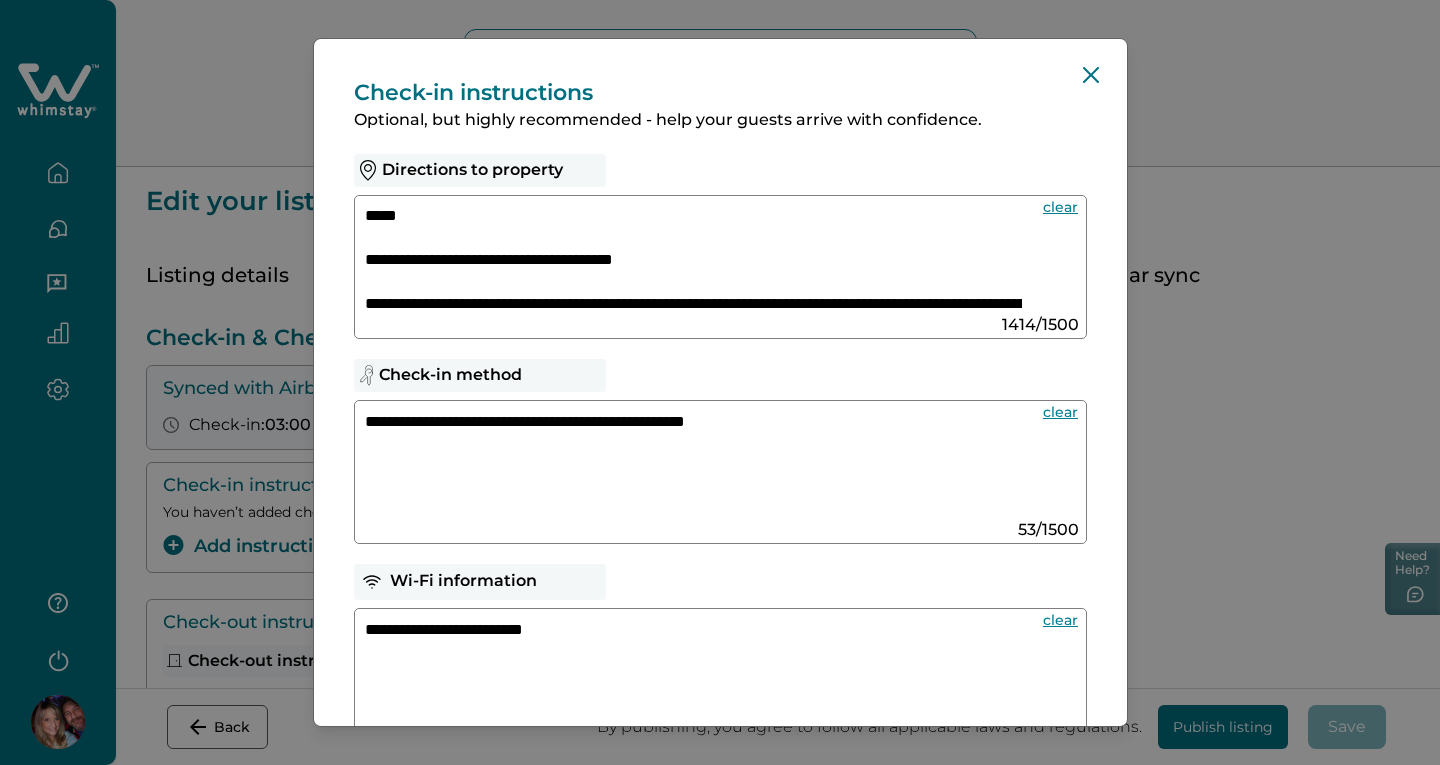 scroll, scrollTop: 0, scrollLeft: 0, axis: both 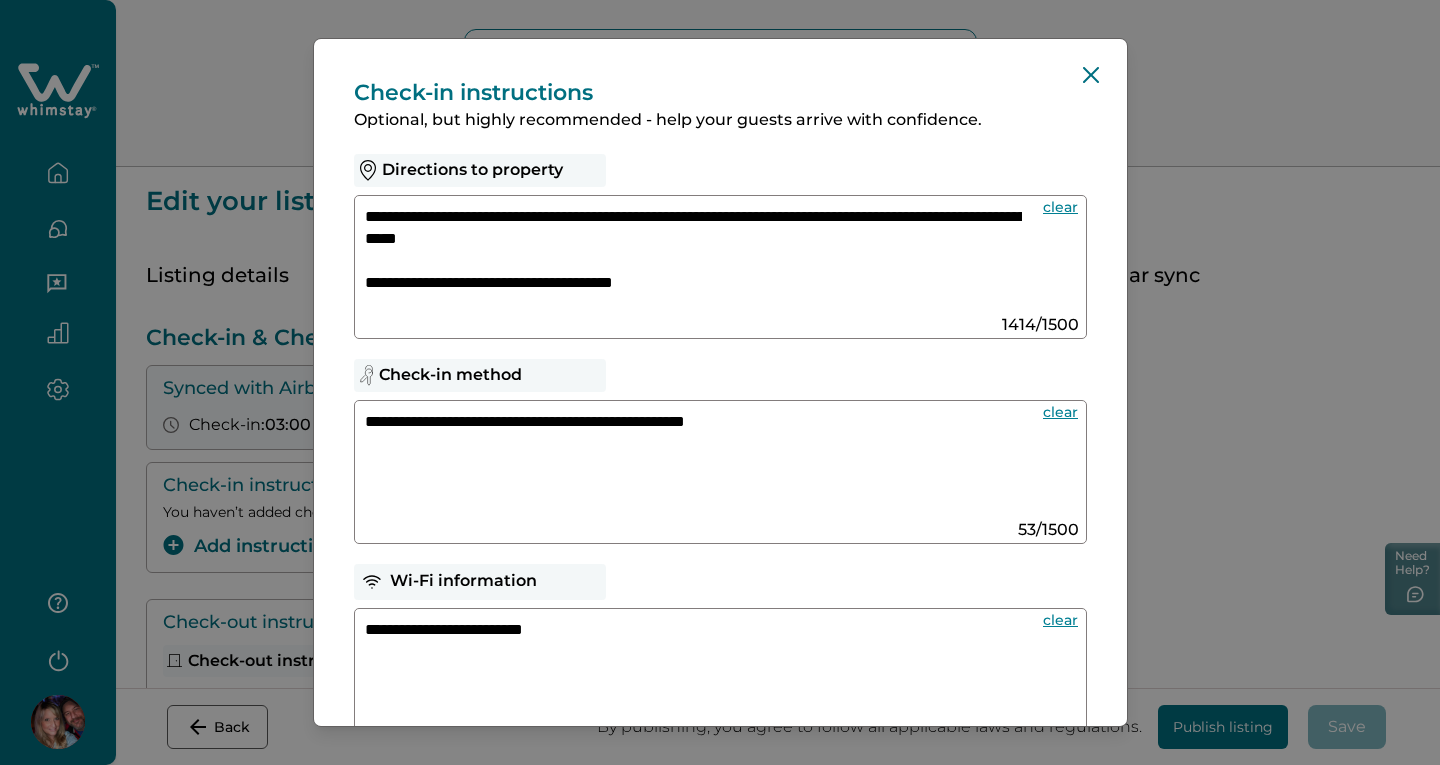 click at bounding box center [693, 259] 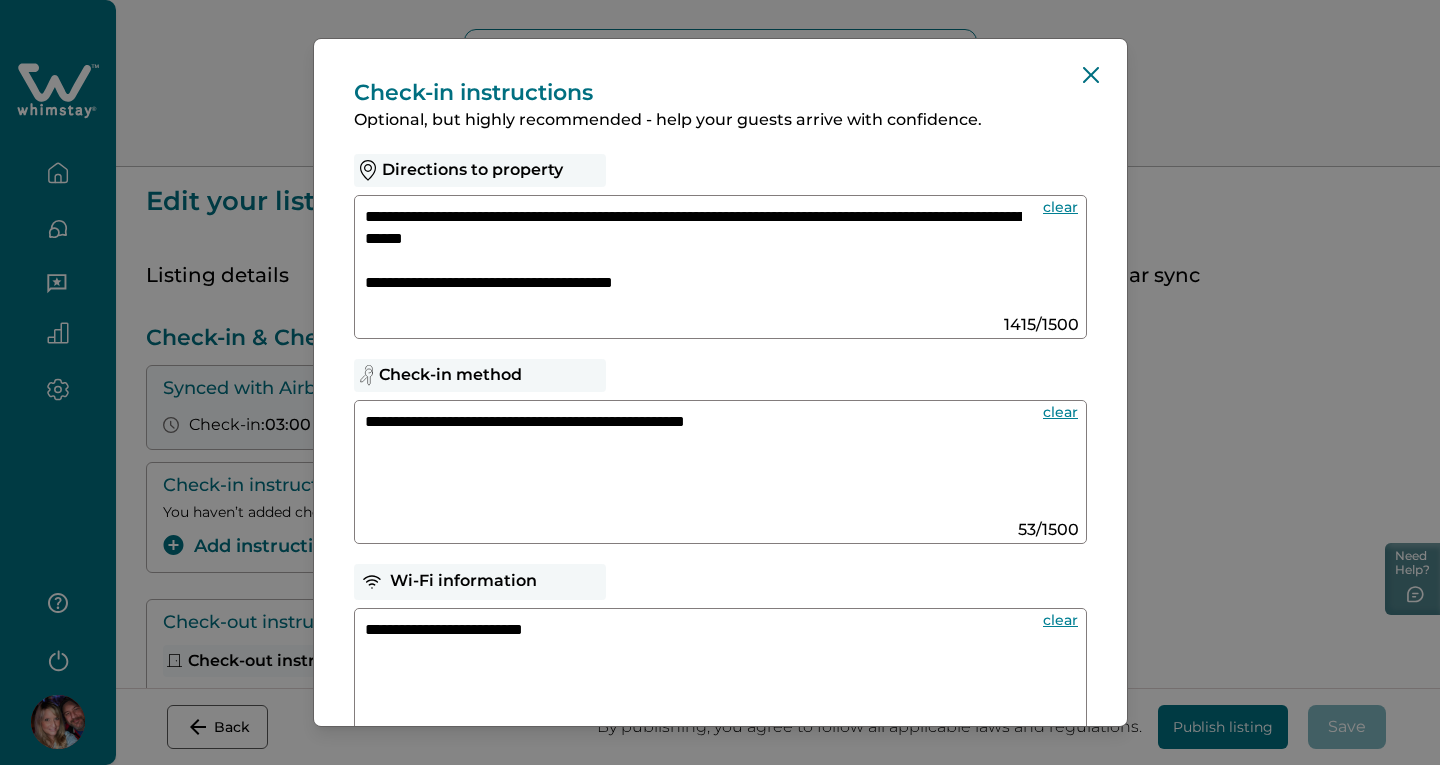 click at bounding box center (693, 259) 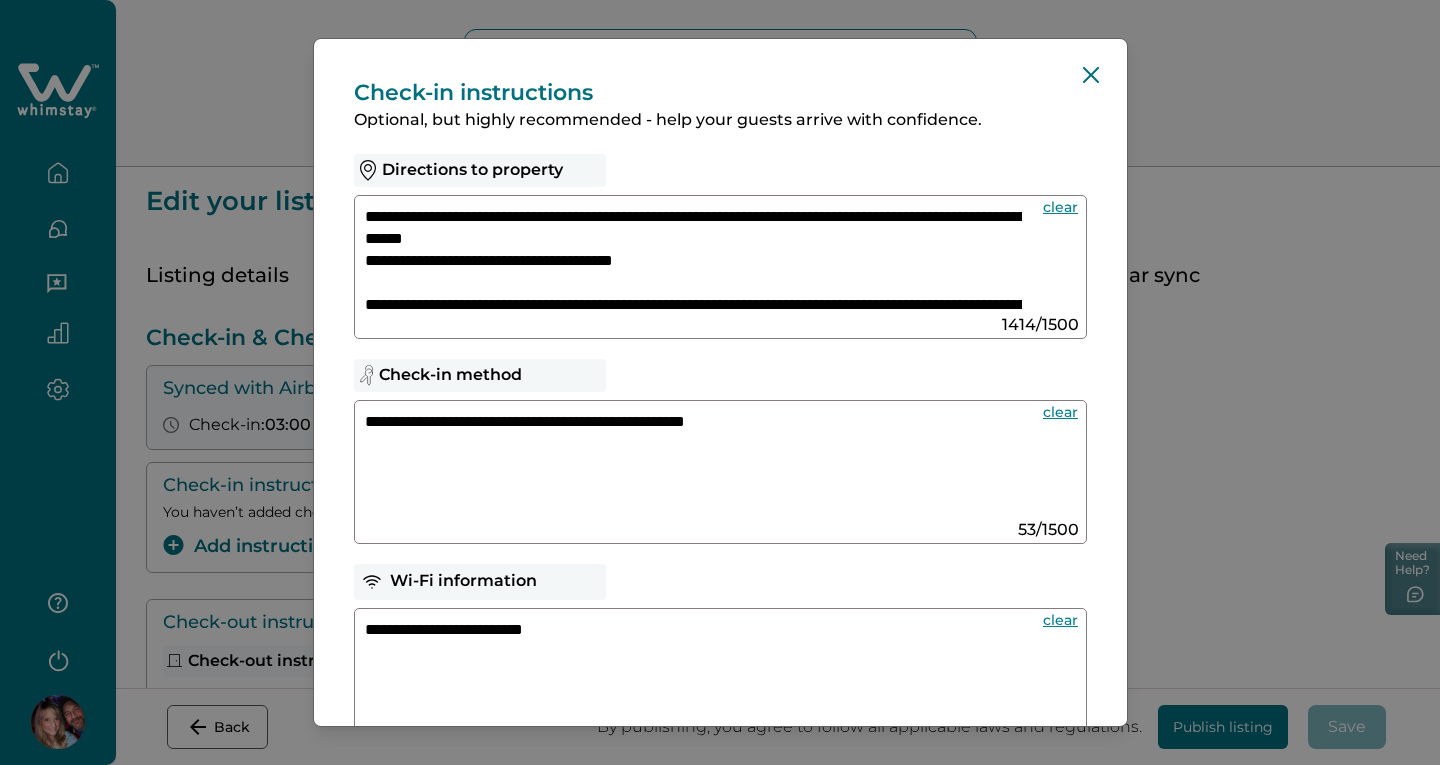 click at bounding box center (693, 259) 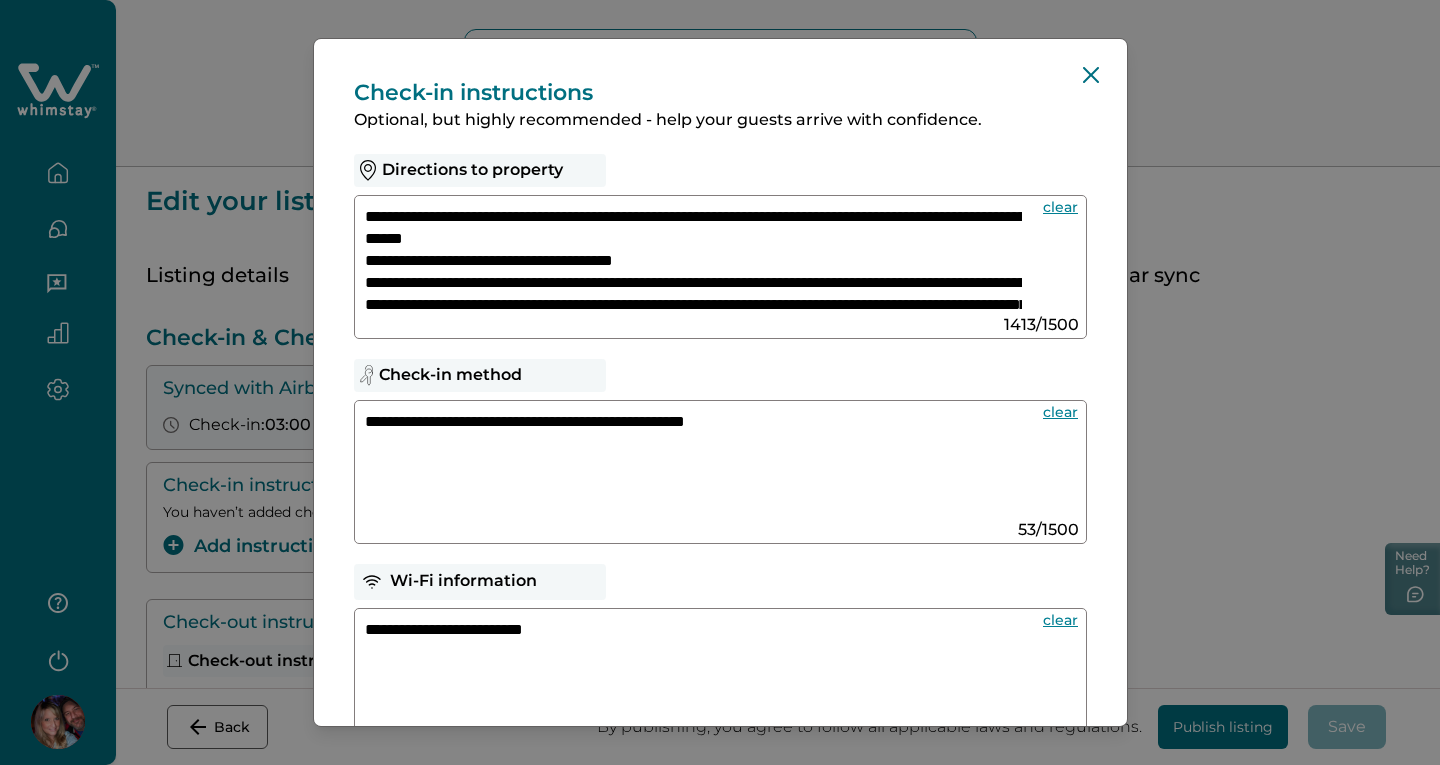 click at bounding box center (720, 267) 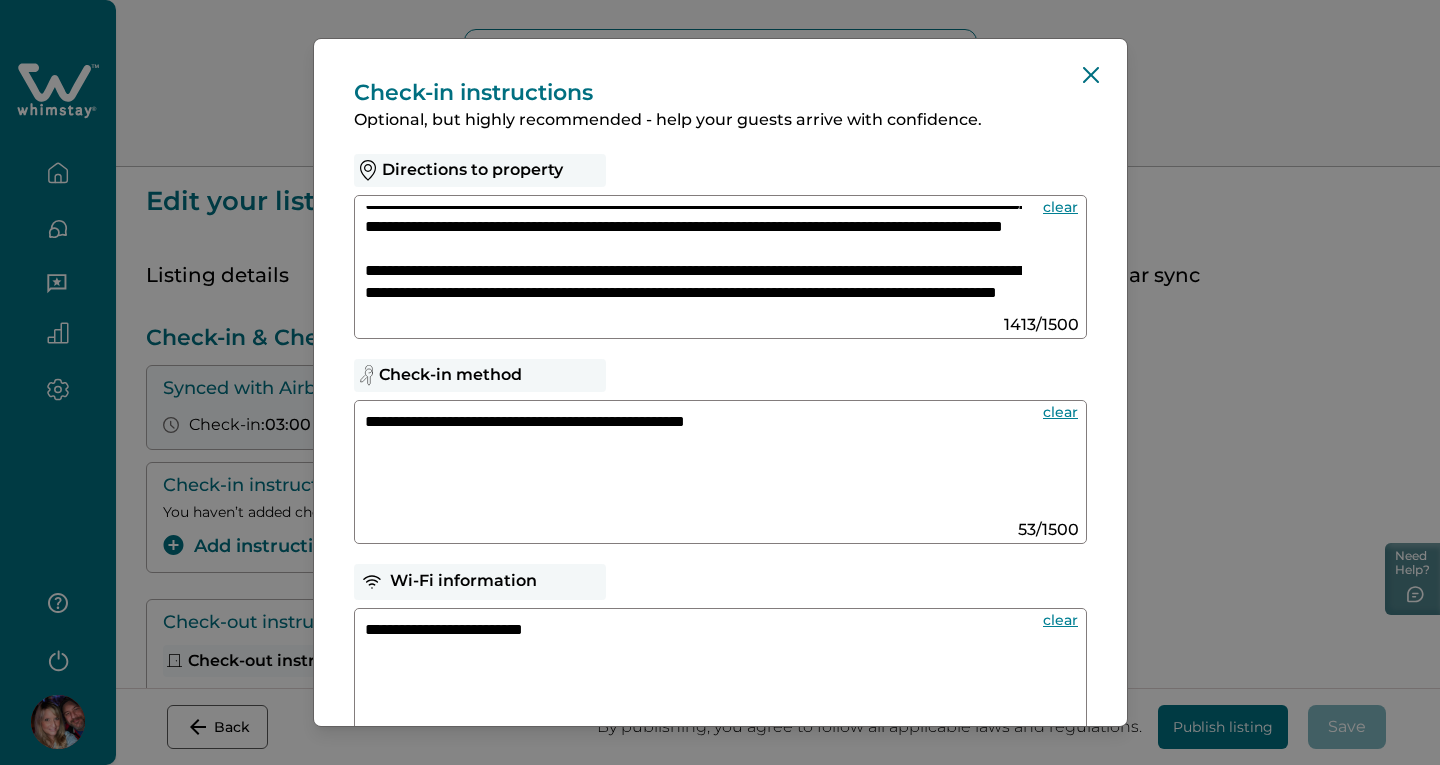 scroll, scrollTop: 107, scrollLeft: 0, axis: vertical 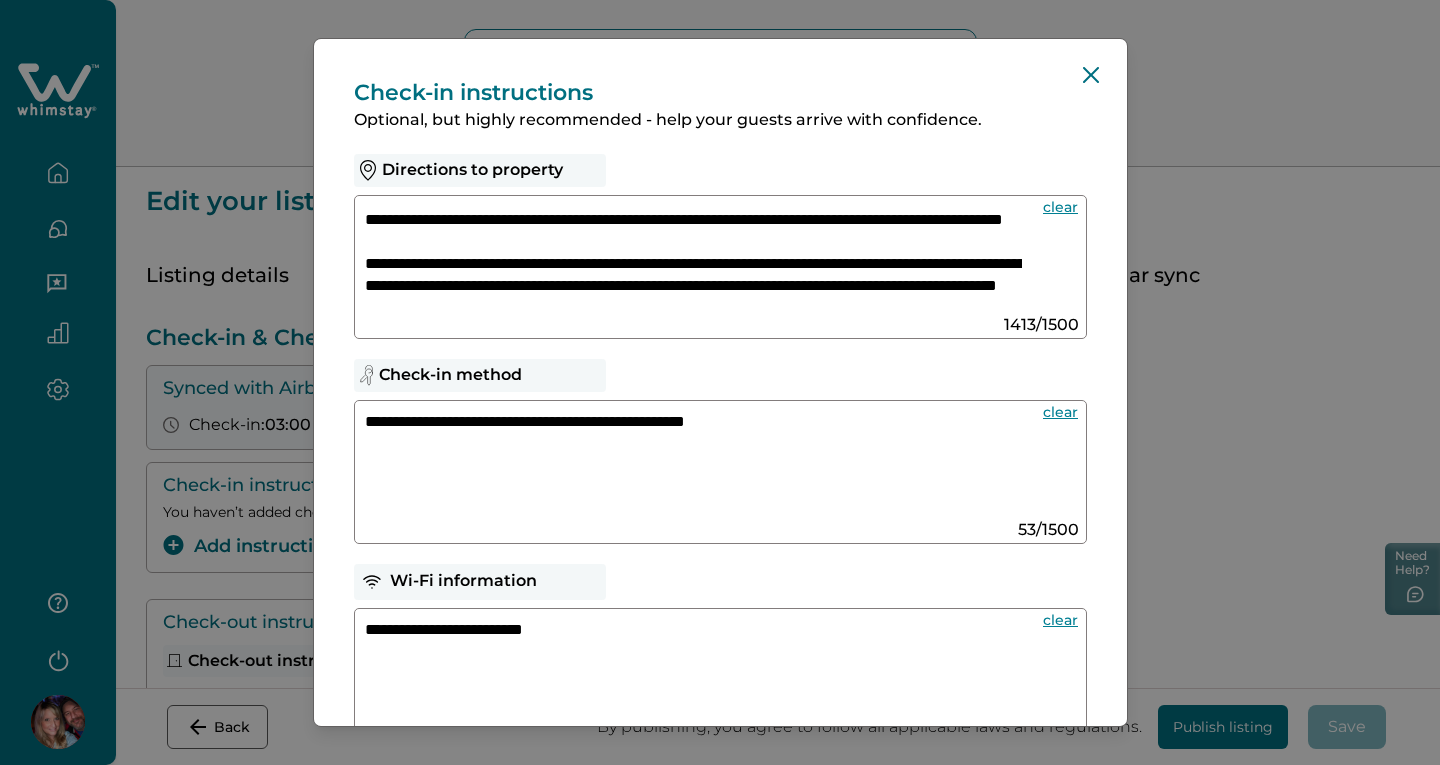 click at bounding box center (693, 259) 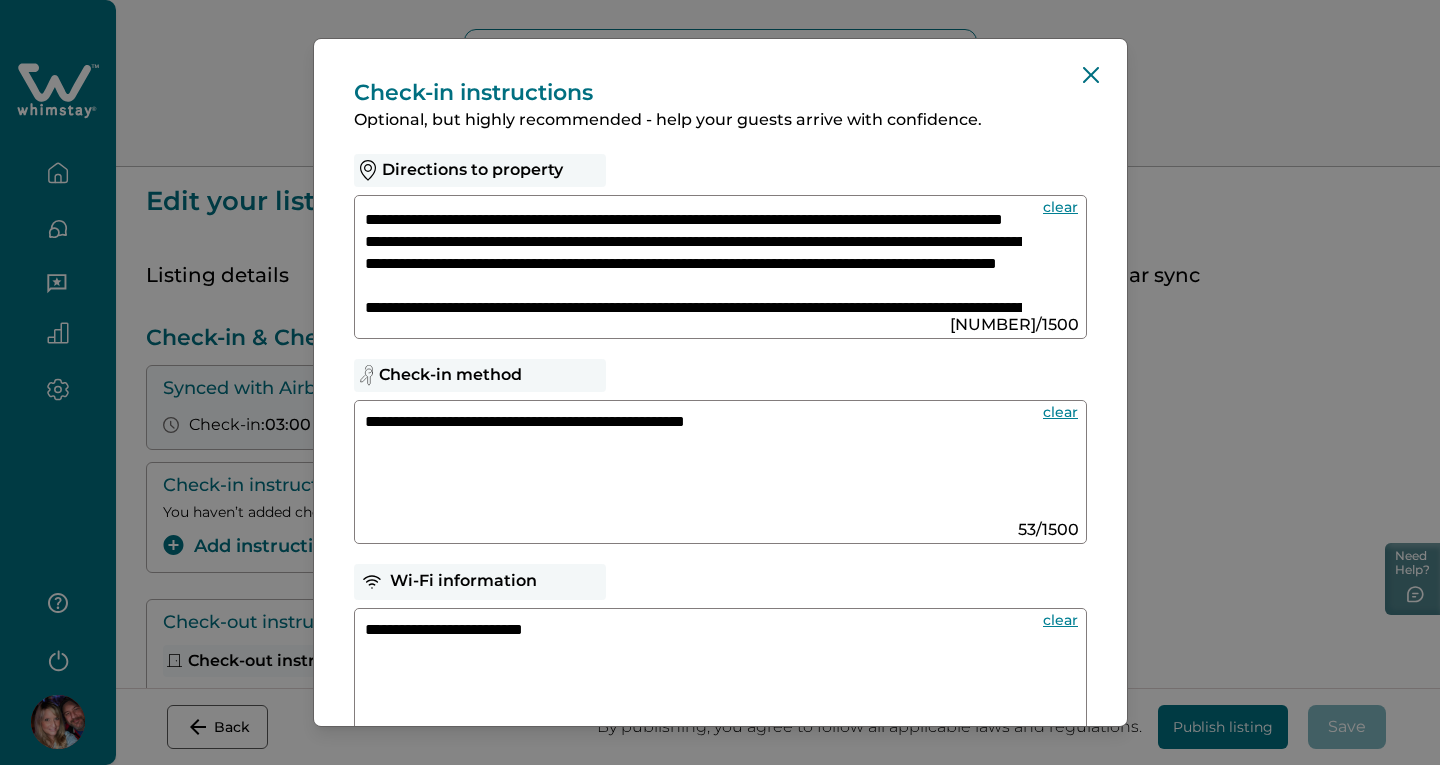 scroll, scrollTop: 85, scrollLeft: 0, axis: vertical 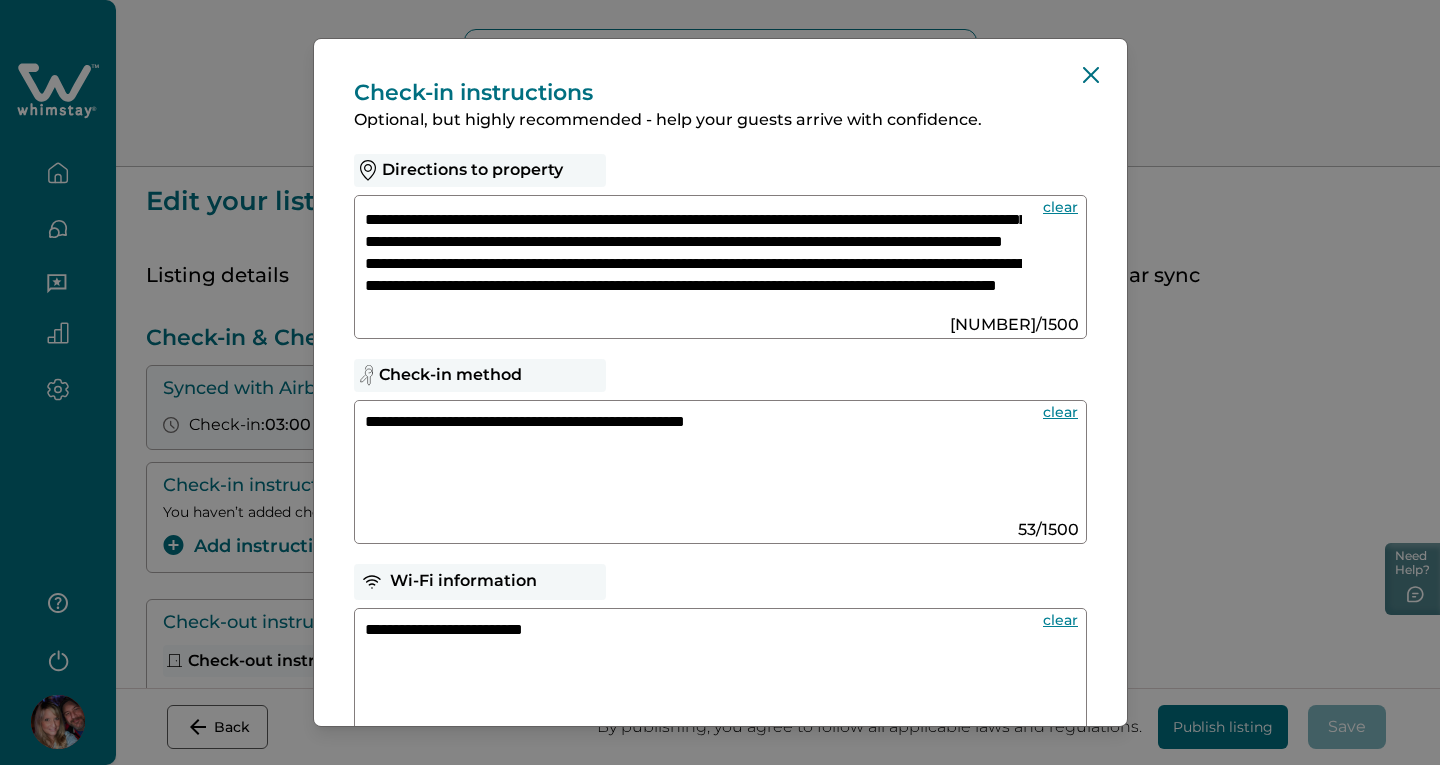 click at bounding box center (693, 259) 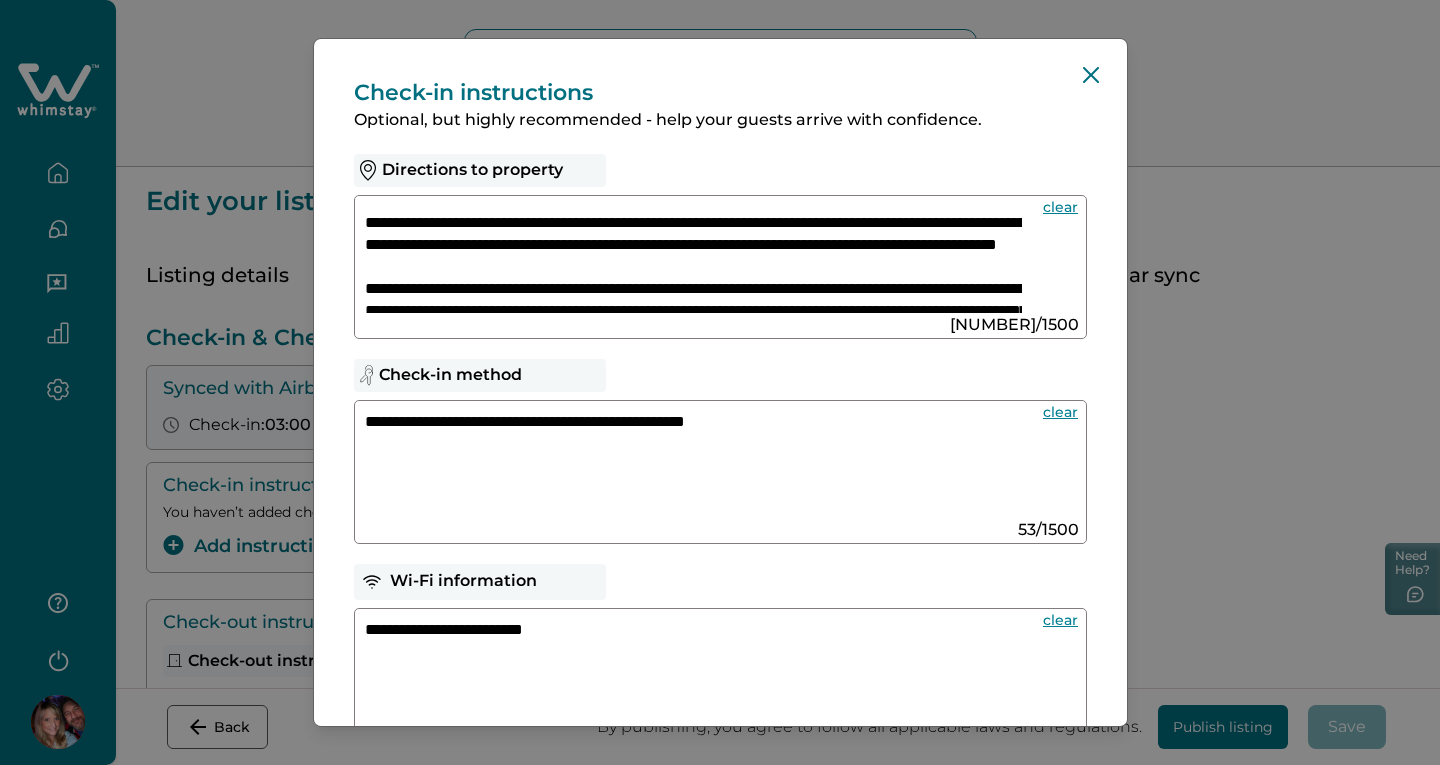 scroll, scrollTop: 127, scrollLeft: 0, axis: vertical 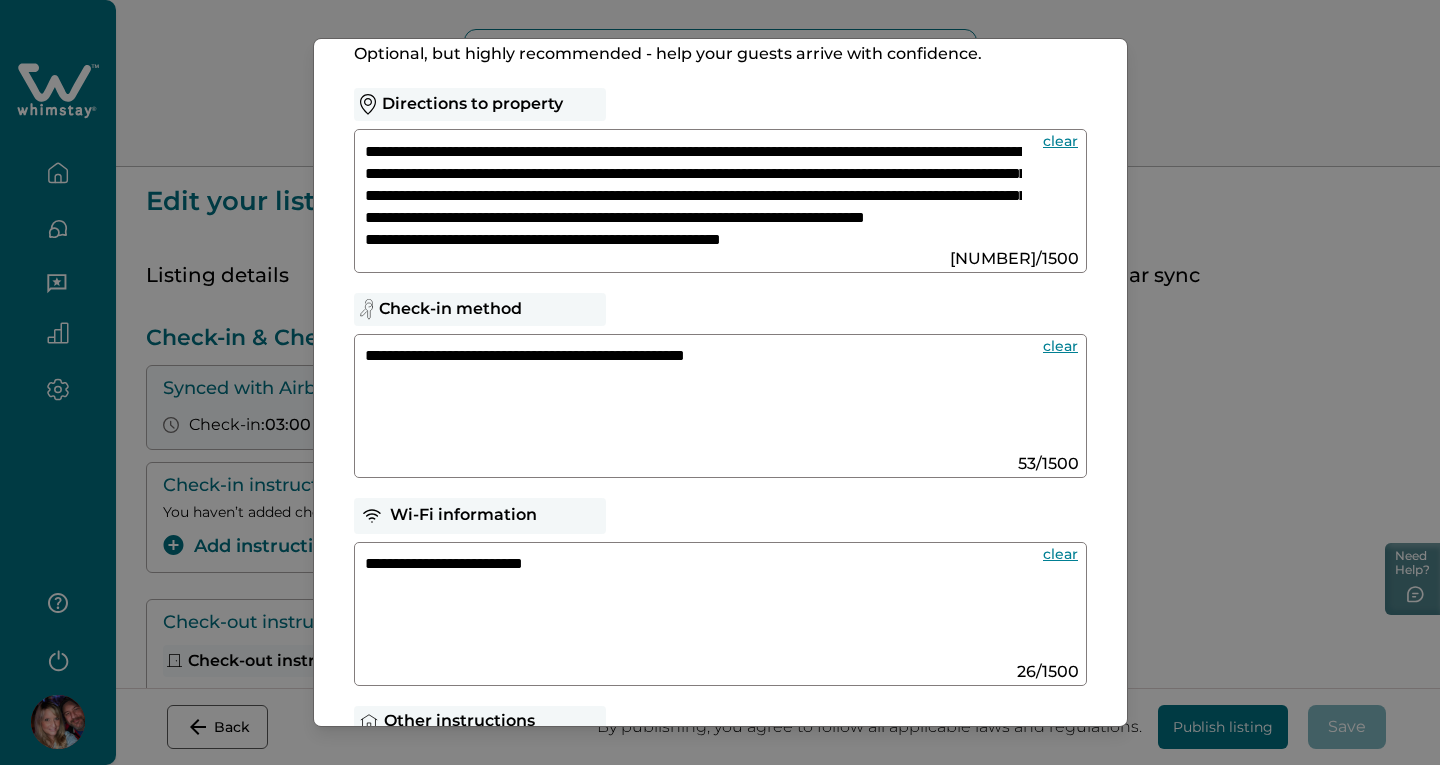 click at bounding box center (693, 193) 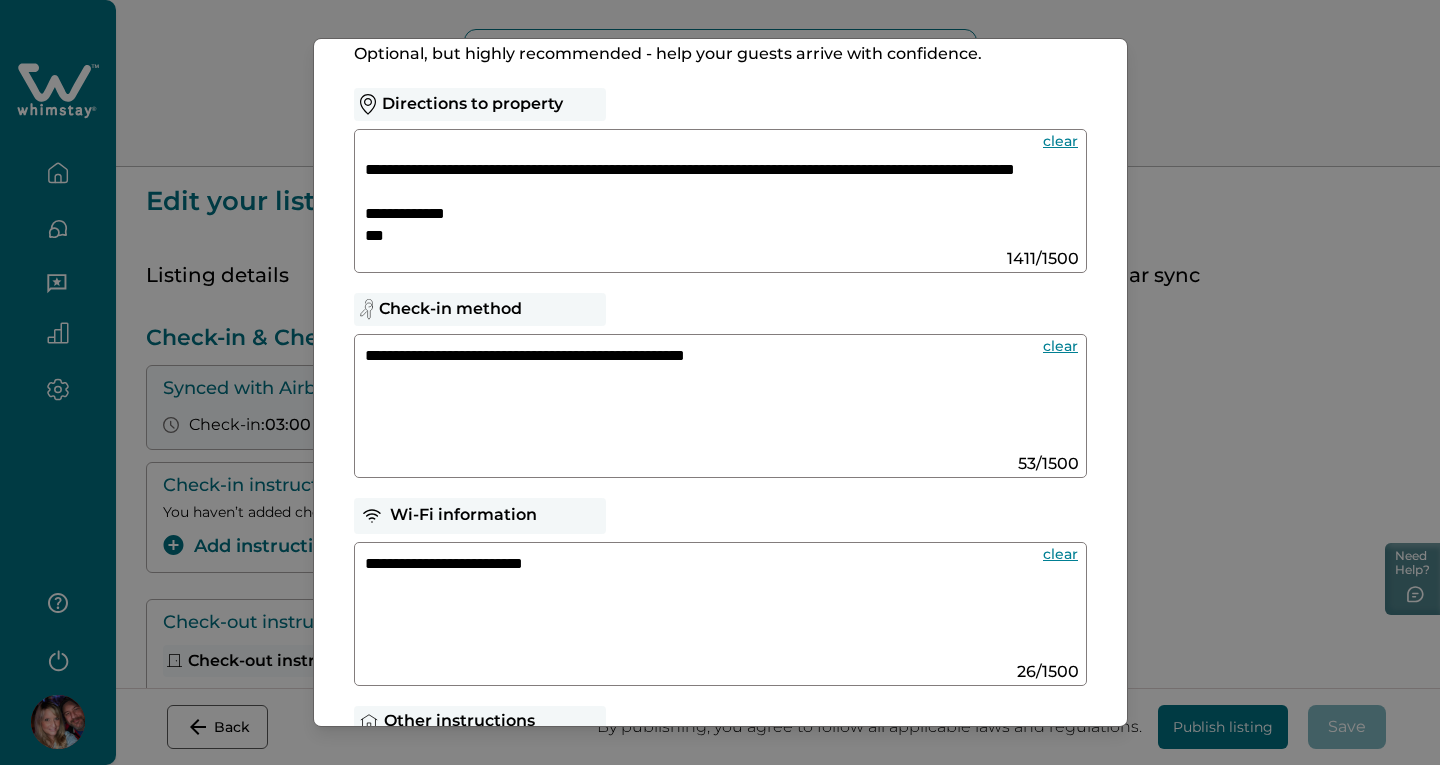 scroll, scrollTop: 334, scrollLeft: 0, axis: vertical 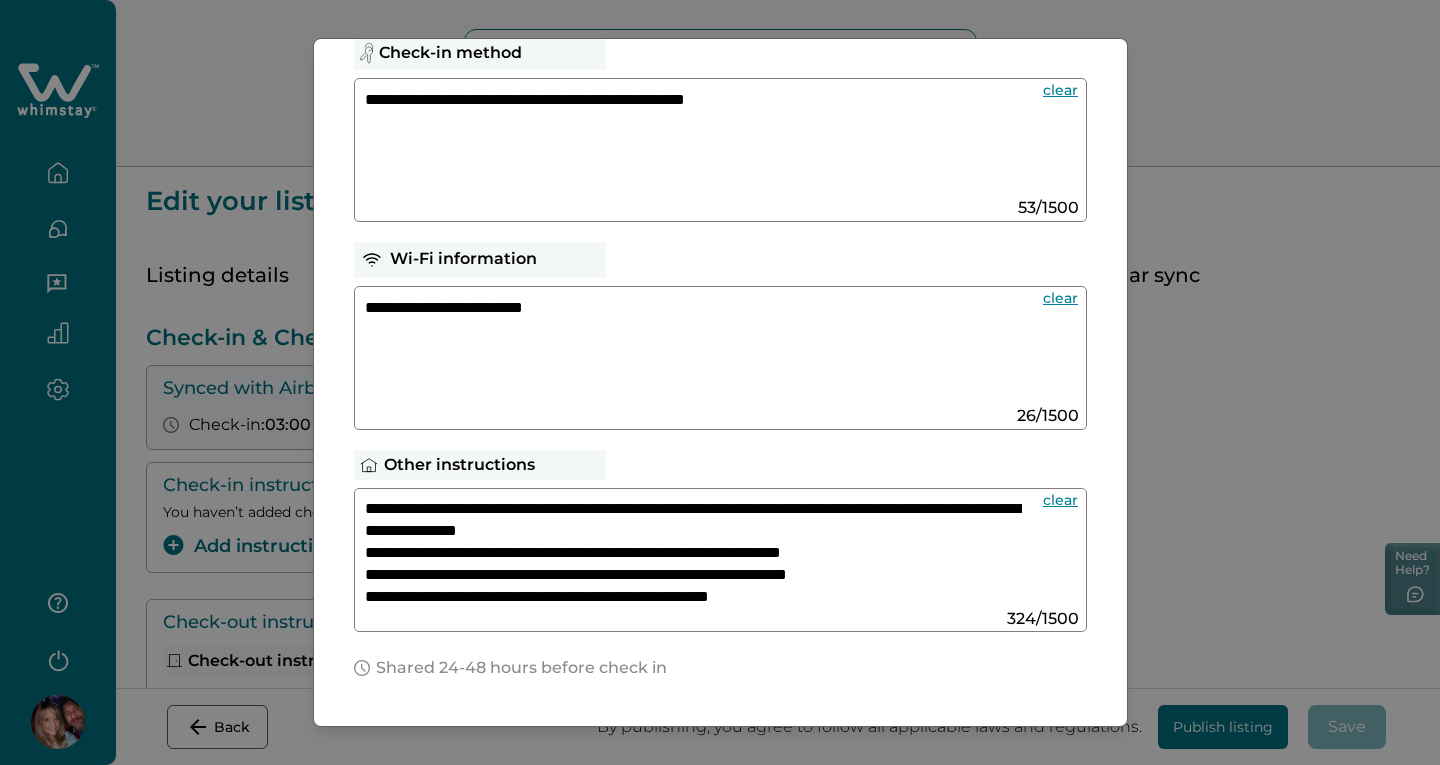 type on "**********" 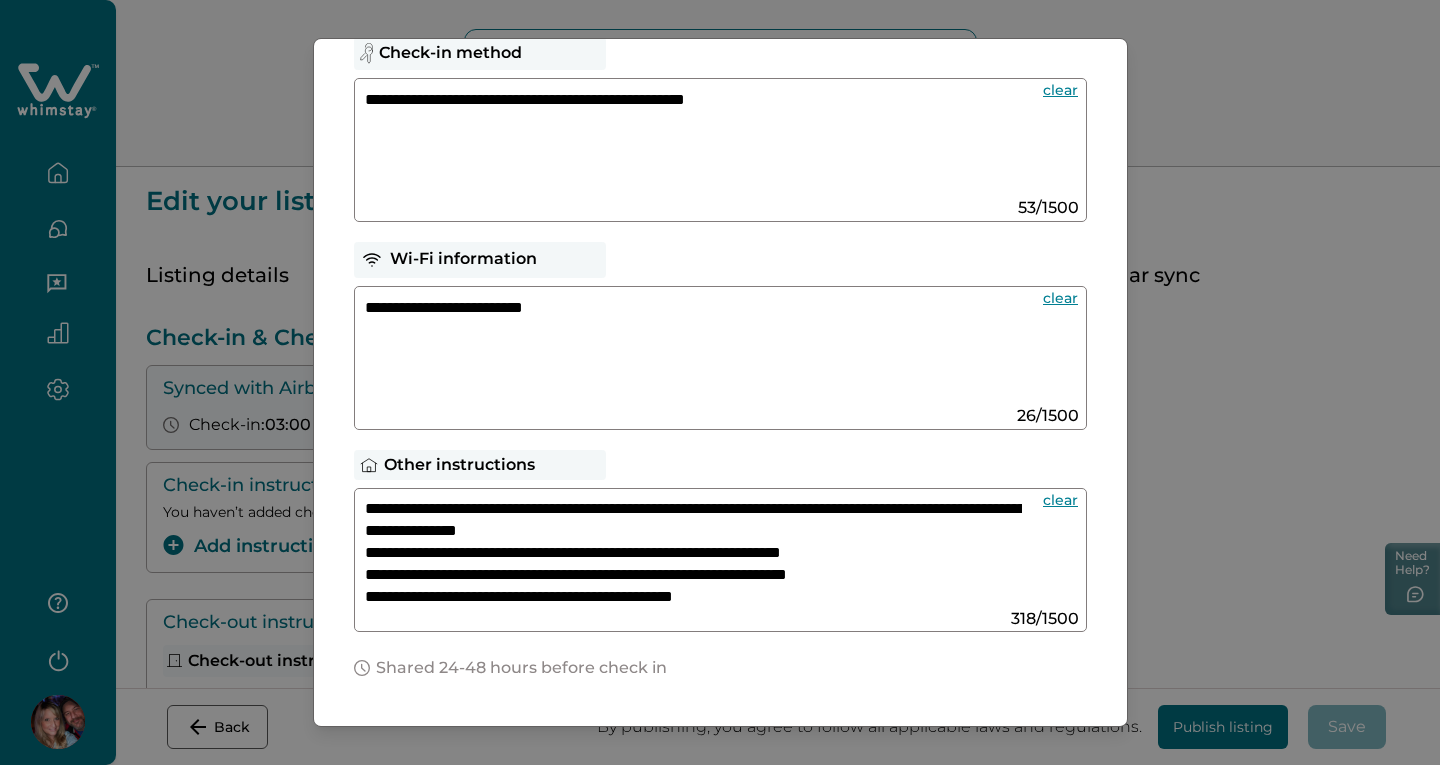 click on "**********" at bounding box center (693, 350) 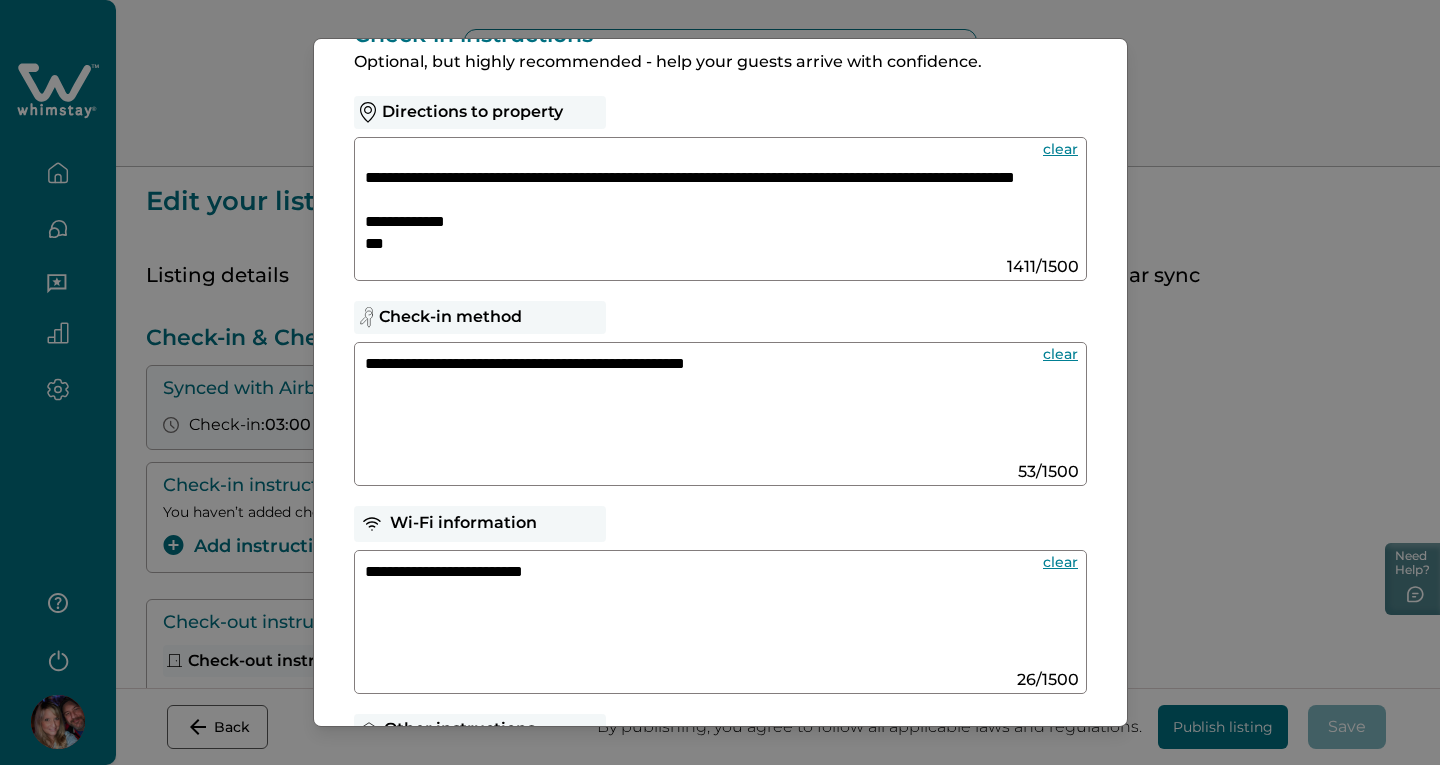 scroll, scrollTop: 0, scrollLeft: 0, axis: both 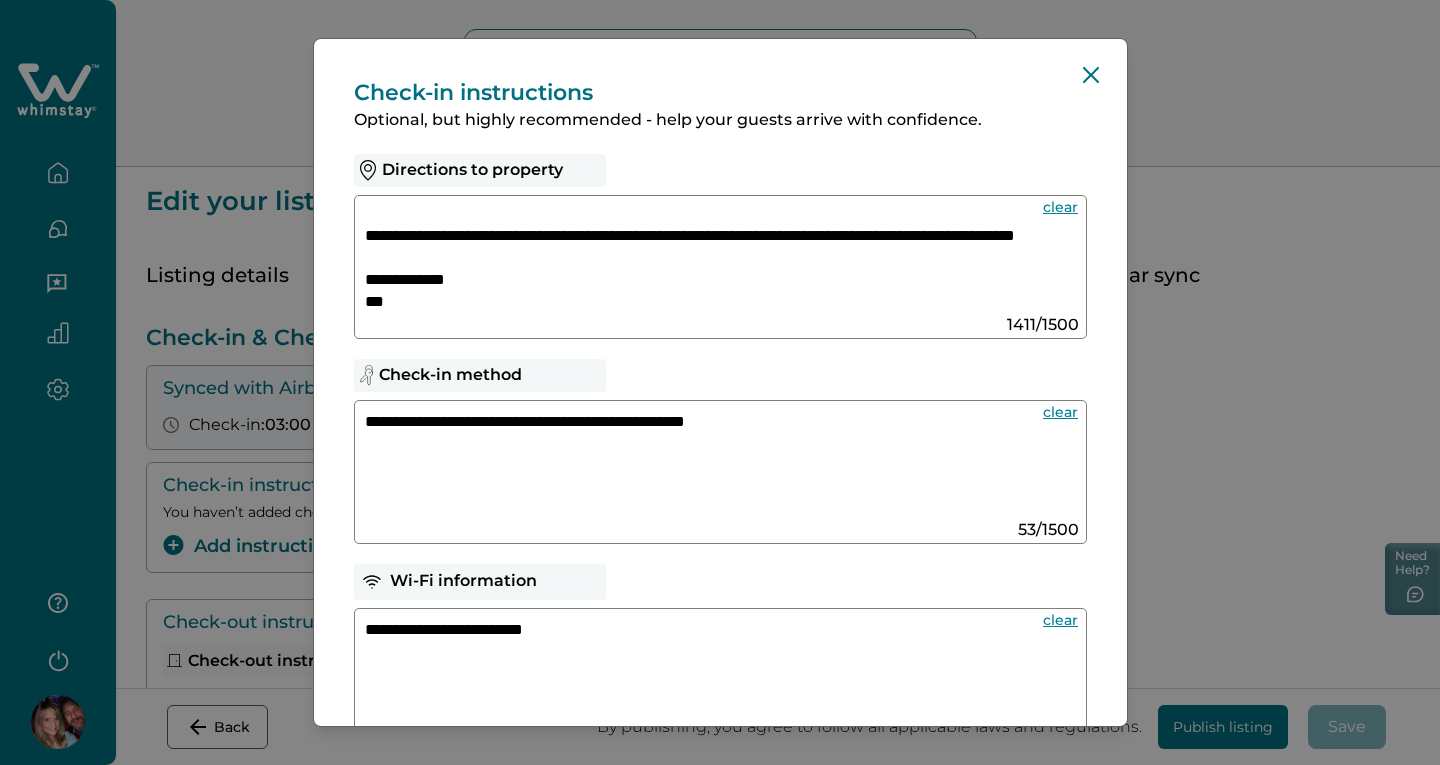 click on "**********" at bounding box center [693, 672] 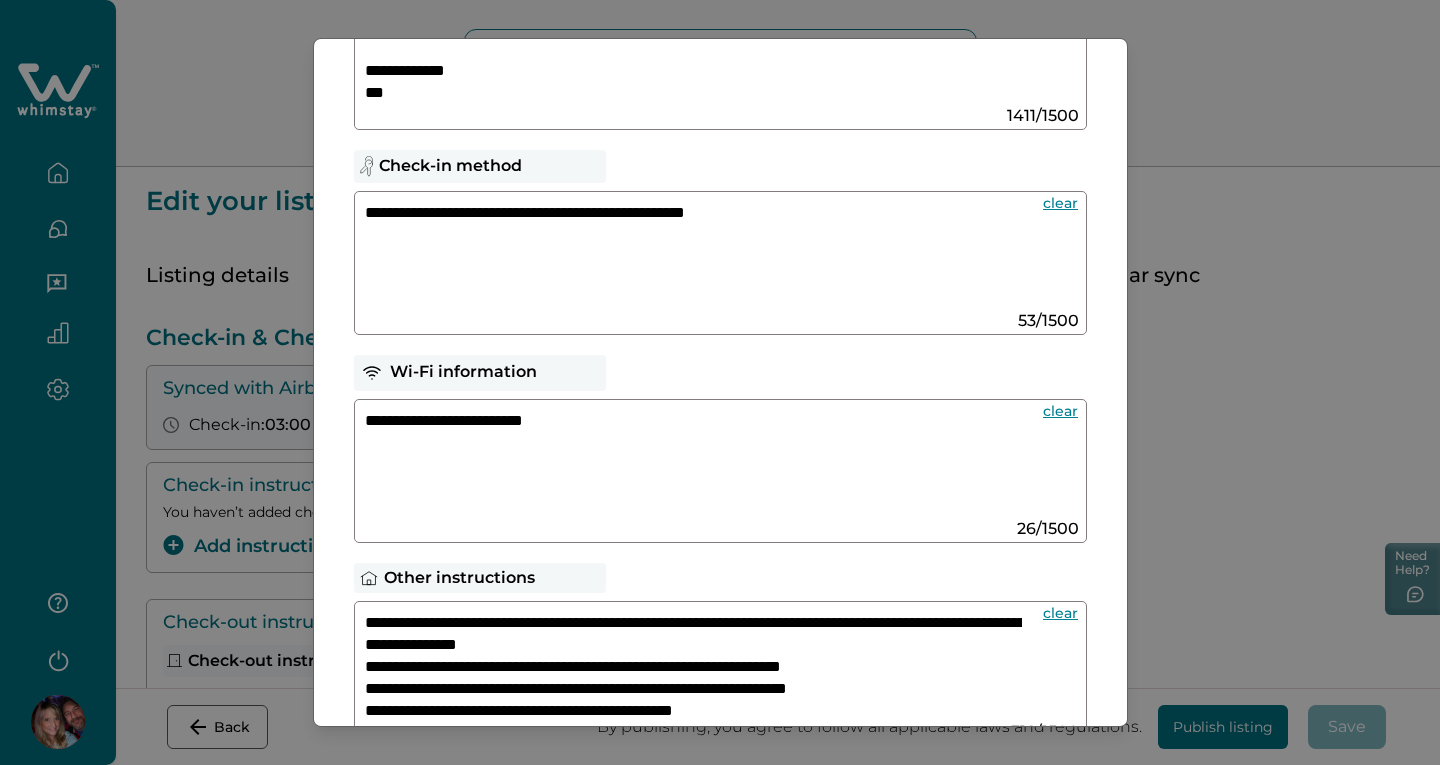 scroll, scrollTop: 223, scrollLeft: 0, axis: vertical 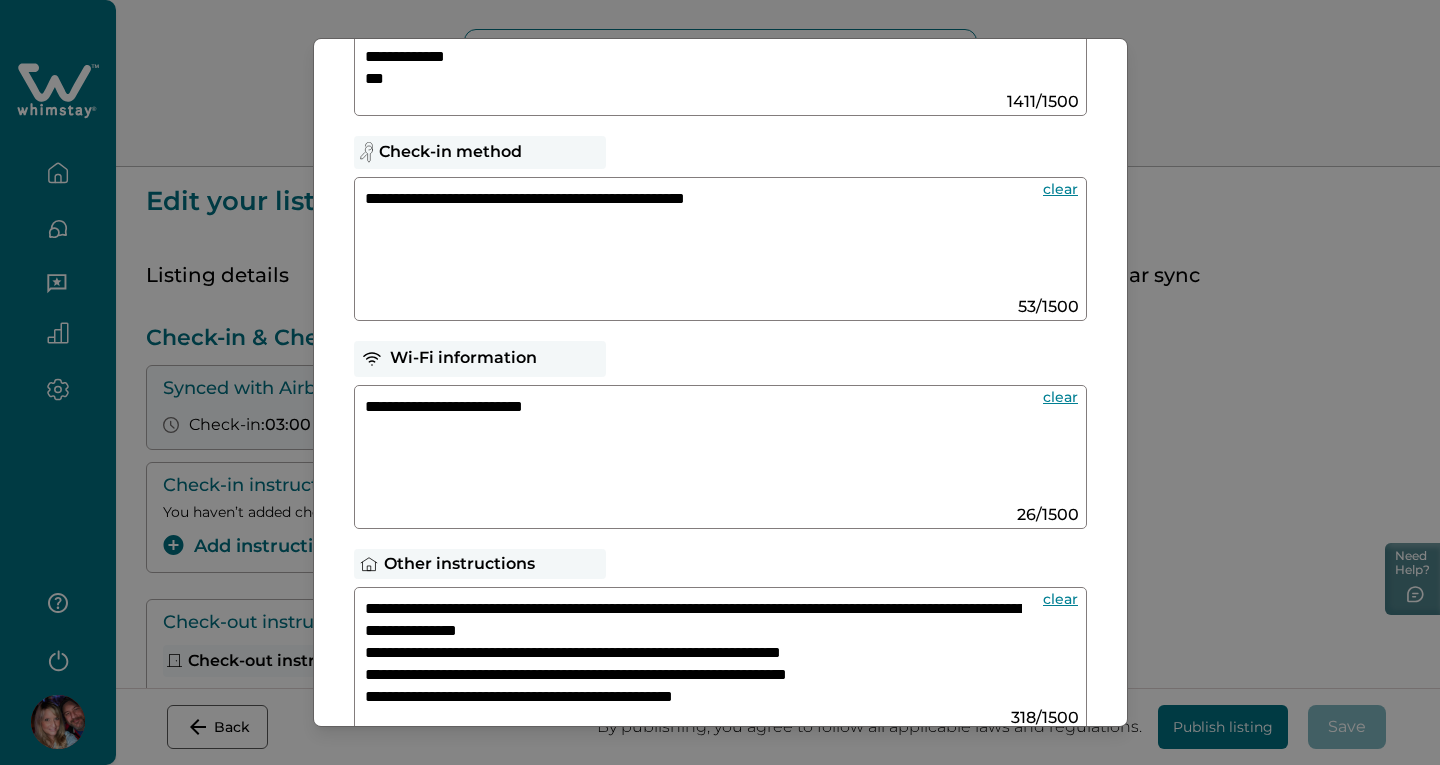 click on "**********" at bounding box center [693, 651] 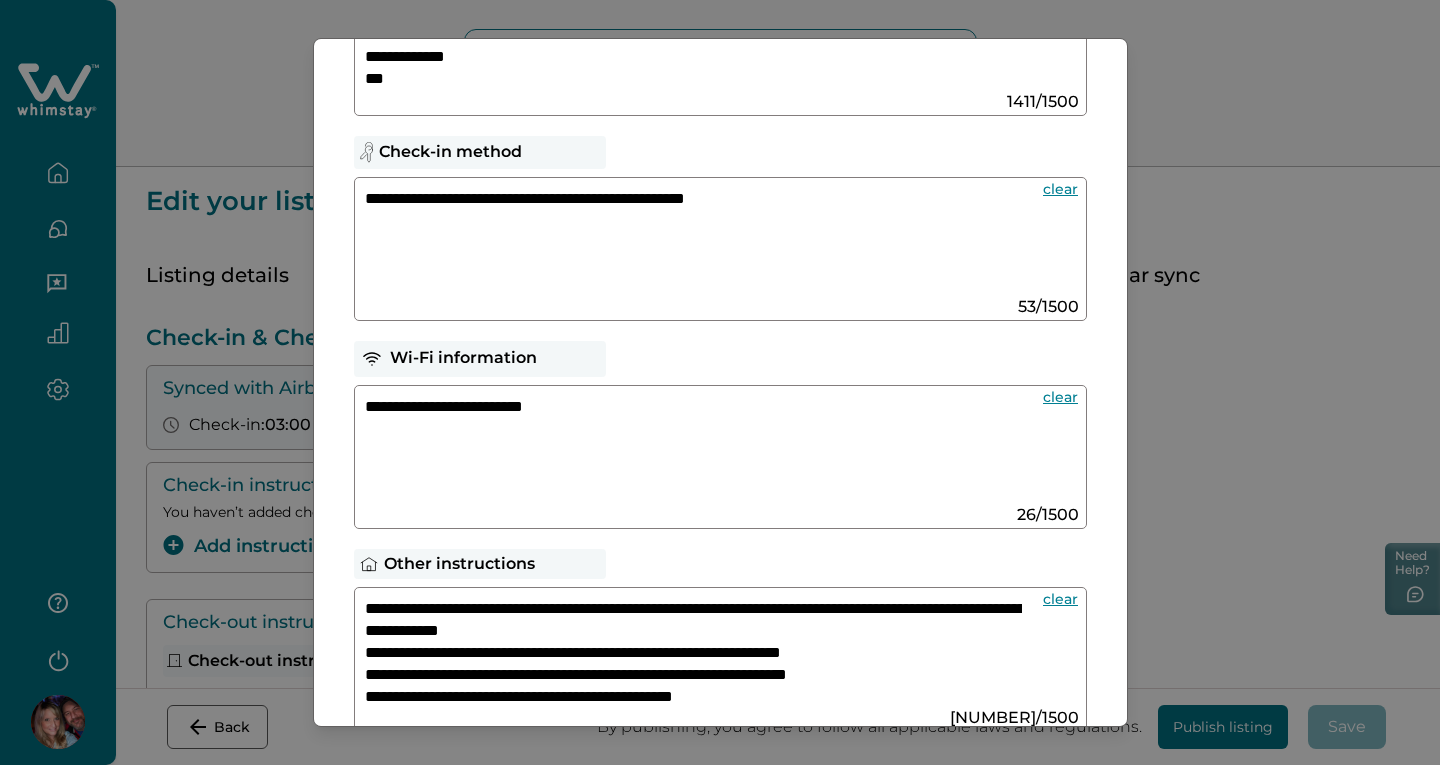 scroll, scrollTop: 1, scrollLeft: 0, axis: vertical 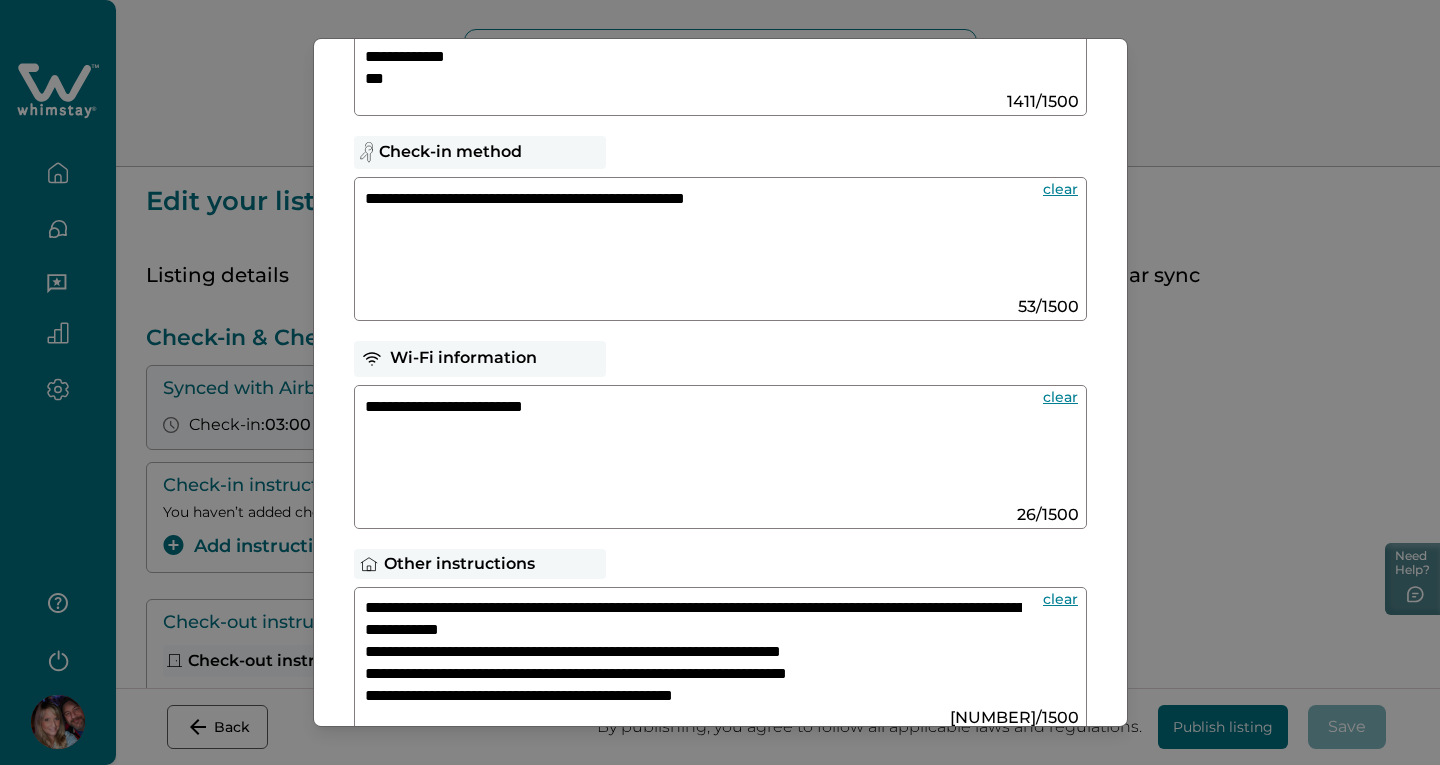 click on "**********" at bounding box center [693, 651] 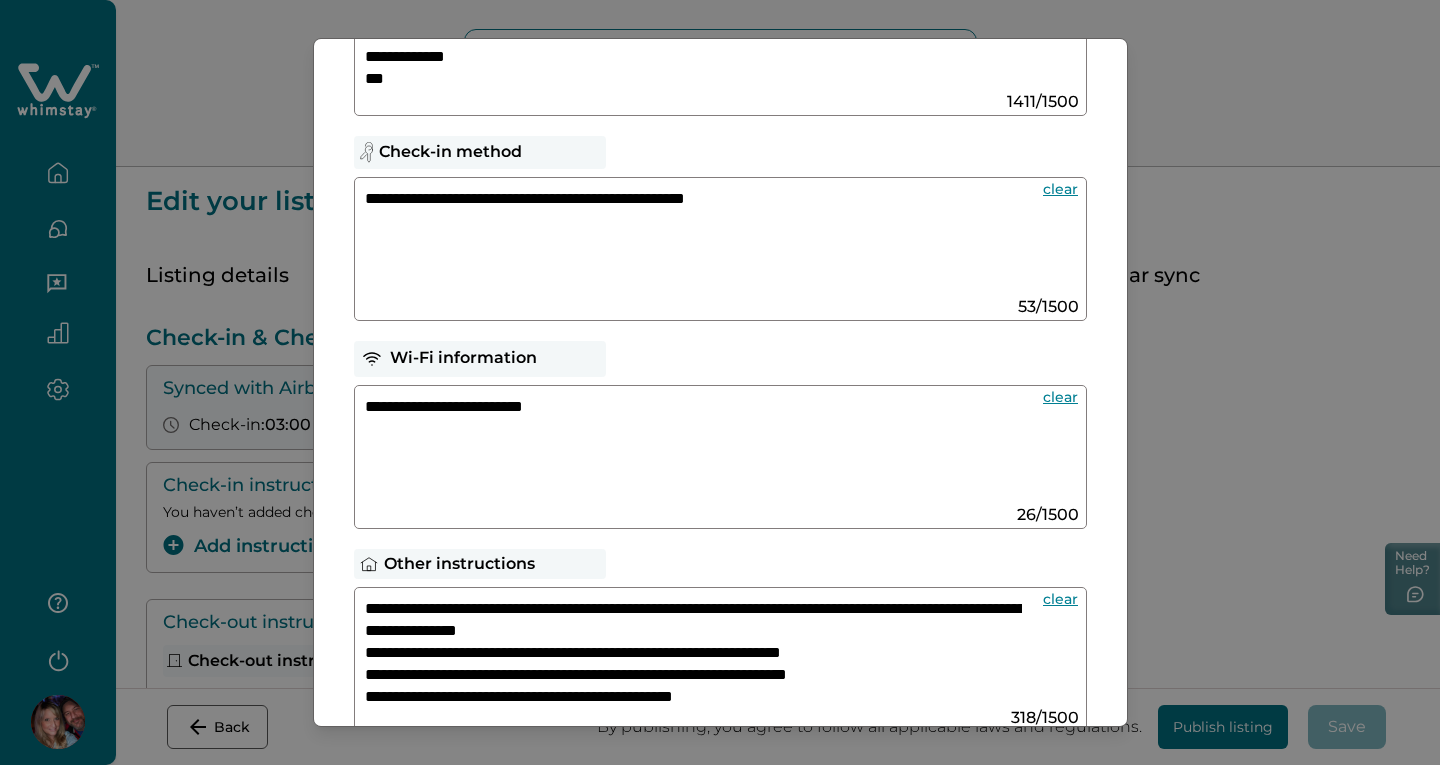 scroll, scrollTop: 3, scrollLeft: 0, axis: vertical 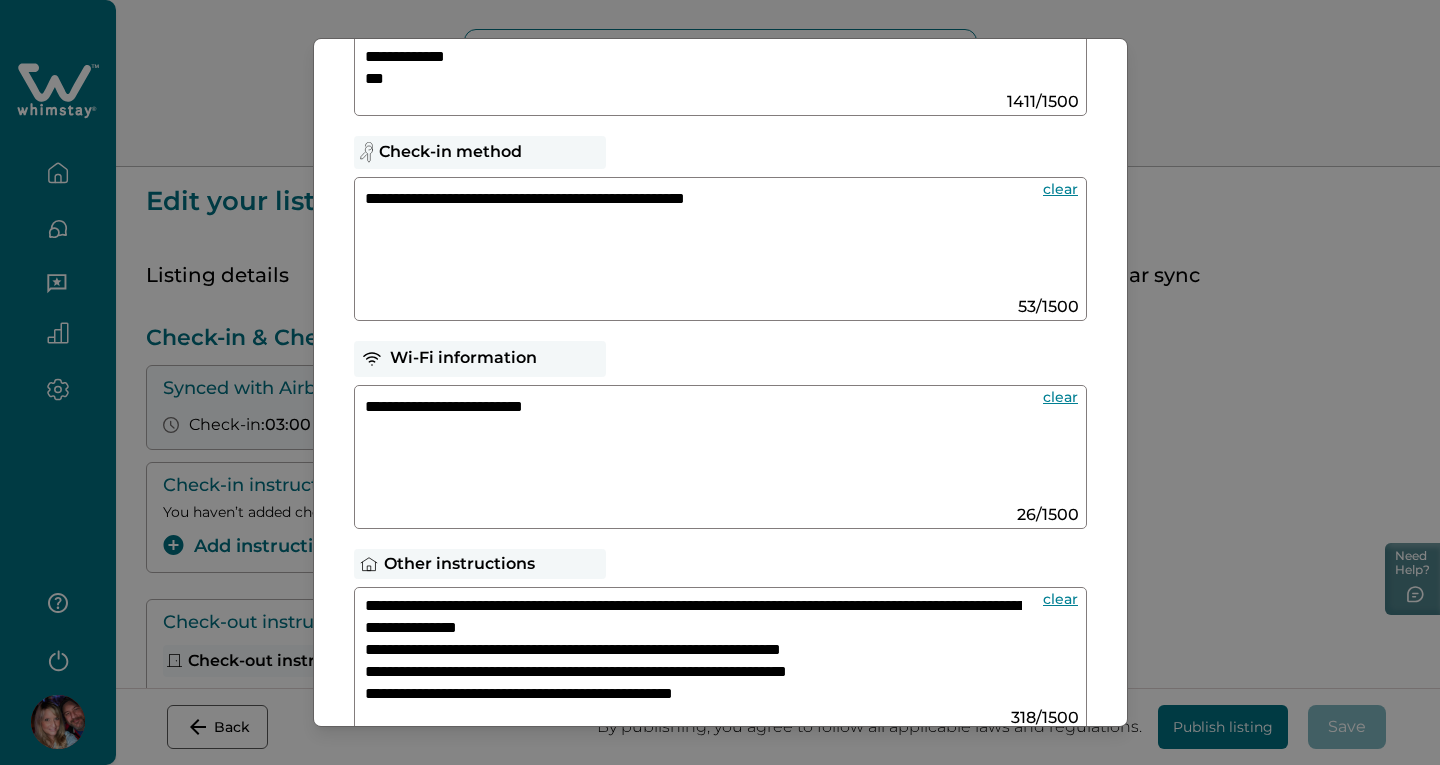 click on "**********" at bounding box center [693, 651] 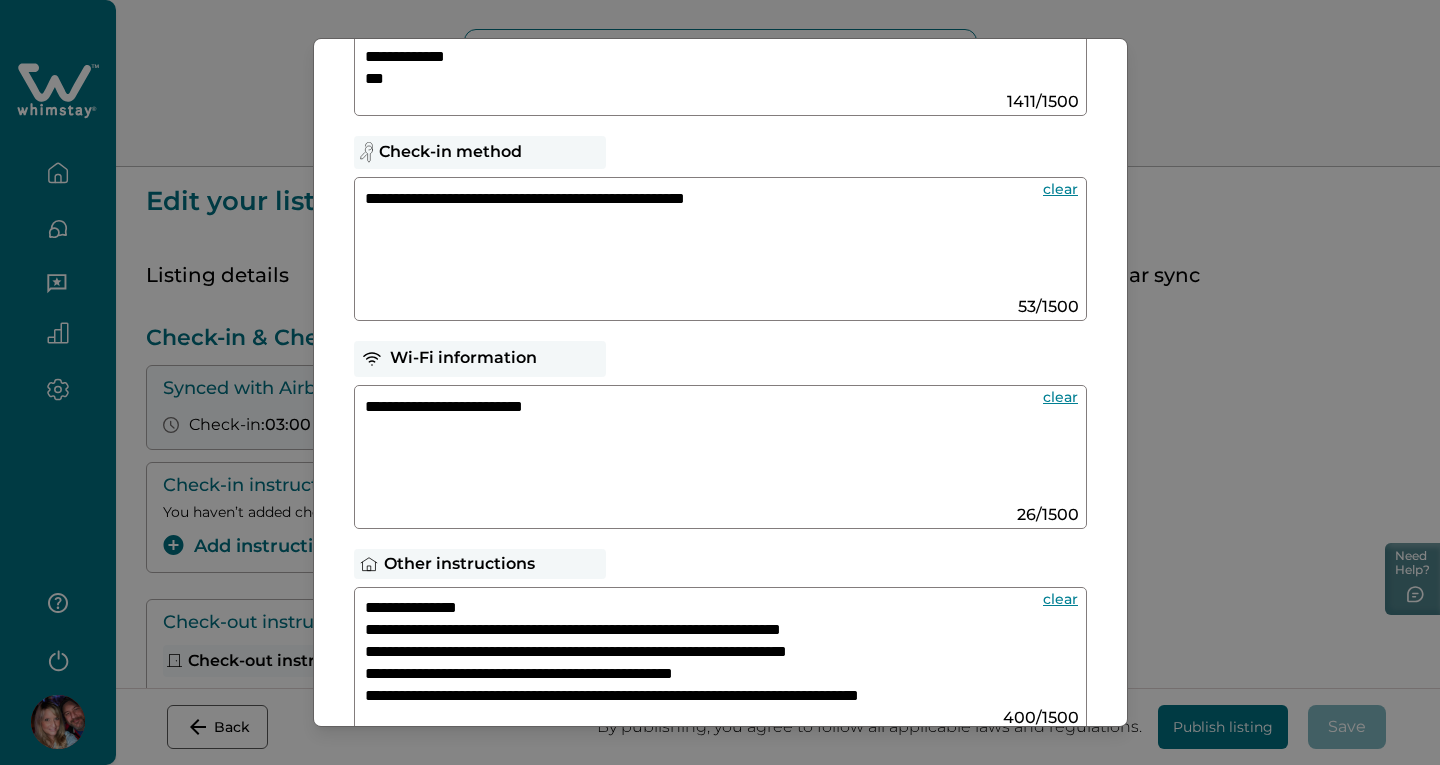 scroll, scrollTop: 45, scrollLeft: 0, axis: vertical 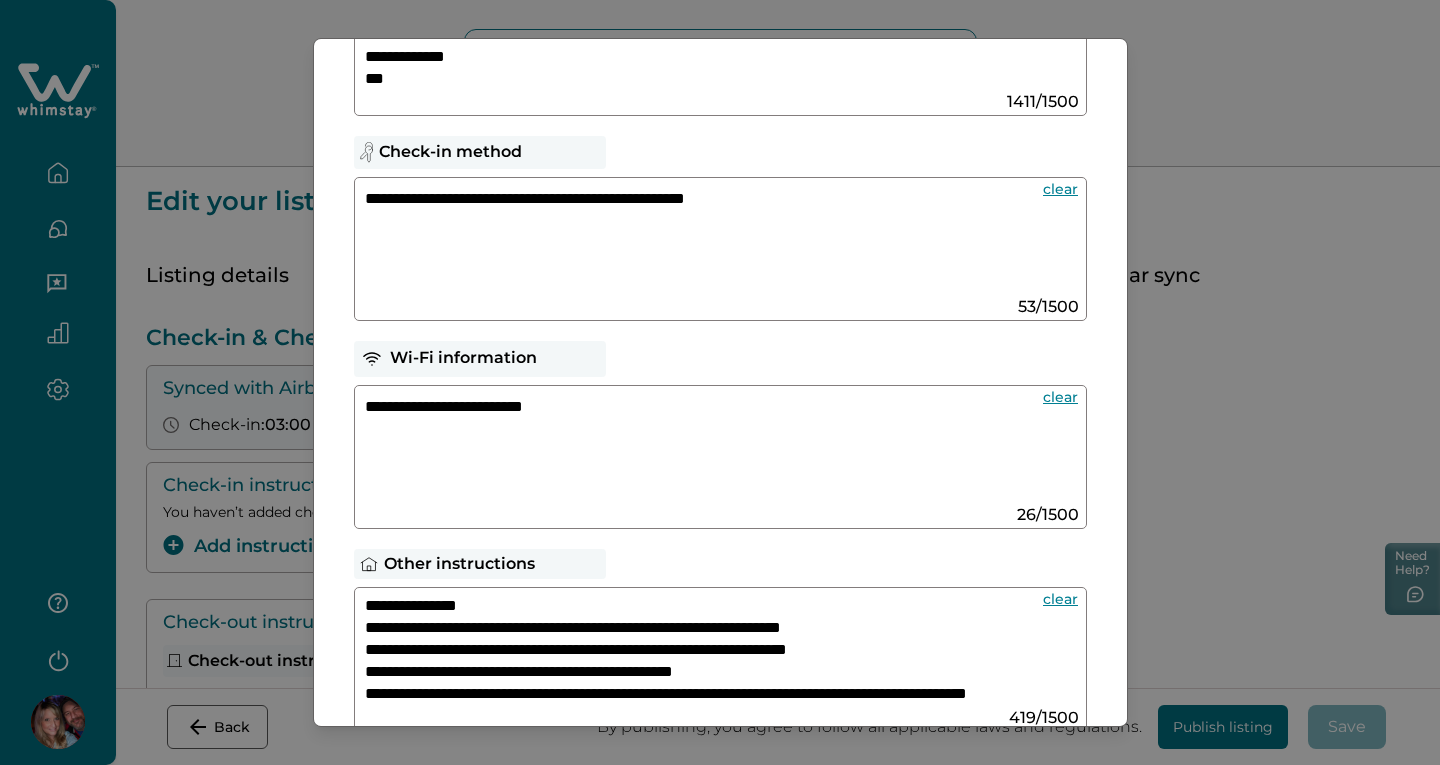 click on "**********" at bounding box center (693, 651) 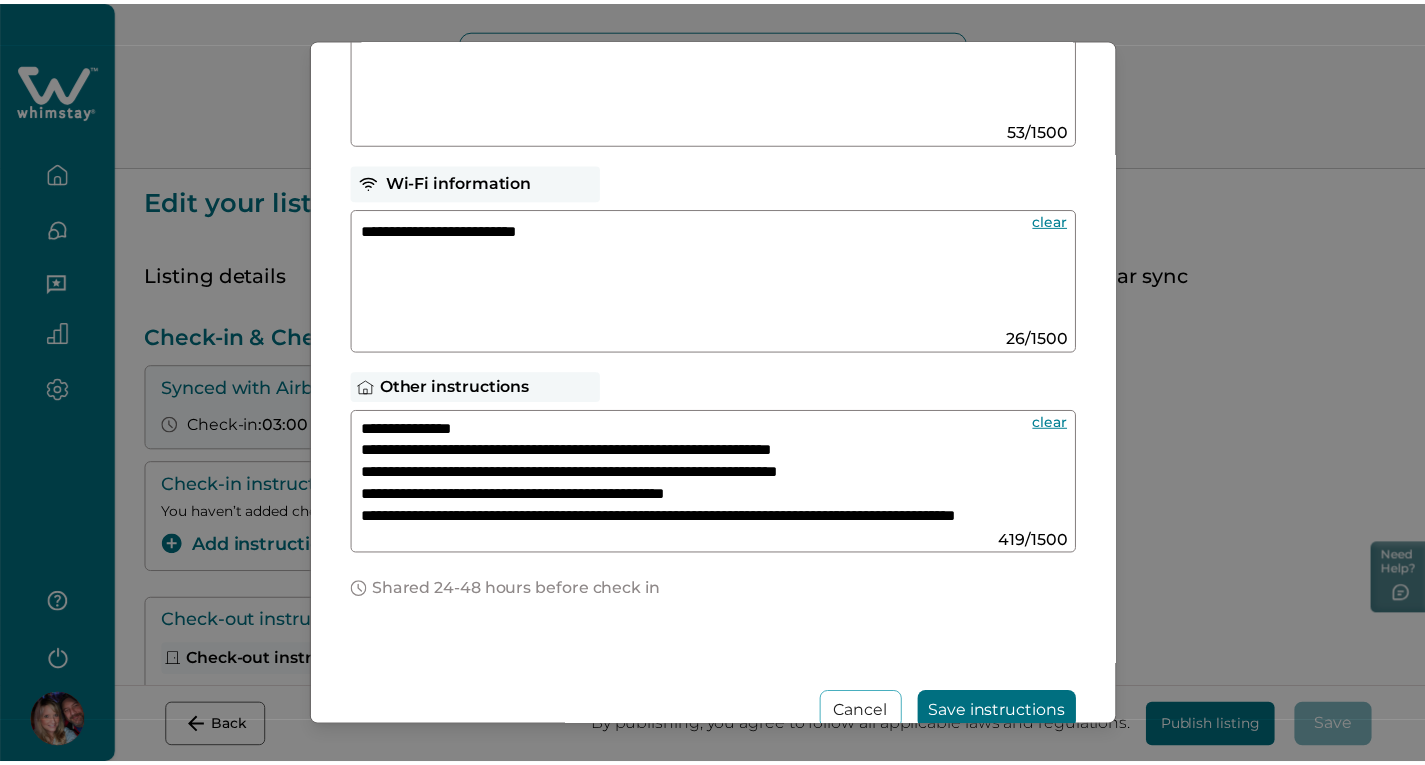 scroll, scrollTop: 406, scrollLeft: 0, axis: vertical 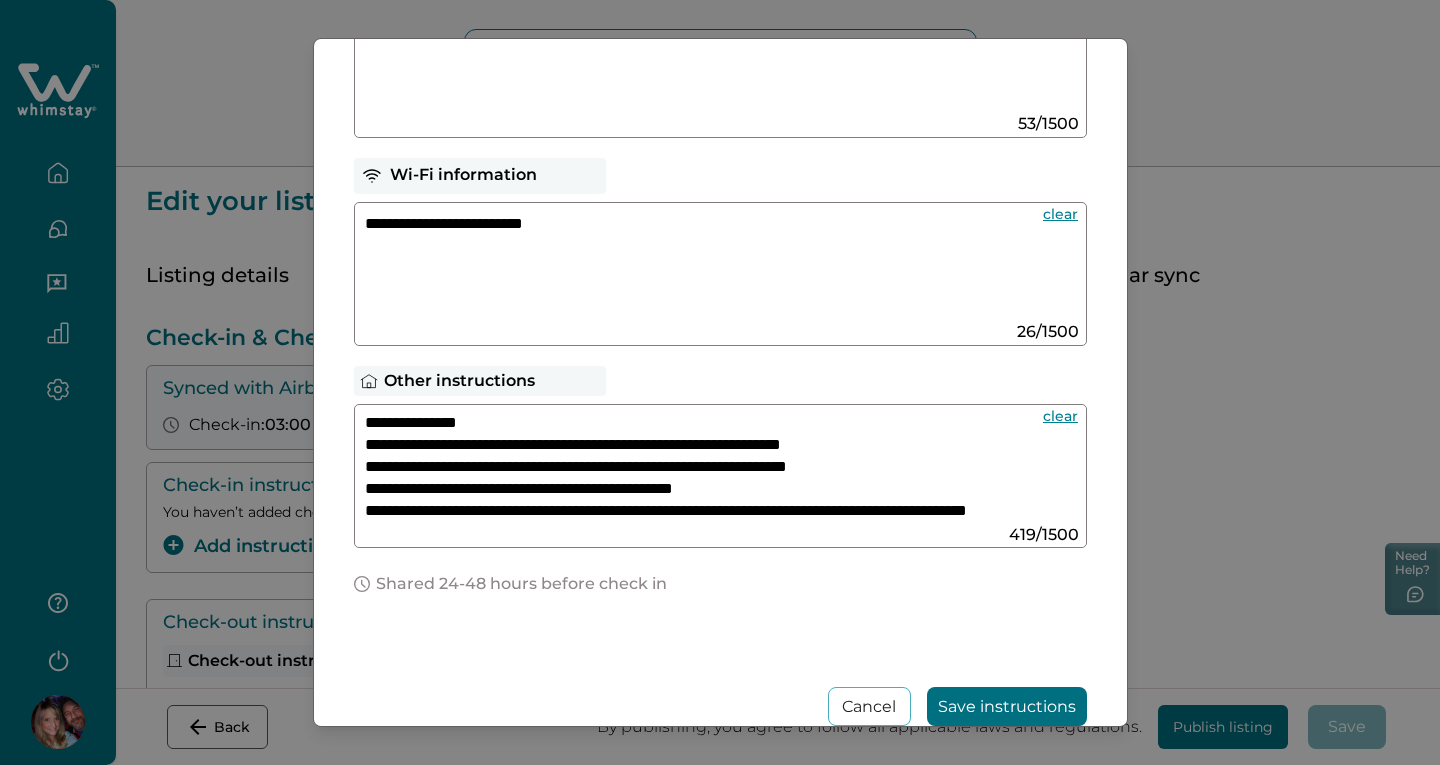 type on "**********" 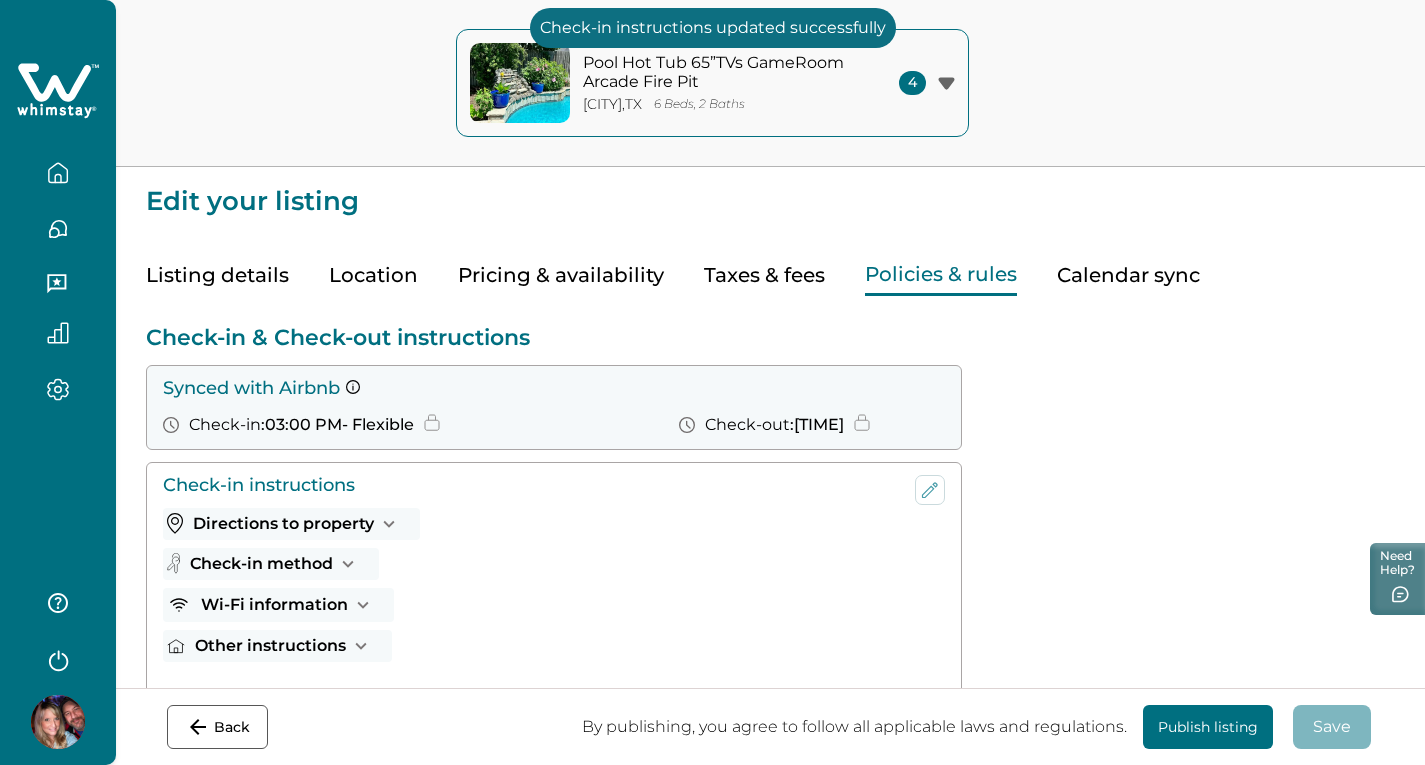click 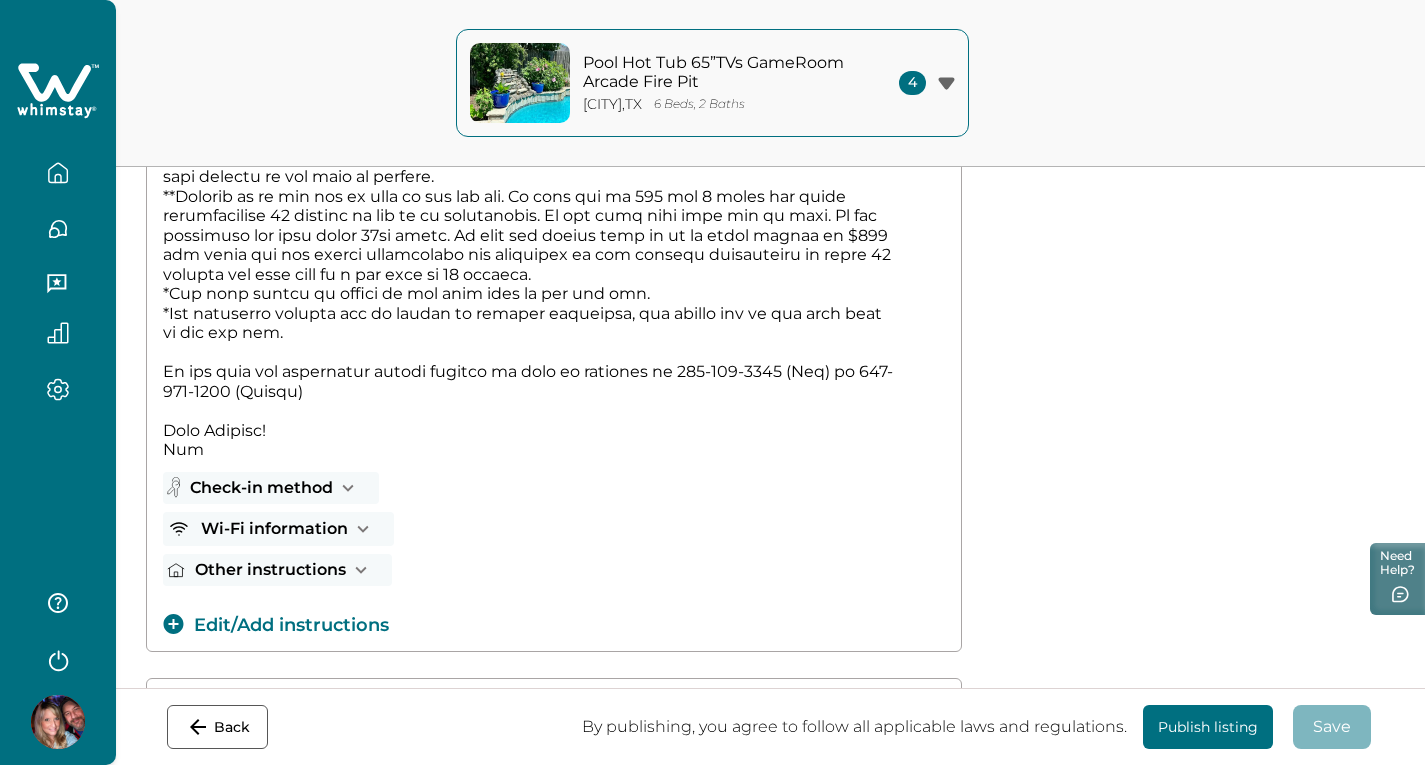scroll, scrollTop: 559, scrollLeft: 0, axis: vertical 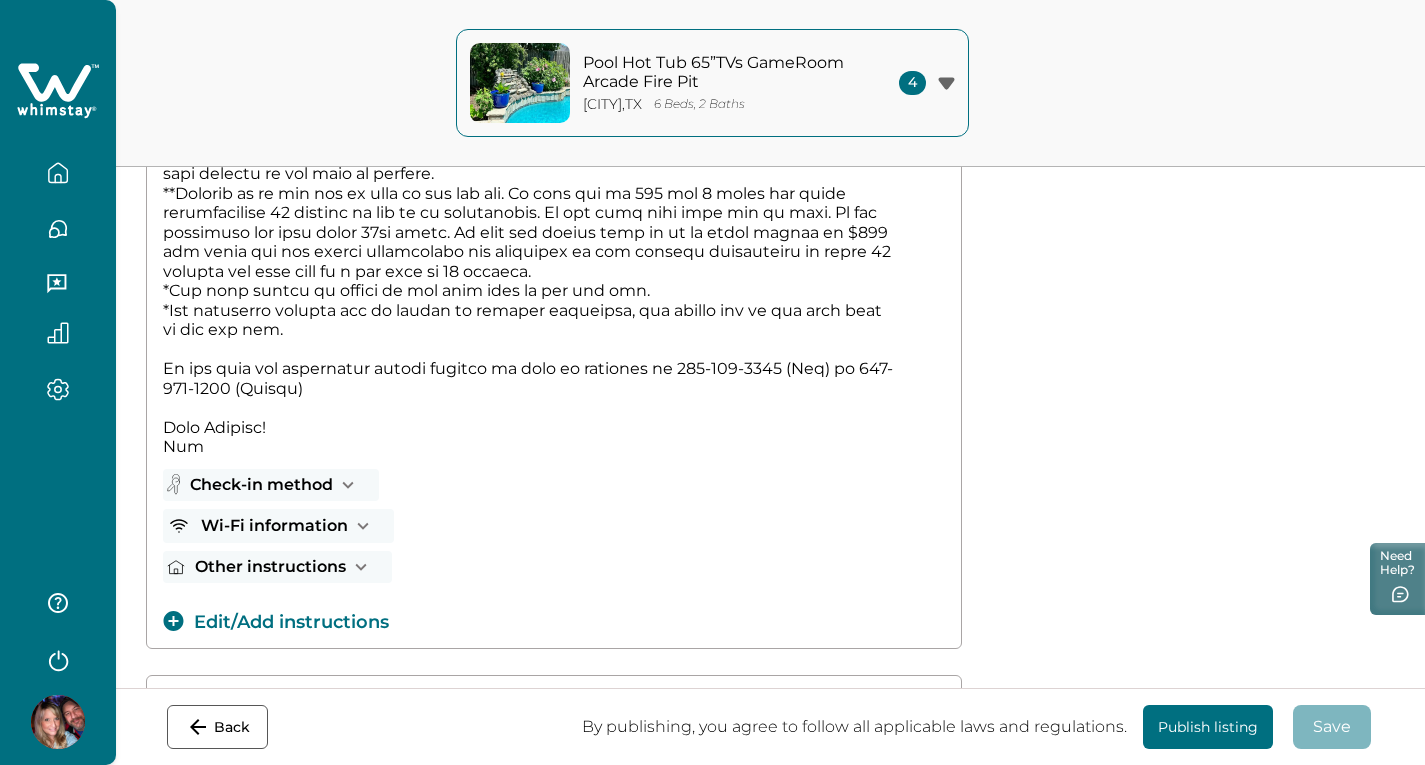 click 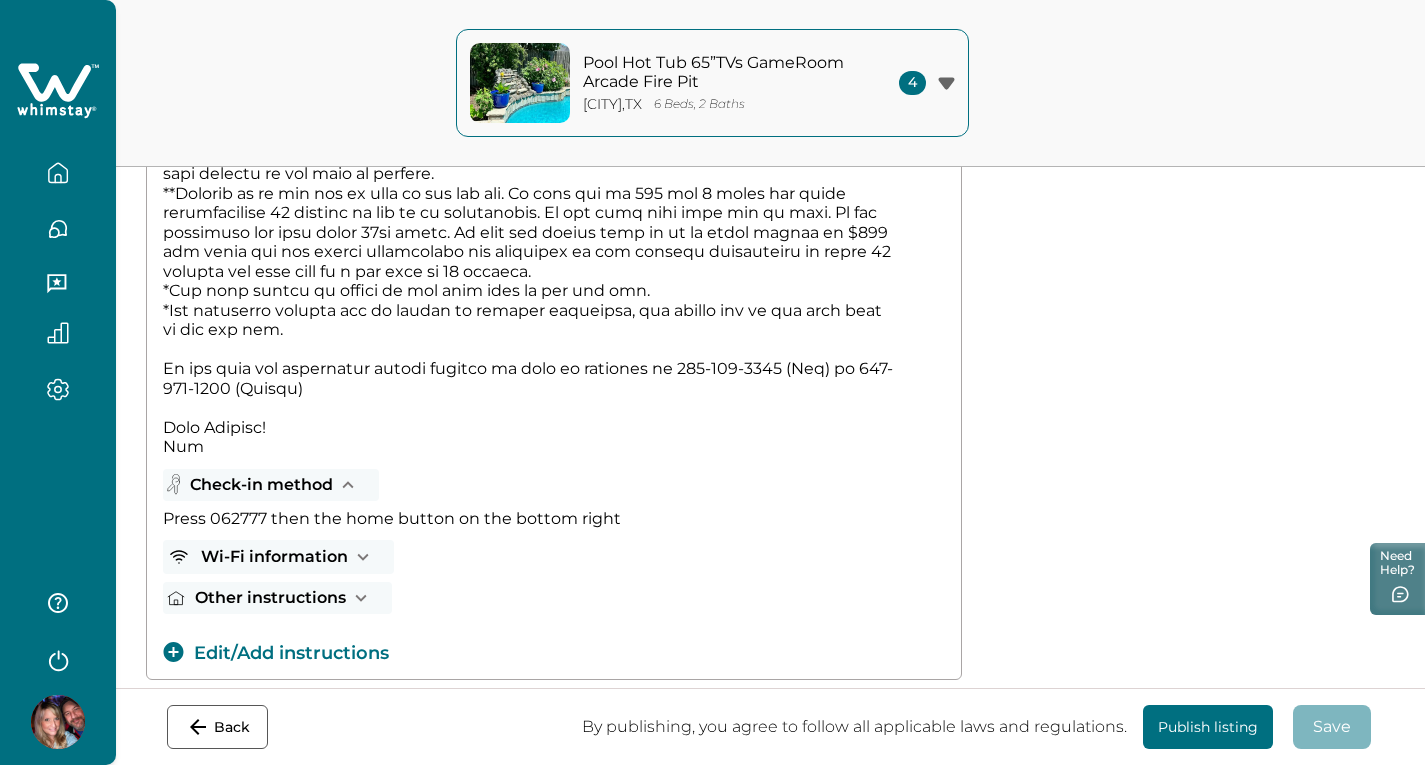 click on "Wi-Fi information" at bounding box center [278, 557] 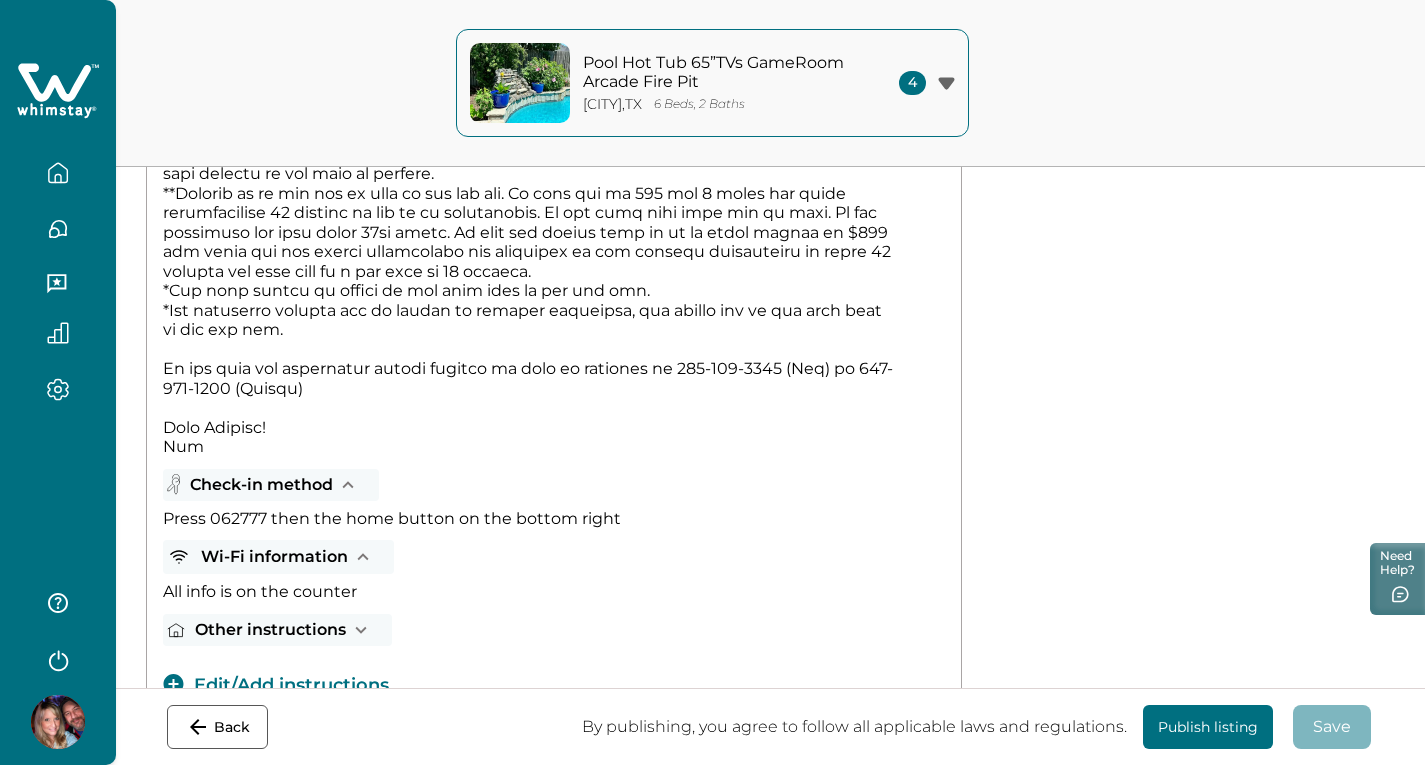 click on "Check-in instructions   Directions to property     Check-in method   Press 062777 then the home button on the bottom right   Wi-Fi information   All info is on the counter   Other instructions   If any of the TVs are not working properly, do a hard reset by holding don the power button for 30 seconds then turn back on.
Hot tub use is complimentary- instructions are hanging in the kitchen
Pool heat is $[PRICE] per night and must be paid for all nights in advance
It takes up to 8 hours to get up to an optimal temp
Pet fee must be paid prior to stay, max 2 dogs up to 50 pounds and no cats or other animals allowed. Edit/Add instructions" at bounding box center [535, 307] 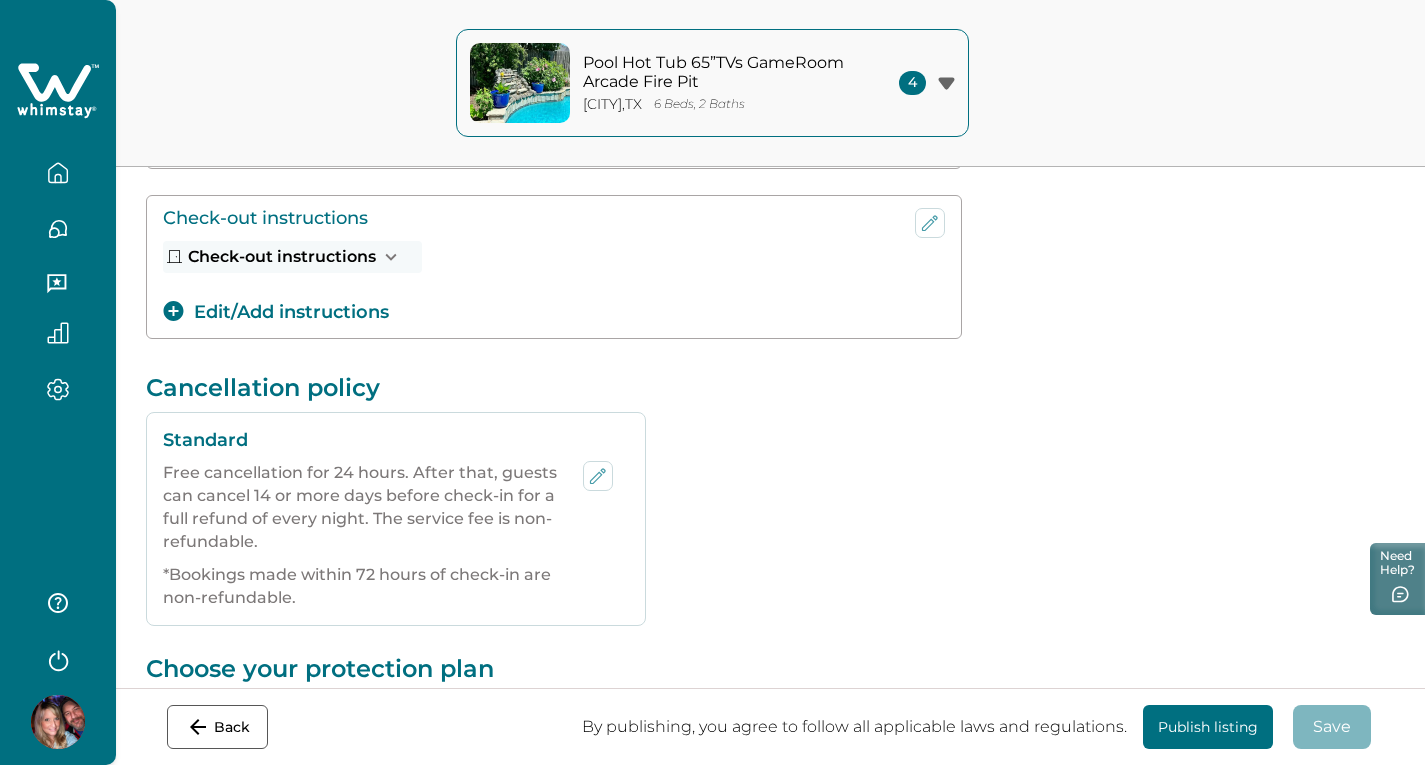 click on "Check-in & Check-out instructions Synced with Airbnb Check-in : 03:00 PM - Flexible Check-out : 11:00 AM Check-in instructions Directions to property Check-in method Press 062777 then the home button on the bottom right Wi-Fi information All info is on the counter Other instructions If any of the TVs are not working properly, do a hard reset by holding don the power button for 30 seconds then turn back on.
Hot tub use is complimentary- instructions are hanging in the kitchen
Pool heat is $[PRICE] per night and must be paid for all nights in advance
It takes up to 8 hours to get up to an optimal temp
Pet fee must be paid prior to stay, max 2 dogs up to 50 pounds and no cats or other animals allowed. Edit/Add instructions Check-out instructions Check-out instructions Turn off all lights, lock all doors, gather all trash, start a load of pool towels if used, put all items back in original location Edit/Add instructions Cancellation policy Standard Choose your protection plan Learn more" at bounding box center (770, 615) 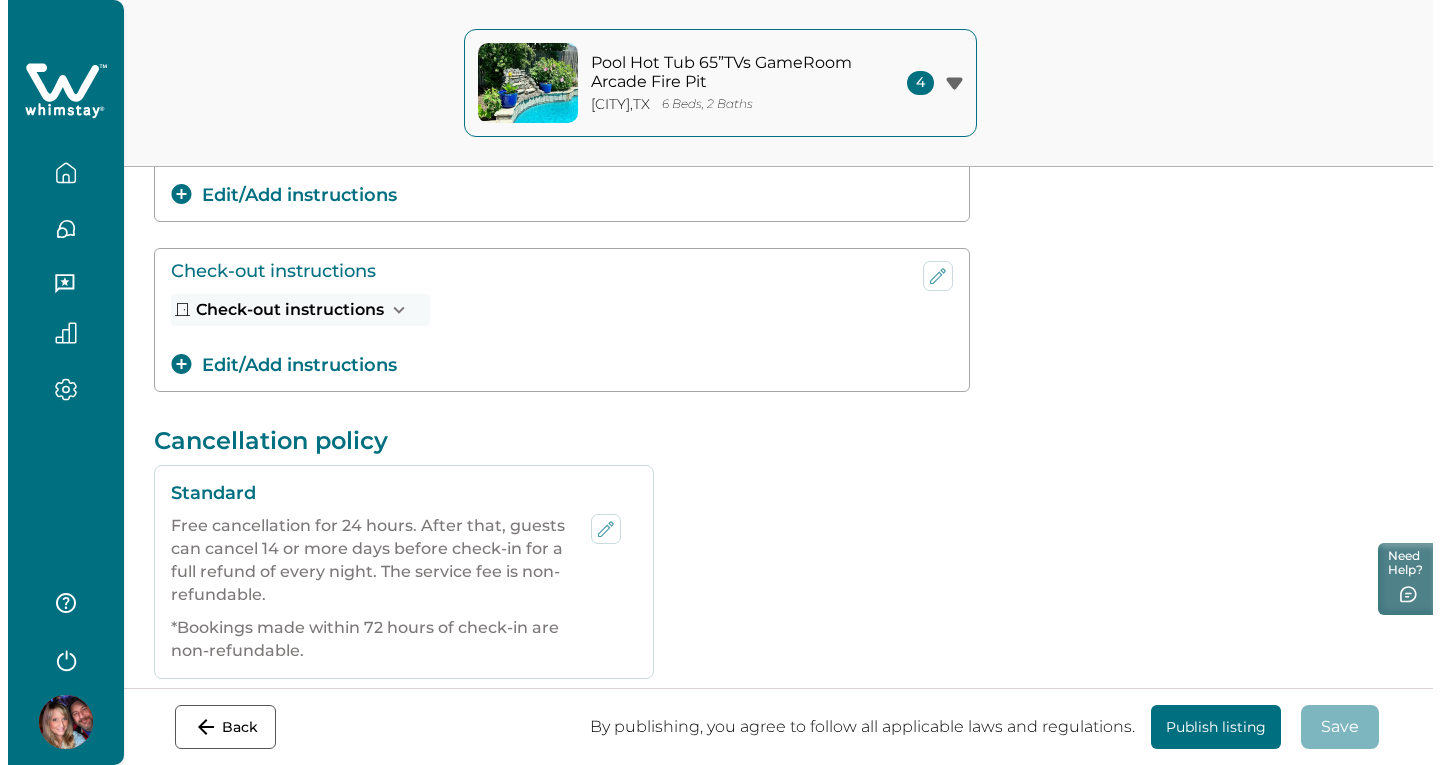 scroll, scrollTop: 0, scrollLeft: 0, axis: both 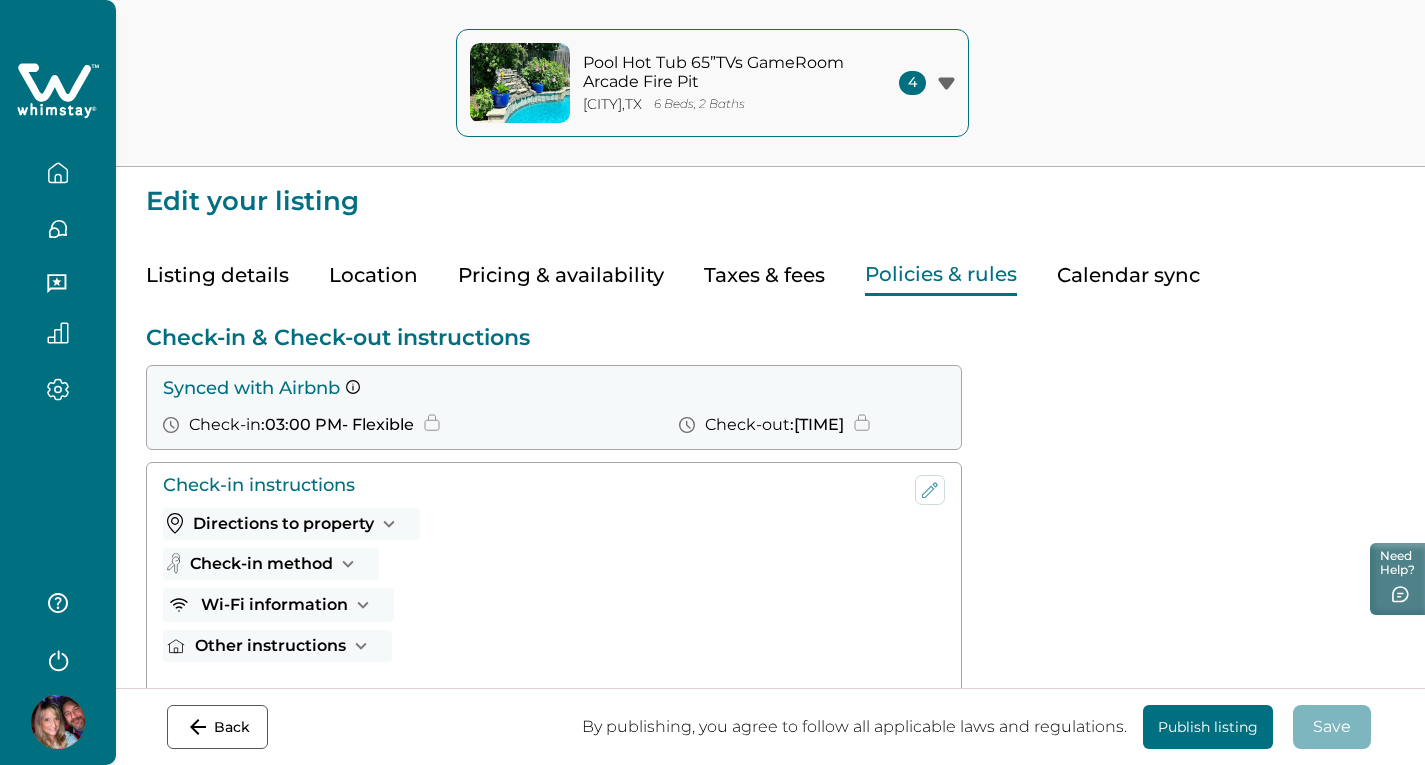 click on "Calendar sync" at bounding box center [1128, 275] 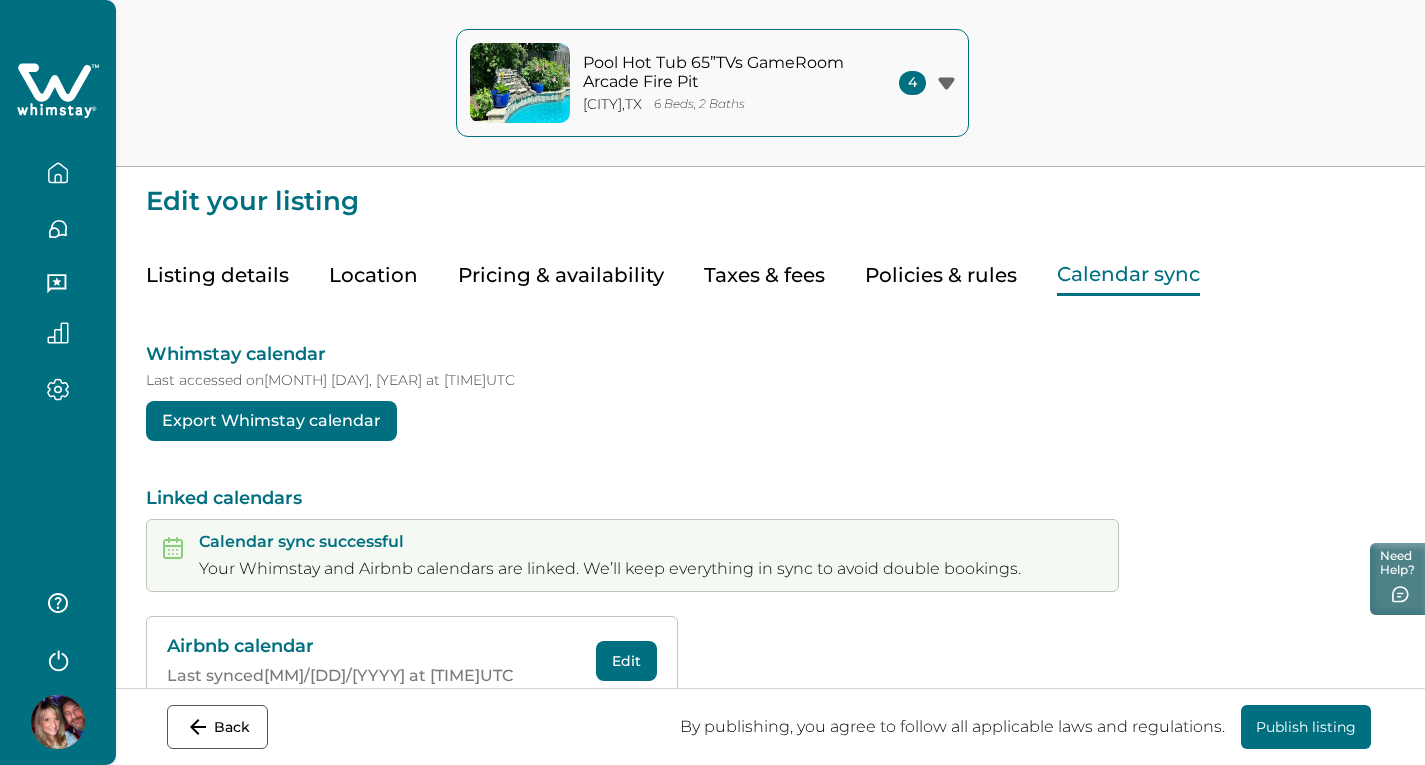 click on "Publish listing" at bounding box center [1306, 727] 